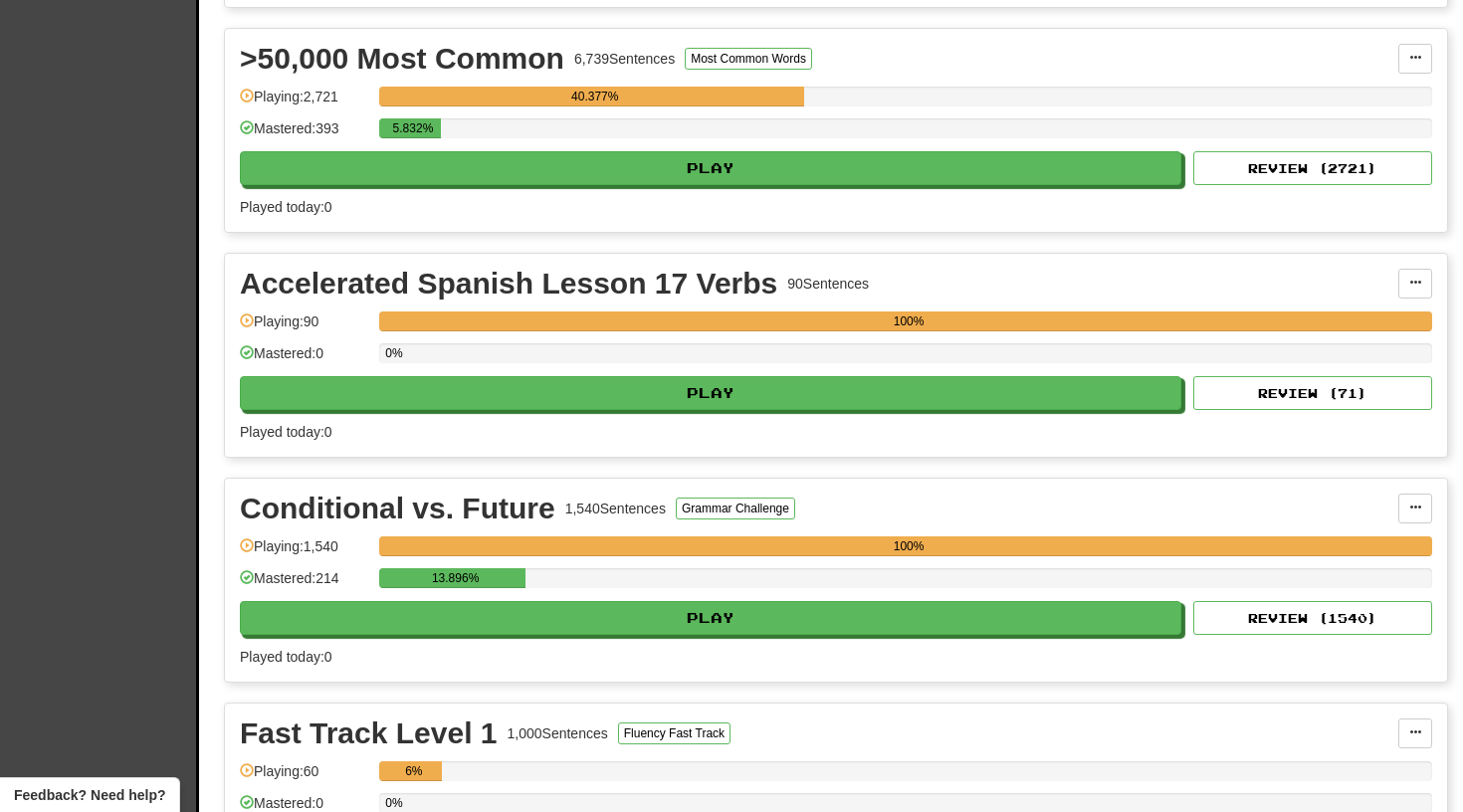 scroll, scrollTop: 1111, scrollLeft: 0, axis: vertical 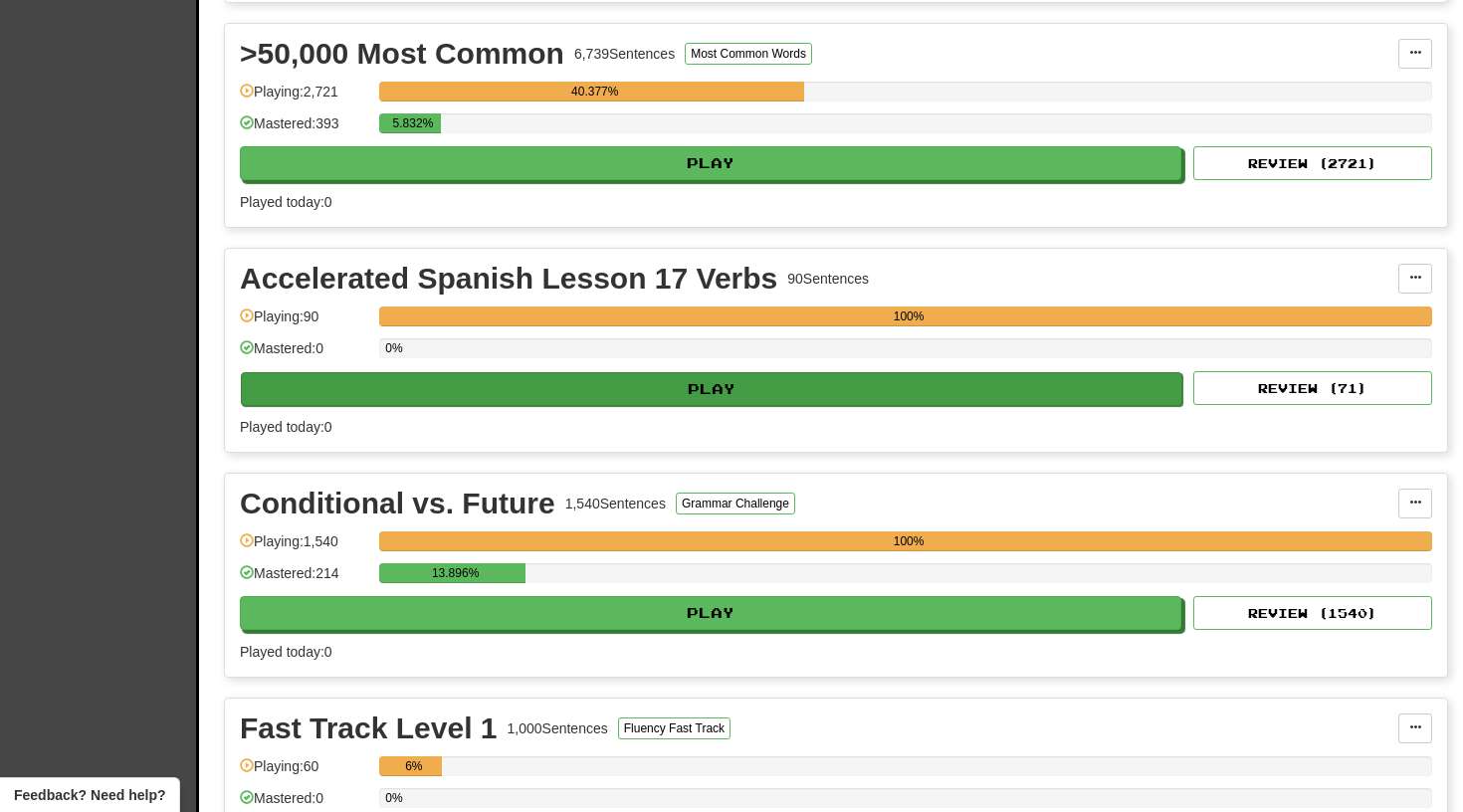 click on "Play" at bounding box center [712, 389] 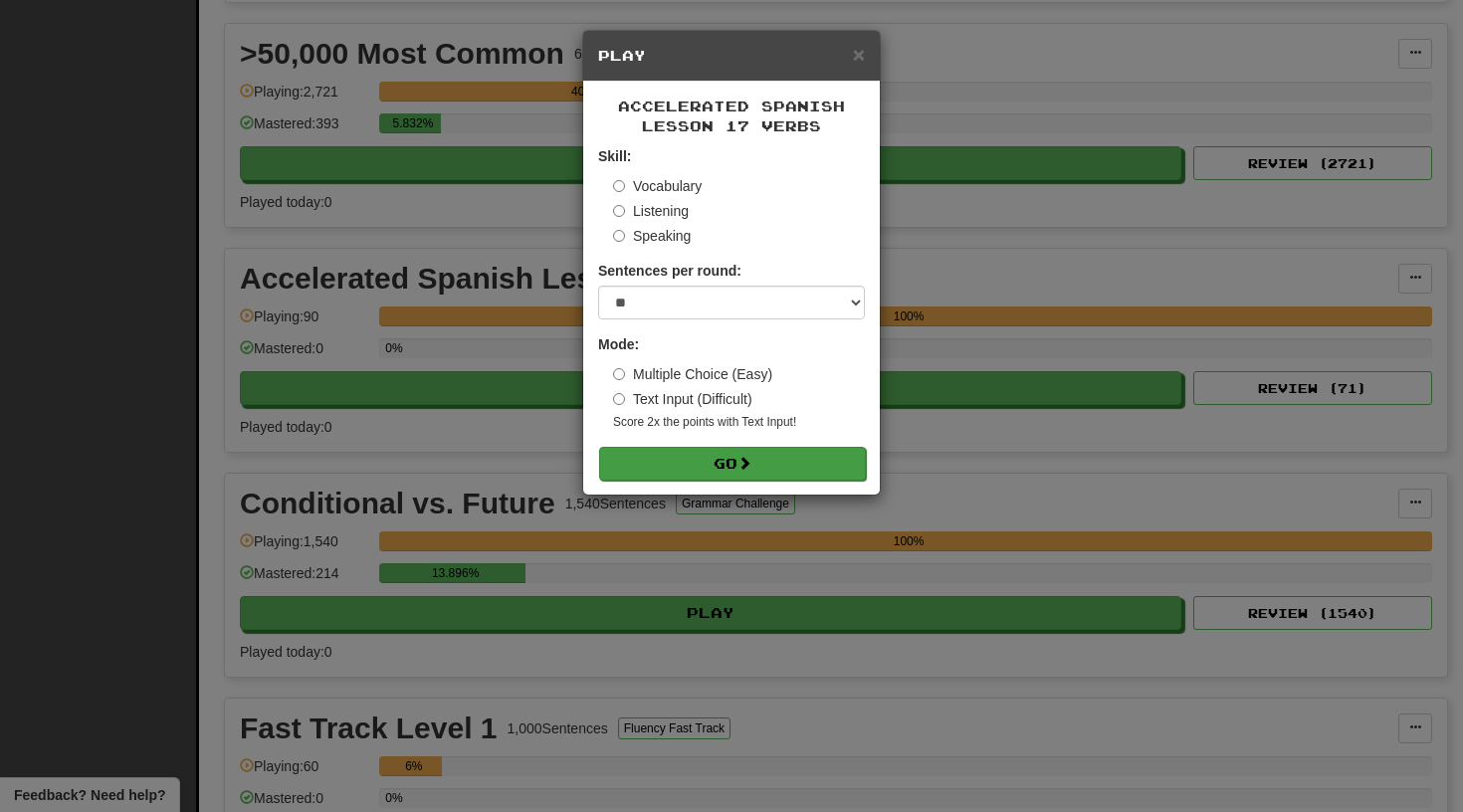 click on "Go" at bounding box center (732, 464) 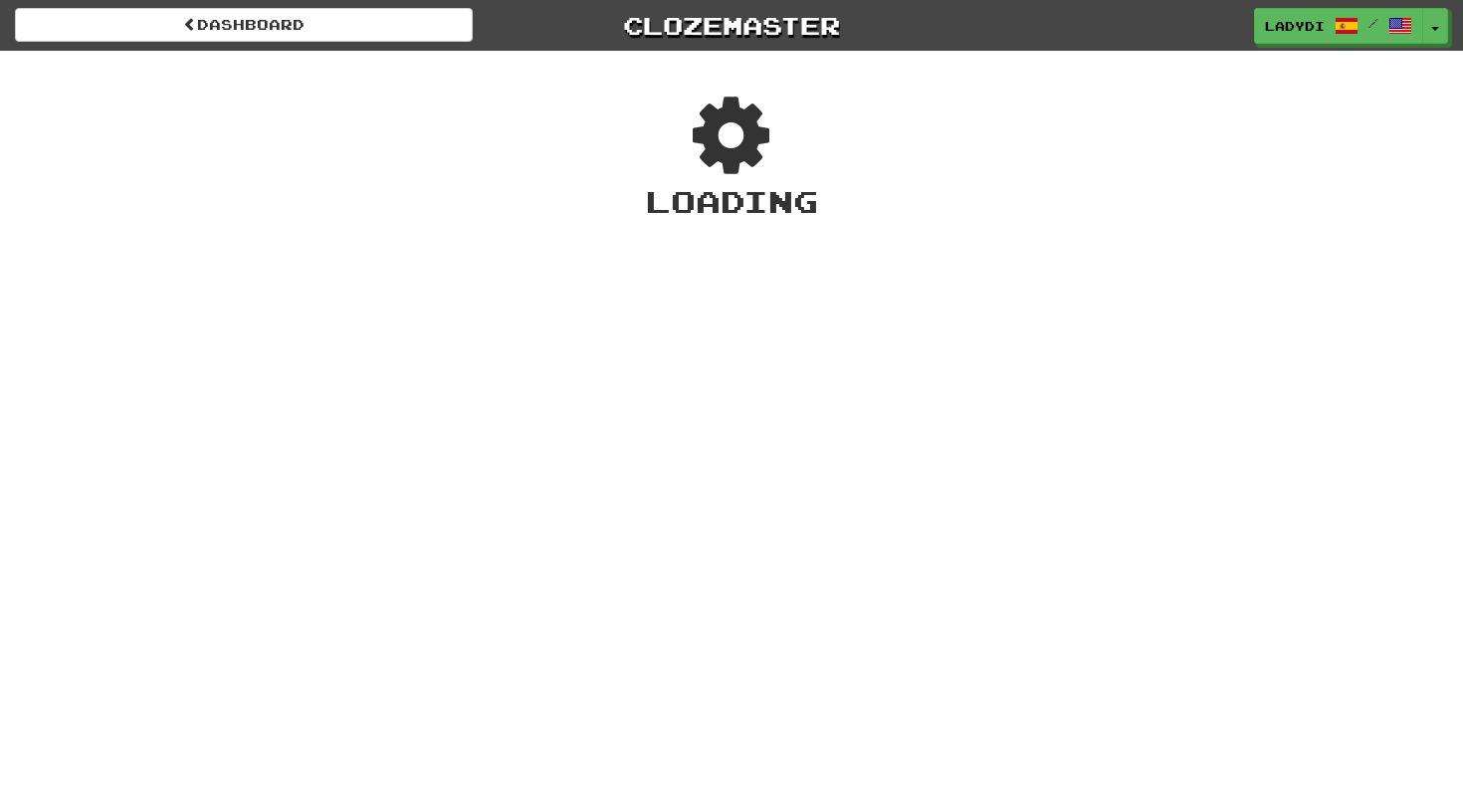 scroll, scrollTop: 0, scrollLeft: 0, axis: both 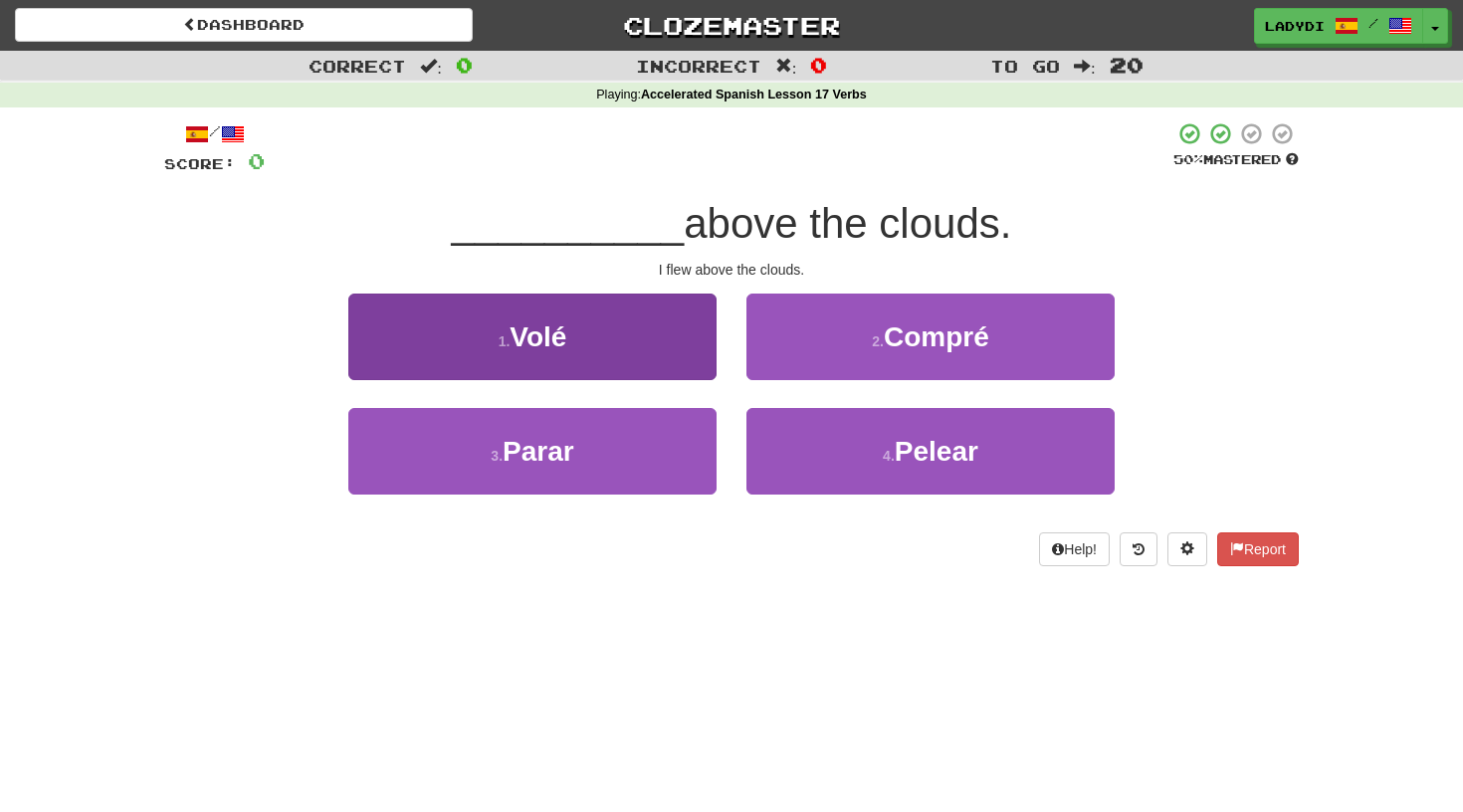 click on "I flew" at bounding box center [532, 336] 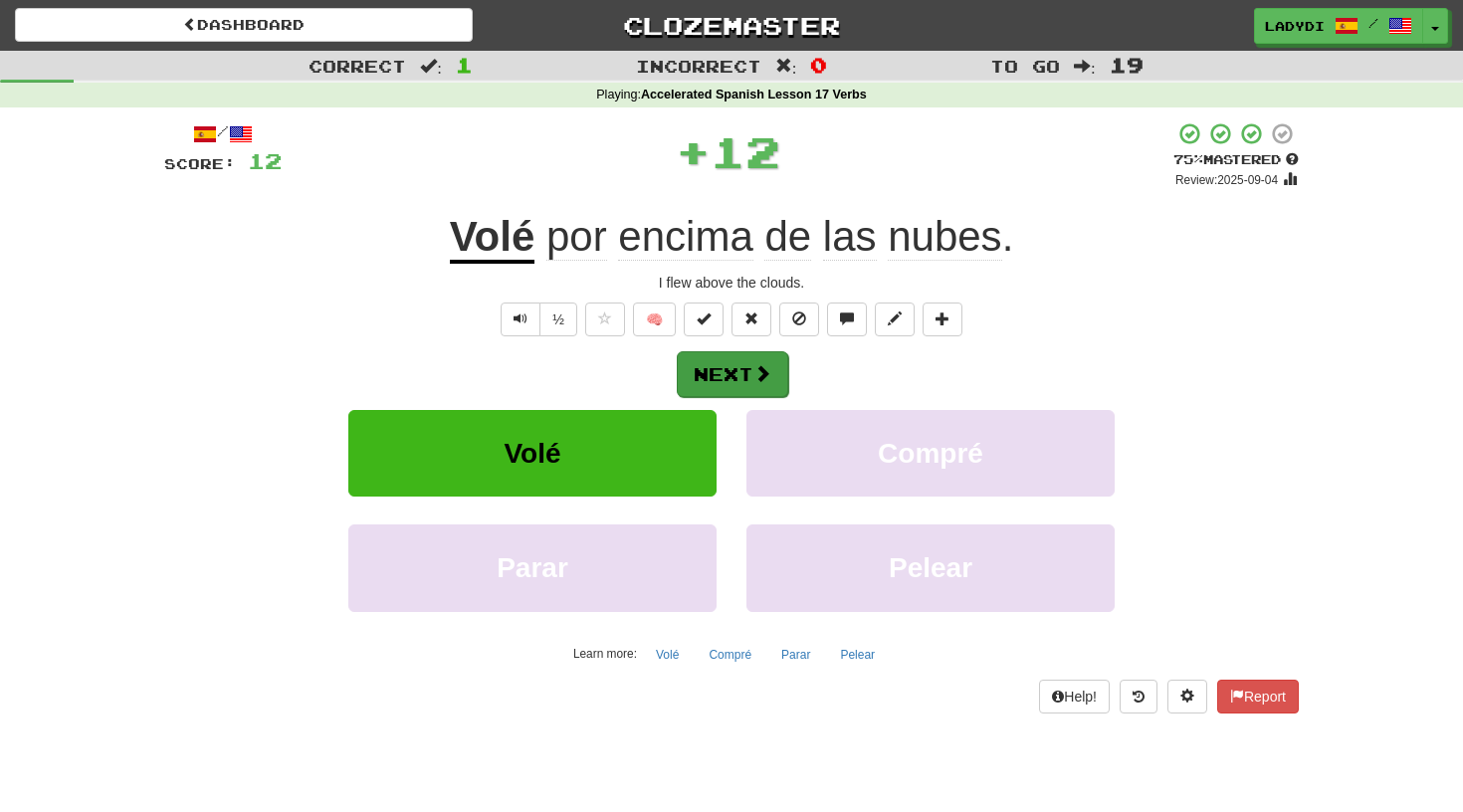 click at bounding box center [762, 373] 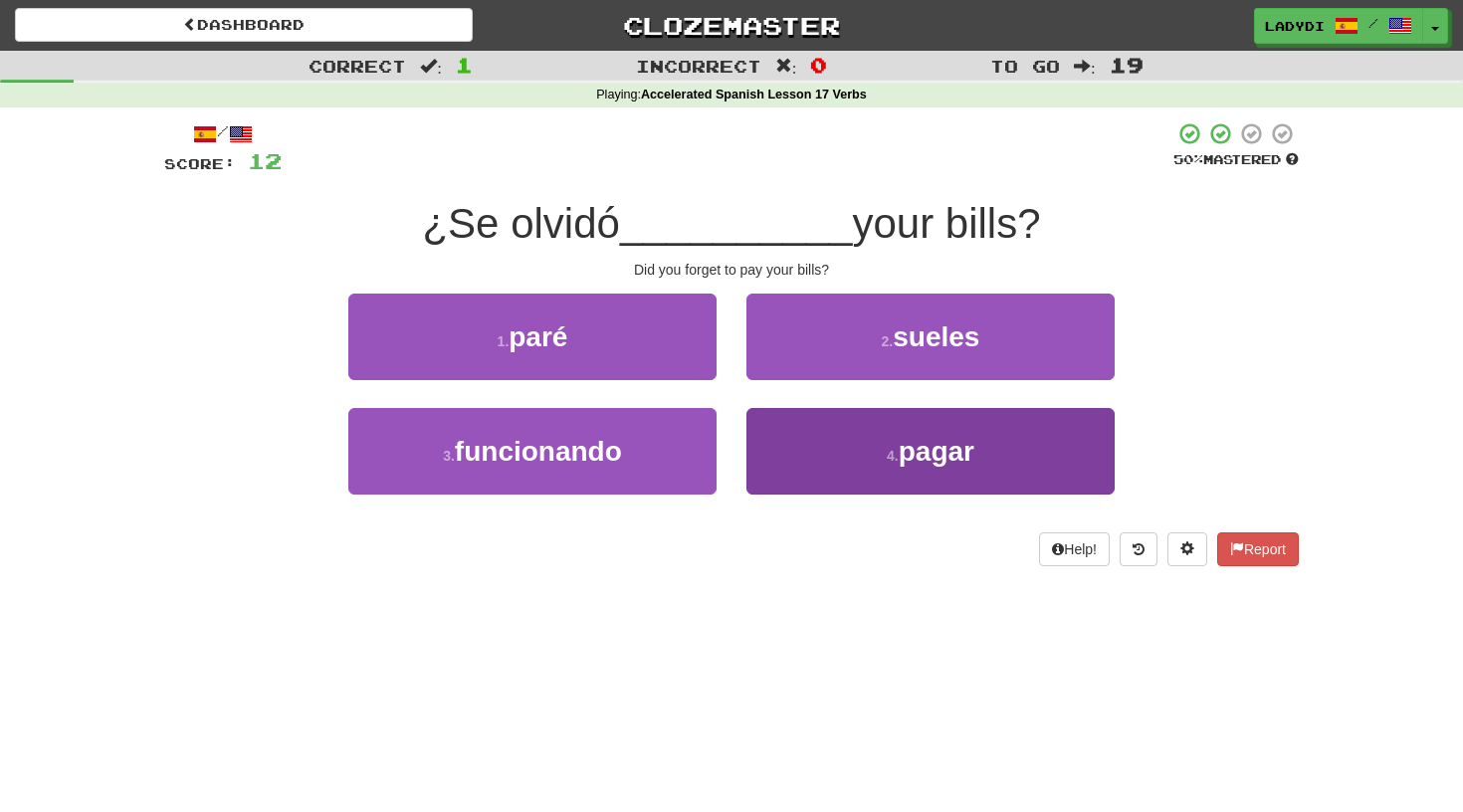 click on "4 .  pagar" at bounding box center [931, 451] 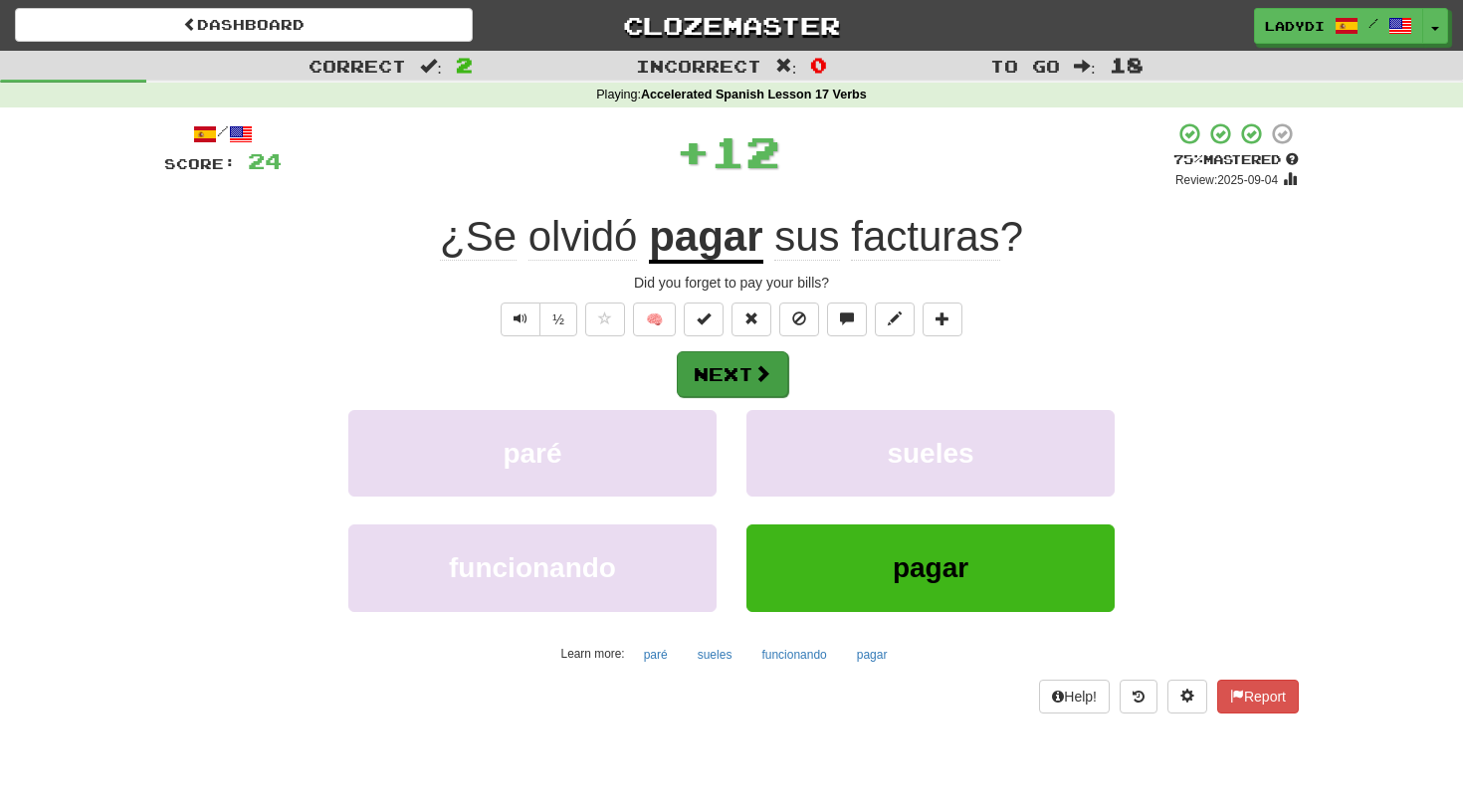 click at bounding box center [762, 373] 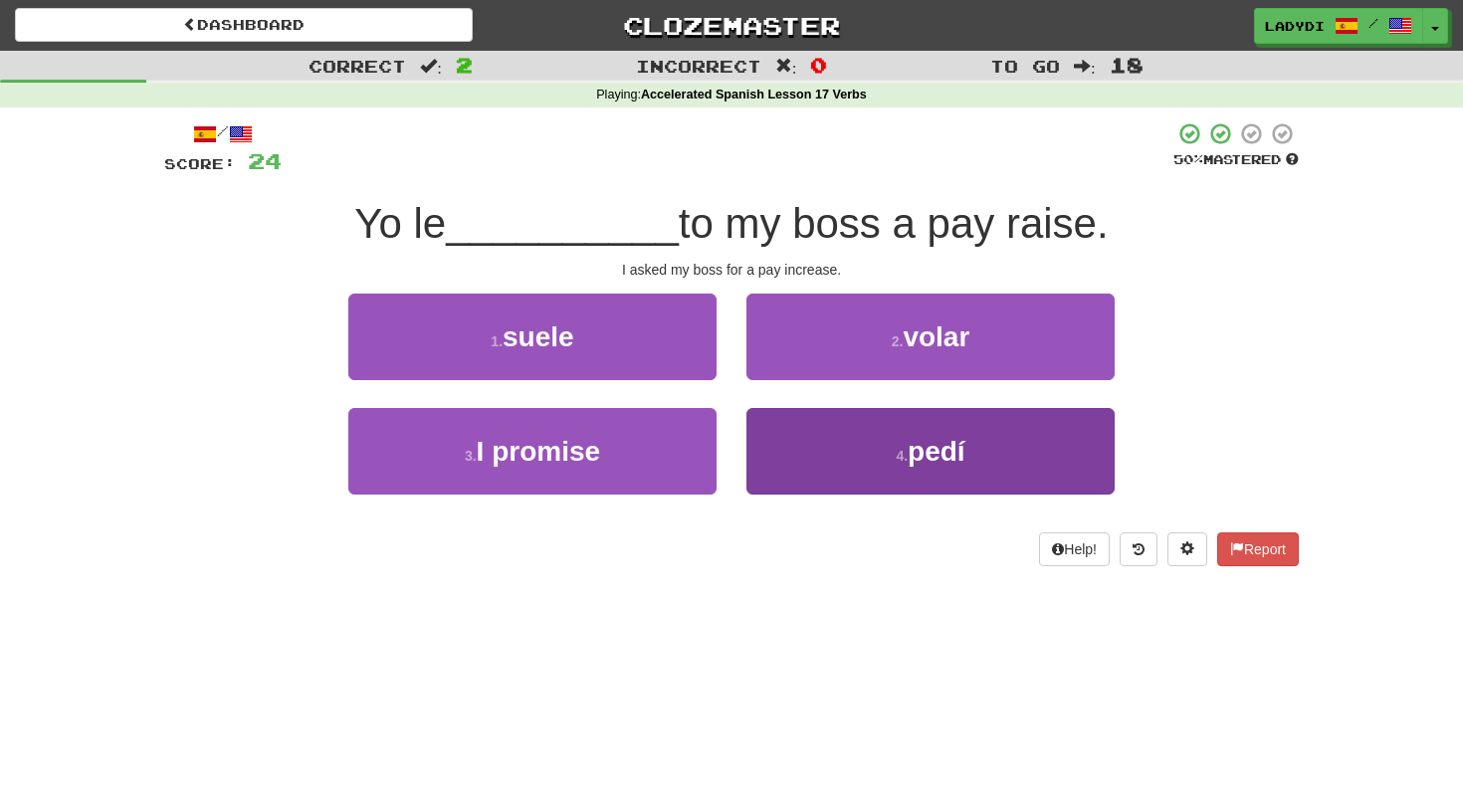 click on "4 .  pedí" at bounding box center [931, 451] 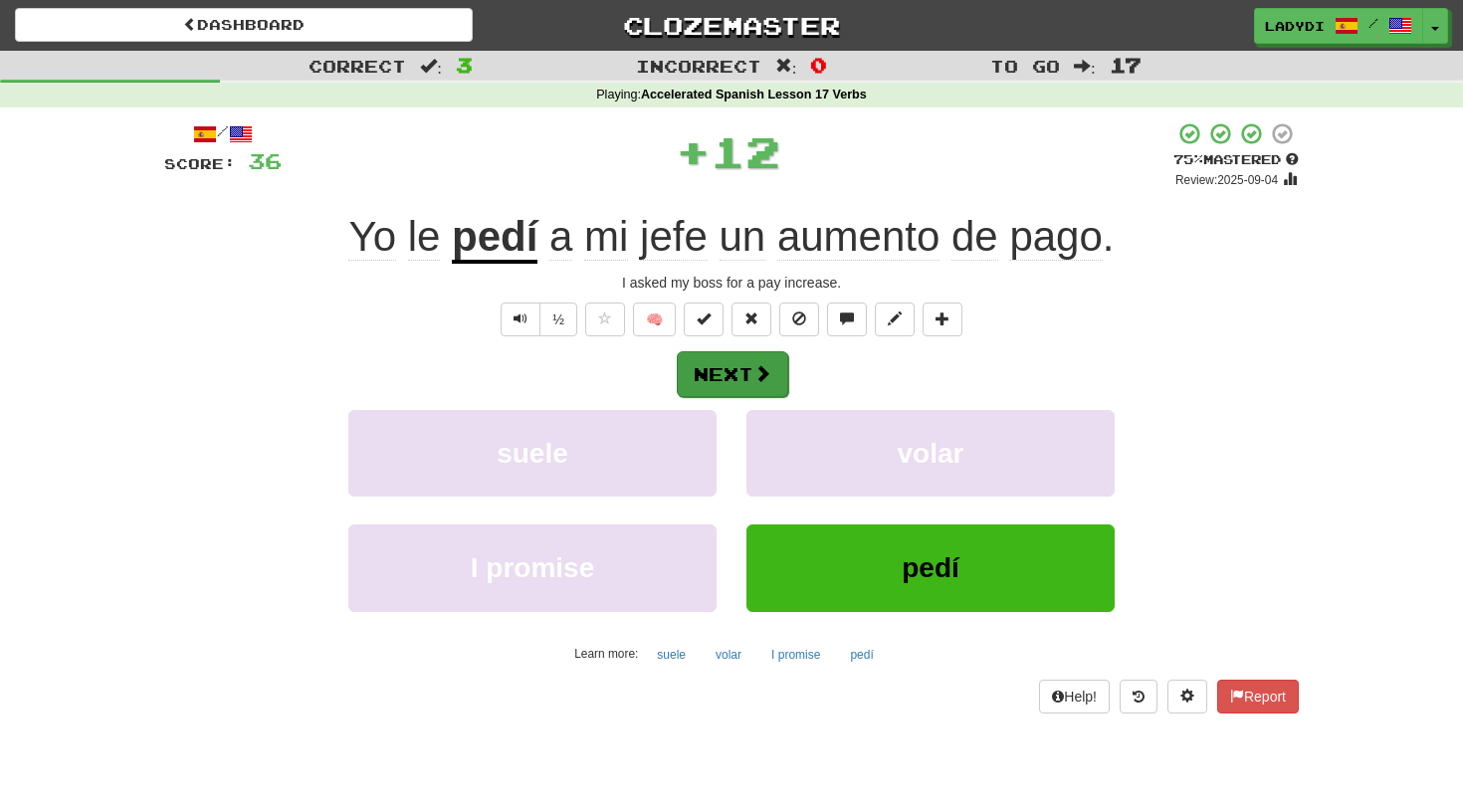 click at bounding box center (762, 373) 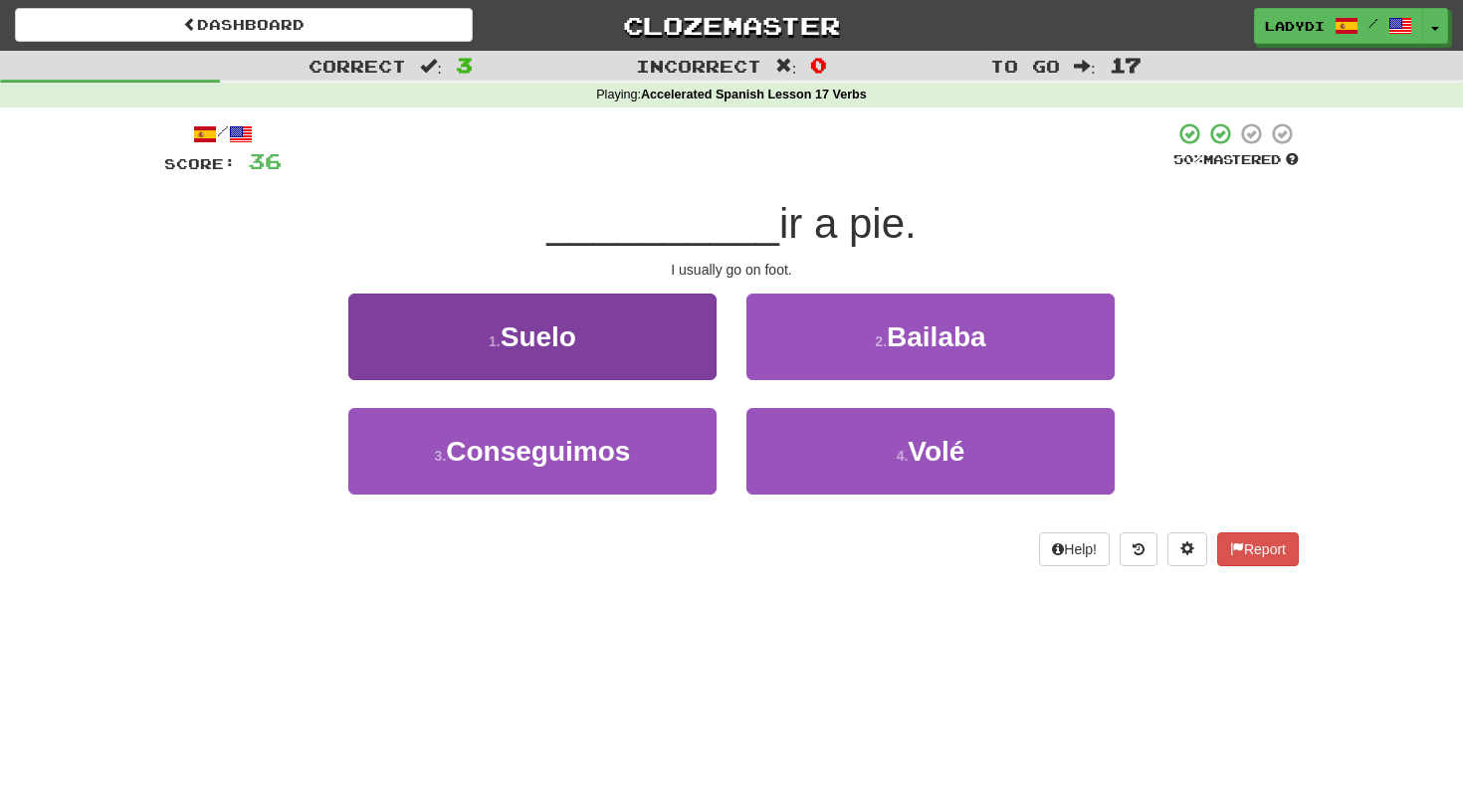 click on "1 .  Suelo" at bounding box center [532, 336] 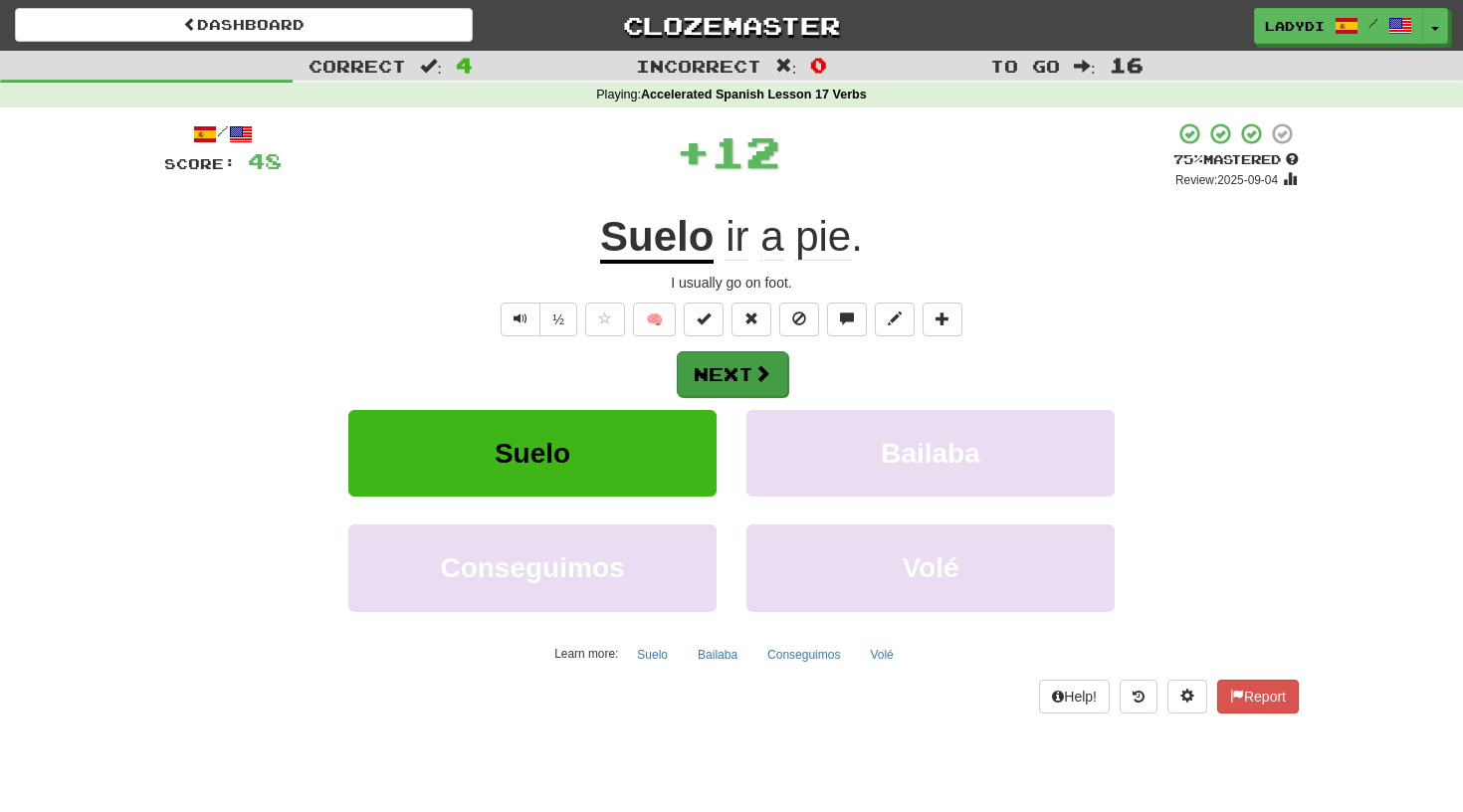 click on "Next" at bounding box center (732, 374) 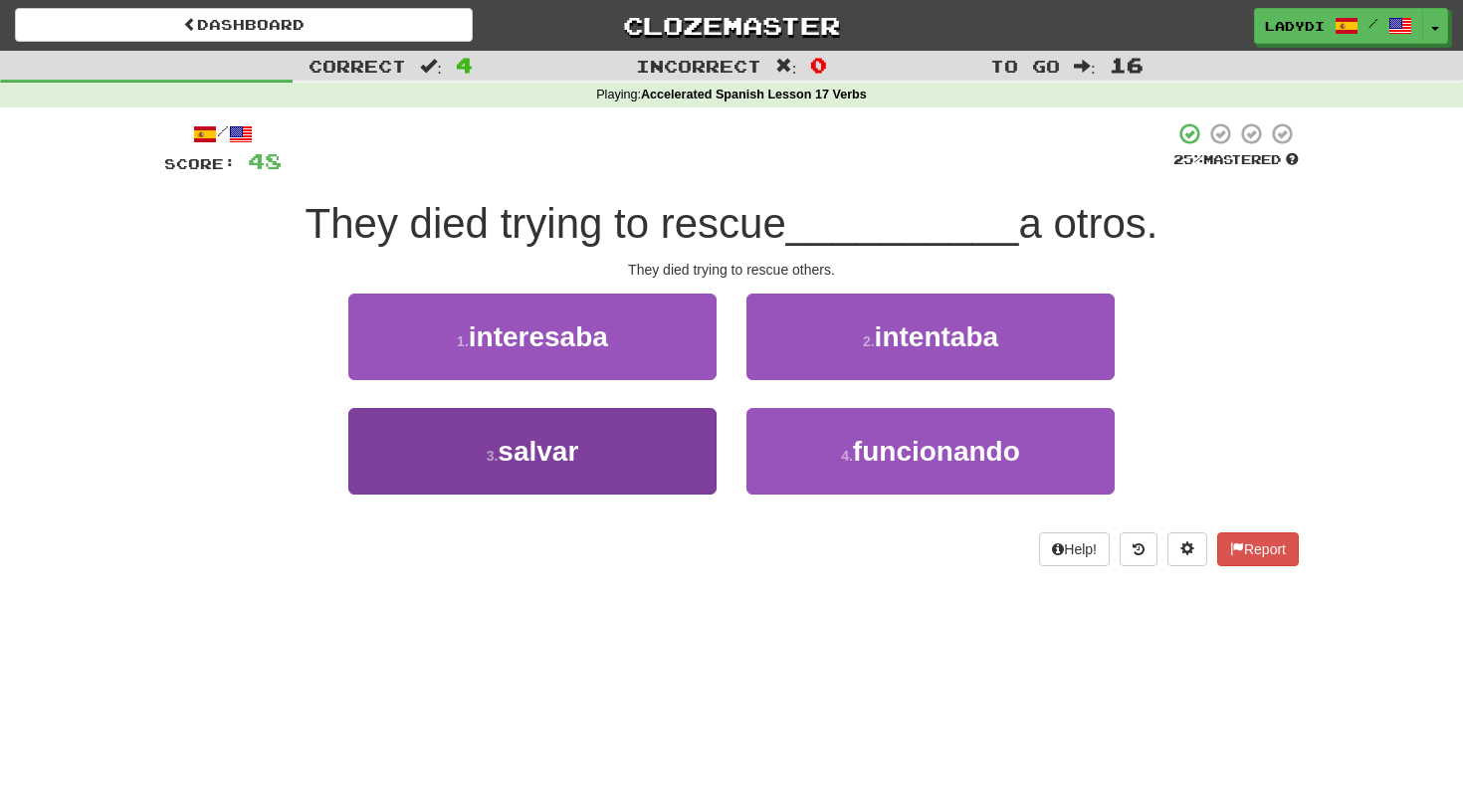 click on "3 .  salvar" at bounding box center [532, 451] 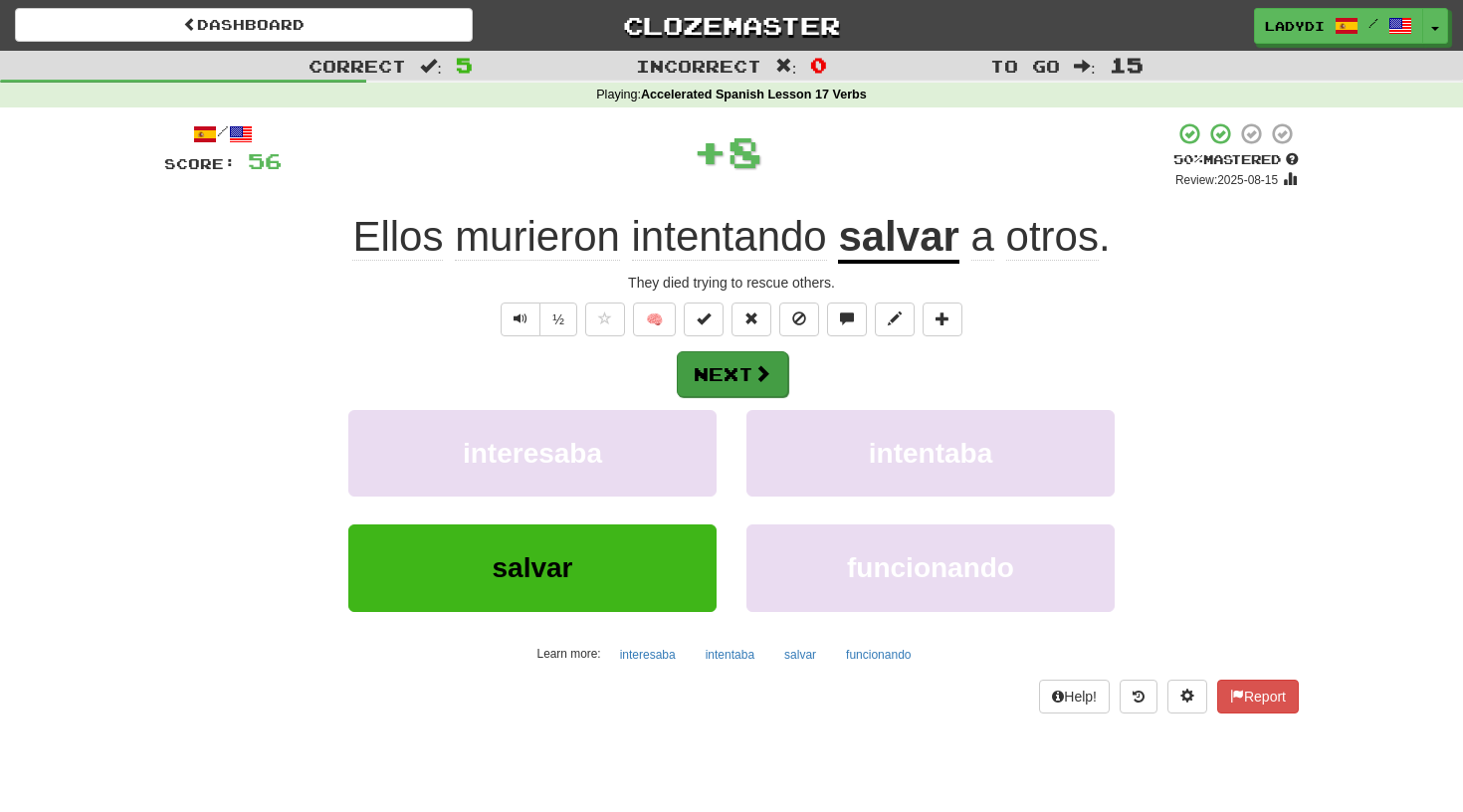 click on "Next" at bounding box center [732, 374] 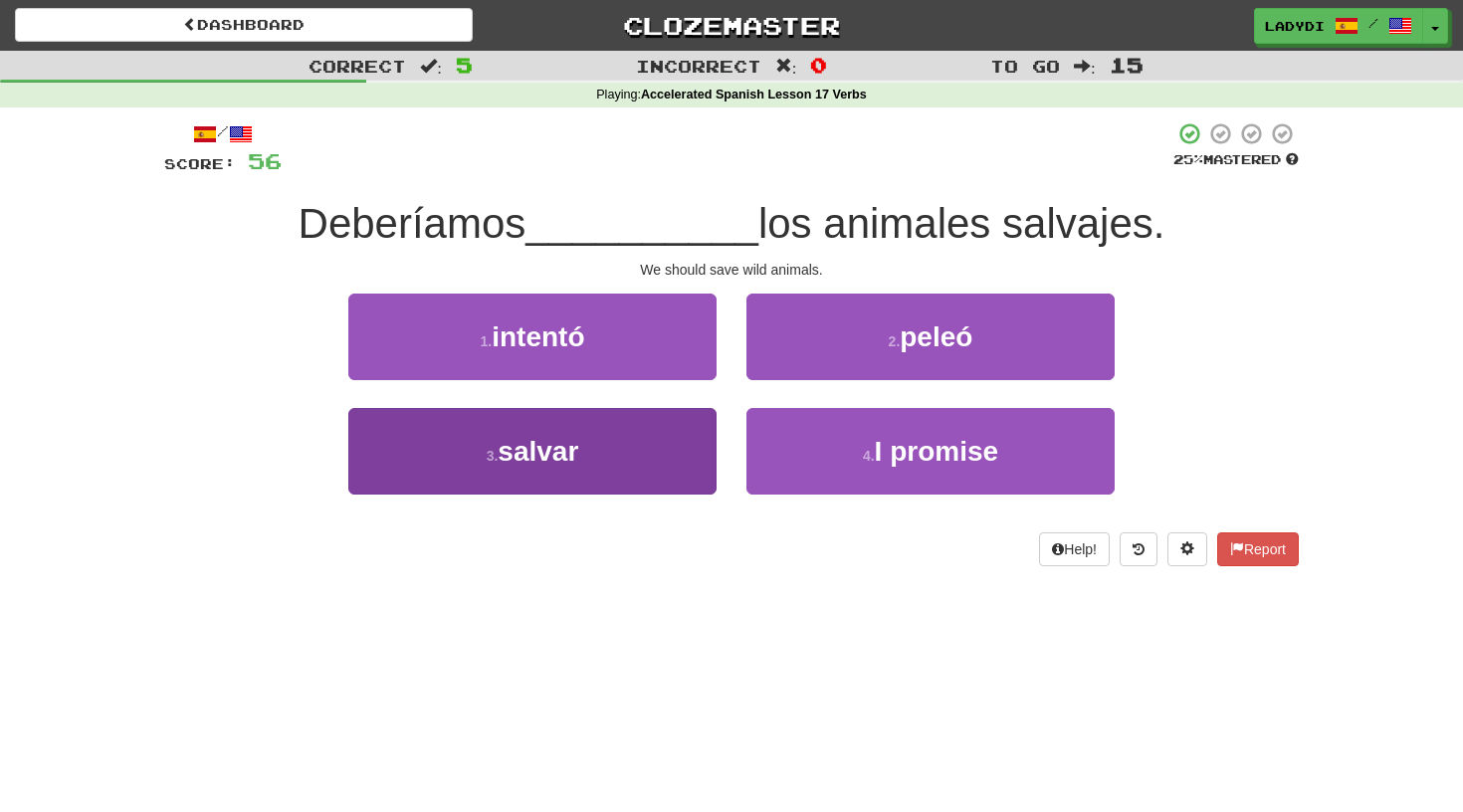 click on "3 .  salvar" at bounding box center [532, 451] 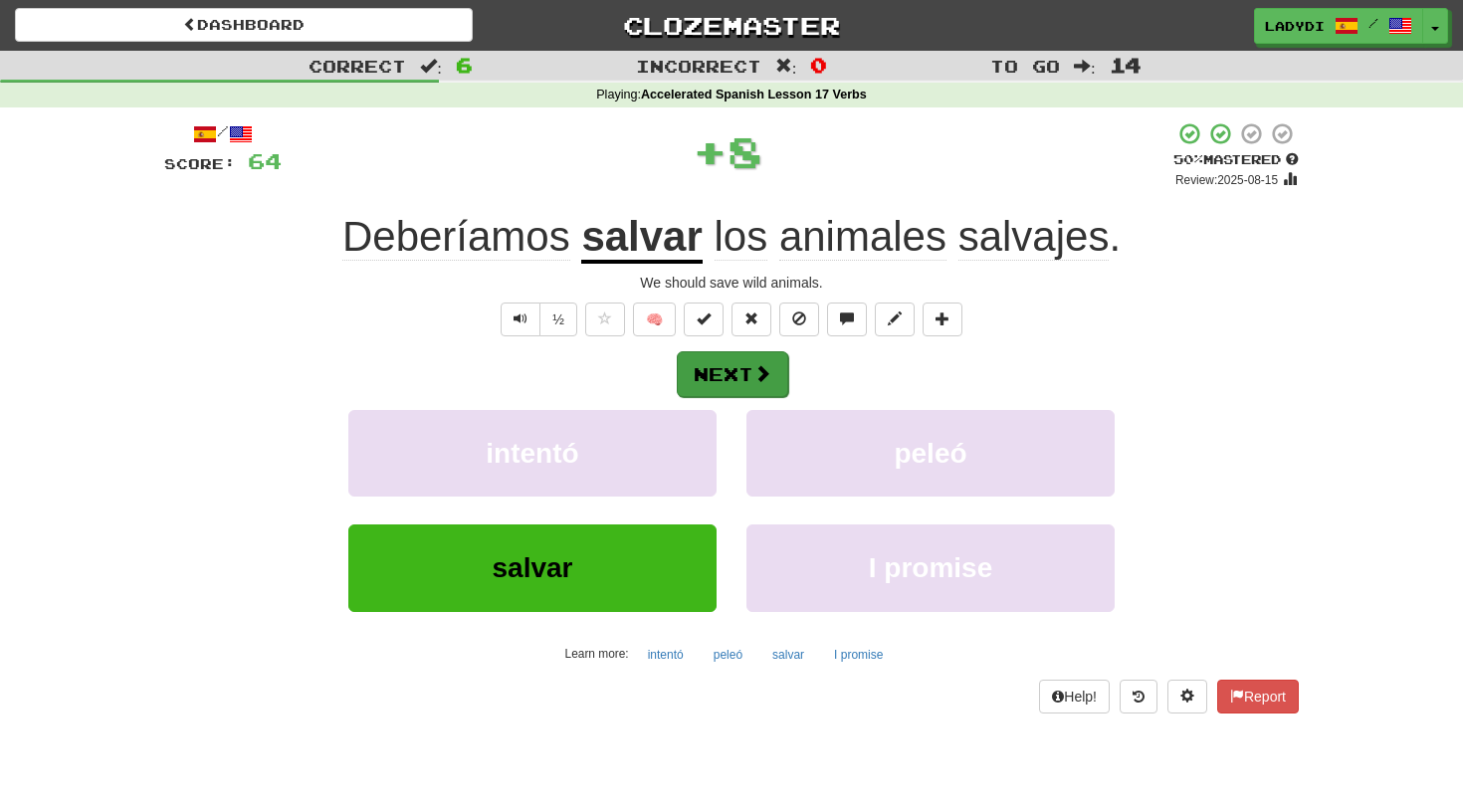 click on "Next" at bounding box center [732, 374] 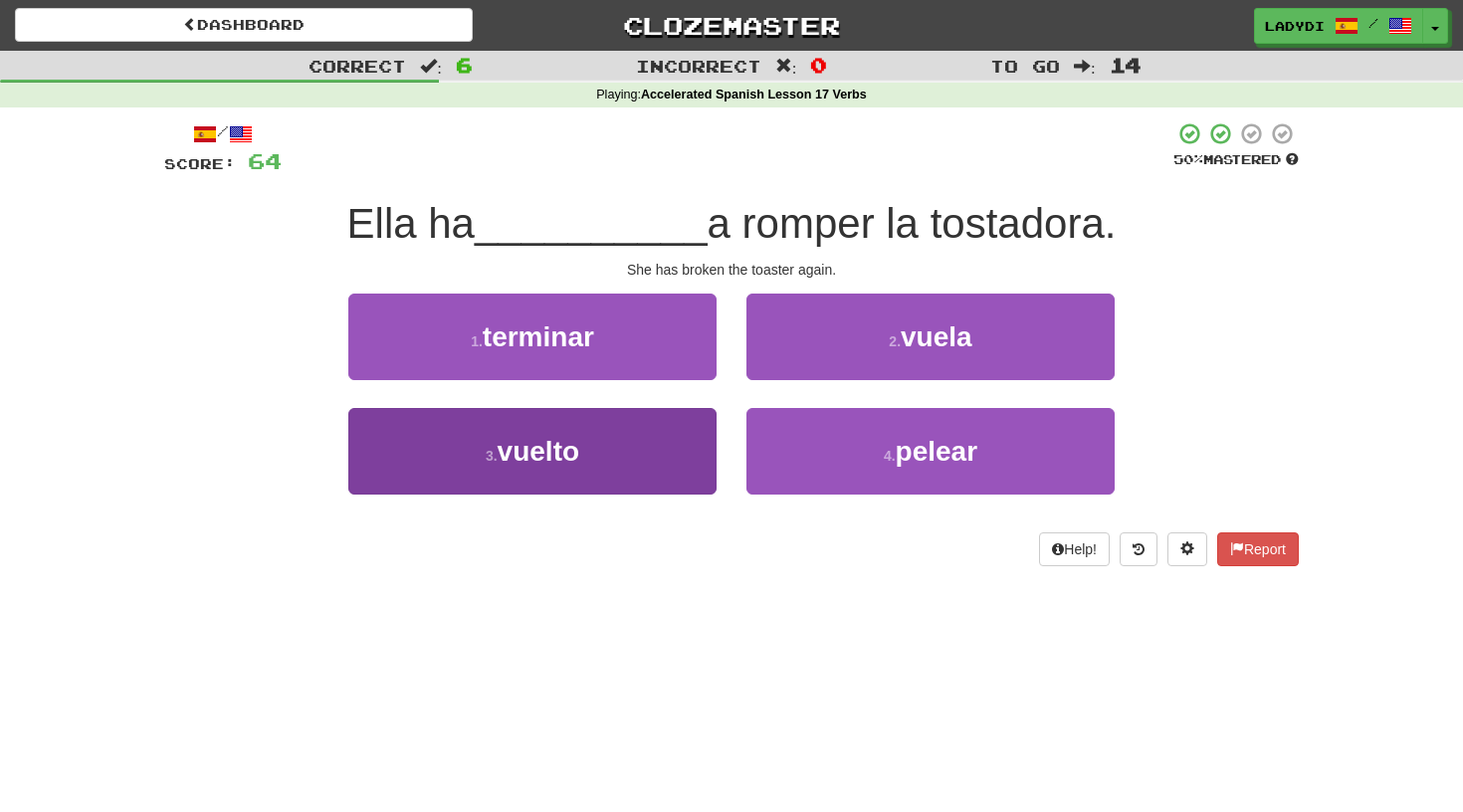 click on "3 .  vuelto" at bounding box center [532, 451] 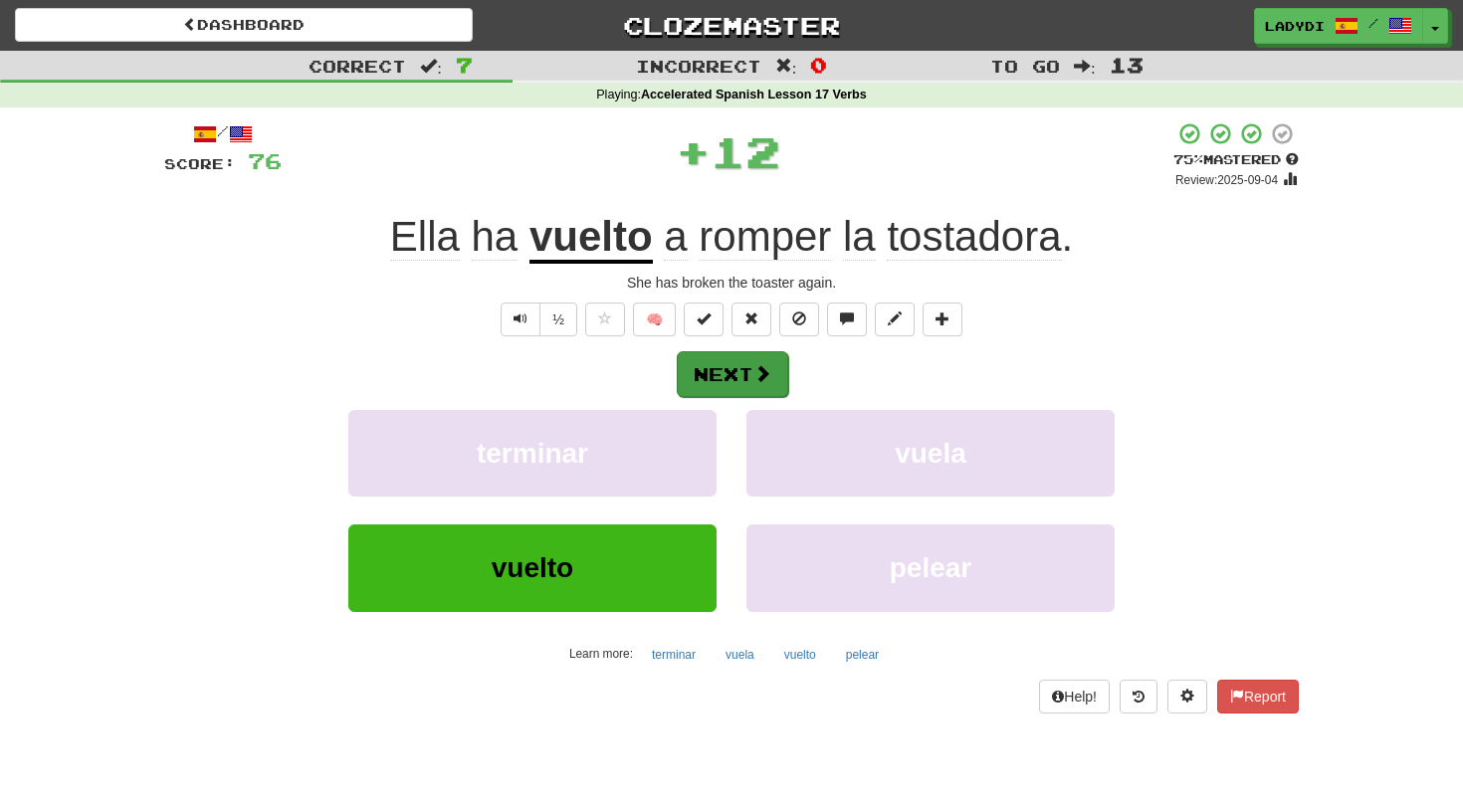 click on "Next" at bounding box center [732, 374] 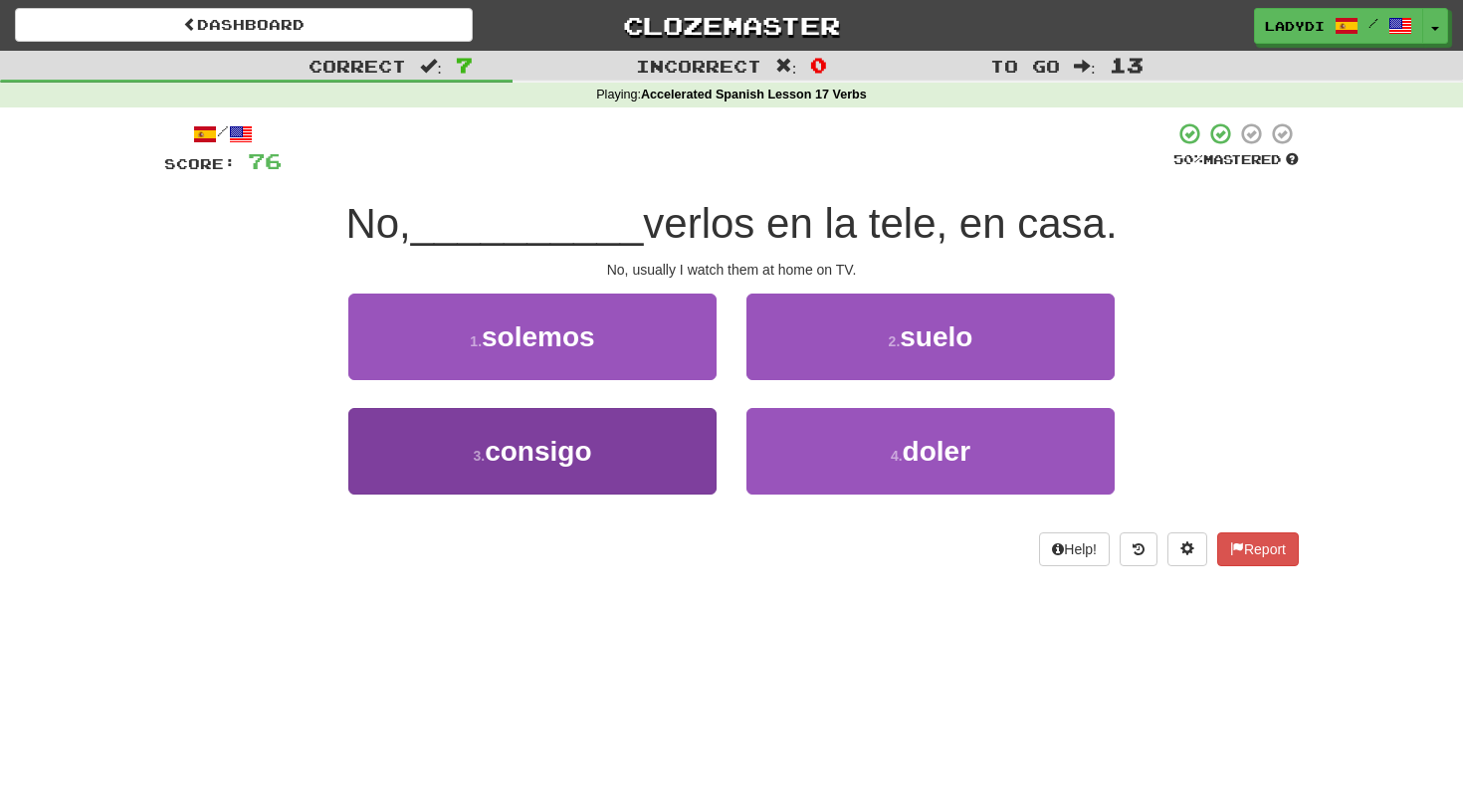 click on "3 .  consigo" at bounding box center (532, 451) 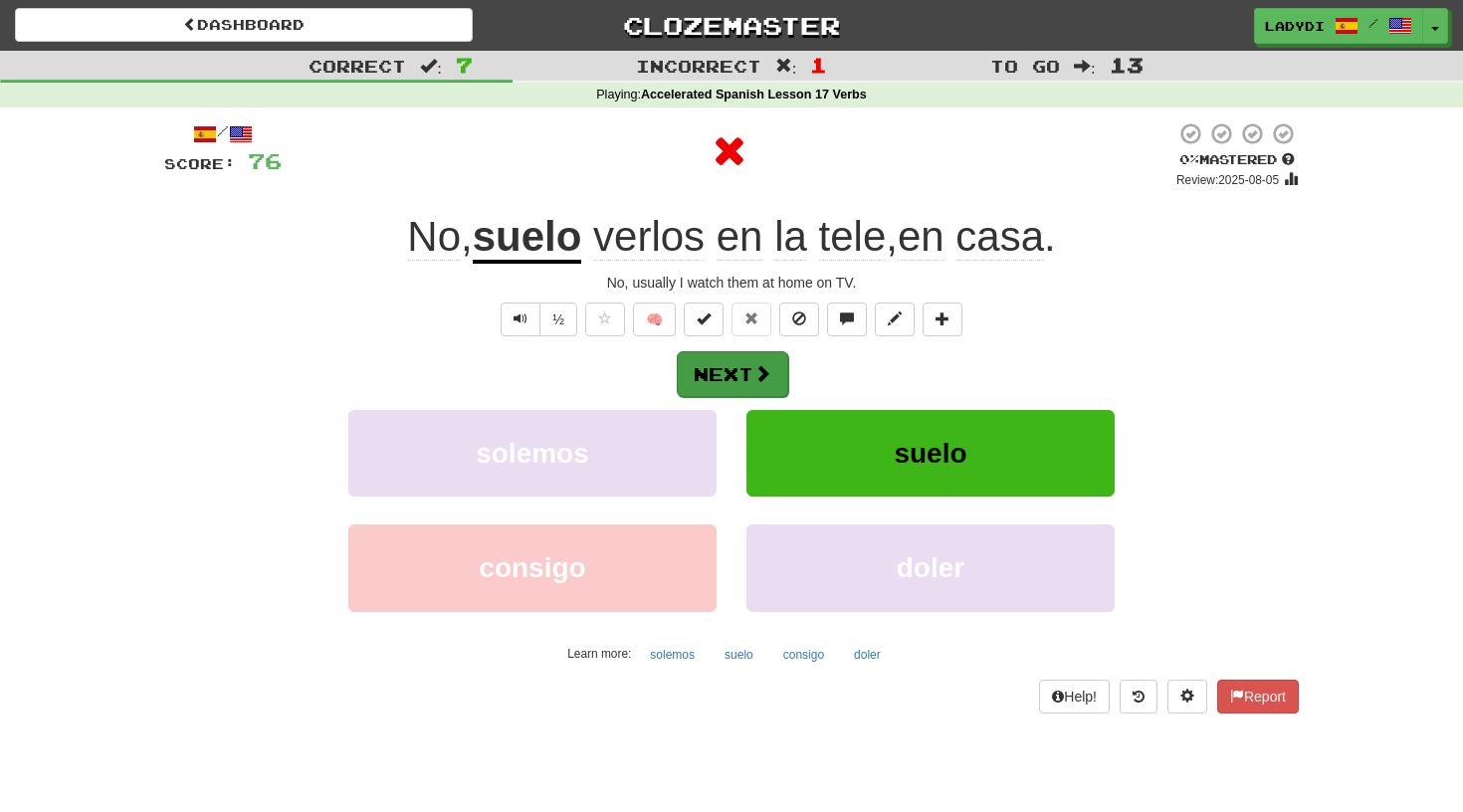 click on "Next" at bounding box center (732, 374) 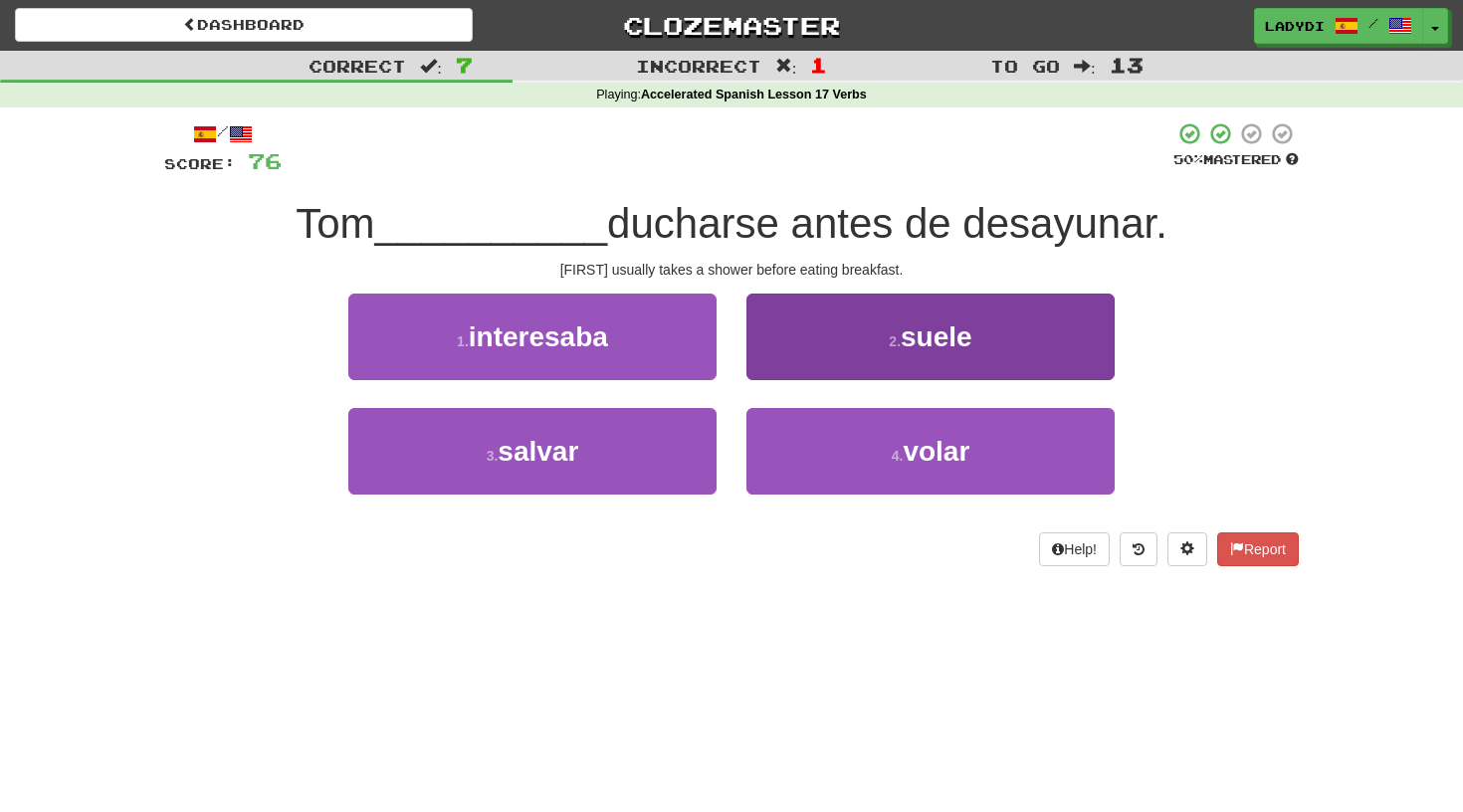 click on "2 .  suele" at bounding box center [931, 336] 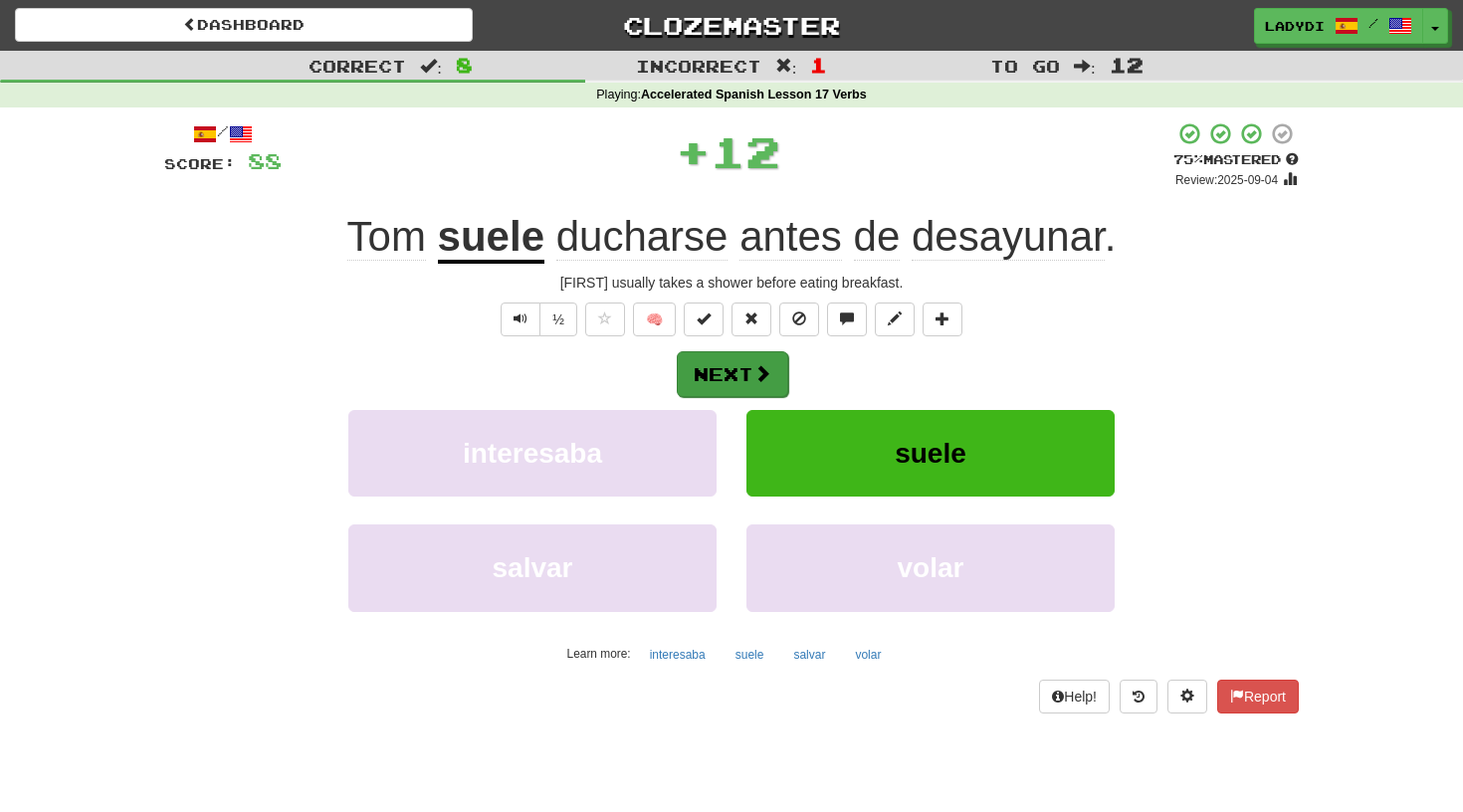 click on "Next" at bounding box center [732, 374] 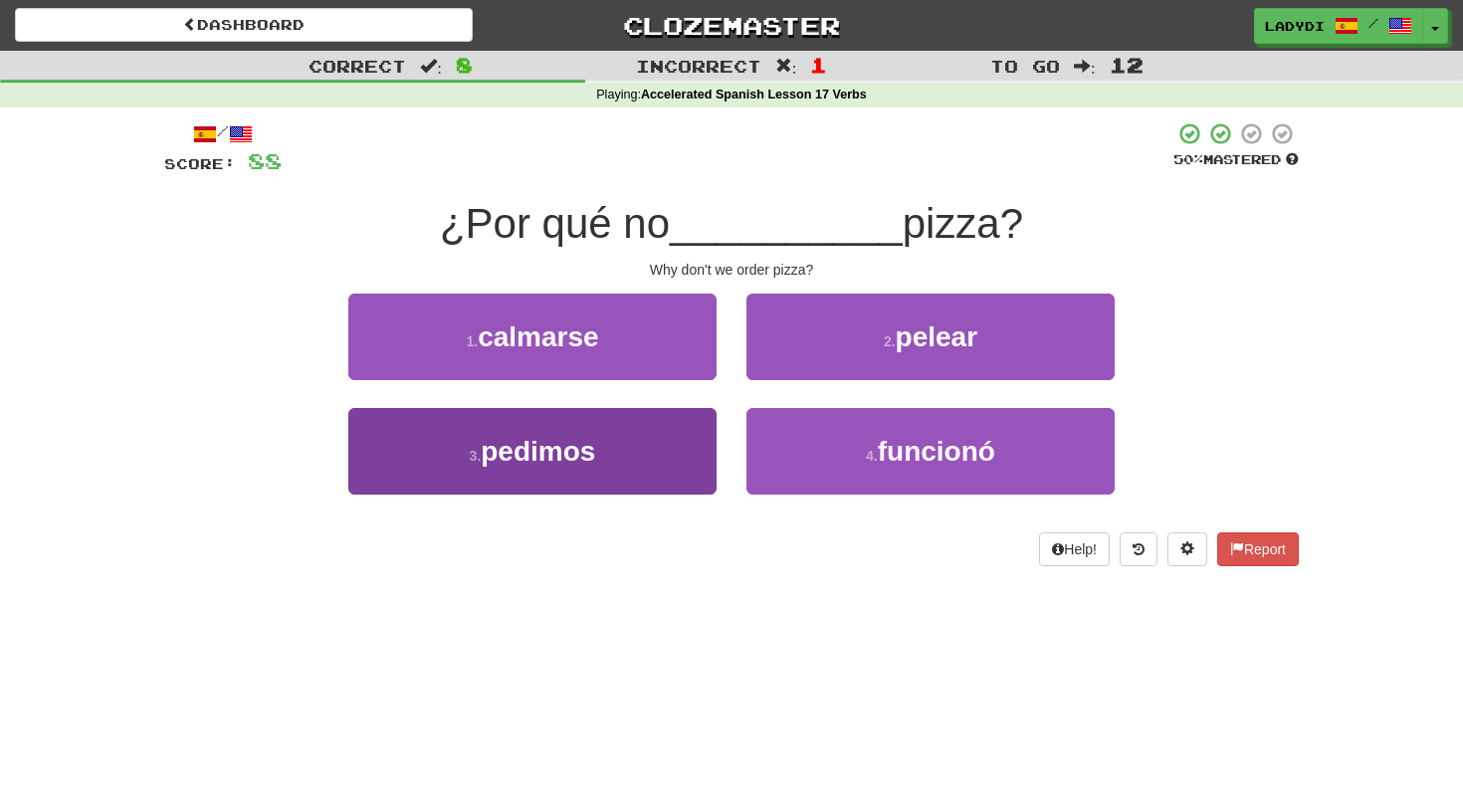 click on "3 .  pedimos" at bounding box center (532, 451) 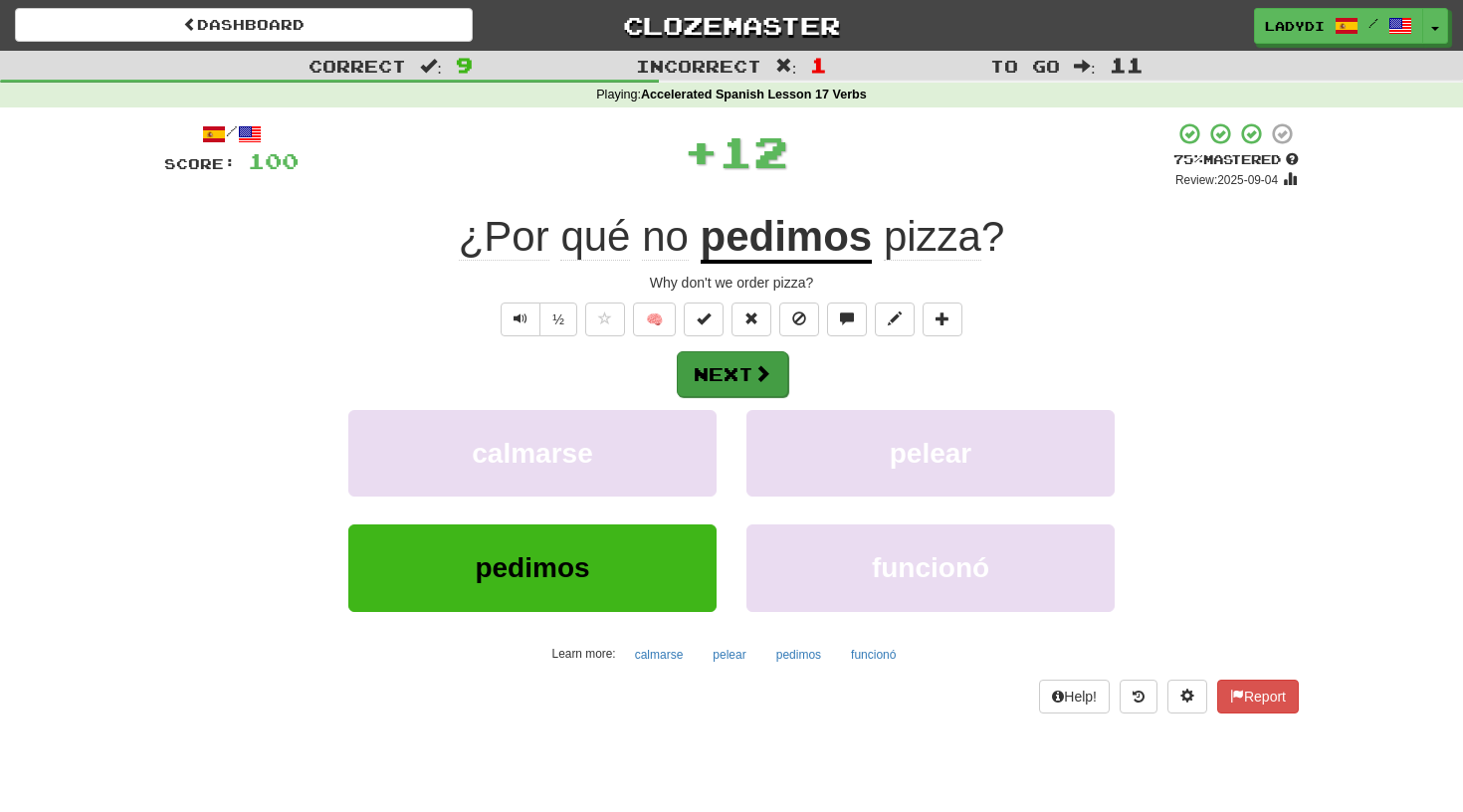 click at bounding box center (762, 373) 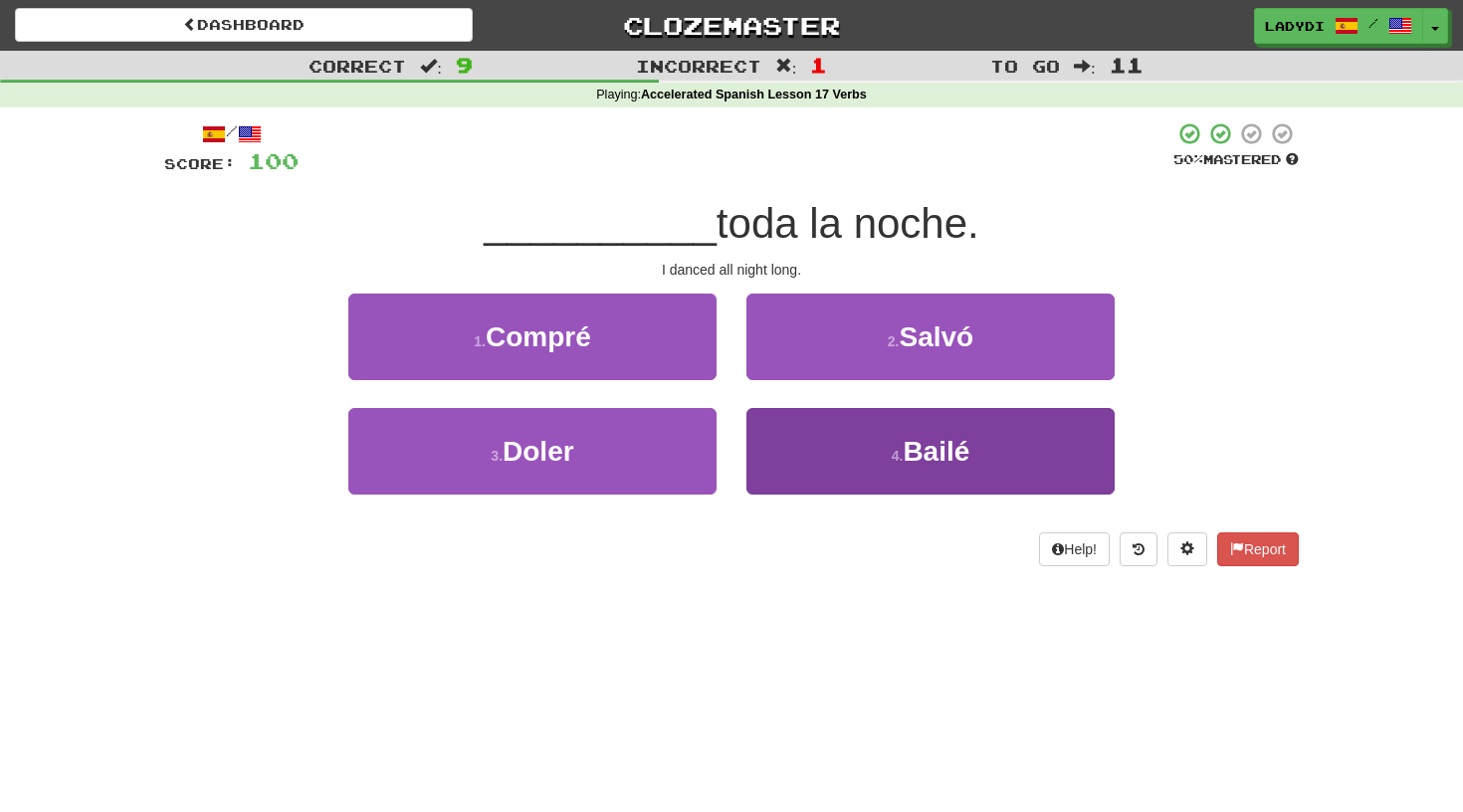 click on "4 .  Bailé" at bounding box center (931, 451) 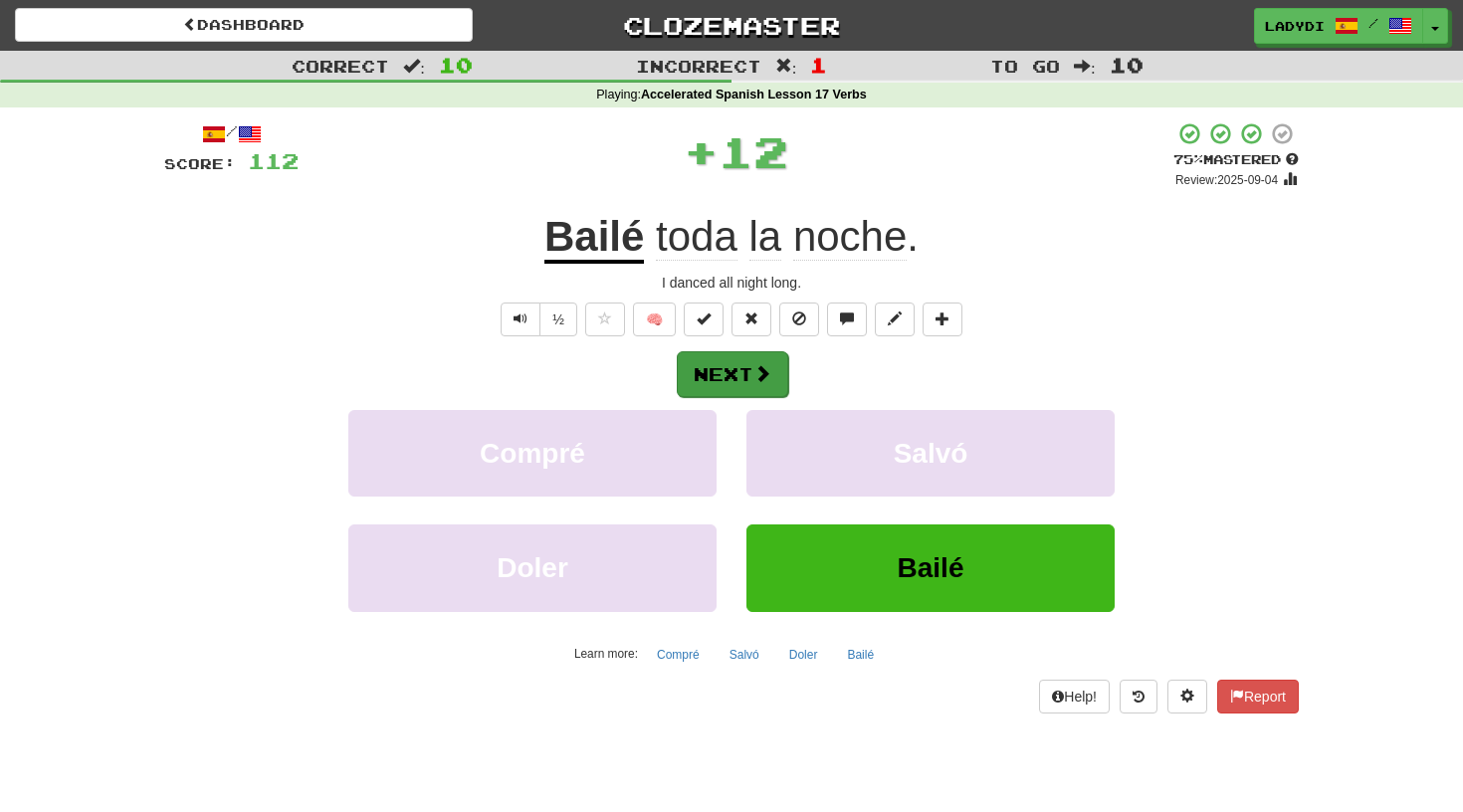 click on "Next" at bounding box center (732, 374) 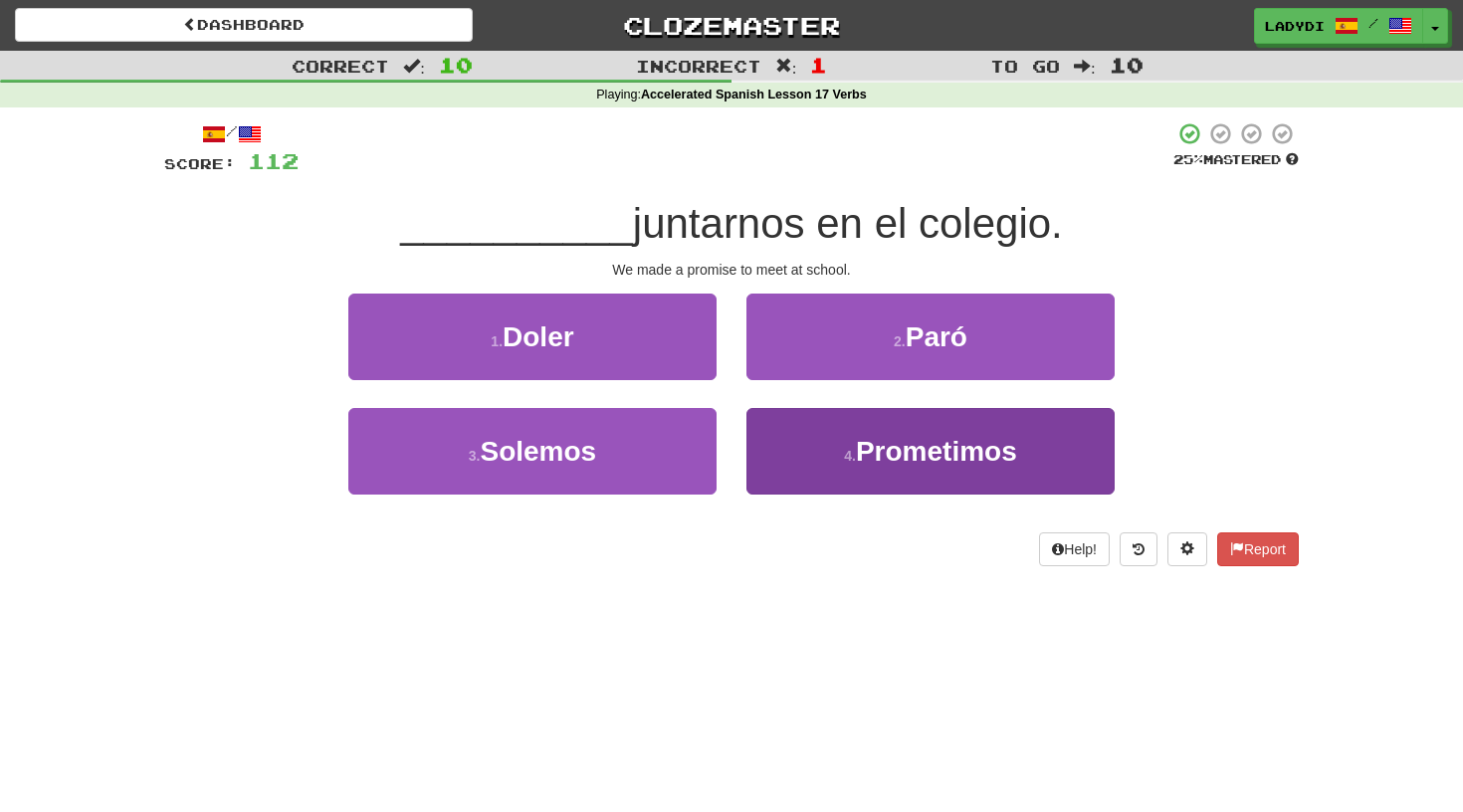 click on "Prometimos" at bounding box center [937, 451] 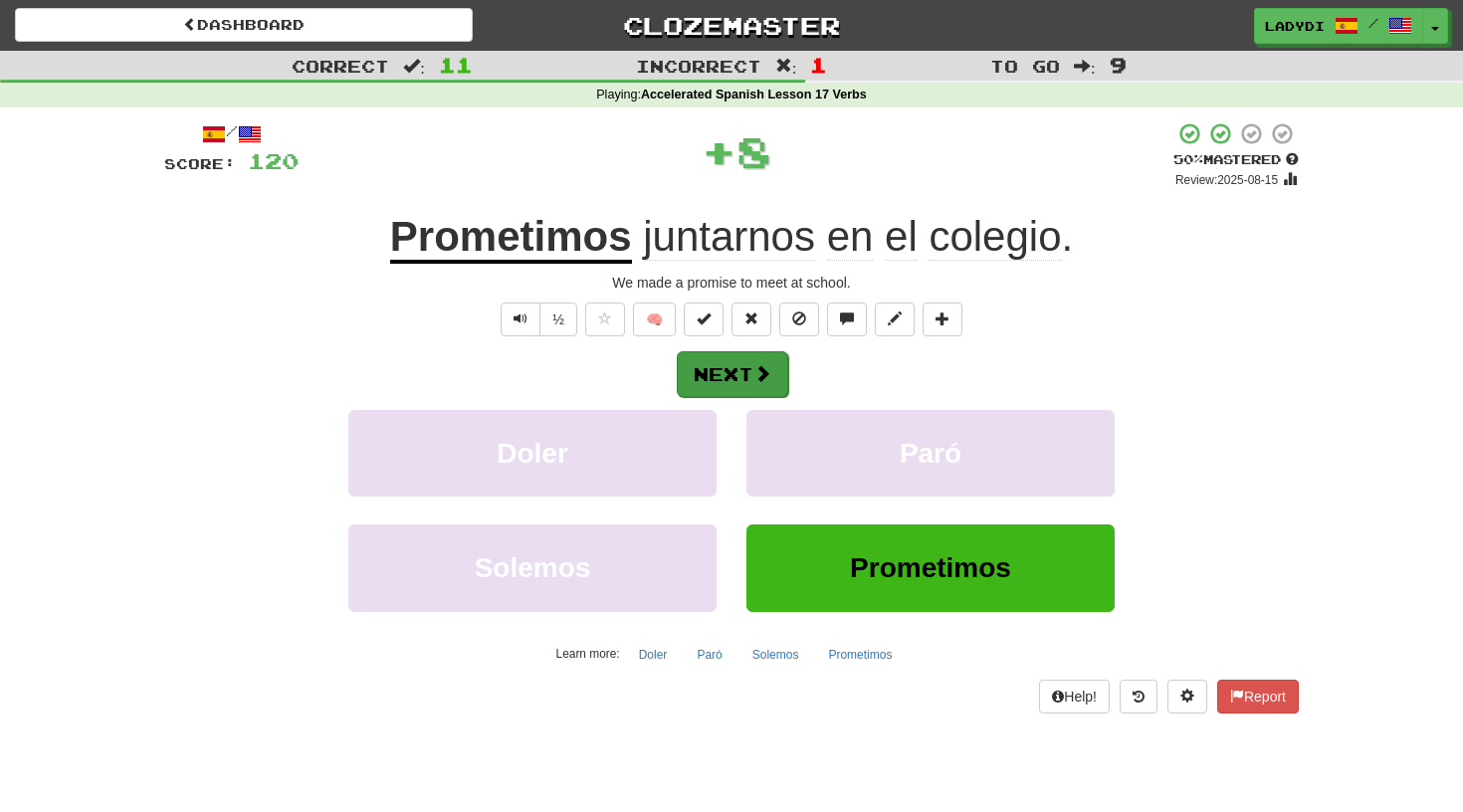 click at bounding box center [762, 373] 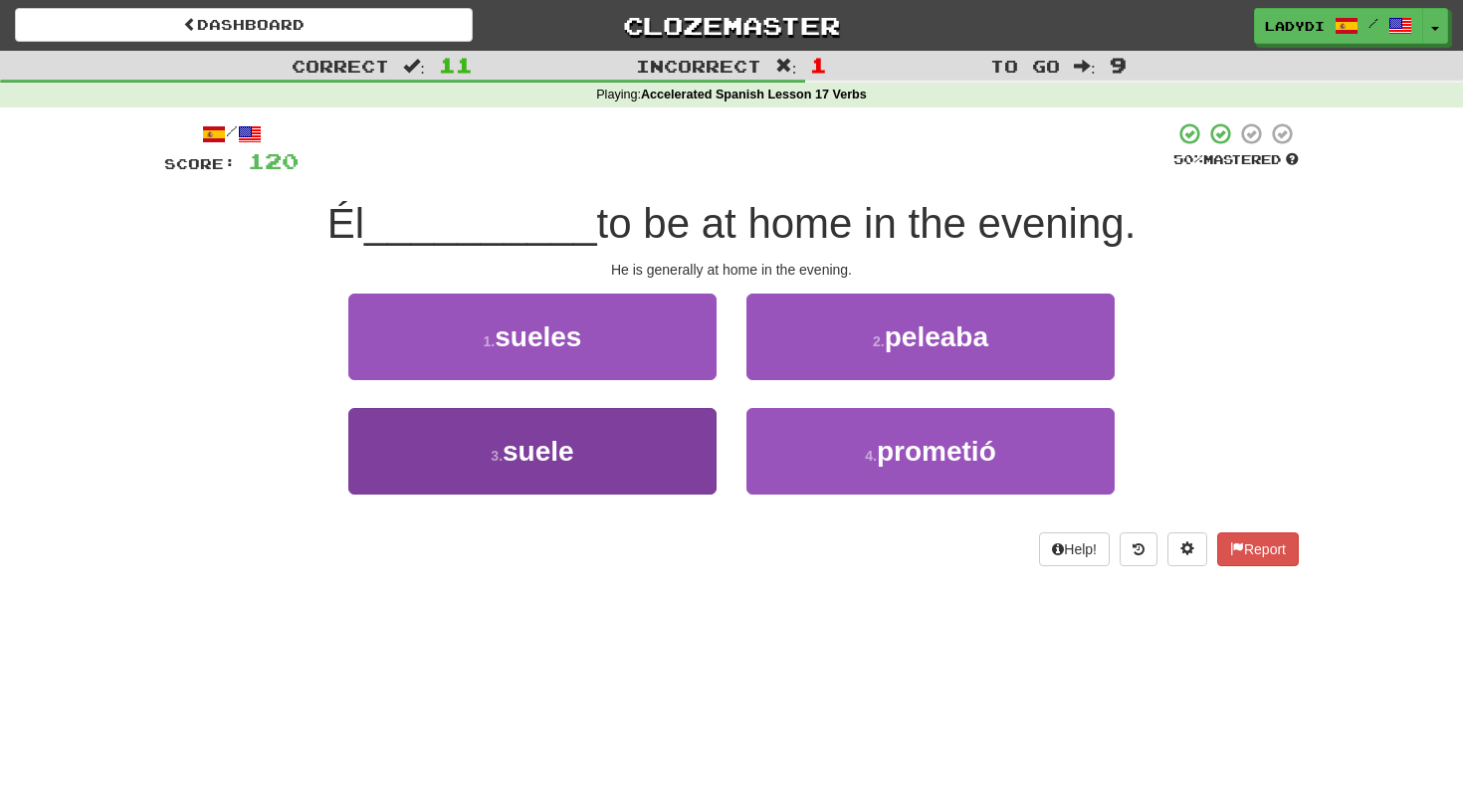 click on "3 .  suele" at bounding box center (532, 451) 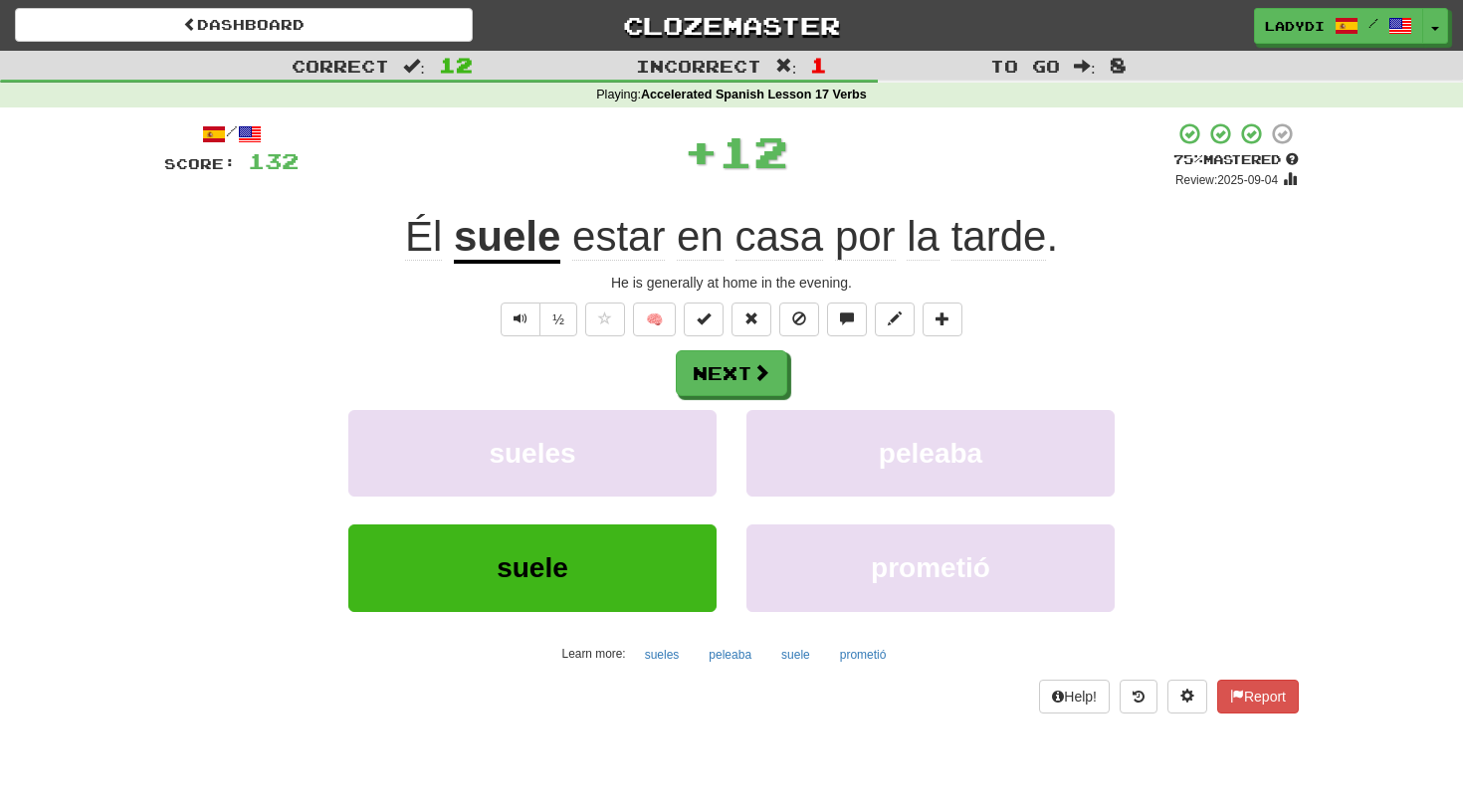 click on "Next" at bounding box center [732, 373] 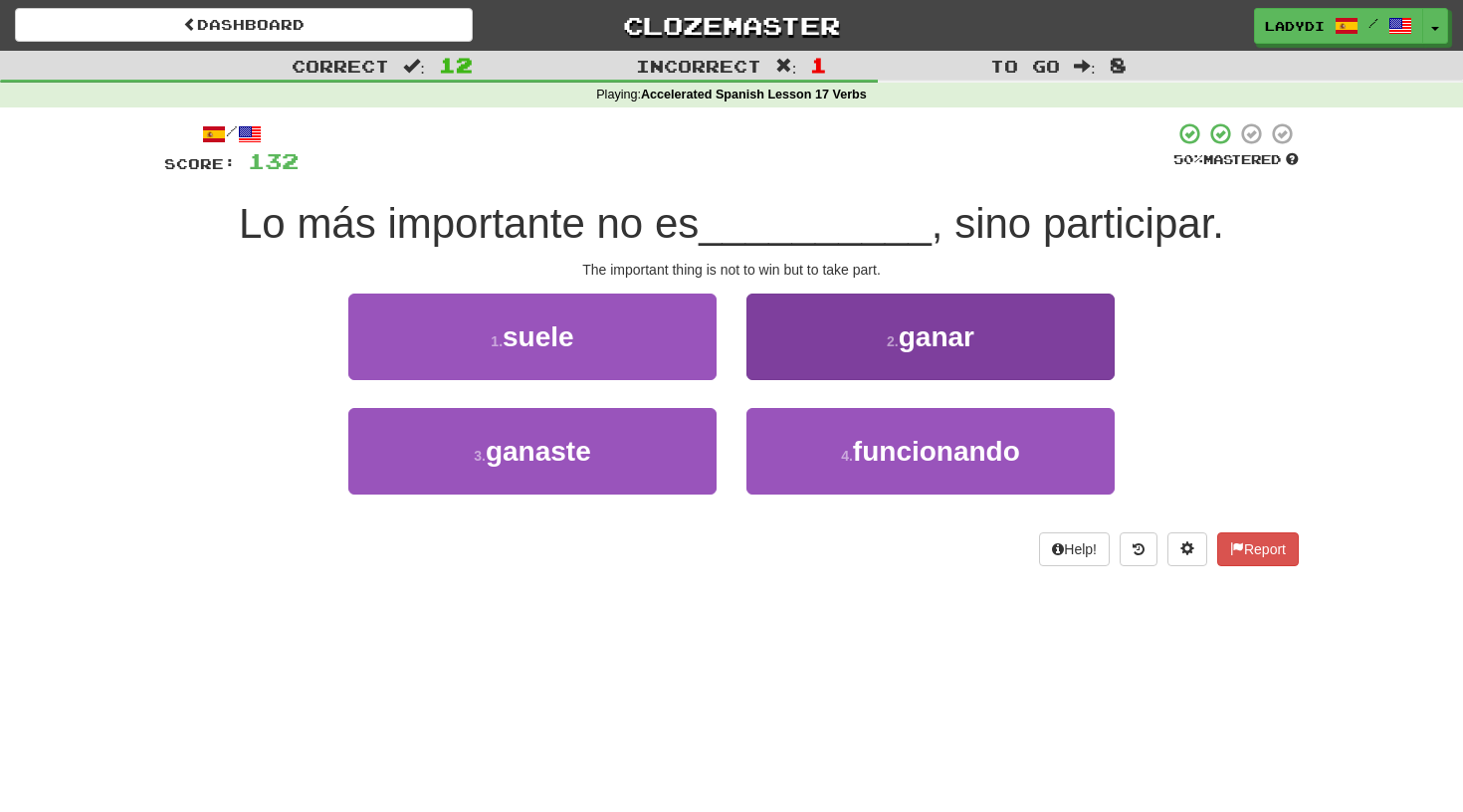 click on "2 .  ganar" at bounding box center [931, 336] 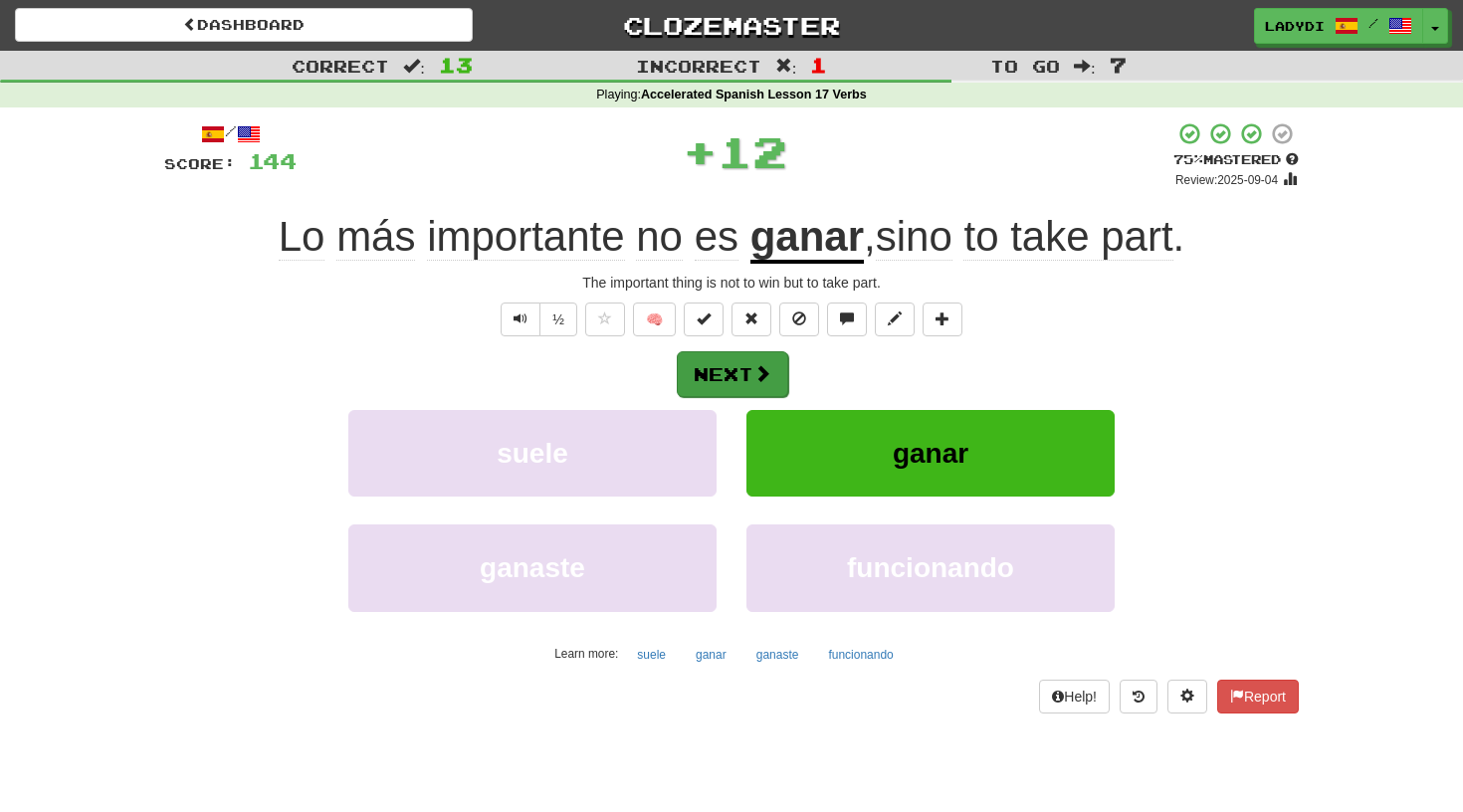 click on "Next" at bounding box center [732, 374] 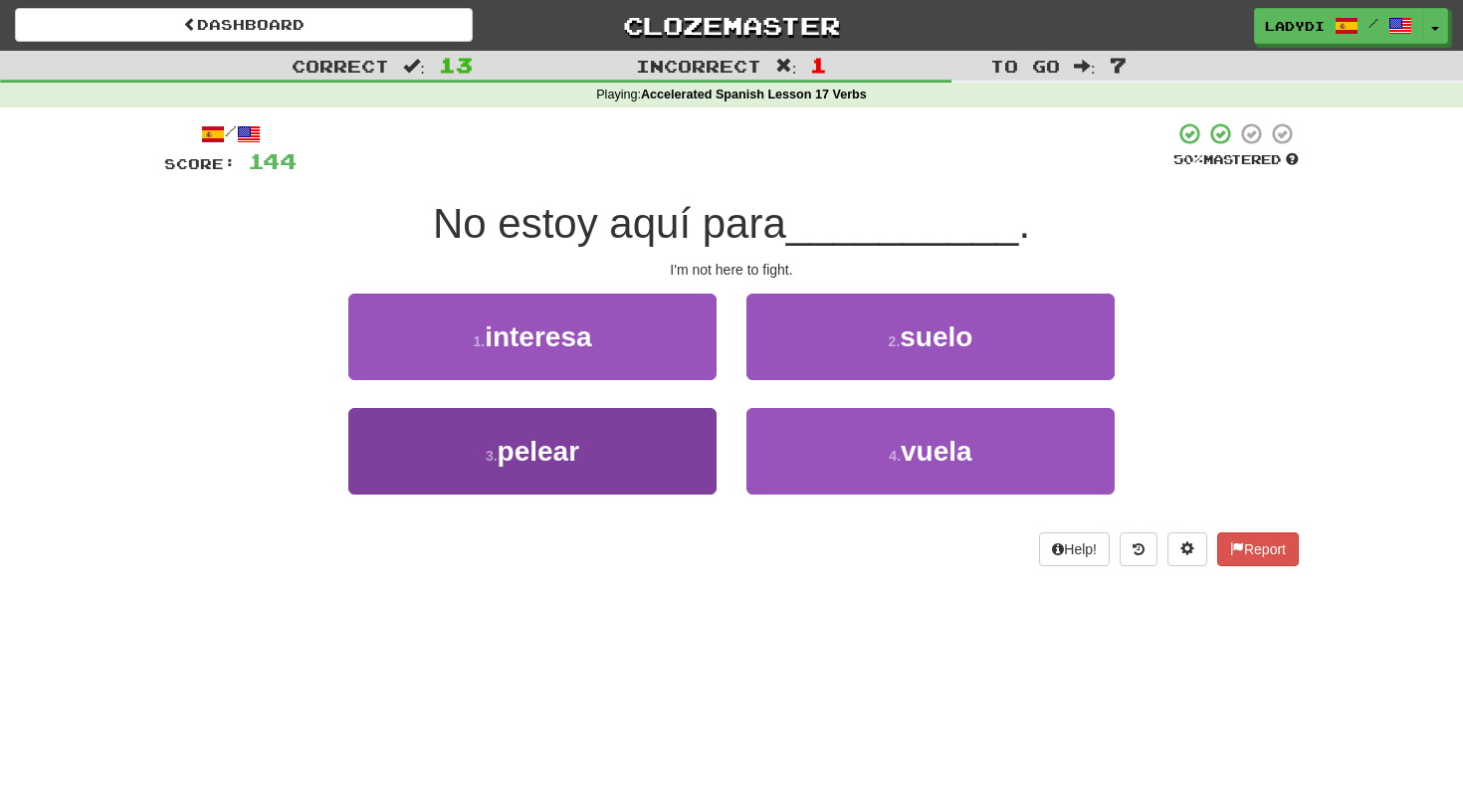 click on "3 .  pelear" at bounding box center [532, 451] 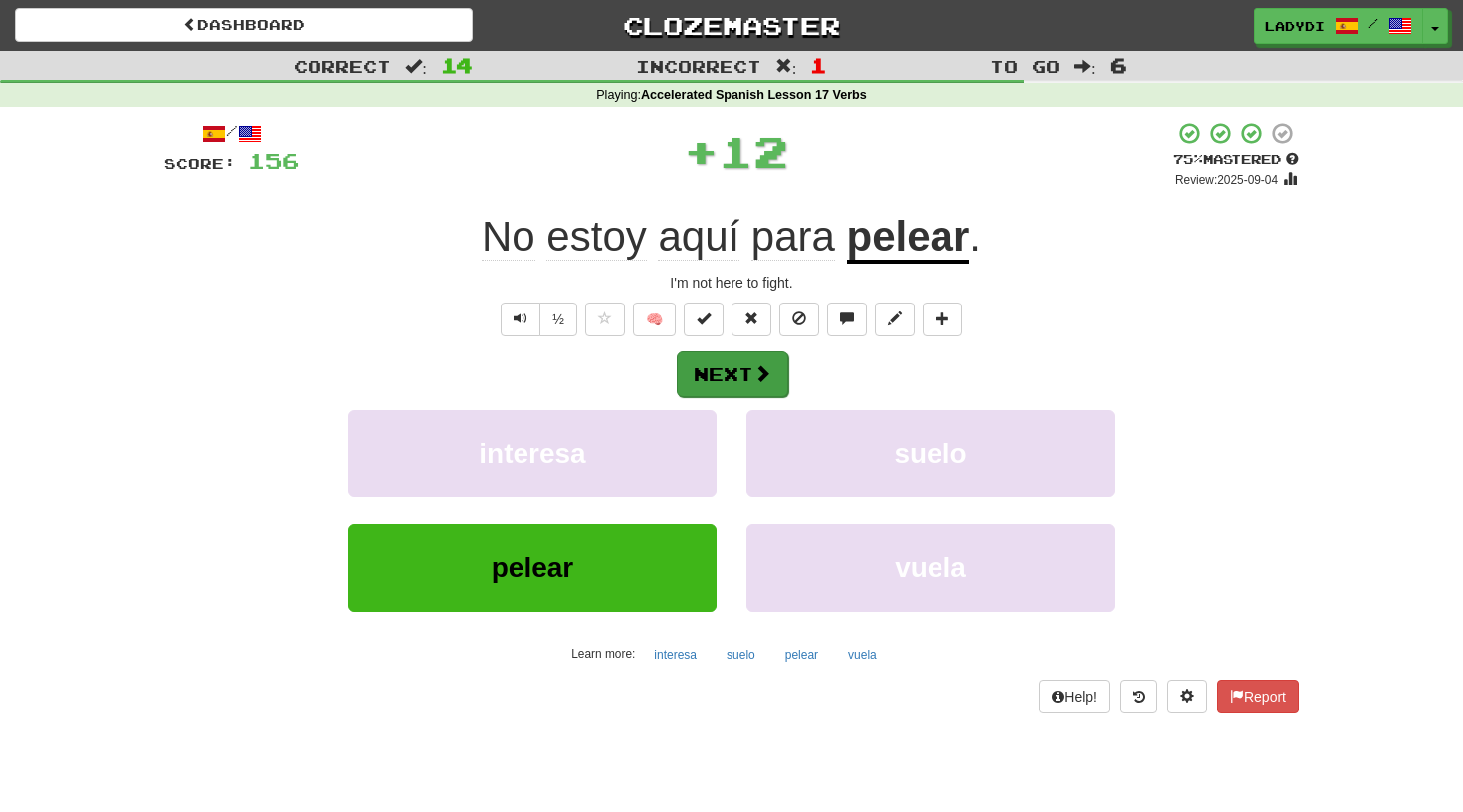 click on "Next" at bounding box center (732, 374) 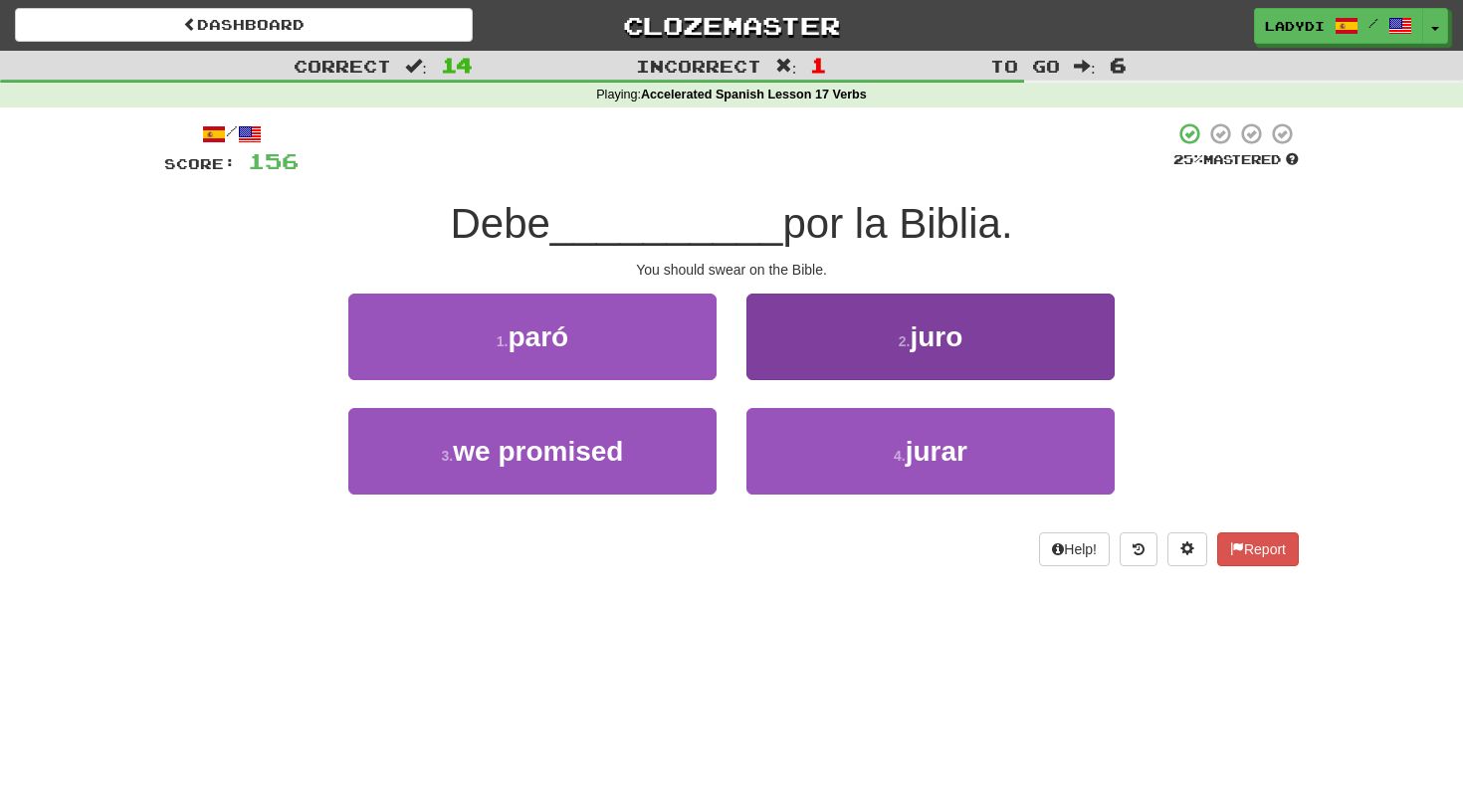 click on "2 .  juro" at bounding box center (931, 336) 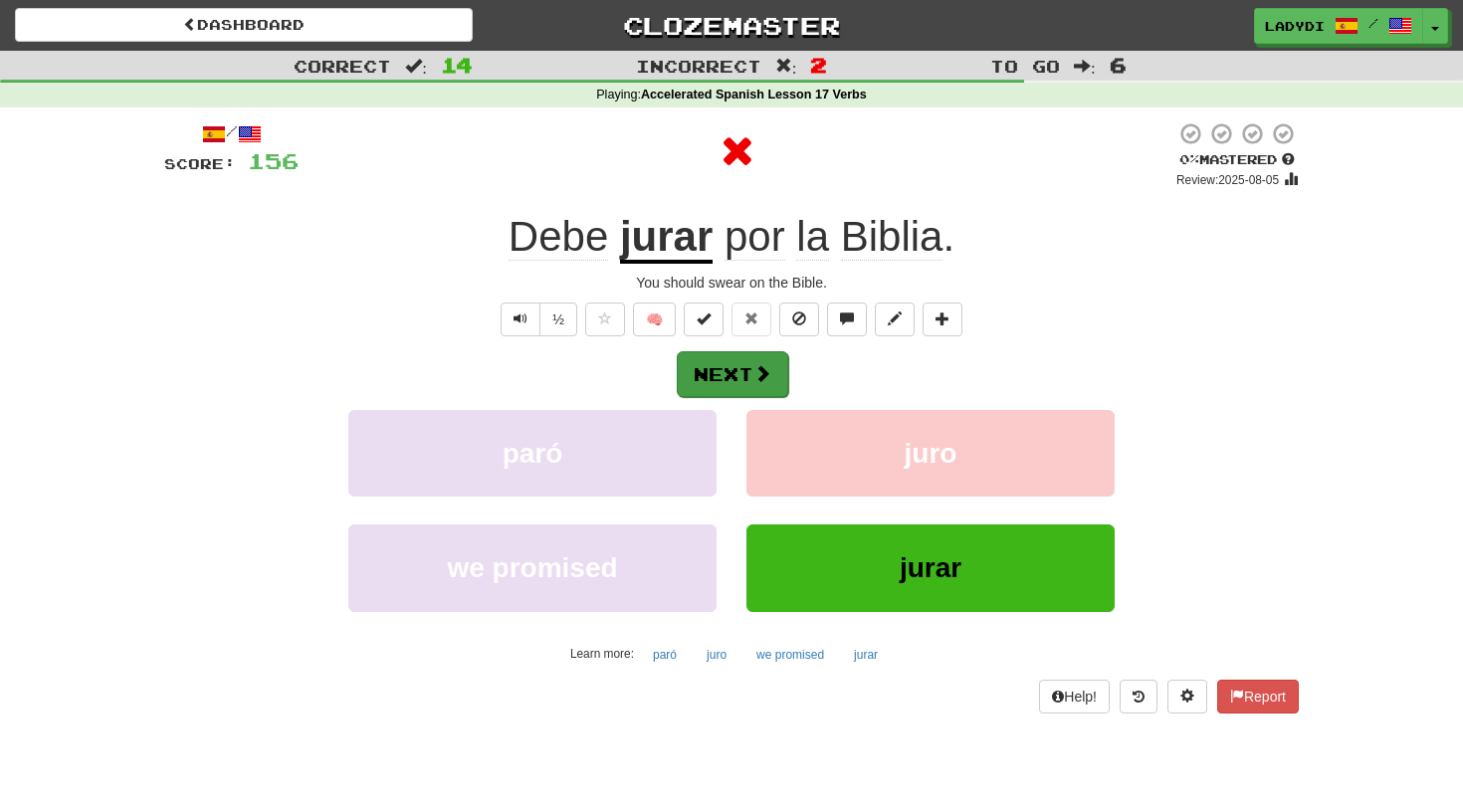 click on "Next" at bounding box center (732, 374) 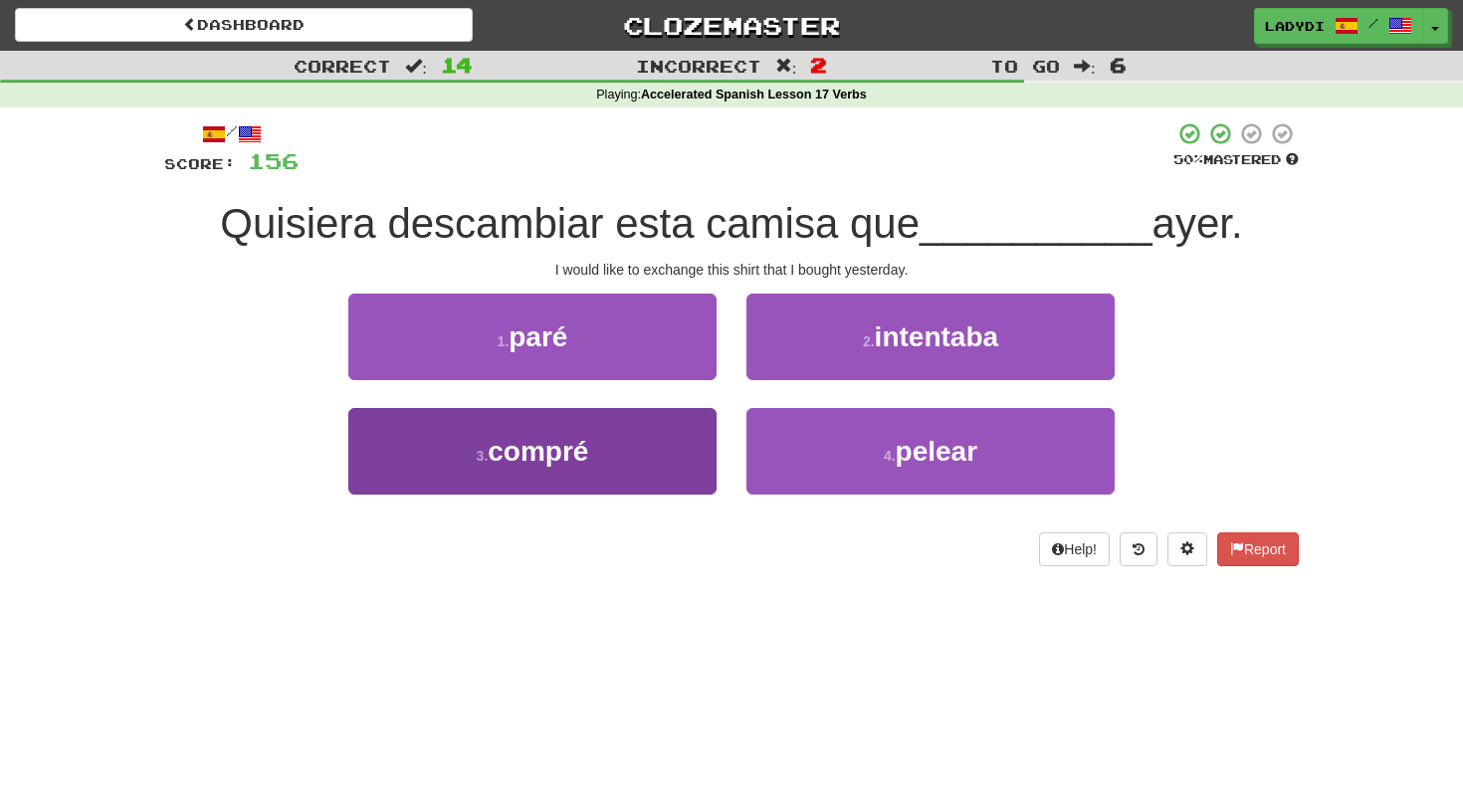 click on "3 .  compré" at bounding box center (532, 451) 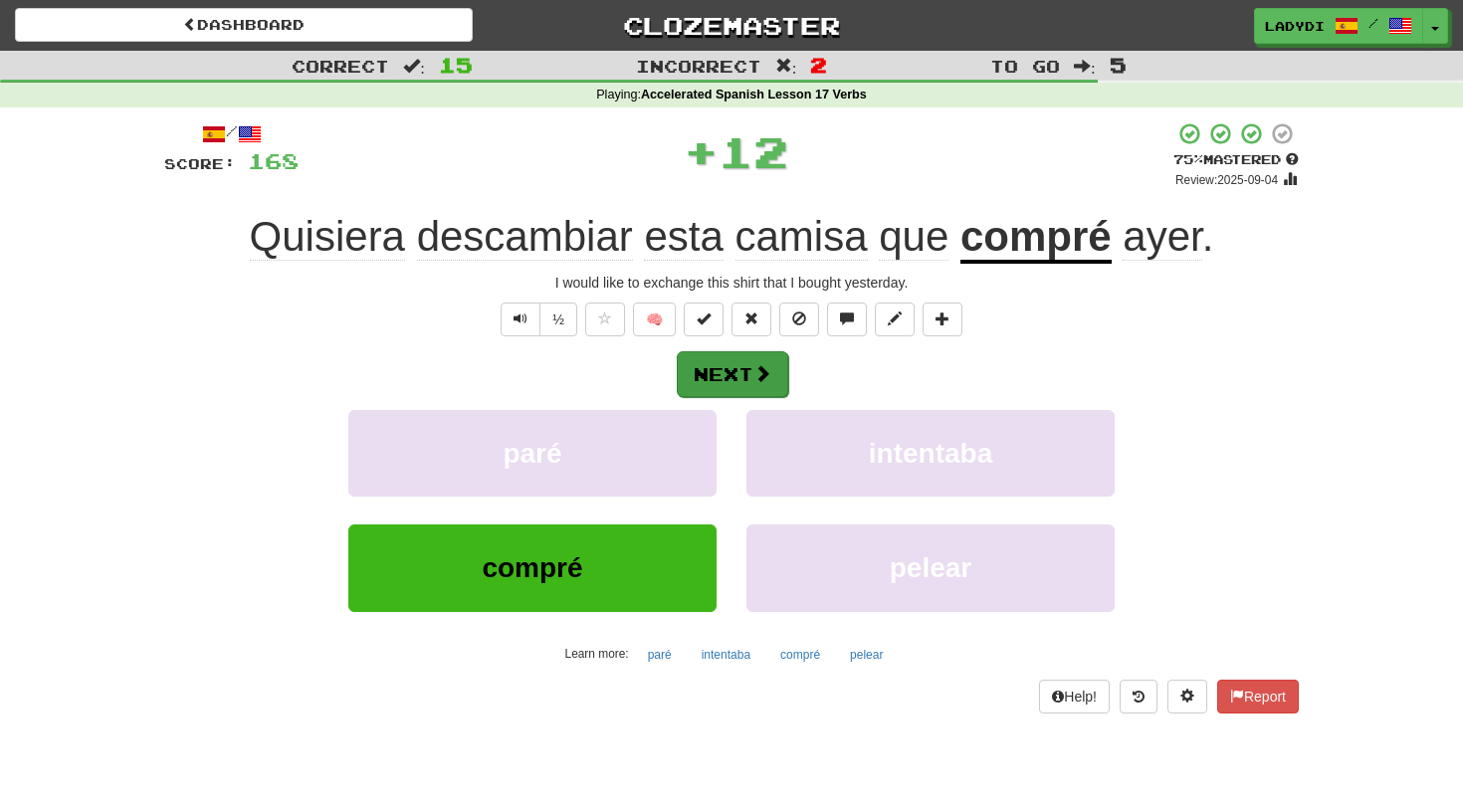 click on "Next" at bounding box center (732, 374) 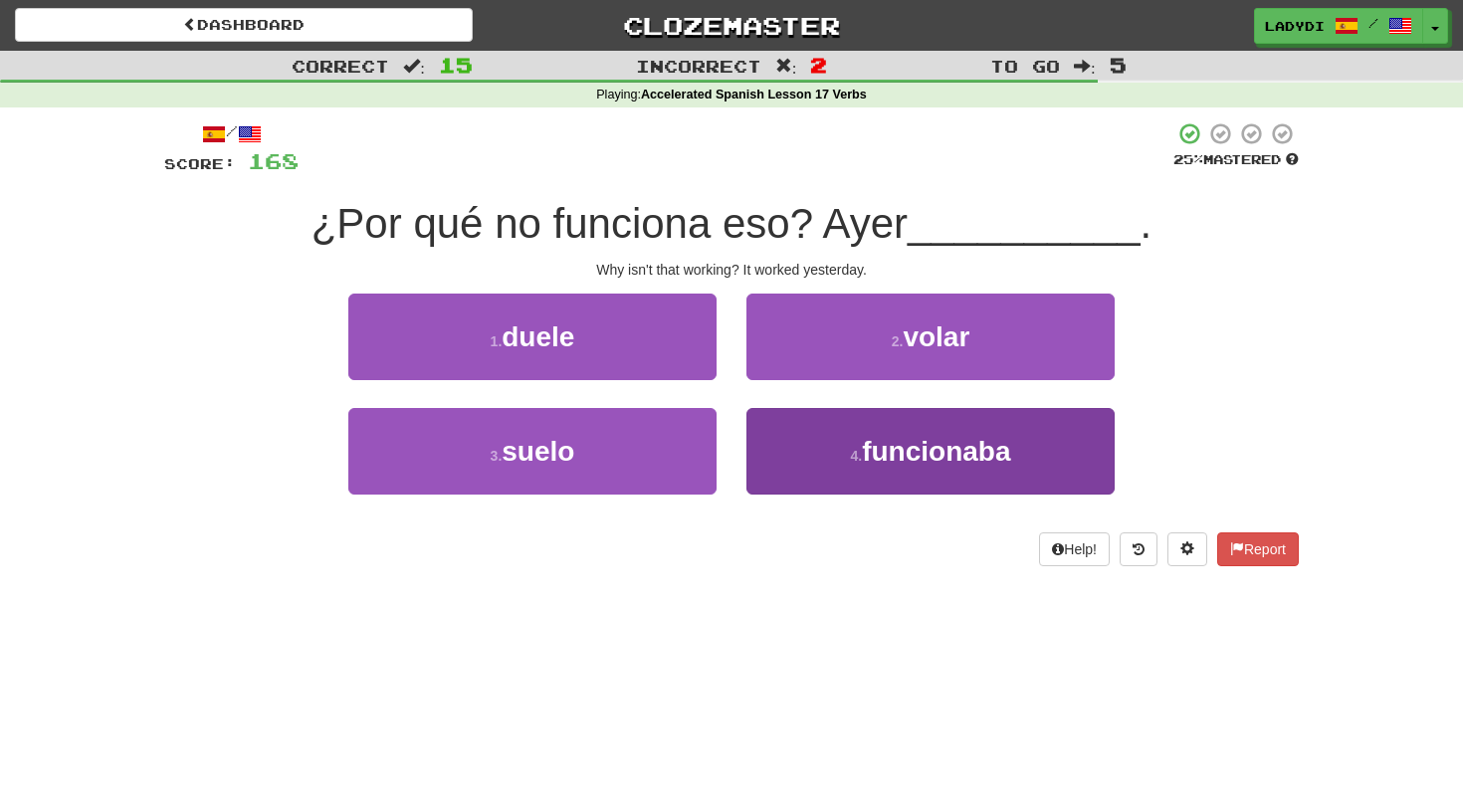 click on "4 .  funcionaba" at bounding box center [931, 451] 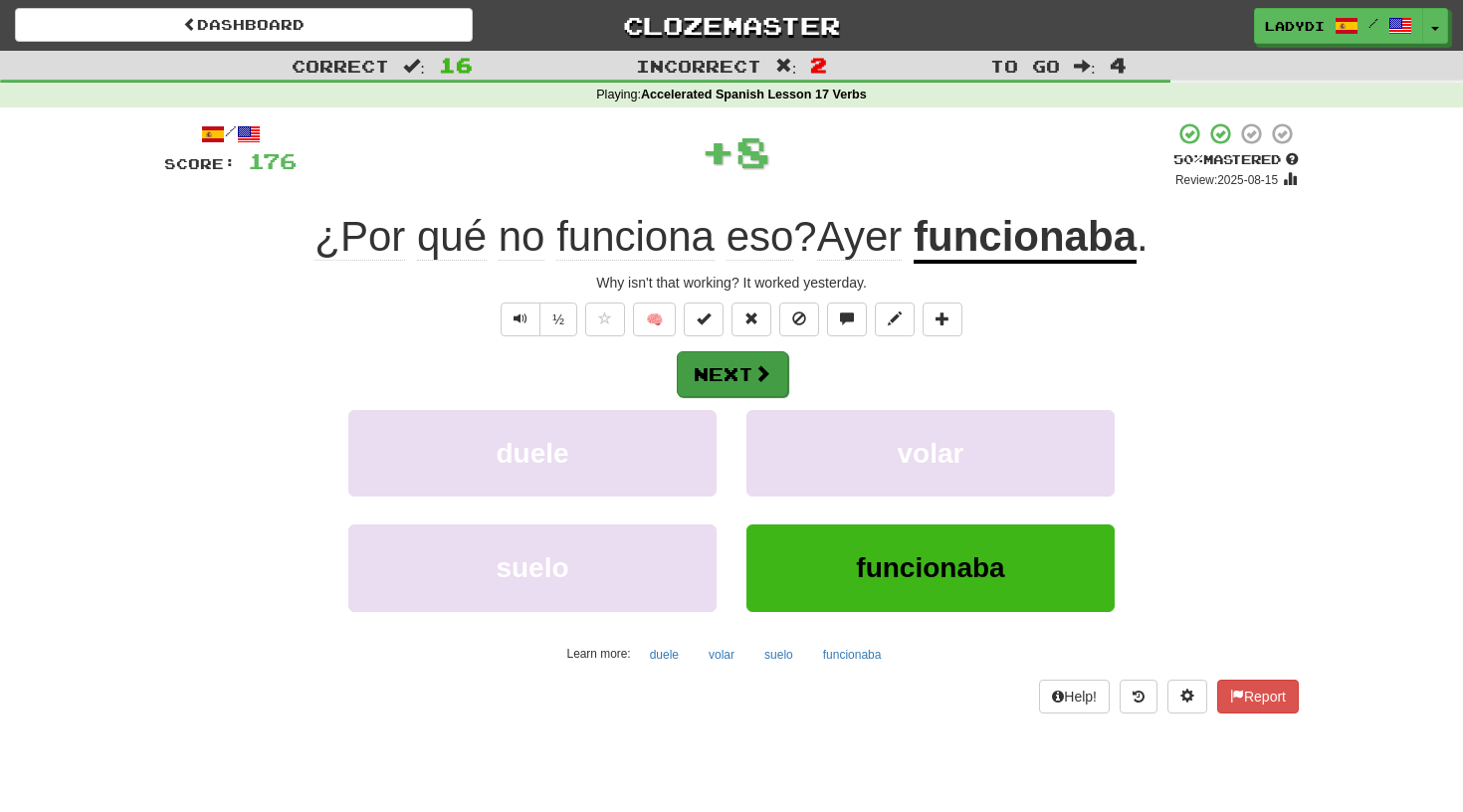 click at bounding box center (762, 373) 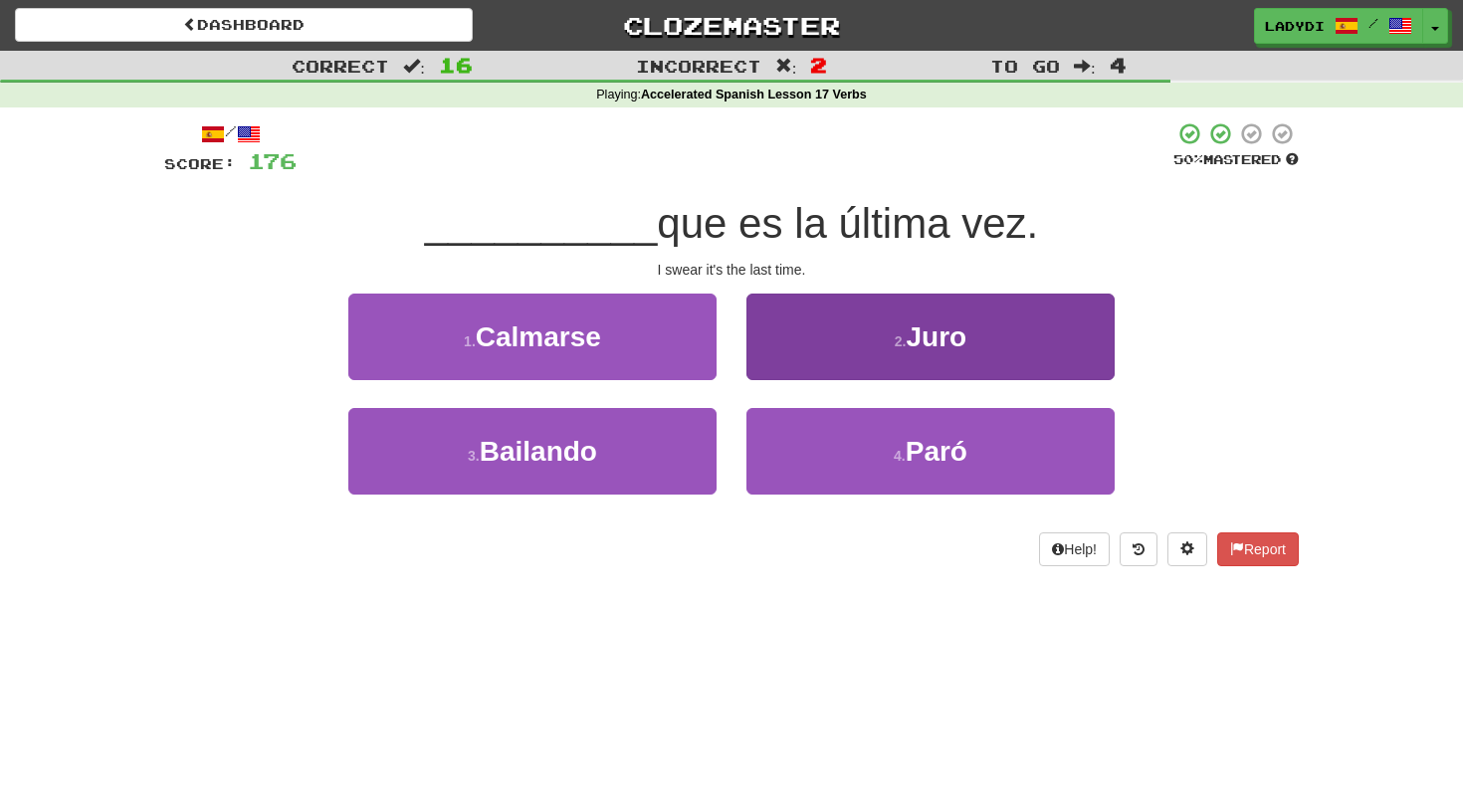 click on "2 .  Juro" at bounding box center [931, 336] 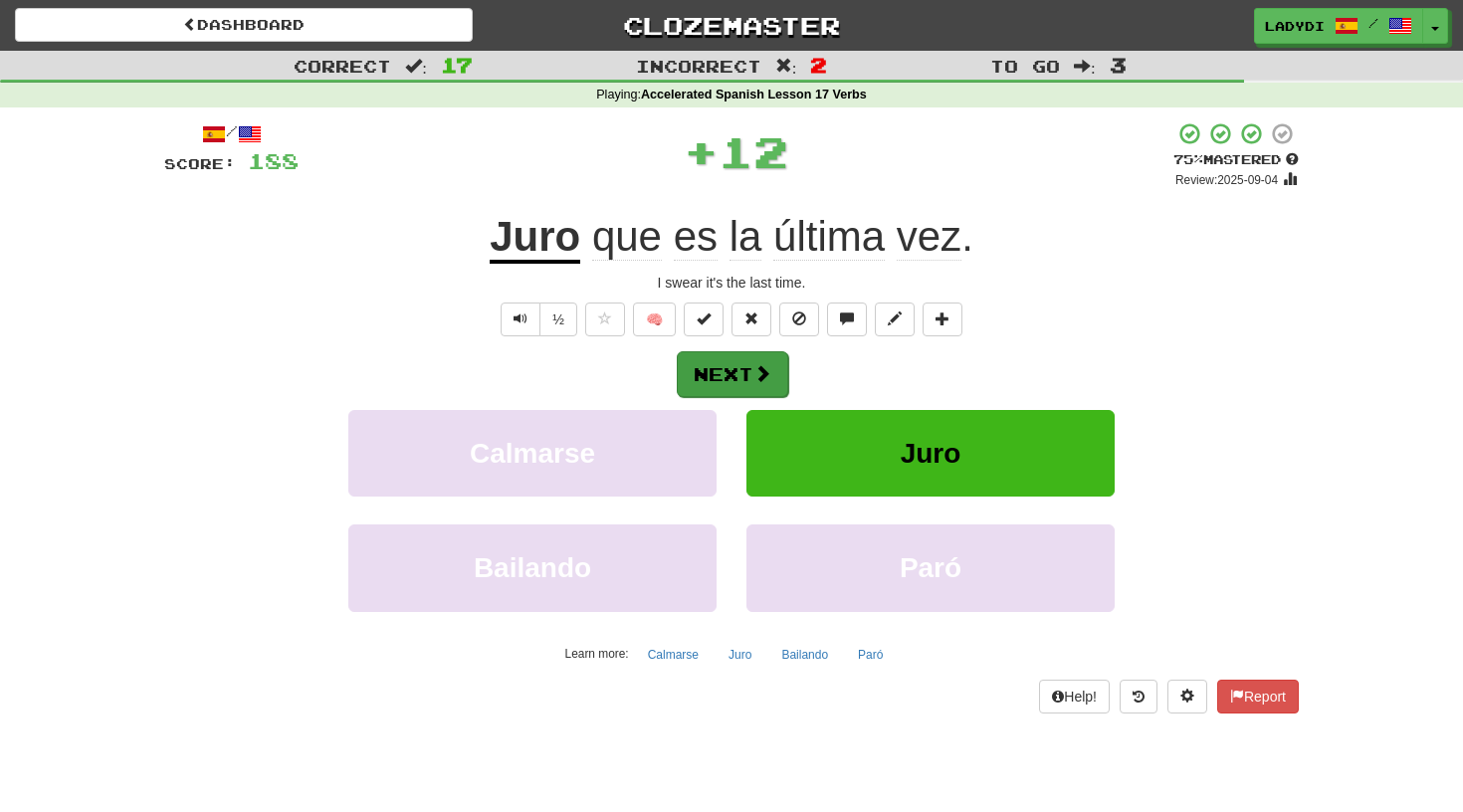 click on "Next" at bounding box center [732, 374] 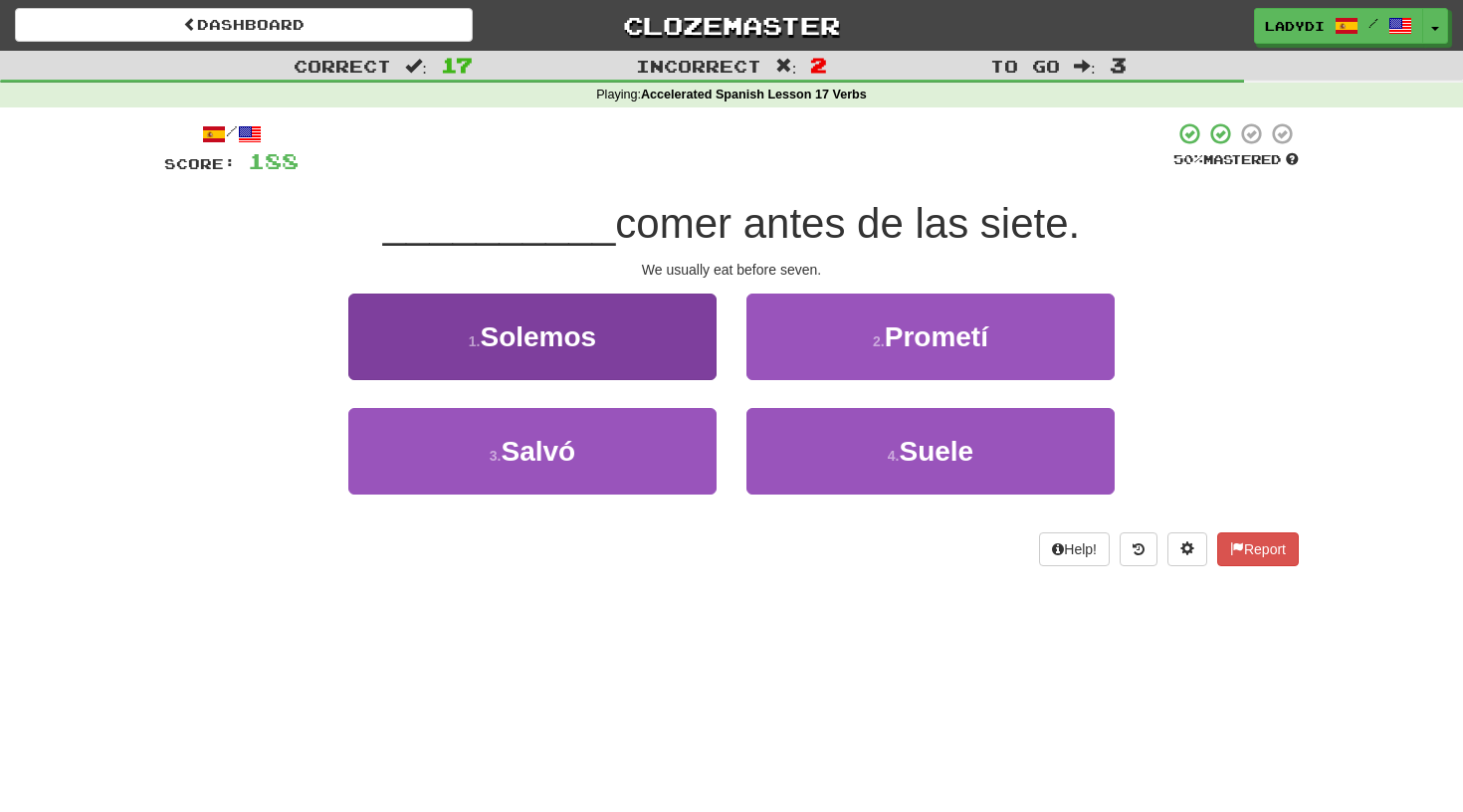 click on "1 .  Solemos" at bounding box center [532, 336] 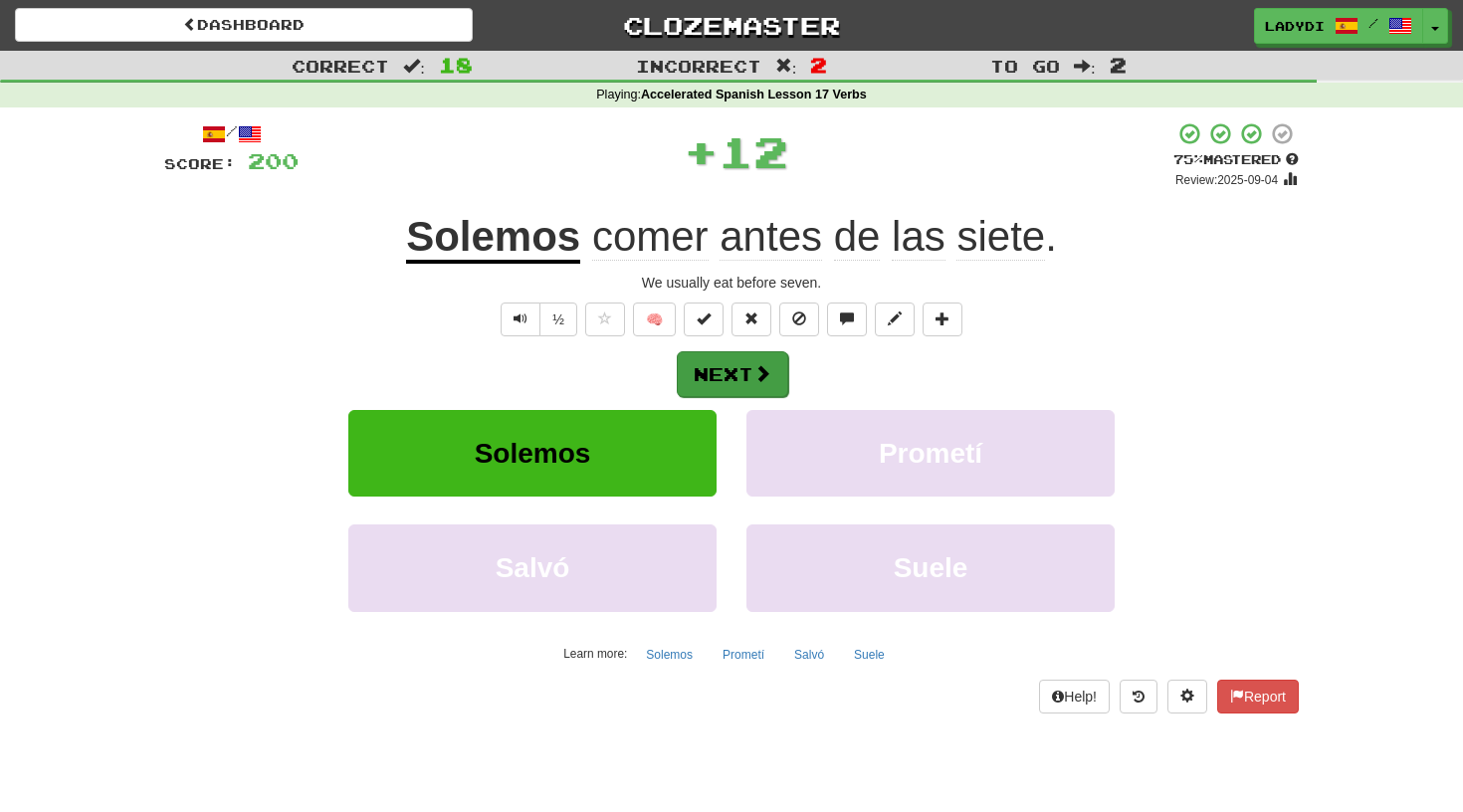 click on "Next" at bounding box center [732, 374] 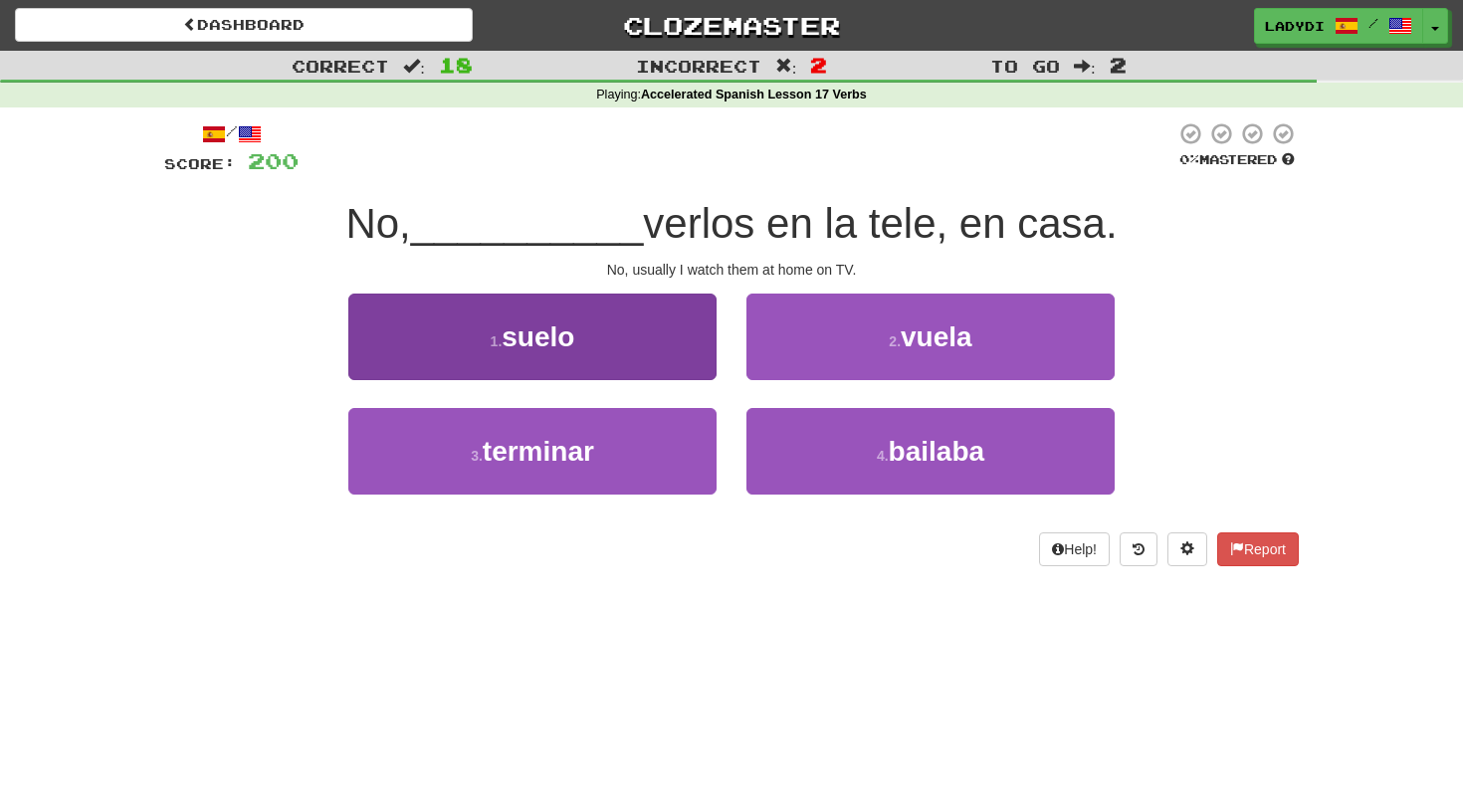 click on "1 .  suelo" at bounding box center (532, 336) 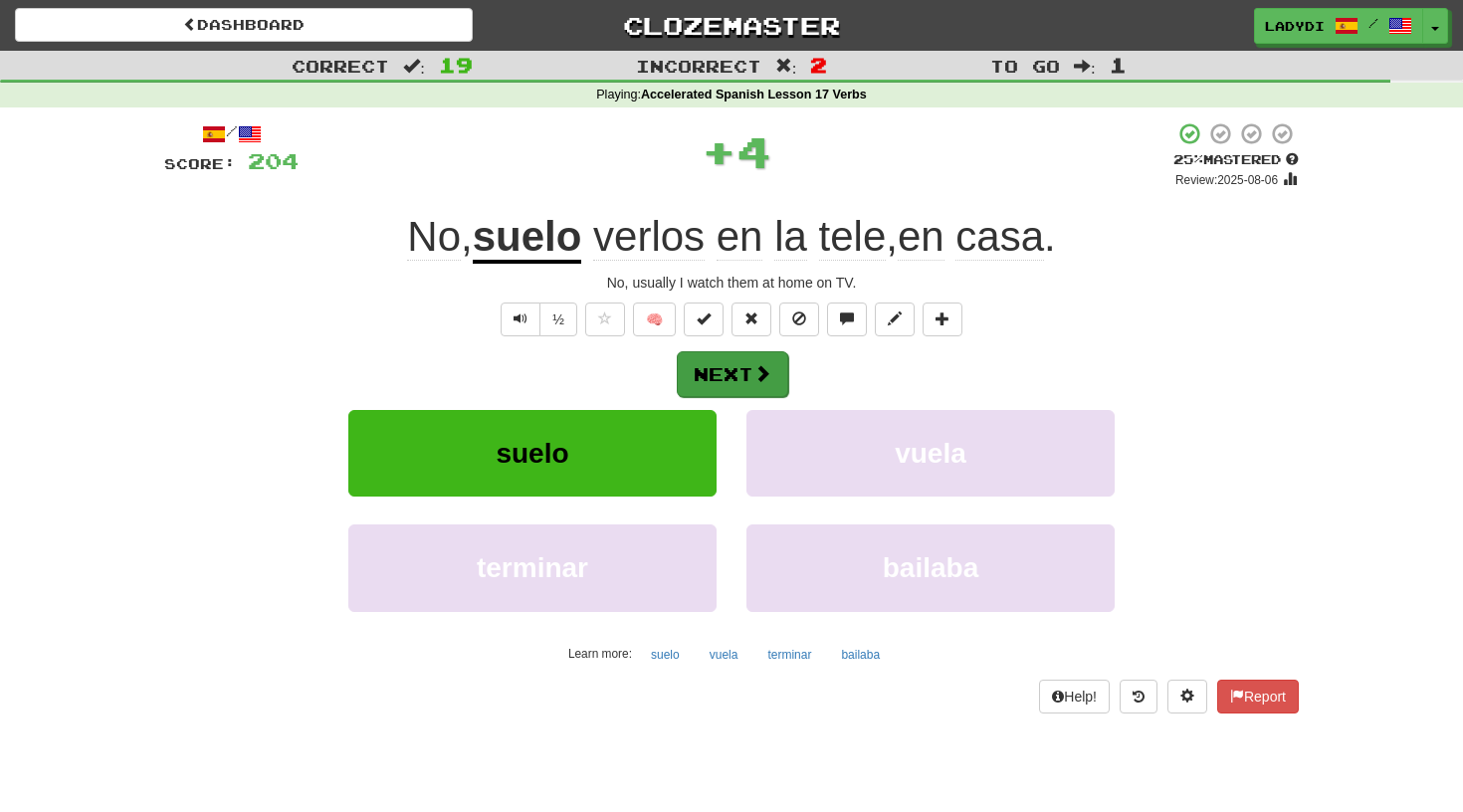 click on "Next" at bounding box center [732, 374] 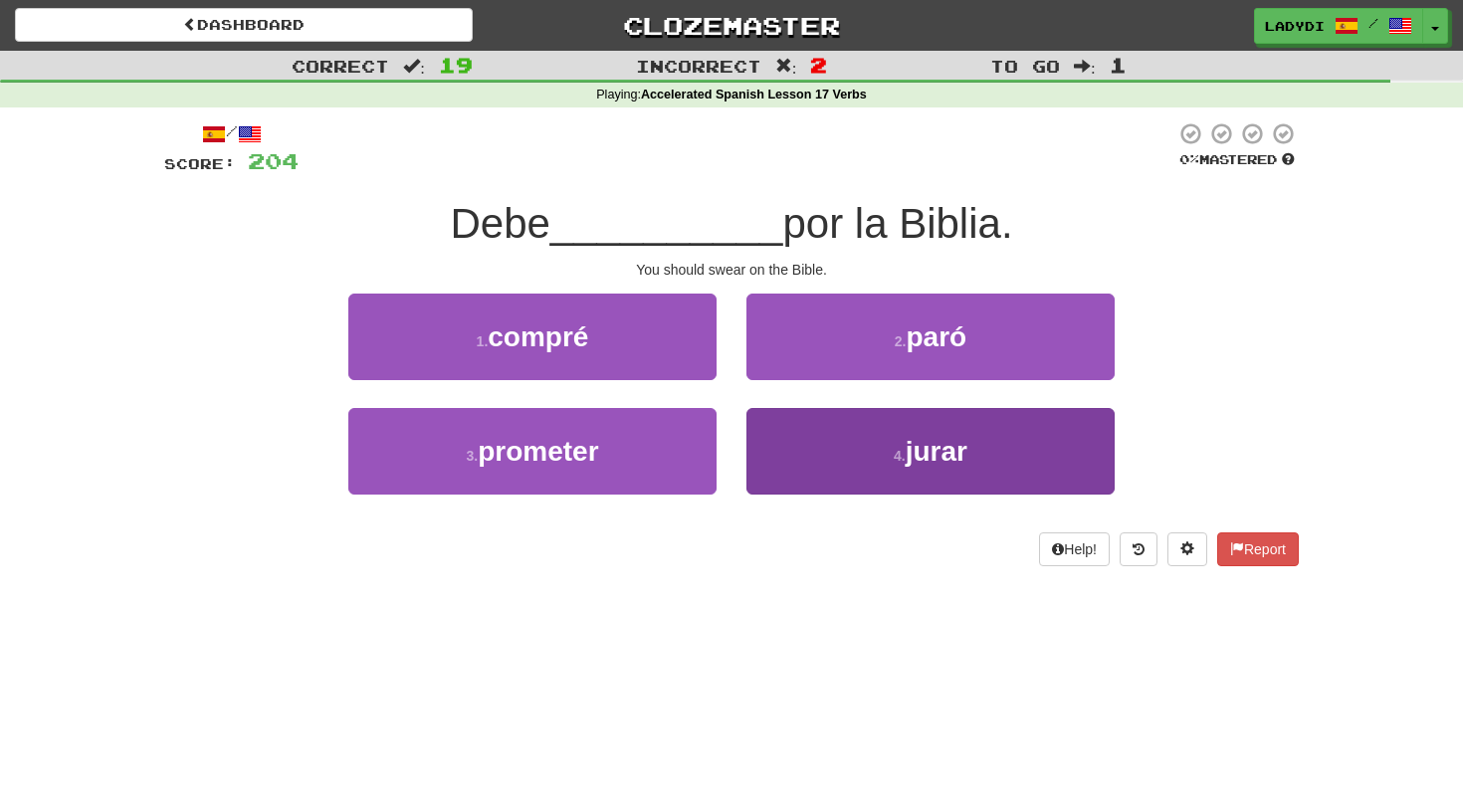 click on "4 .  jurar" at bounding box center [931, 451] 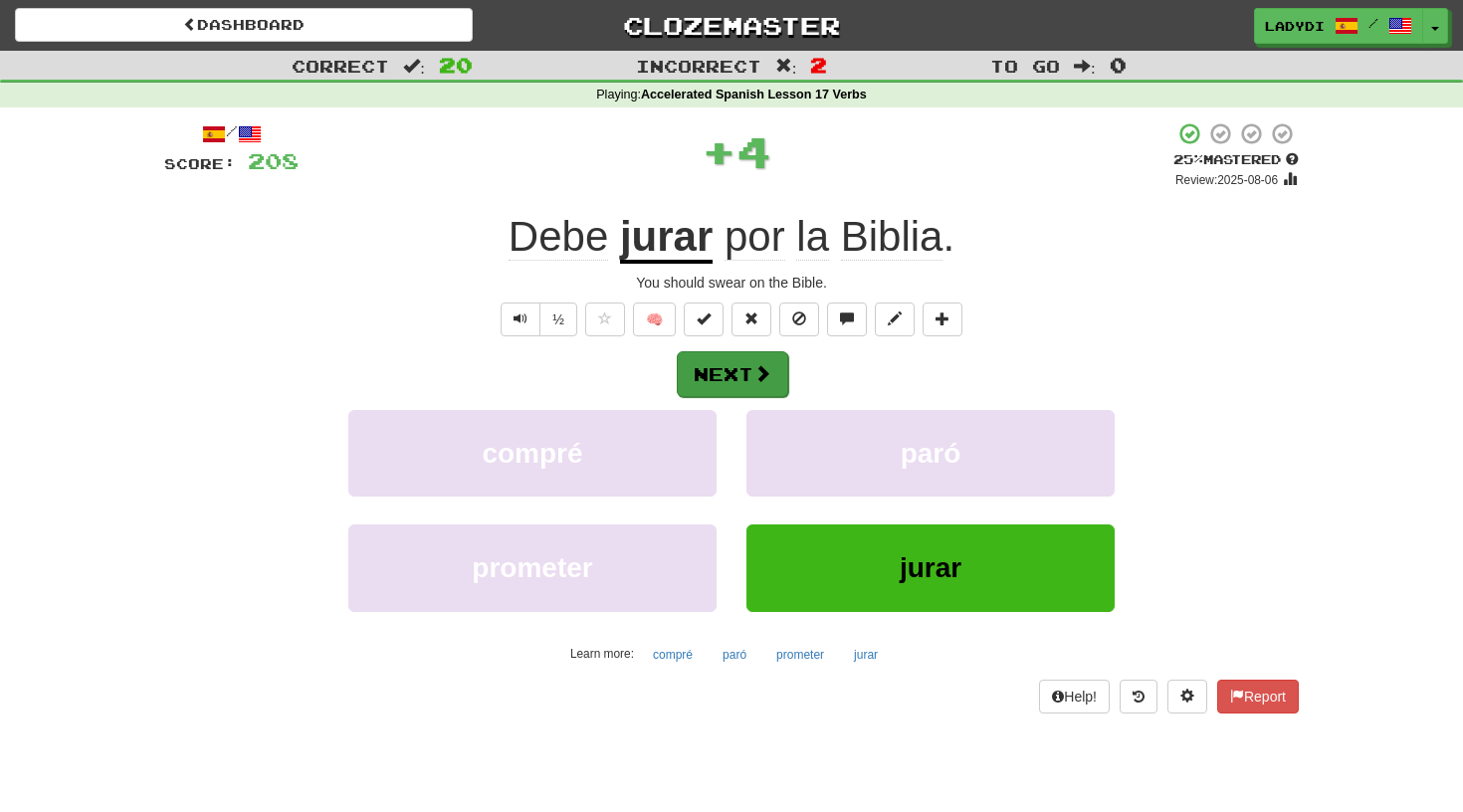 click on "Next" at bounding box center (732, 374) 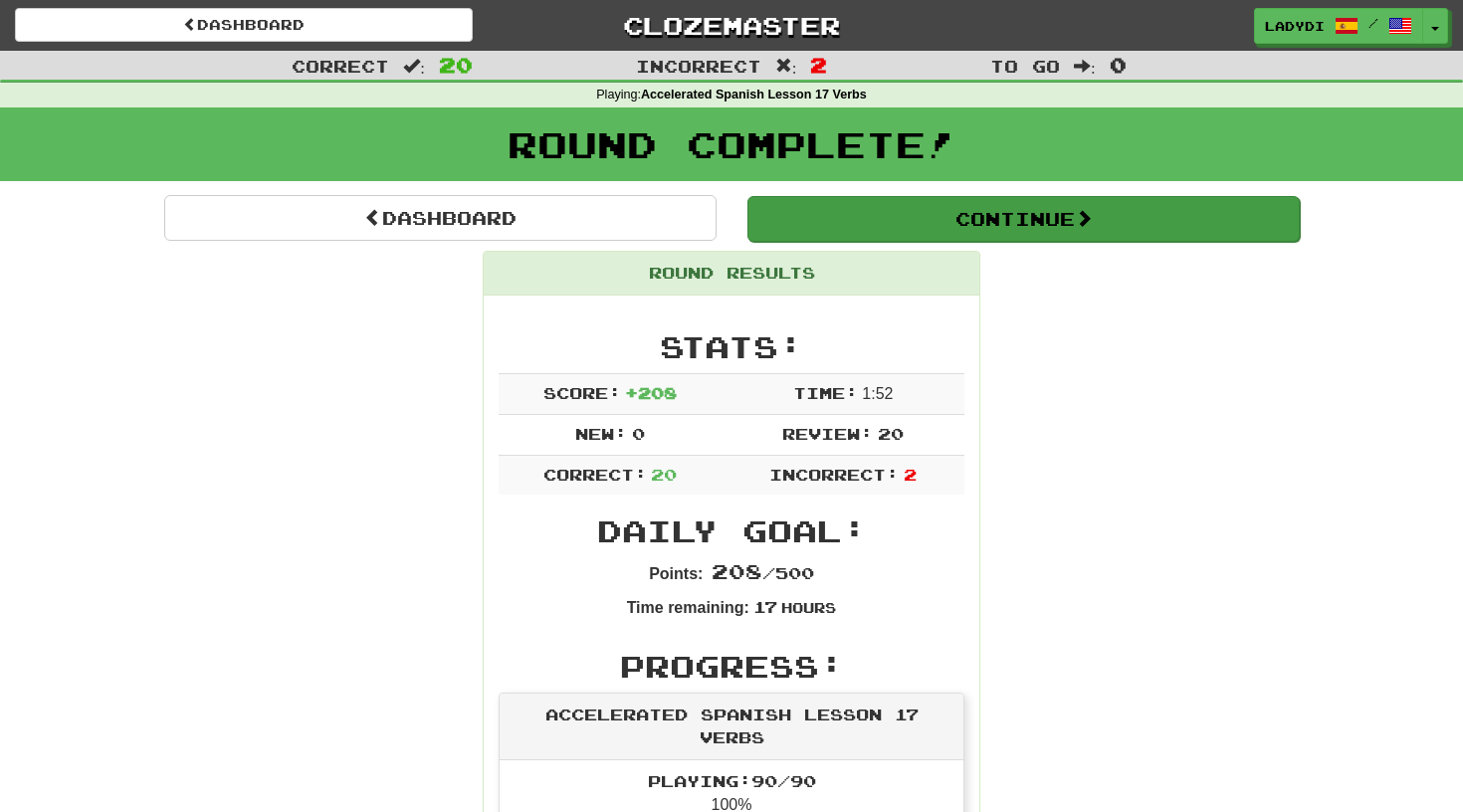 click on "Continue" at bounding box center [1023, 219] 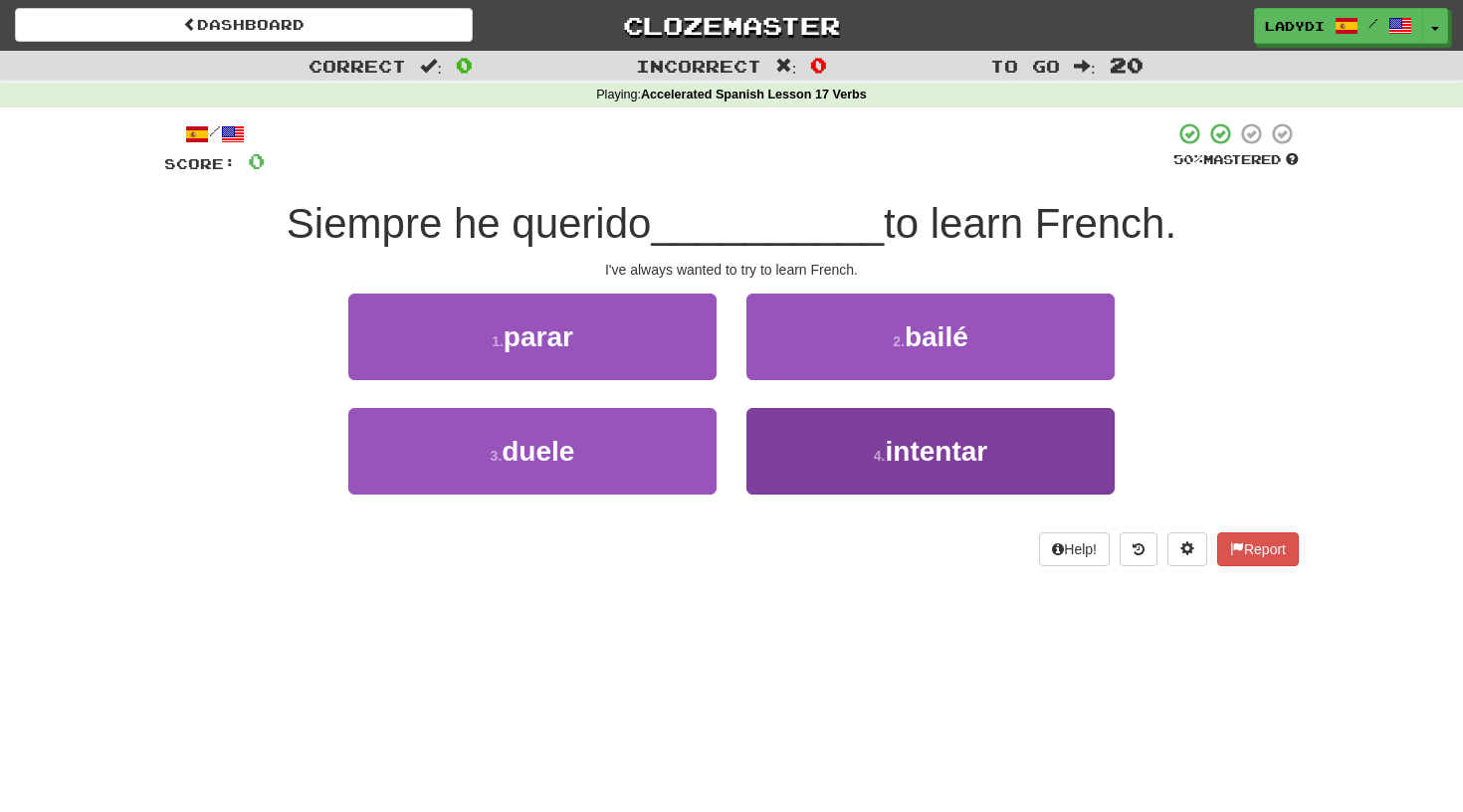 click on "4 .  intentar" at bounding box center (931, 451) 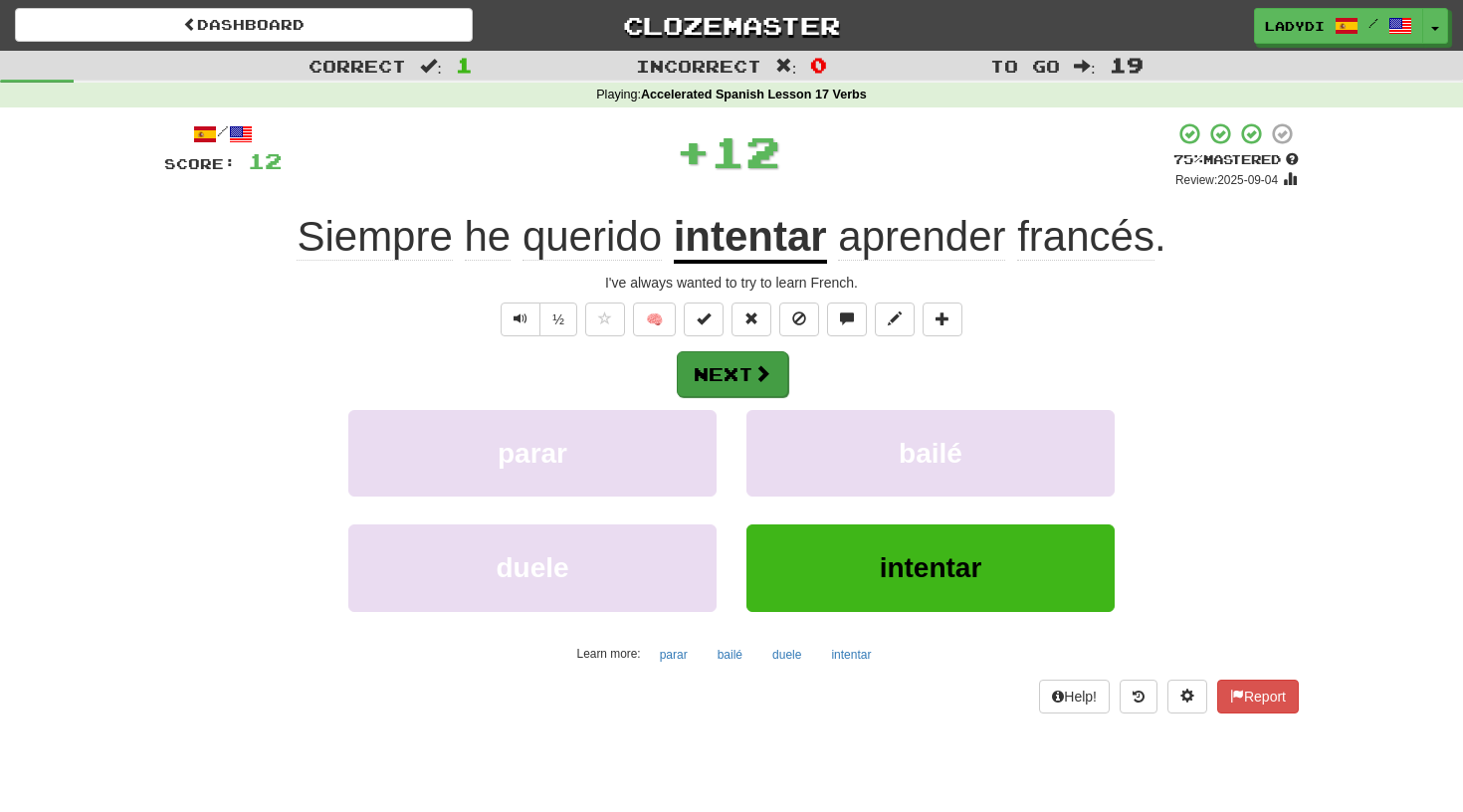 click at bounding box center (762, 373) 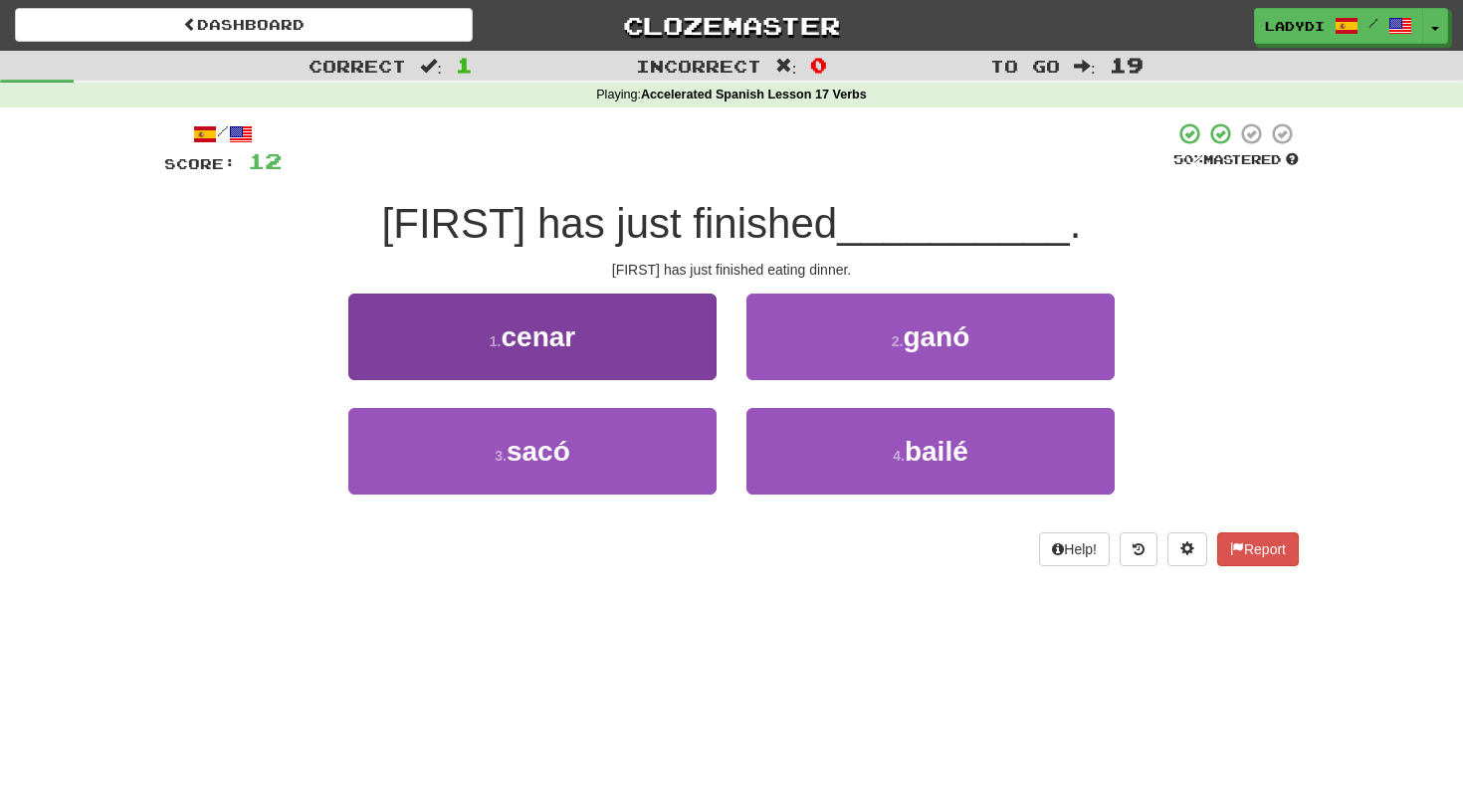 click on "1 .  cenar" at bounding box center [532, 336] 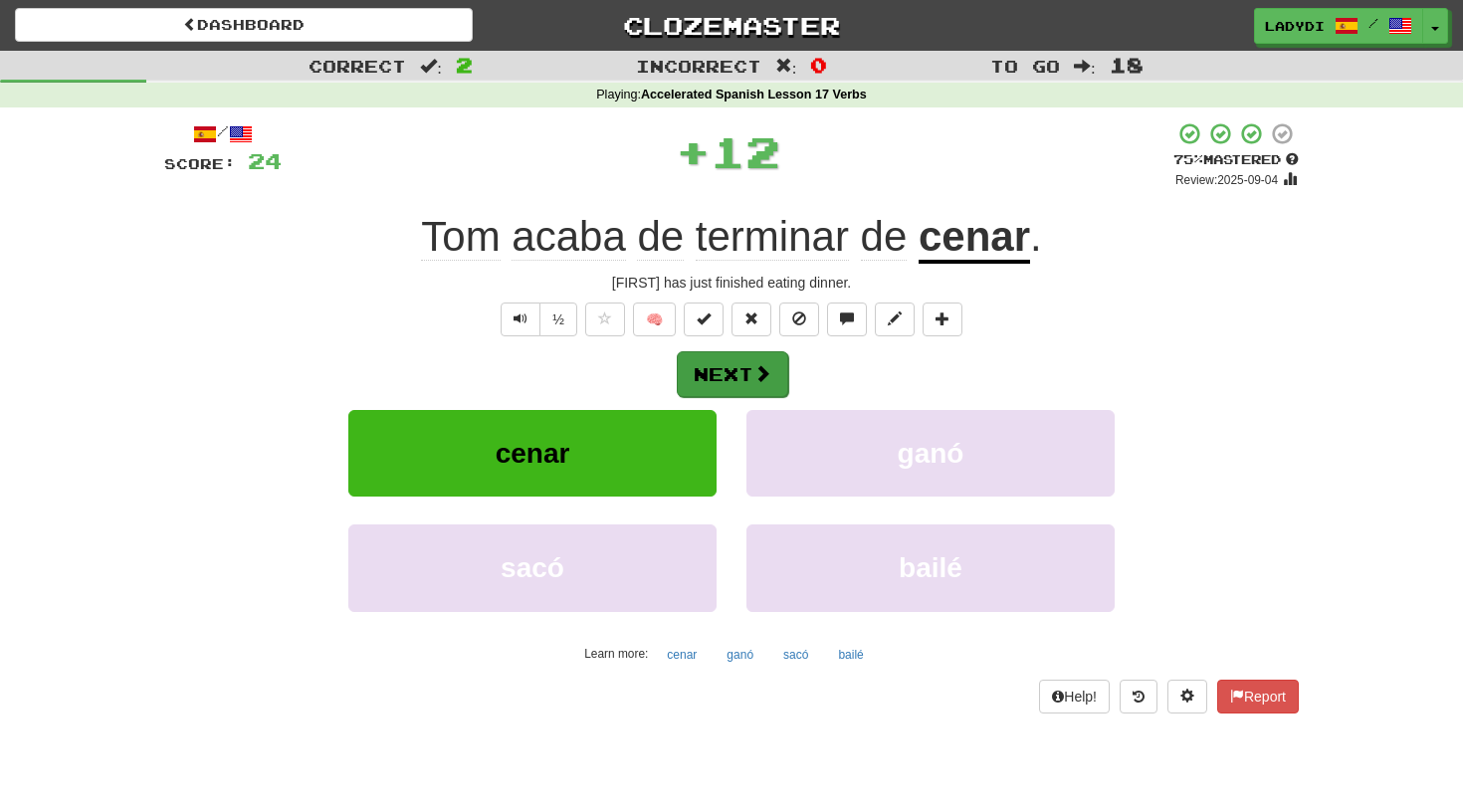 click on "Next" at bounding box center [732, 374] 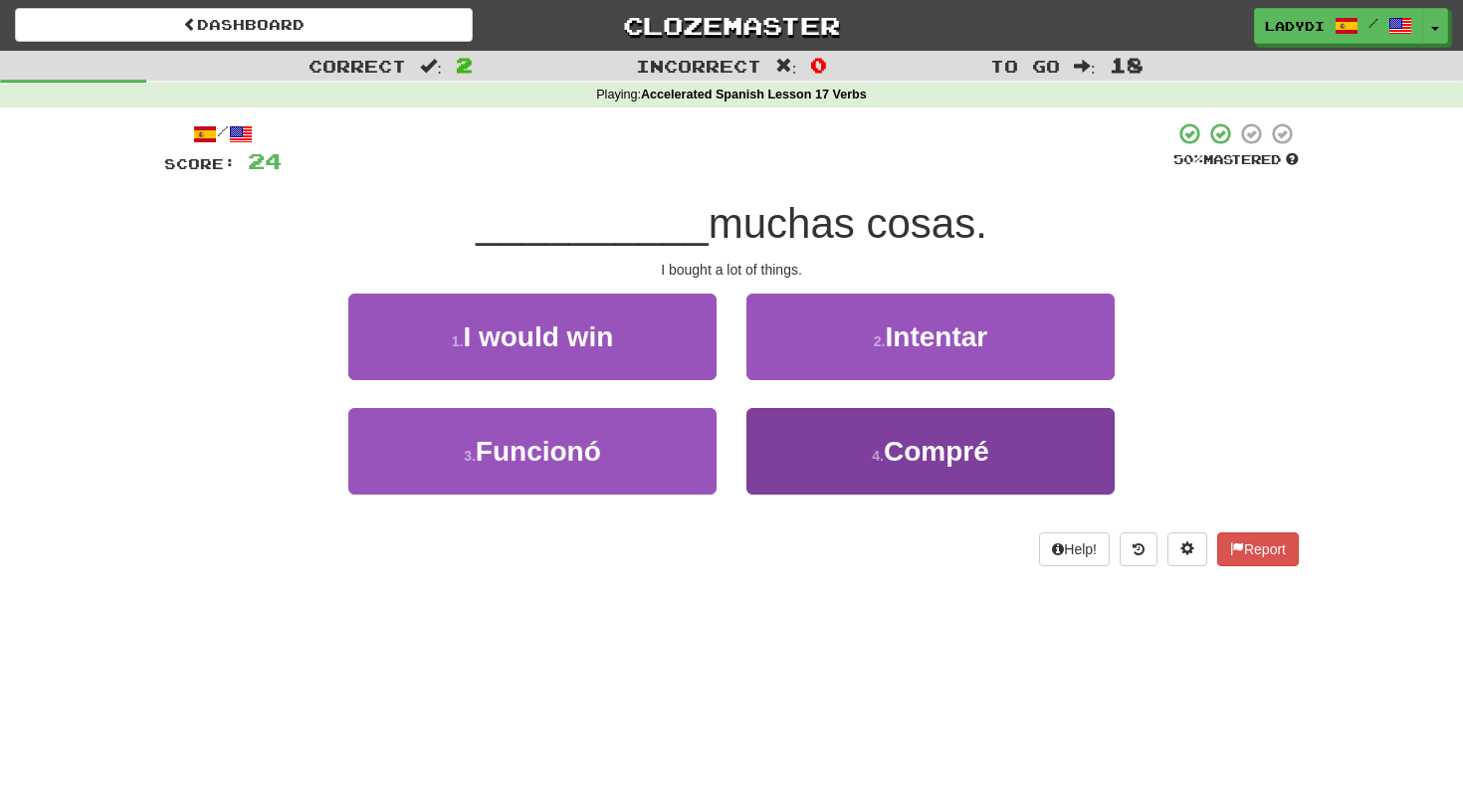 click on "I bought" at bounding box center [931, 451] 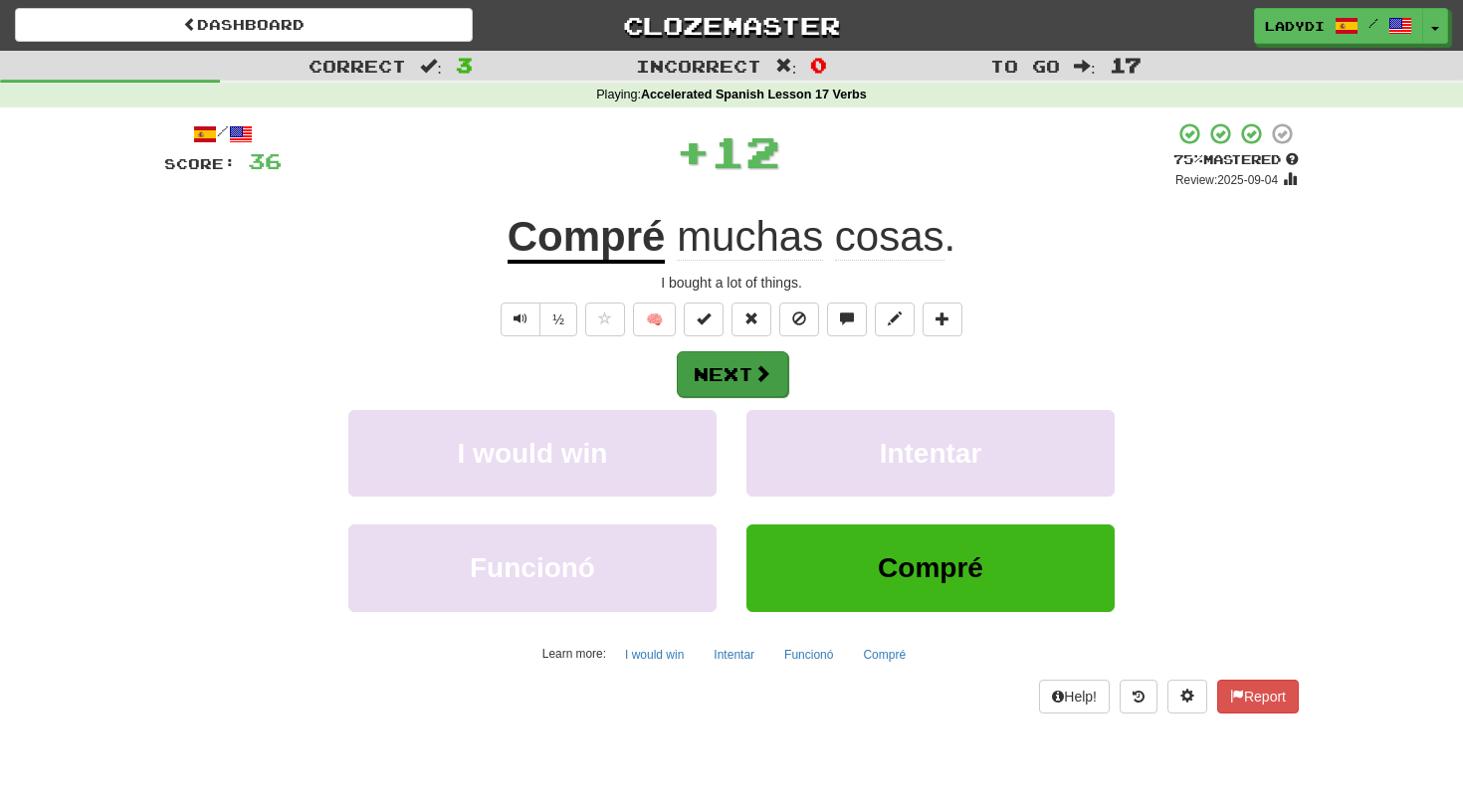 click at bounding box center (762, 373) 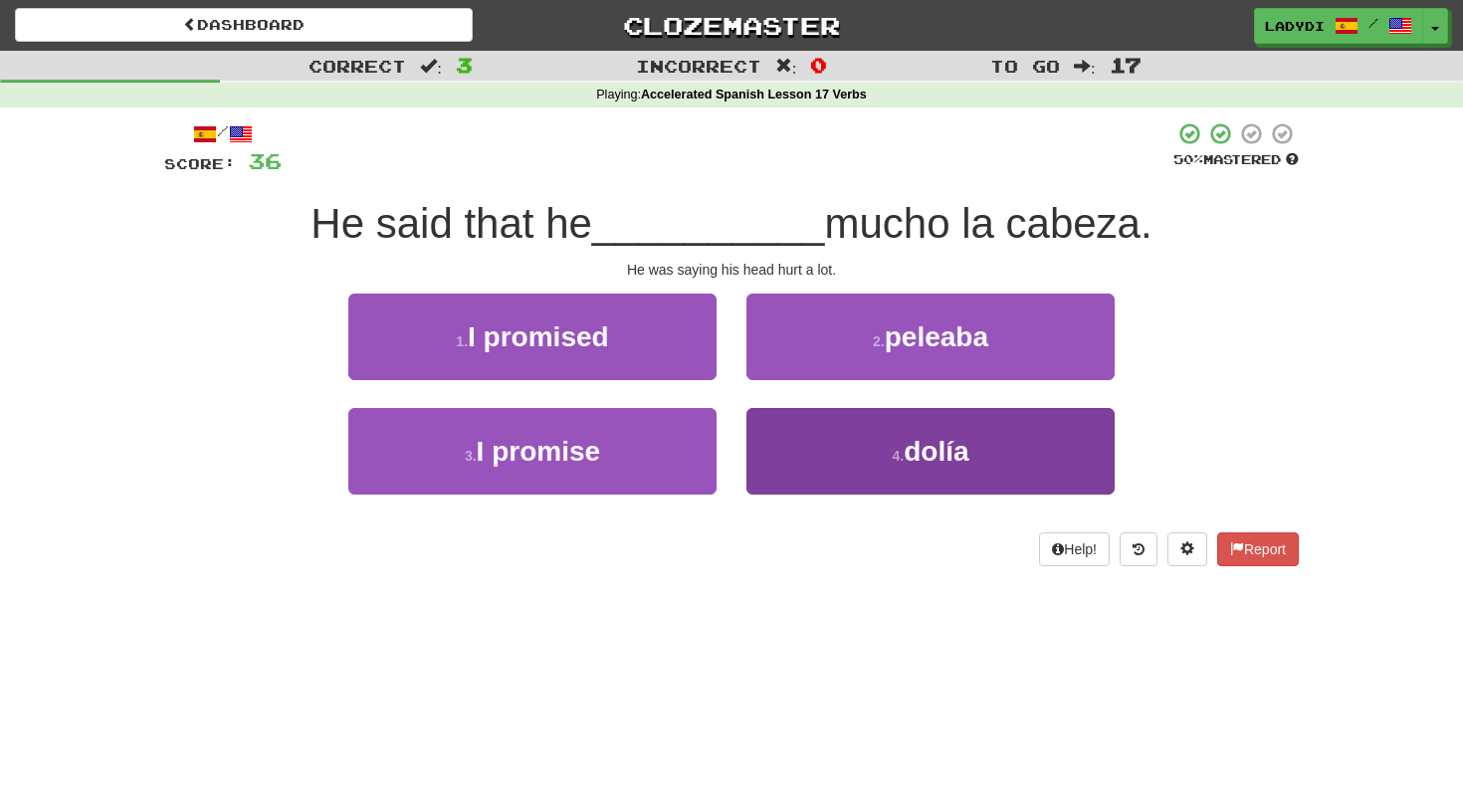 click on "4 .  dolía" at bounding box center (931, 451) 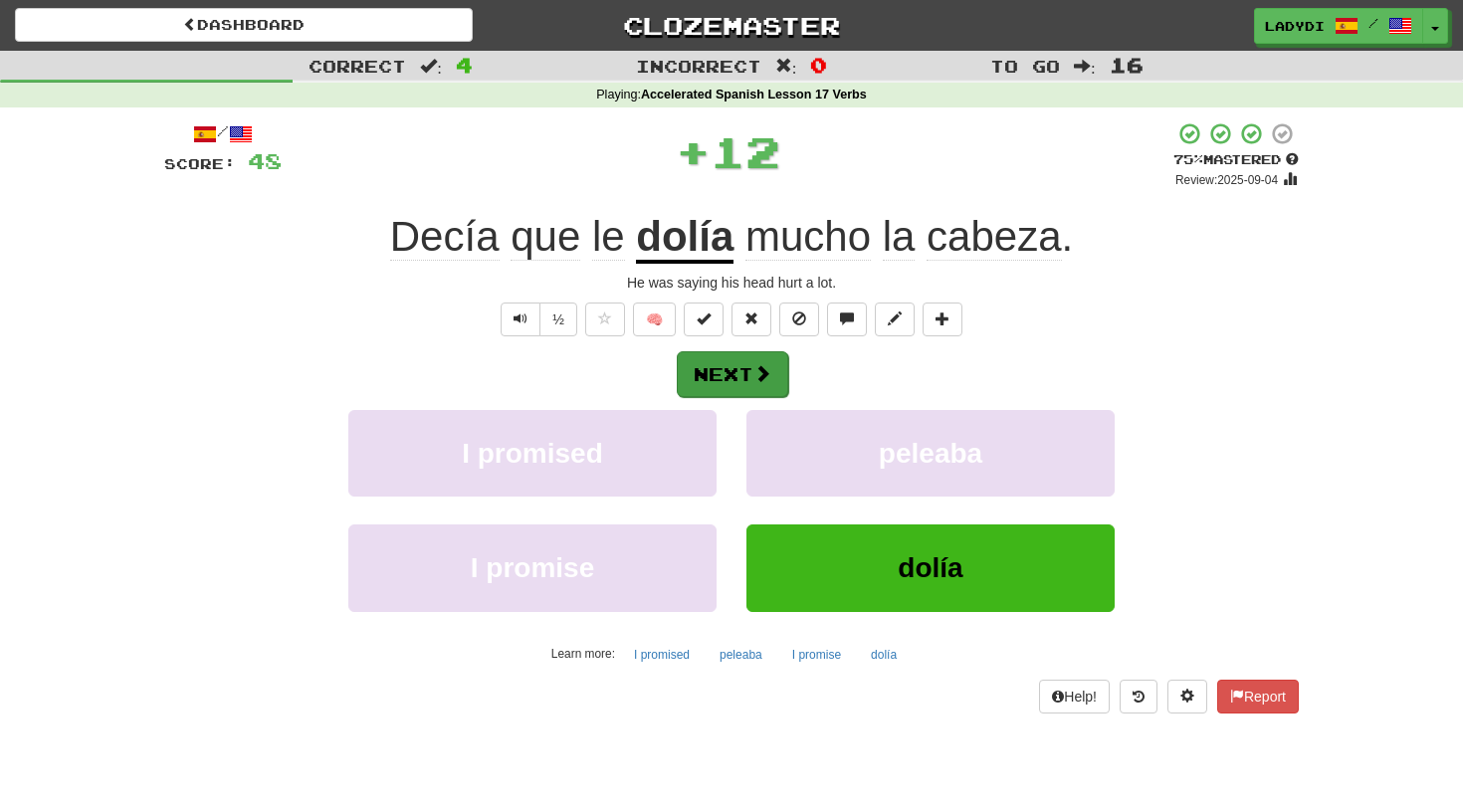 click at bounding box center (762, 373) 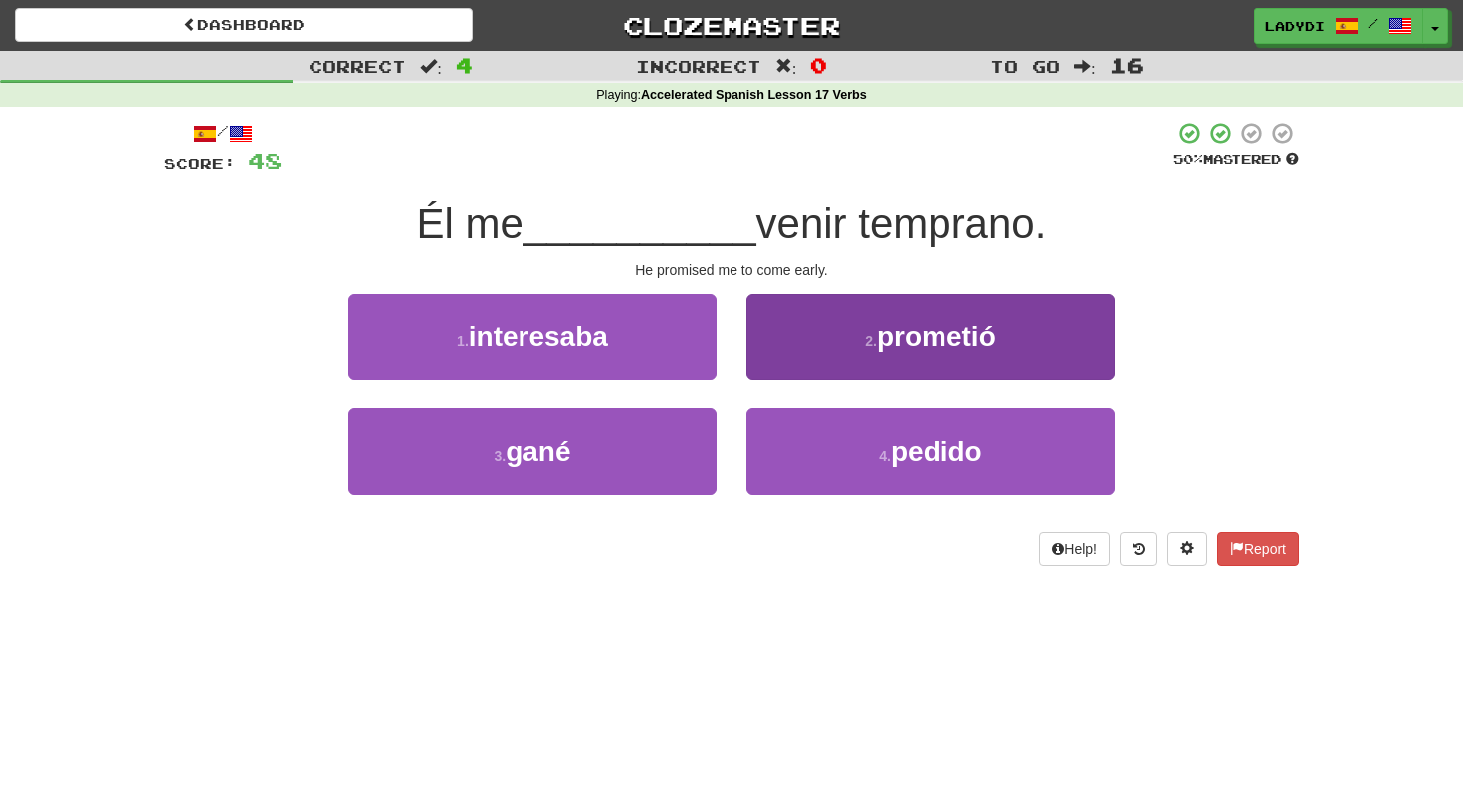 click on "2 .  prometió" at bounding box center (931, 336) 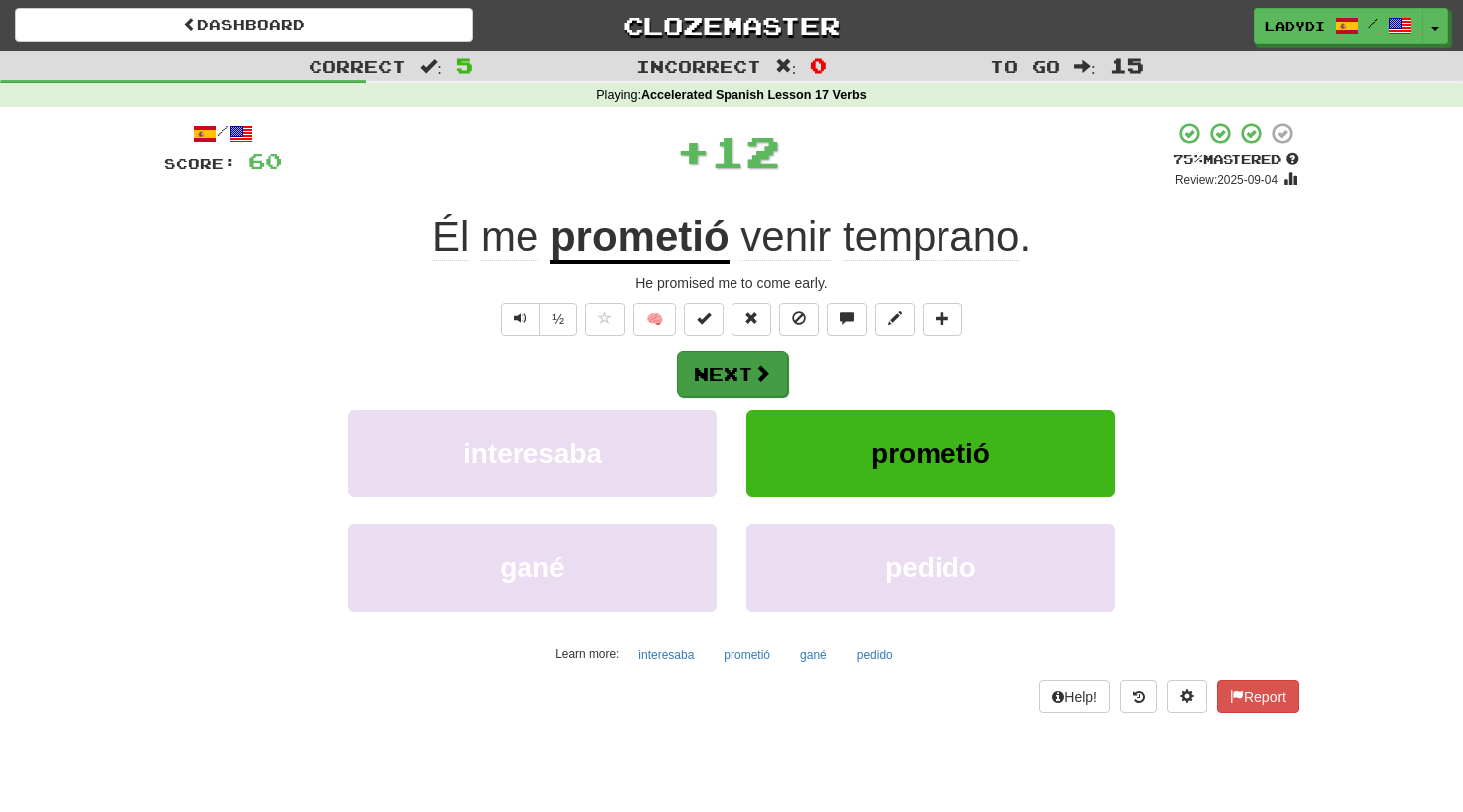 click on "Next" at bounding box center (732, 374) 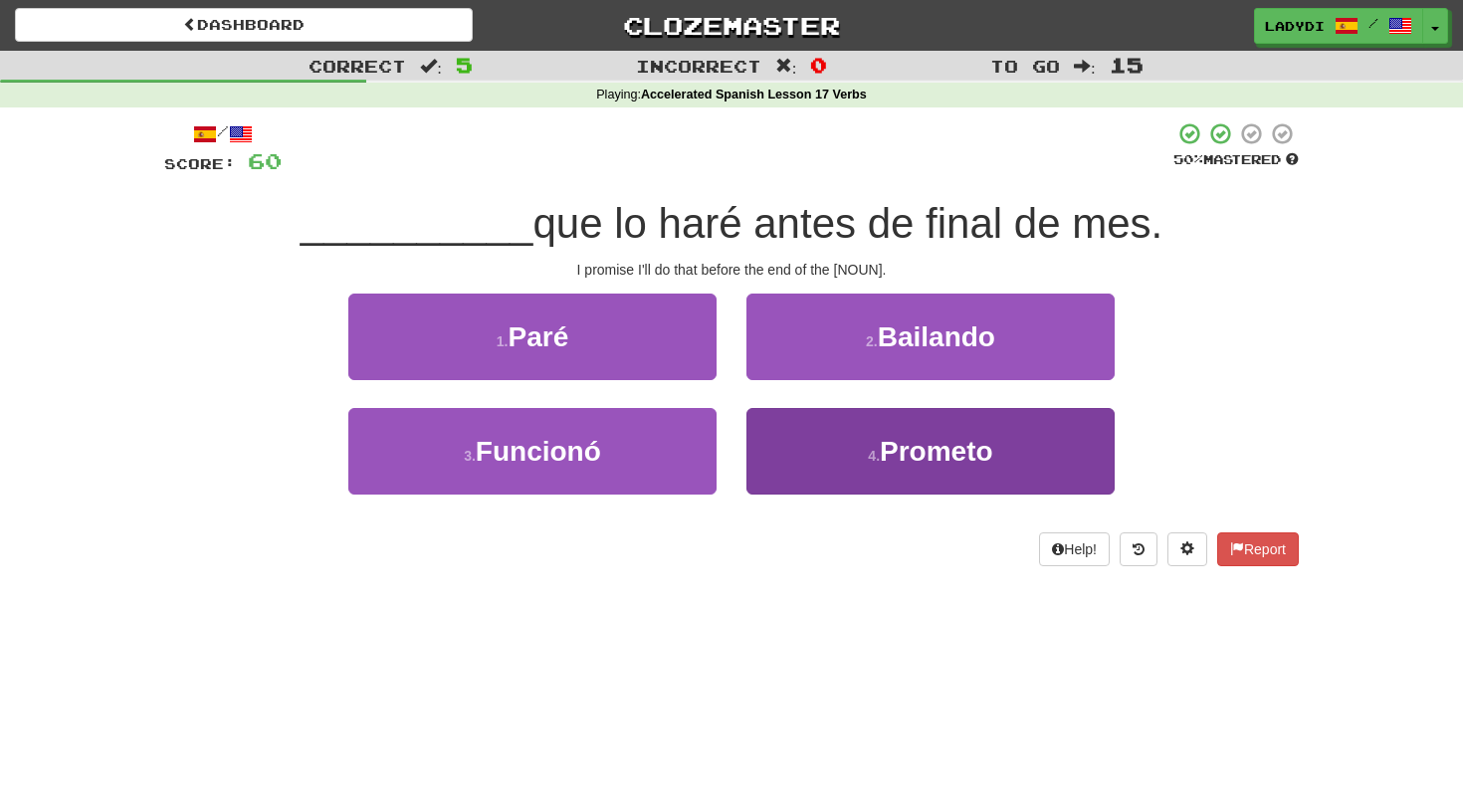 click on "4 .  Prometo" at bounding box center (931, 451) 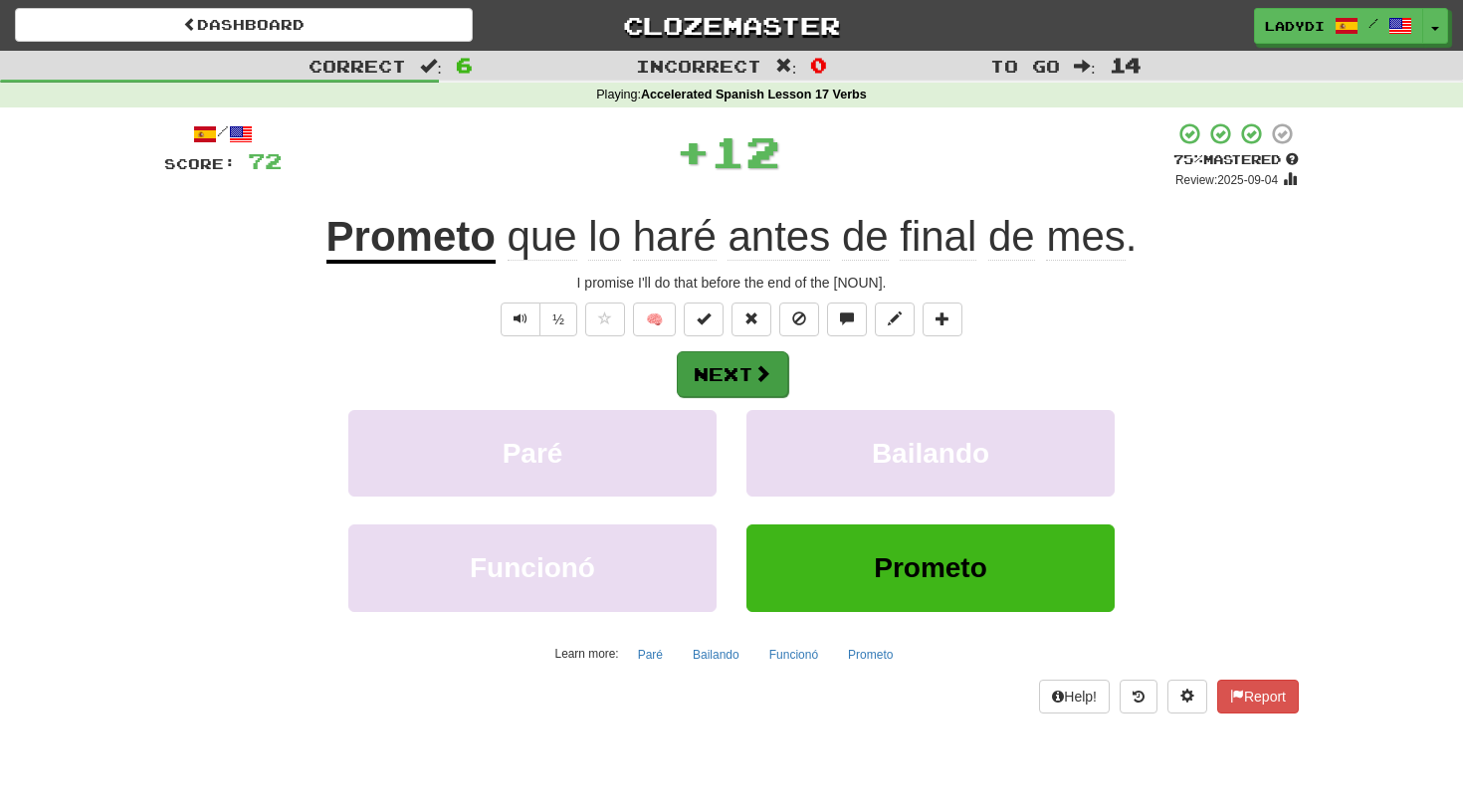 click at bounding box center [762, 373] 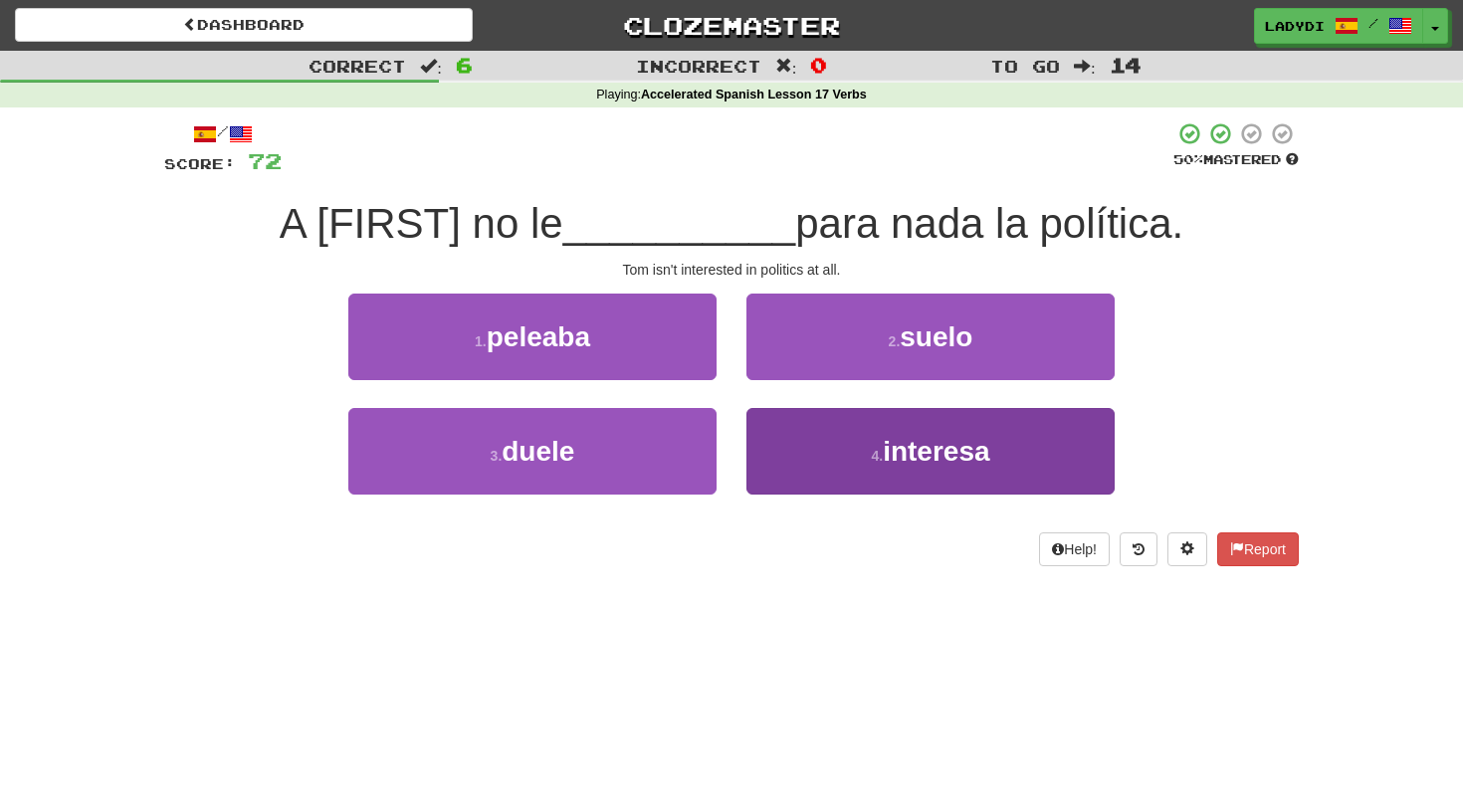 click on "4 .  interesa" at bounding box center [931, 451] 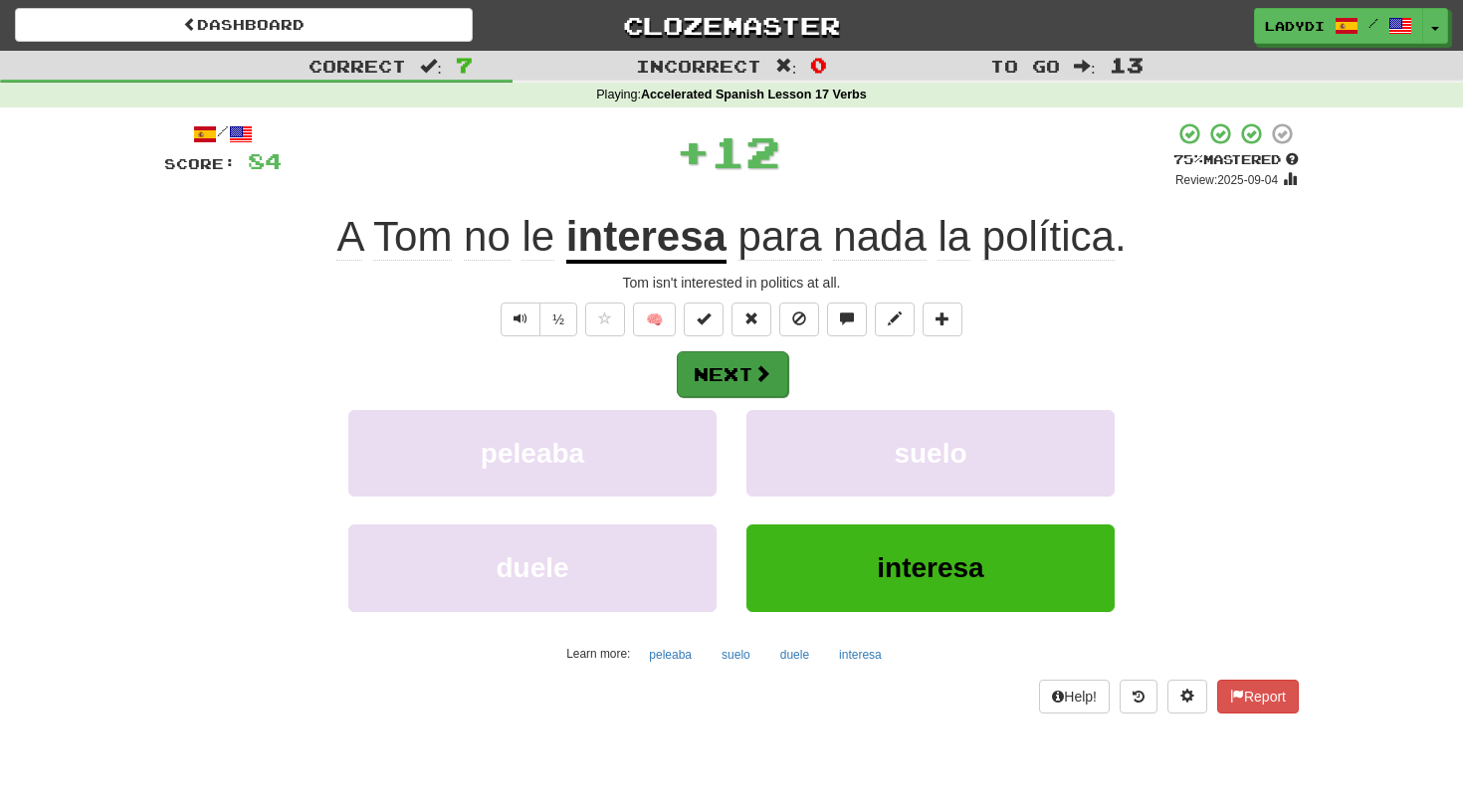 click at bounding box center (762, 373) 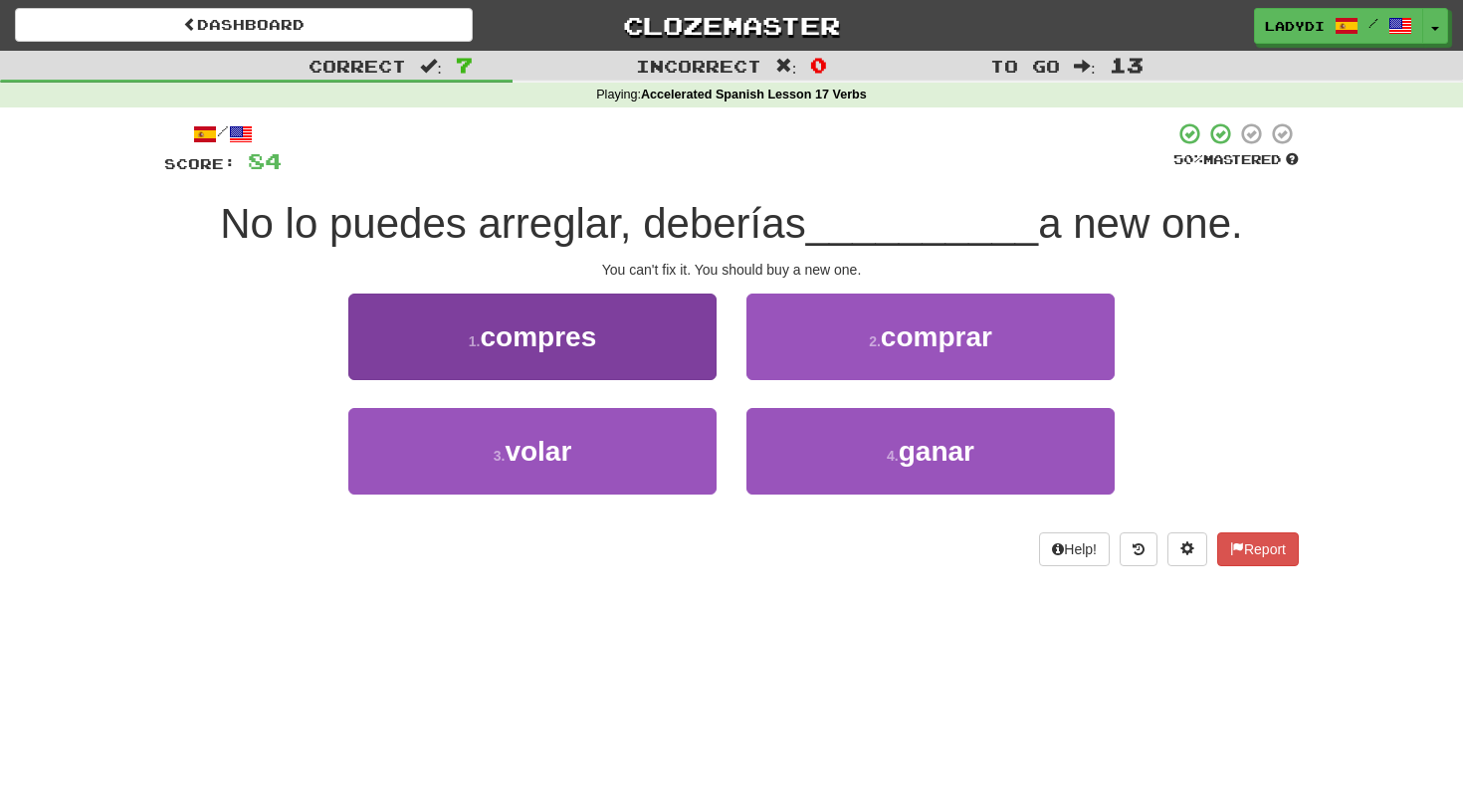 click on "you buy" at bounding box center [532, 336] 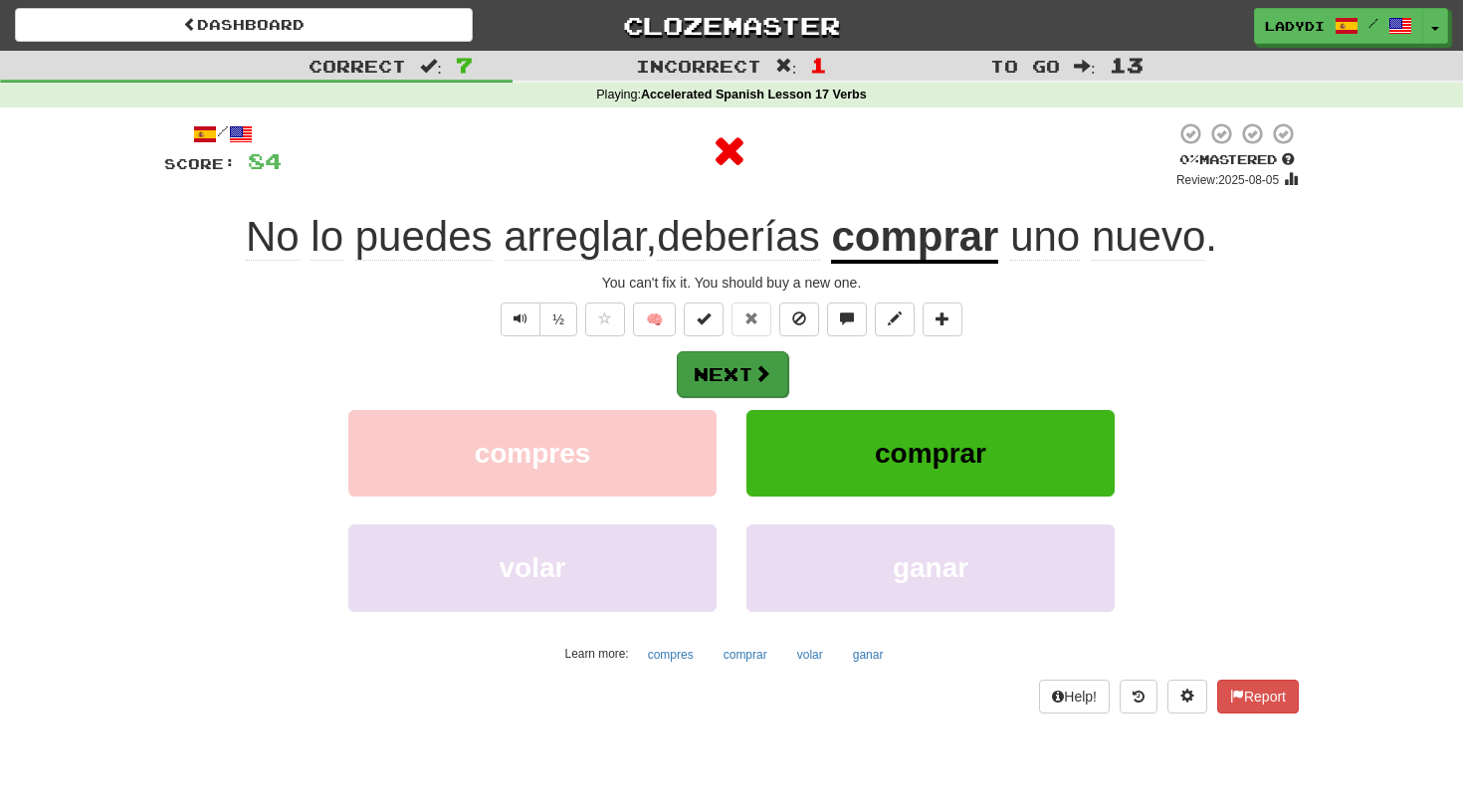click on "Next" at bounding box center (732, 374) 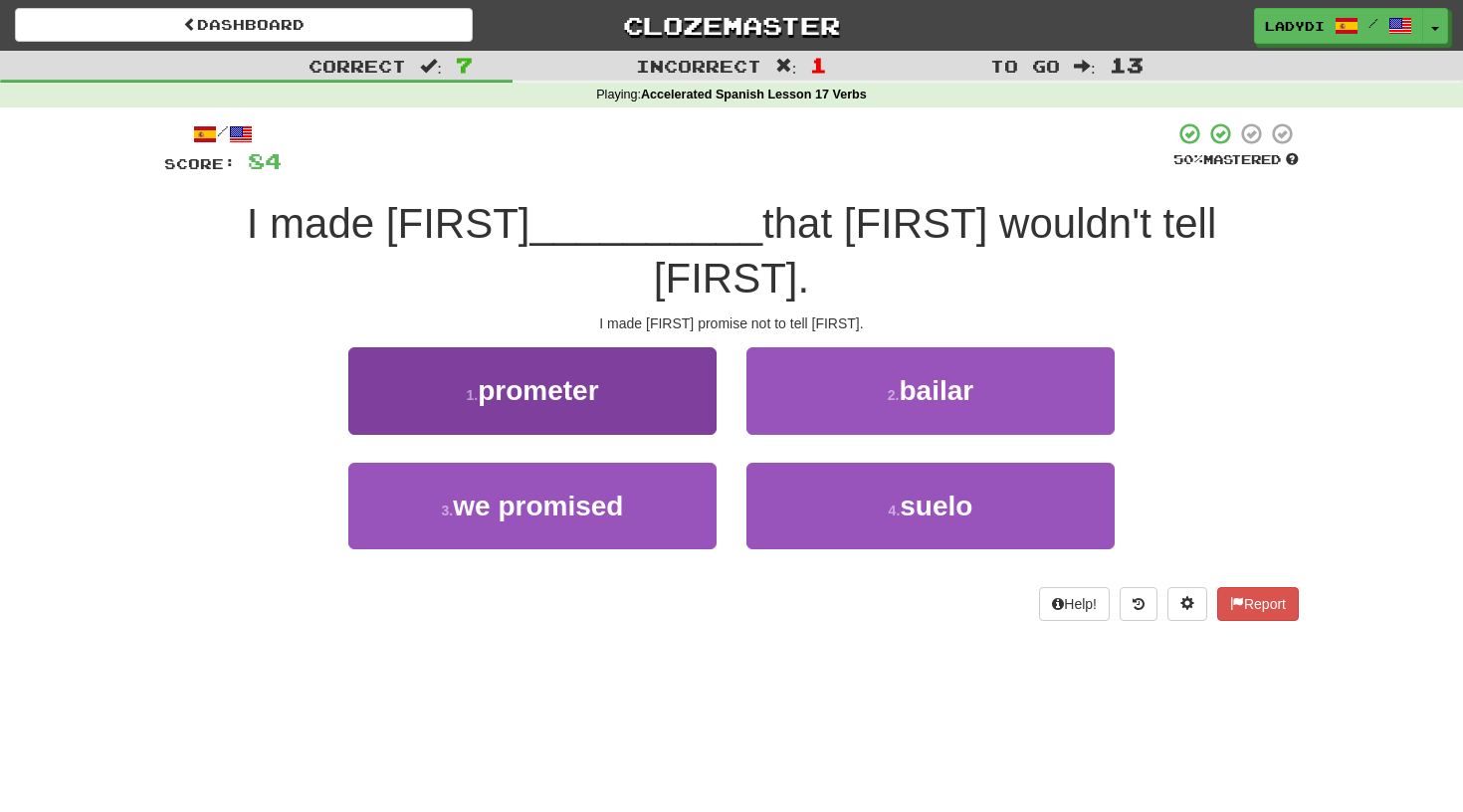 click on "1 .  prometer" at bounding box center (532, 390) 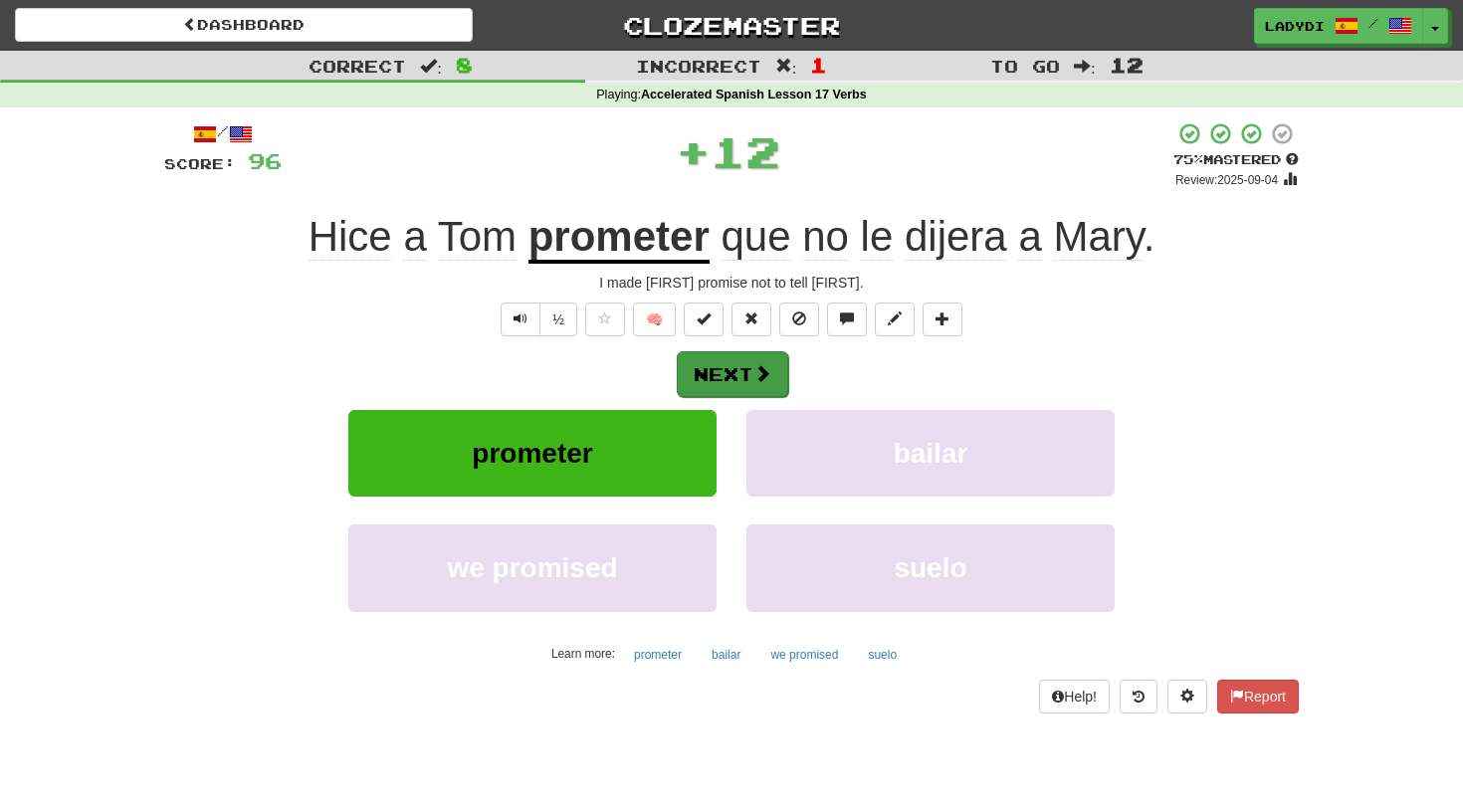 click on "Next" at bounding box center (732, 374) 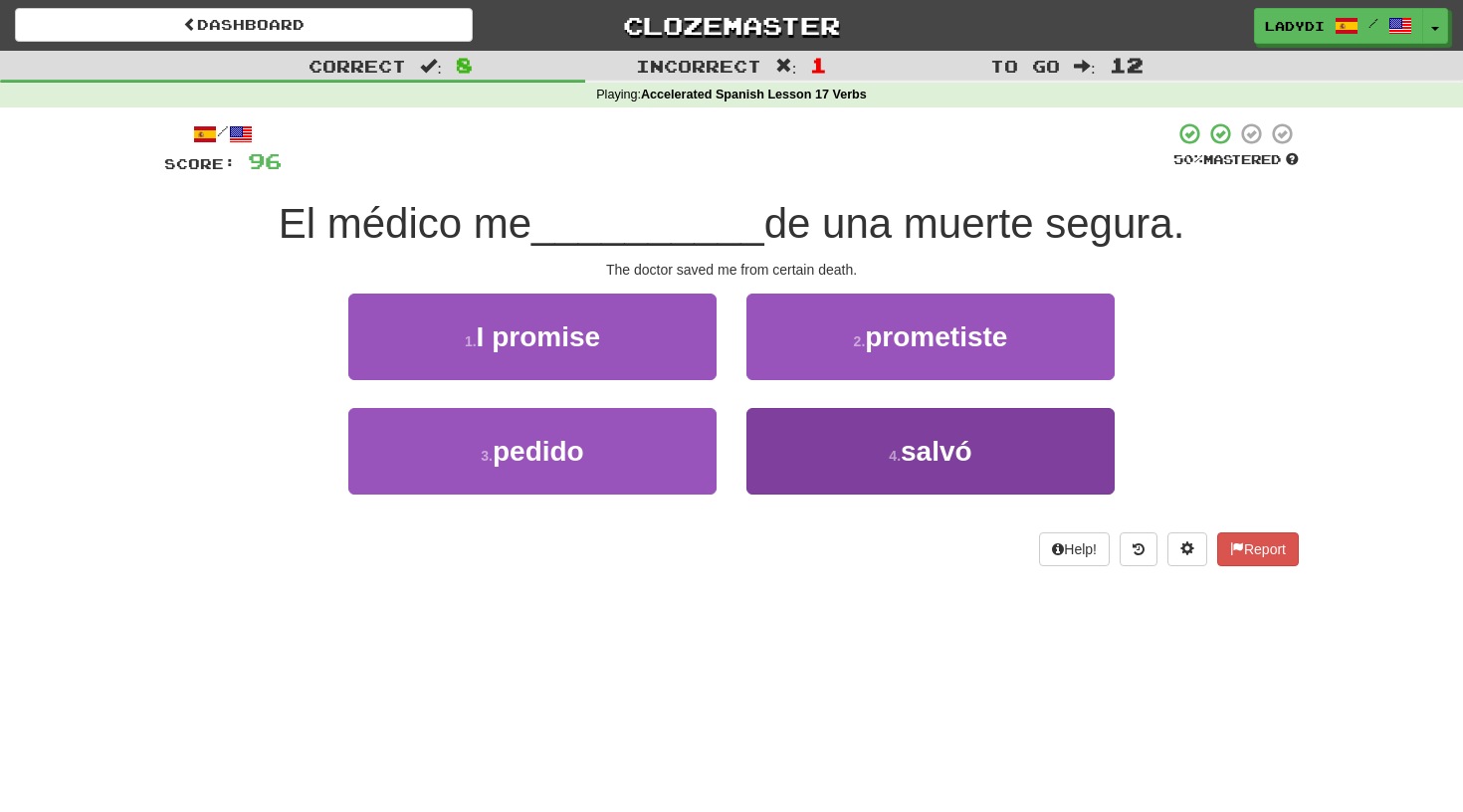 click on "4 .  salvó" at bounding box center [931, 451] 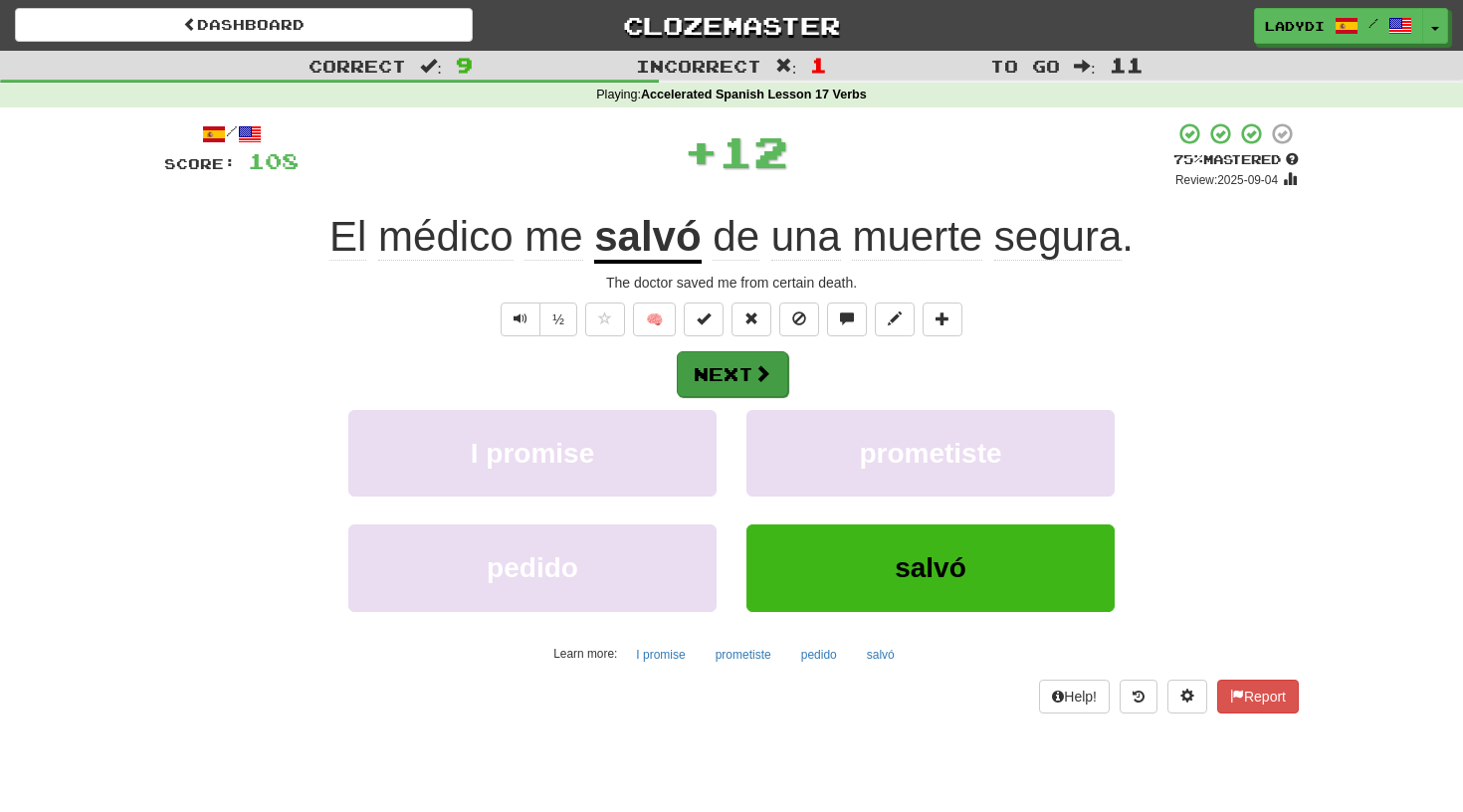 click on "Next" at bounding box center (732, 374) 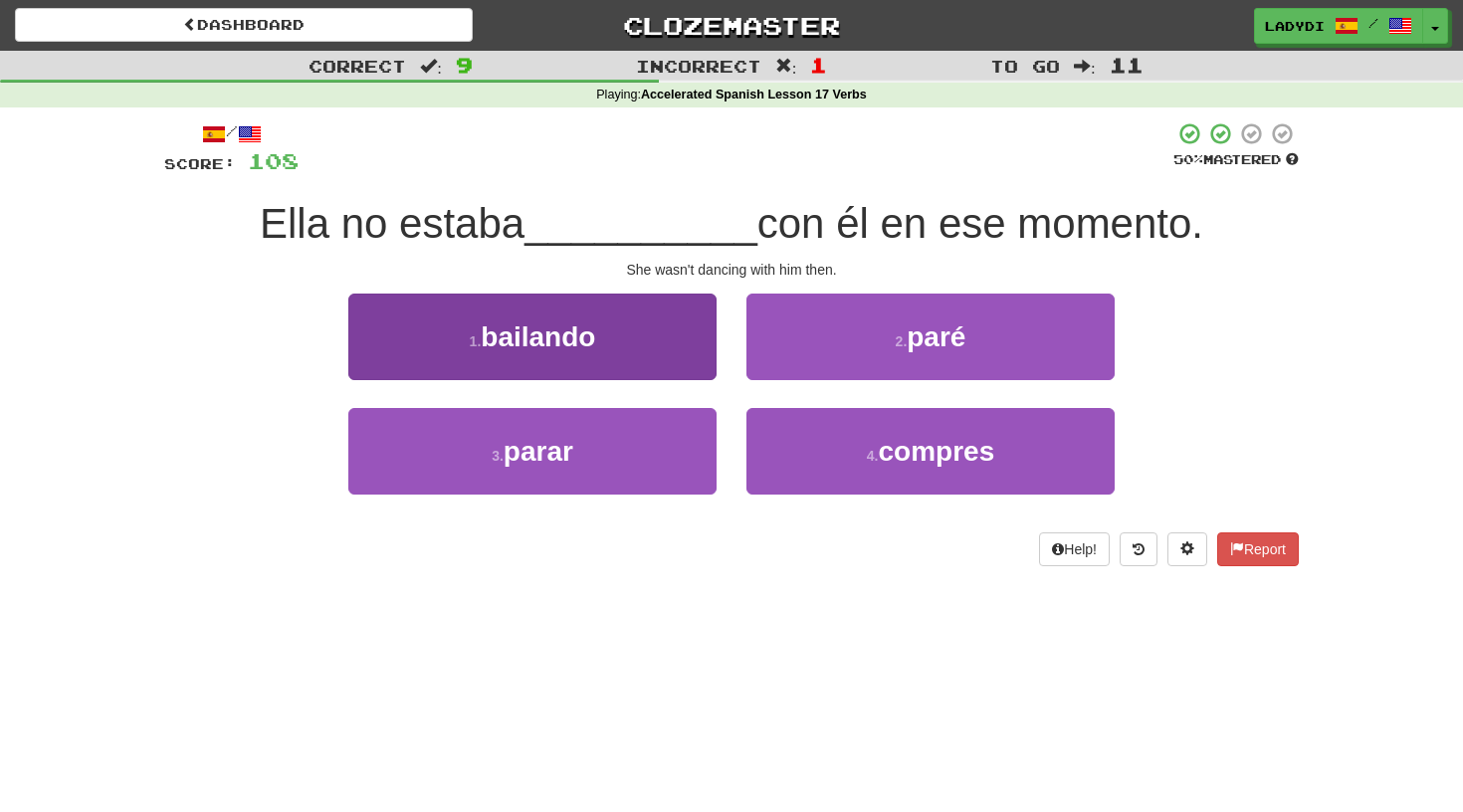 click on "1 .  bailando" at bounding box center [532, 336] 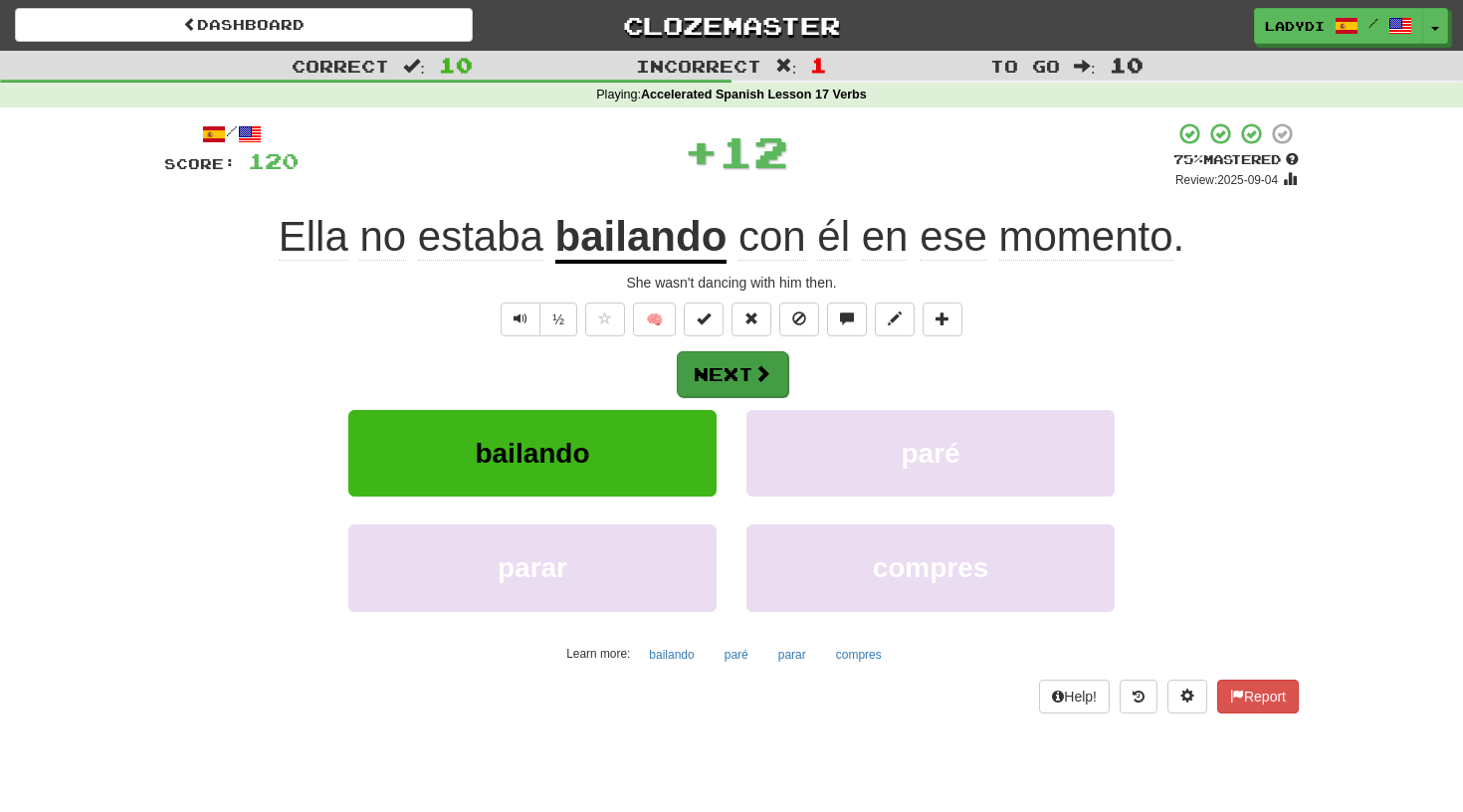 click on "Next" at bounding box center [732, 374] 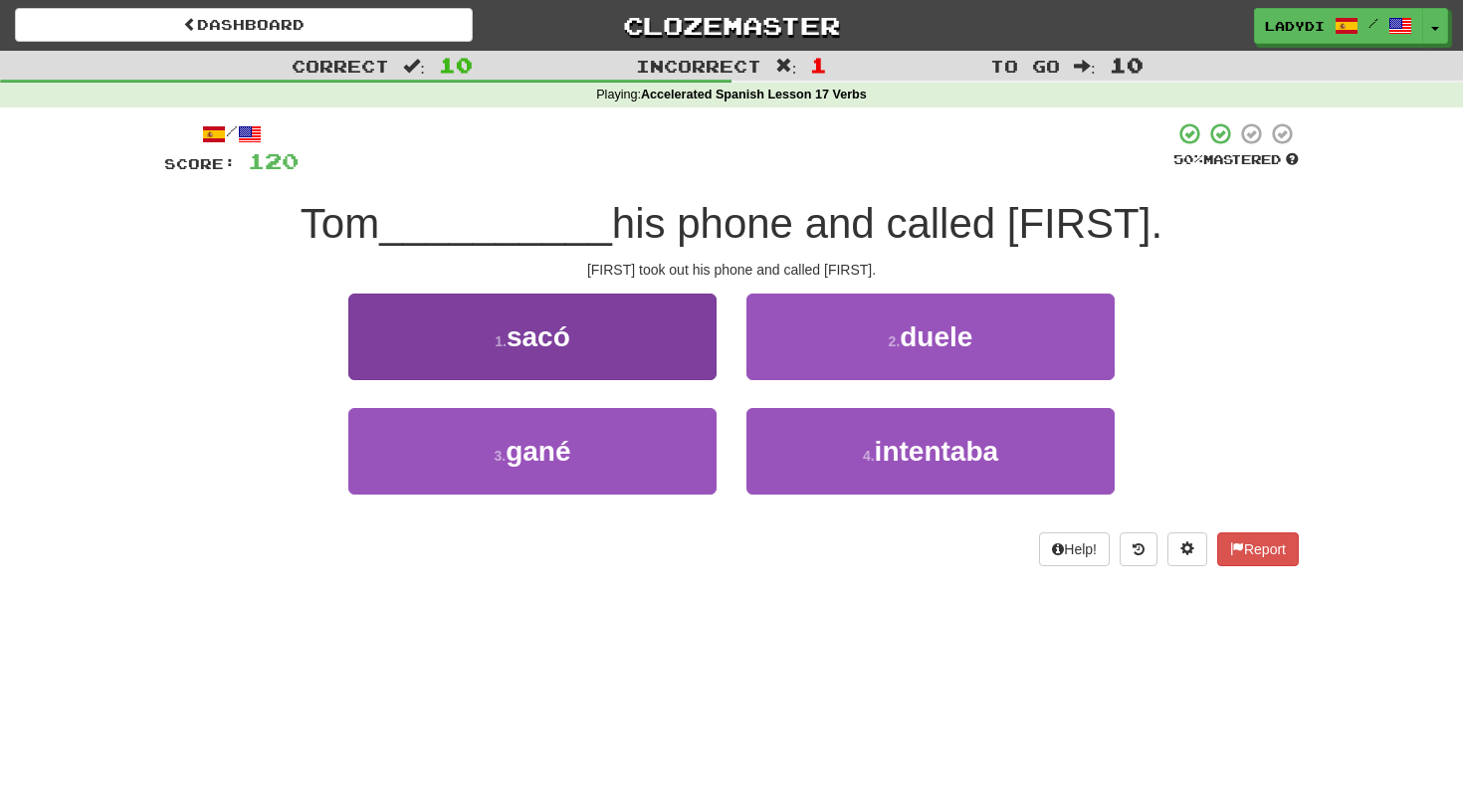 click on "1 .  sacó" at bounding box center [532, 336] 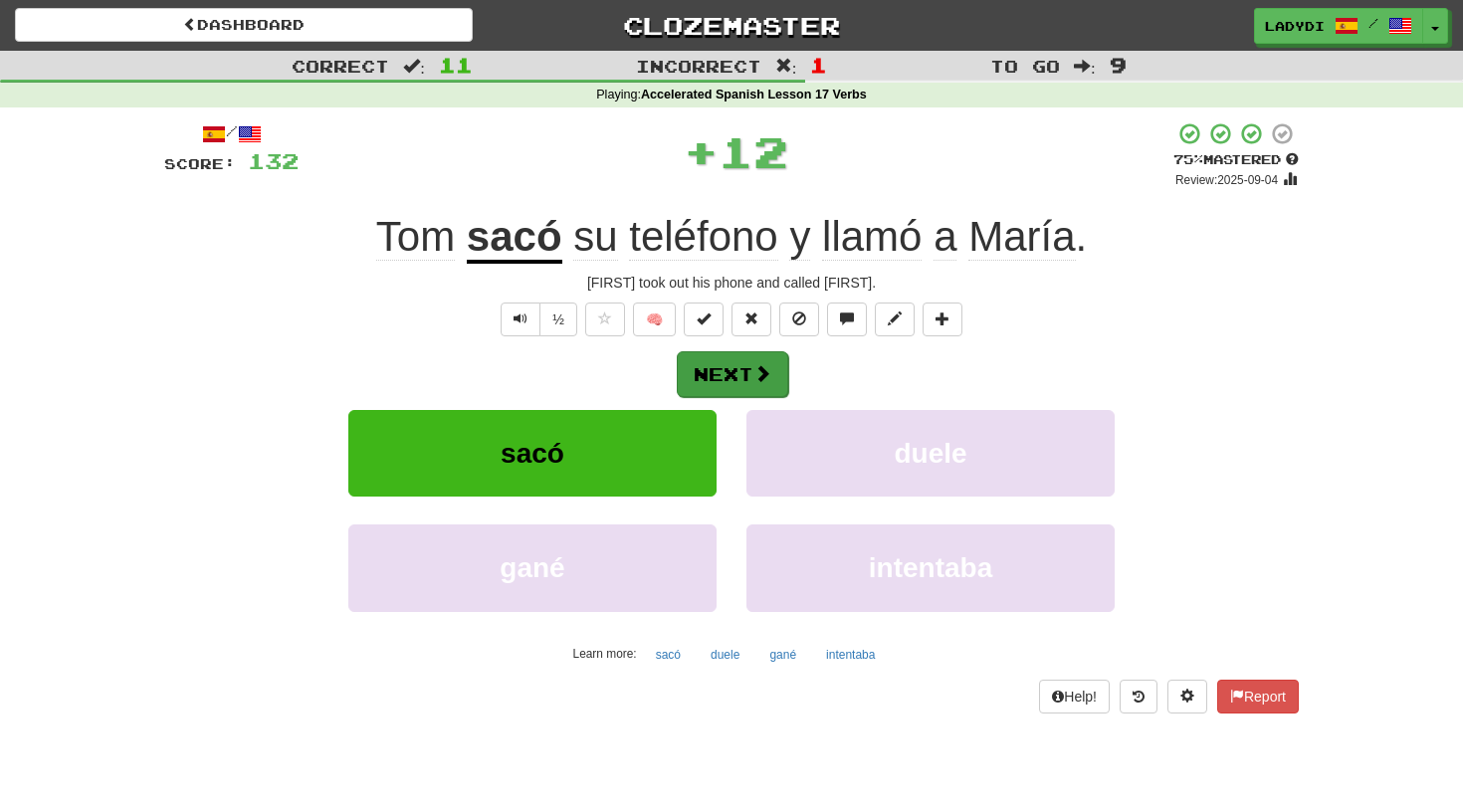 click on "Next" at bounding box center (732, 374) 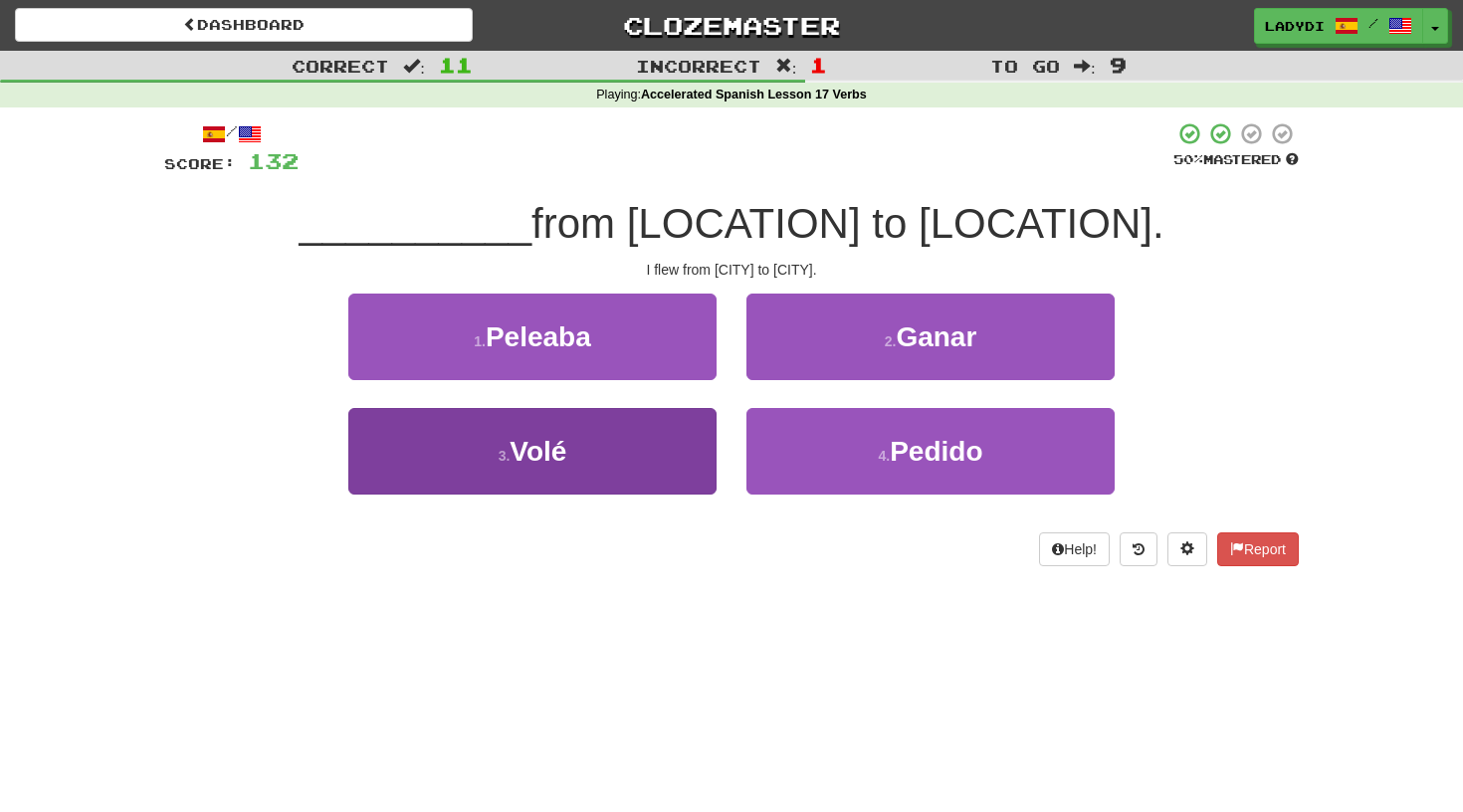 click on "3 .  Volé" at bounding box center (532, 451) 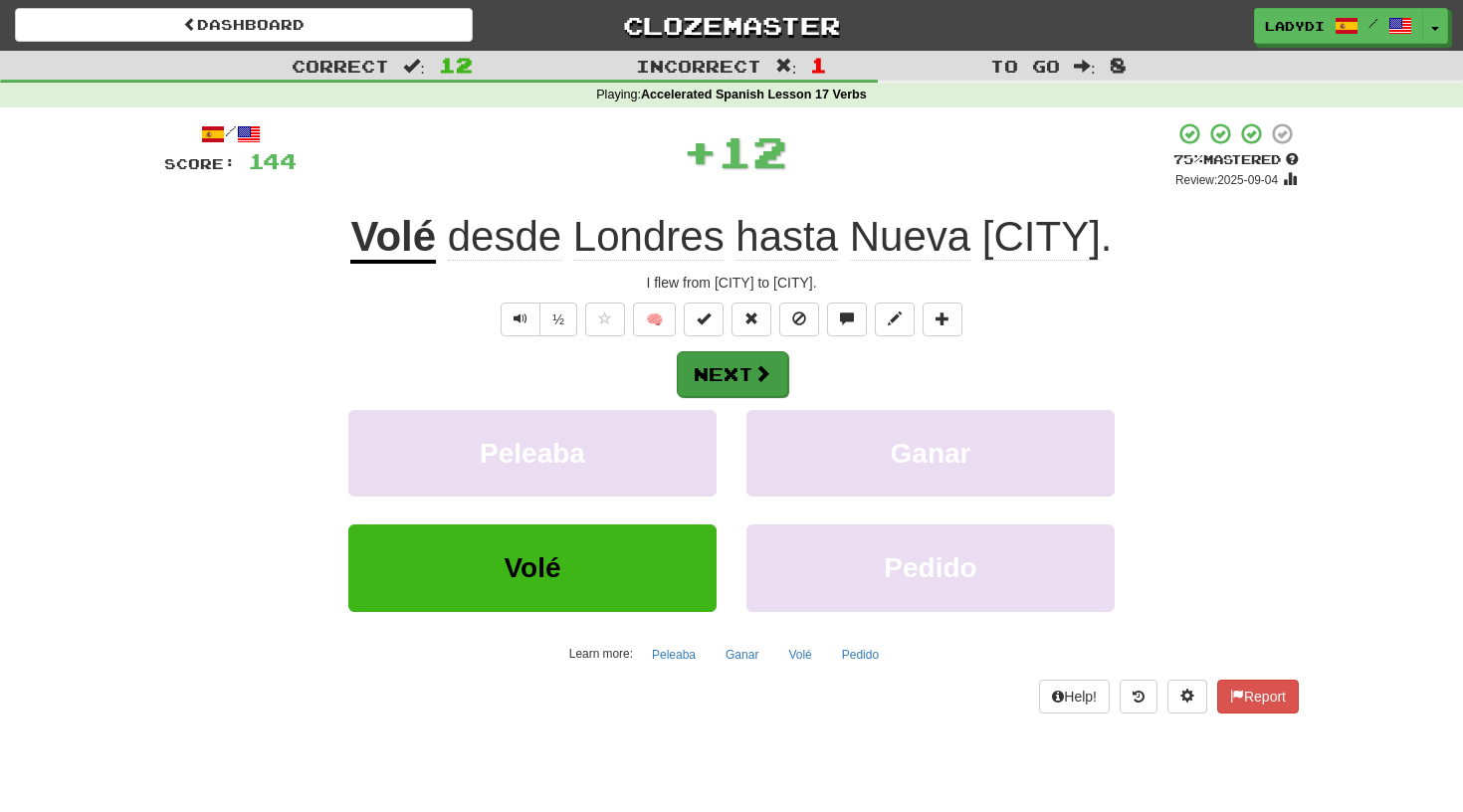 click on "Next" at bounding box center [732, 374] 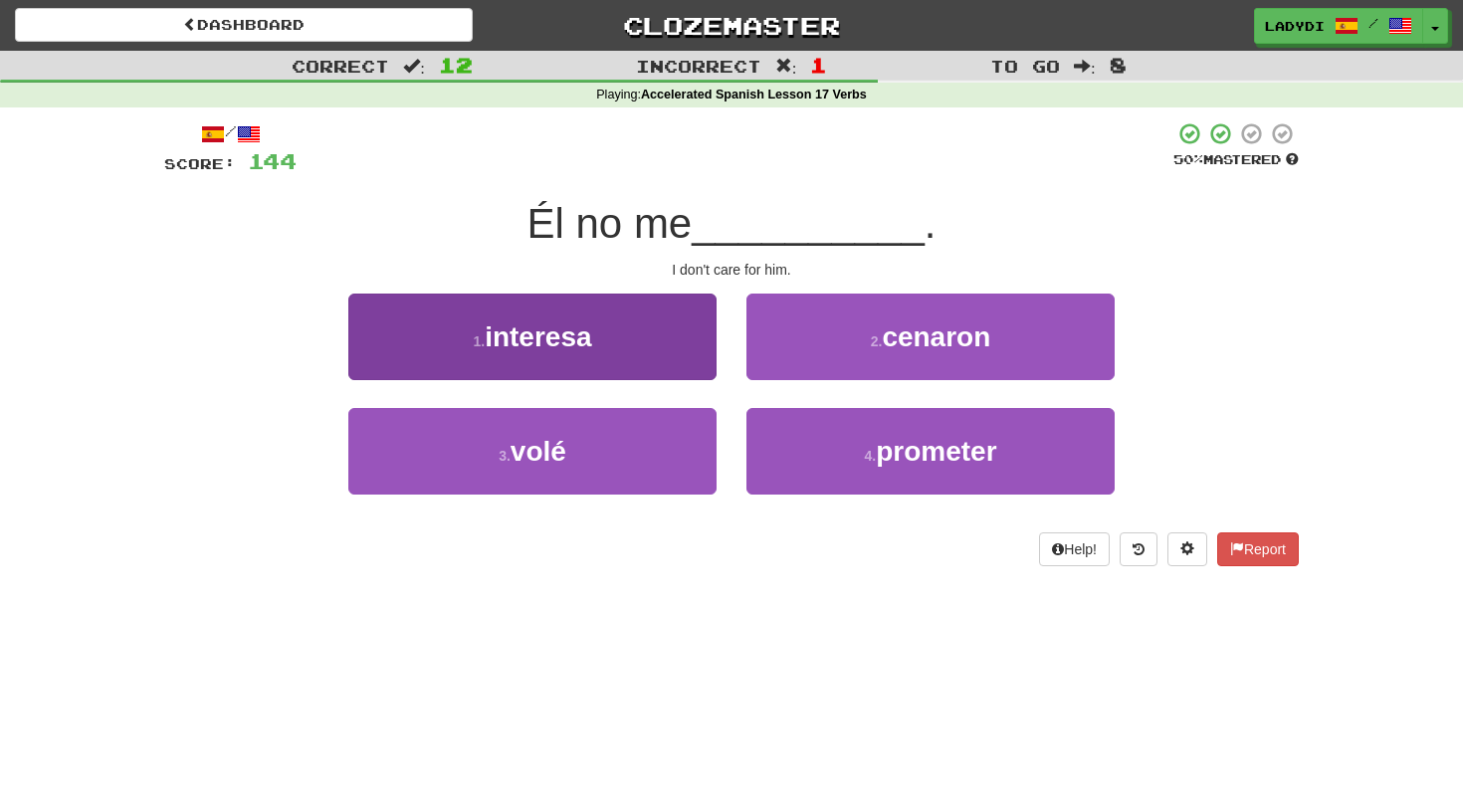 click on "1 .  interesa" at bounding box center [532, 336] 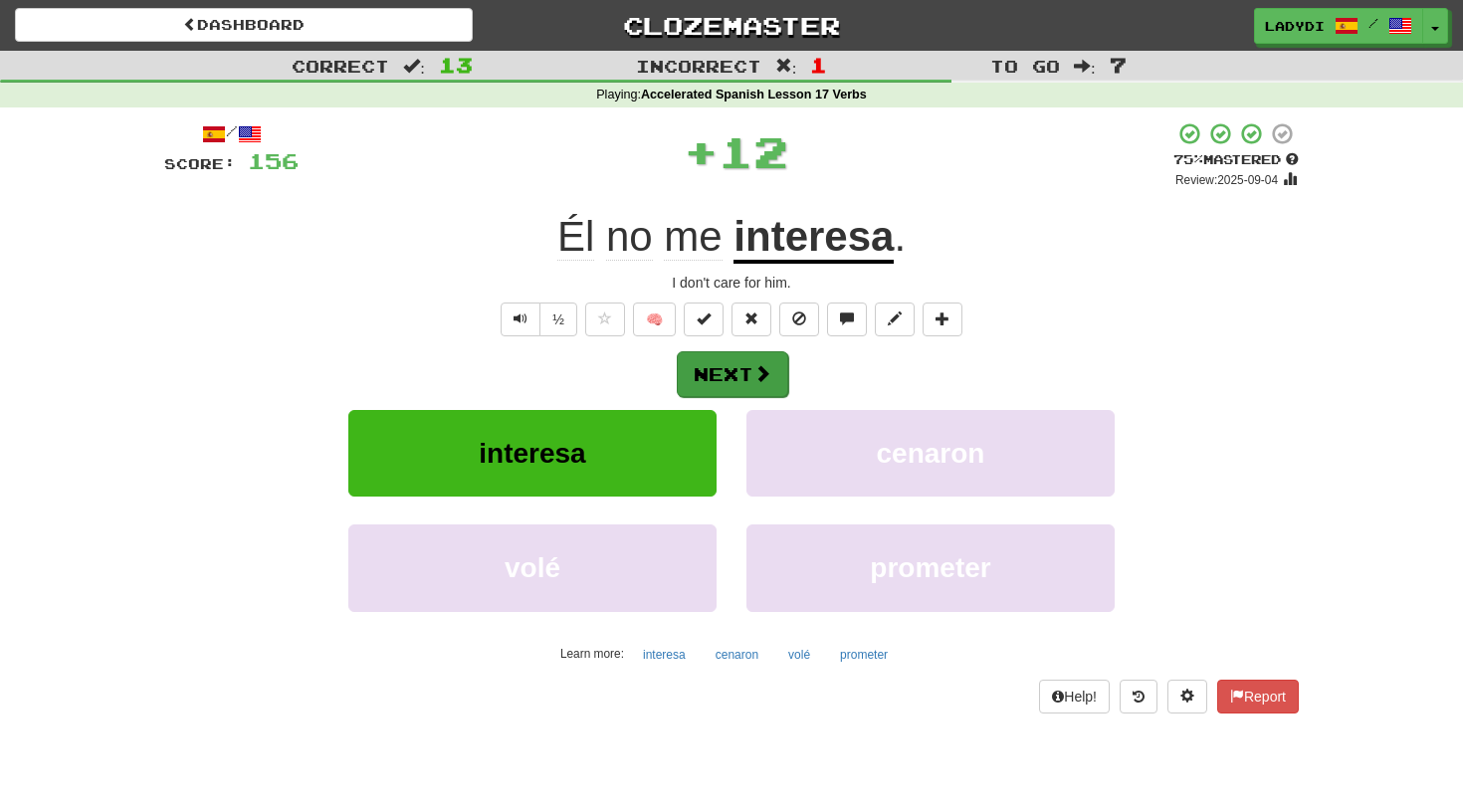 click on "Next" at bounding box center [732, 374] 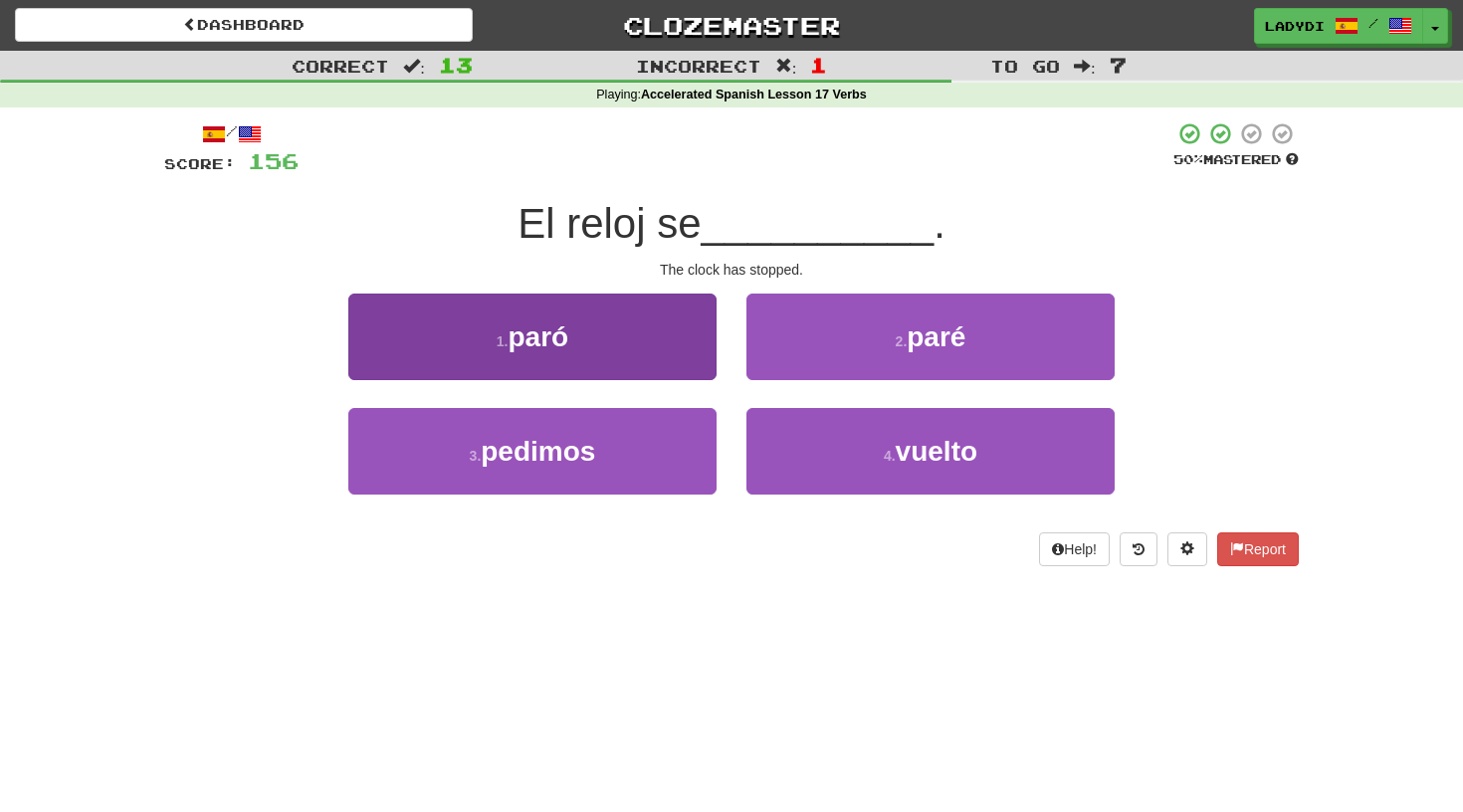 click on "1 .  paró" at bounding box center (532, 336) 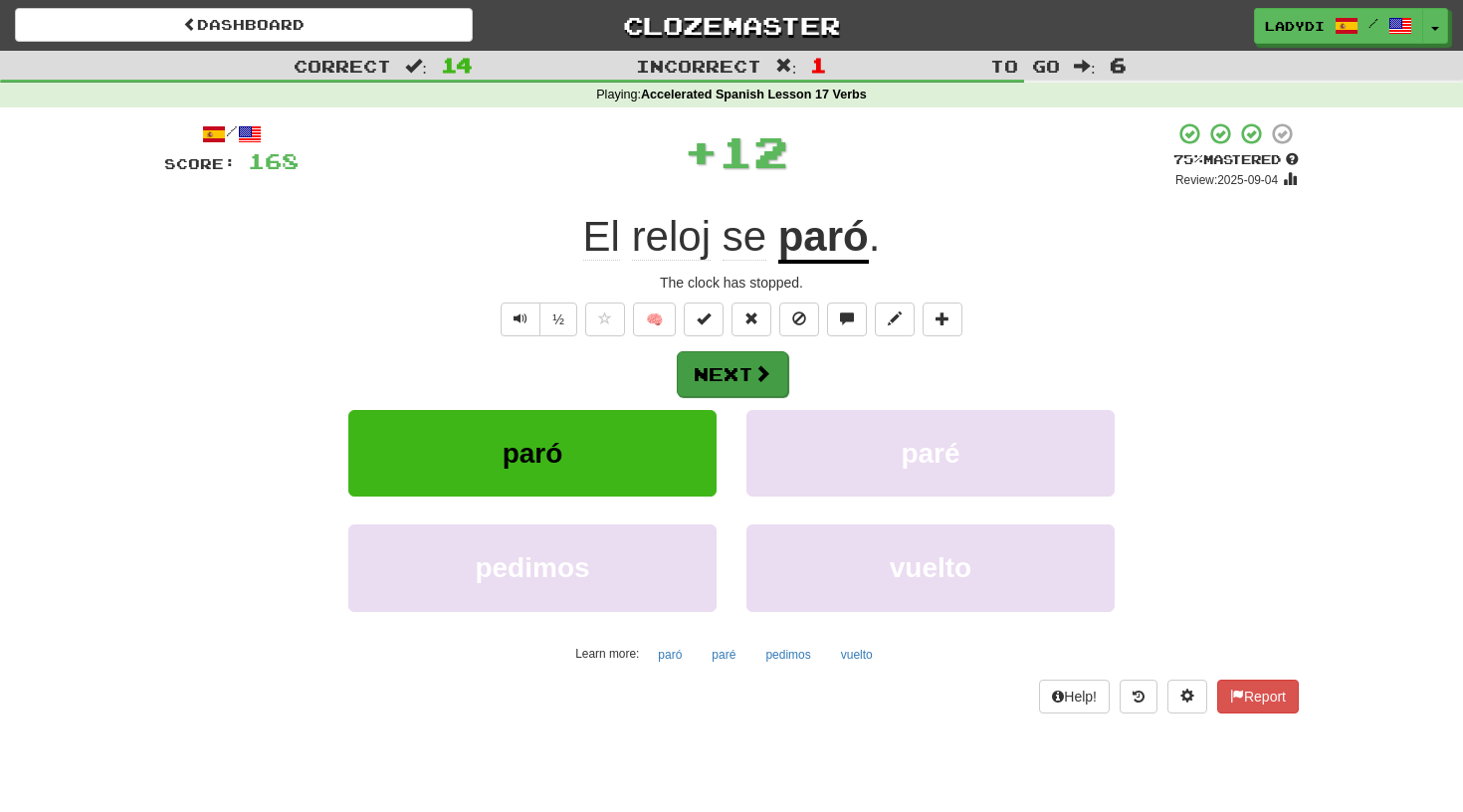 click on "Next" at bounding box center [732, 374] 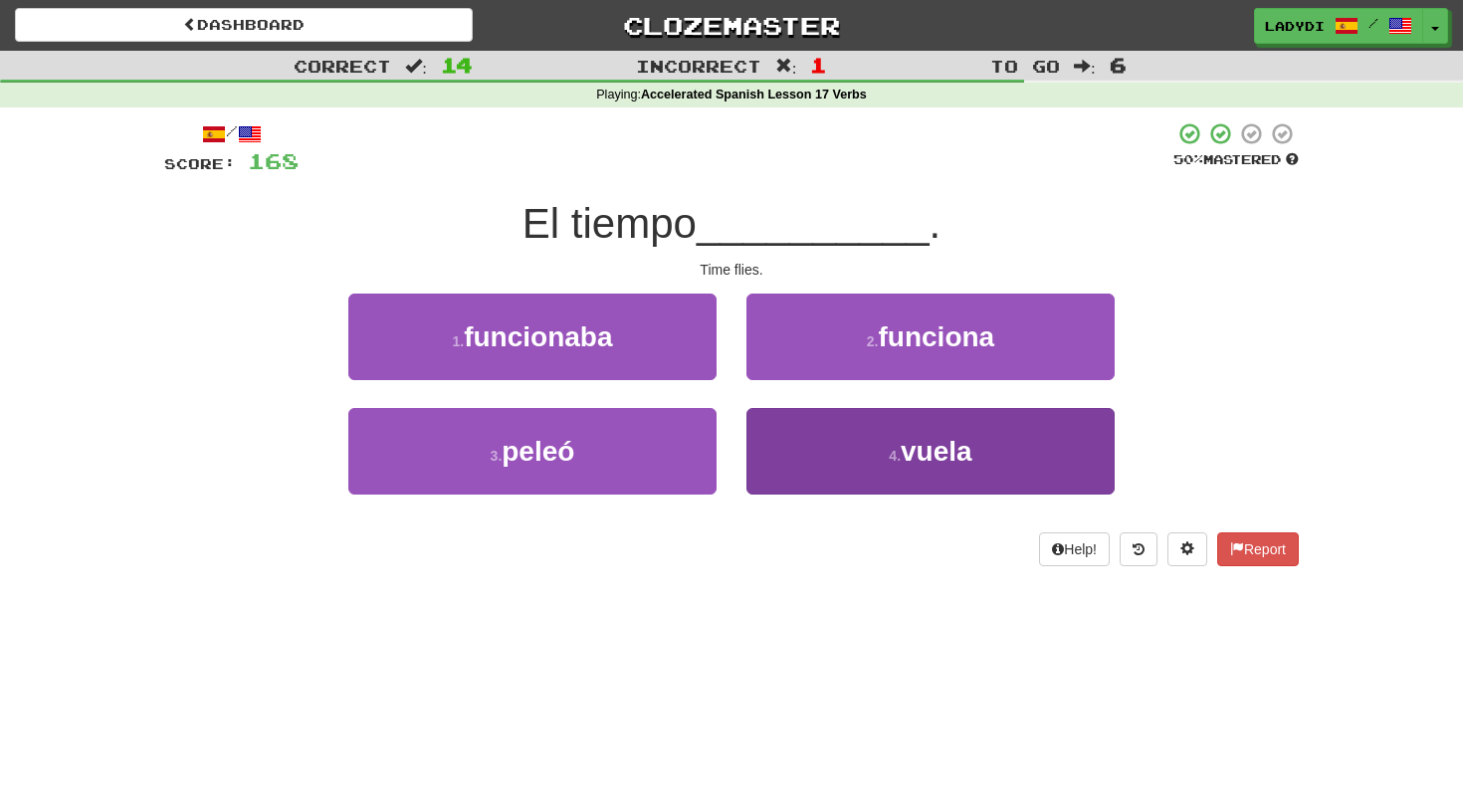 click on "4 .  vuela" at bounding box center (931, 451) 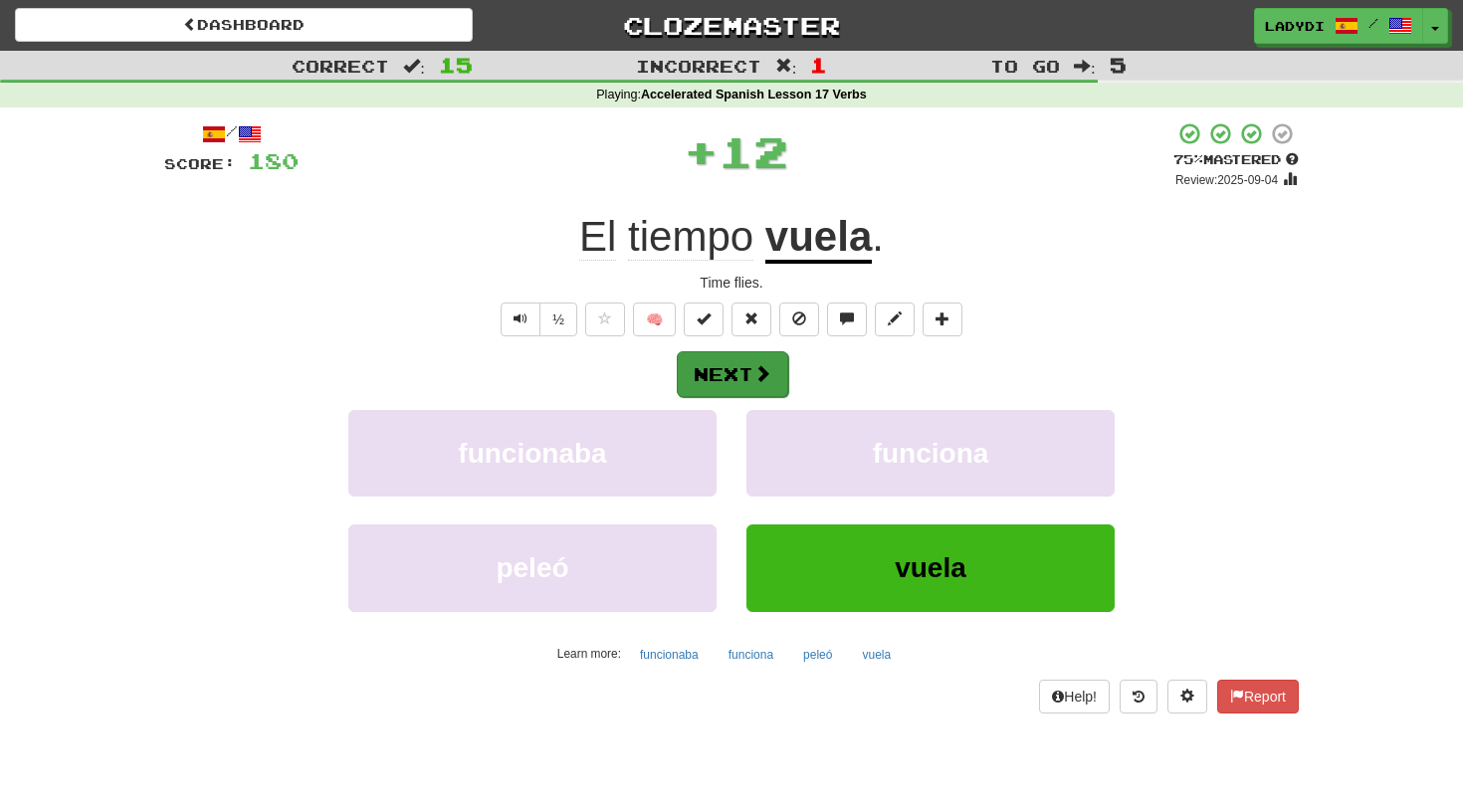 click at bounding box center [762, 373] 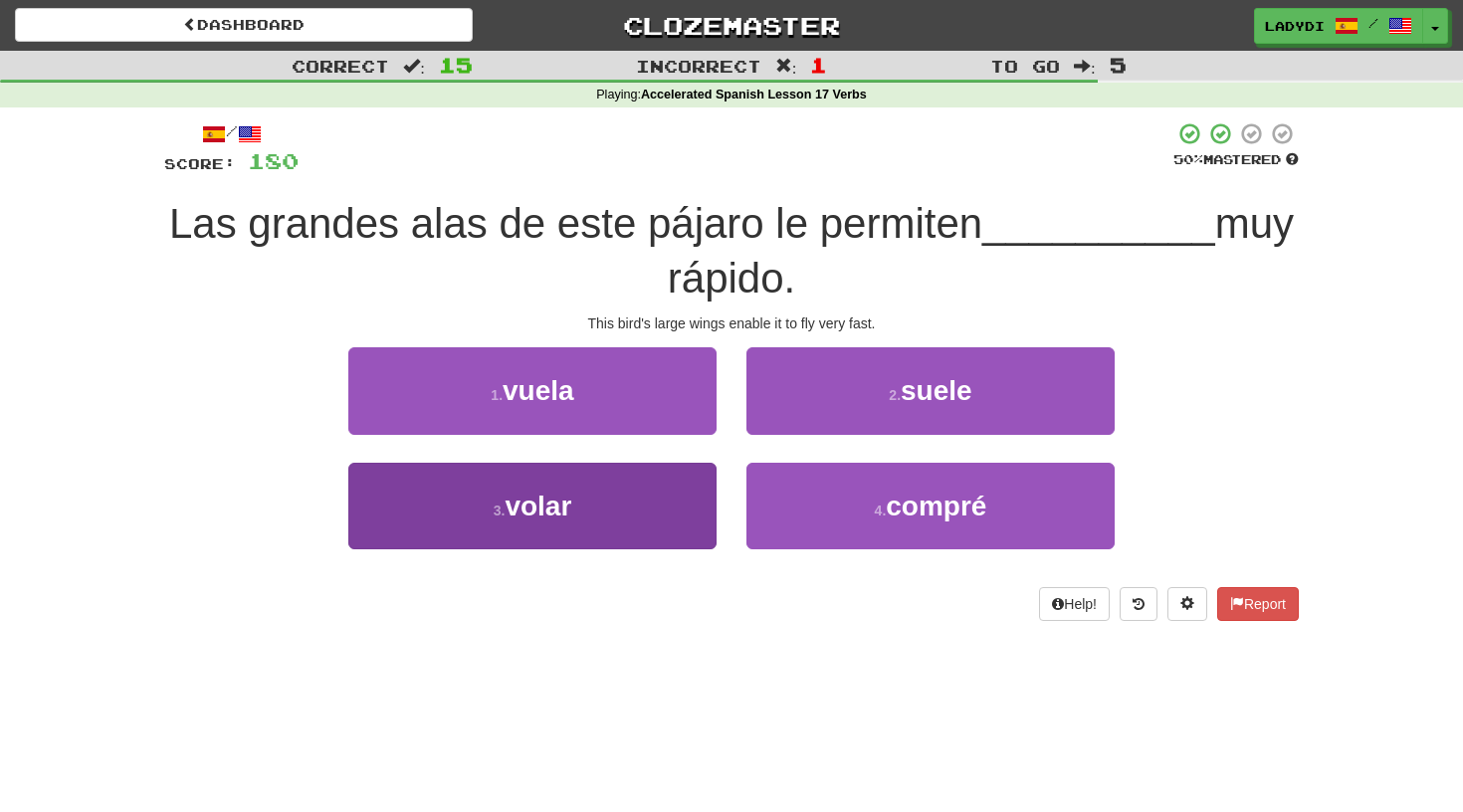 click on "3 .  volar" at bounding box center (532, 506) 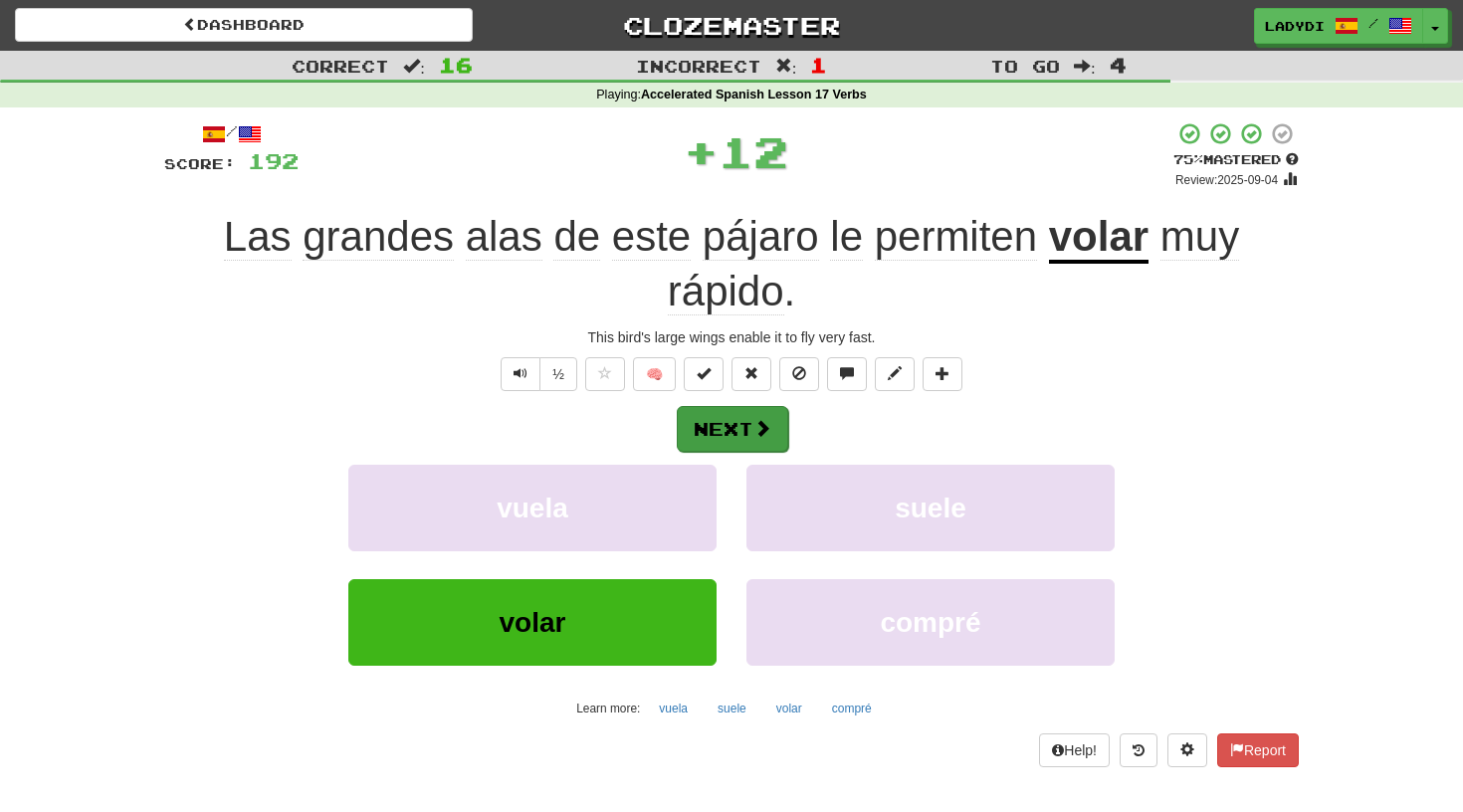 click on "Next" at bounding box center (732, 429) 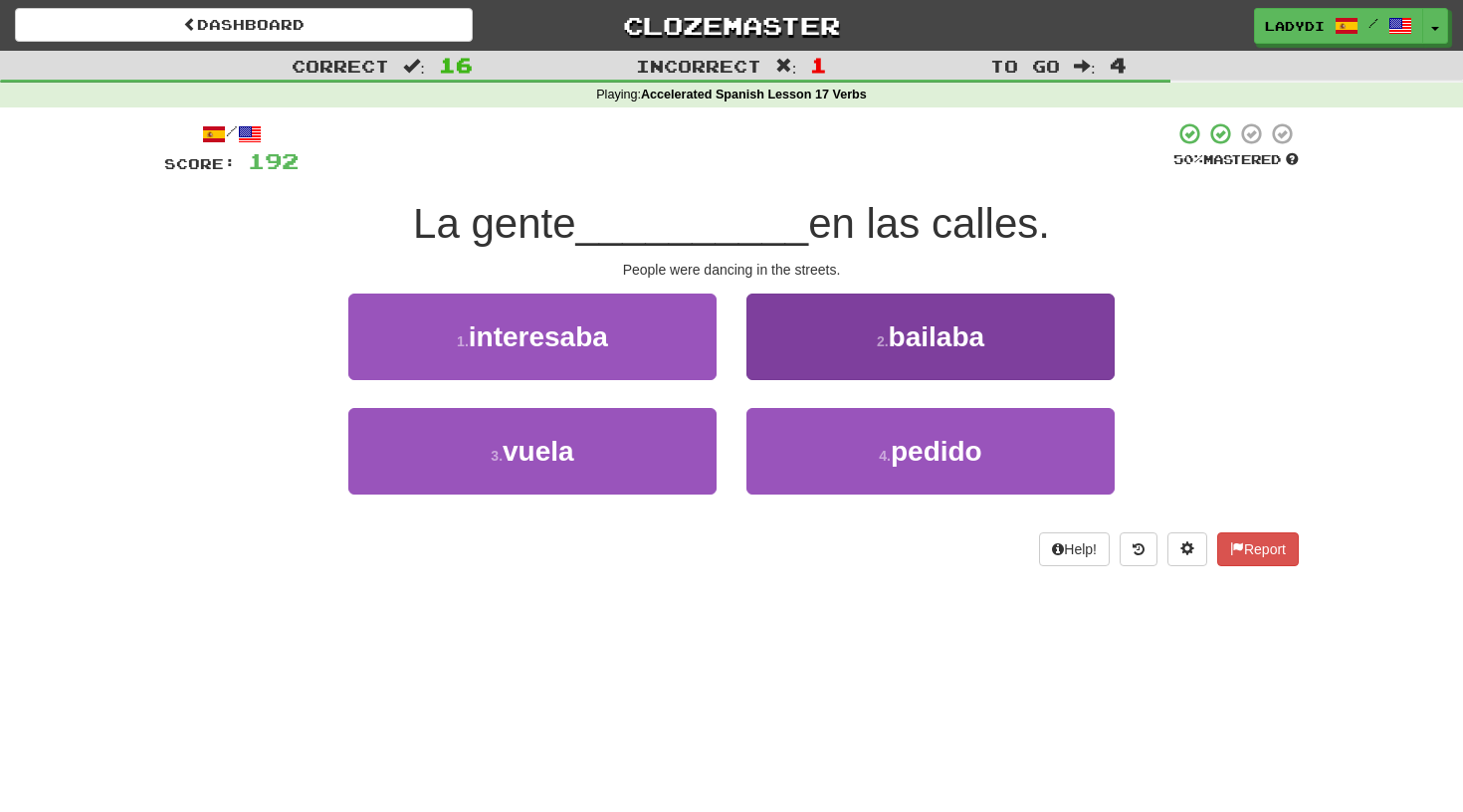 click on "2 .  bailaba" at bounding box center (931, 336) 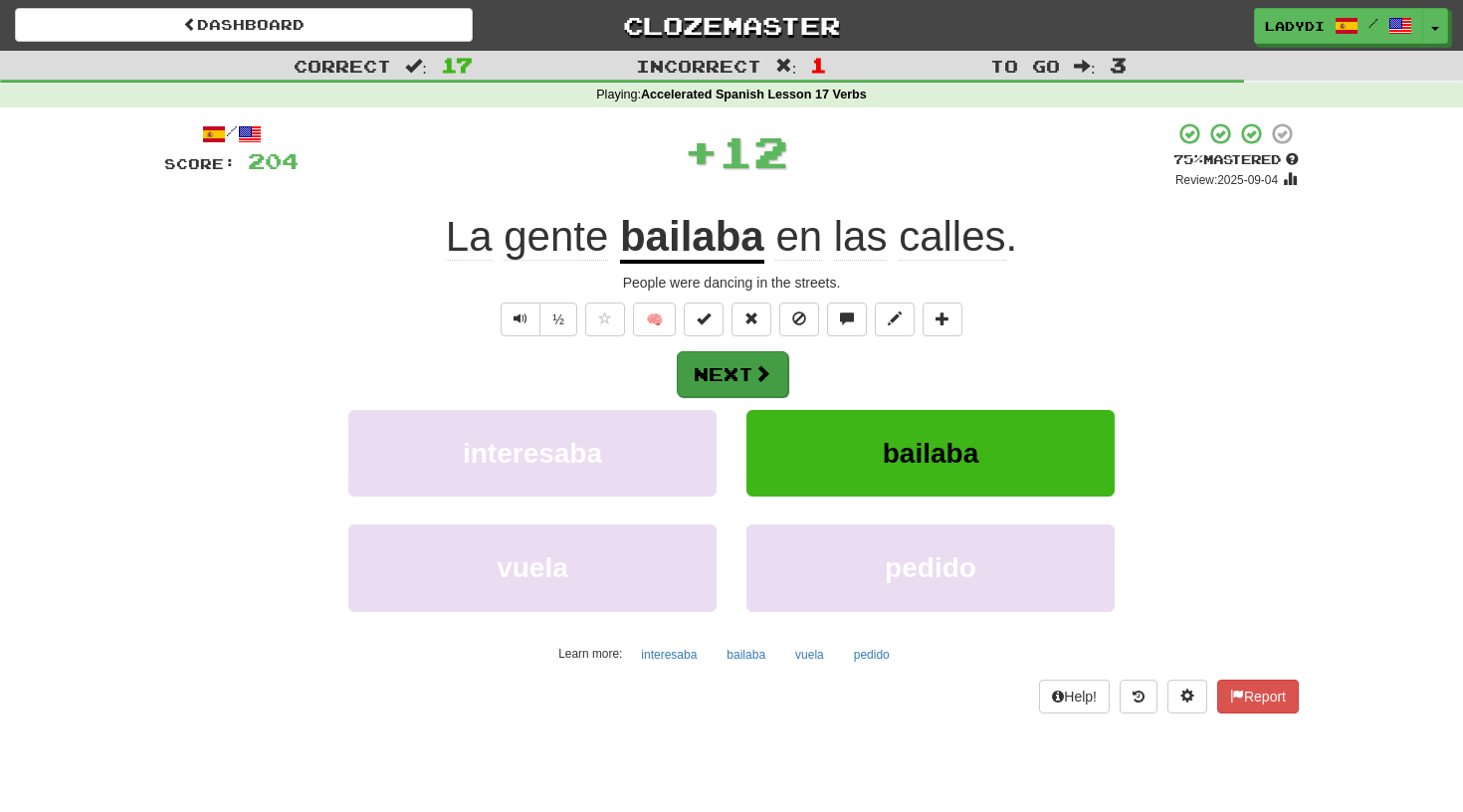 click on "Next" at bounding box center (732, 374) 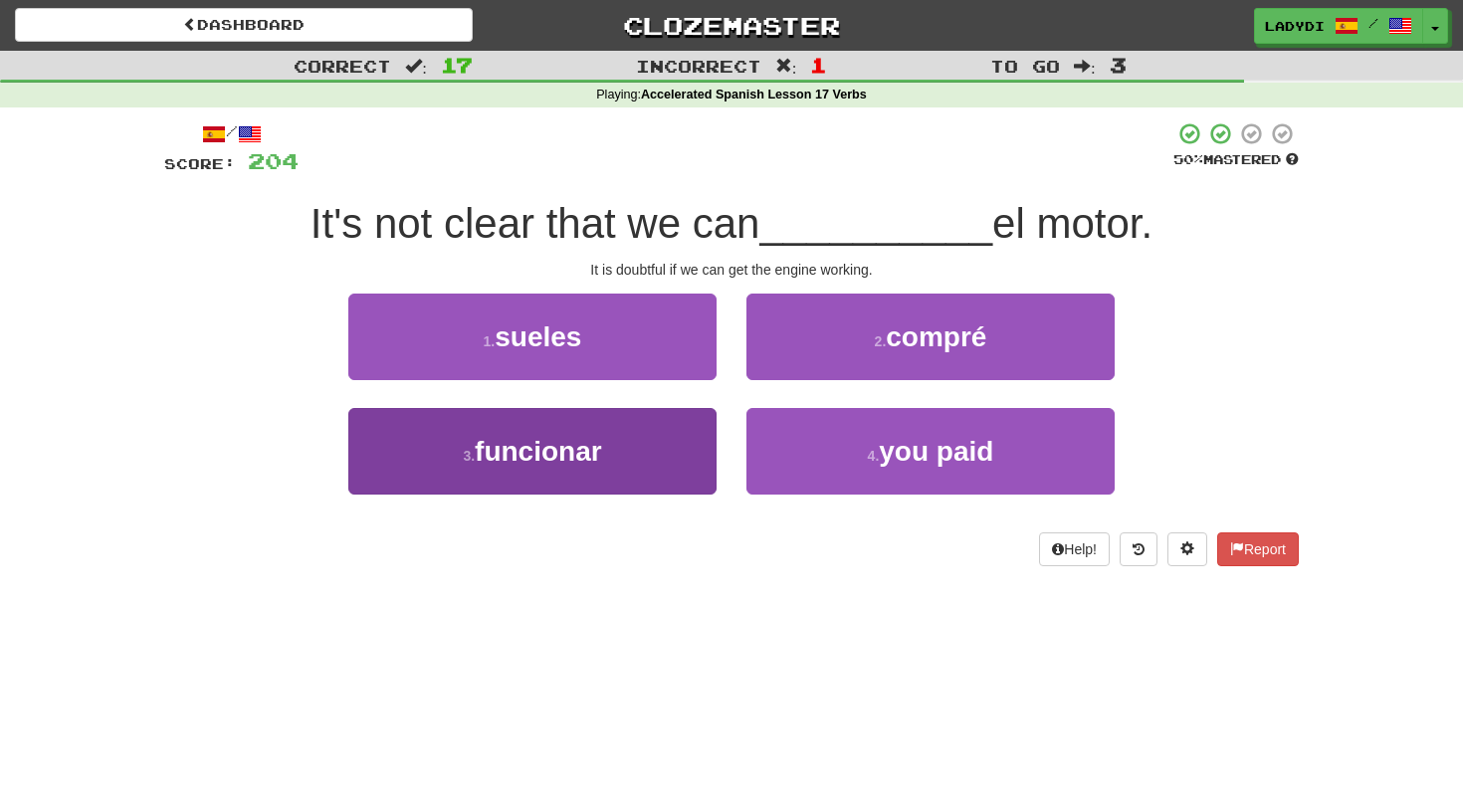 click on "3 .  funcionar" at bounding box center [532, 451] 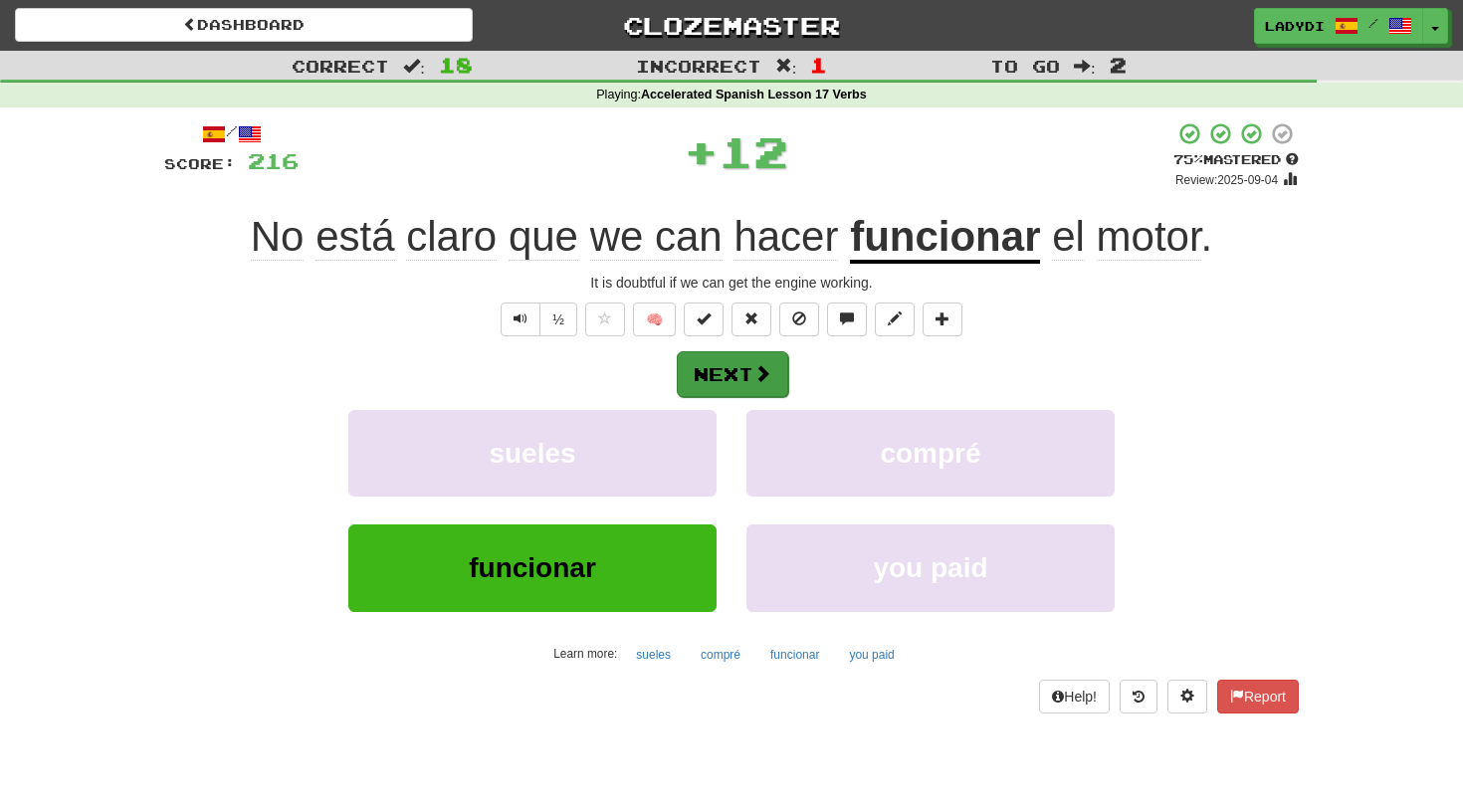 click on "Next" at bounding box center [732, 374] 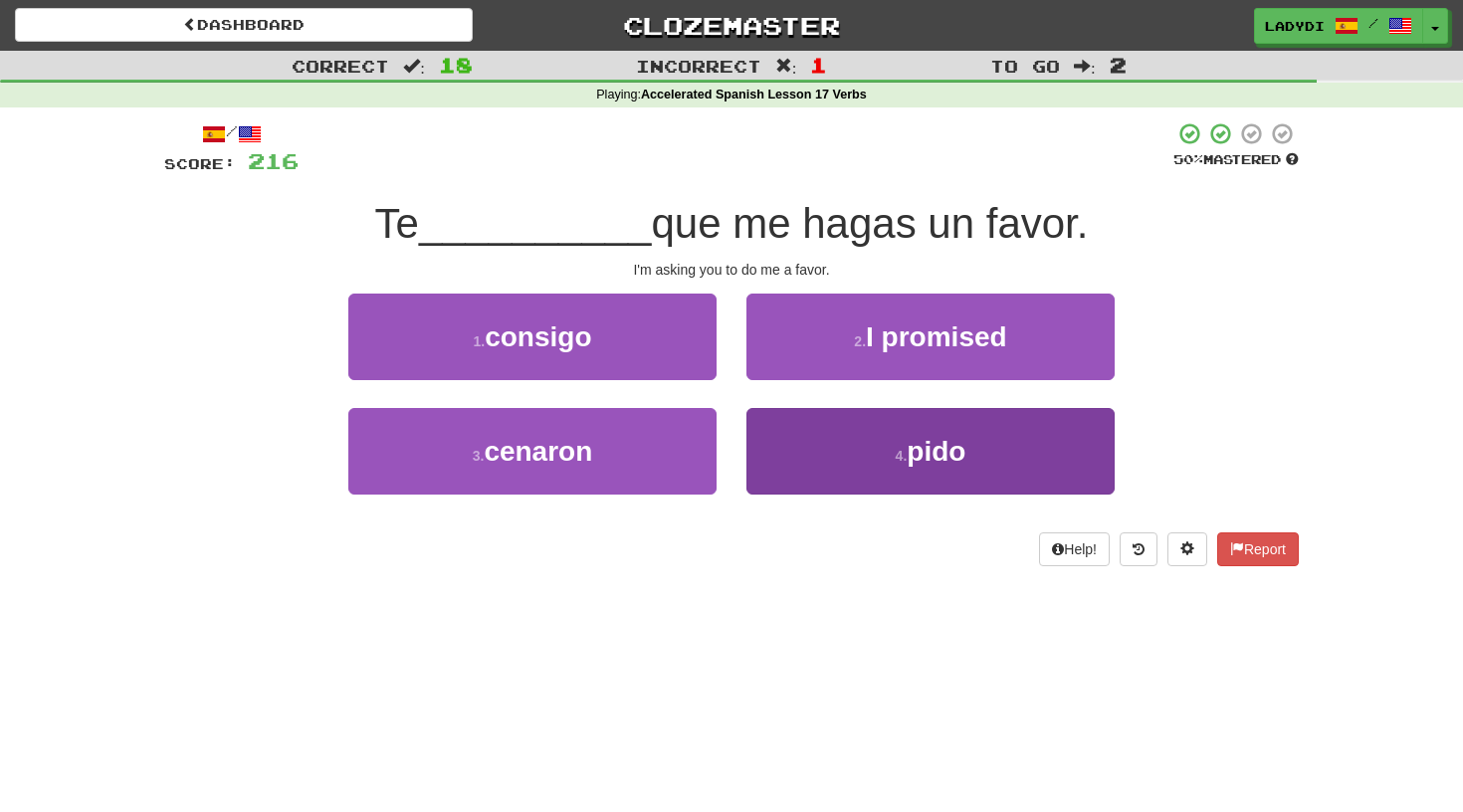 click on "4 .  pido" at bounding box center [931, 451] 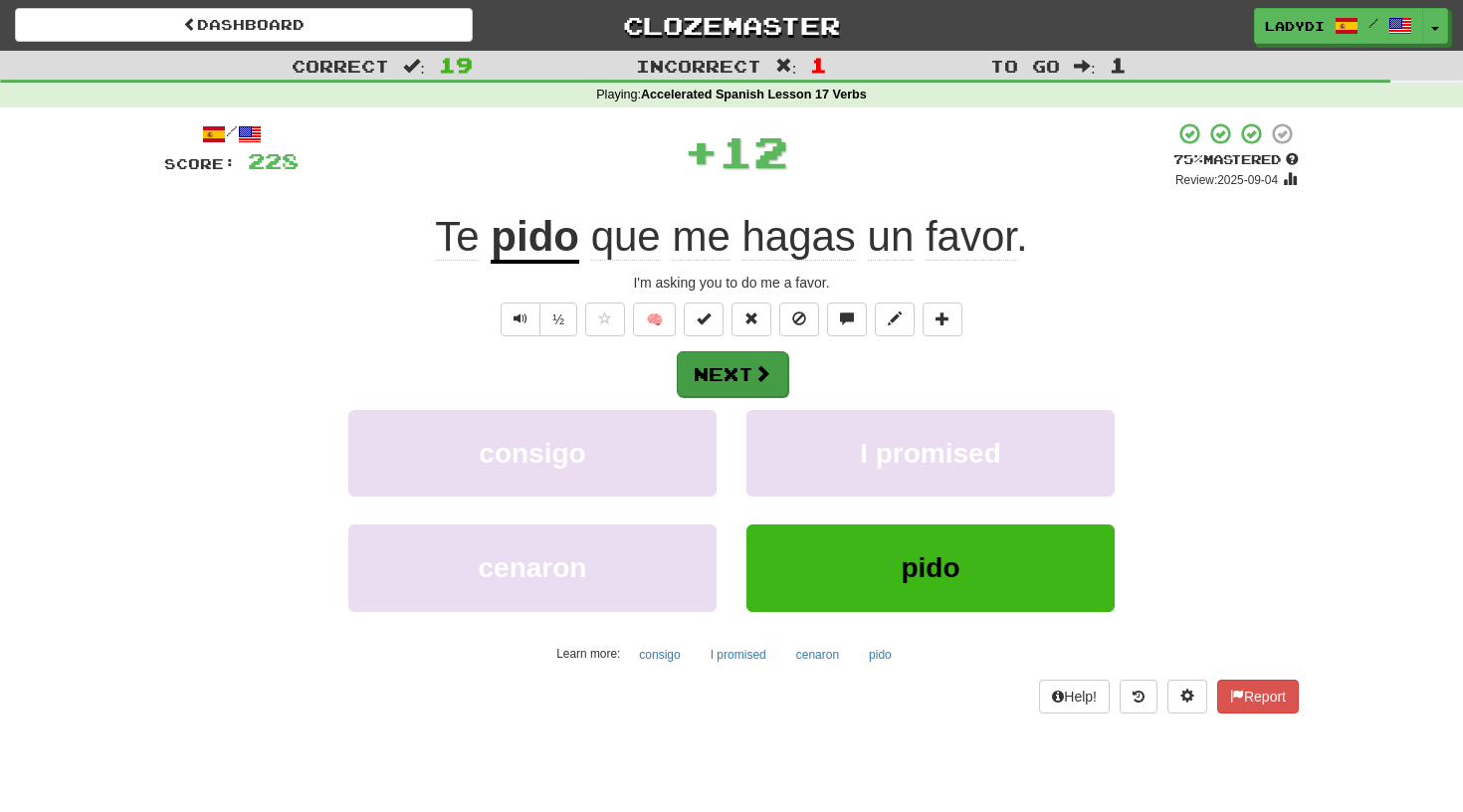 click on "Next" at bounding box center [732, 374] 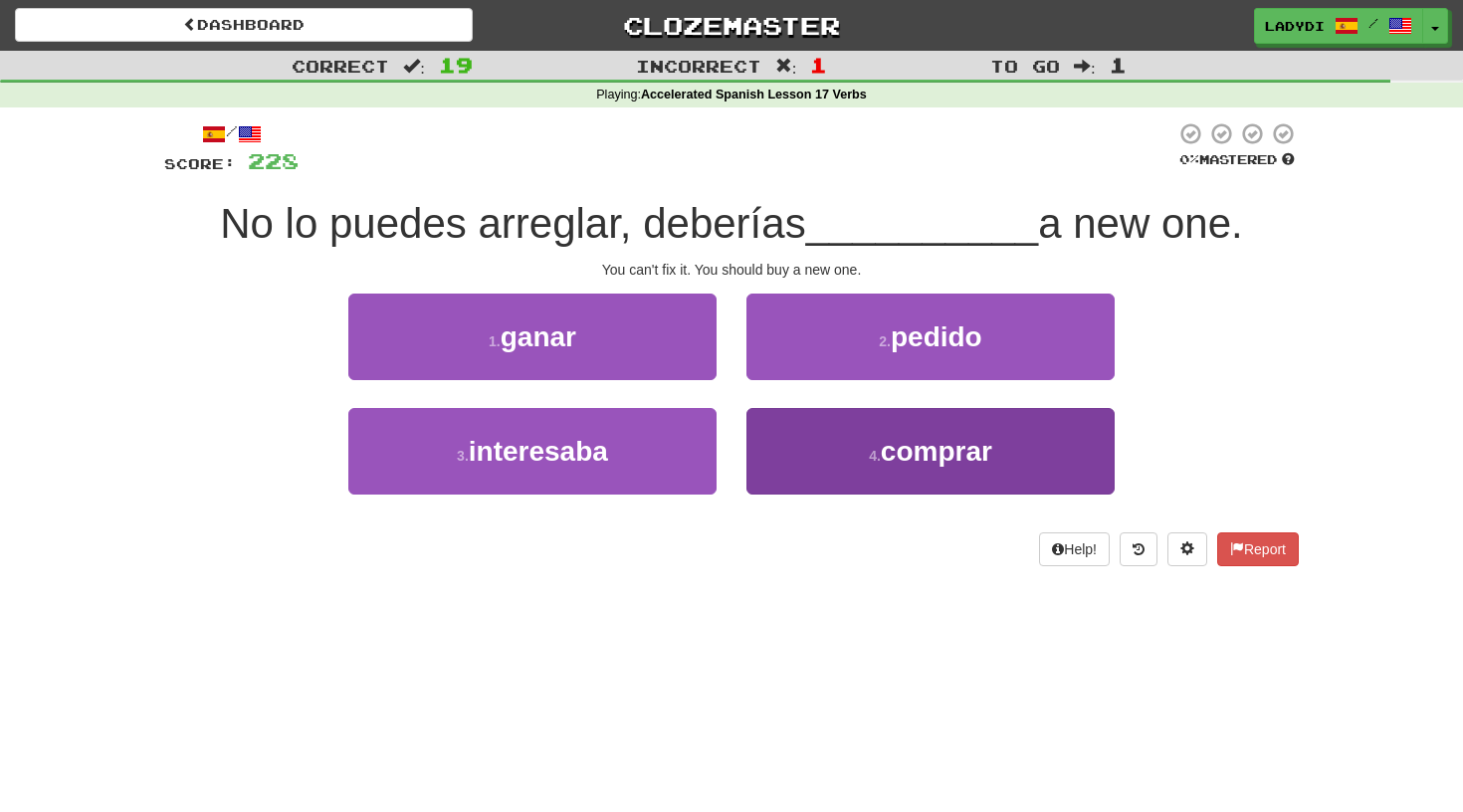 click on "4 .  comprar" at bounding box center [931, 451] 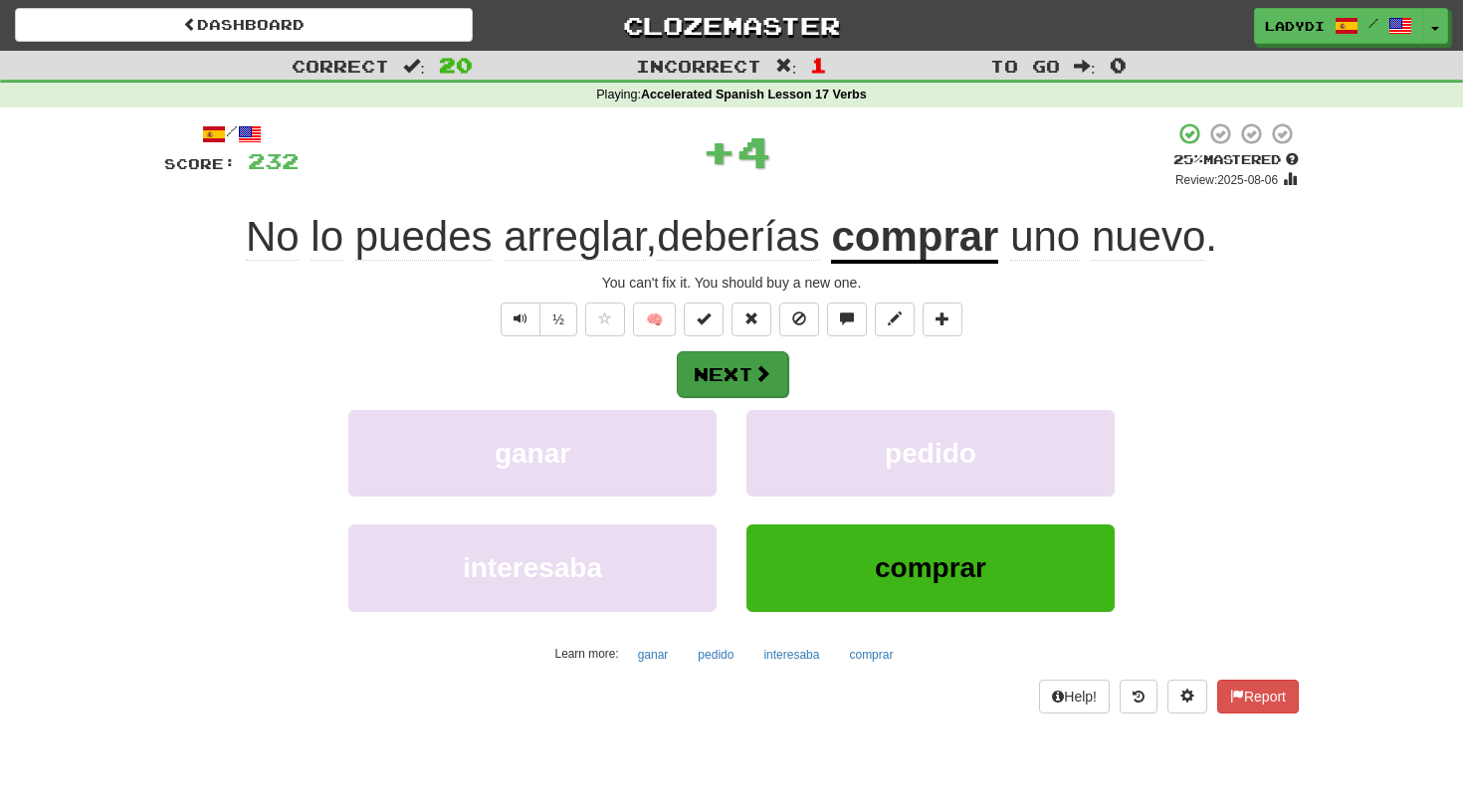 click at bounding box center [762, 373] 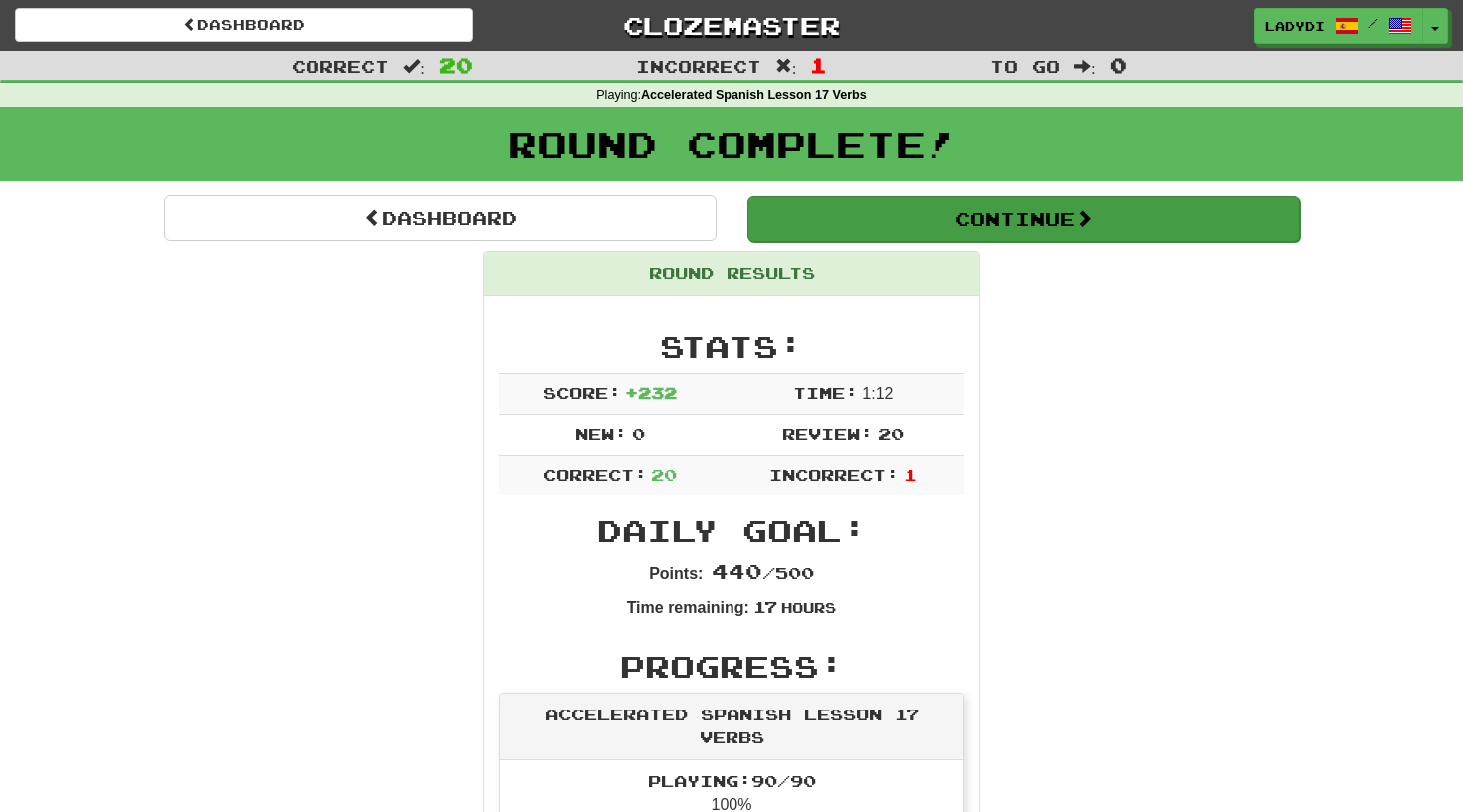 click on "Continue" at bounding box center (1023, 219) 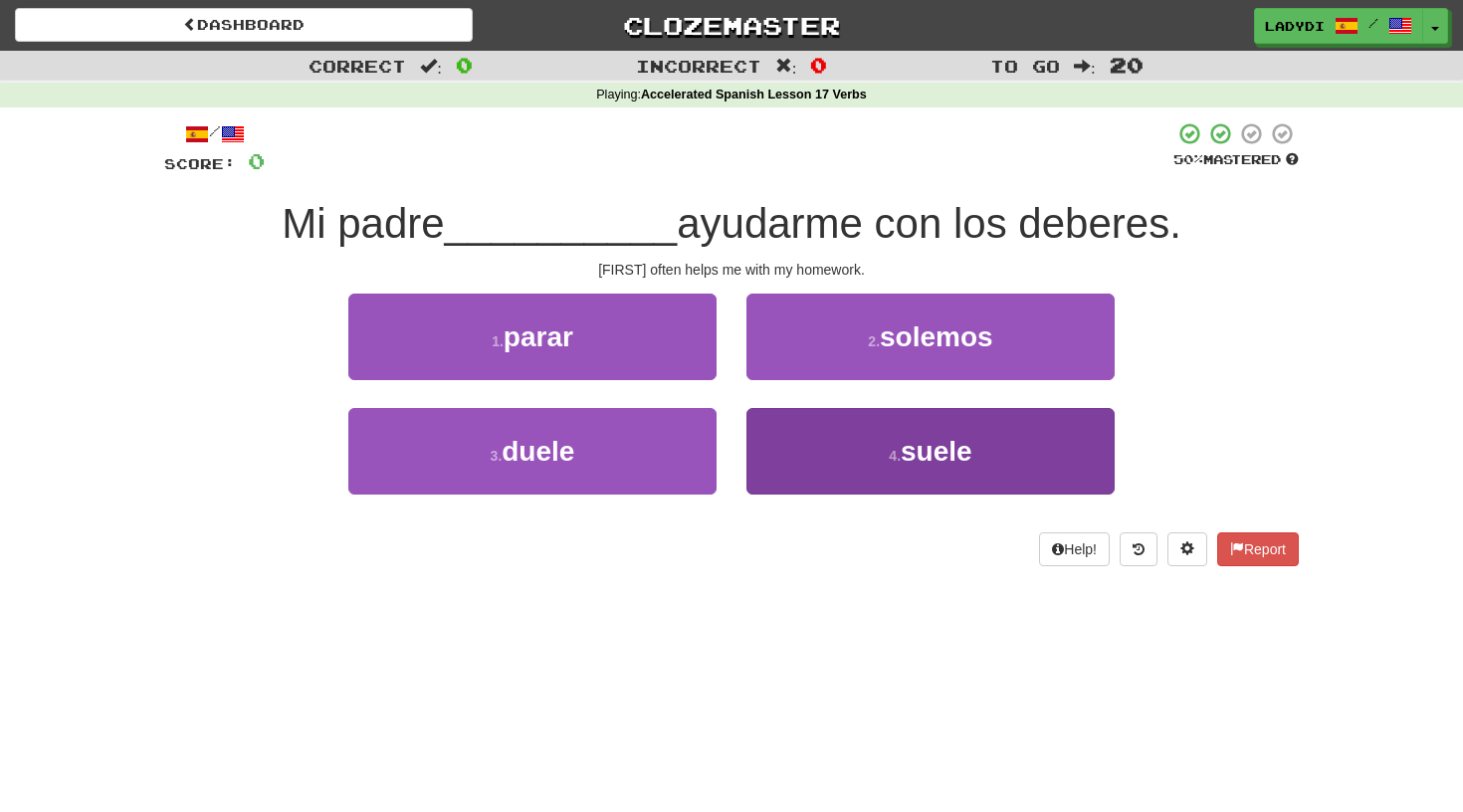 click on "4 .  suele" at bounding box center [931, 451] 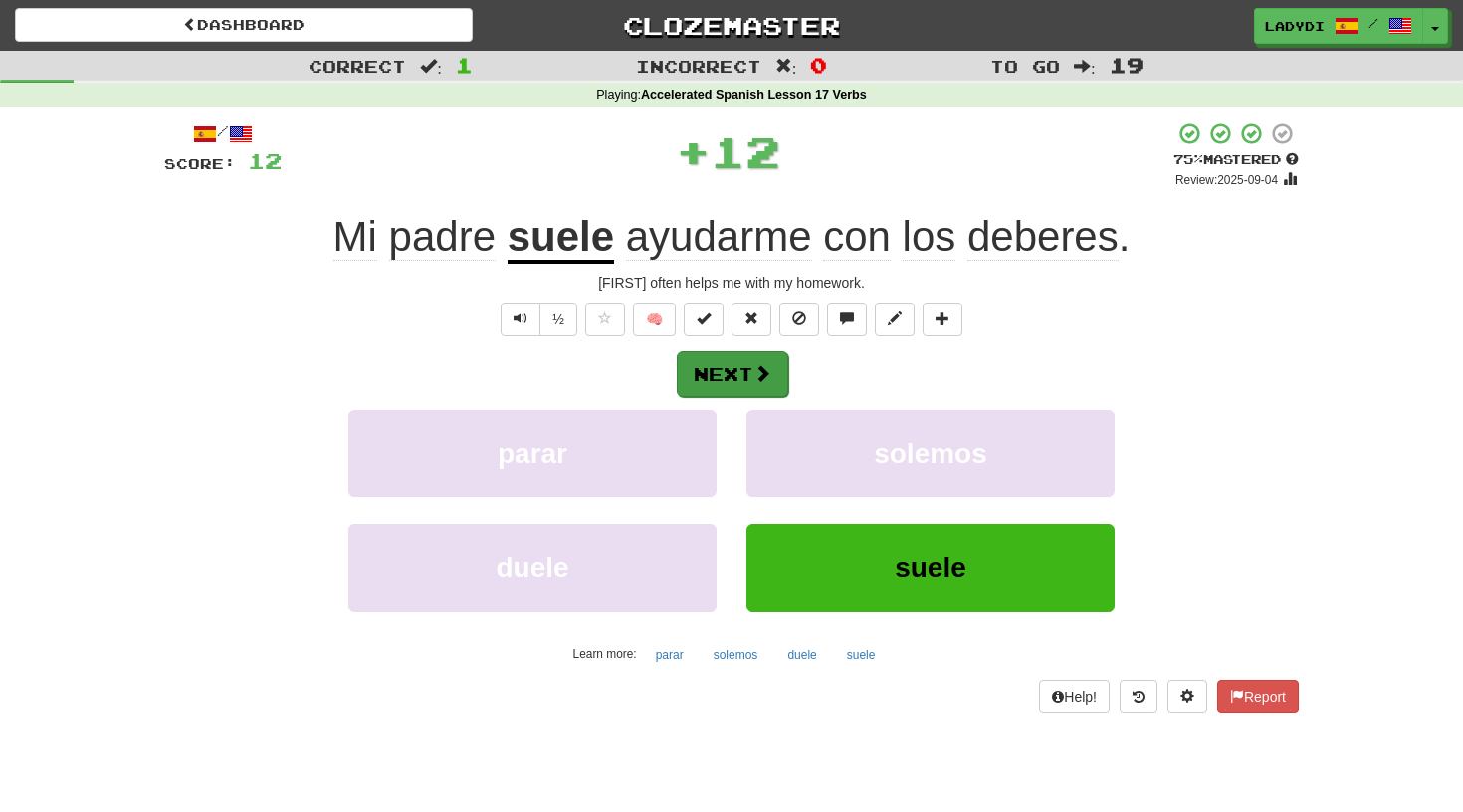 click on "Next" at bounding box center (732, 374) 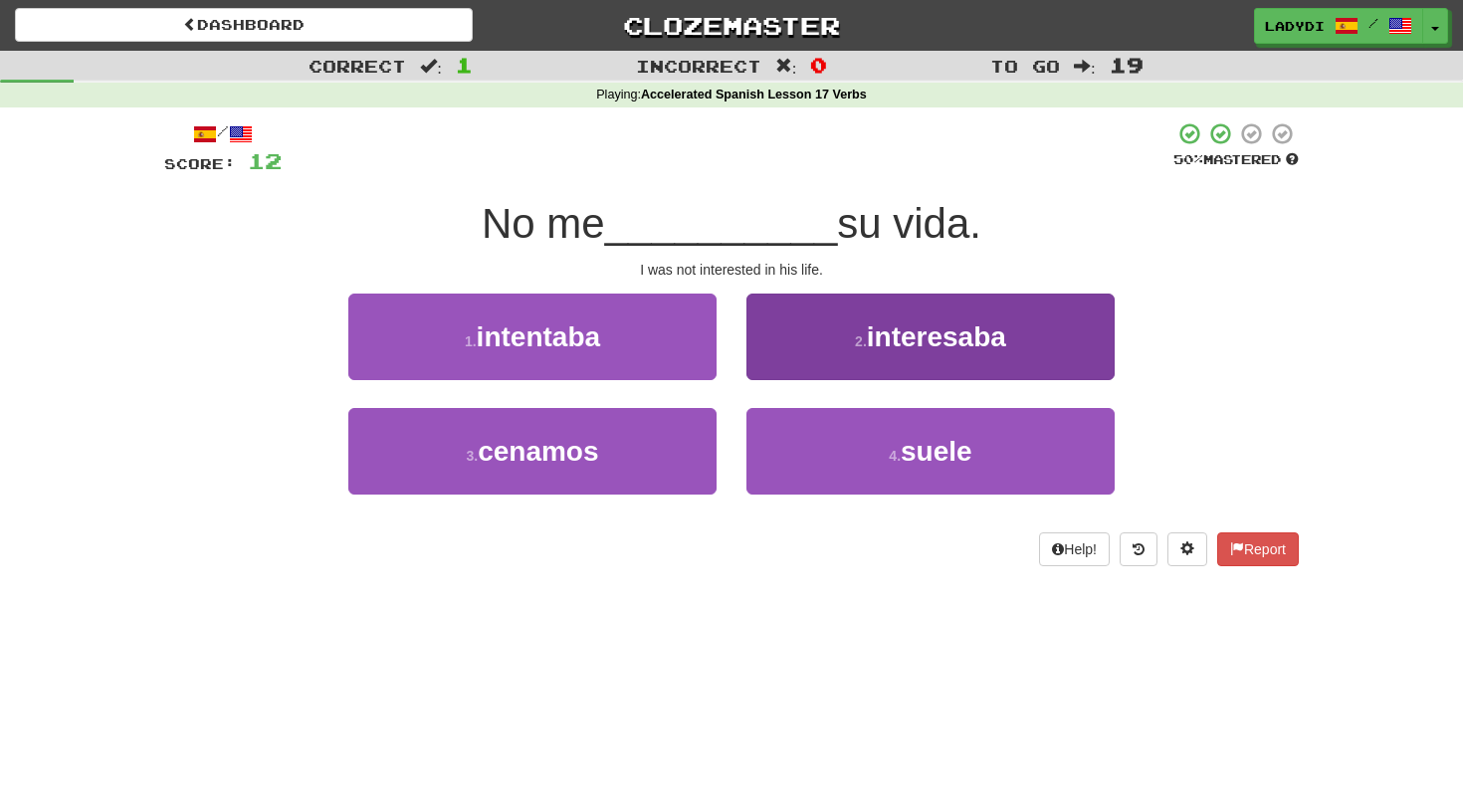 click on "2 .  interesaba" at bounding box center (931, 336) 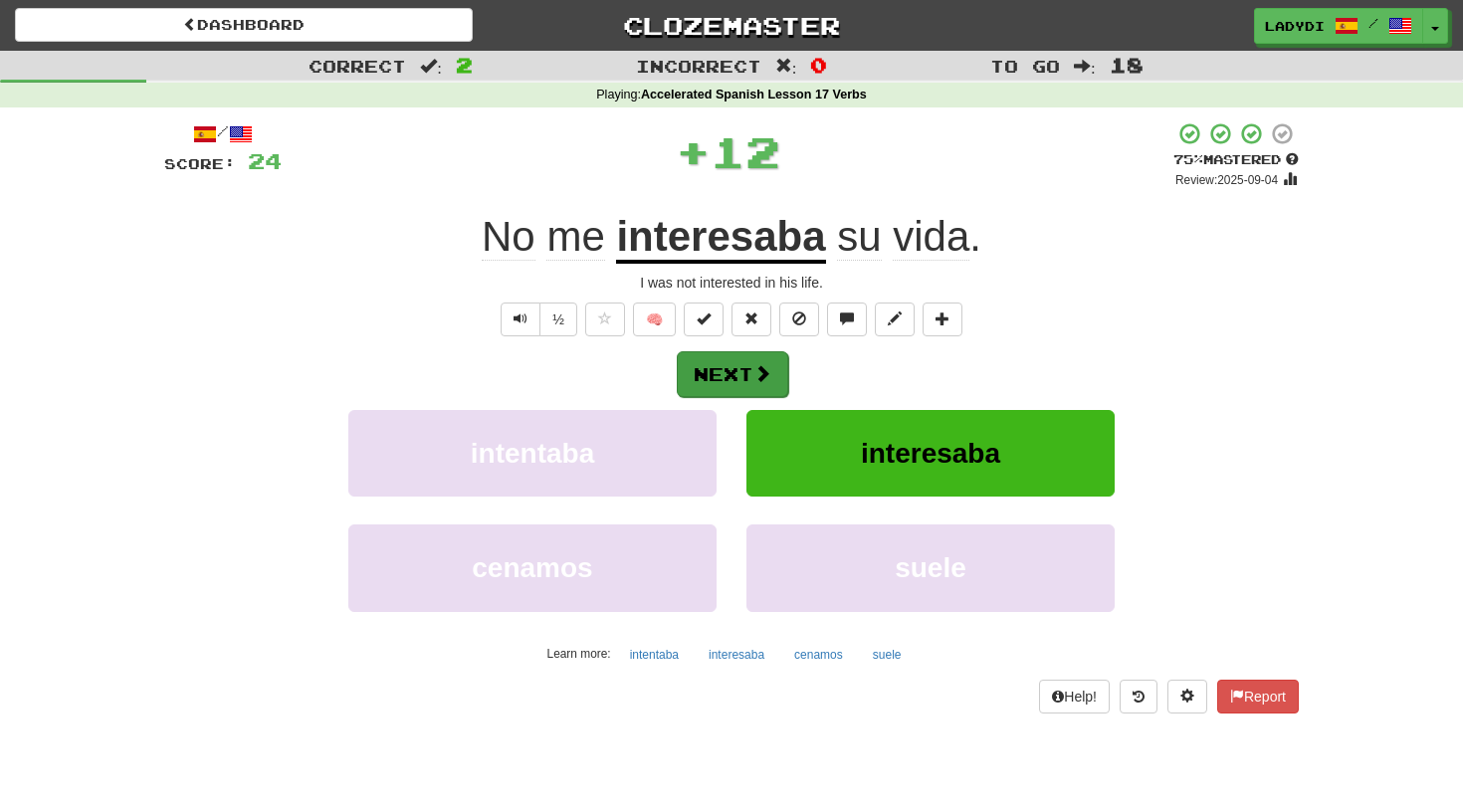 click on "Next" at bounding box center [732, 374] 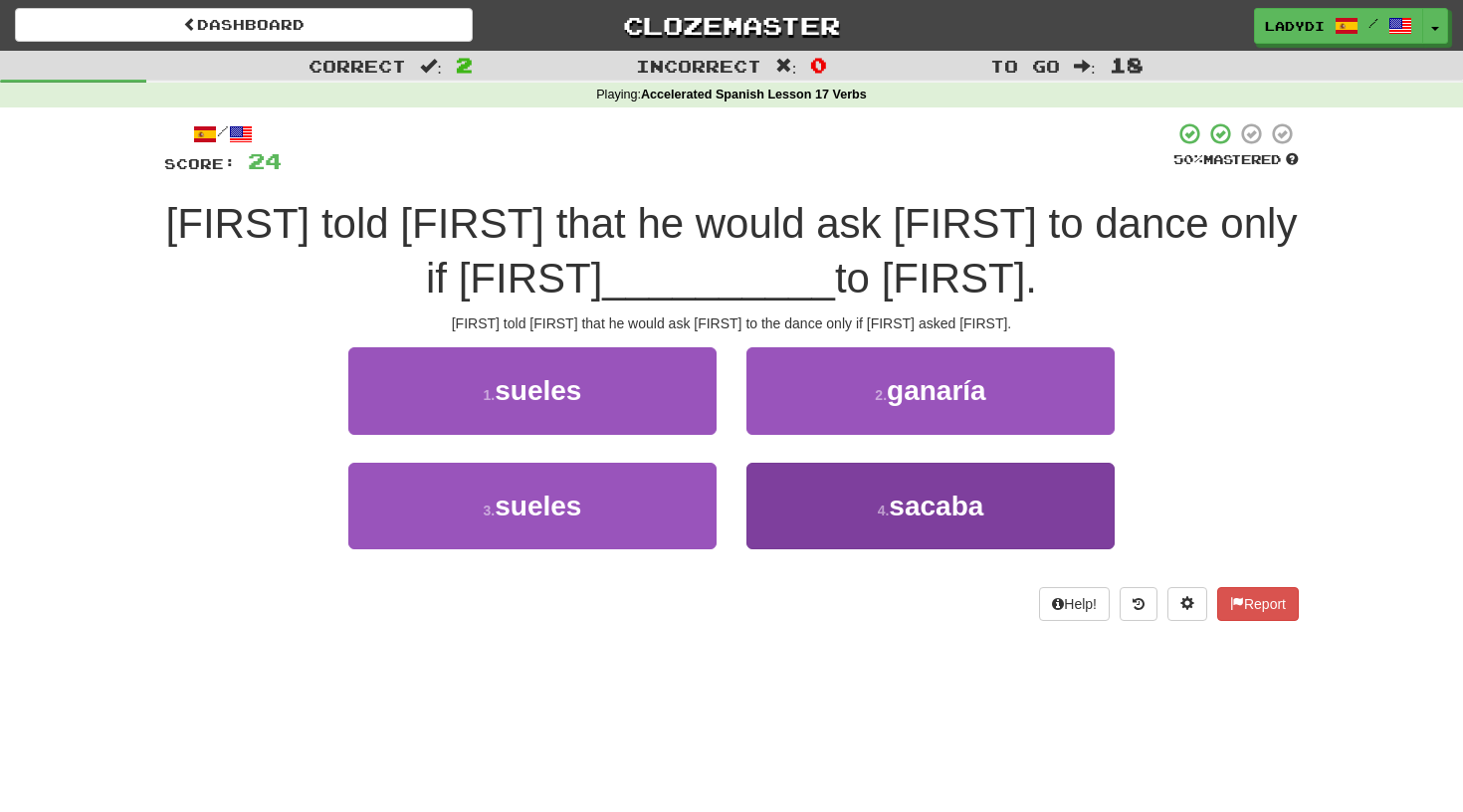 click on "4 .  sacaba" at bounding box center [931, 506] 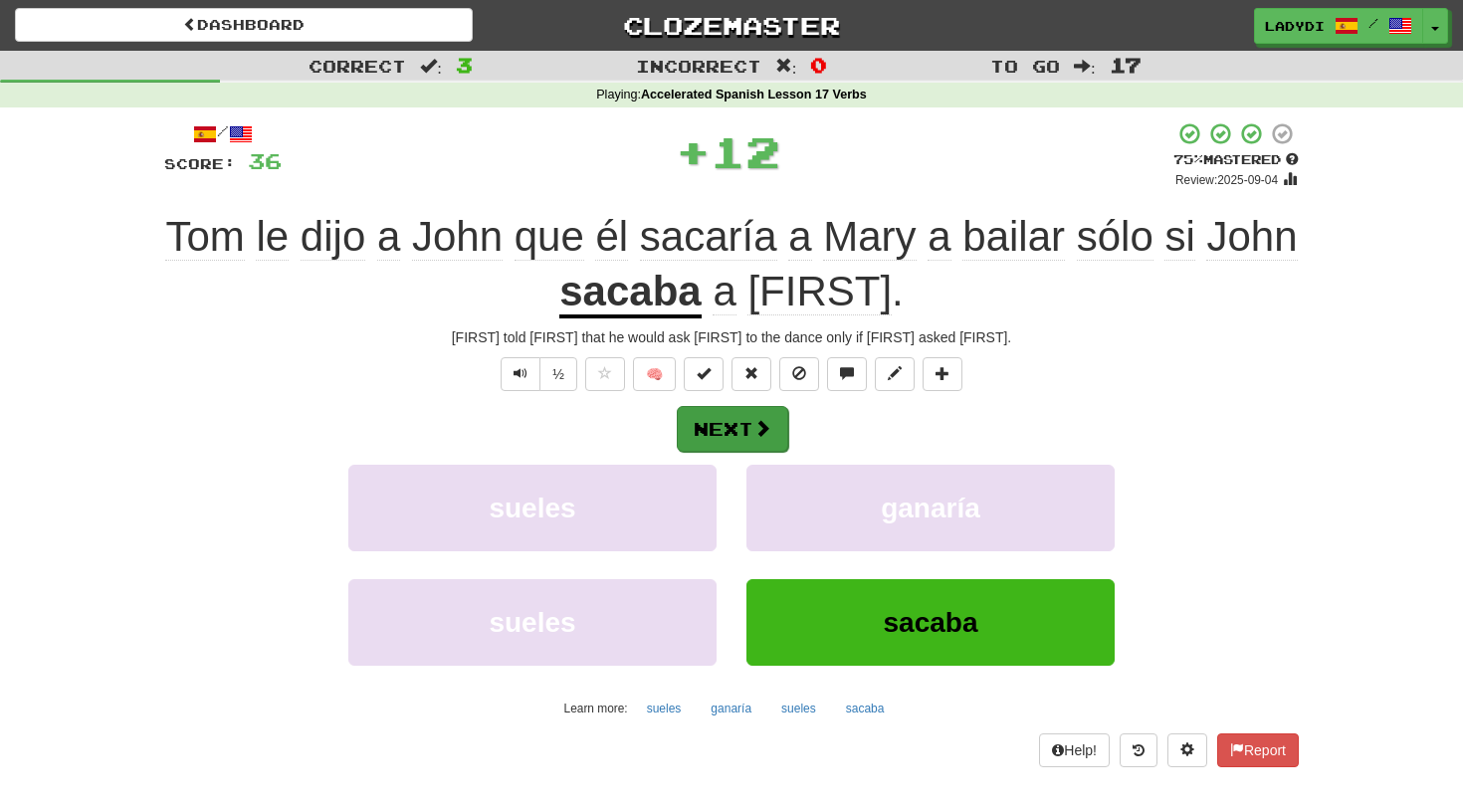 click on "Next" at bounding box center (732, 429) 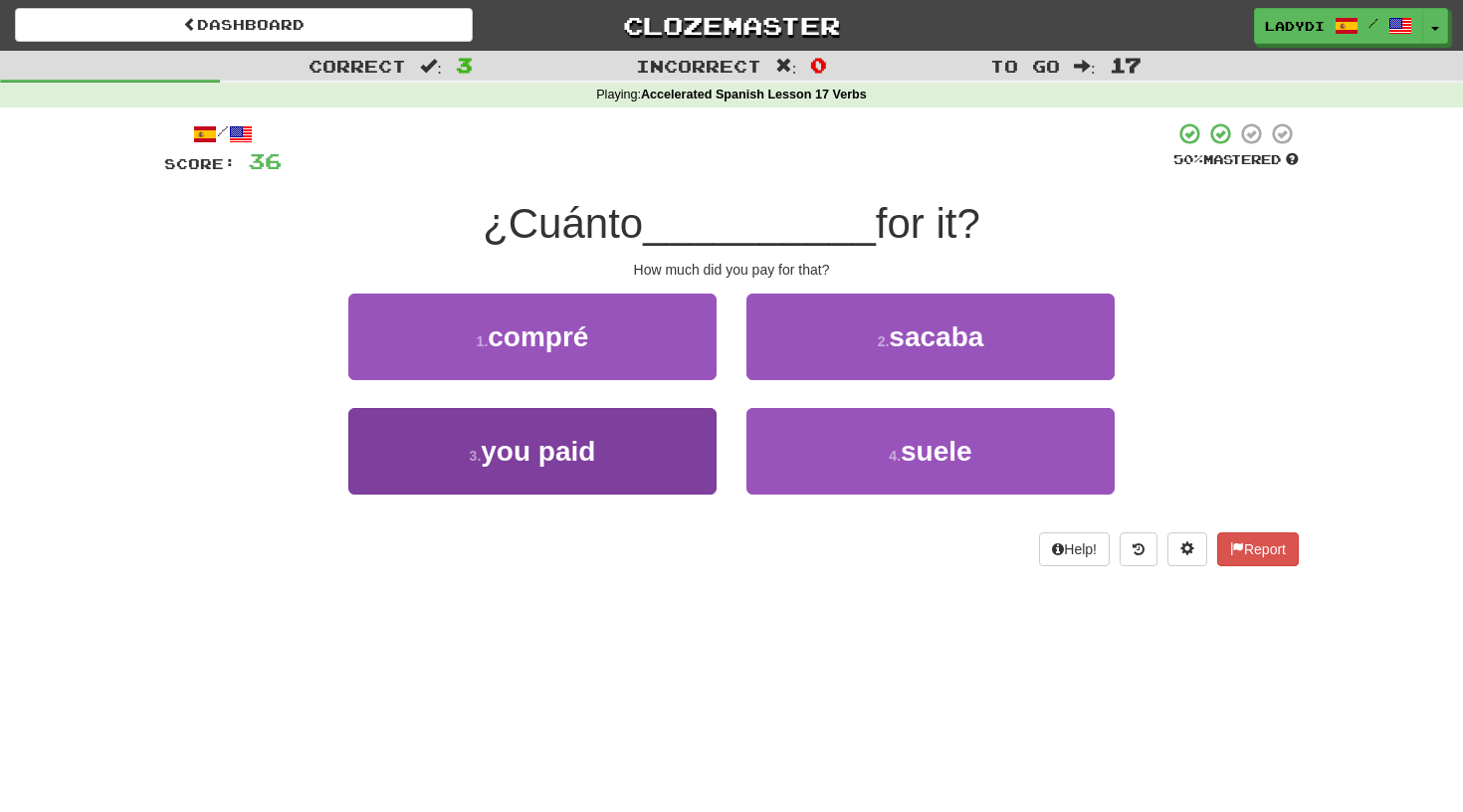 click on "you paid" at bounding box center (532, 451) 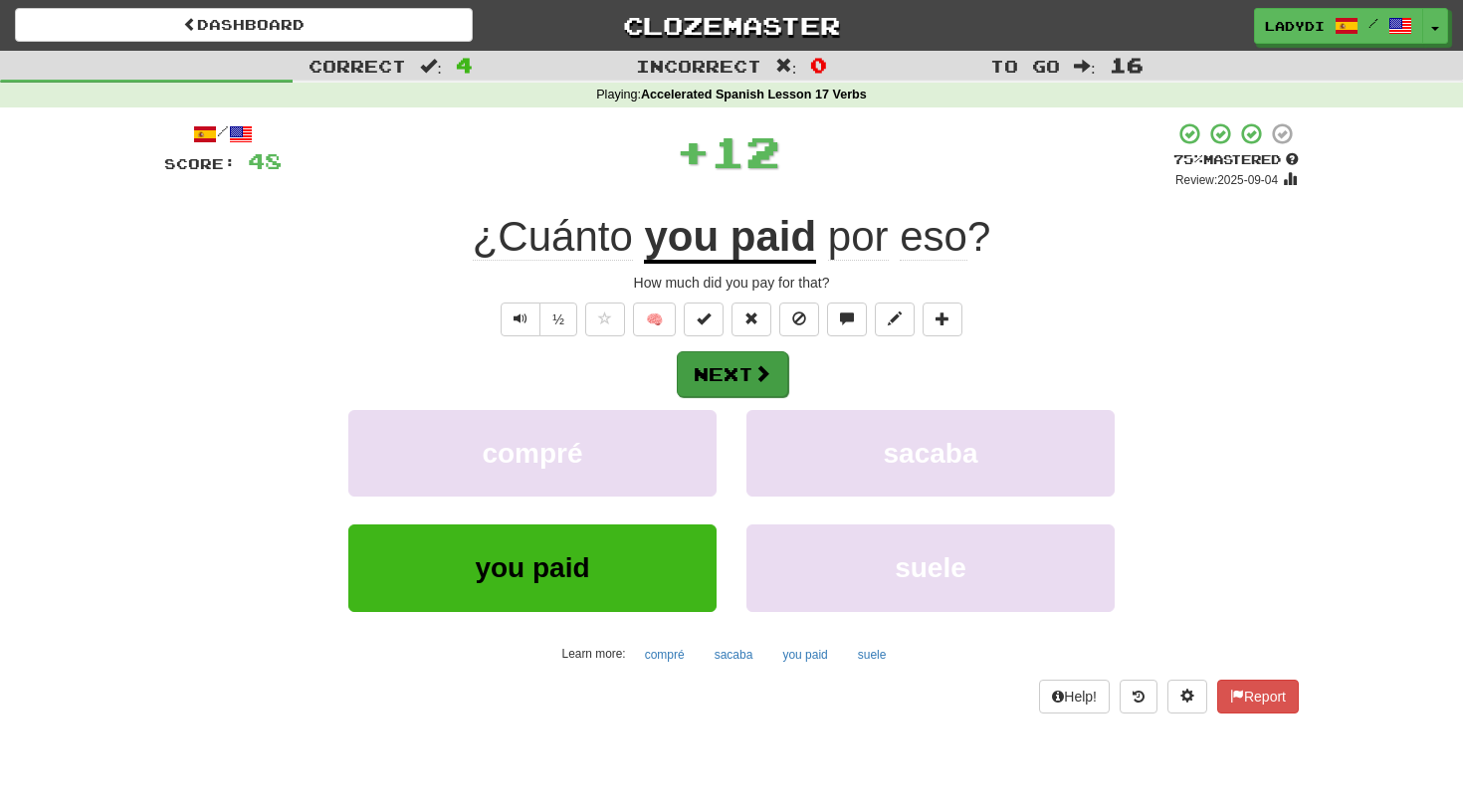 click at bounding box center [762, 373] 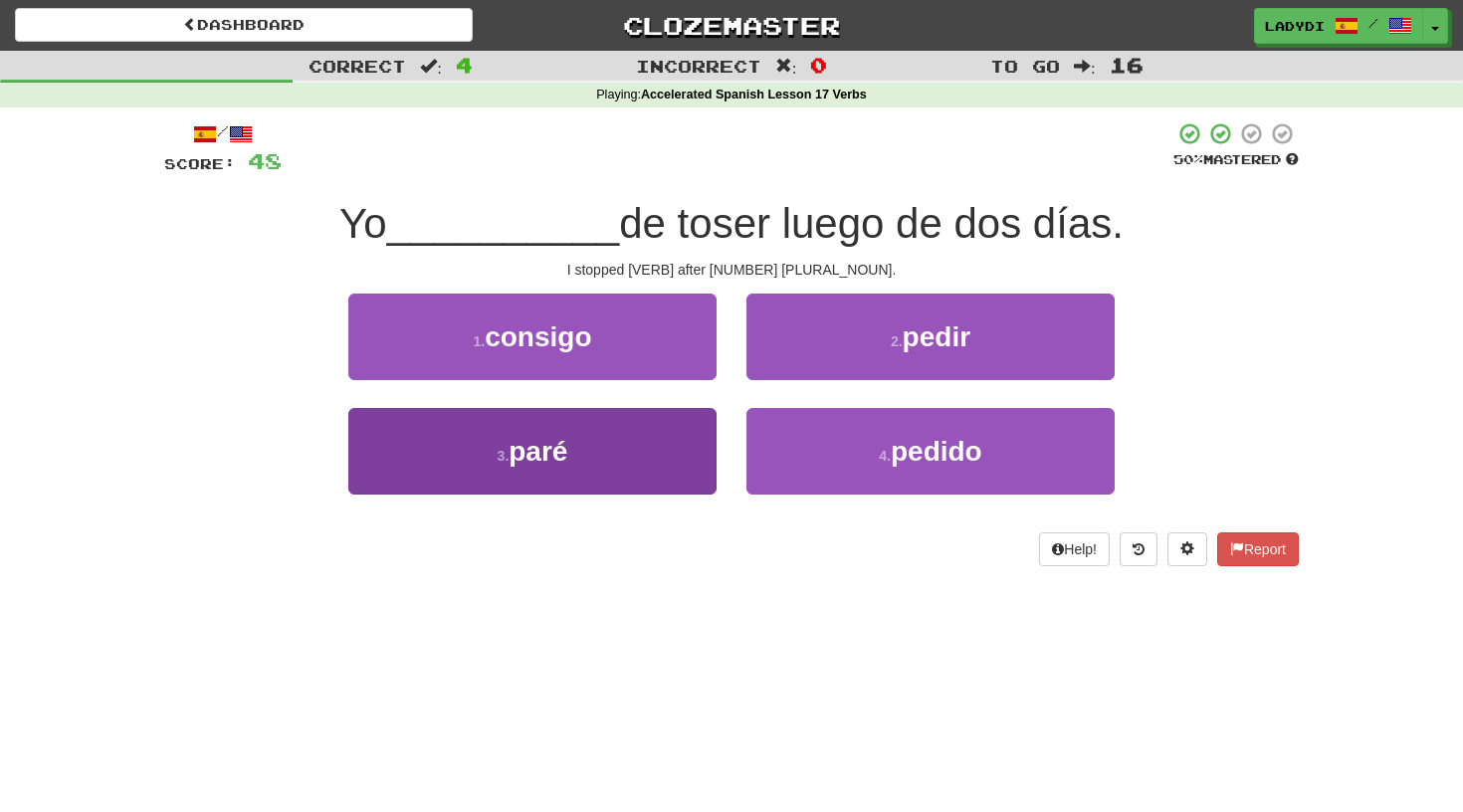 click on "3 .  paré" at bounding box center [532, 451] 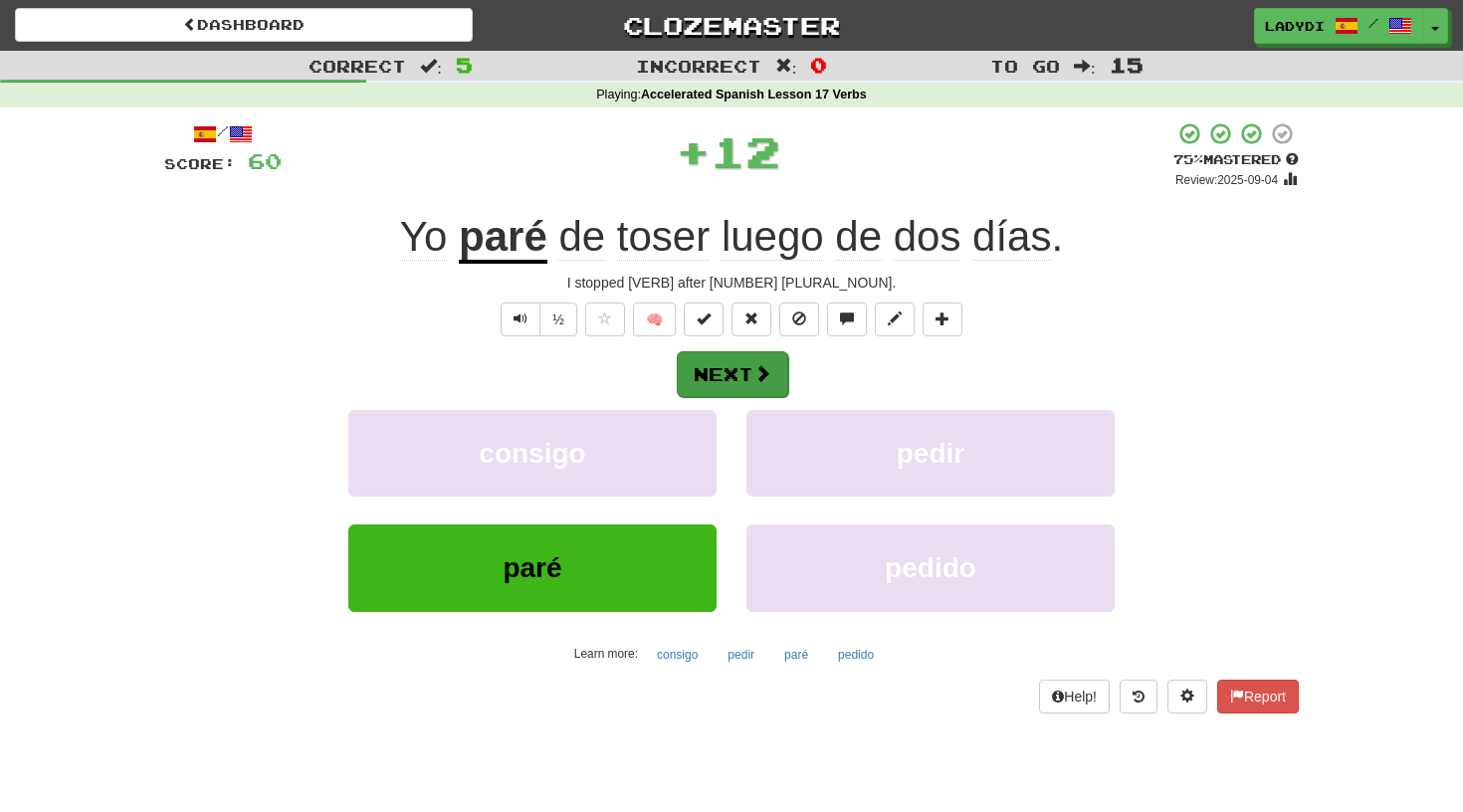 click on "Next" at bounding box center (732, 374) 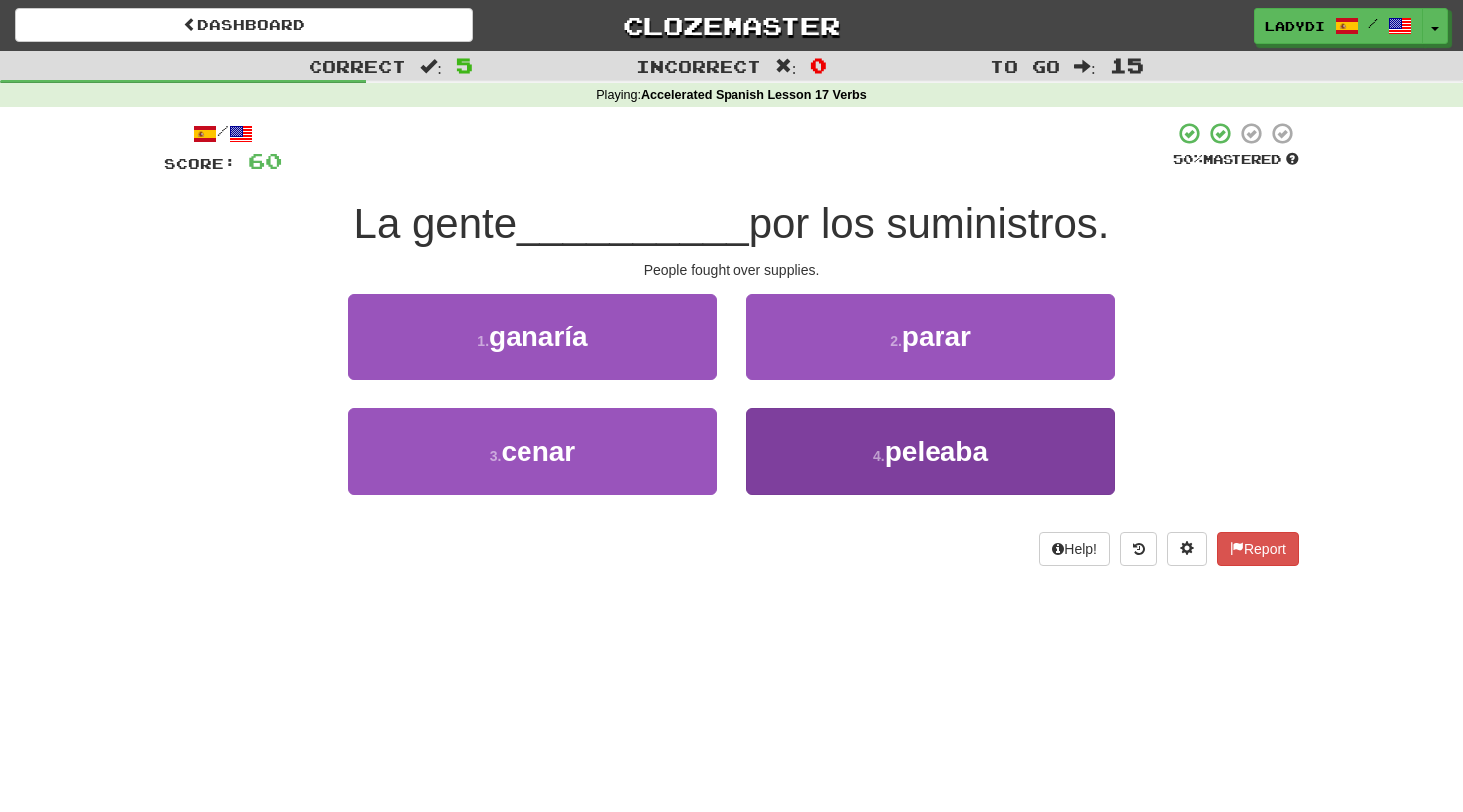click on "4 .  peleaba" at bounding box center (931, 451) 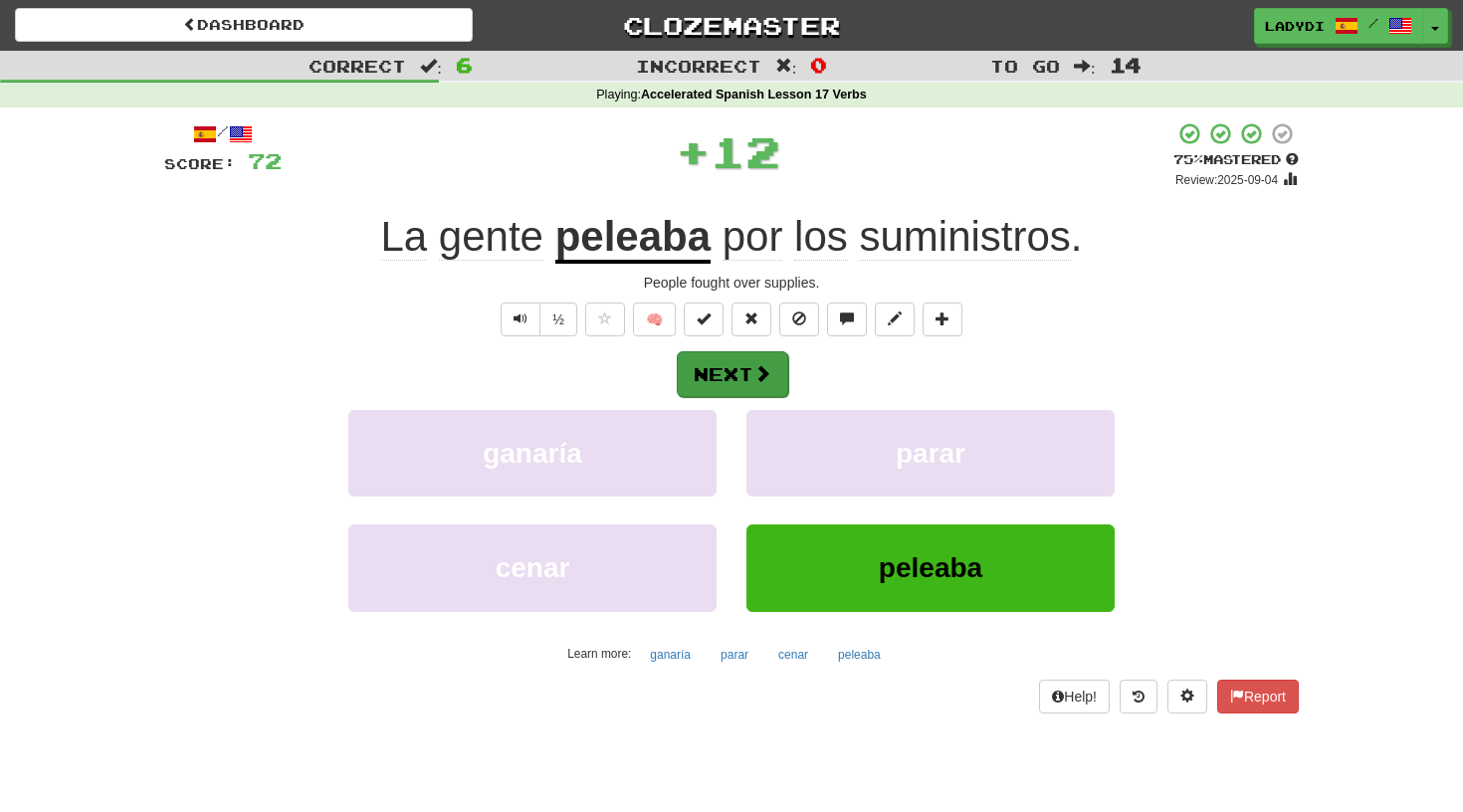 click on "Next" at bounding box center [732, 374] 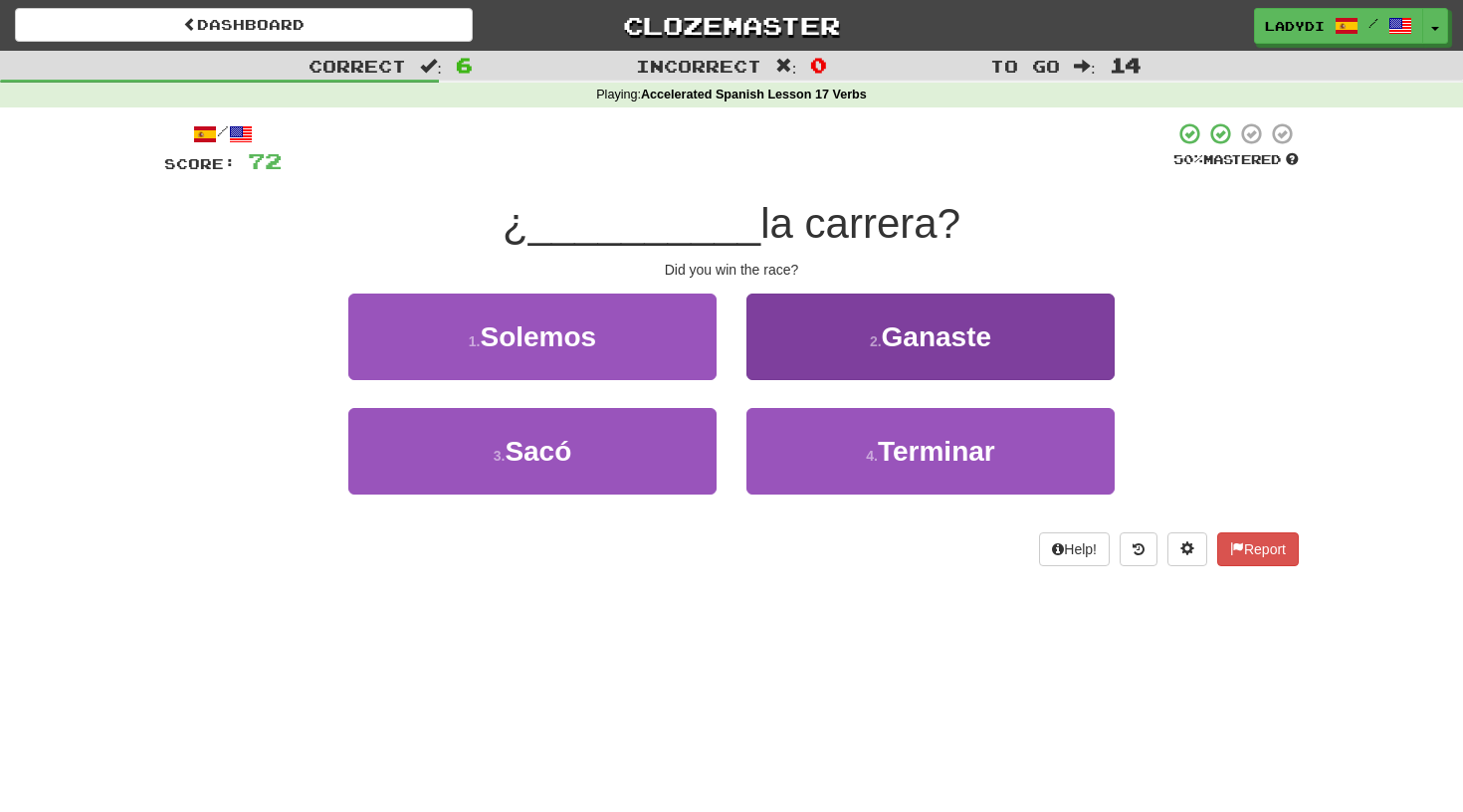 click on "2 .  Ganaste" at bounding box center (931, 336) 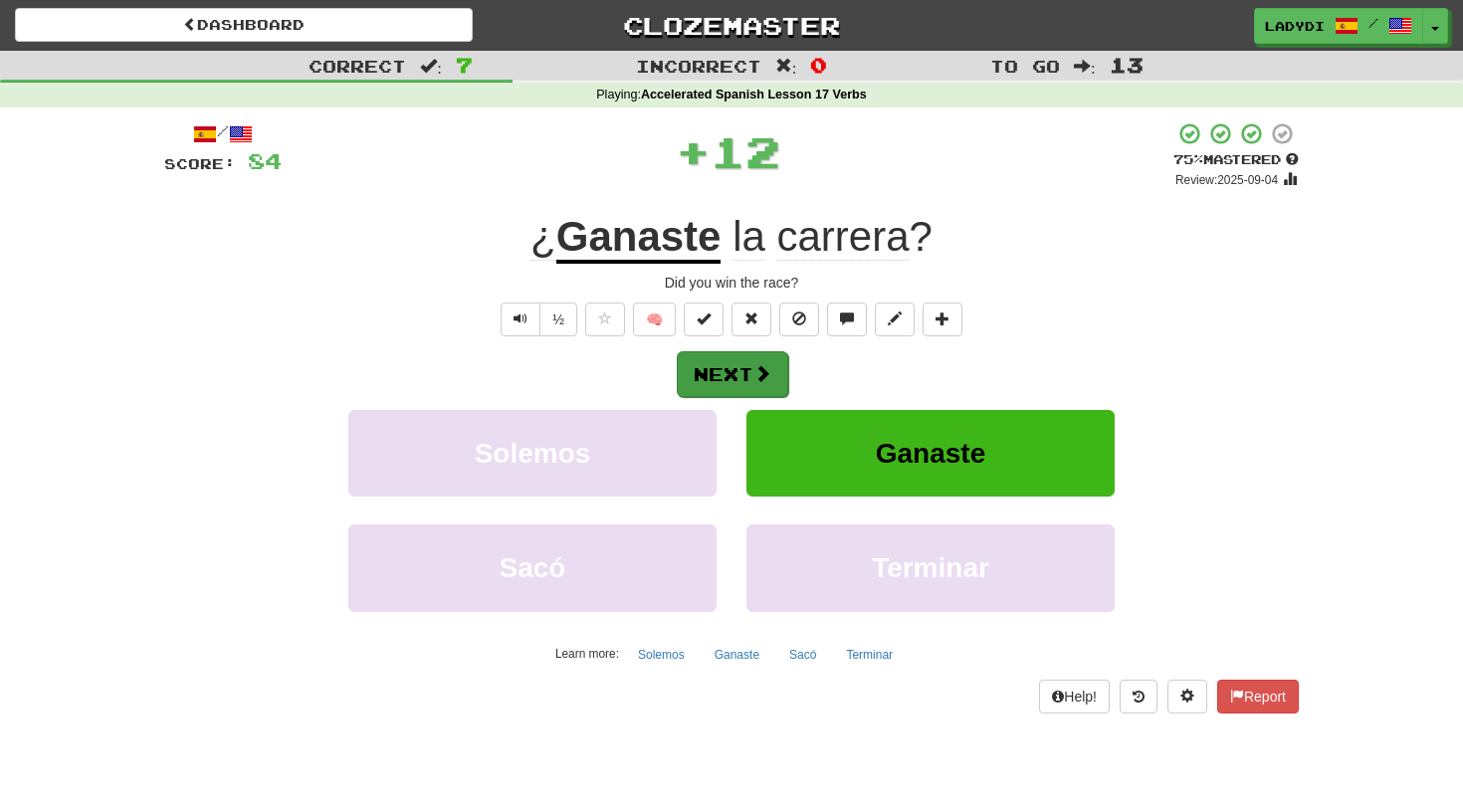 click at bounding box center [762, 373] 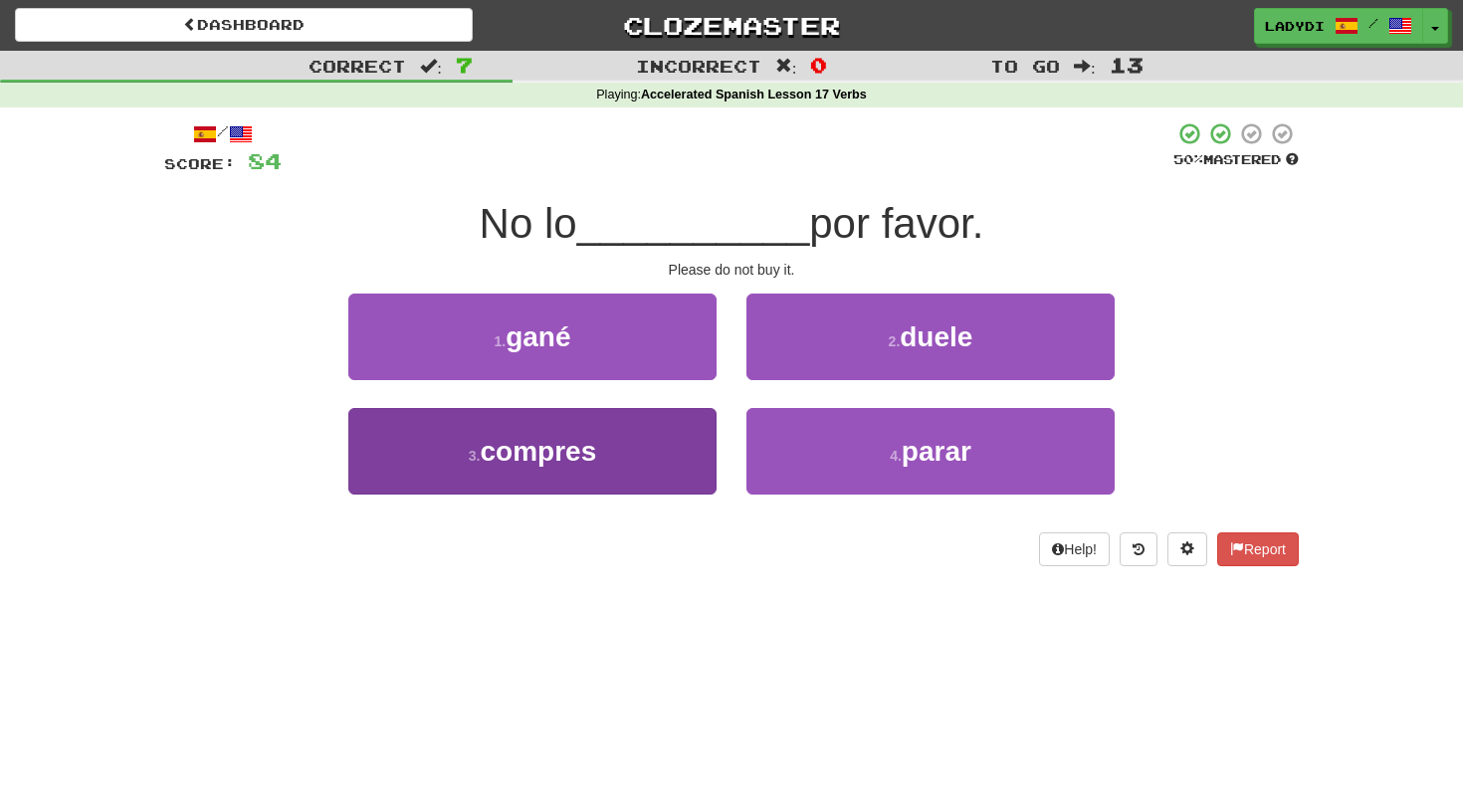 click on "3 .  compres" at bounding box center (532, 451) 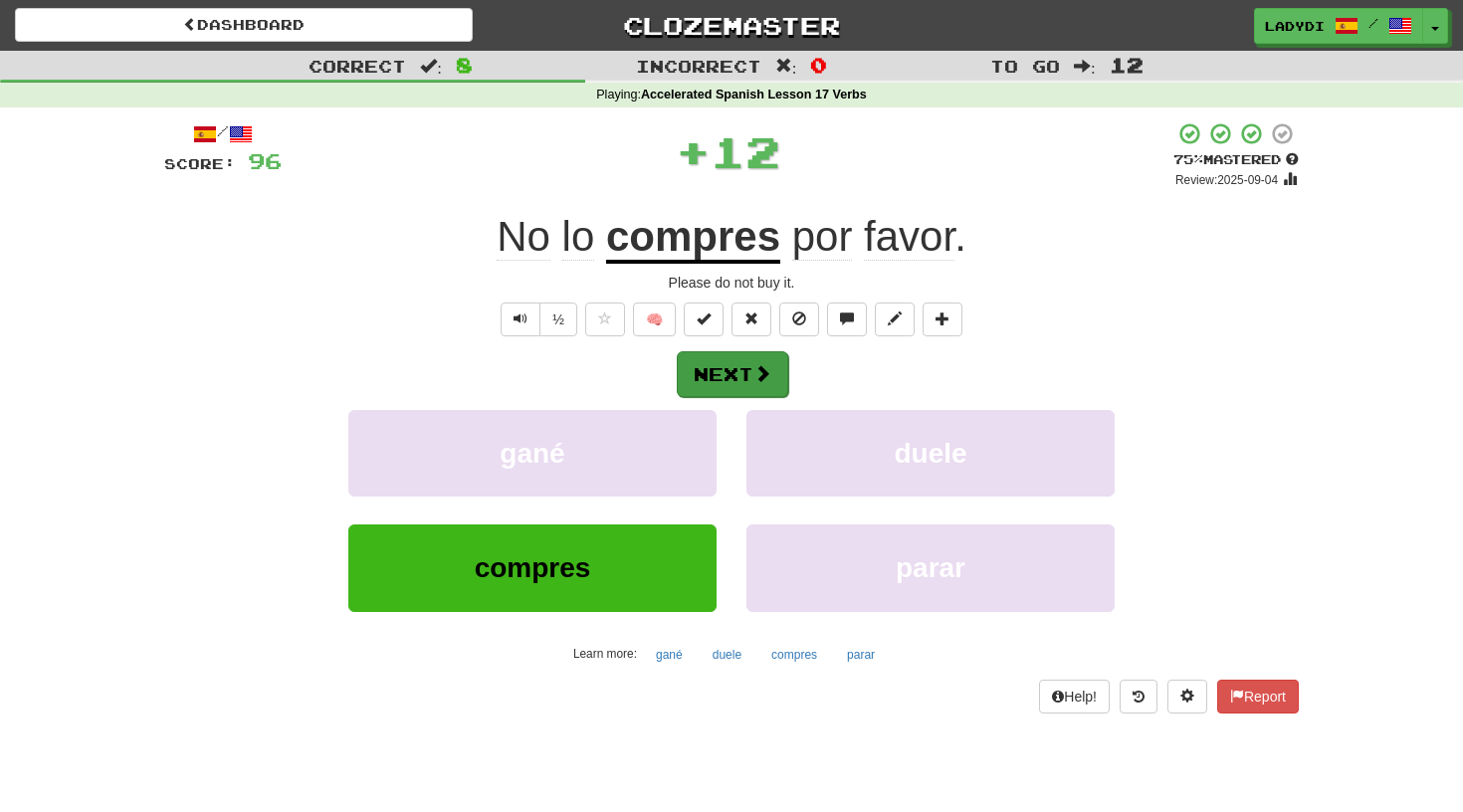 click on "Next" at bounding box center [732, 374] 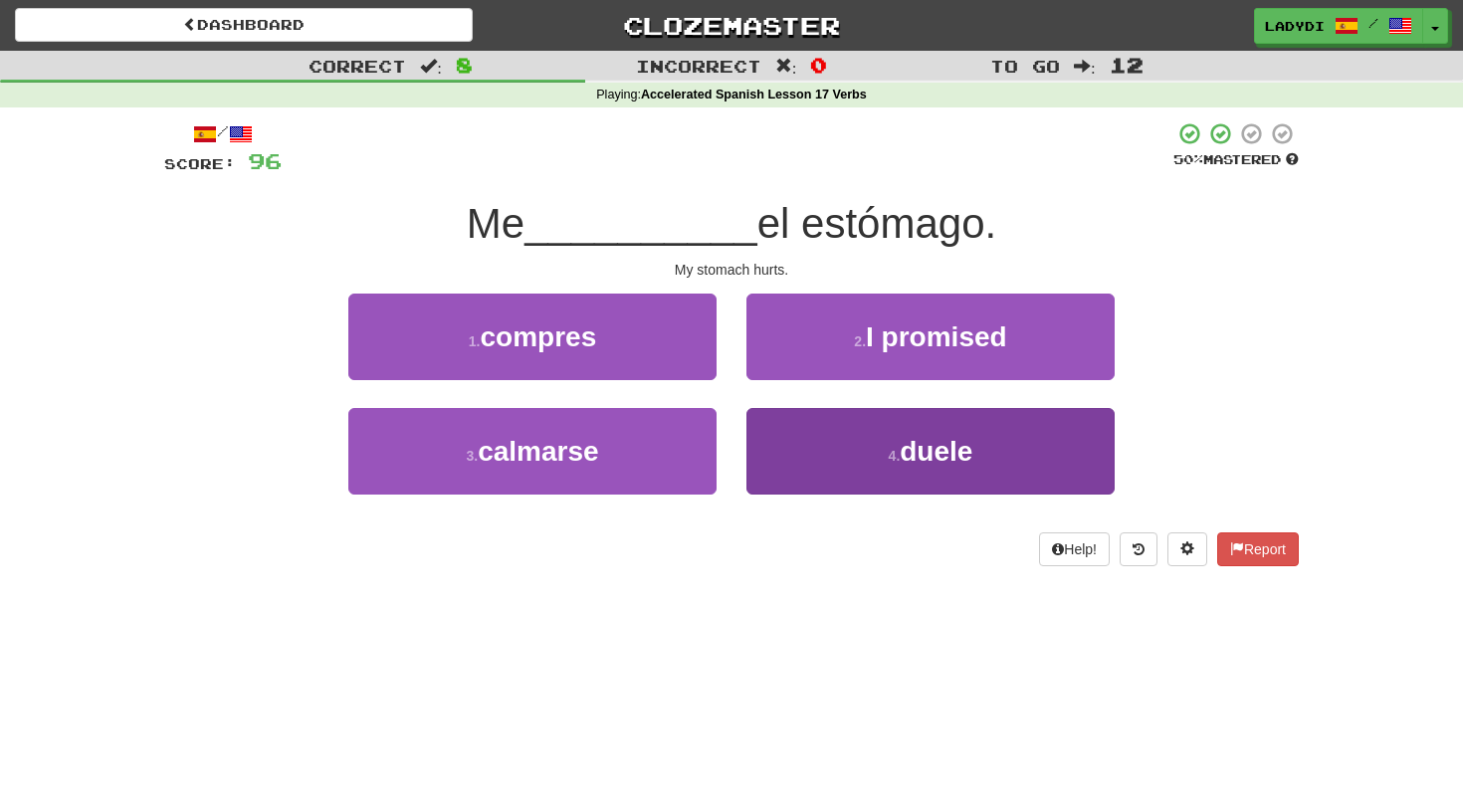 click on "4 .  duele" at bounding box center [931, 451] 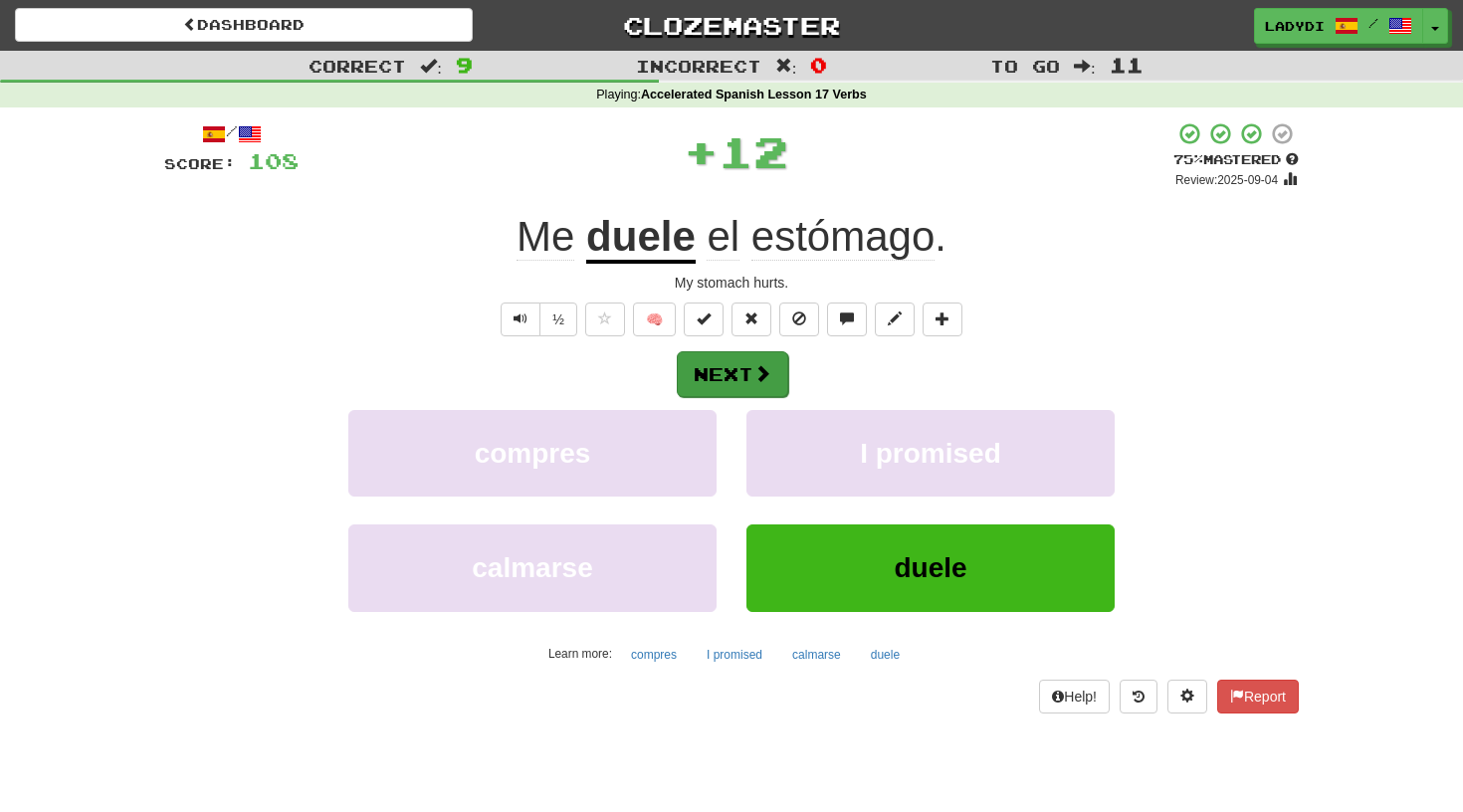 click on "Next" at bounding box center (732, 374) 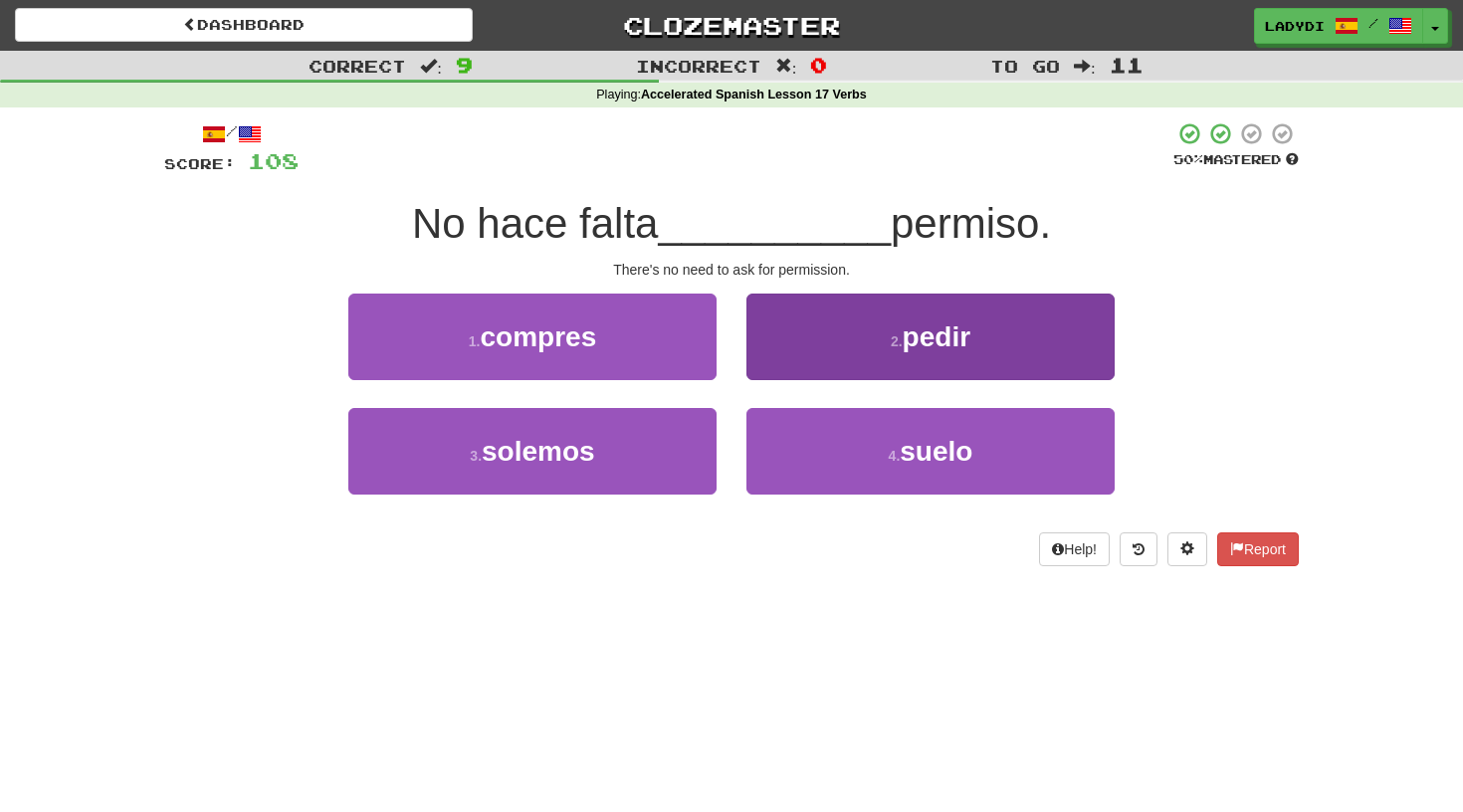 click on "2 .  pedir" at bounding box center [931, 336] 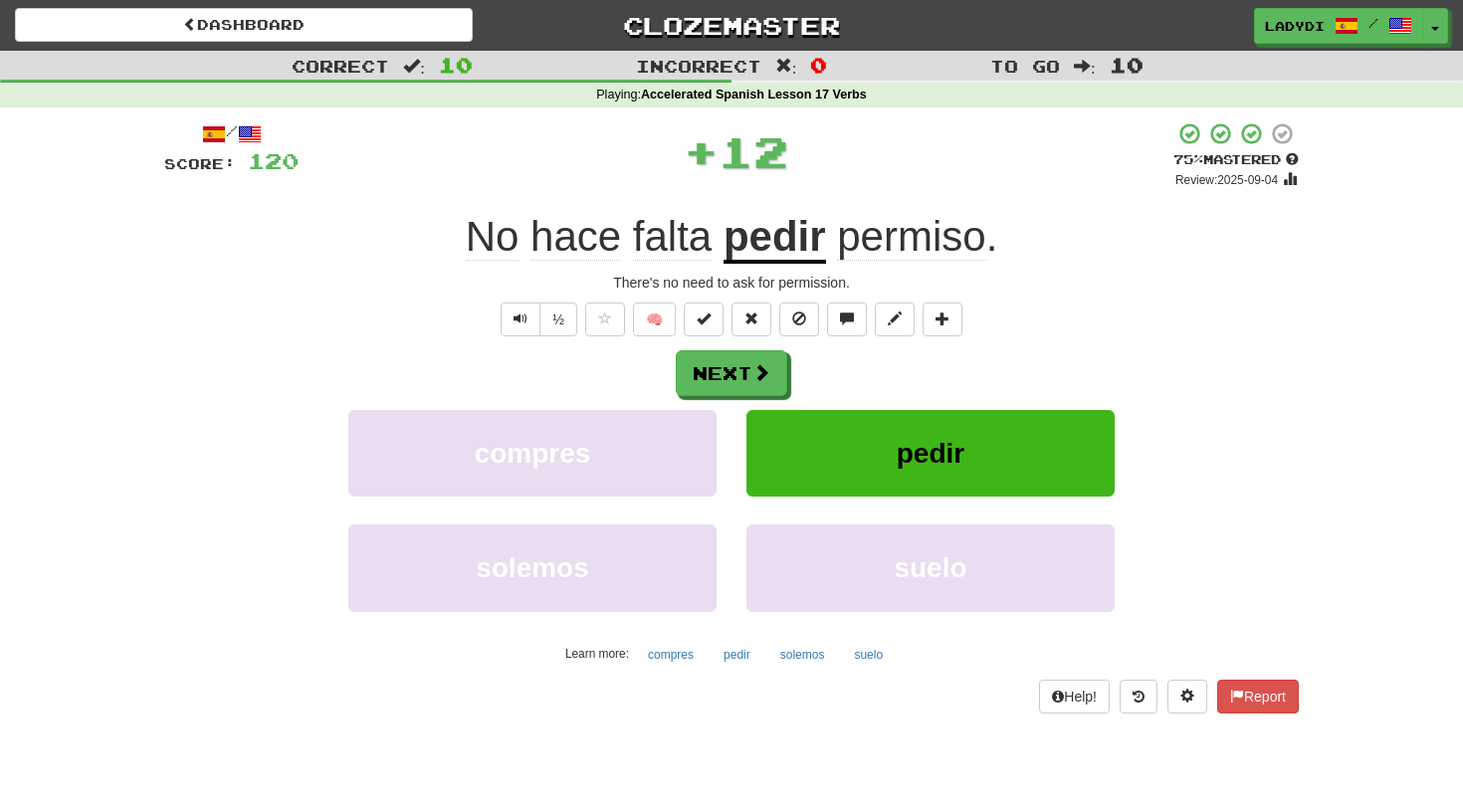 click on "Next buy usually usually Learn more: buy usually usually" at bounding box center (732, 509) 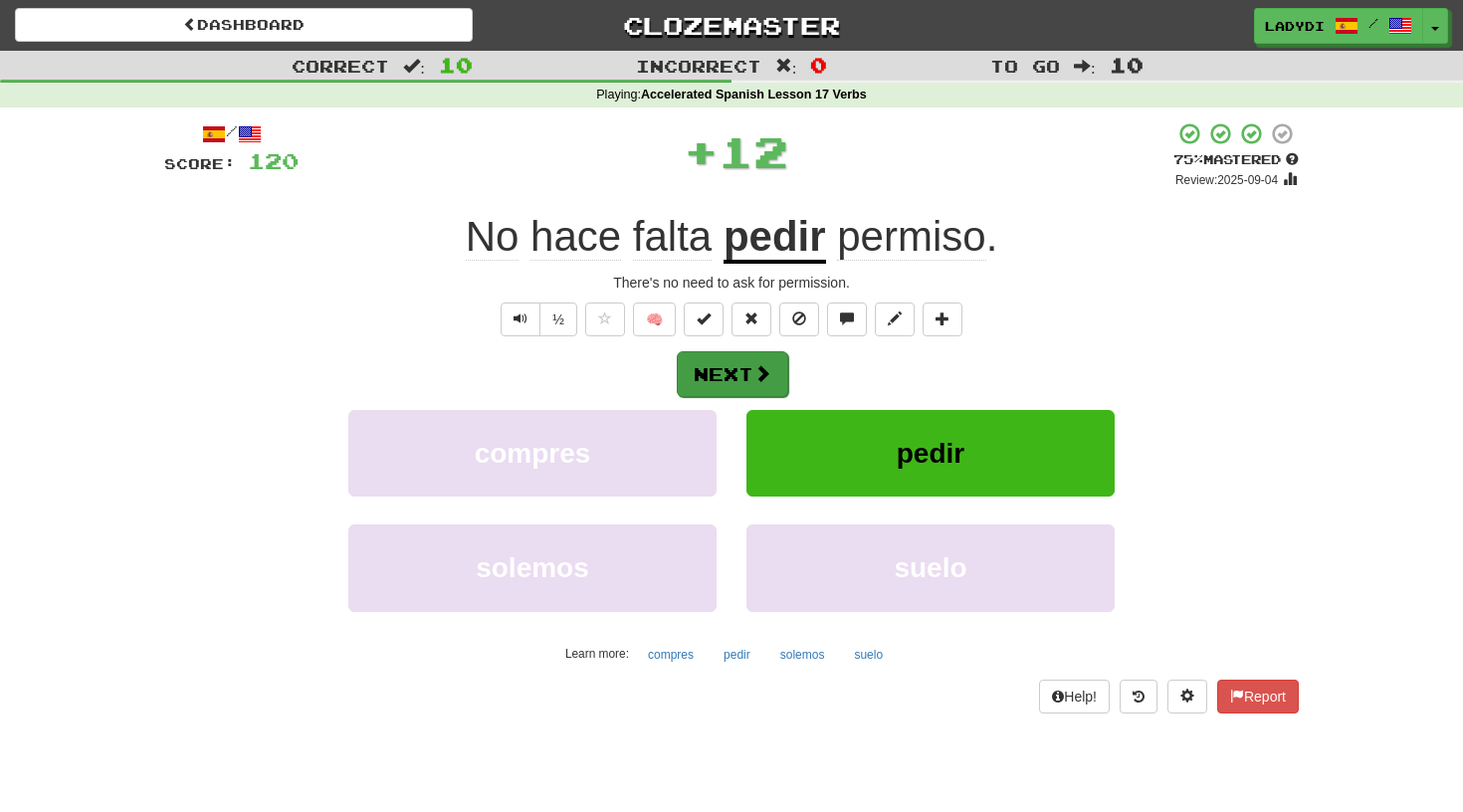 click on "Next" at bounding box center [732, 374] 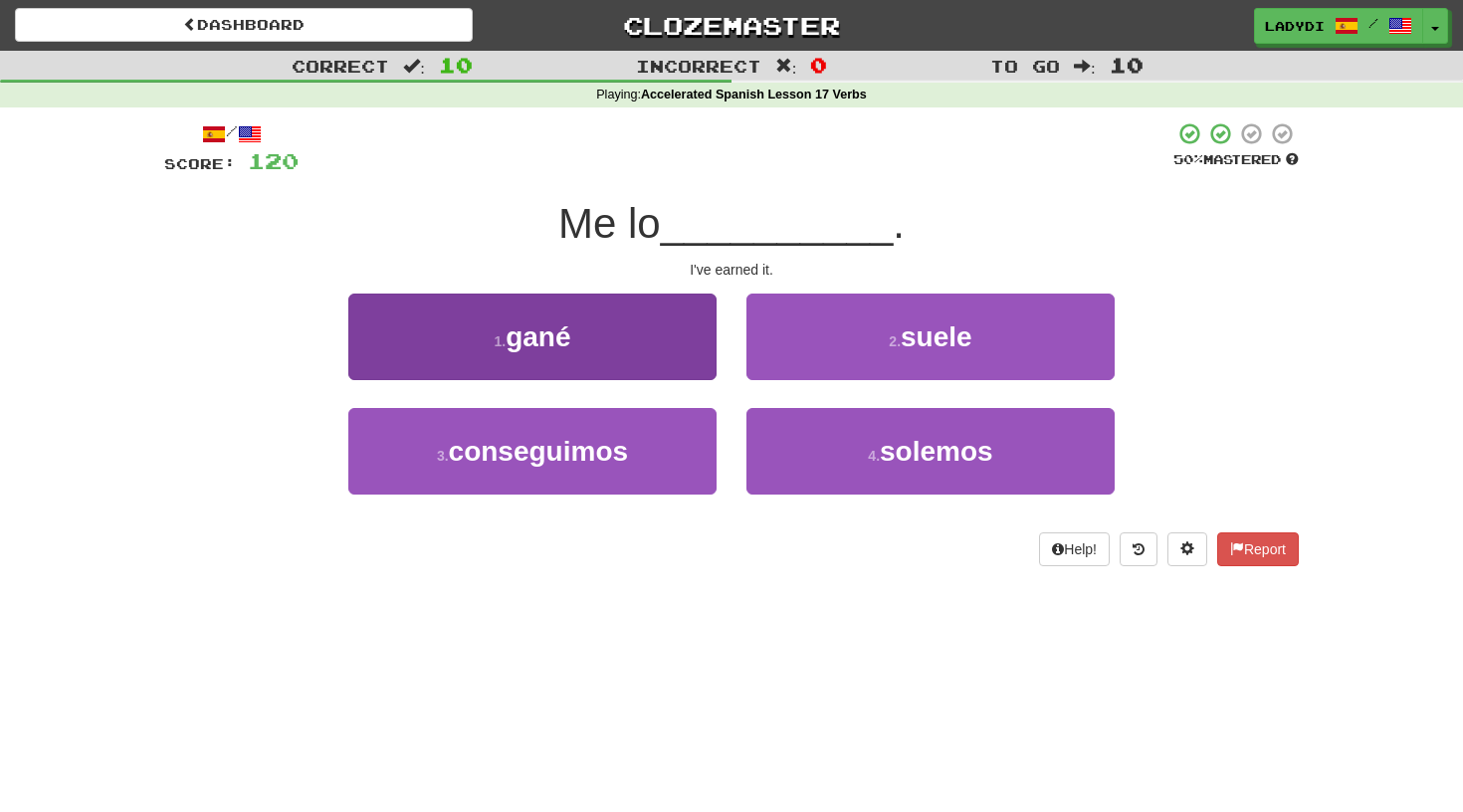 click on "I won" at bounding box center (532, 336) 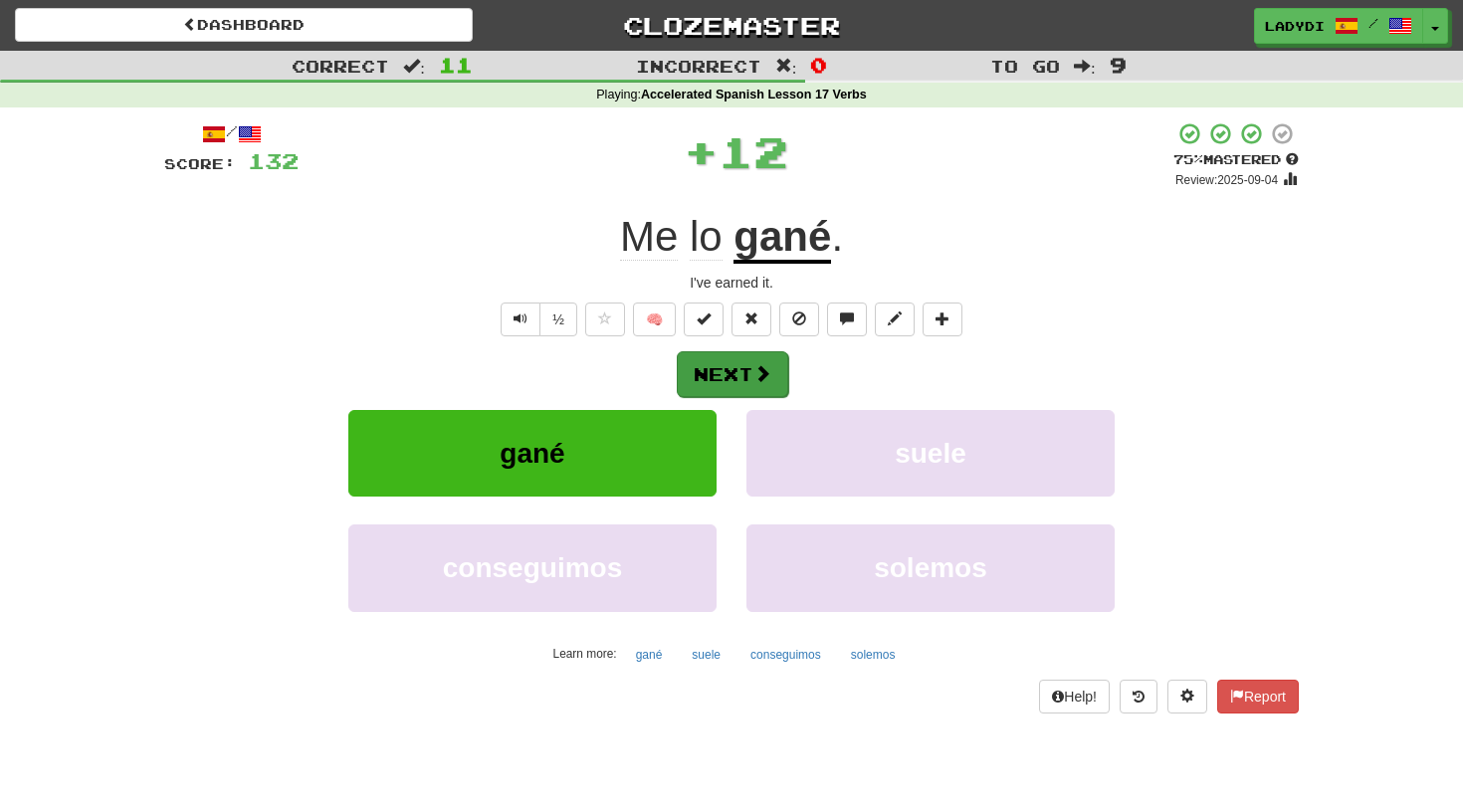 click on "Next" at bounding box center [732, 374] 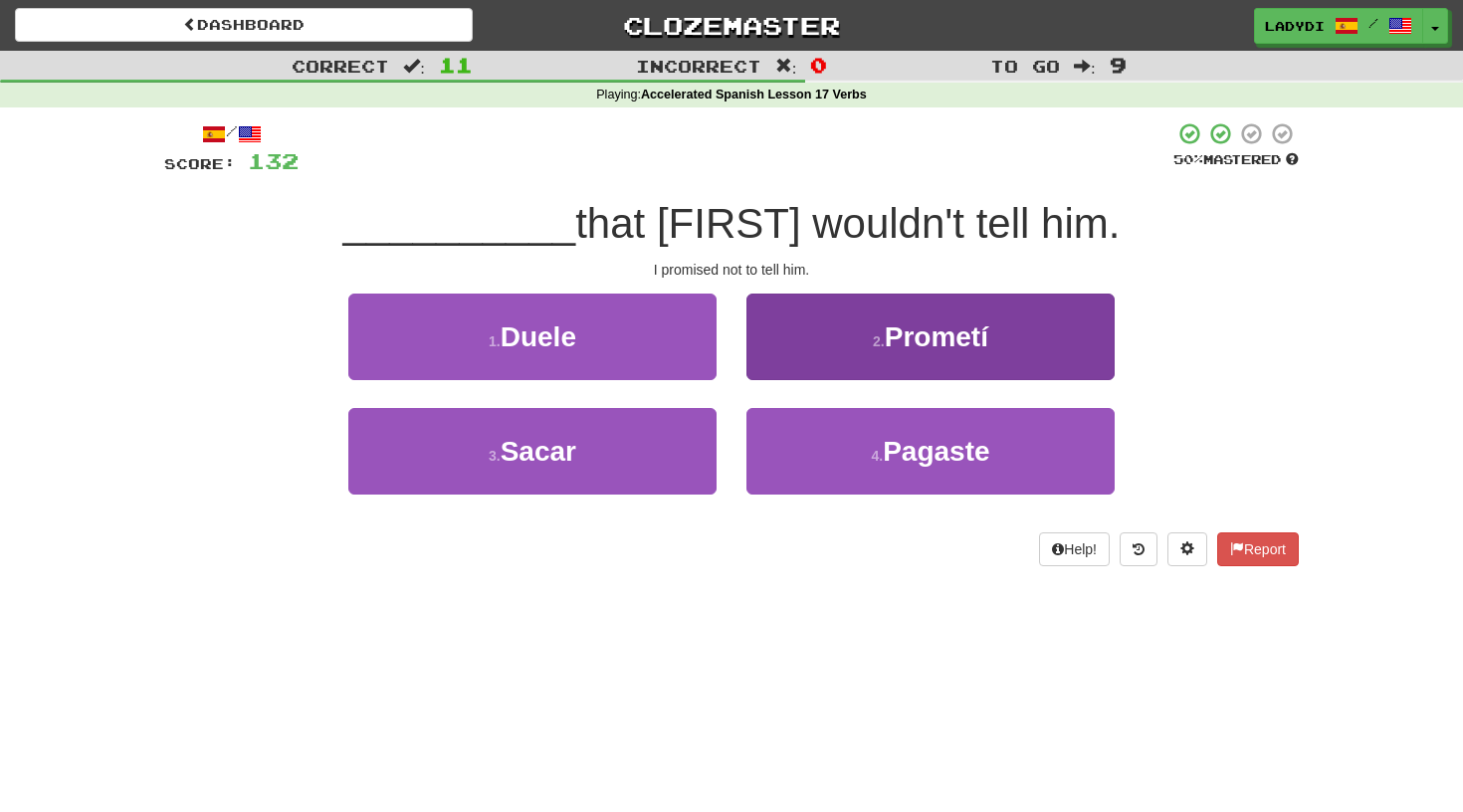 click on "2 .  Prometí" at bounding box center [931, 336] 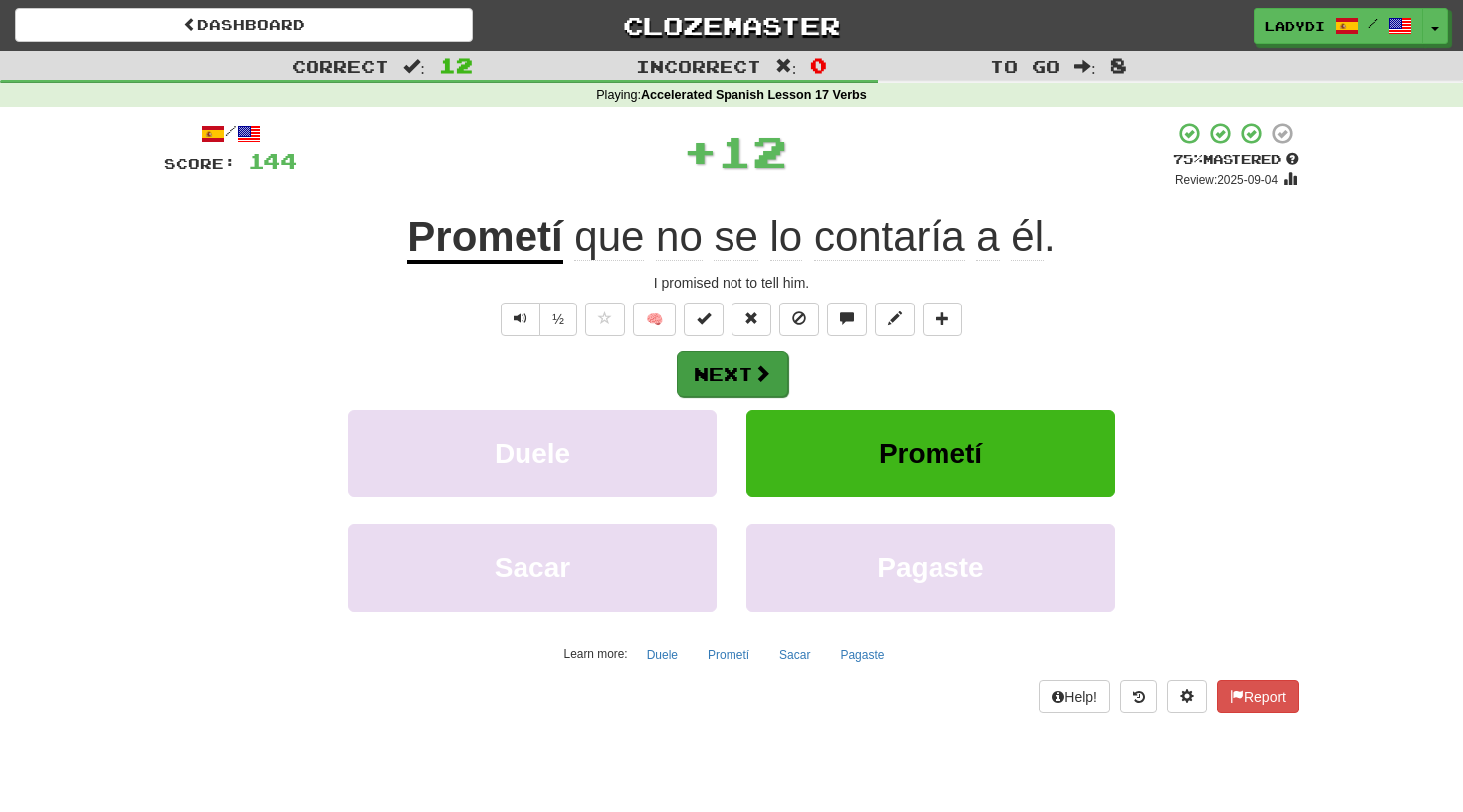 click on "Next" at bounding box center (732, 374) 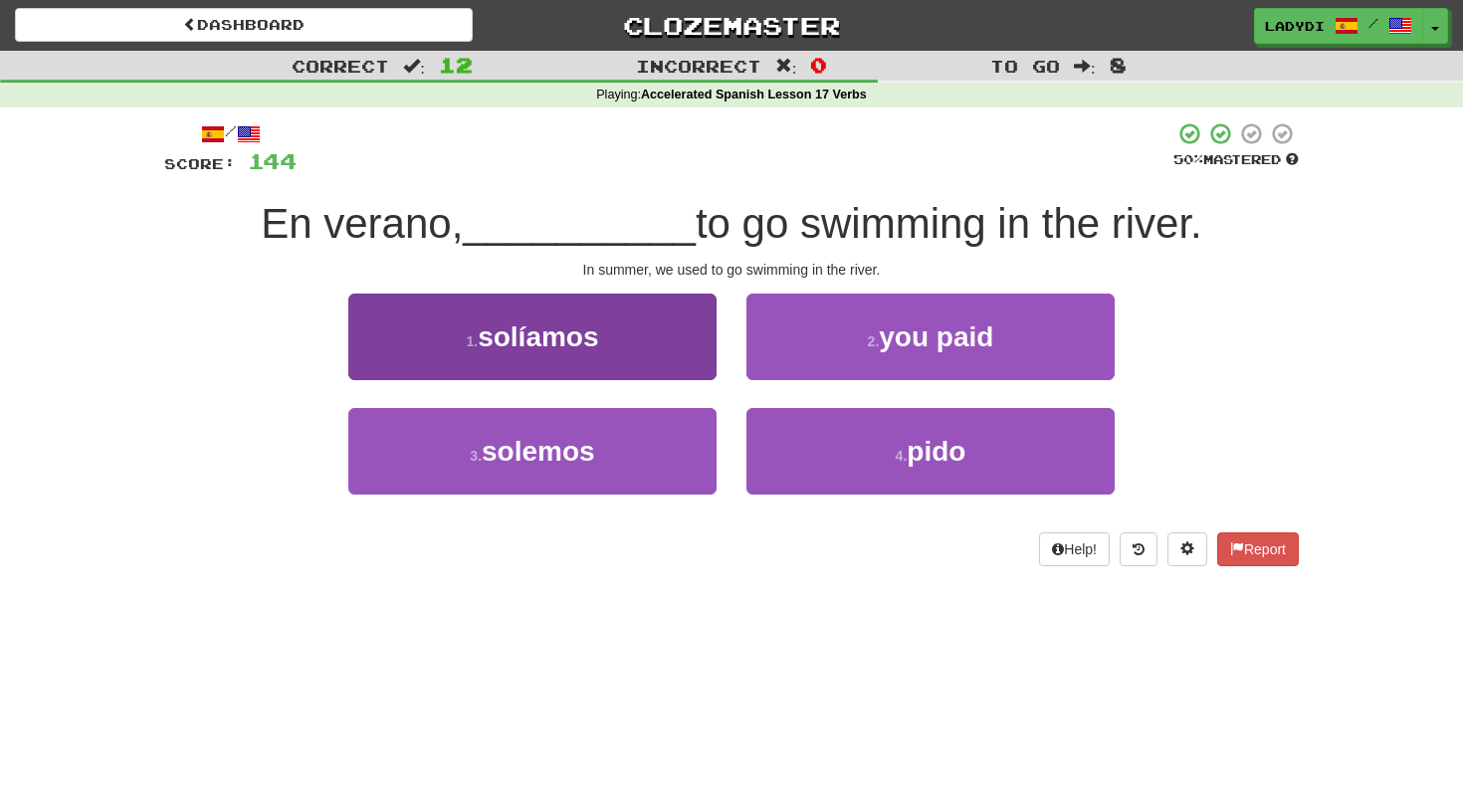 click on "1 .  solíamos" at bounding box center [532, 336] 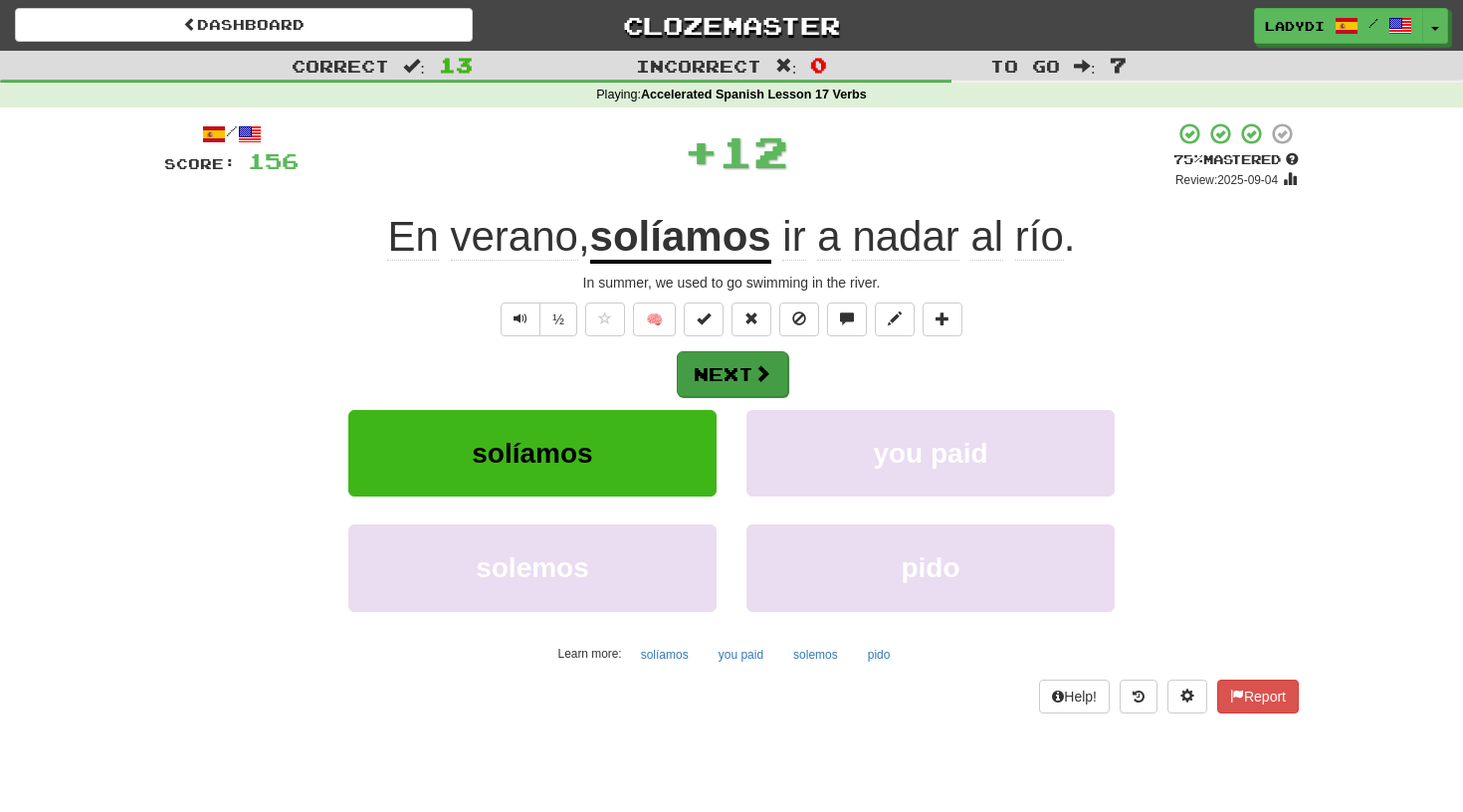 click on "Next" at bounding box center (732, 374) 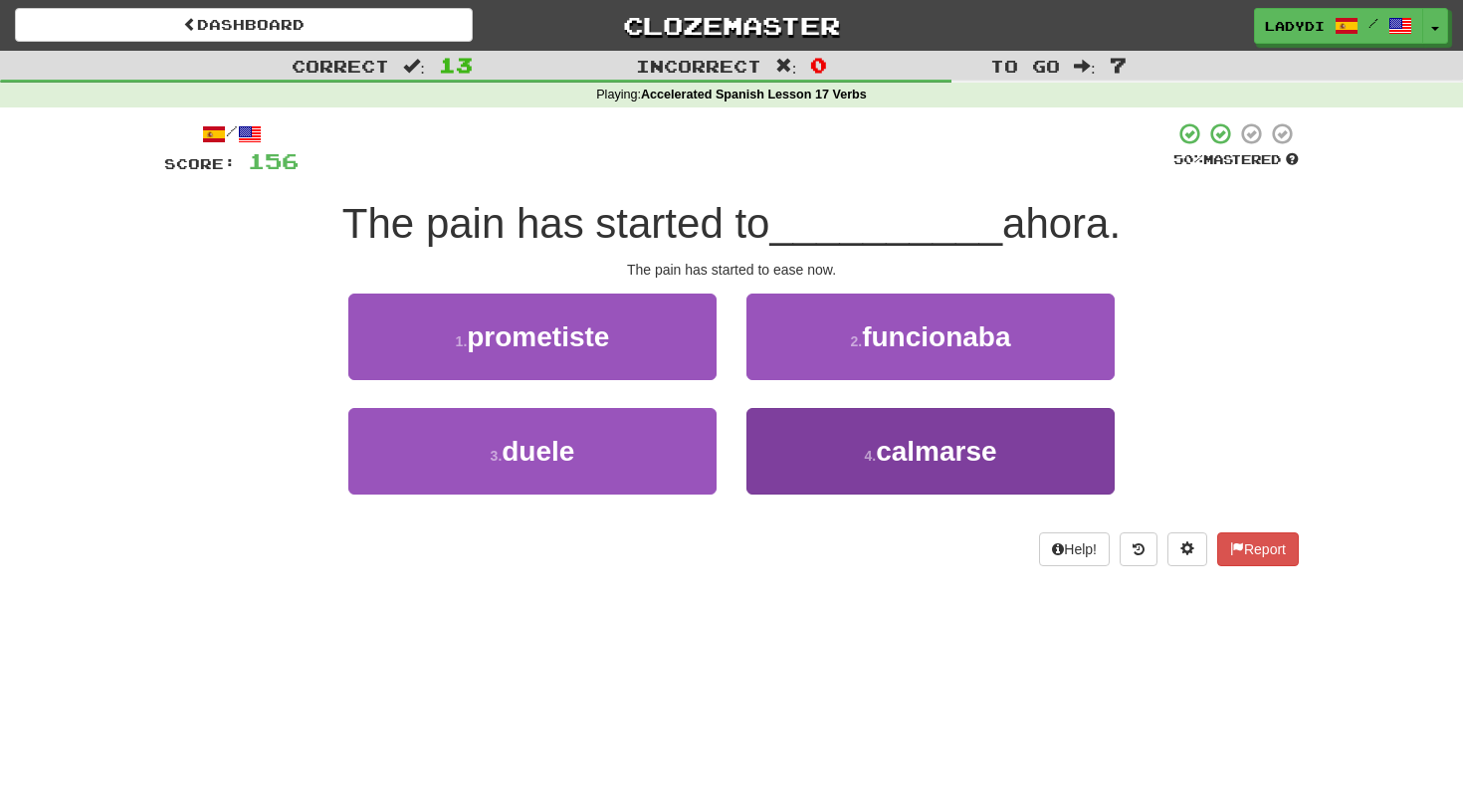 click on "4 .  calmarse" at bounding box center (931, 451) 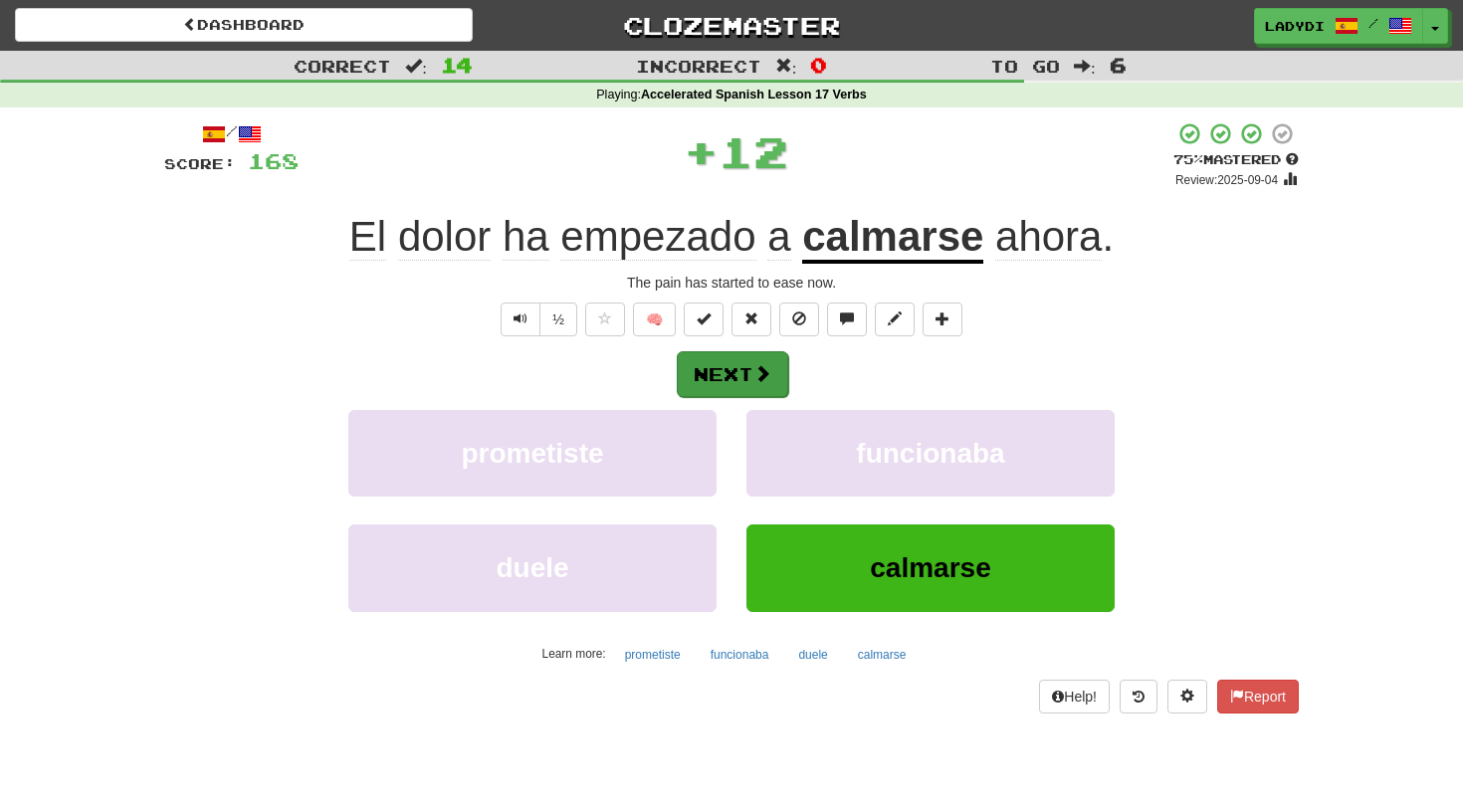 click on "Next" at bounding box center [732, 374] 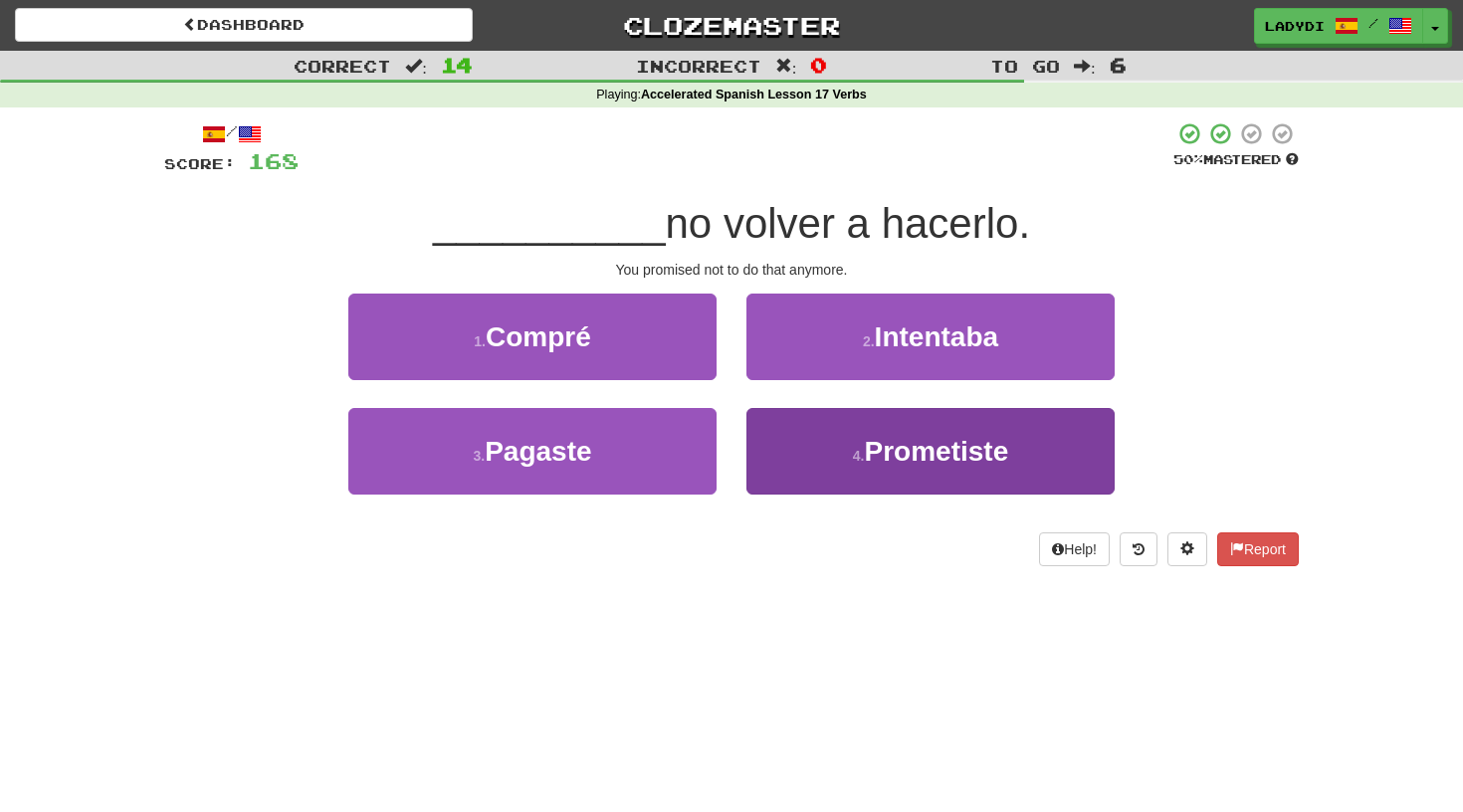 click on "4 .  Prometiste" at bounding box center [931, 451] 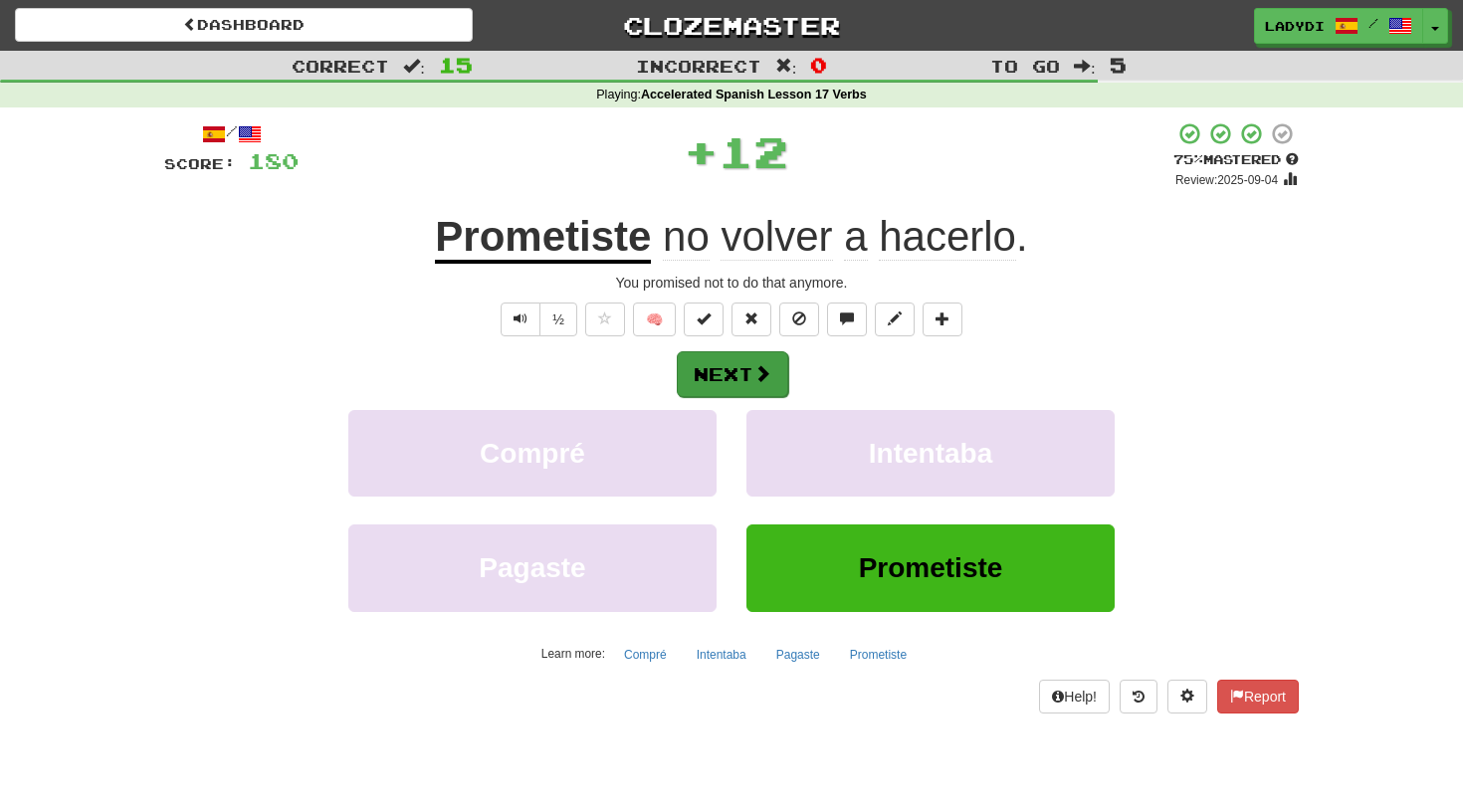 click at bounding box center (762, 373) 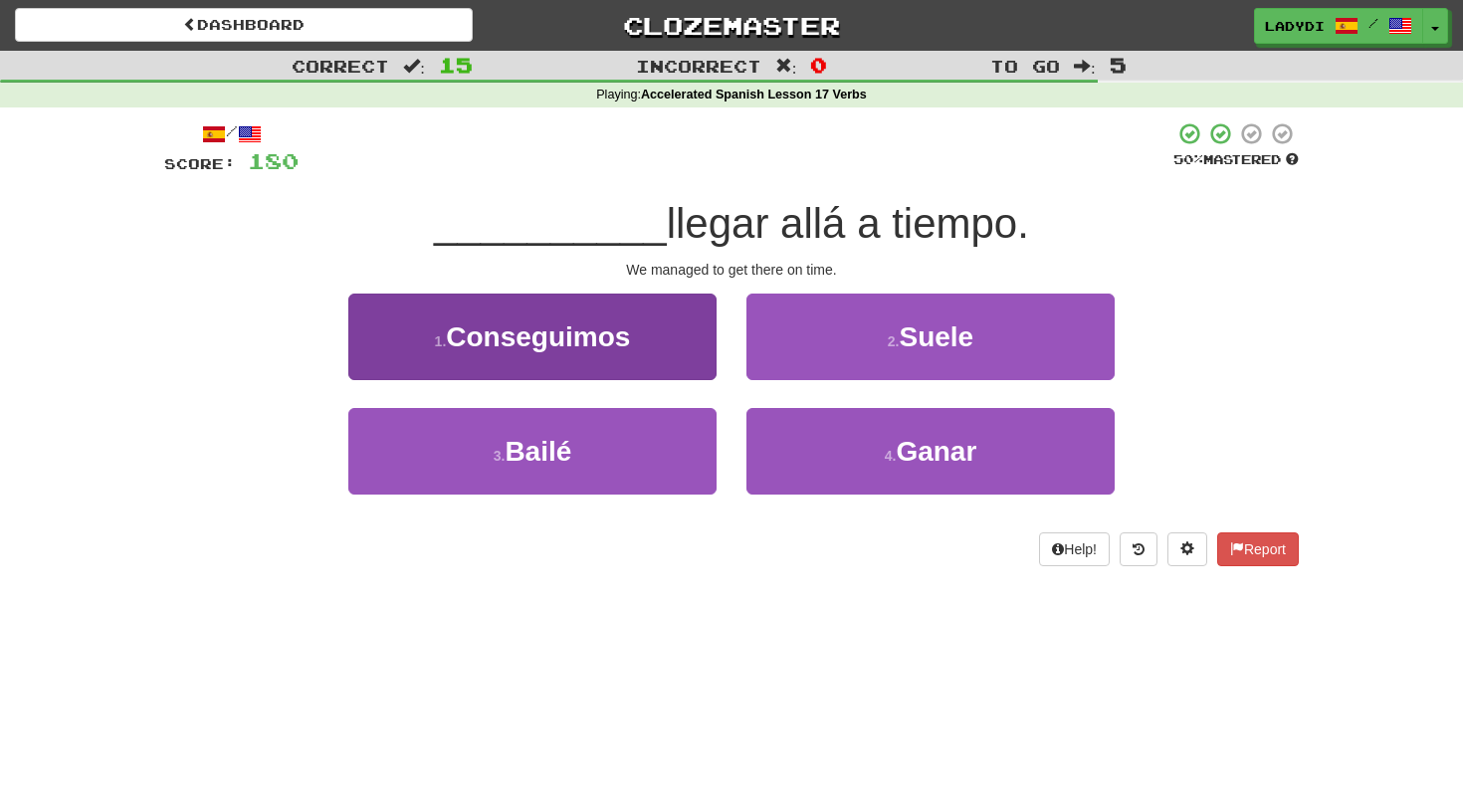 click on "1 .  Conseguimos" at bounding box center (532, 336) 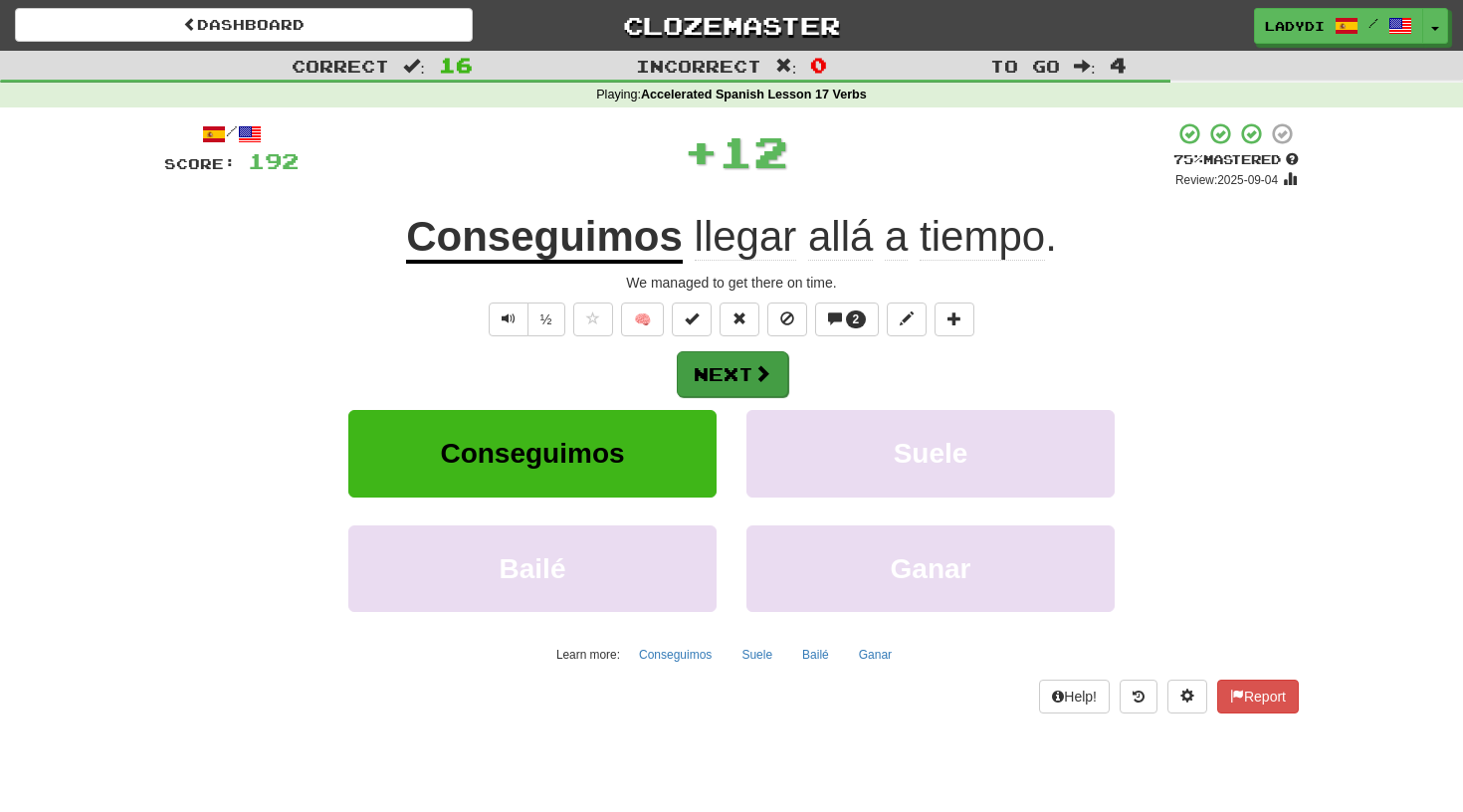 click on "Next" at bounding box center [732, 374] 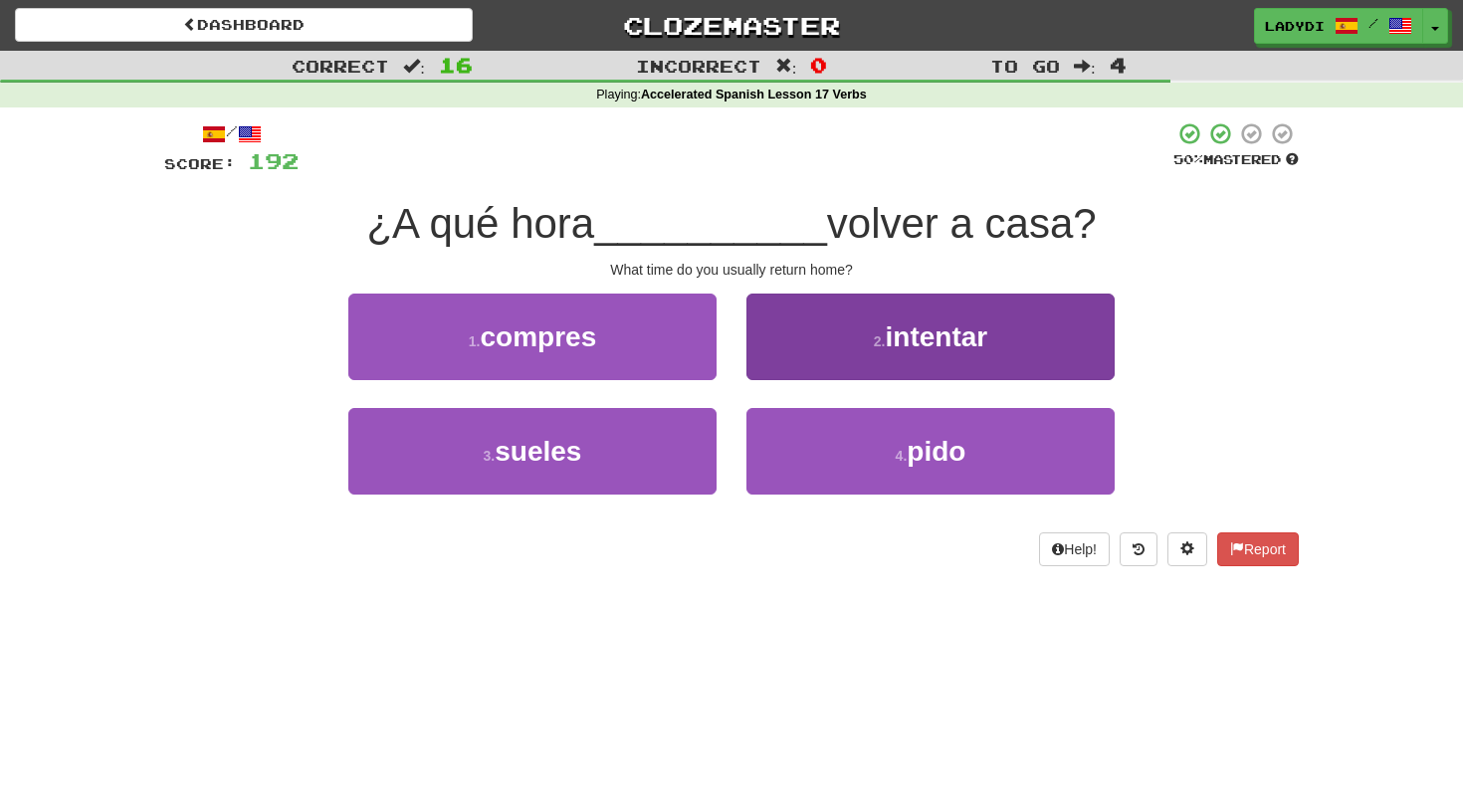 click on "2 .  intentar" at bounding box center (931, 336) 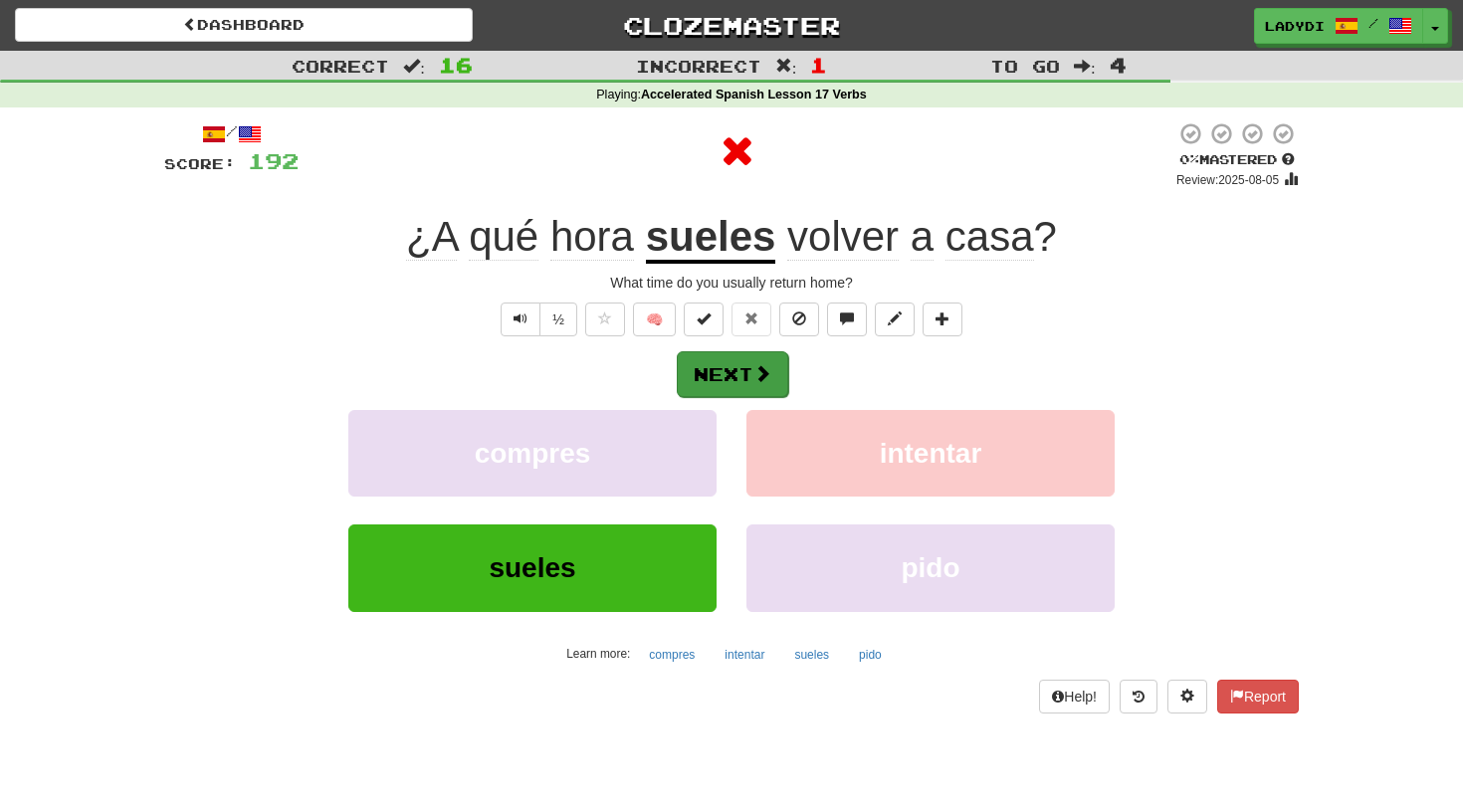 click on "Next" at bounding box center [732, 374] 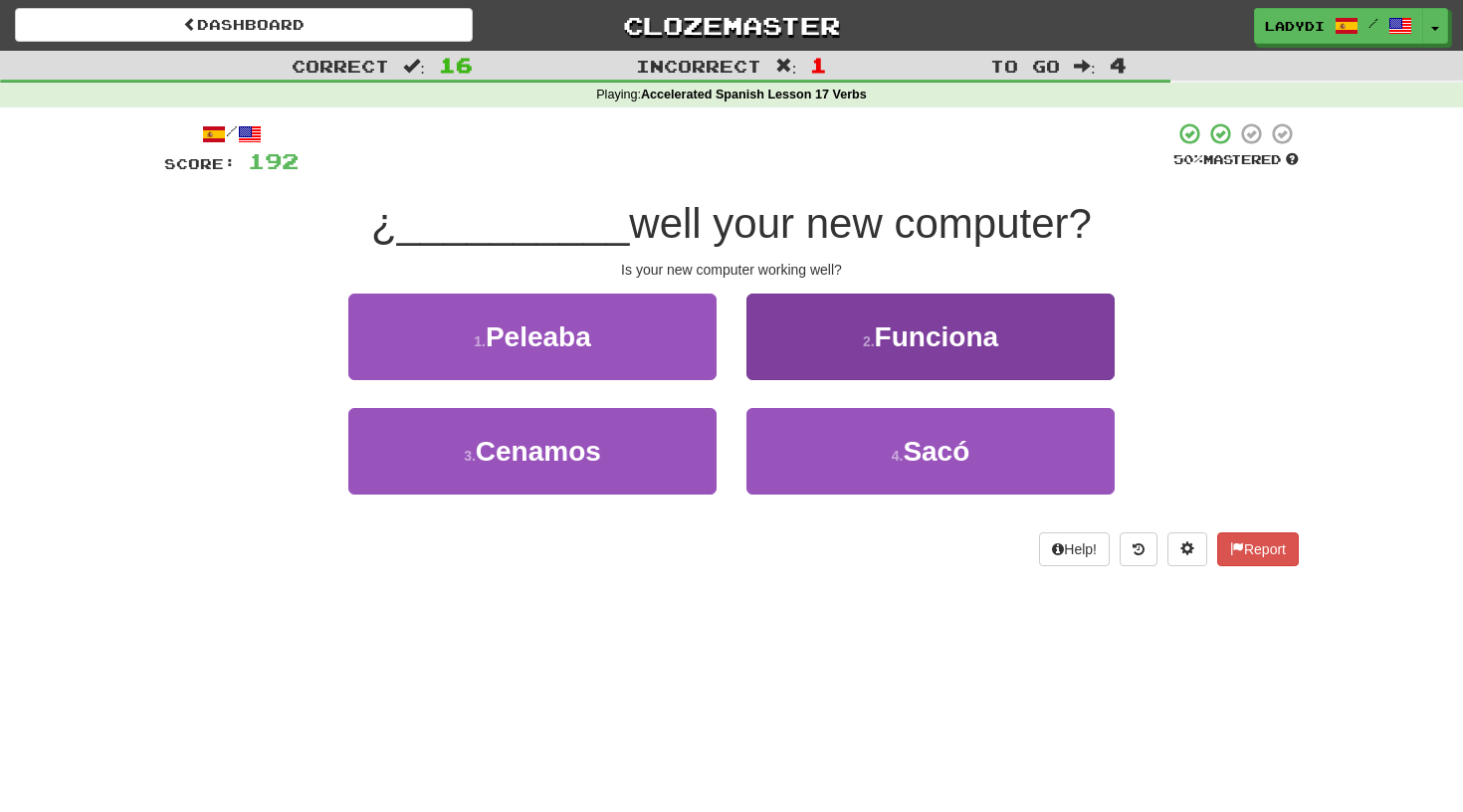 click on "2 .  Funciona" at bounding box center (931, 336) 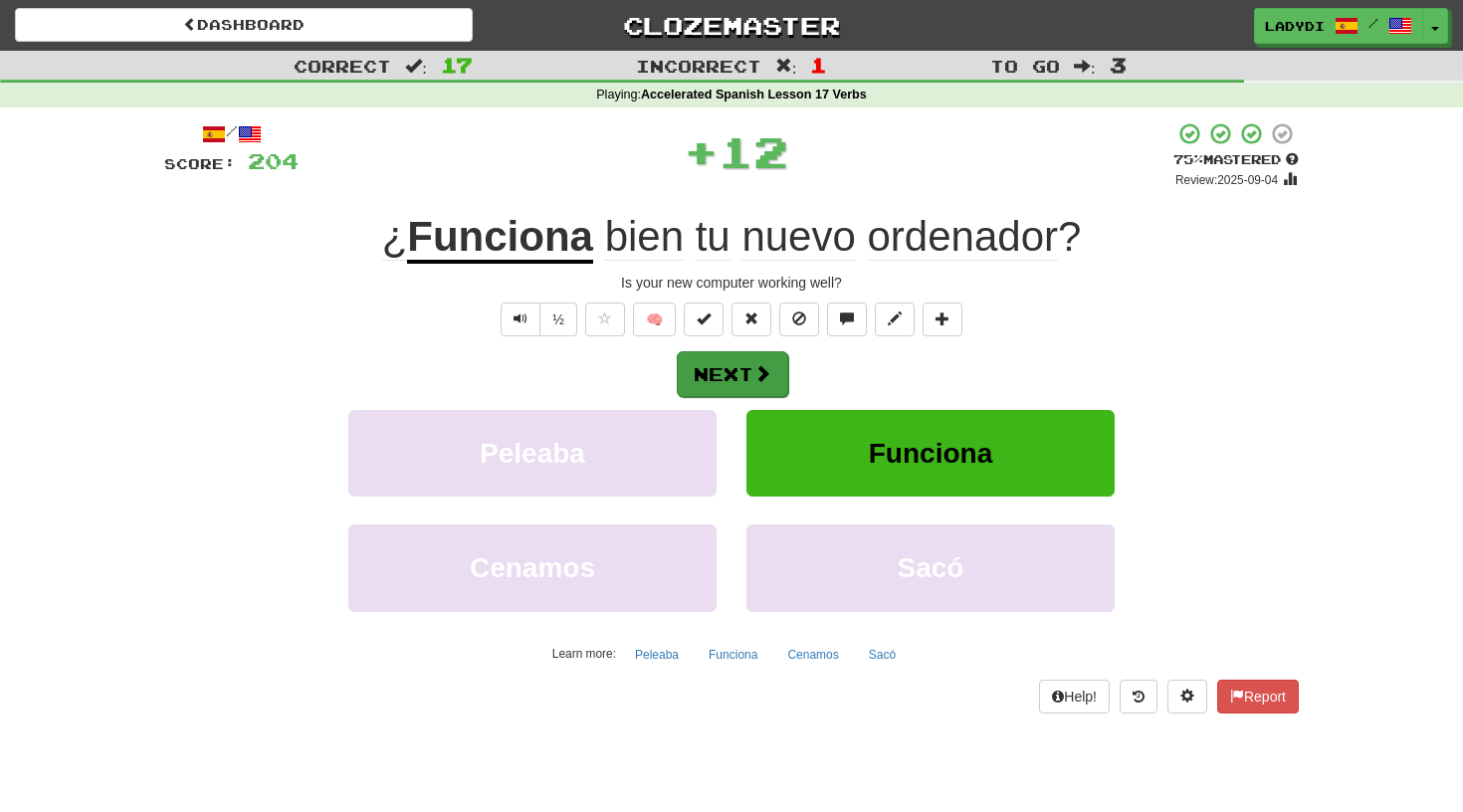 click on "Next" at bounding box center (732, 374) 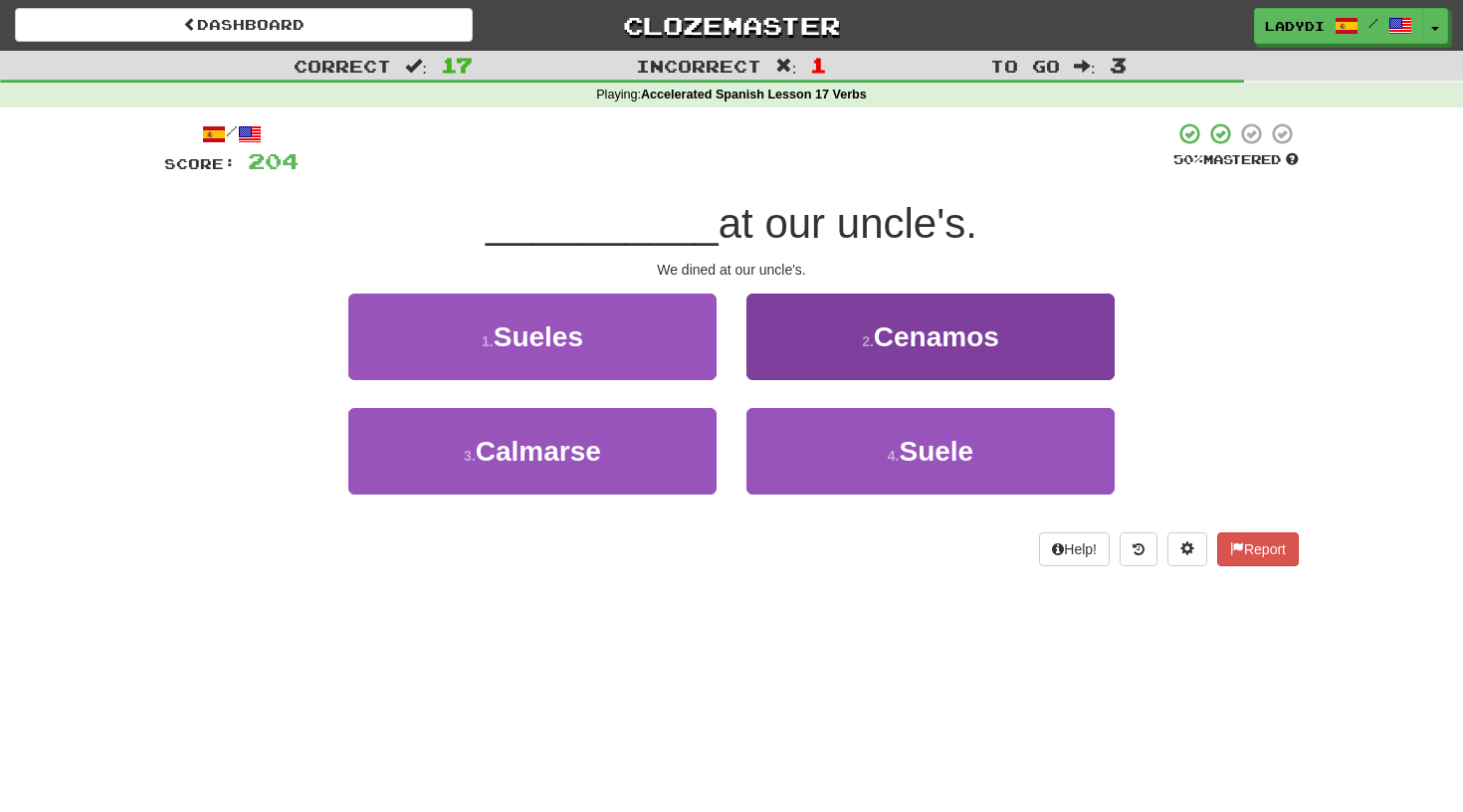 click on "2 .  Cenamos" at bounding box center [931, 336] 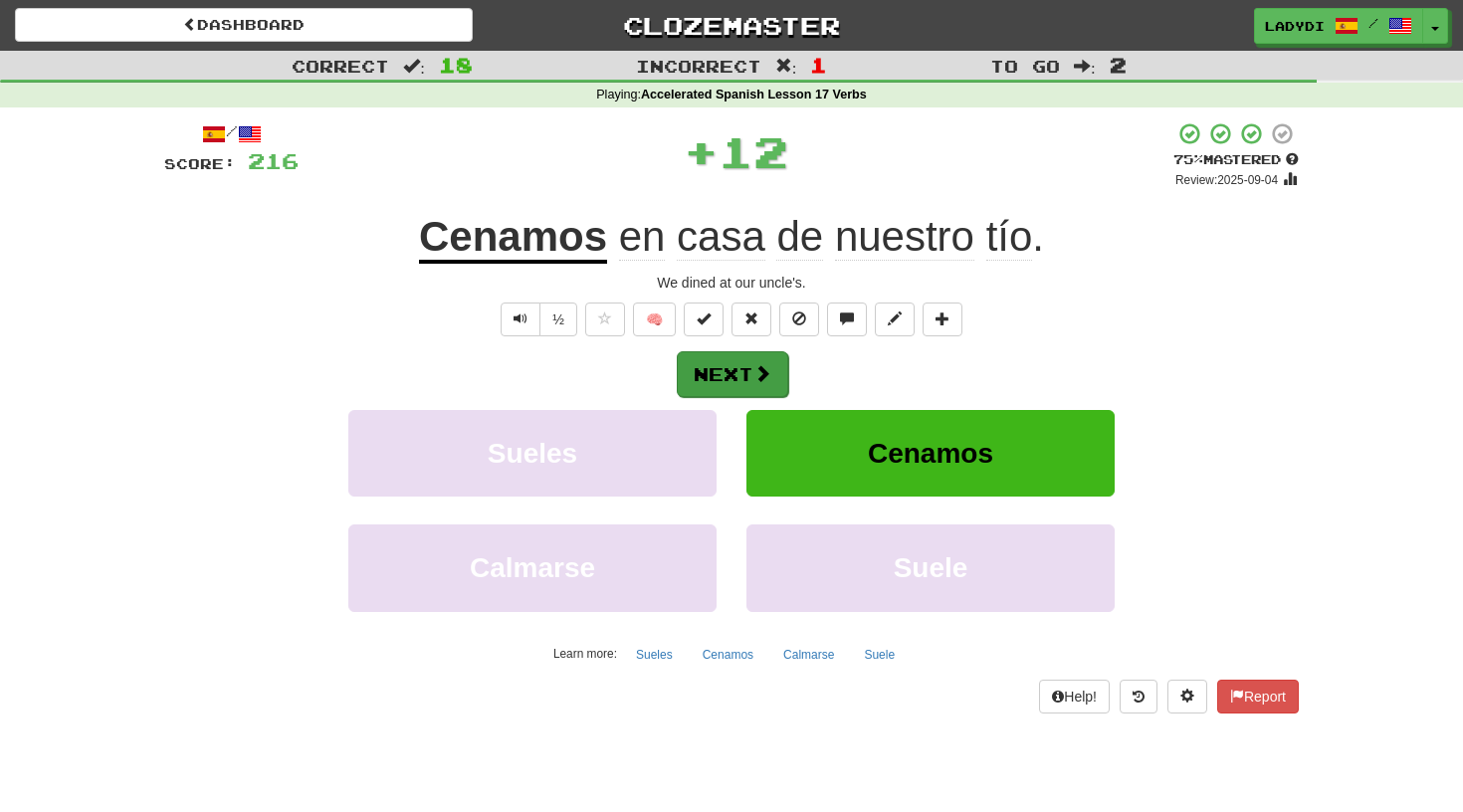 click on "Next" at bounding box center [732, 374] 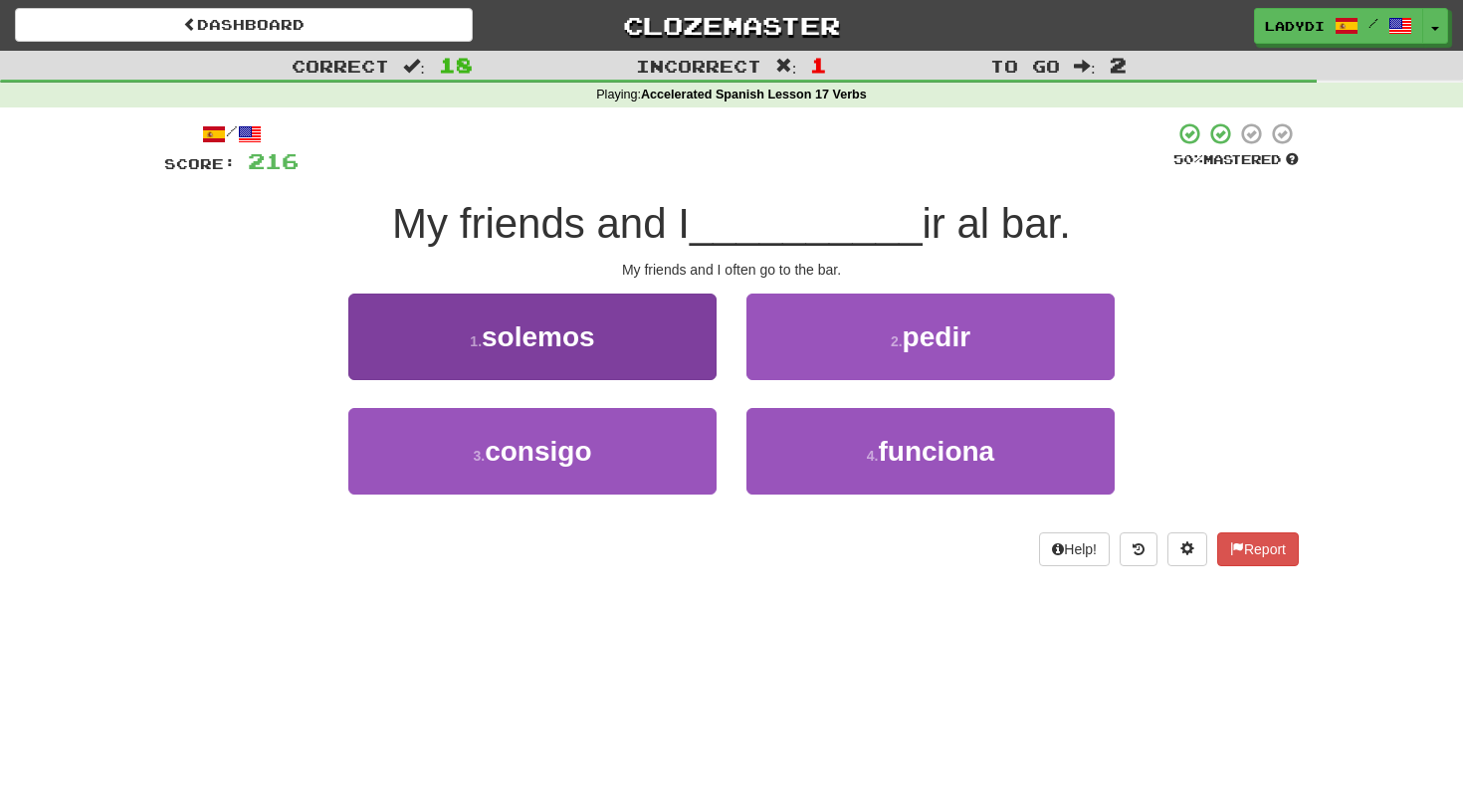 click on "1 .  solemos" at bounding box center (532, 336) 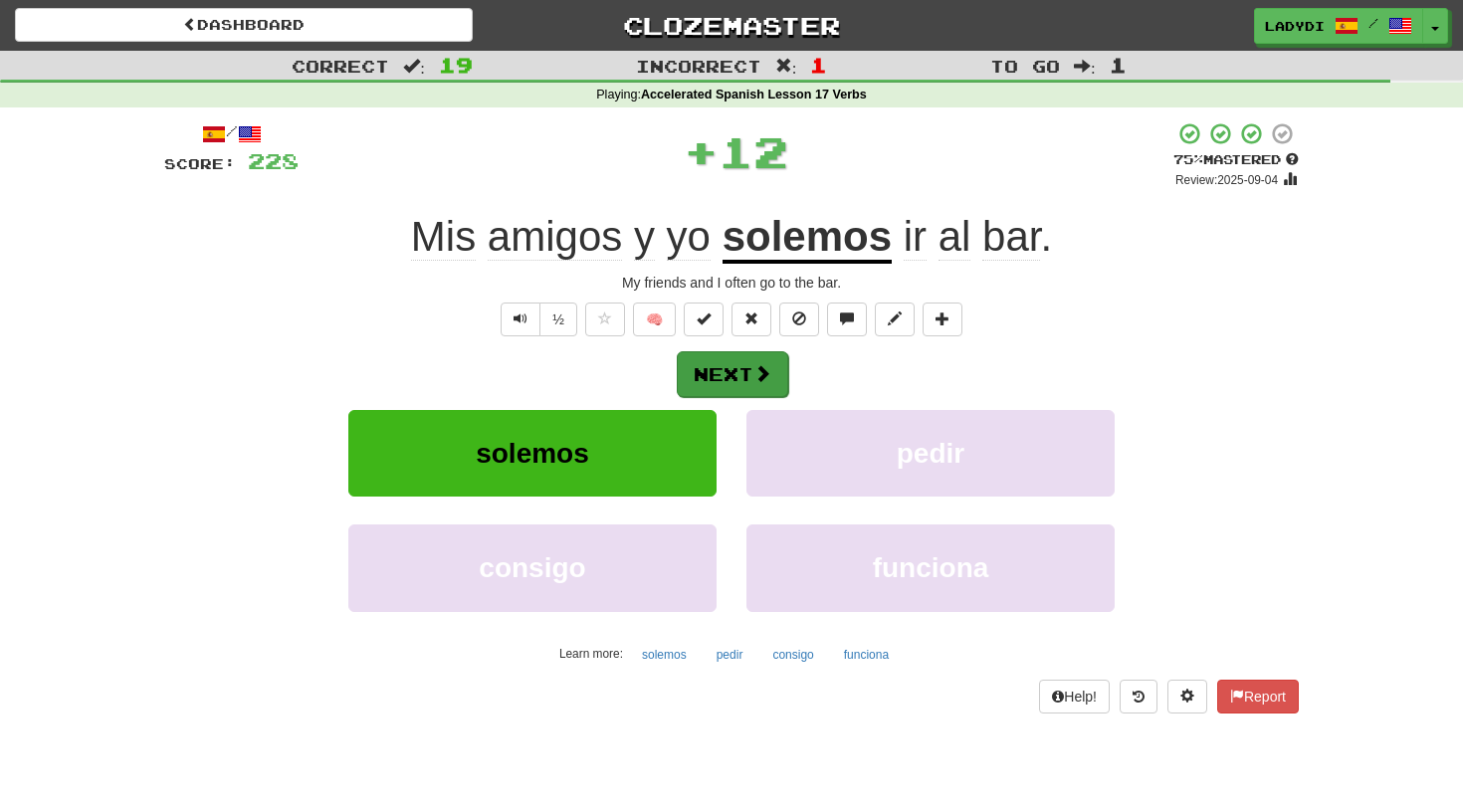 click at bounding box center [762, 373] 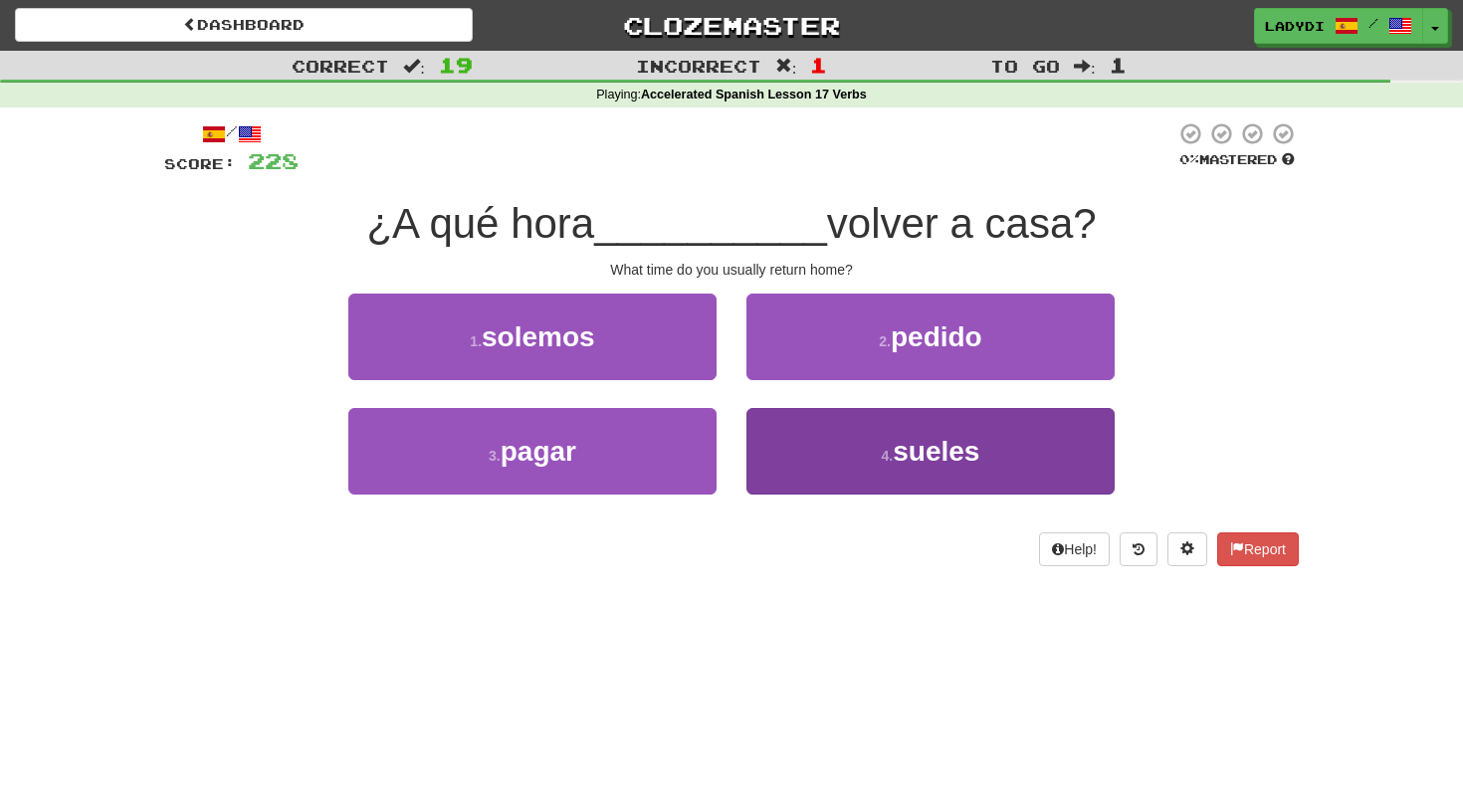 click on "4 .  sueles" at bounding box center (931, 451) 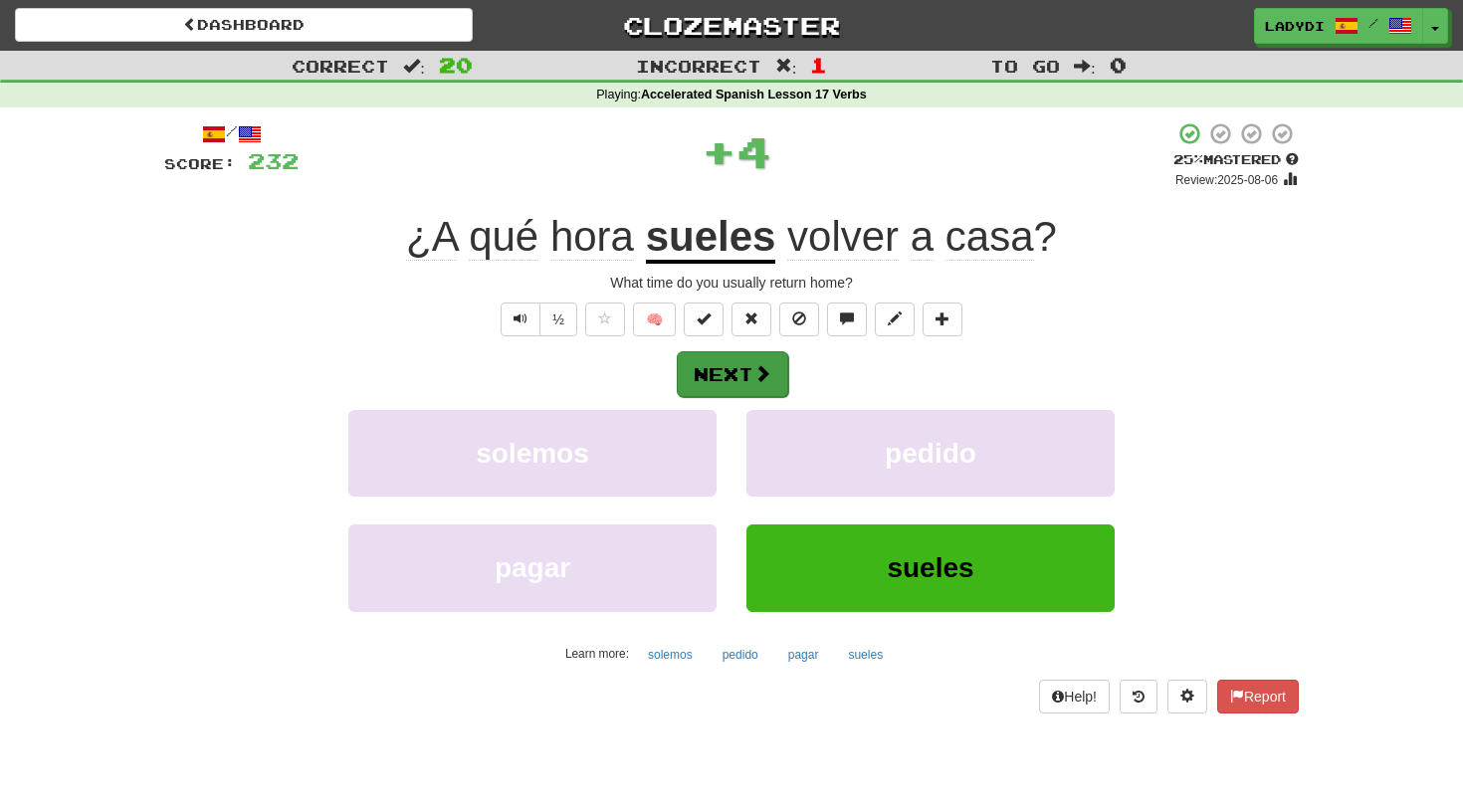 click on "Next" at bounding box center [732, 374] 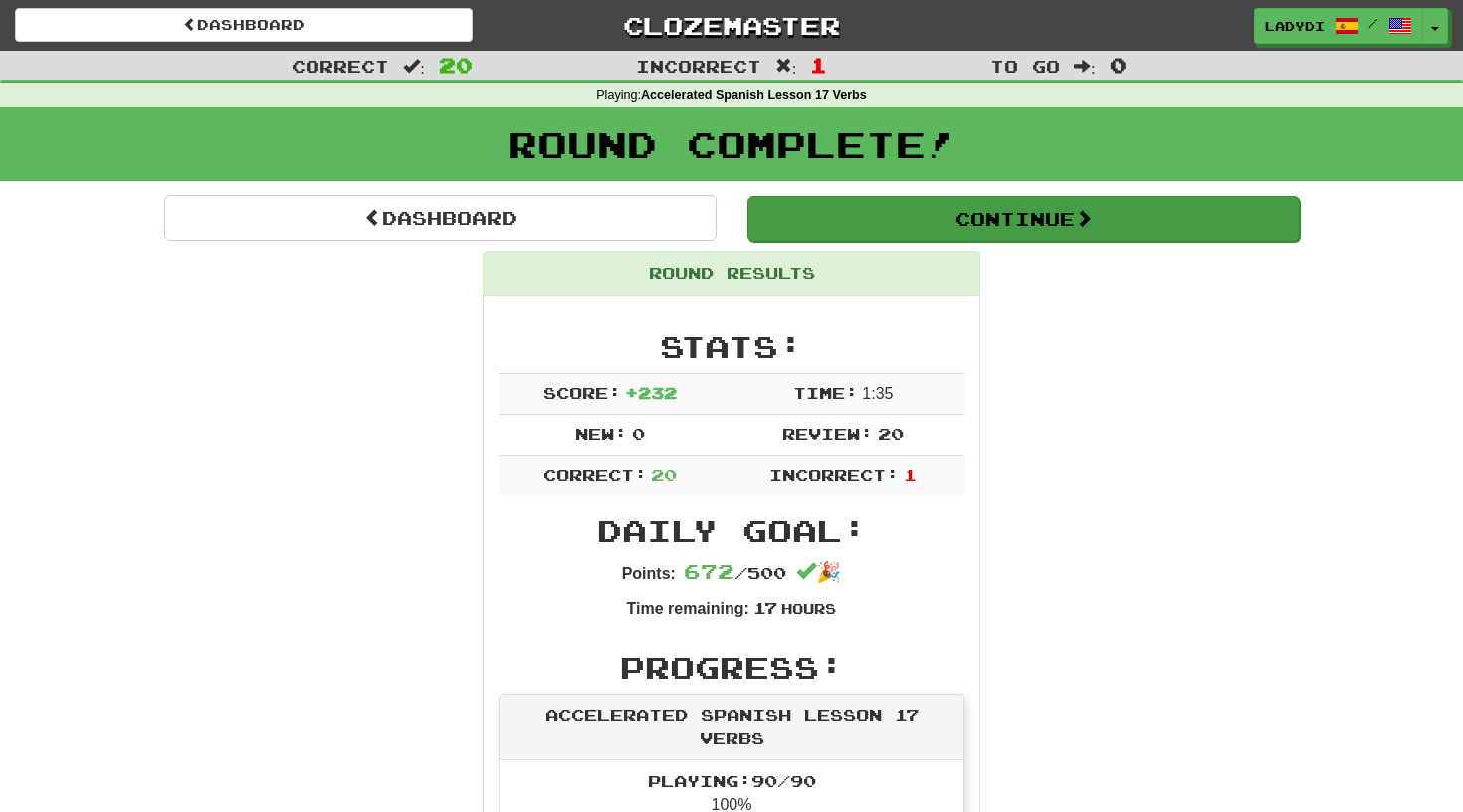 click on "Continue" at bounding box center (1023, 219) 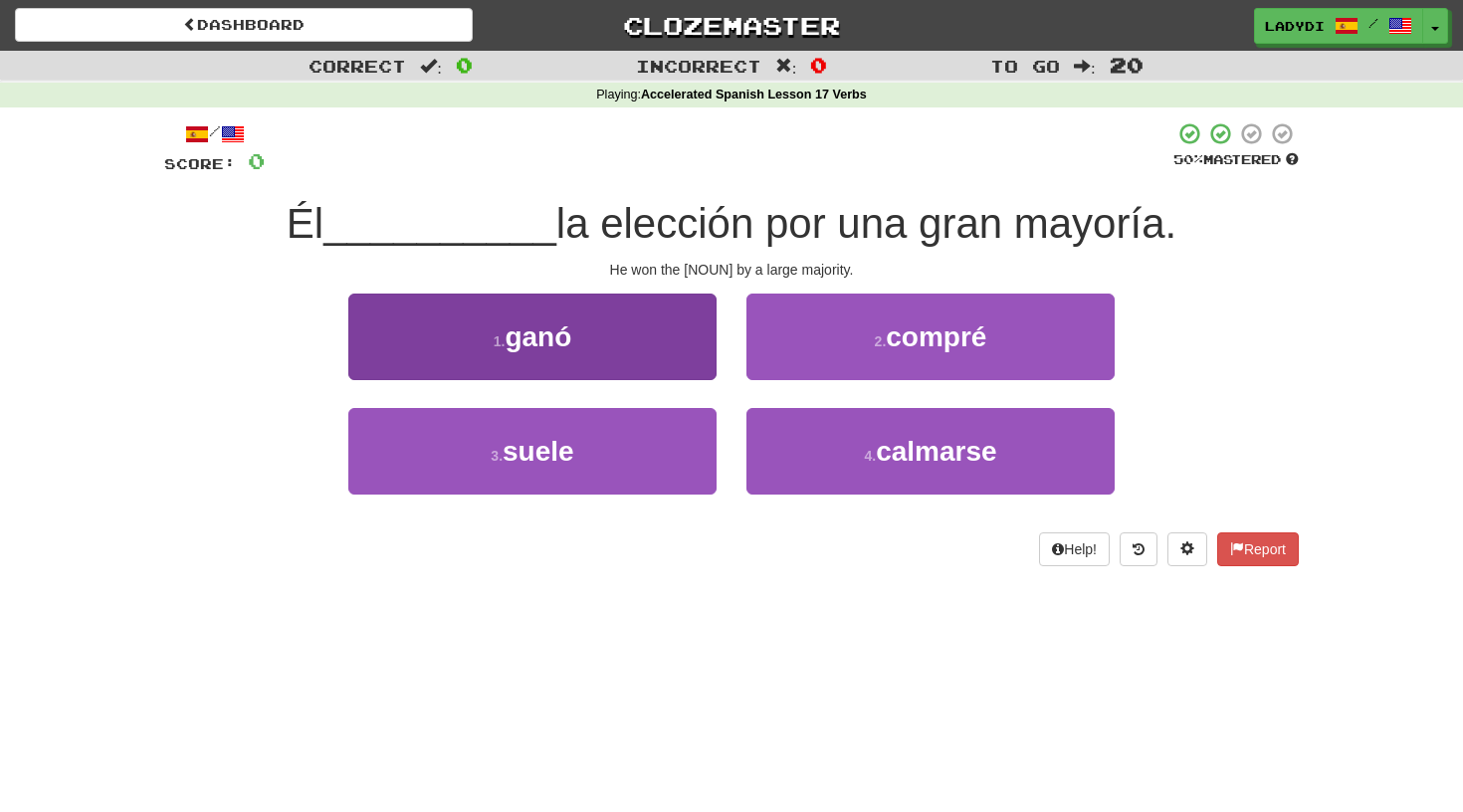 click on "1 .  ganó" at bounding box center (532, 336) 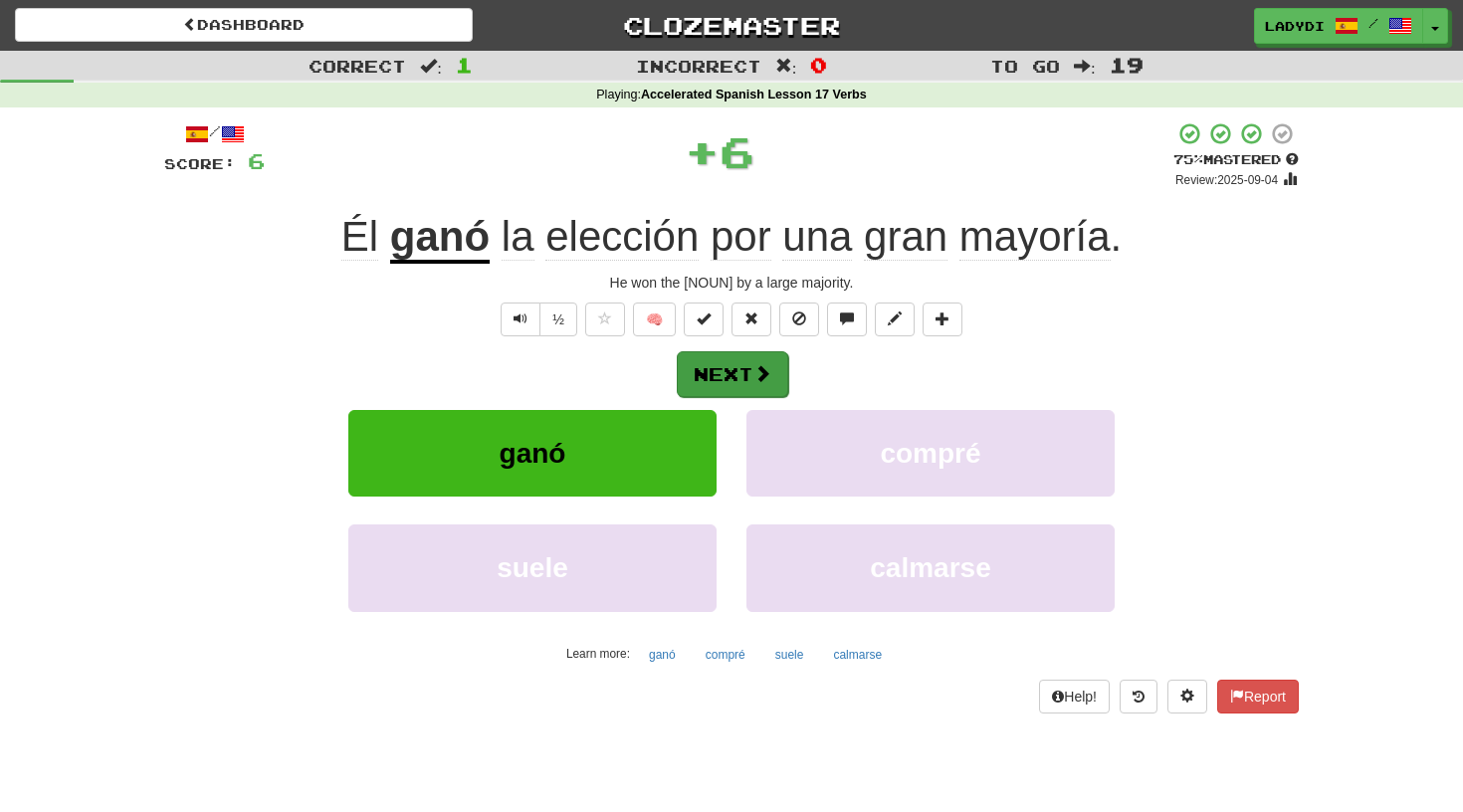 click on "Next" at bounding box center [732, 374] 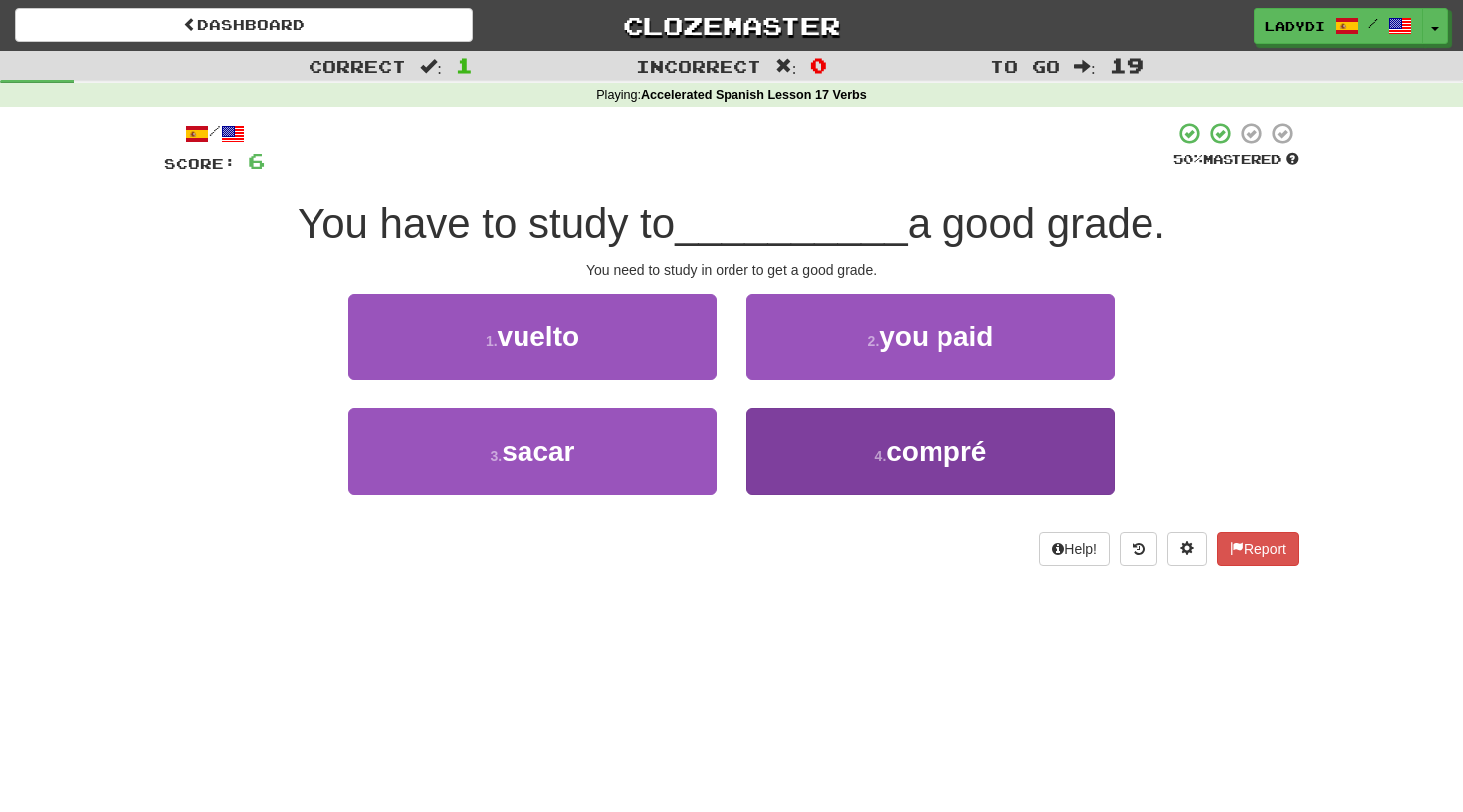 click on "4 .  compré" at bounding box center [931, 451] 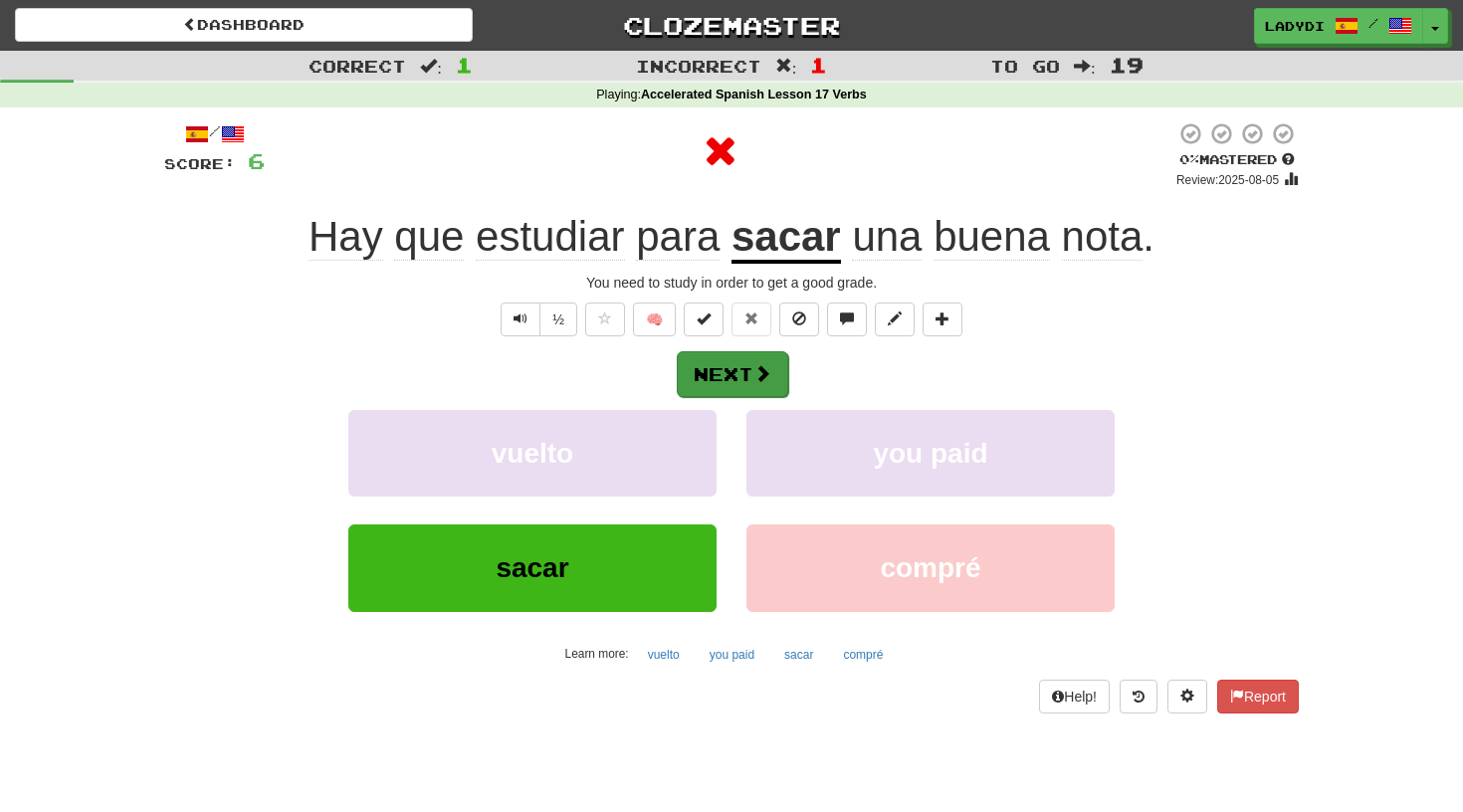 click on "Next" at bounding box center (732, 374) 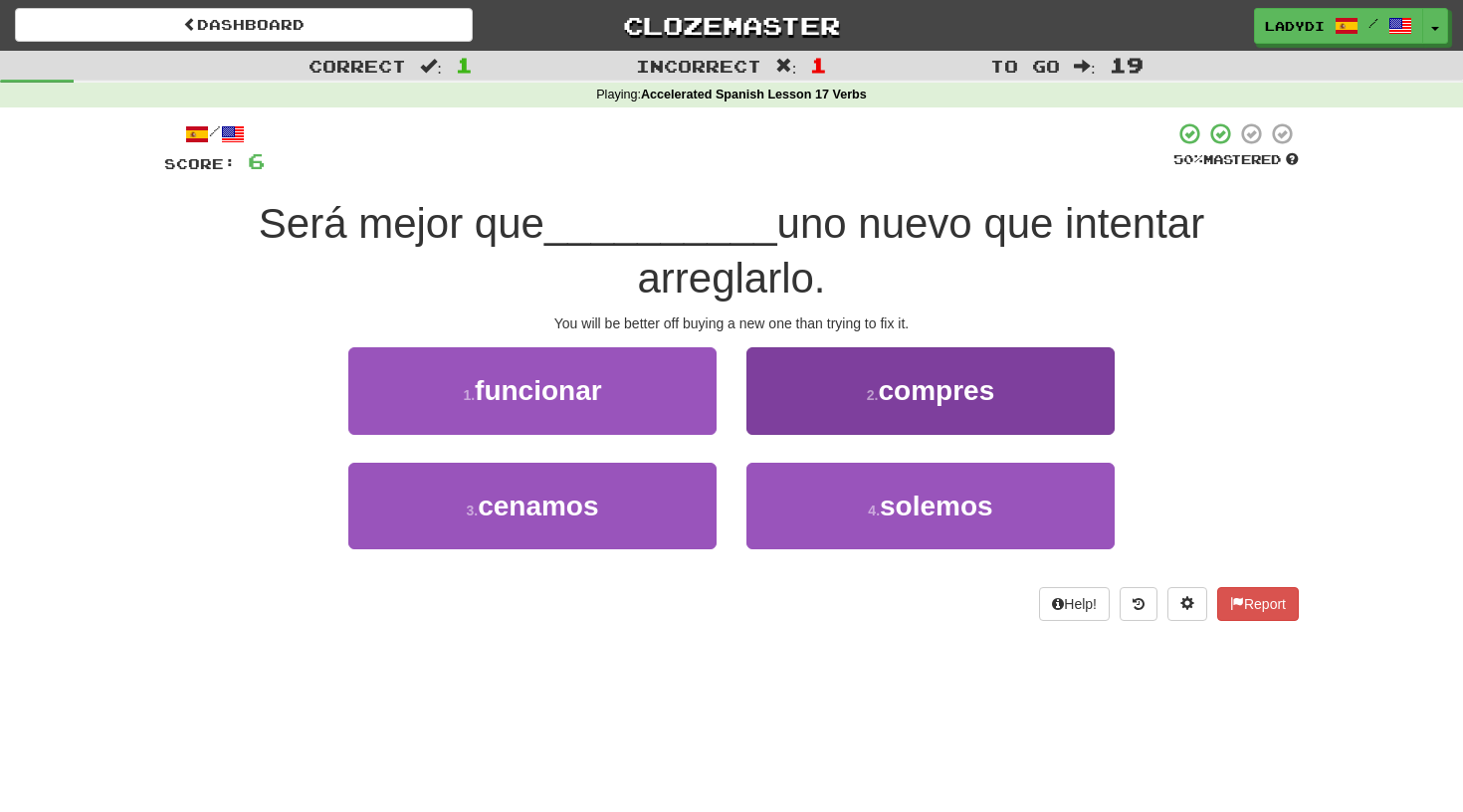 click on "2 .  compres" at bounding box center (931, 390) 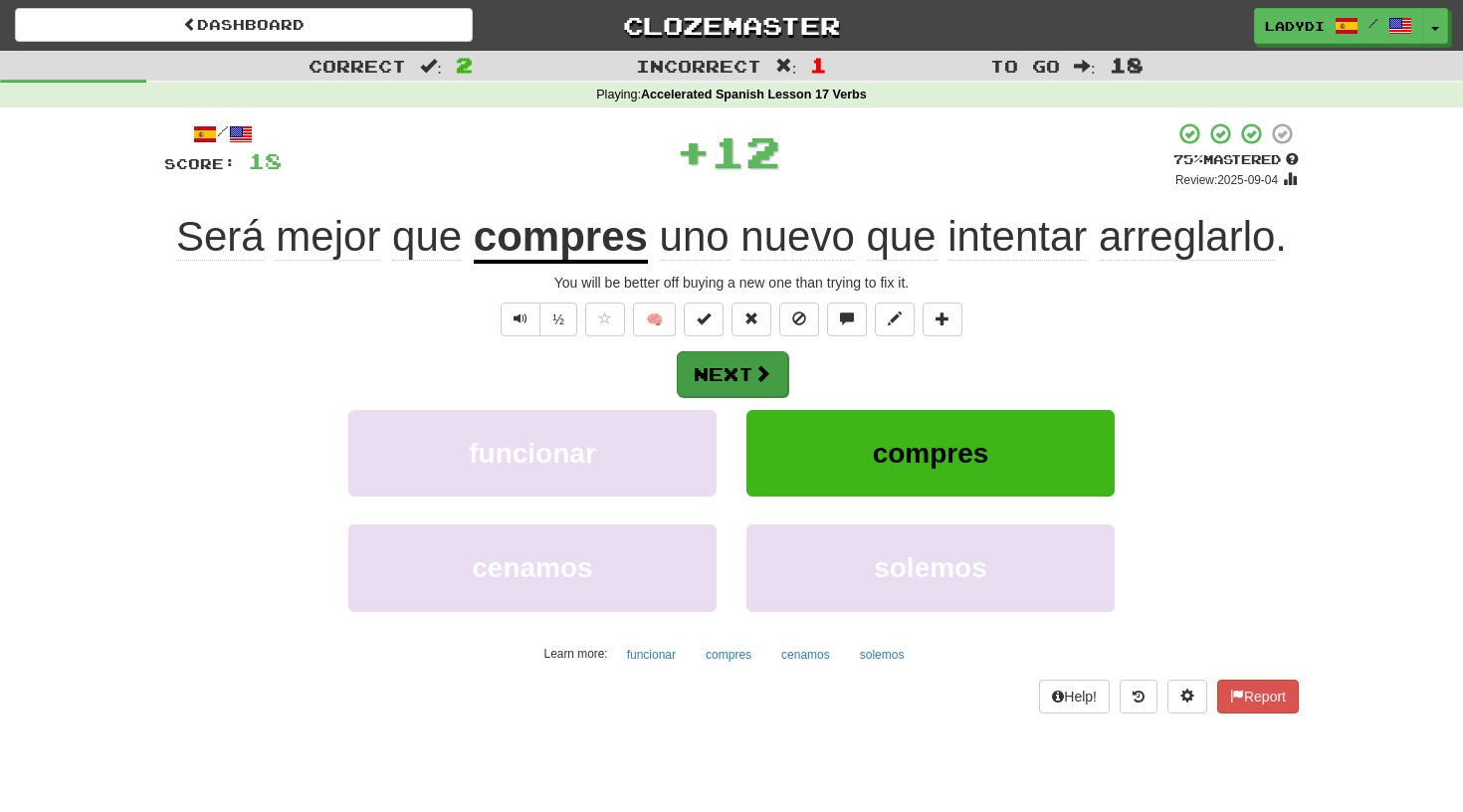 click on "Next" at bounding box center (732, 374) 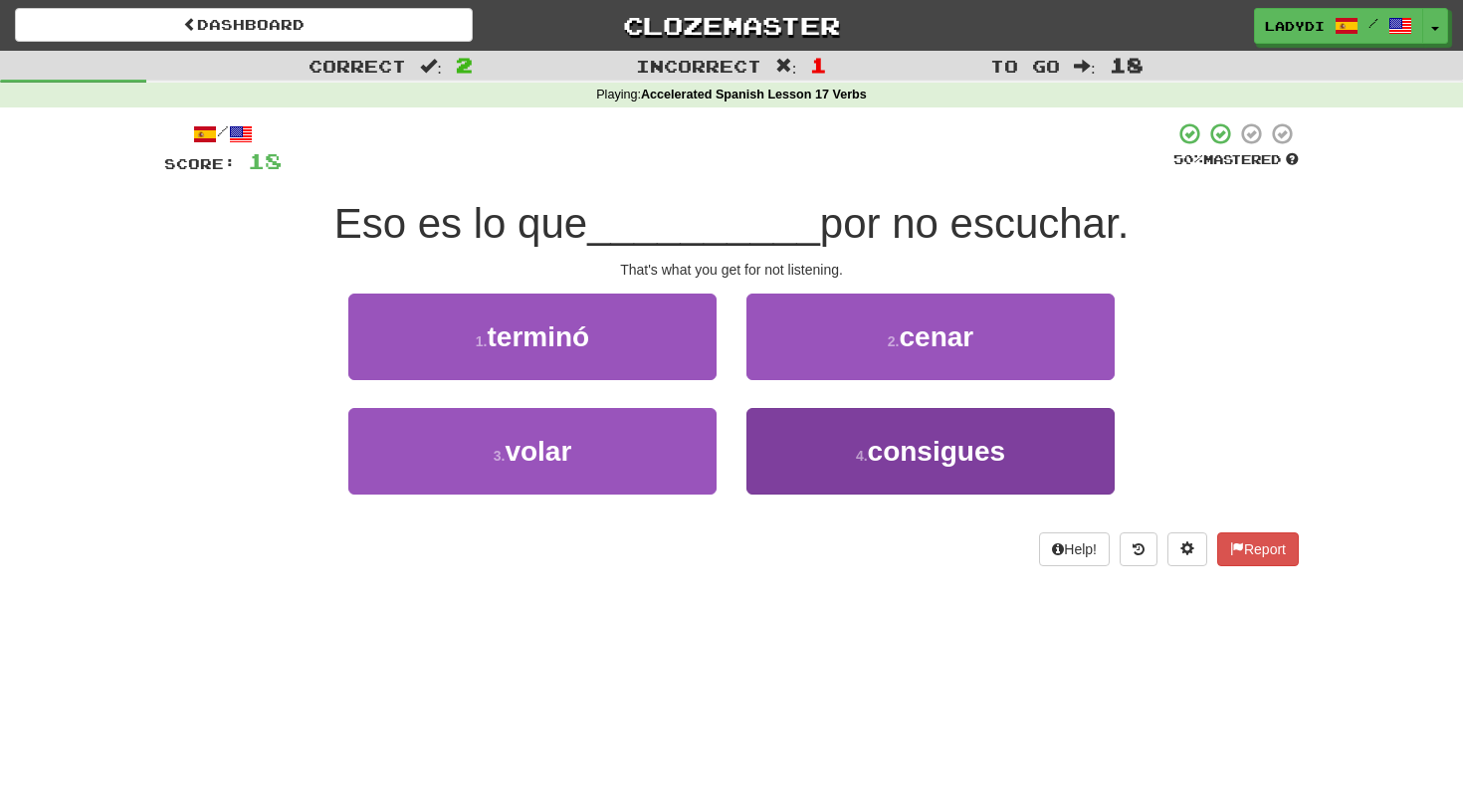 click on "4 .  consigues" at bounding box center (931, 451) 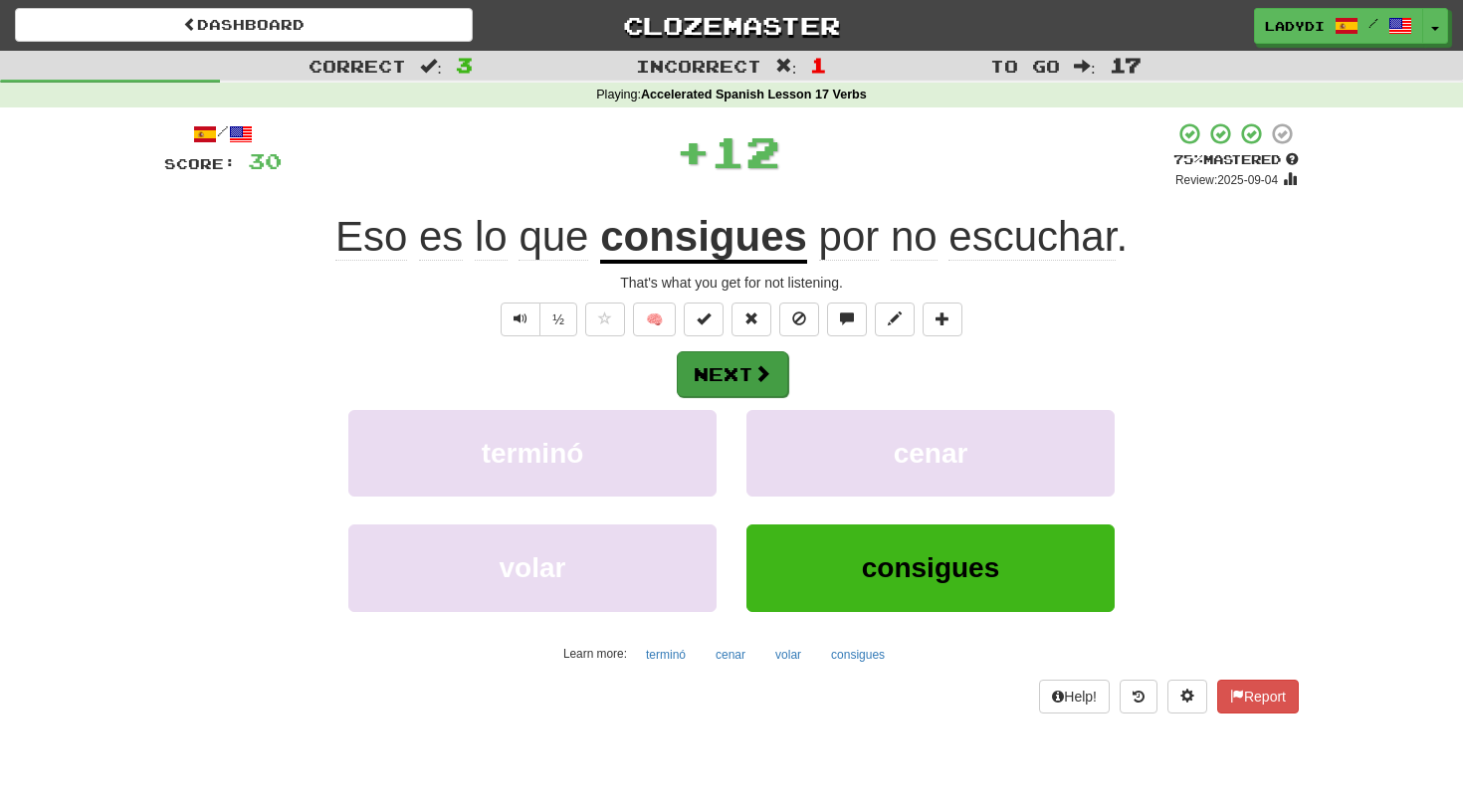 click on "Next" at bounding box center [732, 374] 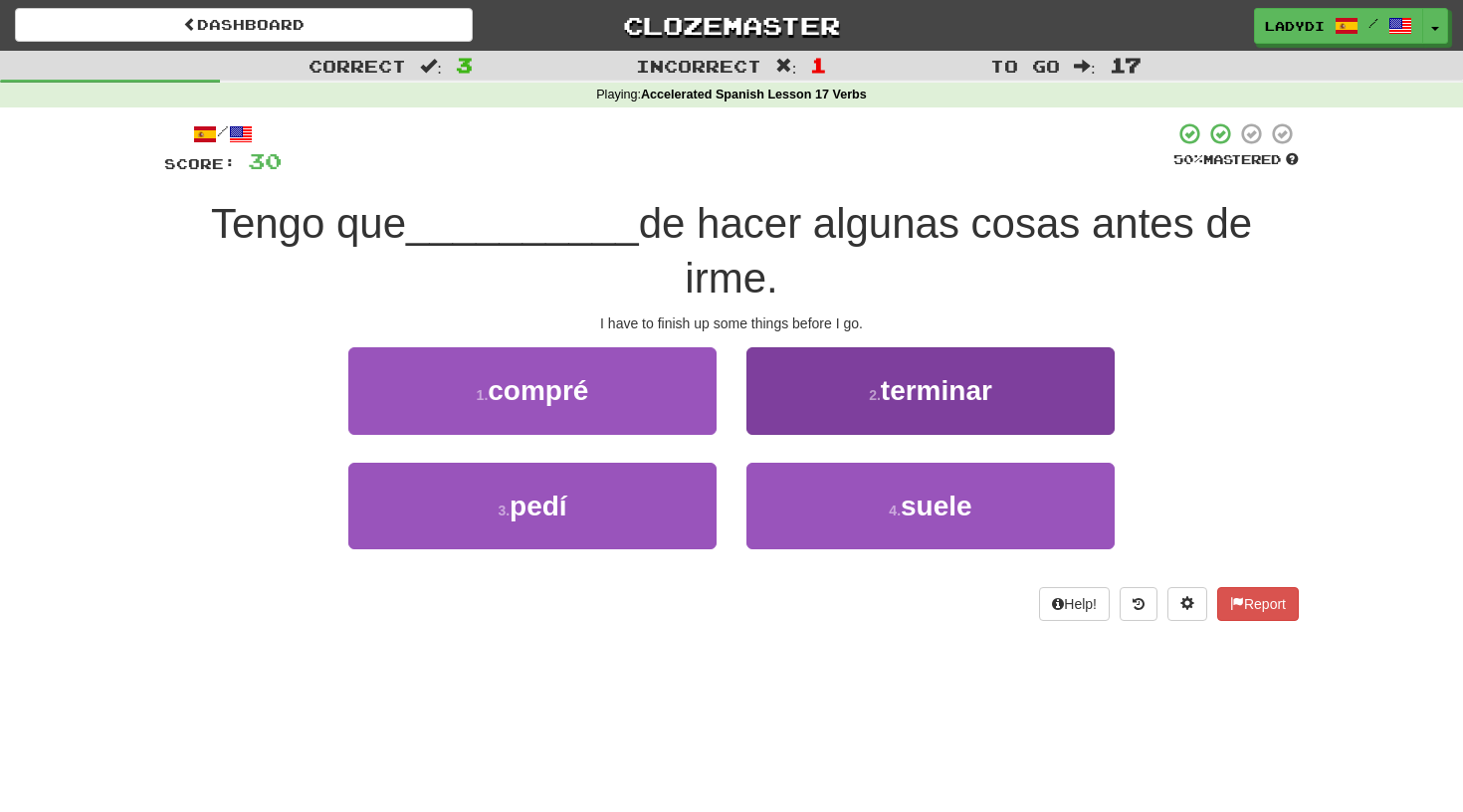 click on "2 .  terminar" at bounding box center [931, 390] 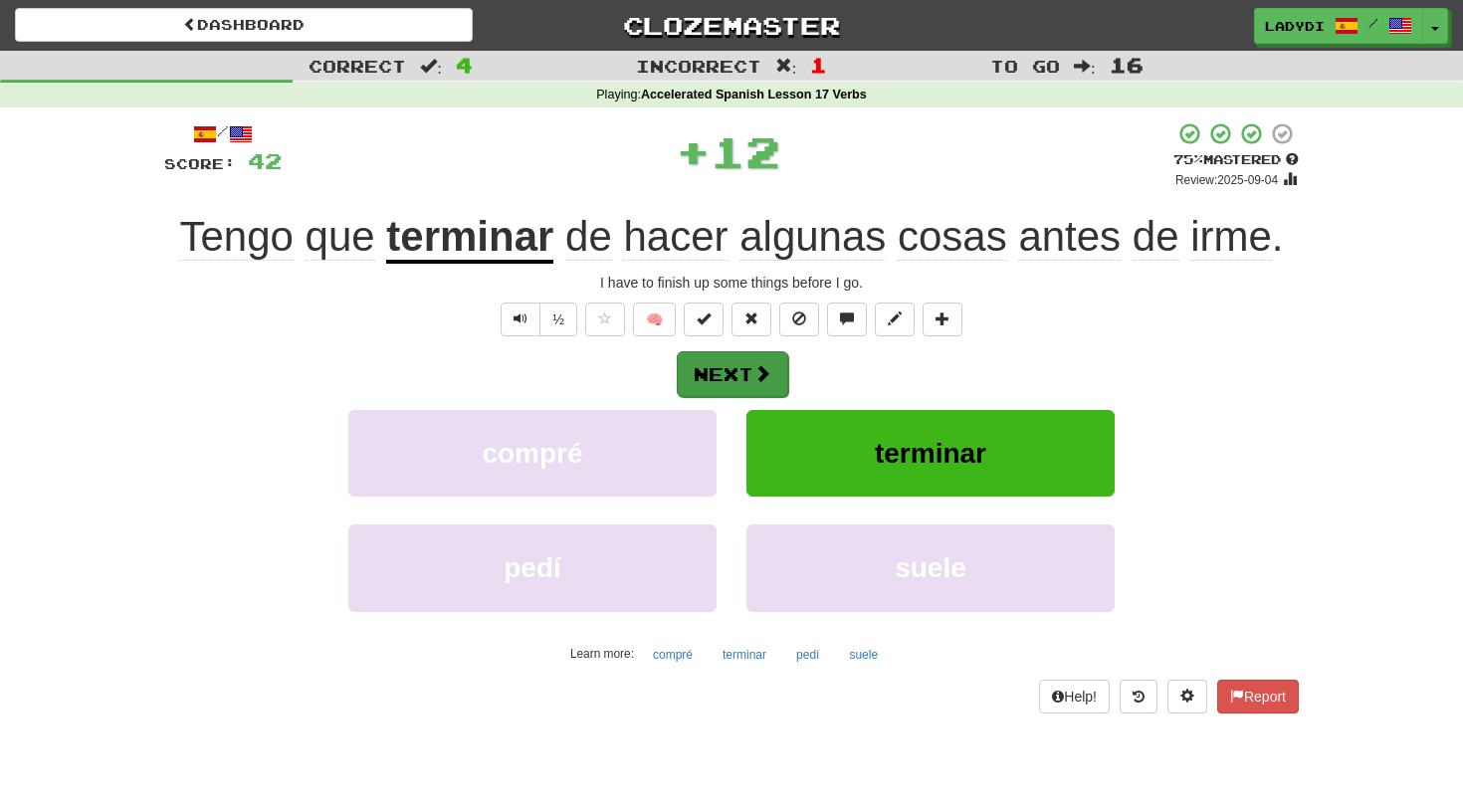 click at bounding box center [762, 373] 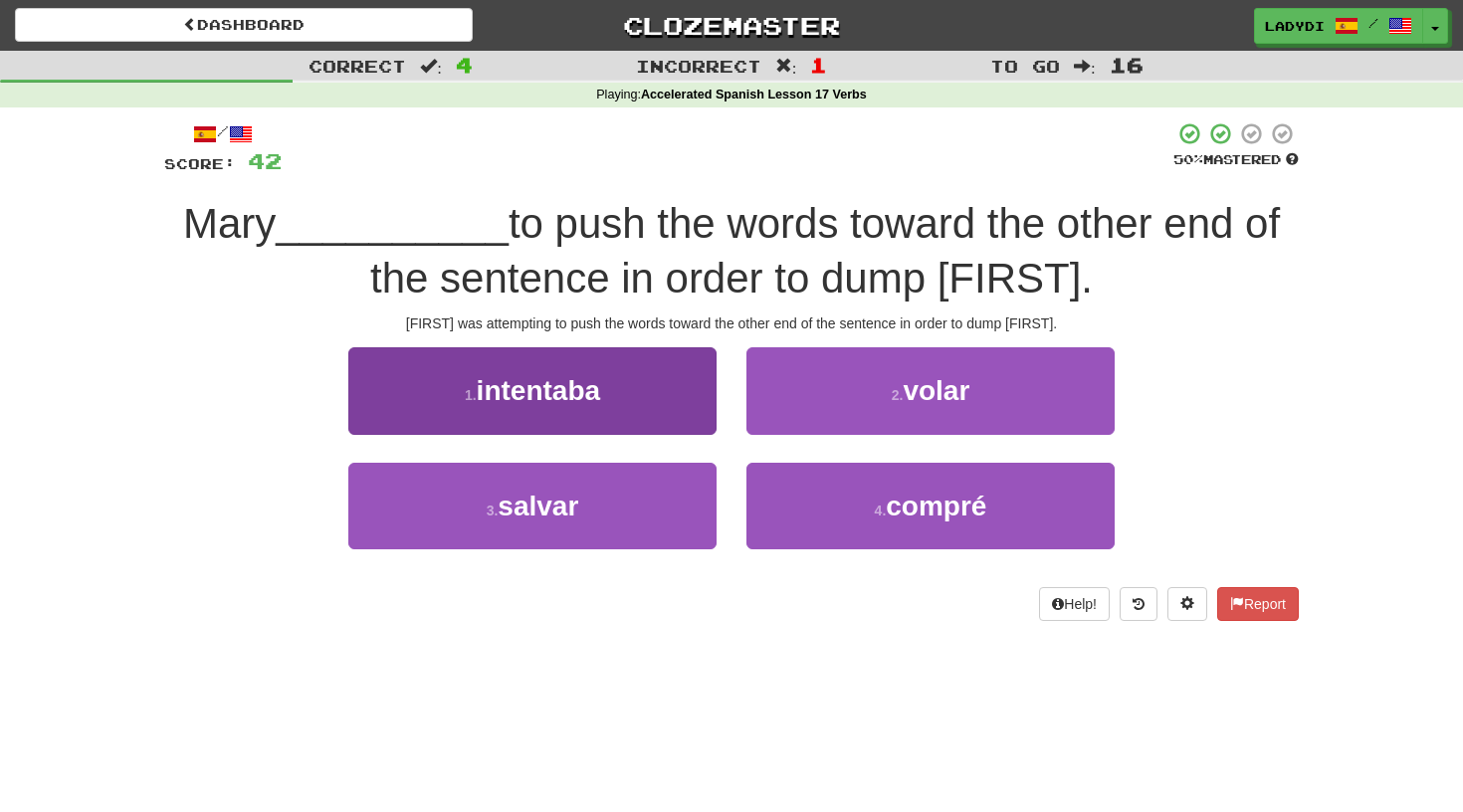 click on "1 .  intentaba" at bounding box center [532, 390] 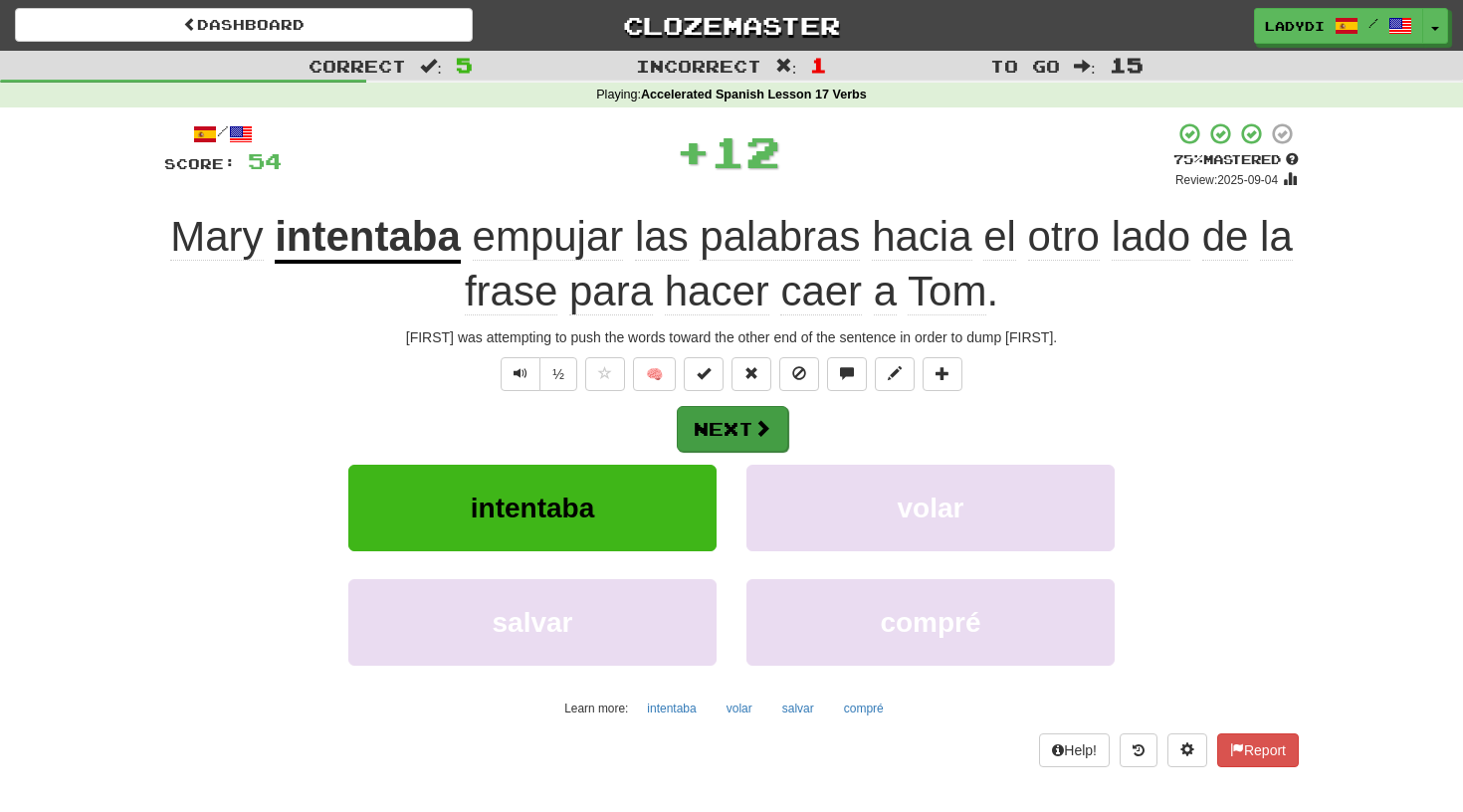 click on "Next" at bounding box center [732, 429] 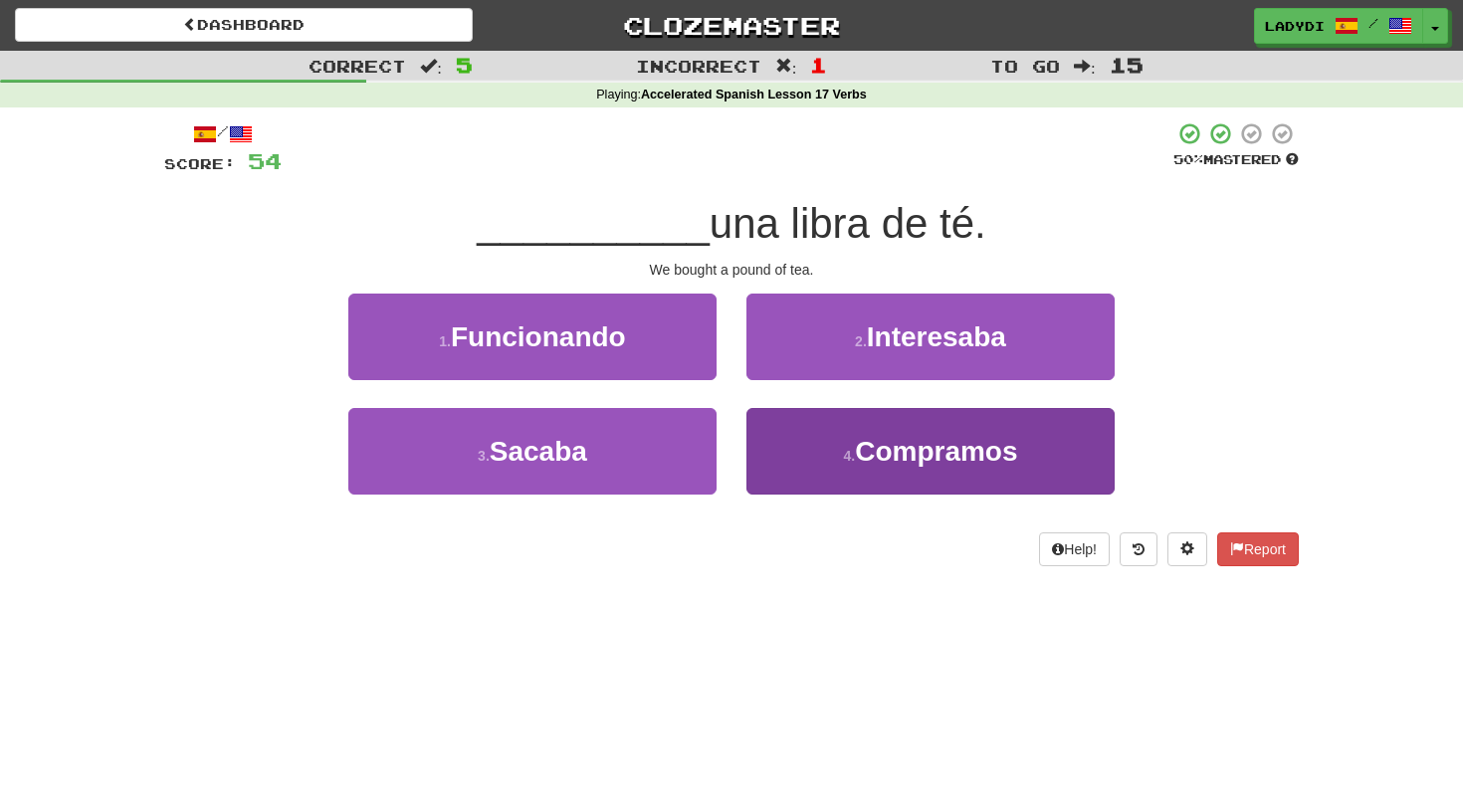 click on "4 .  Compramos" at bounding box center [931, 451] 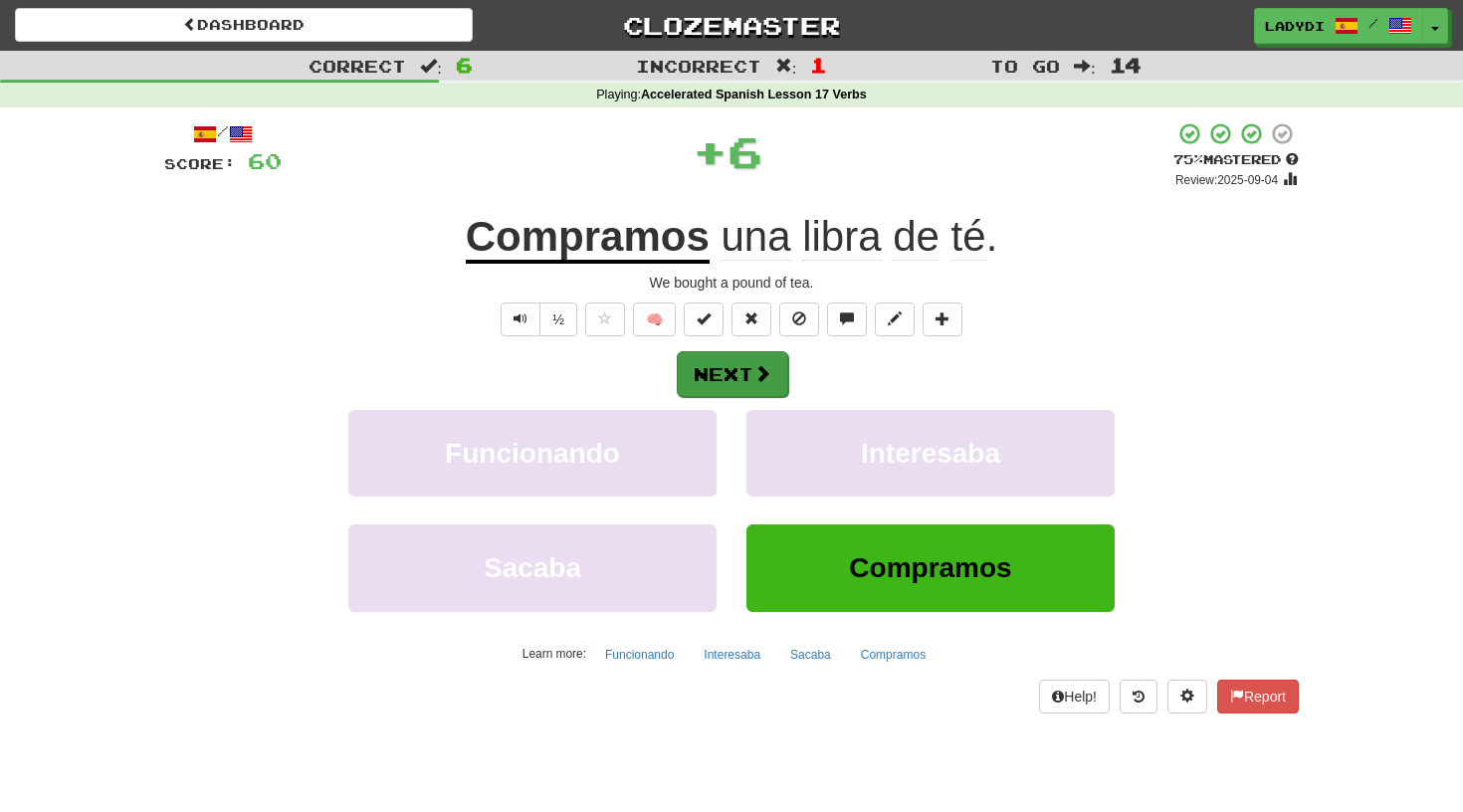 click on "Next" at bounding box center [732, 374] 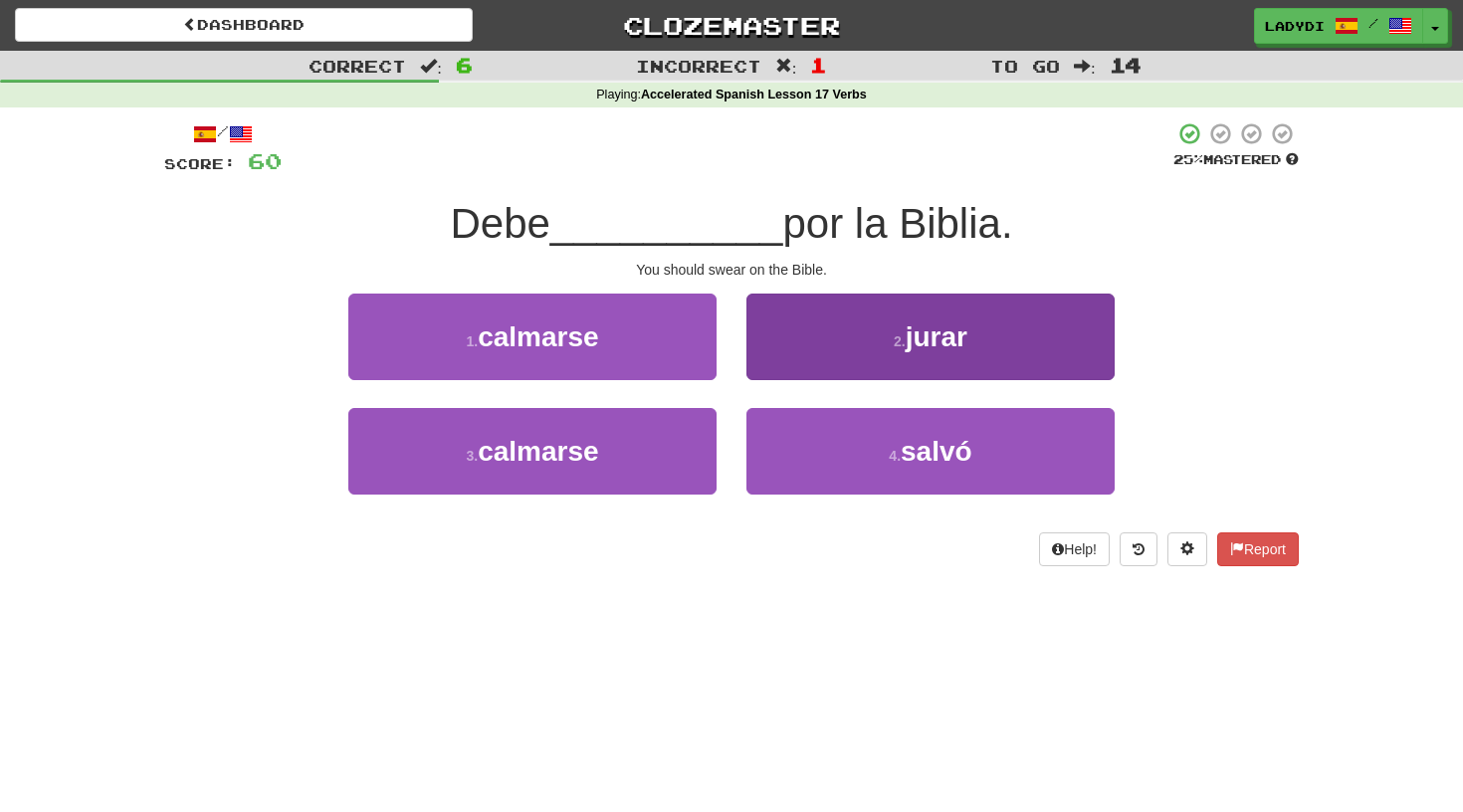 click on "2 .  jurar" at bounding box center [931, 336] 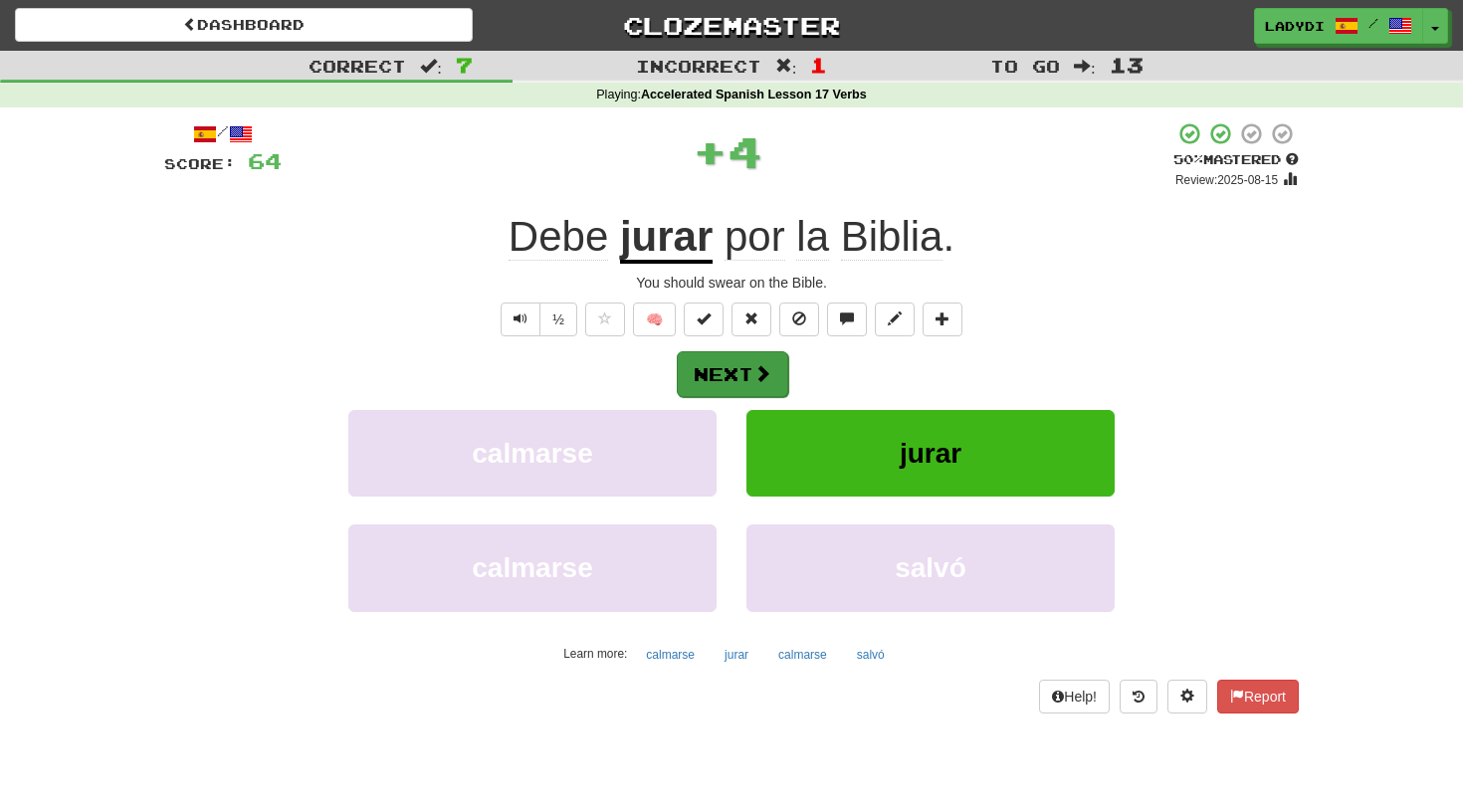 click at bounding box center [762, 373] 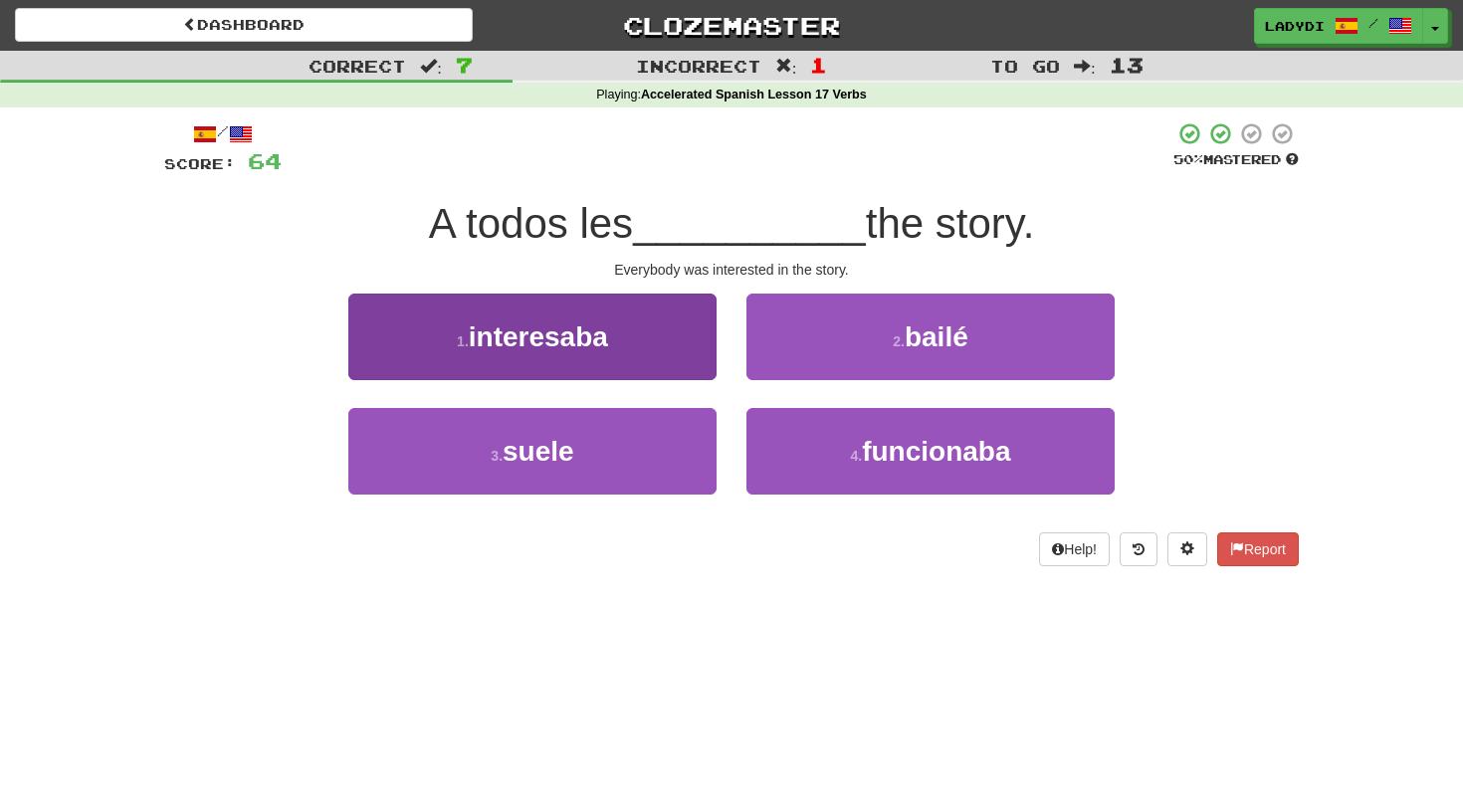 click on "1 .  interesaba" at bounding box center (532, 336) 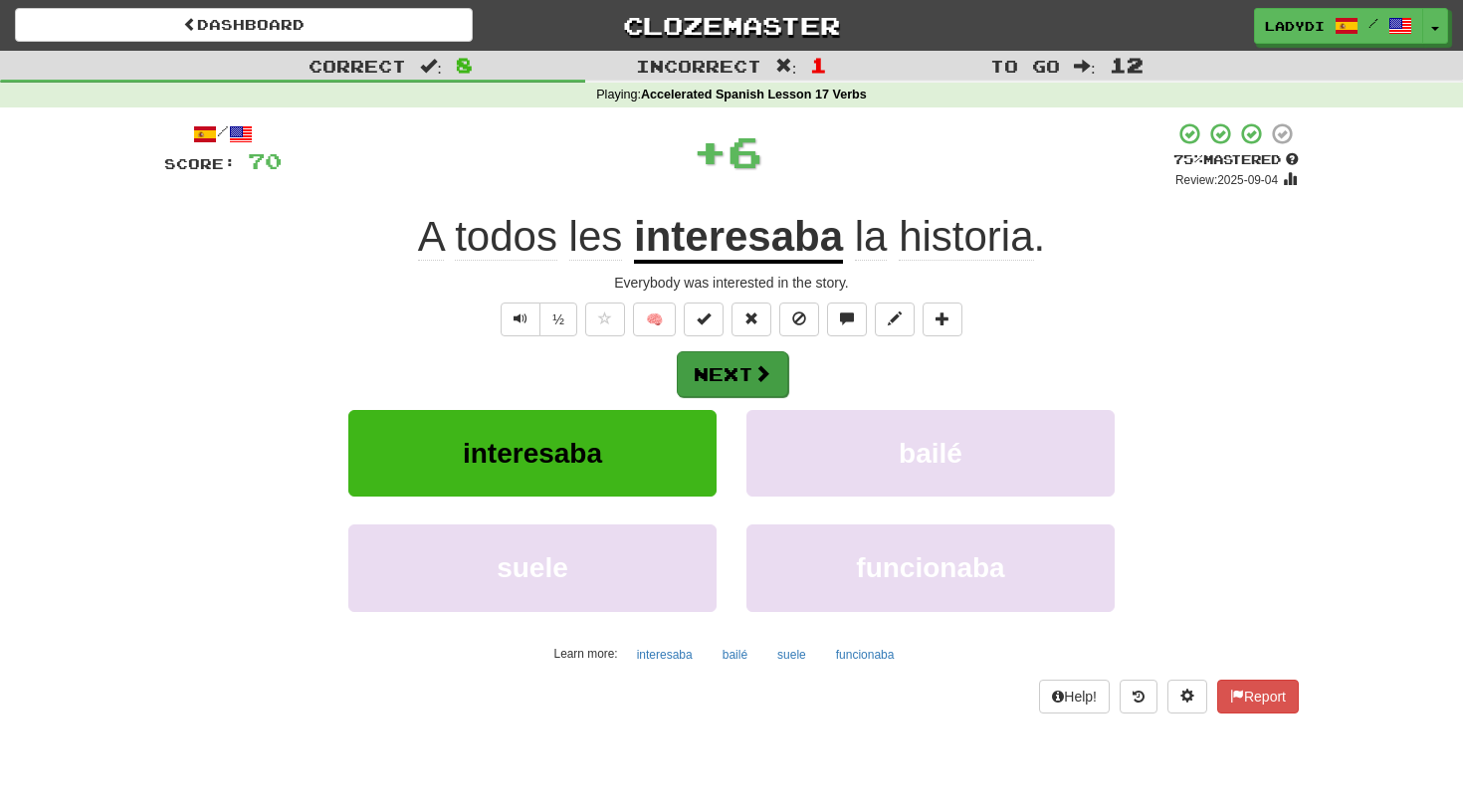 click on "Next" at bounding box center [732, 374] 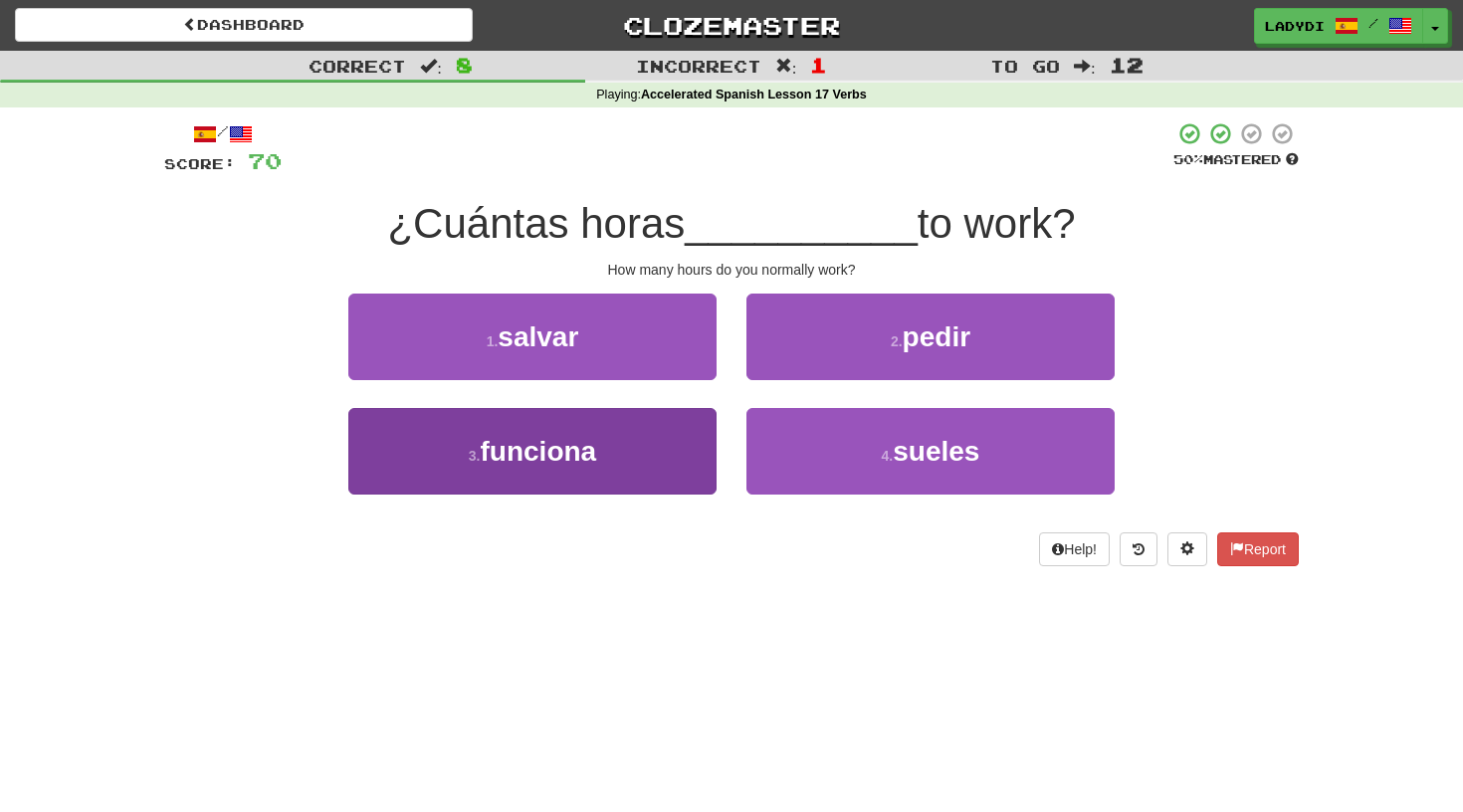 click on "3 .  funciona" at bounding box center [532, 451] 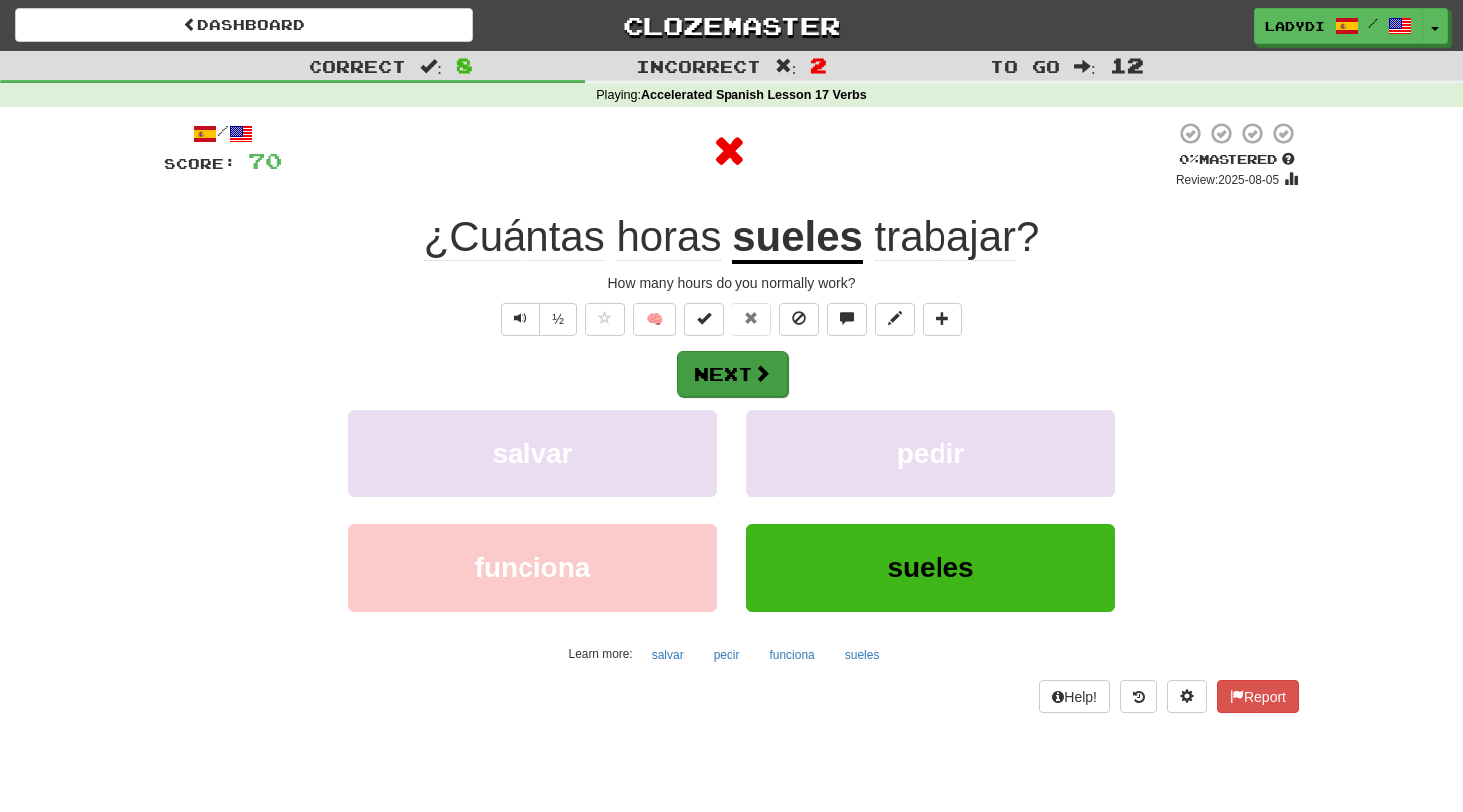 click on "Next" at bounding box center [732, 374] 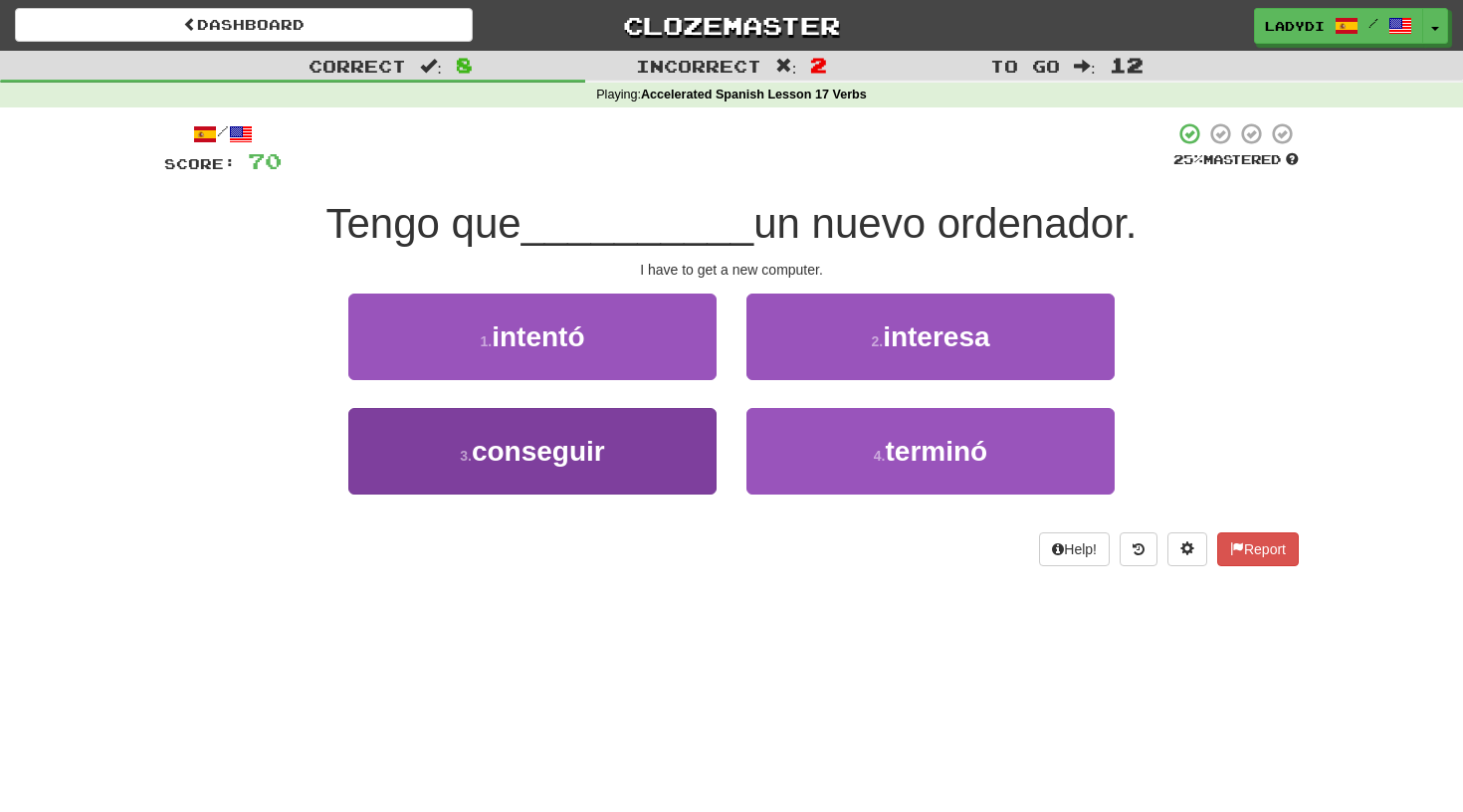 click on "3 .  conseguir" at bounding box center [532, 451] 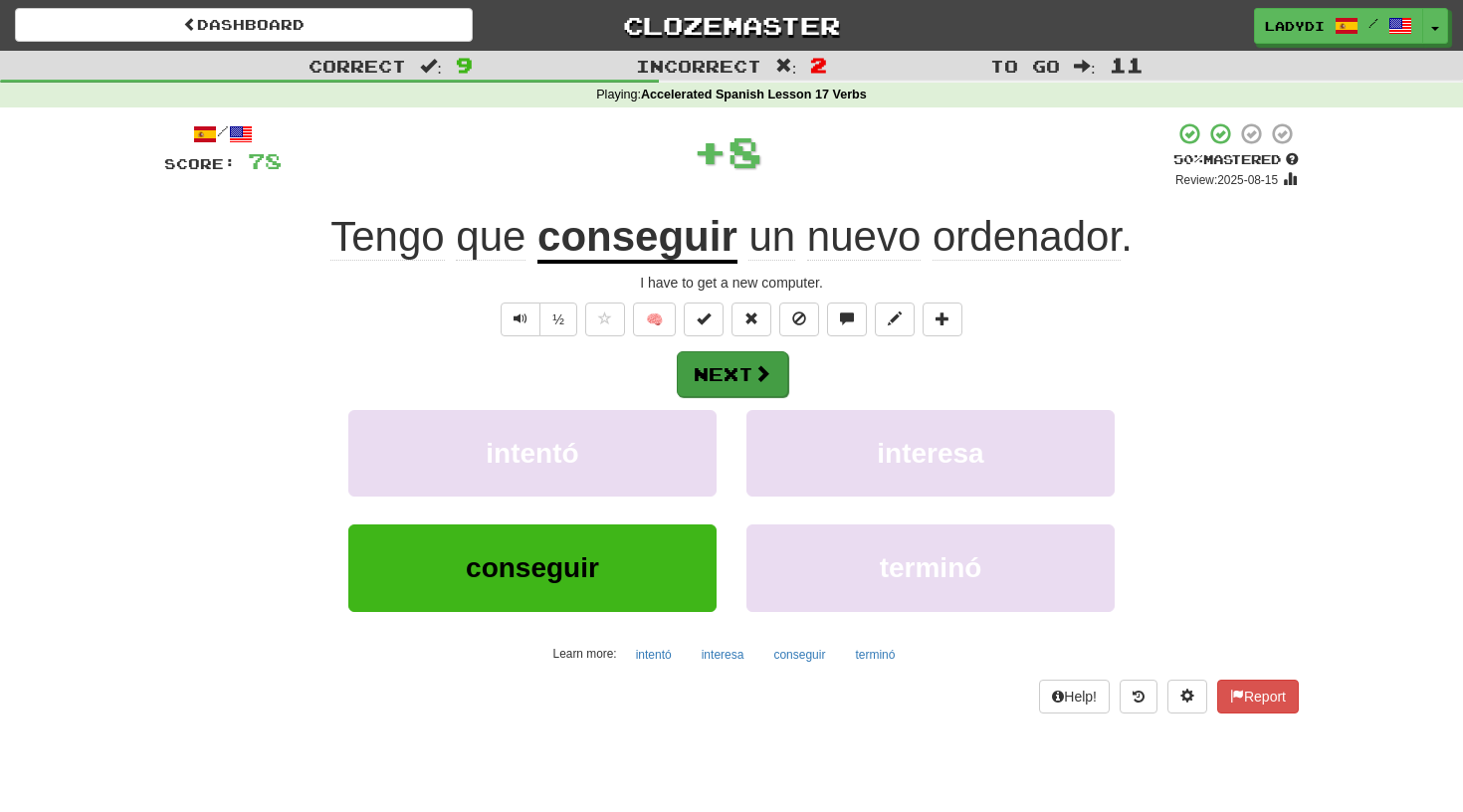 click on "Next" at bounding box center (732, 374) 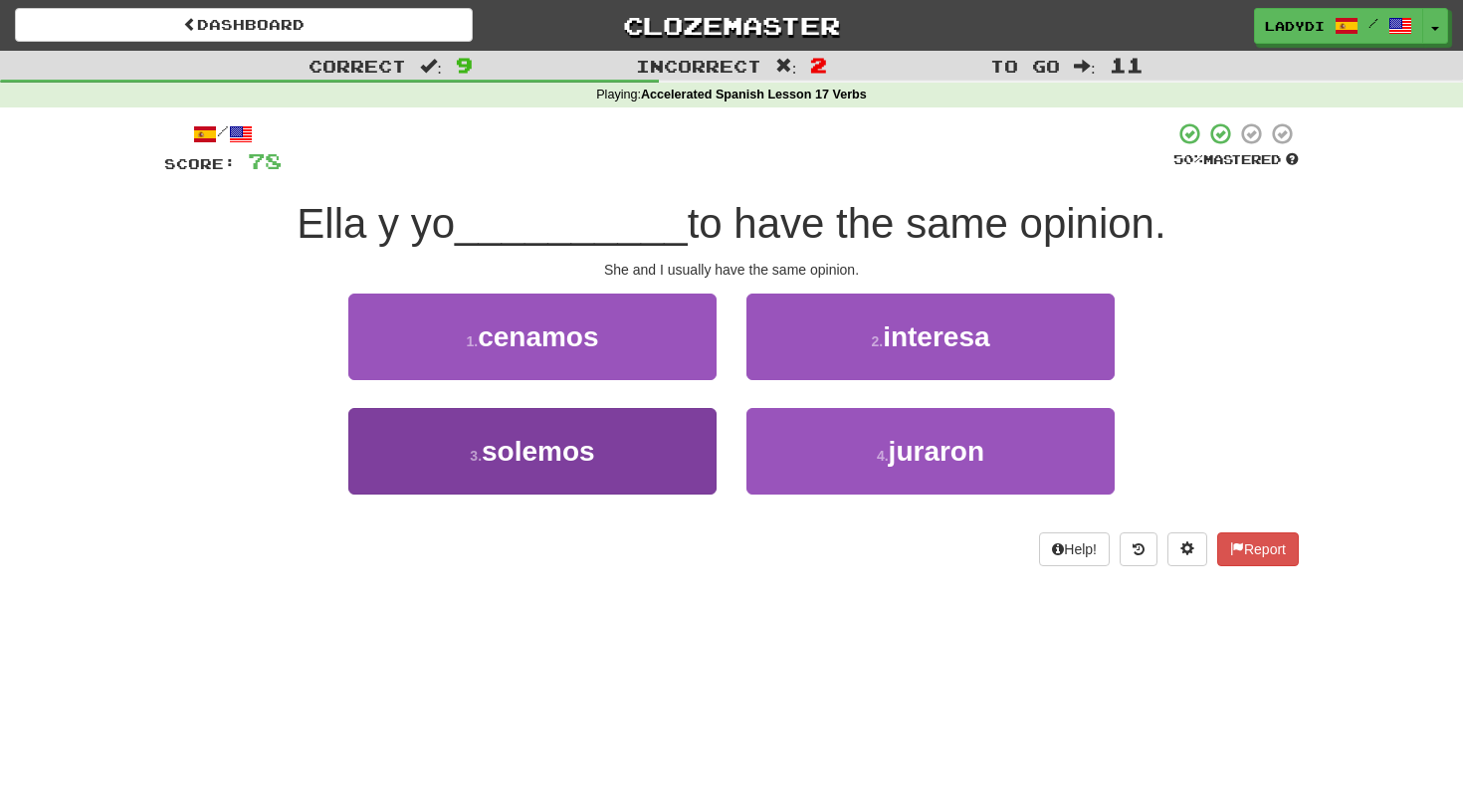 click on "3 .  solemos" at bounding box center (532, 451) 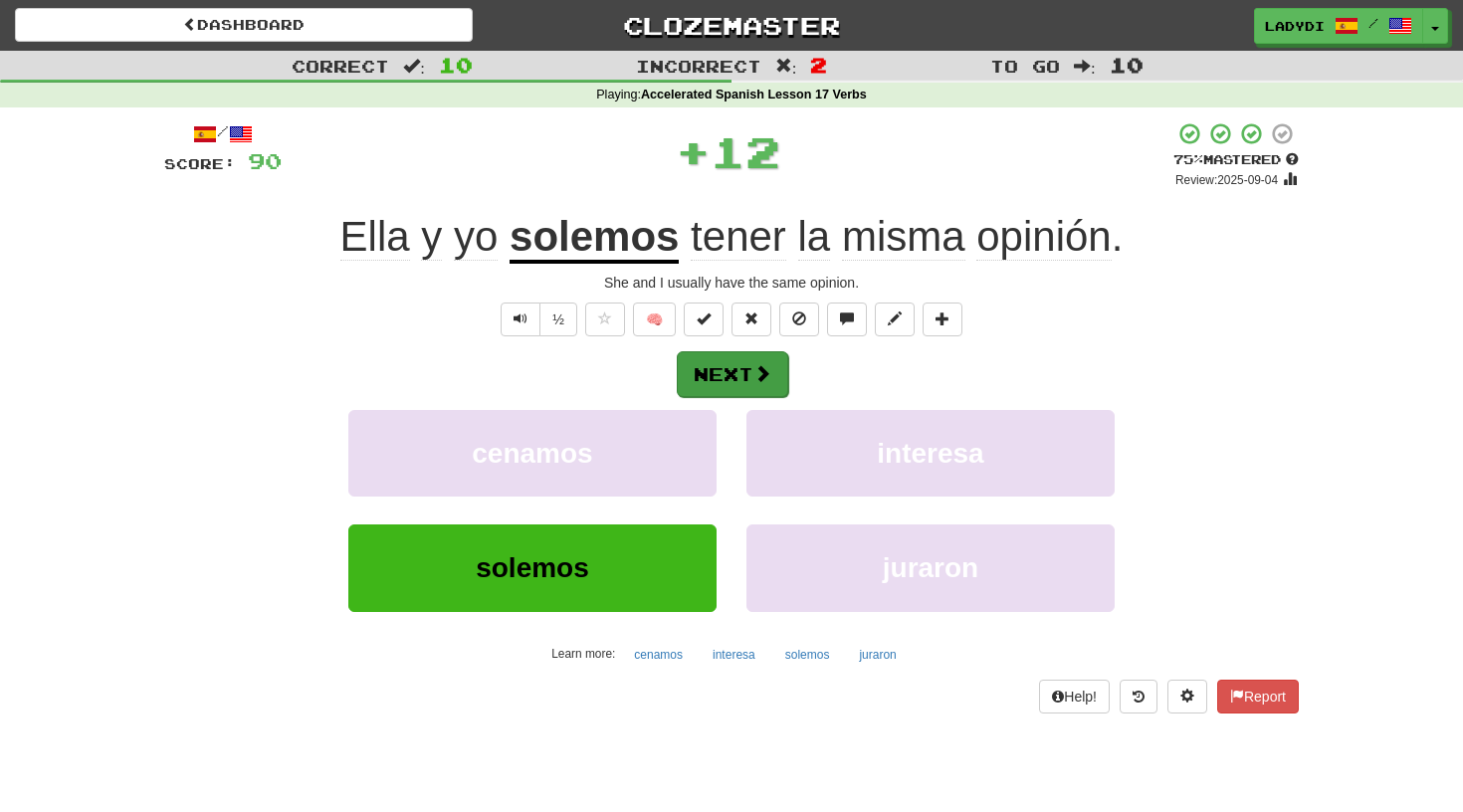 click on "Next" at bounding box center (732, 374) 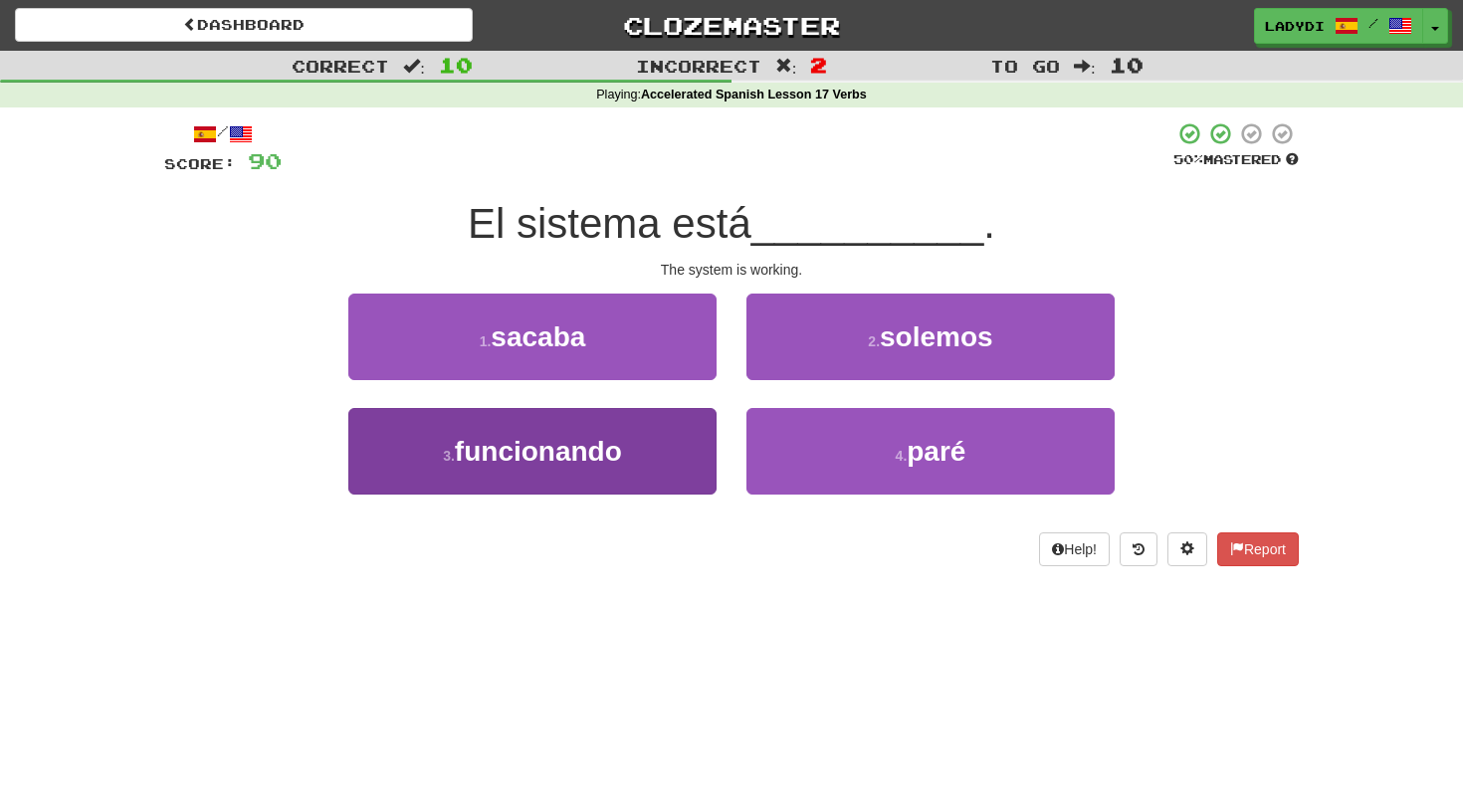 click on "3 .  funcionando" at bounding box center [532, 451] 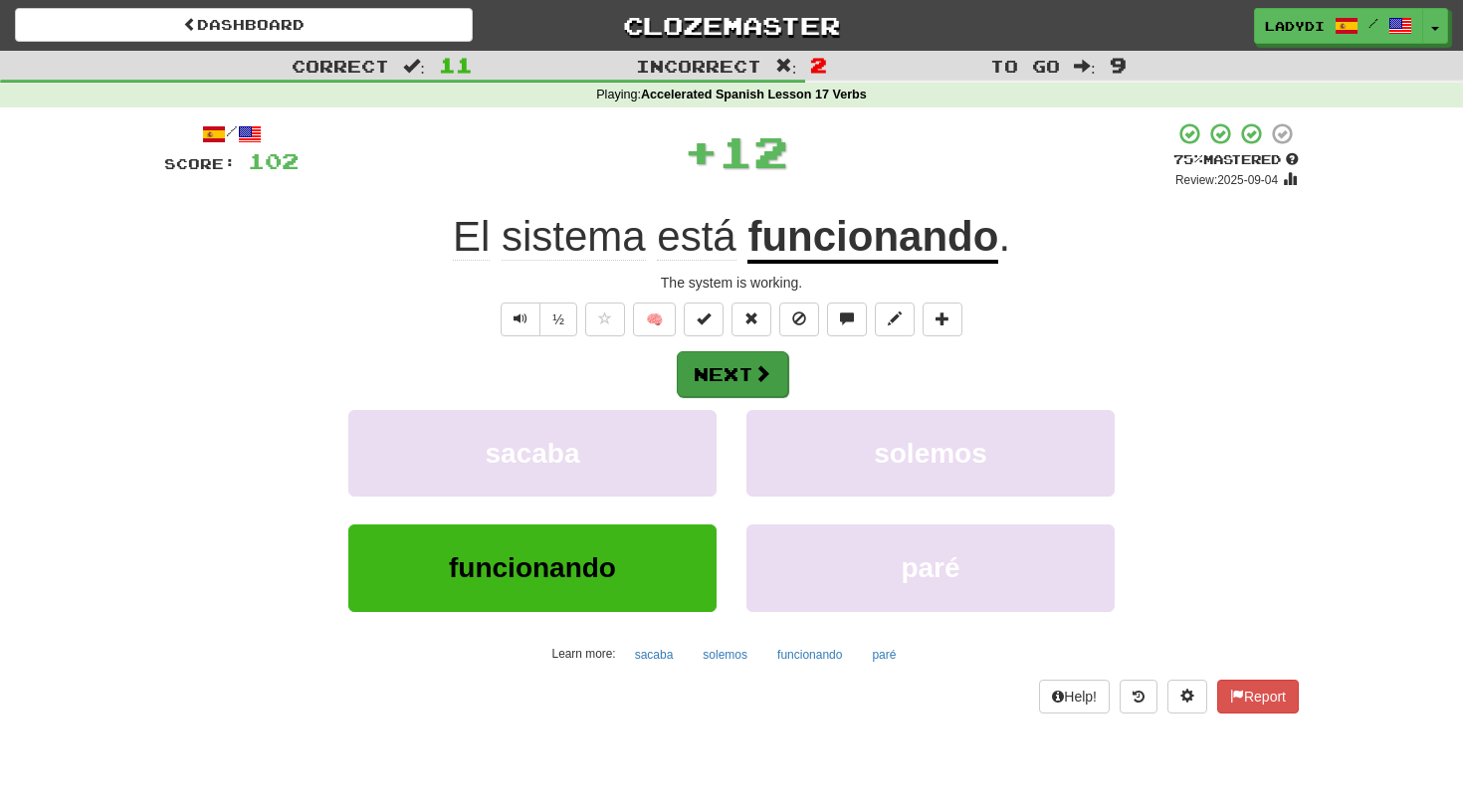 click at bounding box center [762, 373] 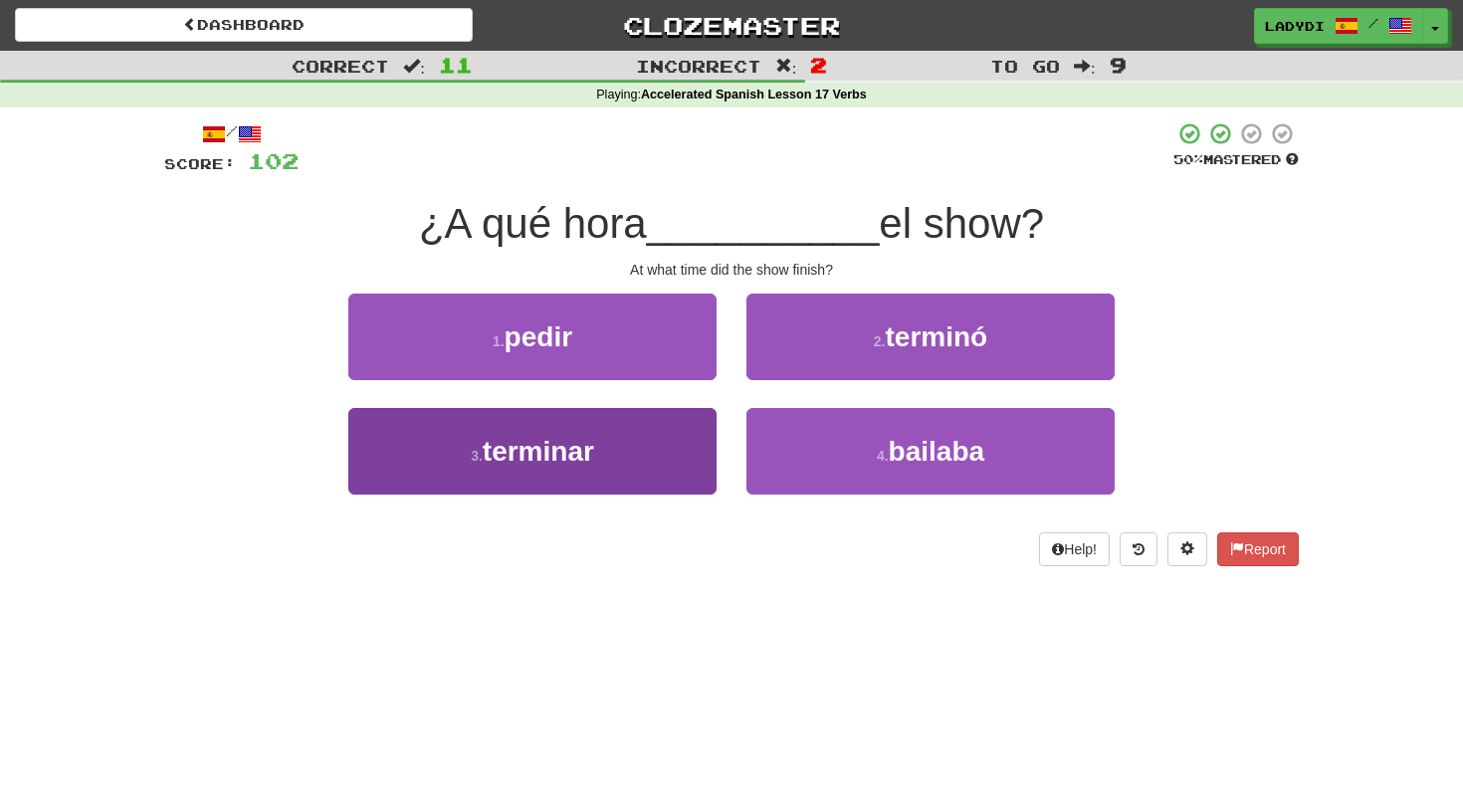 click on "3 .  terminar" at bounding box center (532, 451) 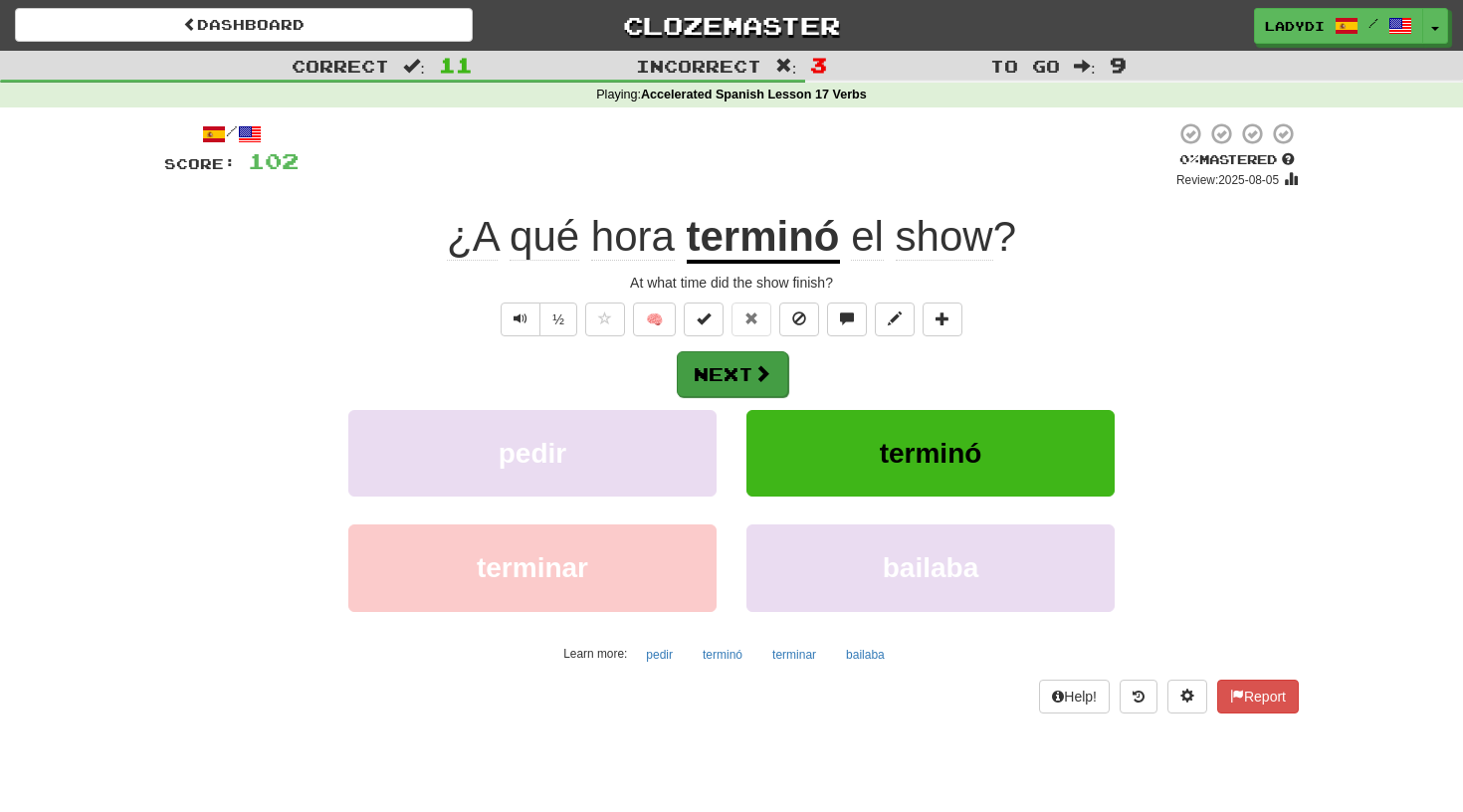 click on "Next" at bounding box center [732, 374] 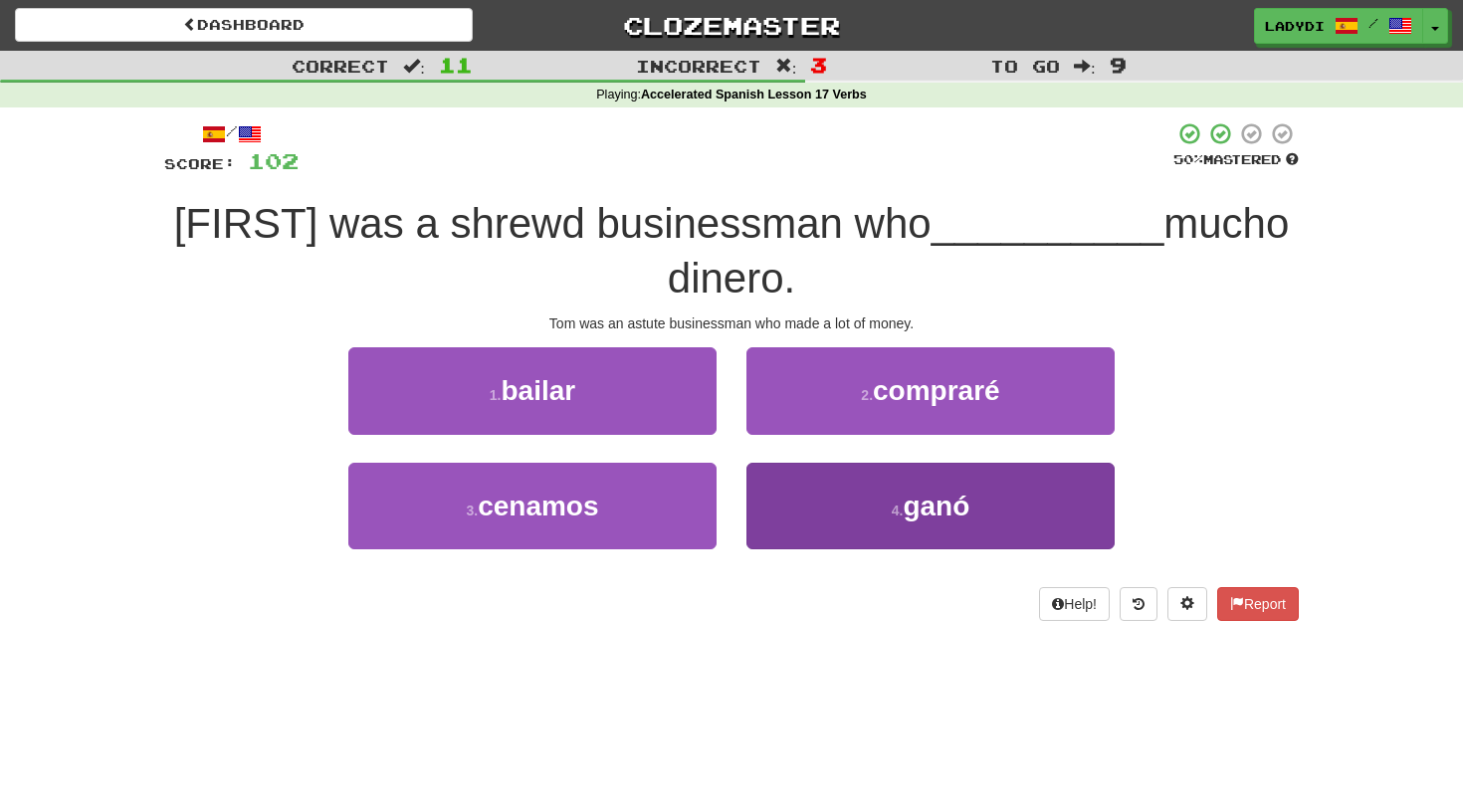 click on "4 .  ganó" at bounding box center (931, 506) 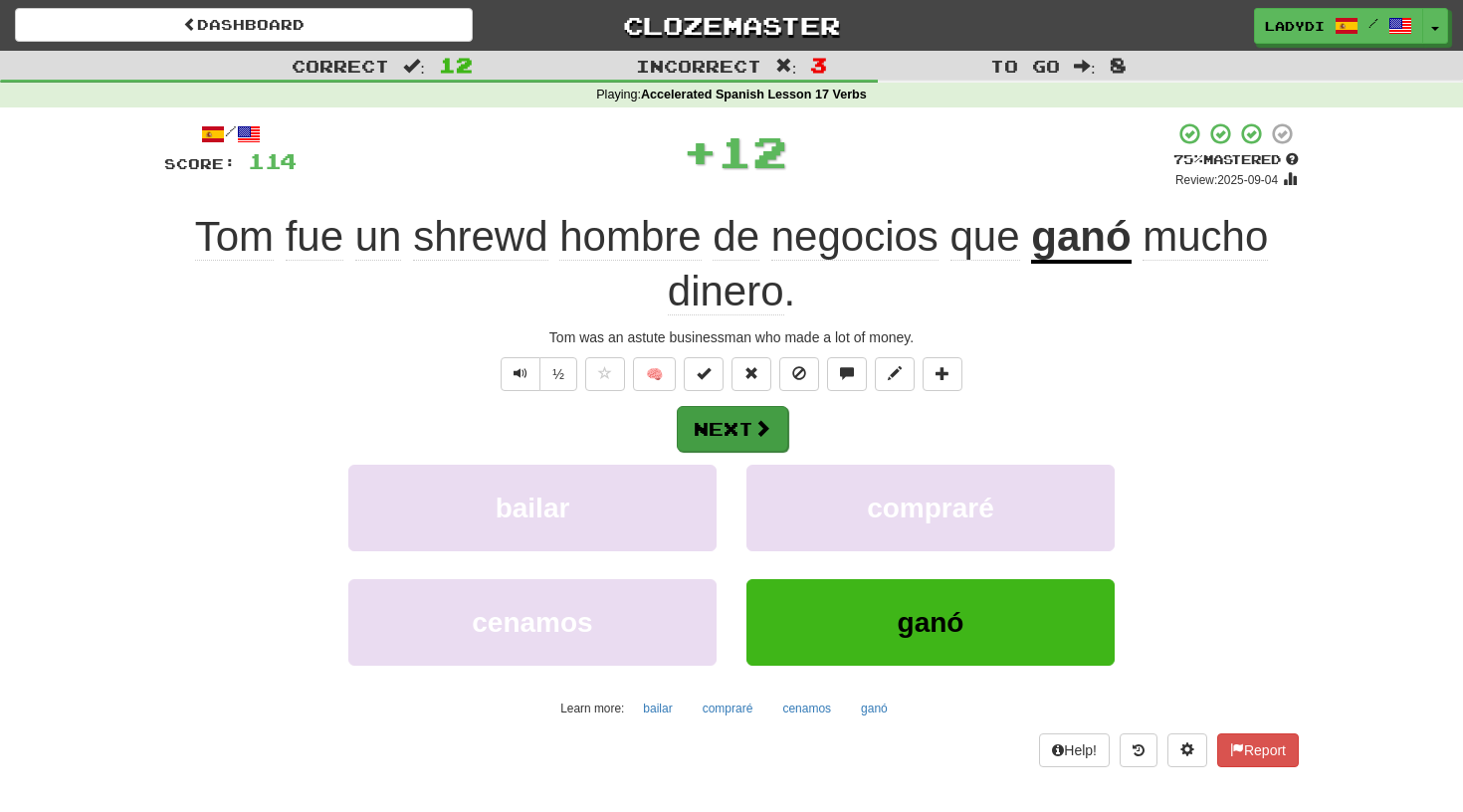click on "Next" at bounding box center (732, 429) 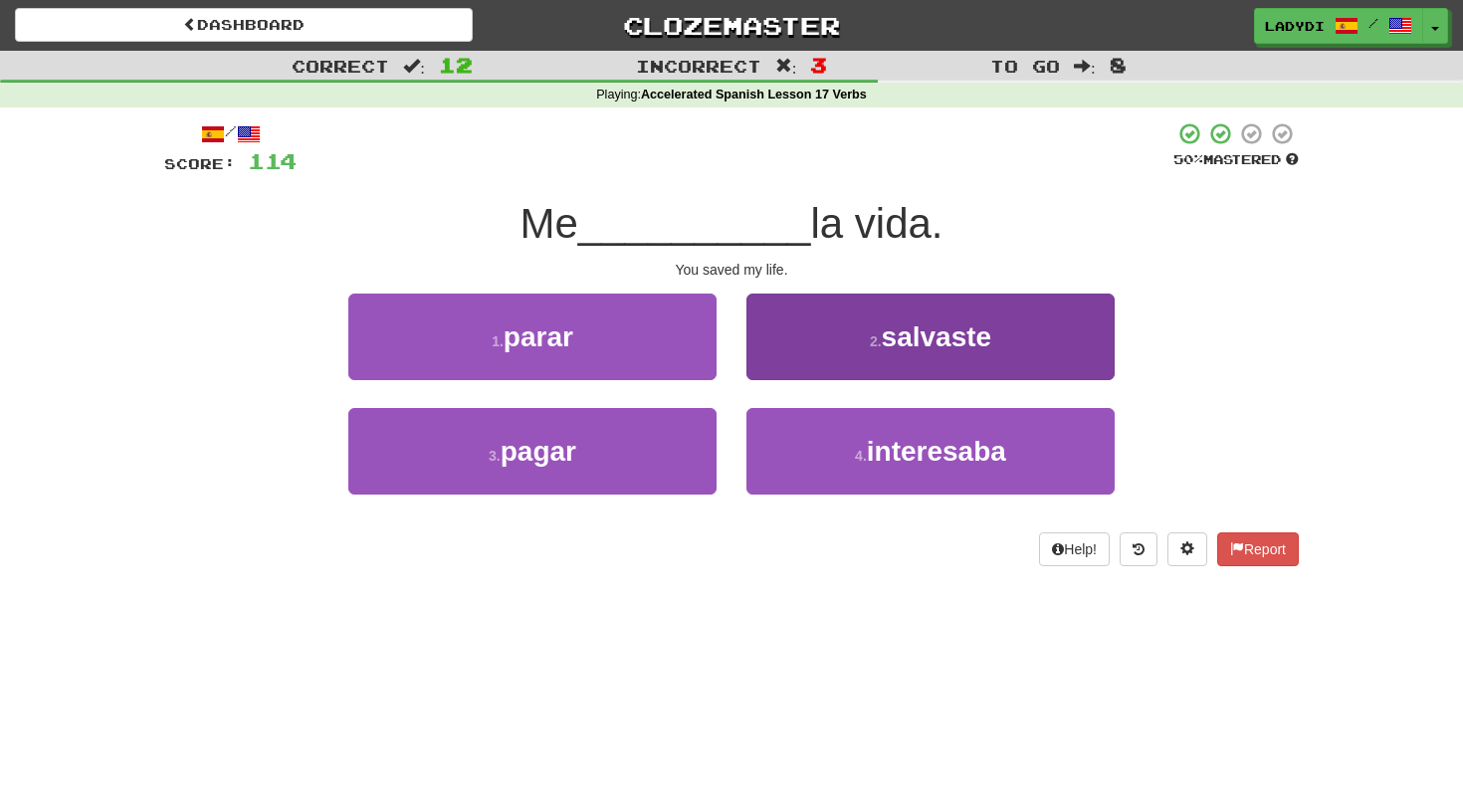 click on "2 .  salvaste" at bounding box center (931, 336) 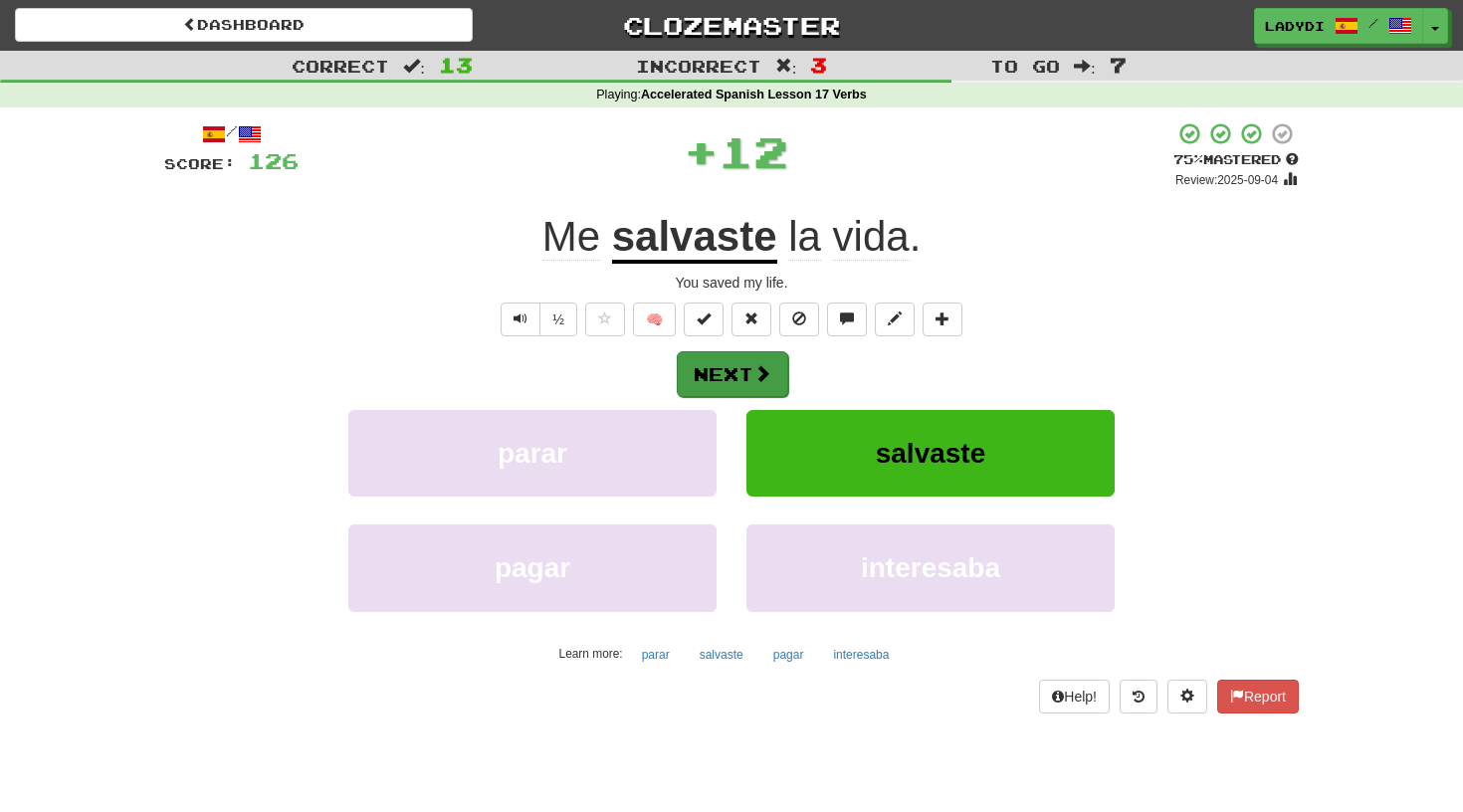 click on "Next" at bounding box center [732, 374] 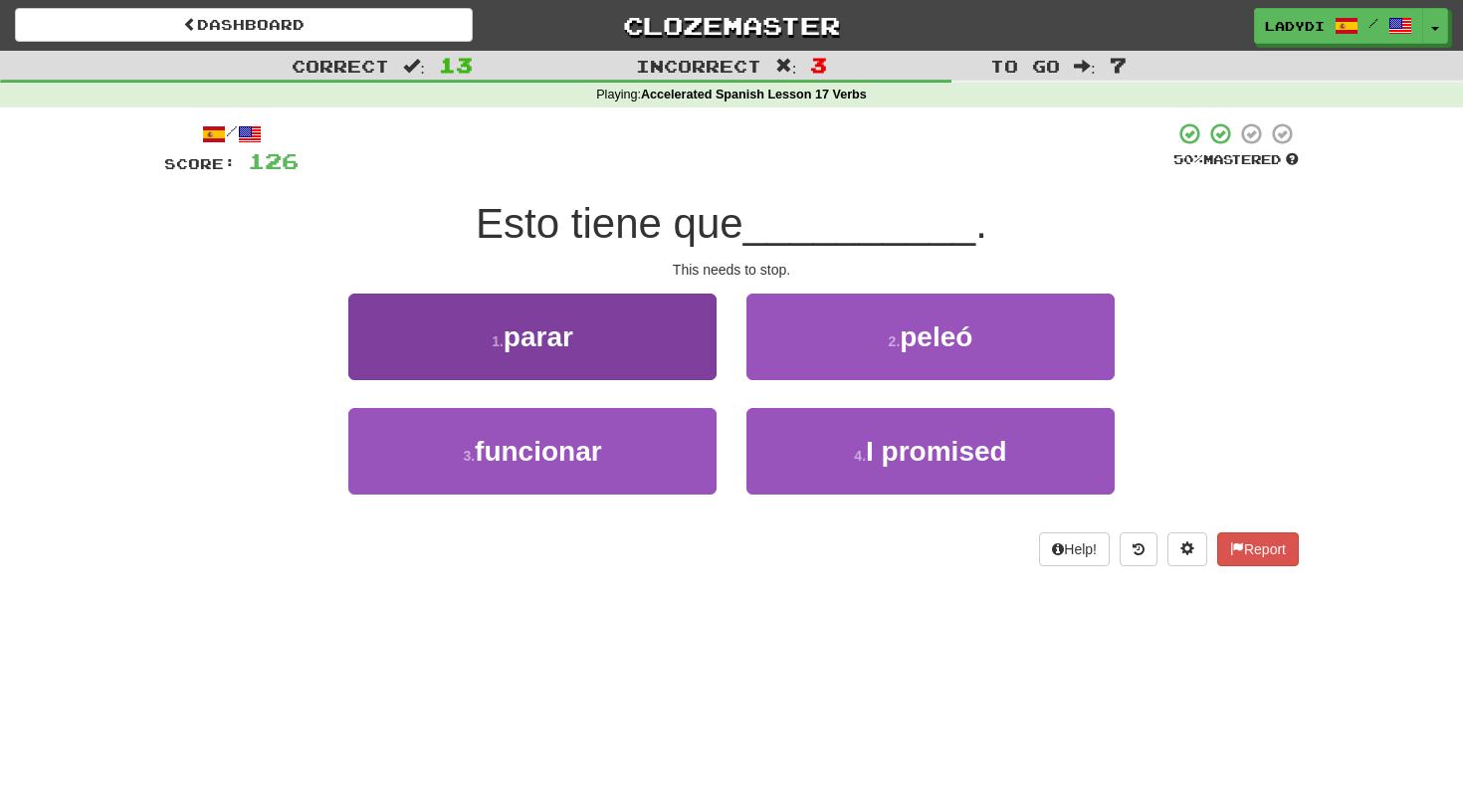 click on "1 .  parar" at bounding box center [532, 336] 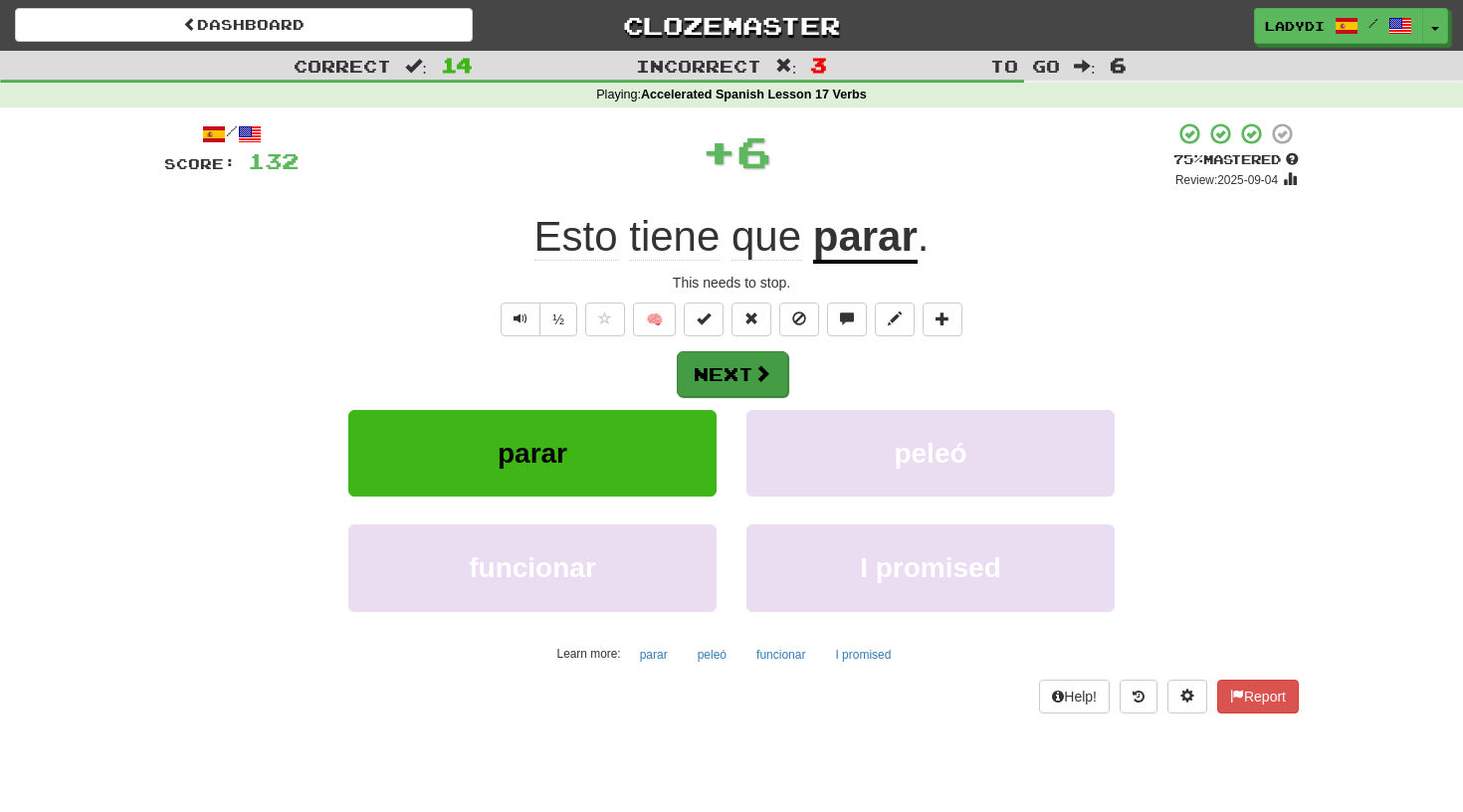 click on "Next" at bounding box center [732, 374] 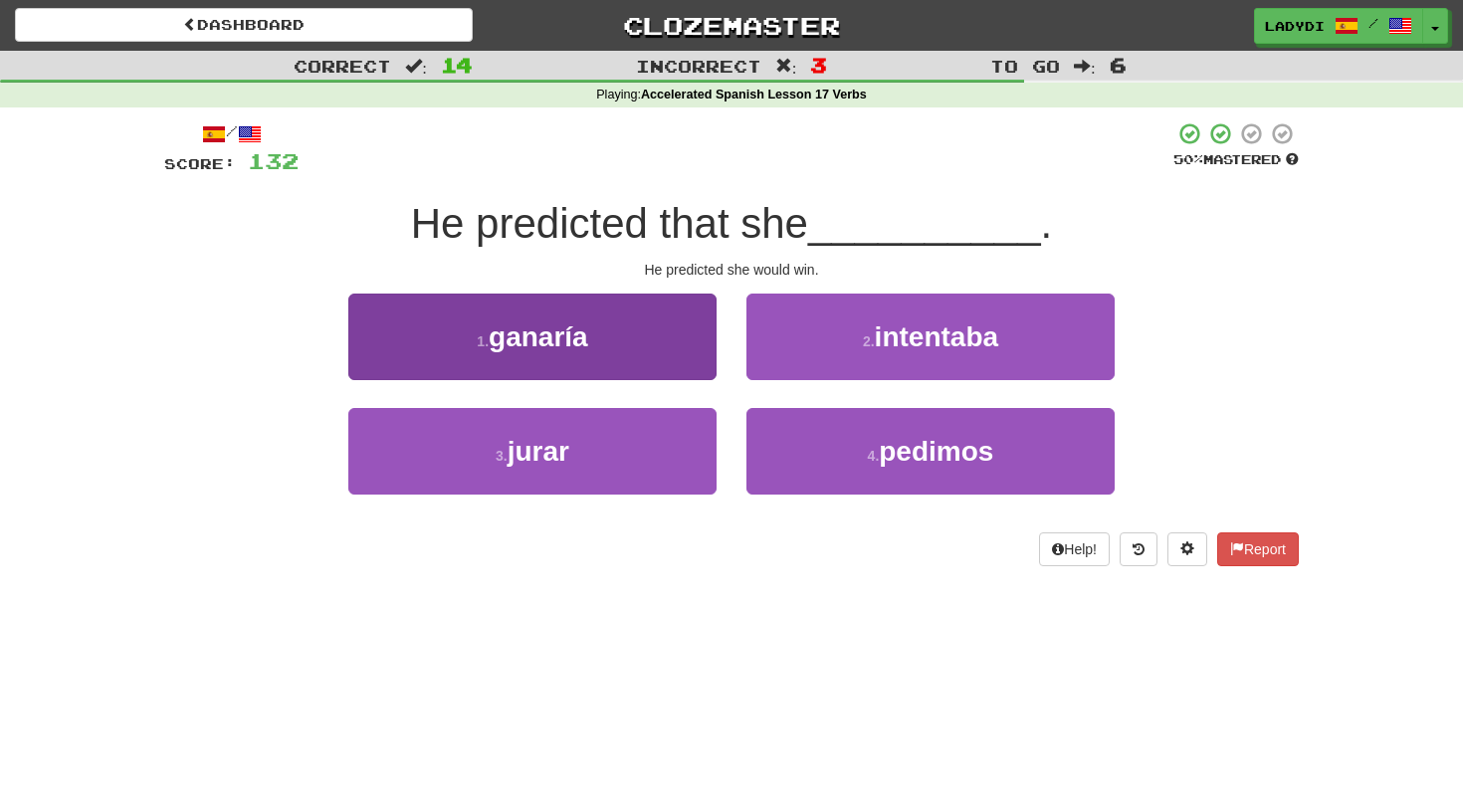 click on "1 .  ganaría" at bounding box center (532, 336) 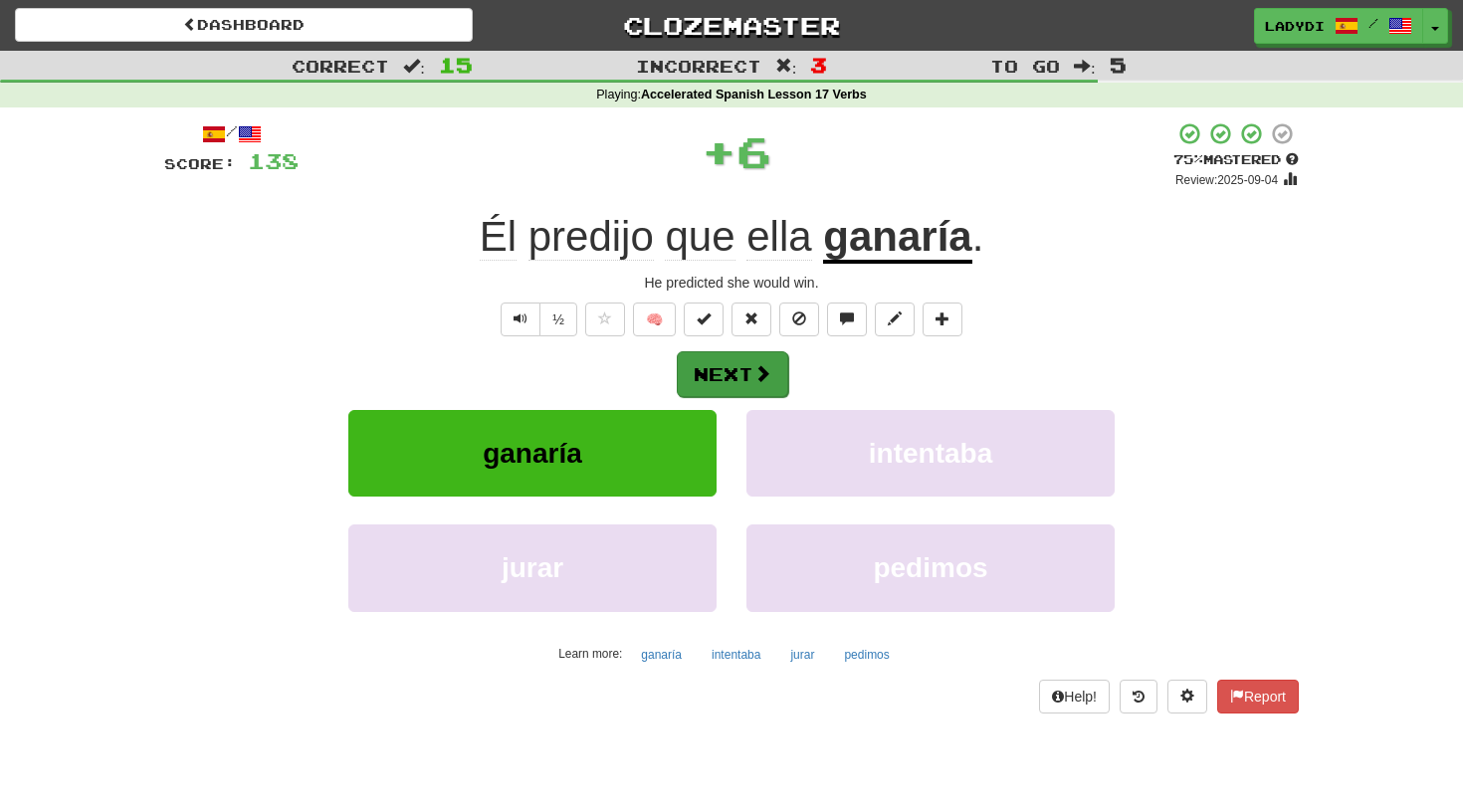 click on "Next" at bounding box center (732, 374) 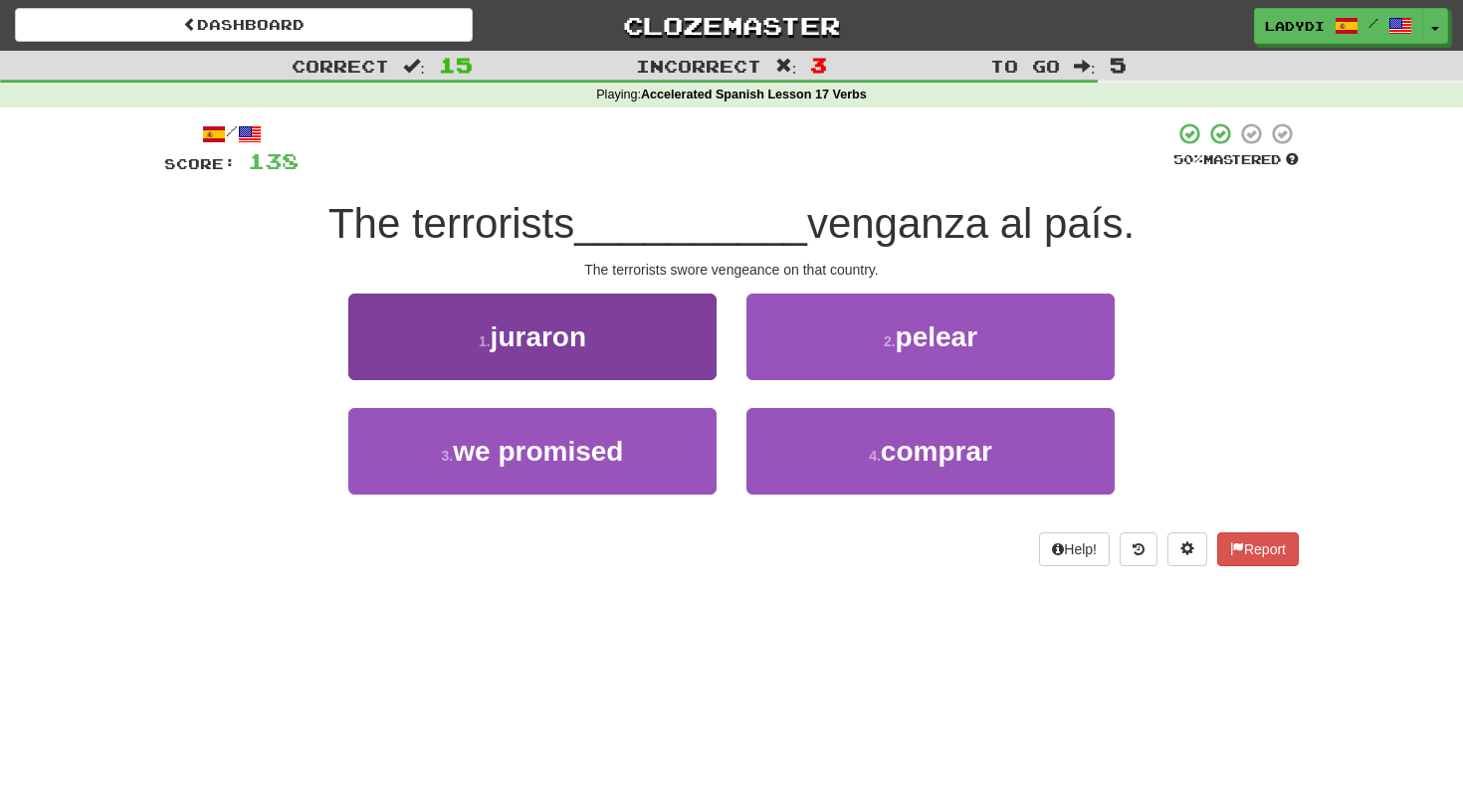 click on "1 .  juraron" at bounding box center (532, 336) 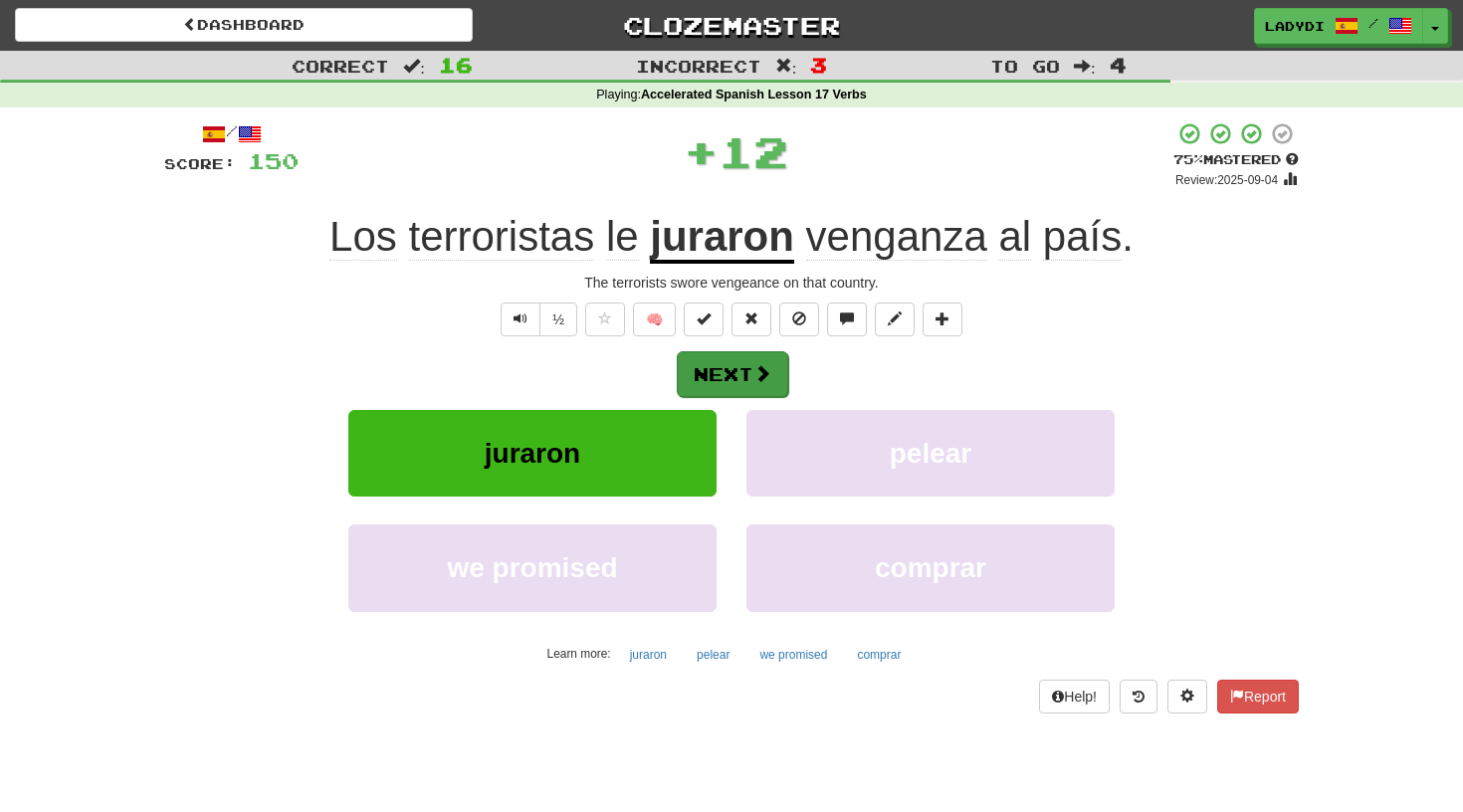 click on "Next" at bounding box center (732, 374) 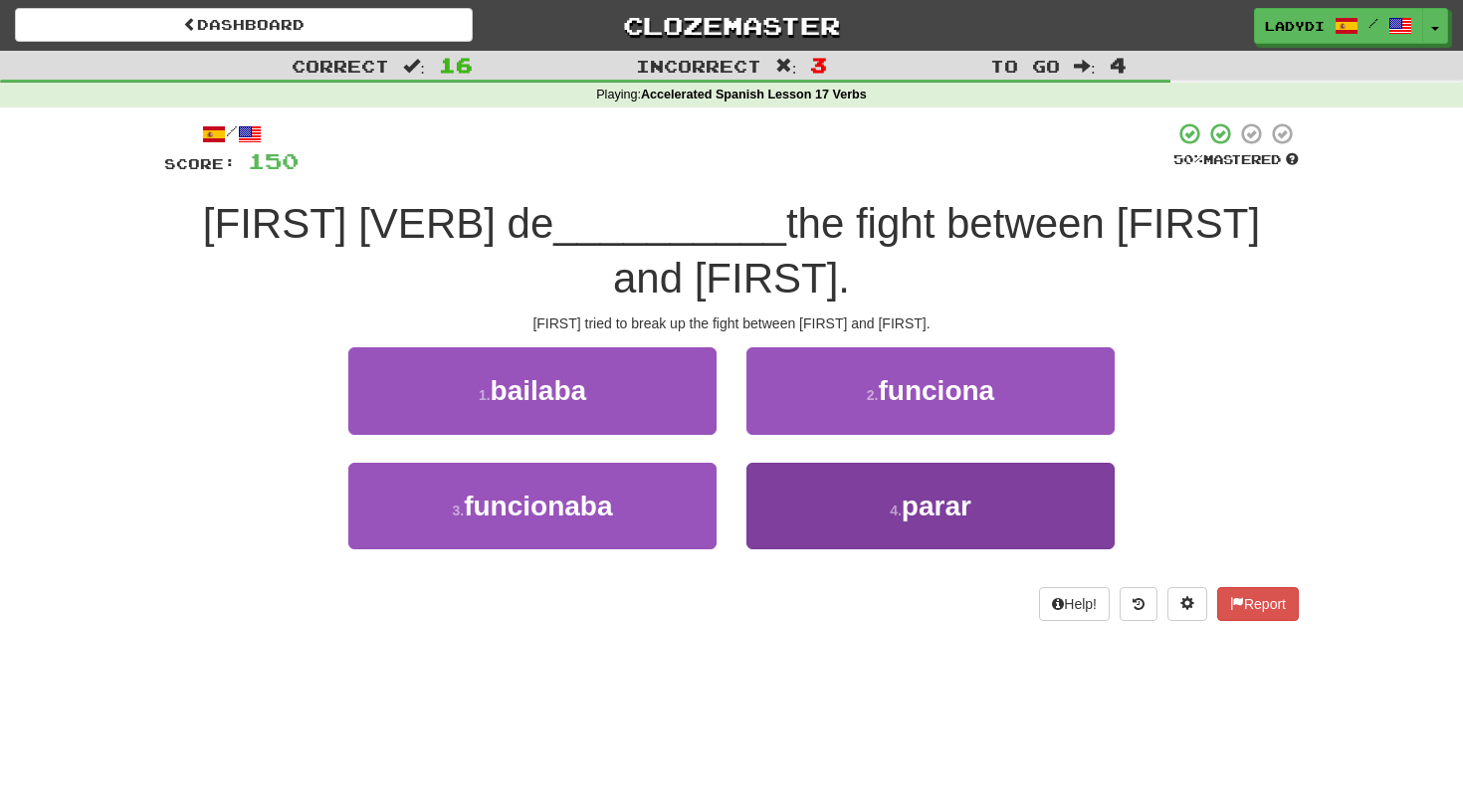 click on "4 .  parar" at bounding box center [931, 506] 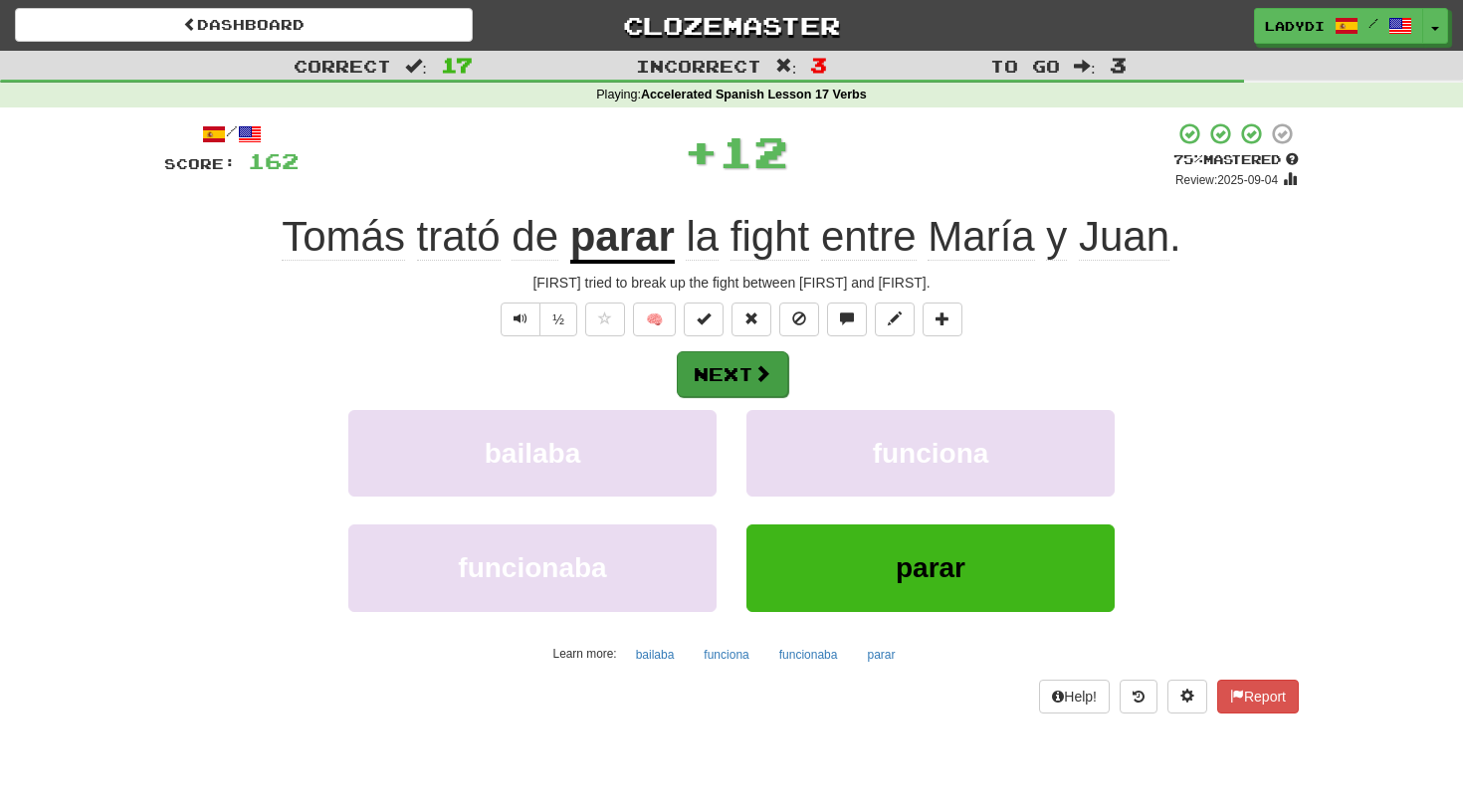 click on "Next" at bounding box center (732, 374) 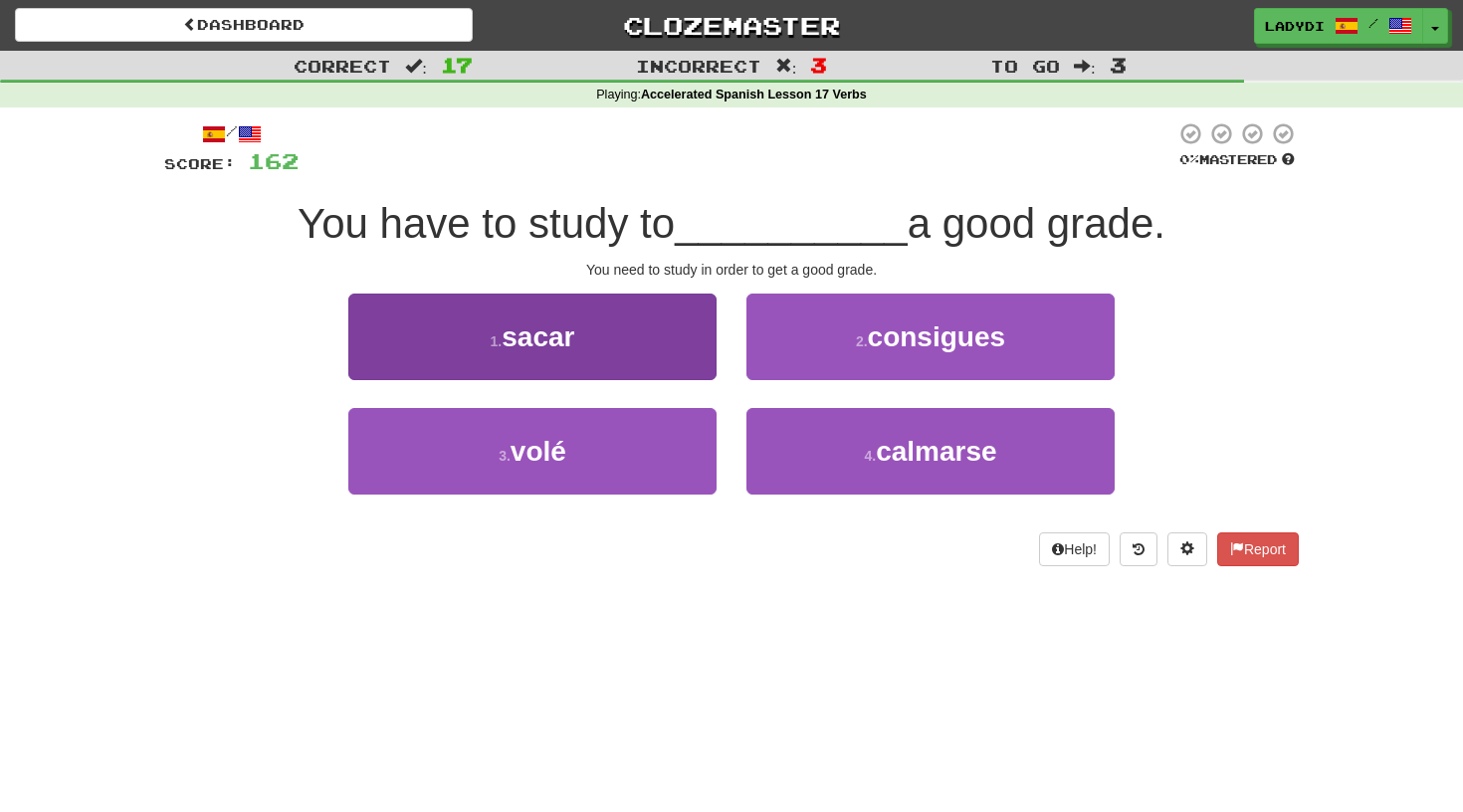 click on "1 .  sacar" at bounding box center [532, 336] 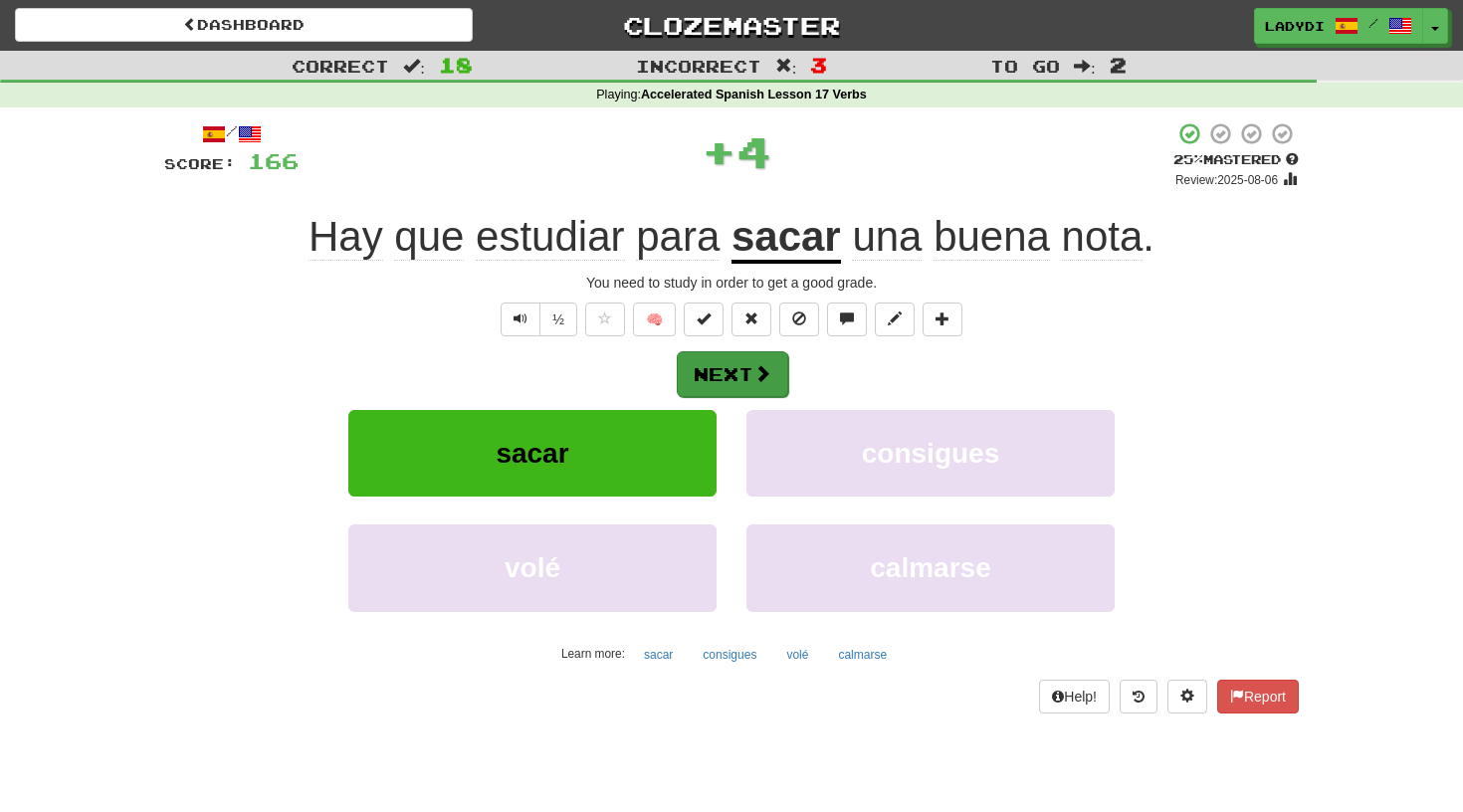 click on "Next" at bounding box center (732, 374) 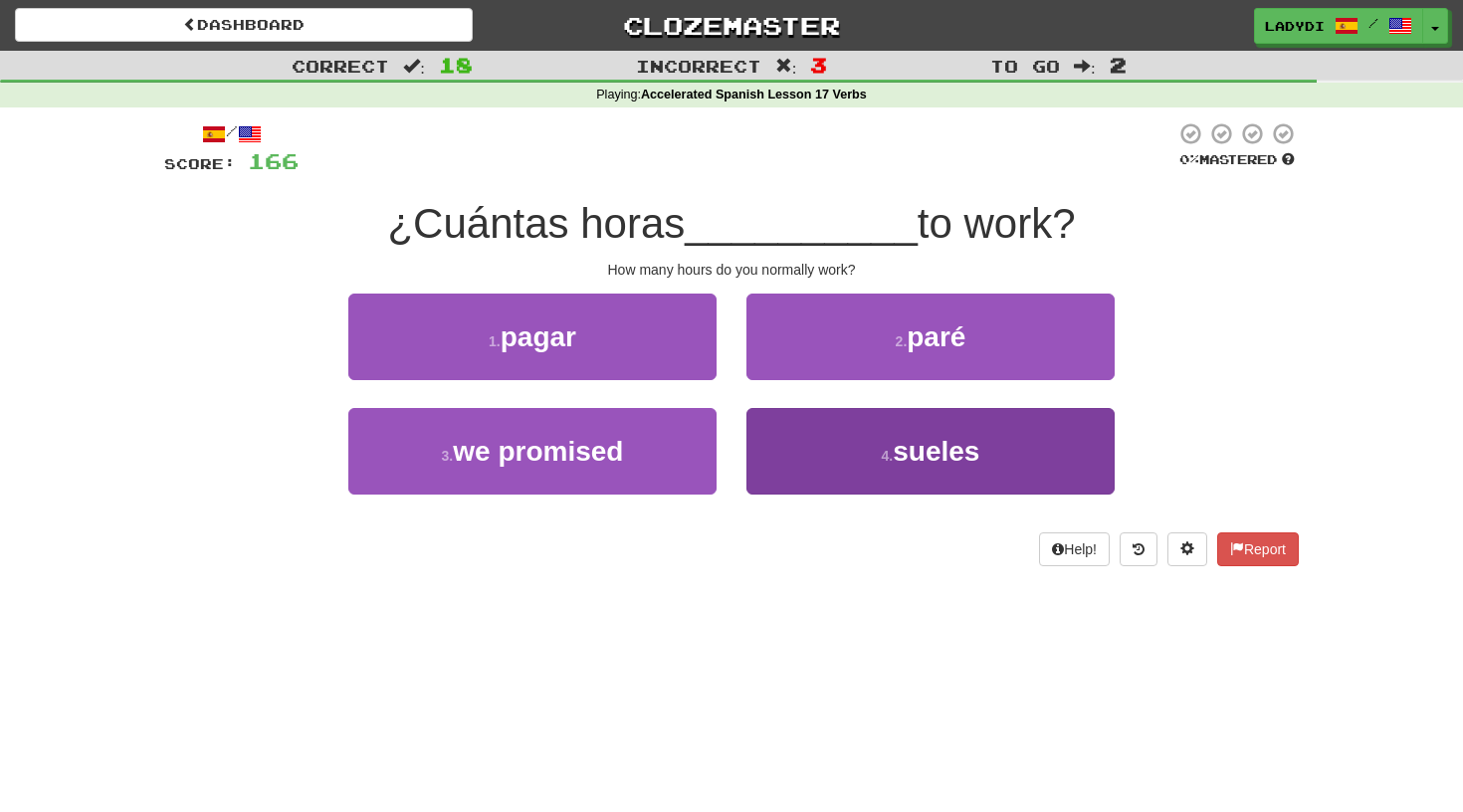 click on "4 .  sueles" at bounding box center [931, 451] 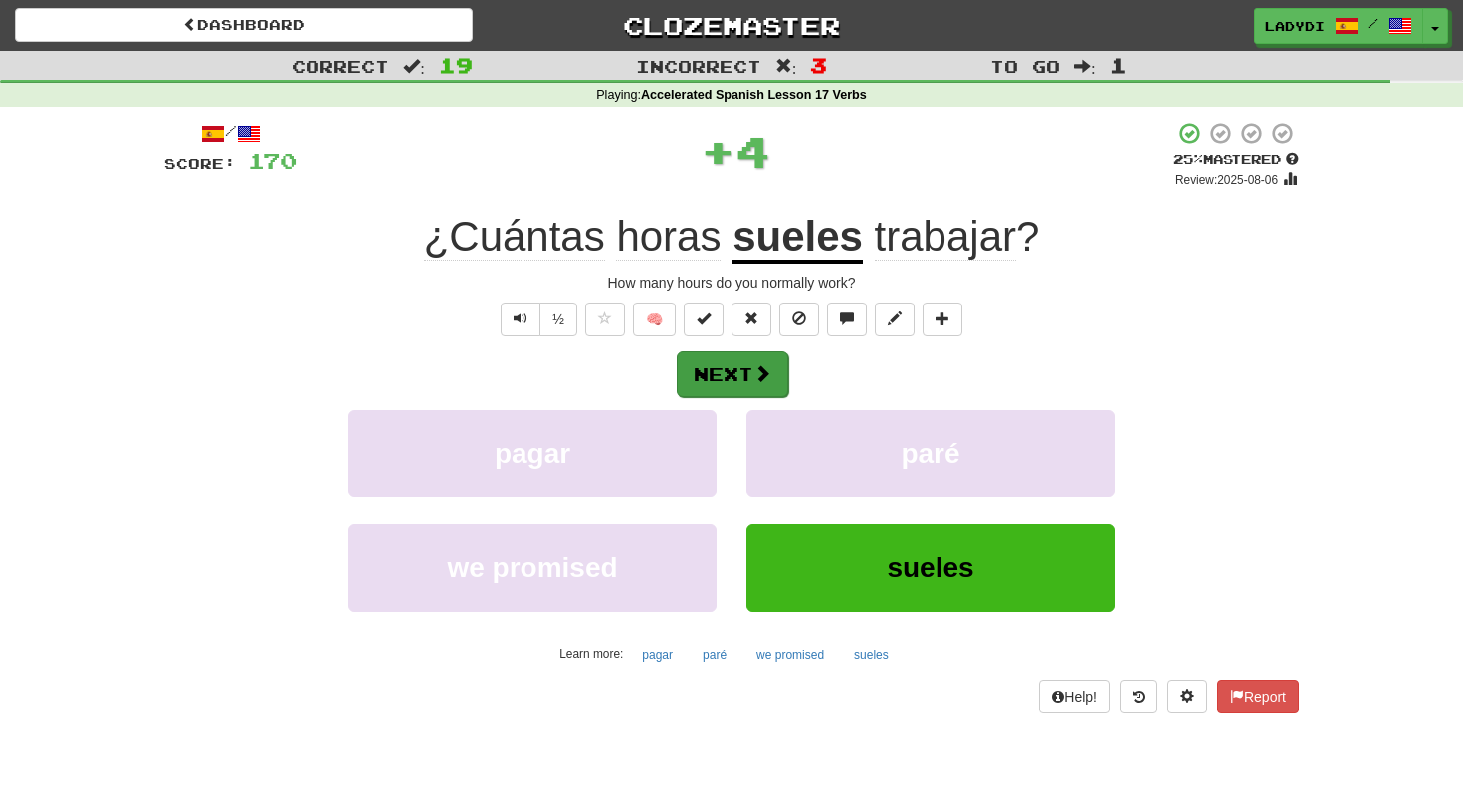 click at bounding box center [762, 373] 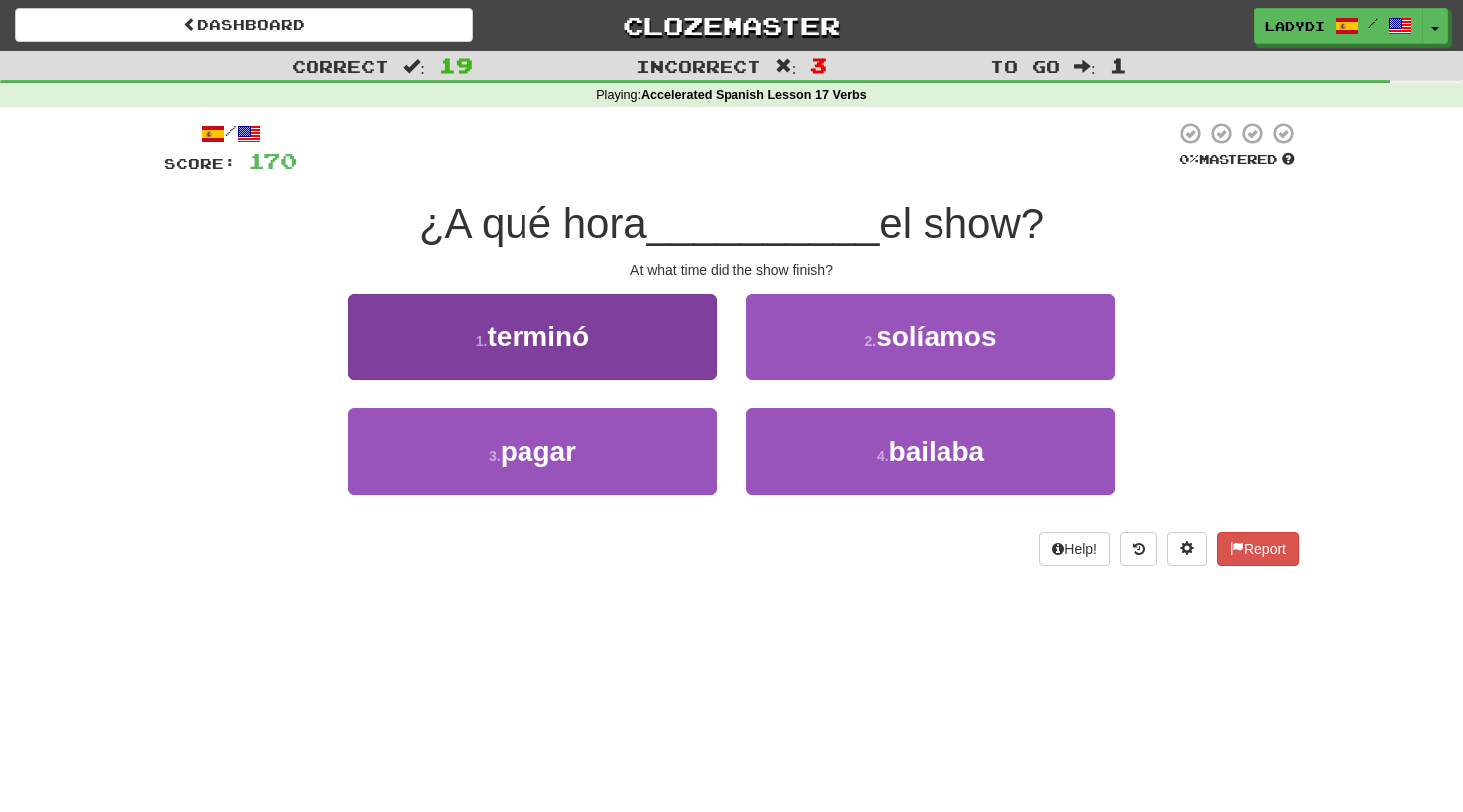 click on "1 .  terminó" at bounding box center (532, 336) 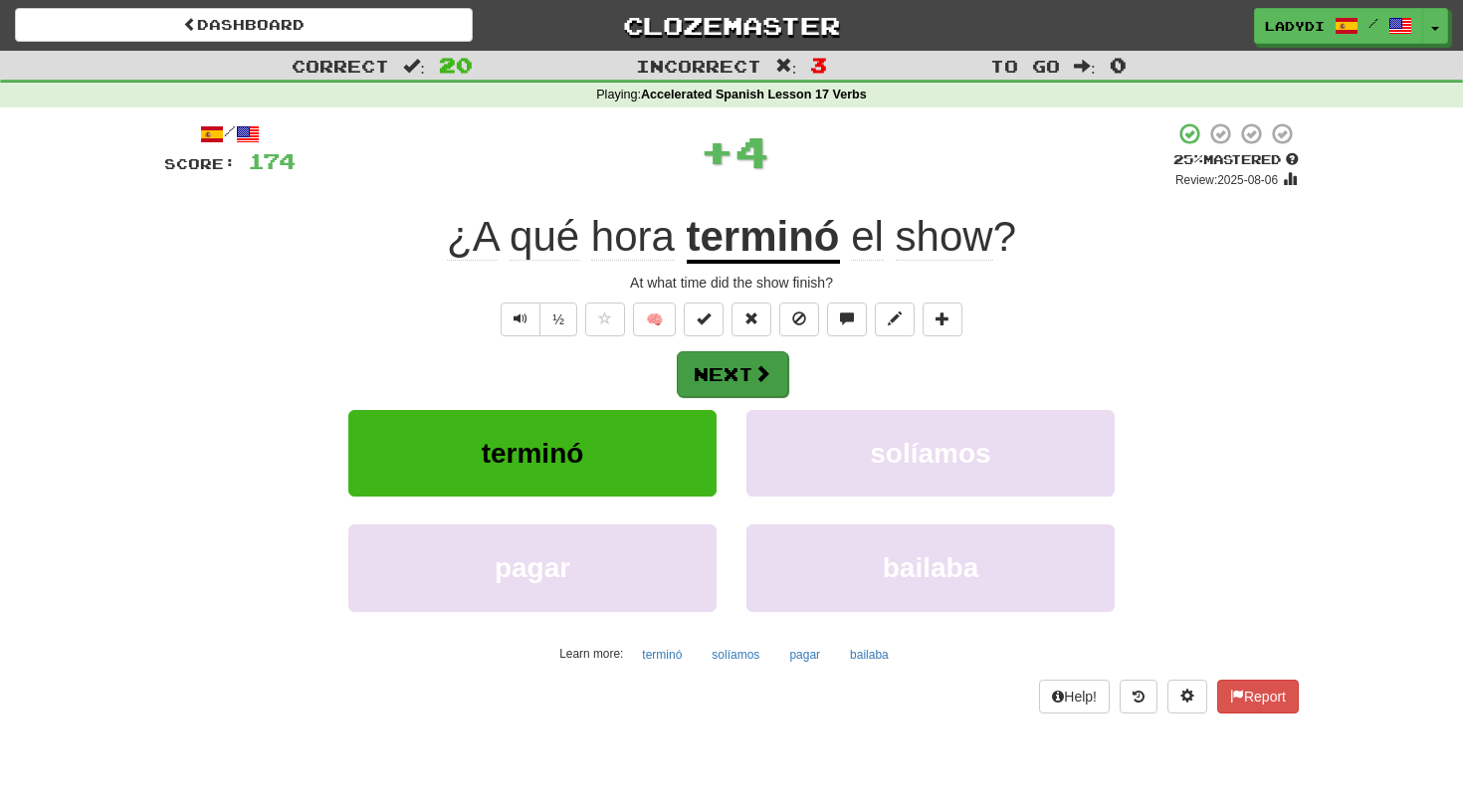 click on "Next" at bounding box center [732, 374] 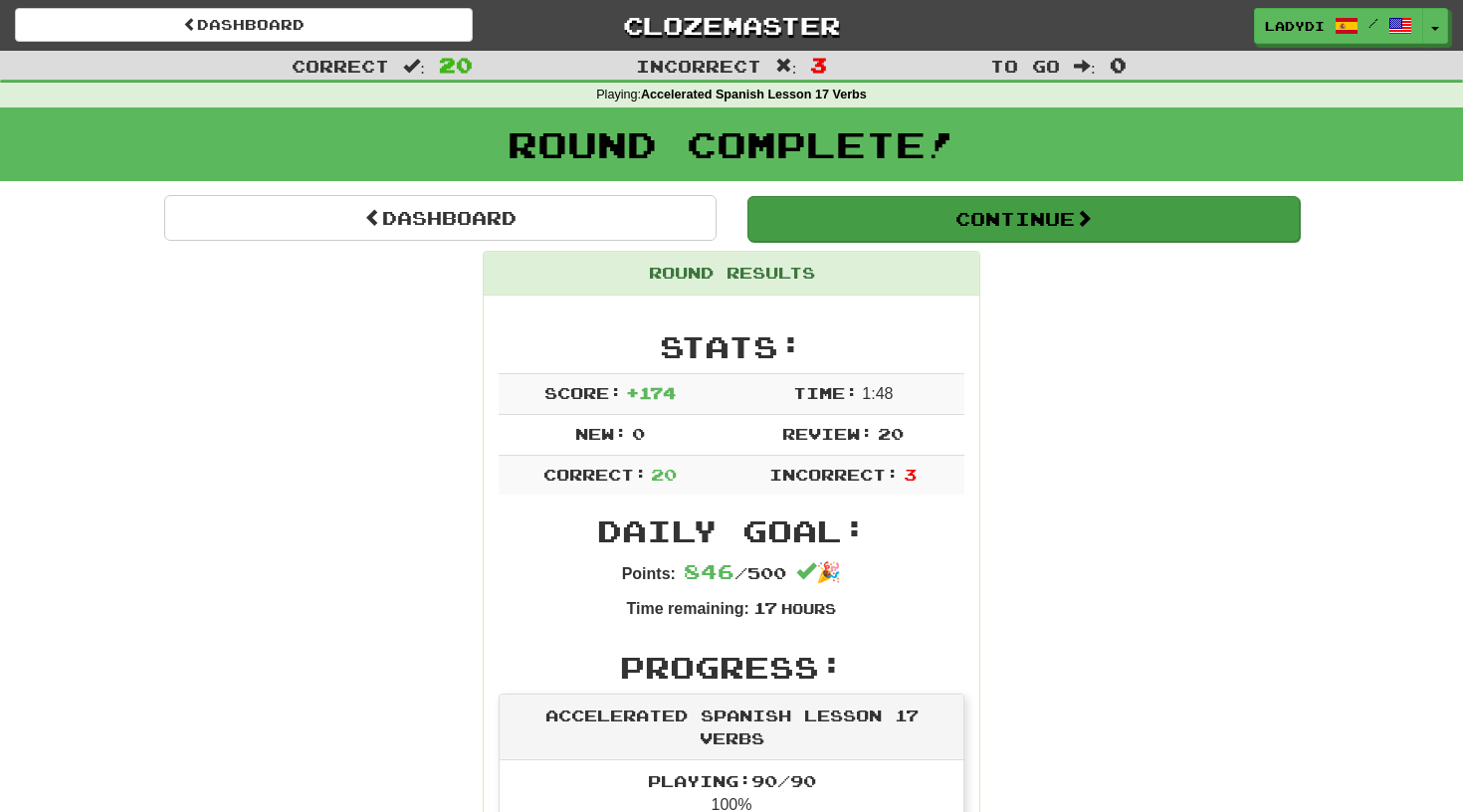 click on "Continue" at bounding box center [1023, 219] 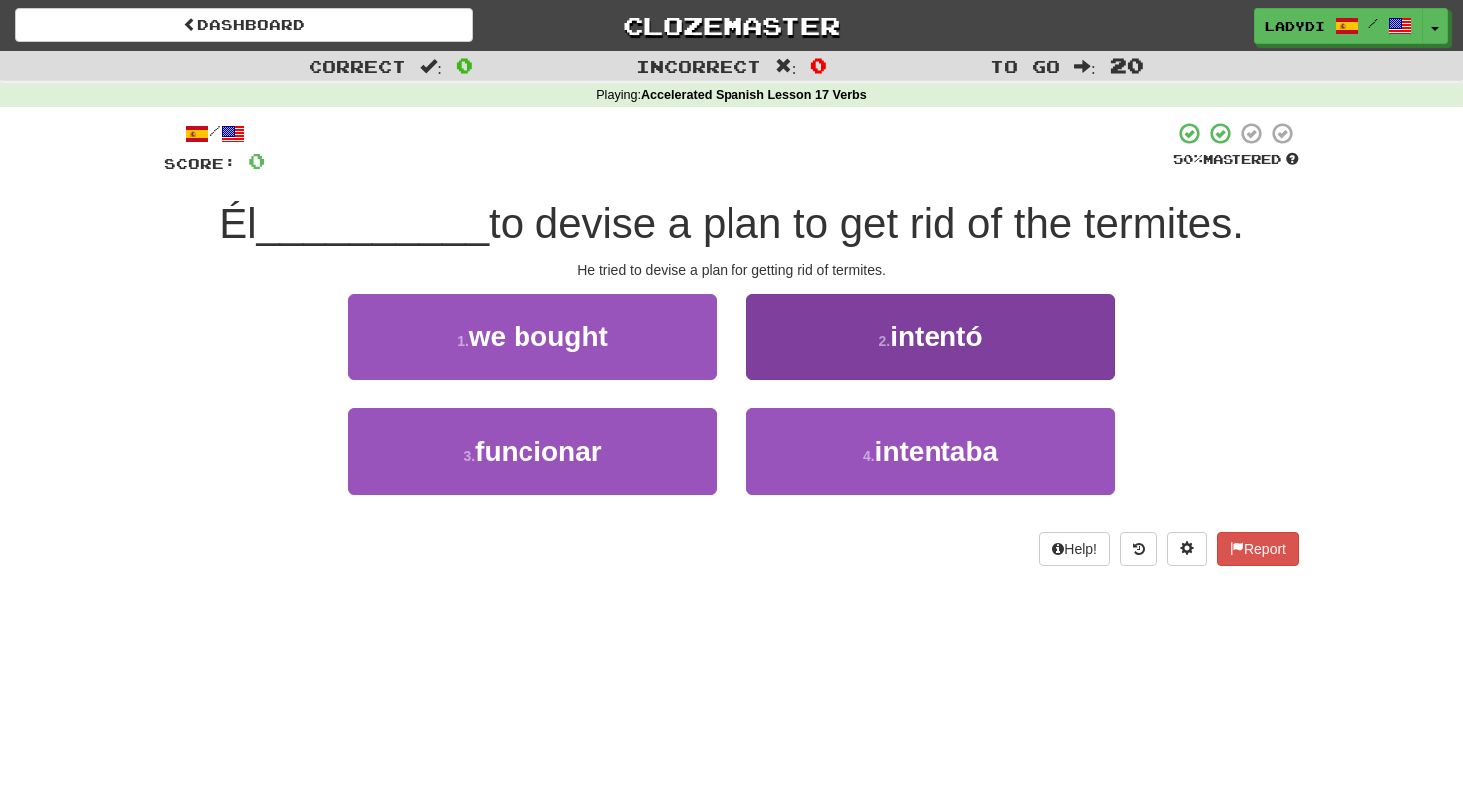 click on "tried" at bounding box center [931, 336] 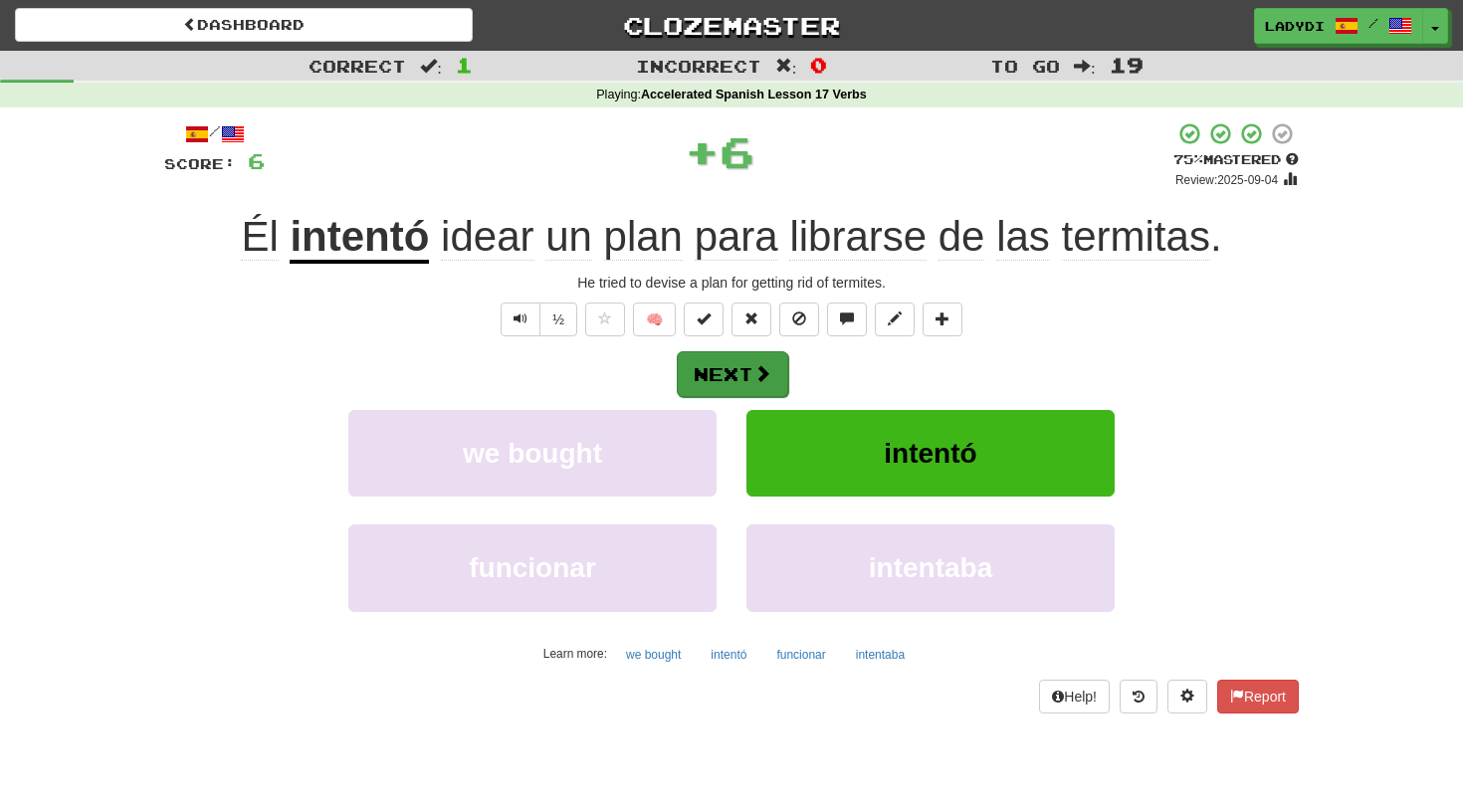 click at bounding box center [762, 373] 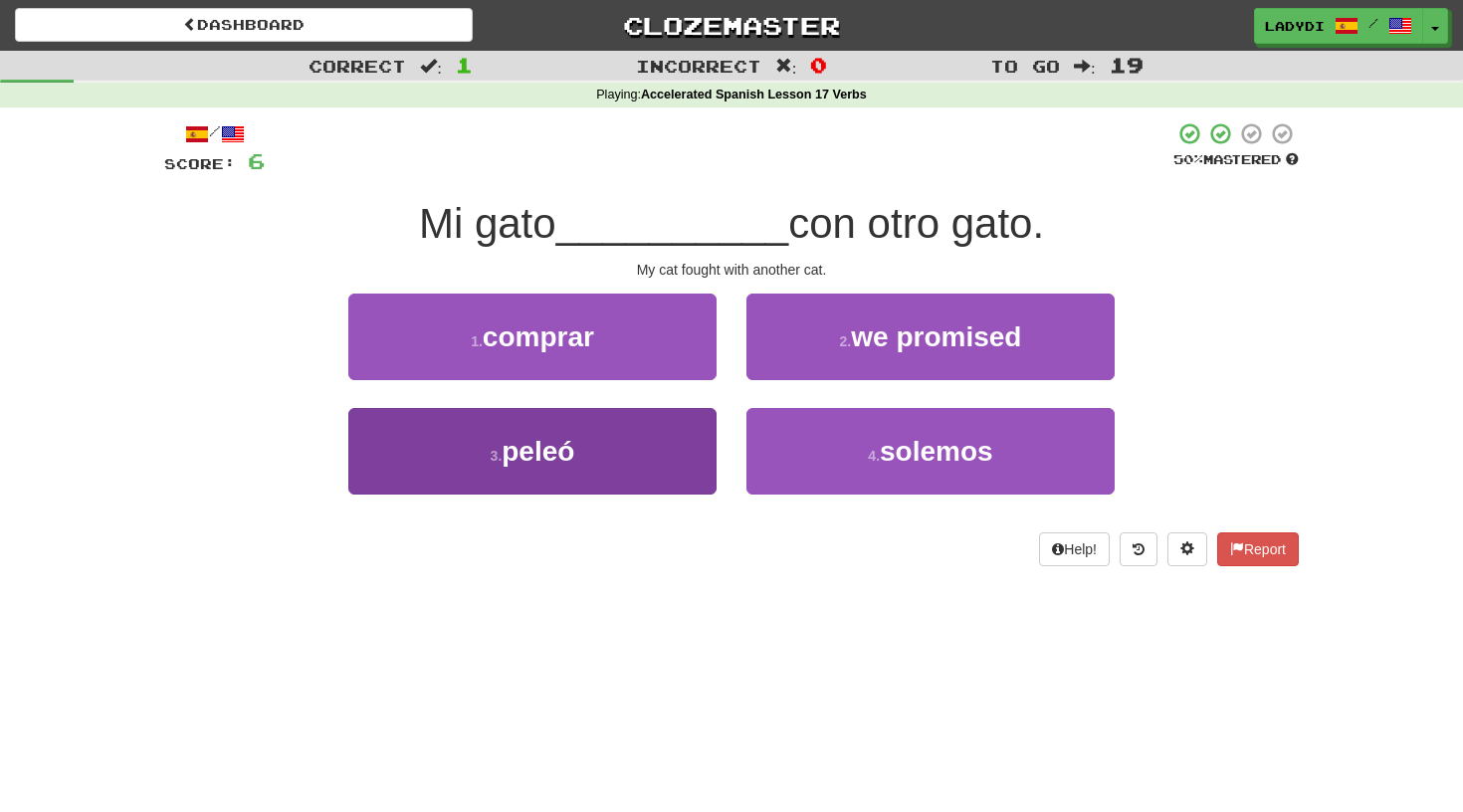 click on "3 .  peleó" at bounding box center [532, 451] 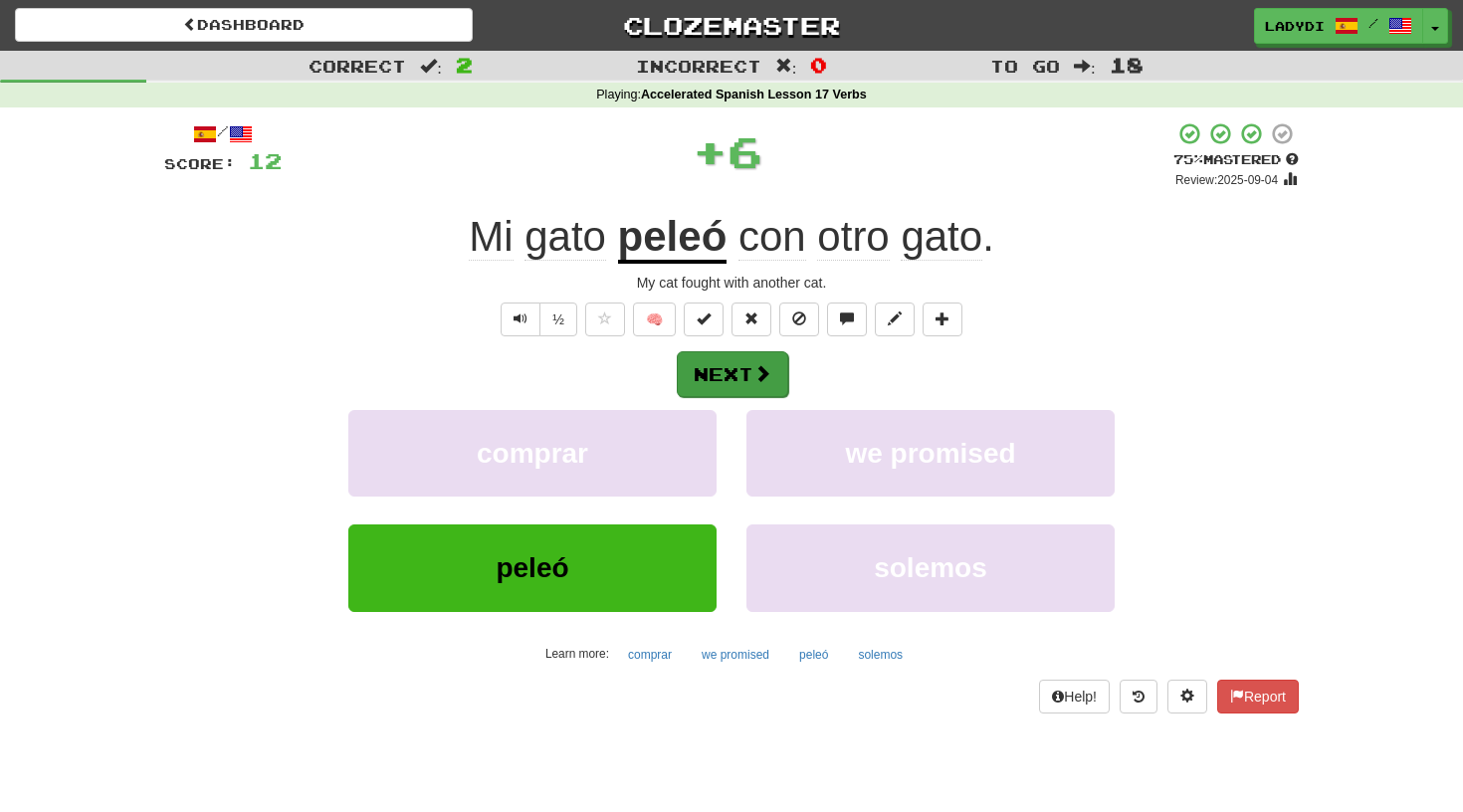 click on "Next" at bounding box center [732, 374] 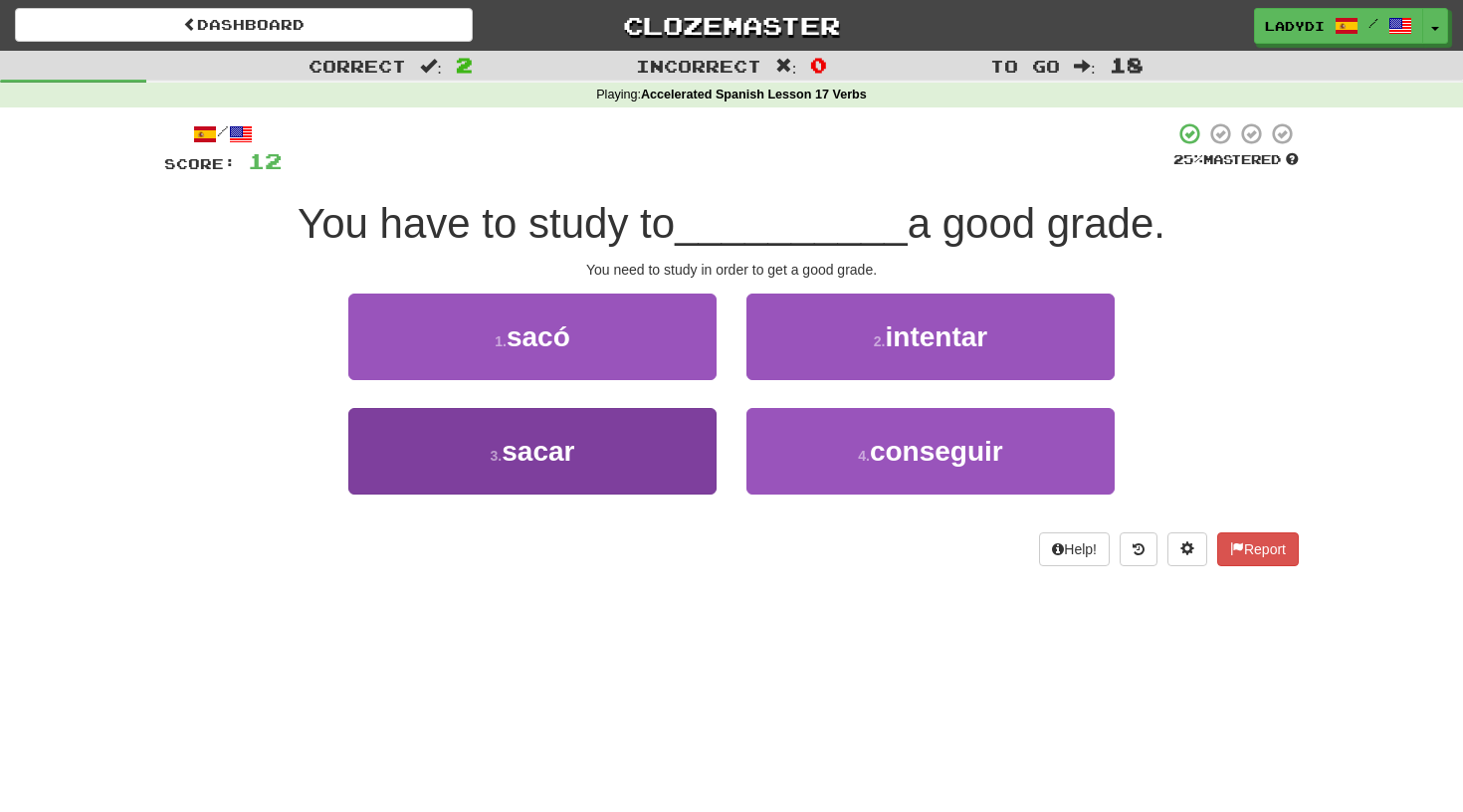 click on "3 .  sacar" at bounding box center (532, 451) 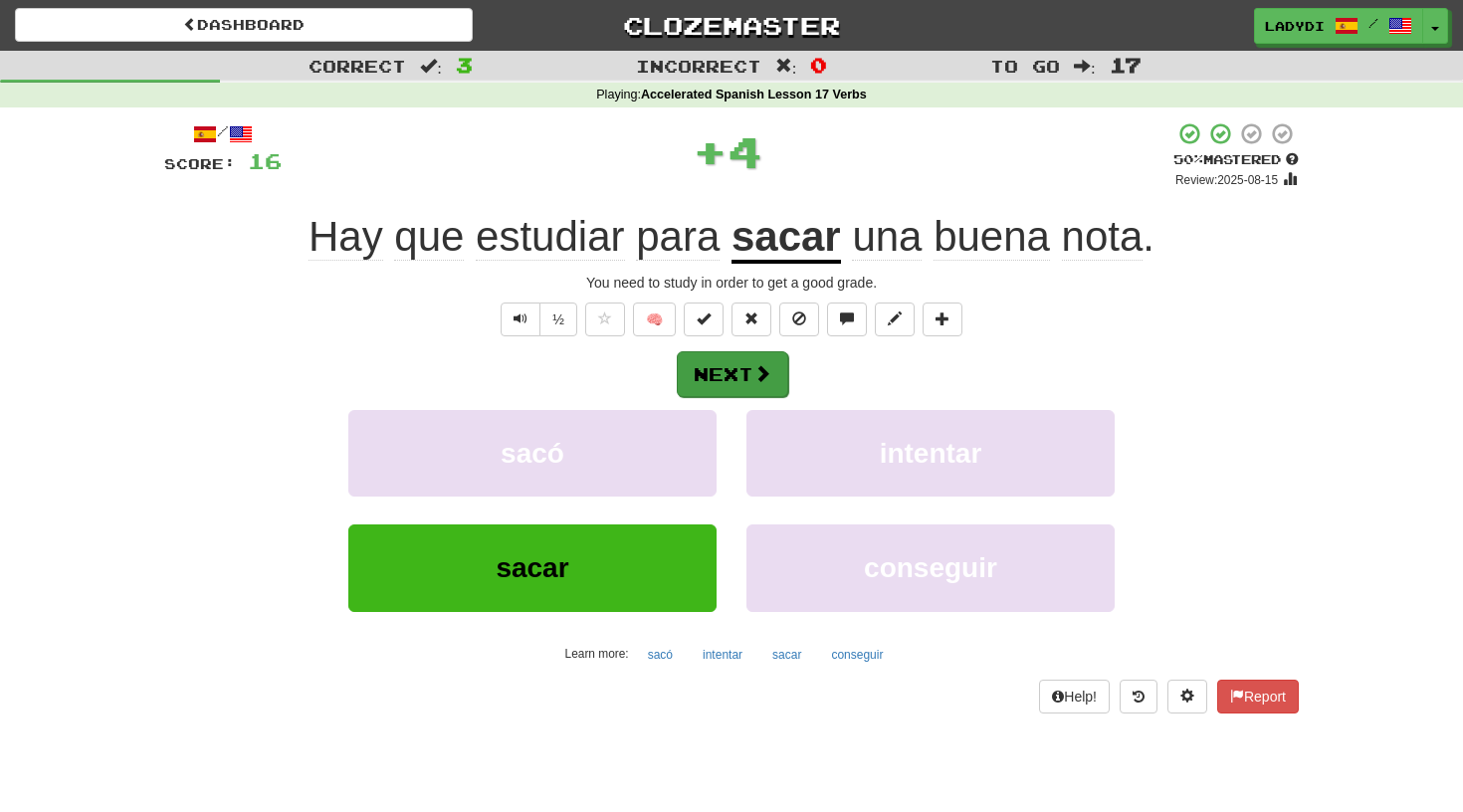 click on "Next" at bounding box center [732, 374] 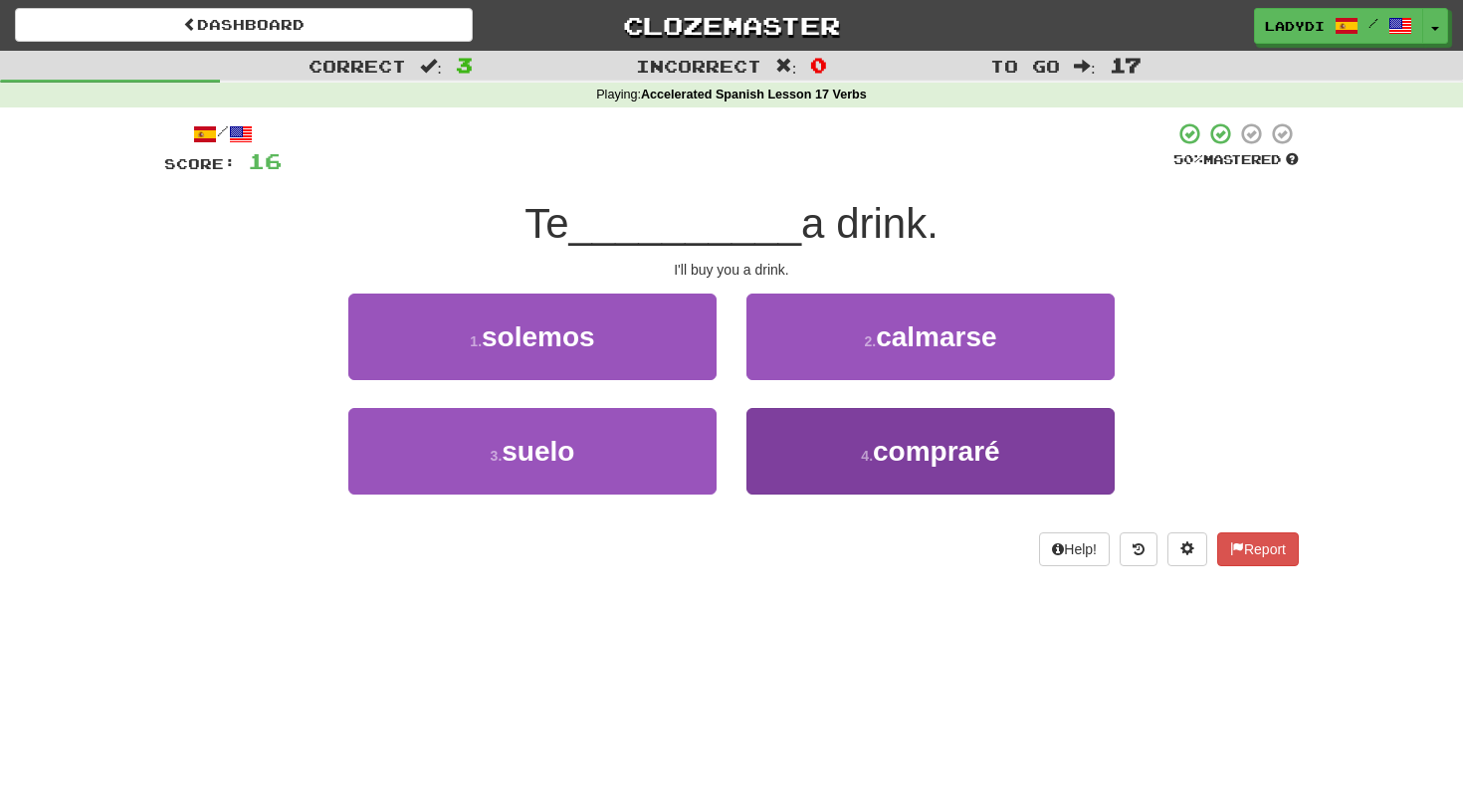 click on "4 .  compraré" at bounding box center (931, 451) 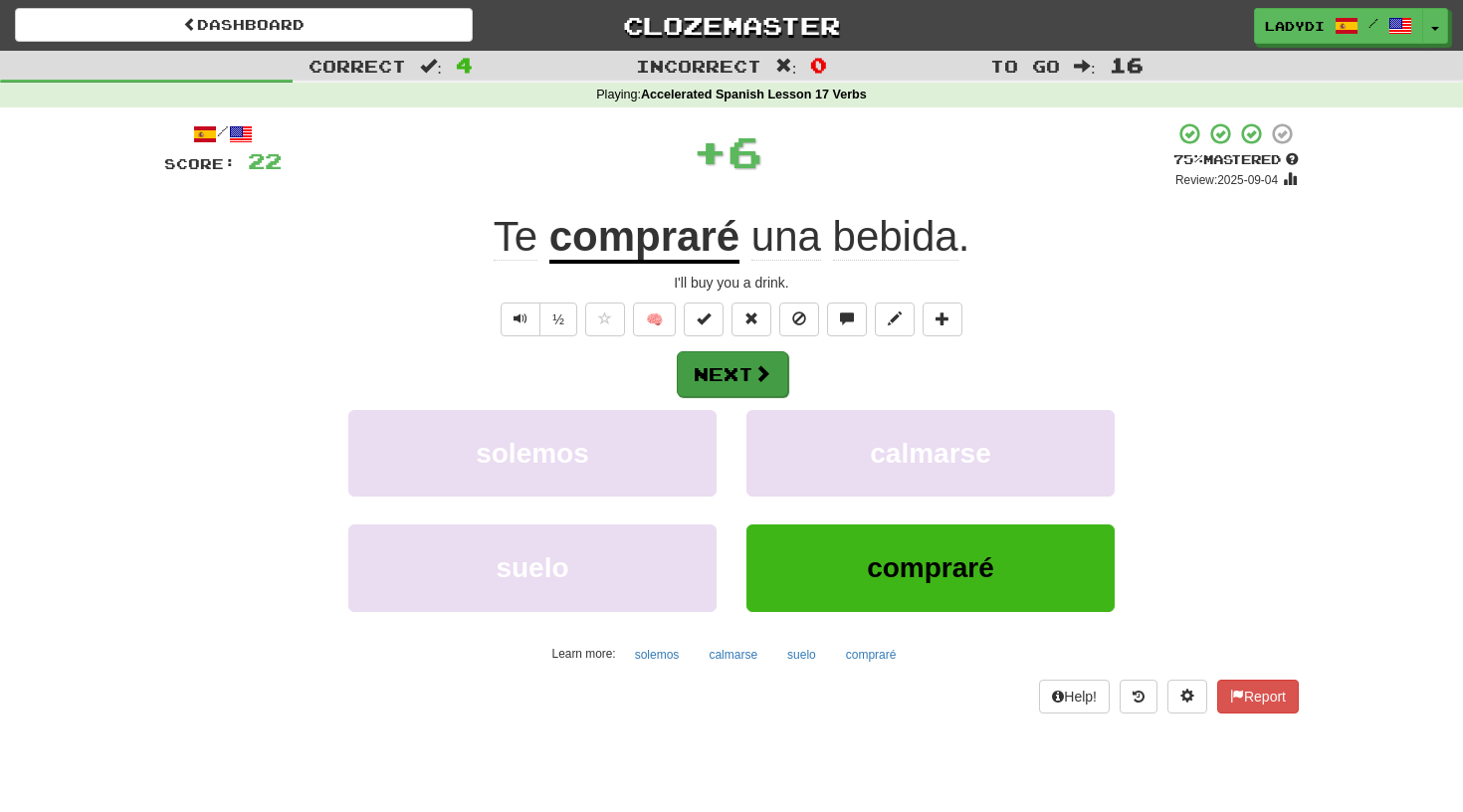 click on "Next" at bounding box center (732, 374) 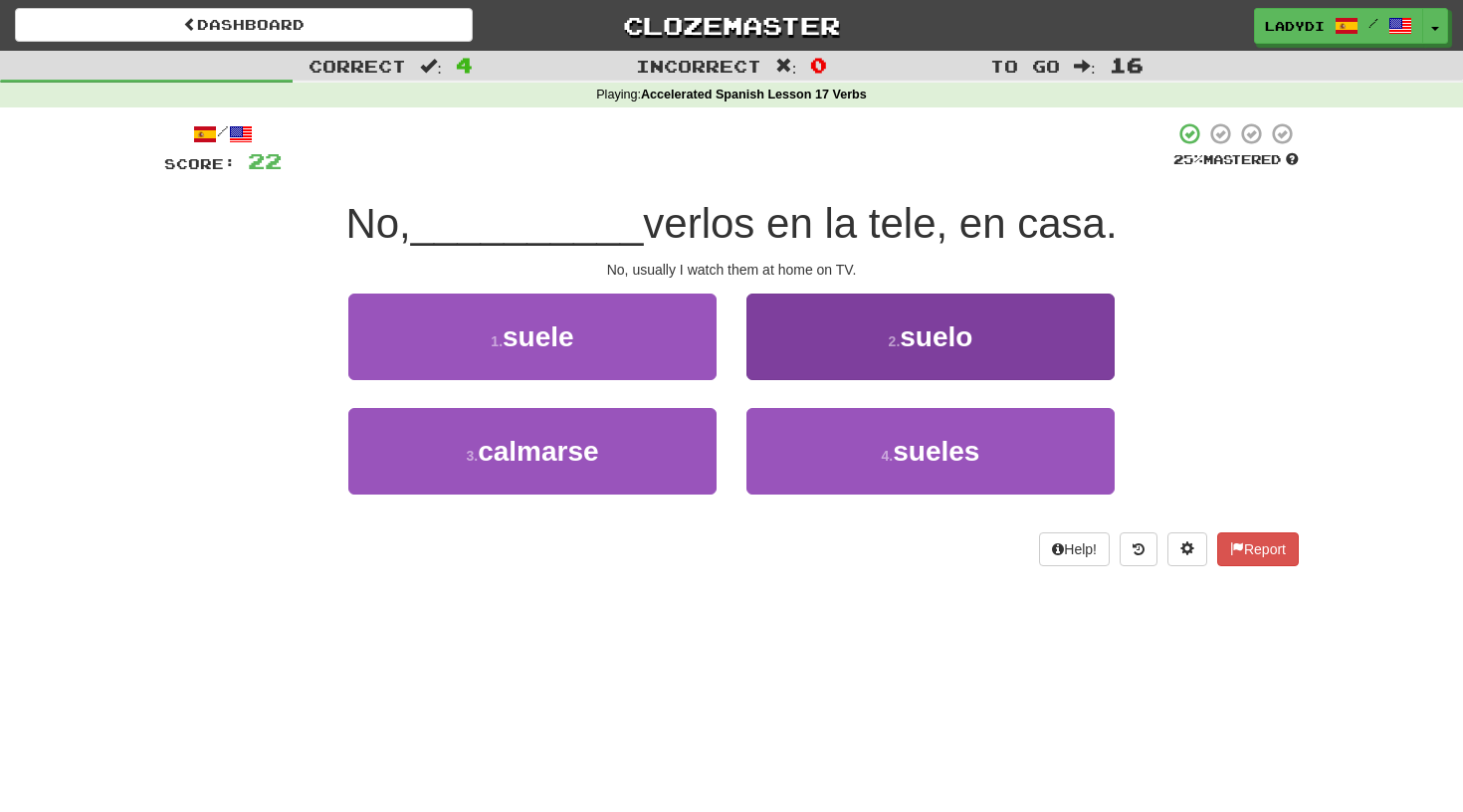 click on "2 .  suelo" at bounding box center [931, 336] 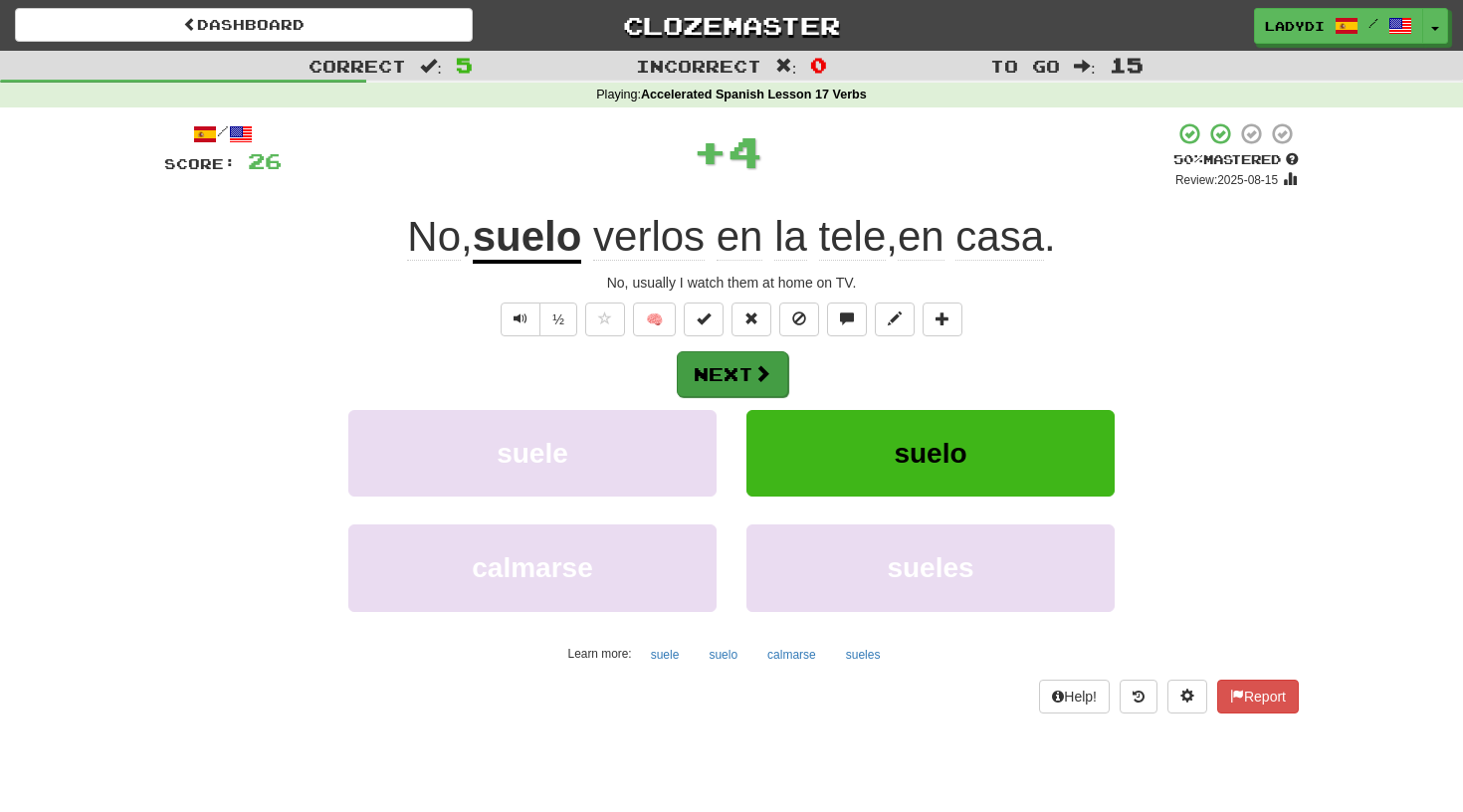 click at bounding box center (762, 373) 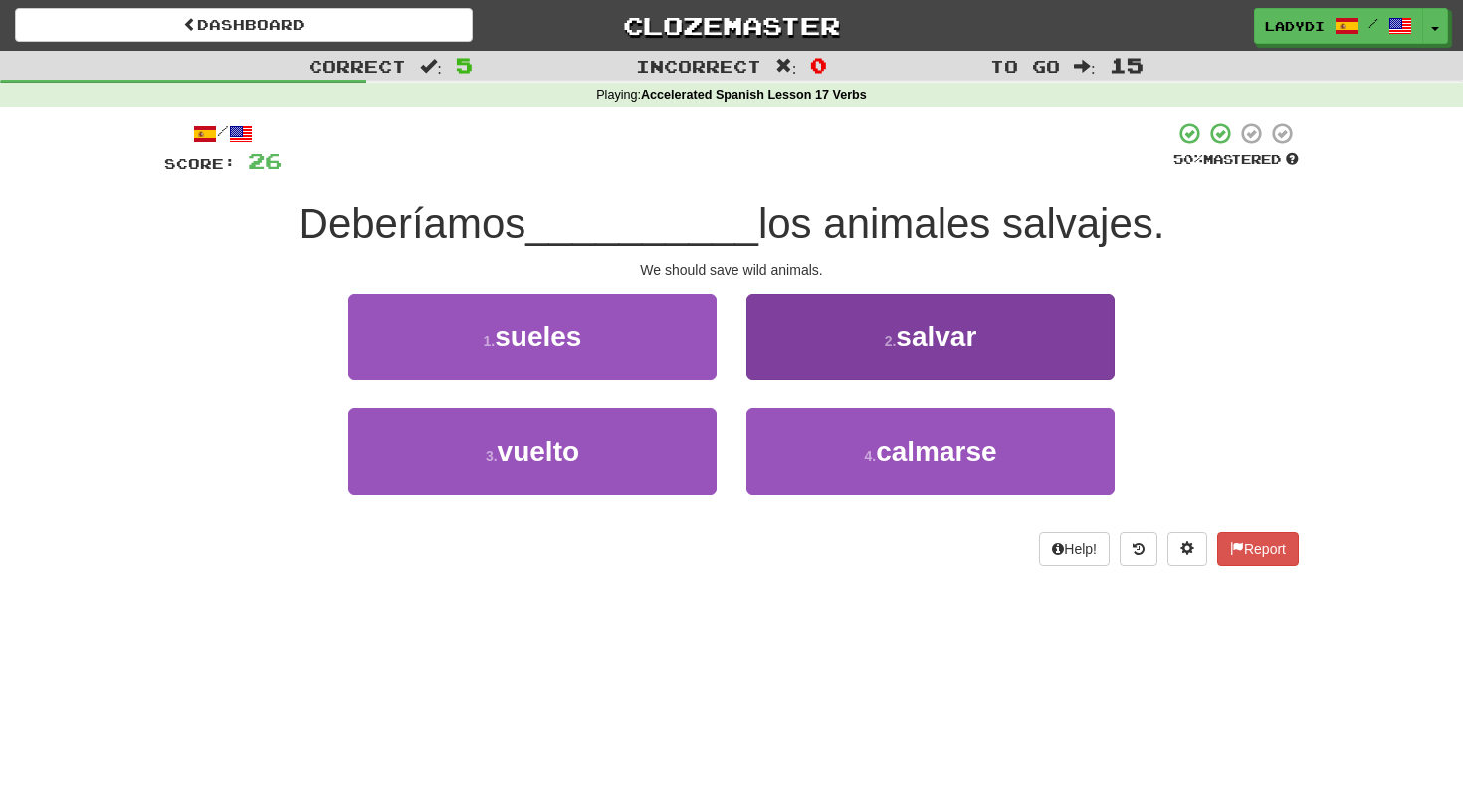 click on "2 .  salvar" at bounding box center [931, 336] 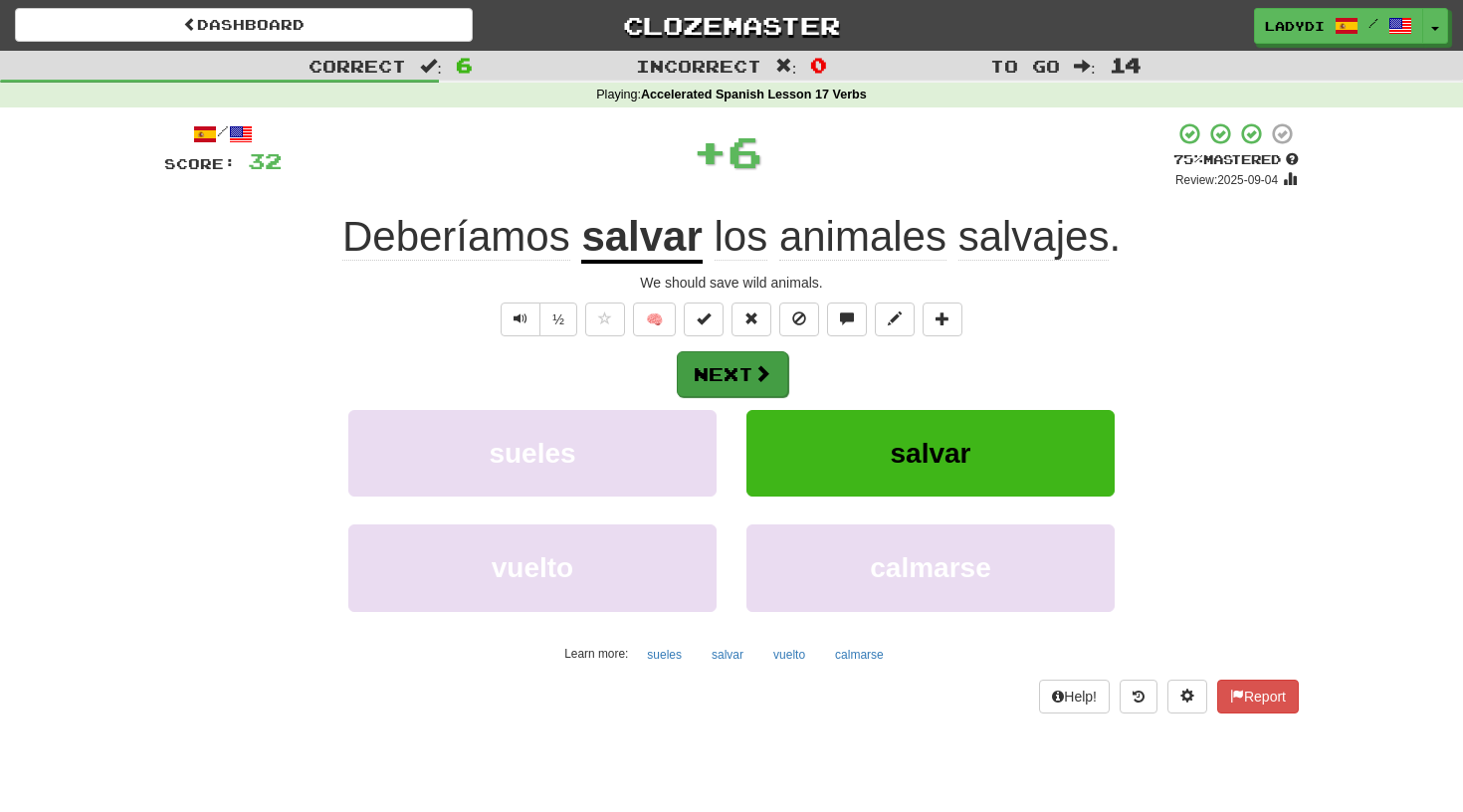 click at bounding box center [762, 373] 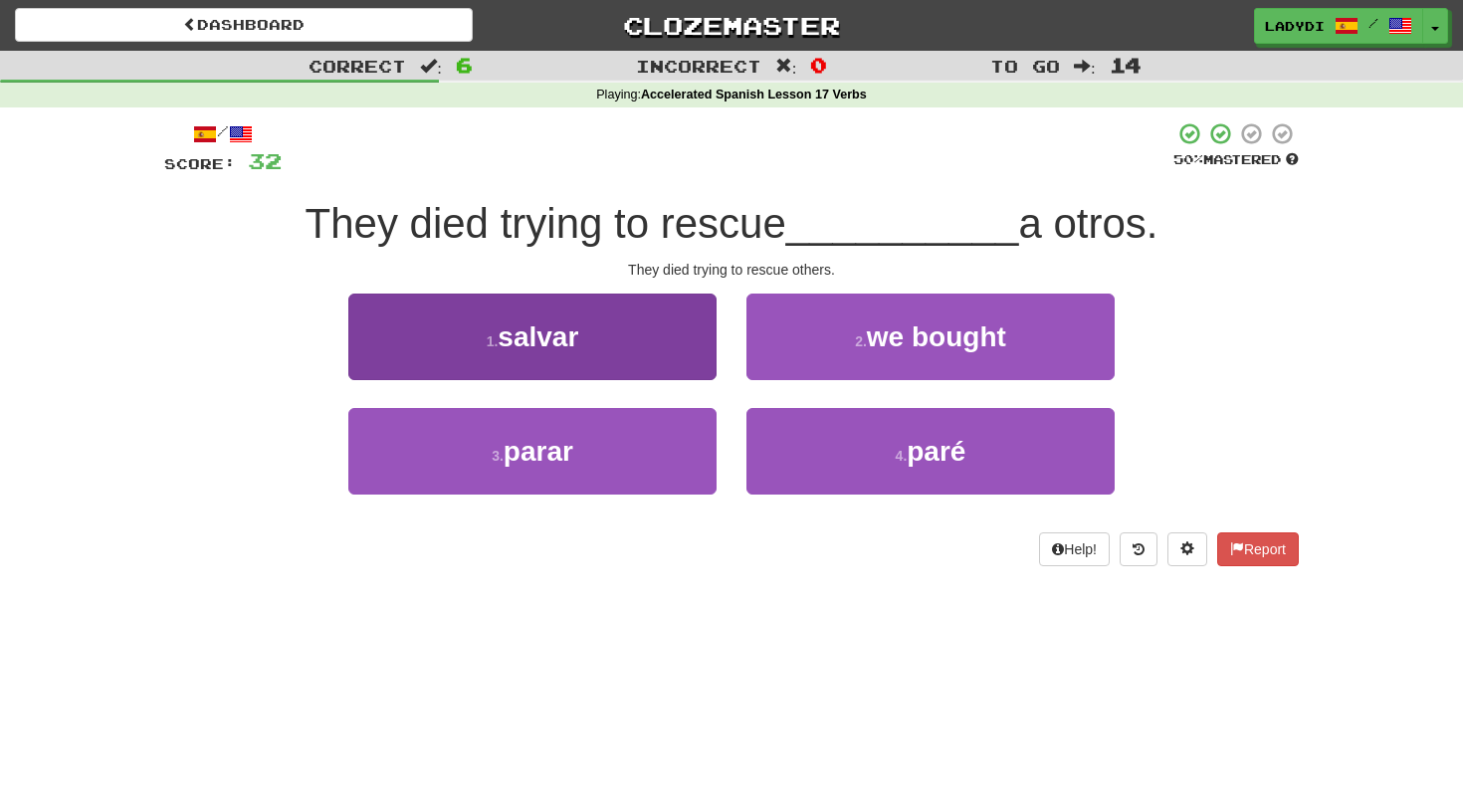click on "1 .  salvar" at bounding box center [532, 336] 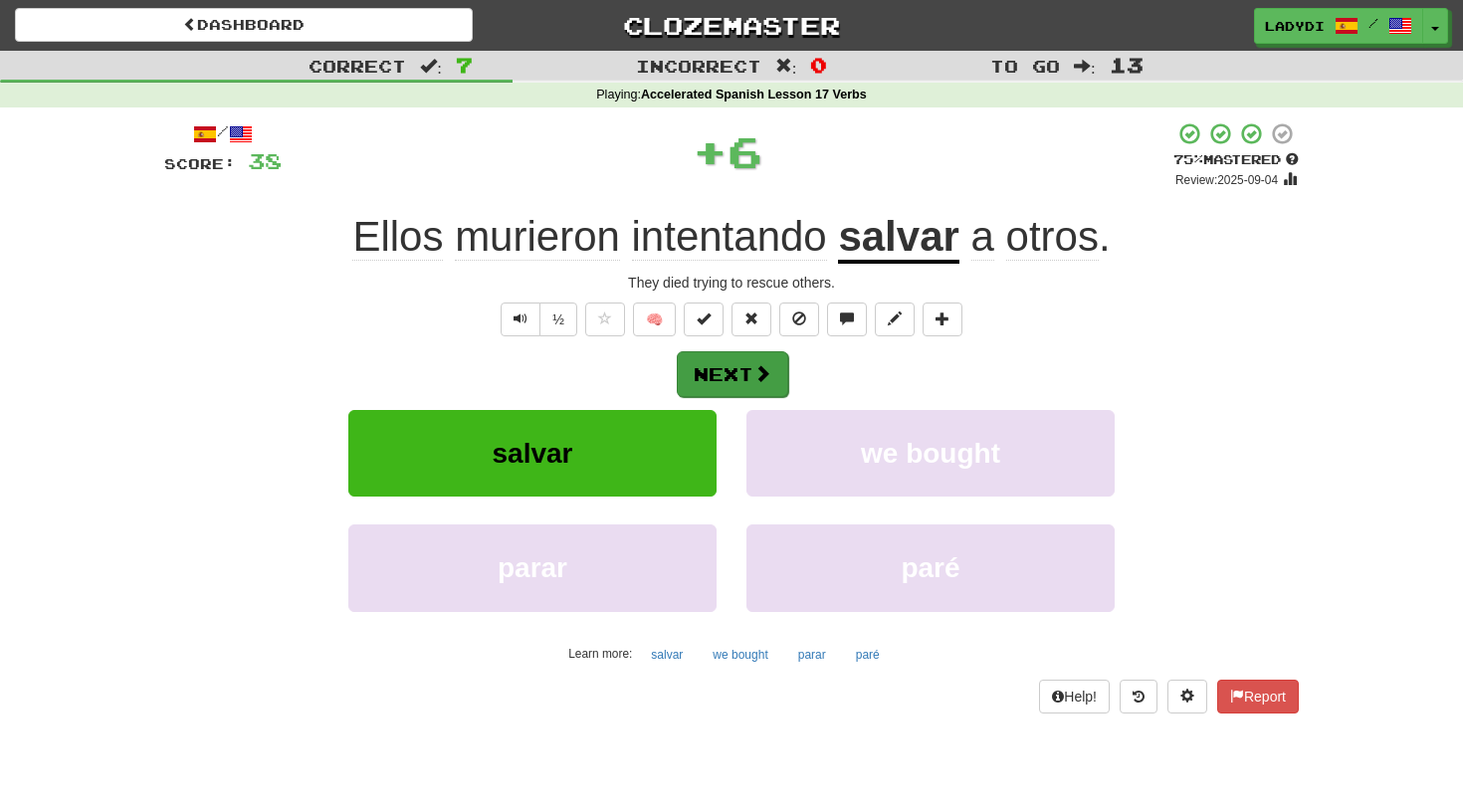 click on "Next" at bounding box center [732, 374] 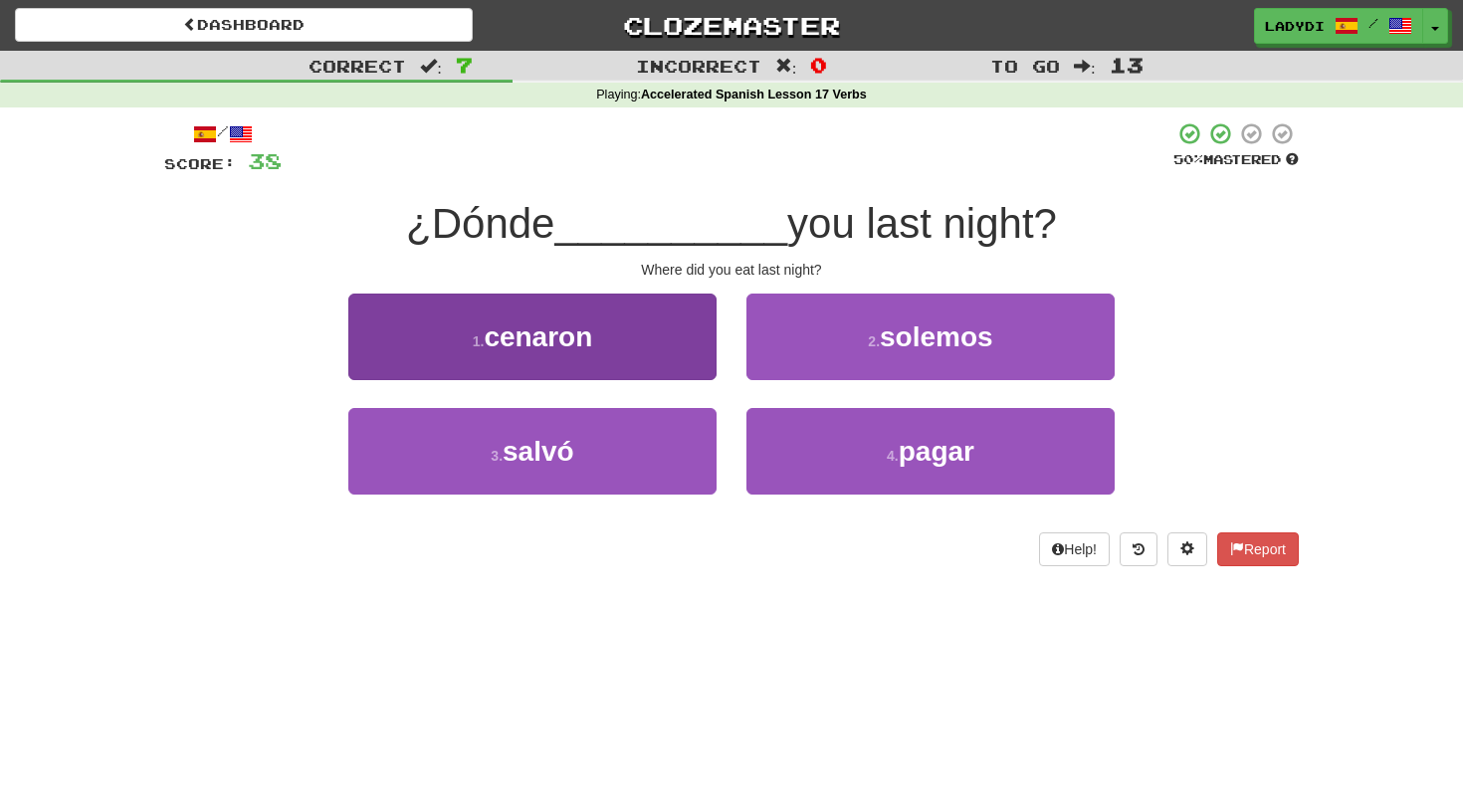 click on "1 .  cenaron" at bounding box center [532, 336] 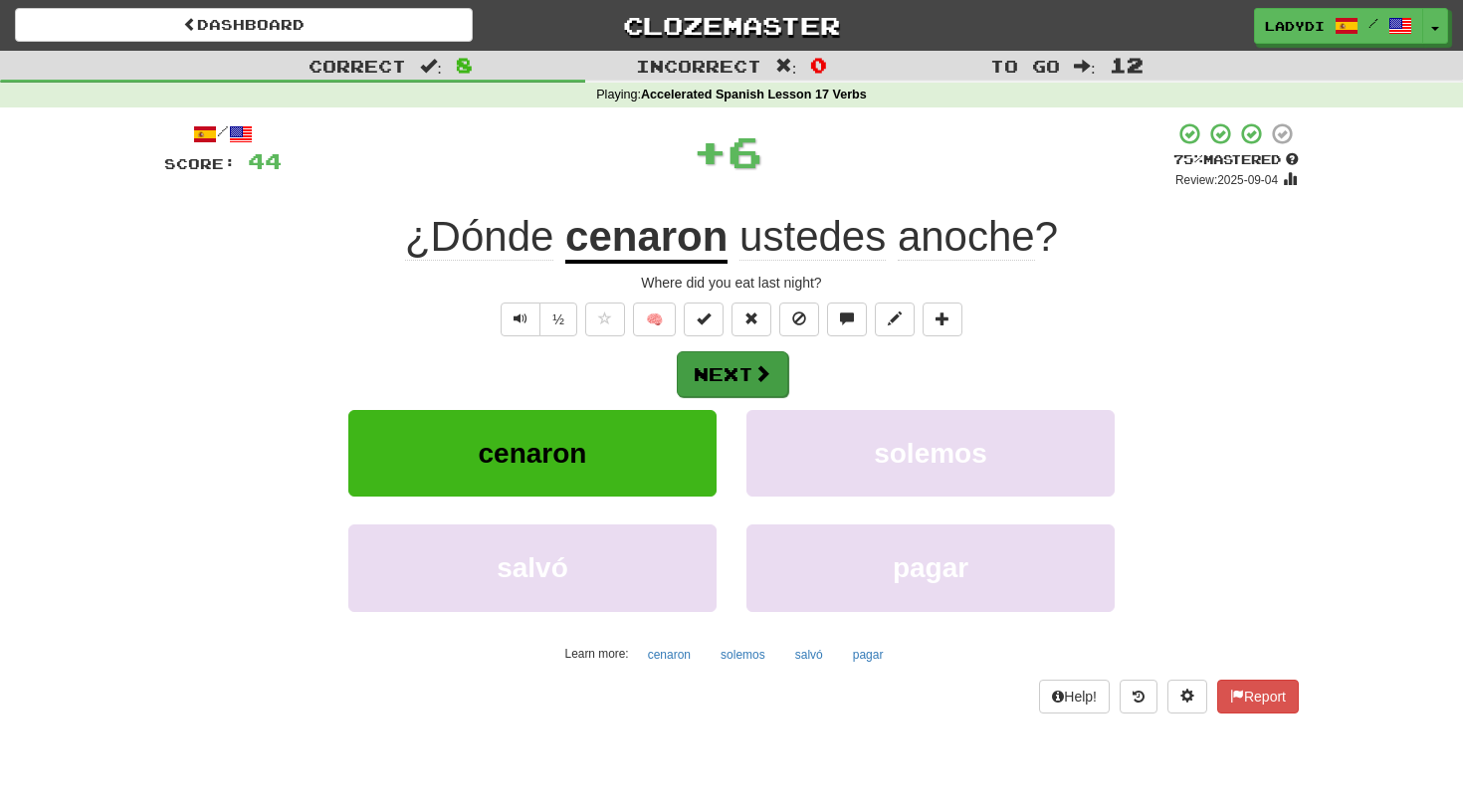 click on "Next" at bounding box center (732, 374) 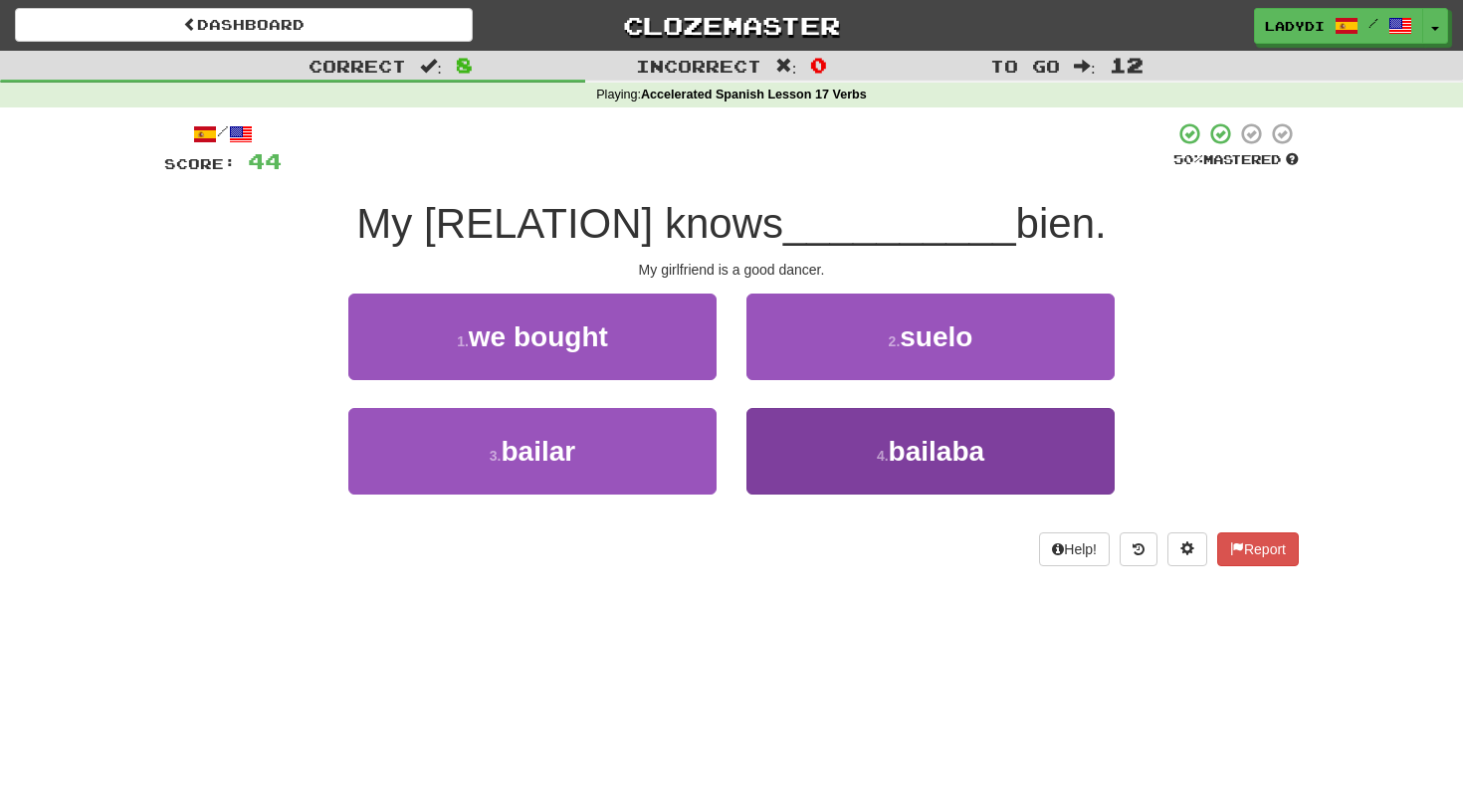 click on "4 .  bailaba" at bounding box center [931, 451] 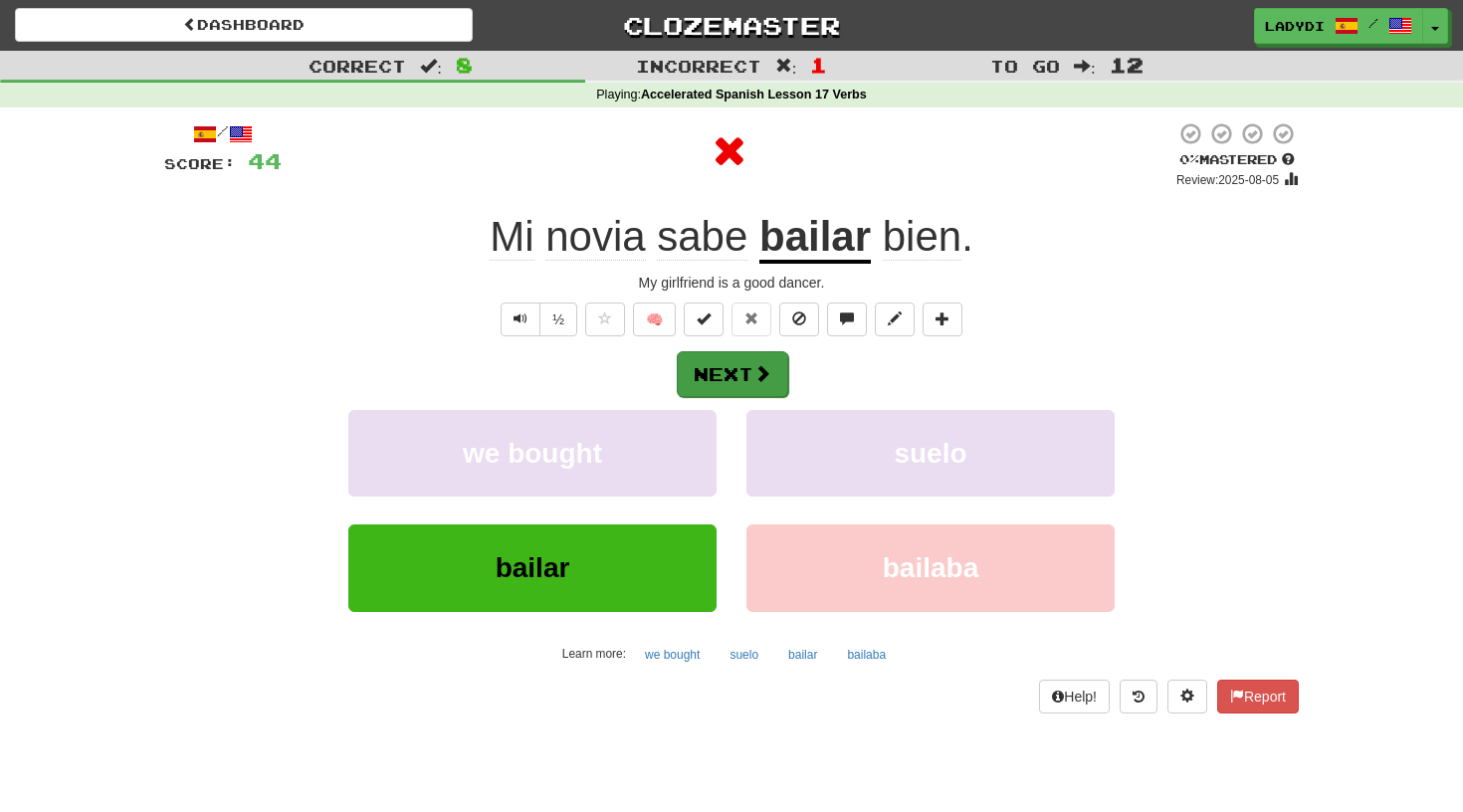click at bounding box center (762, 373) 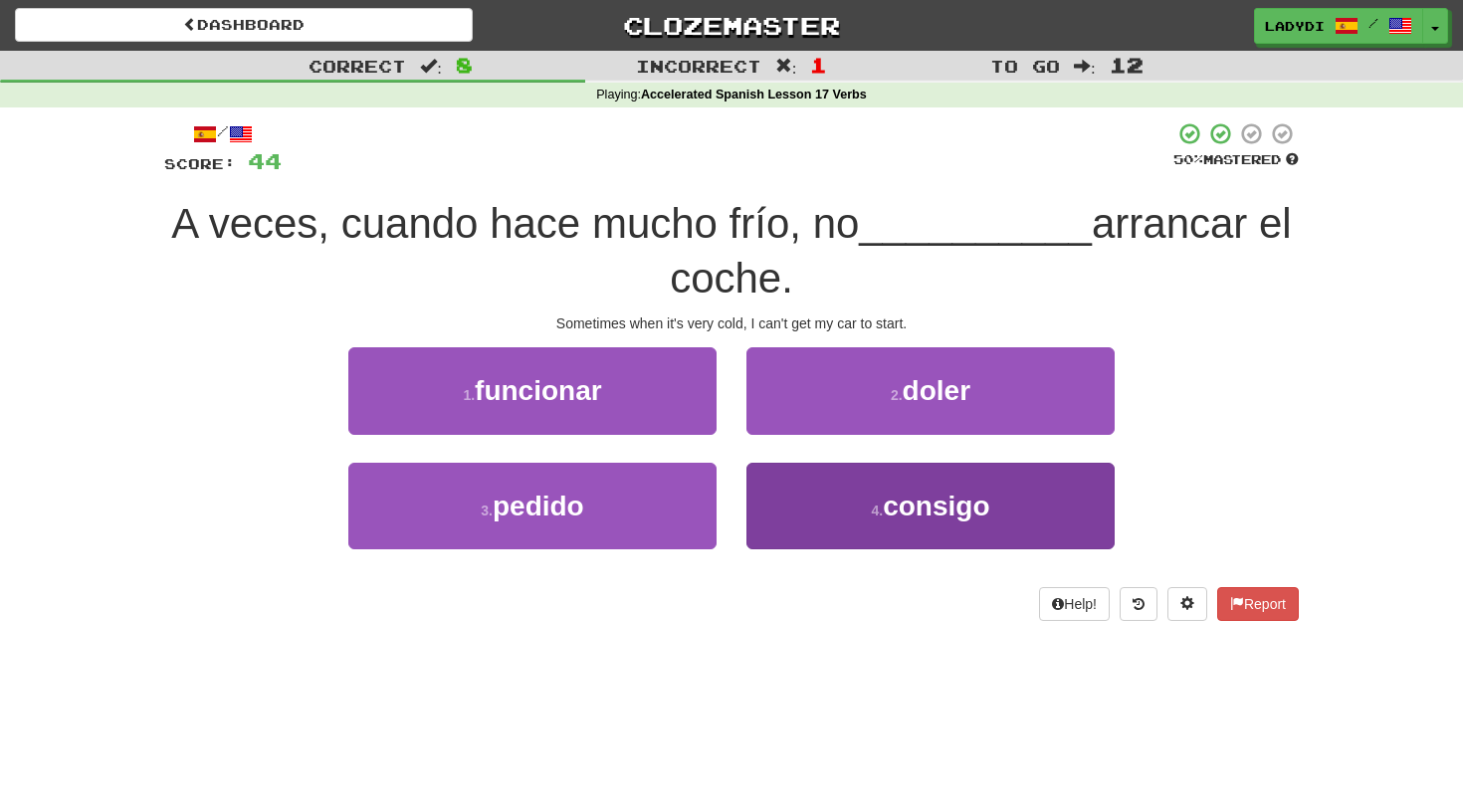click on "4 .  consigo" at bounding box center [931, 506] 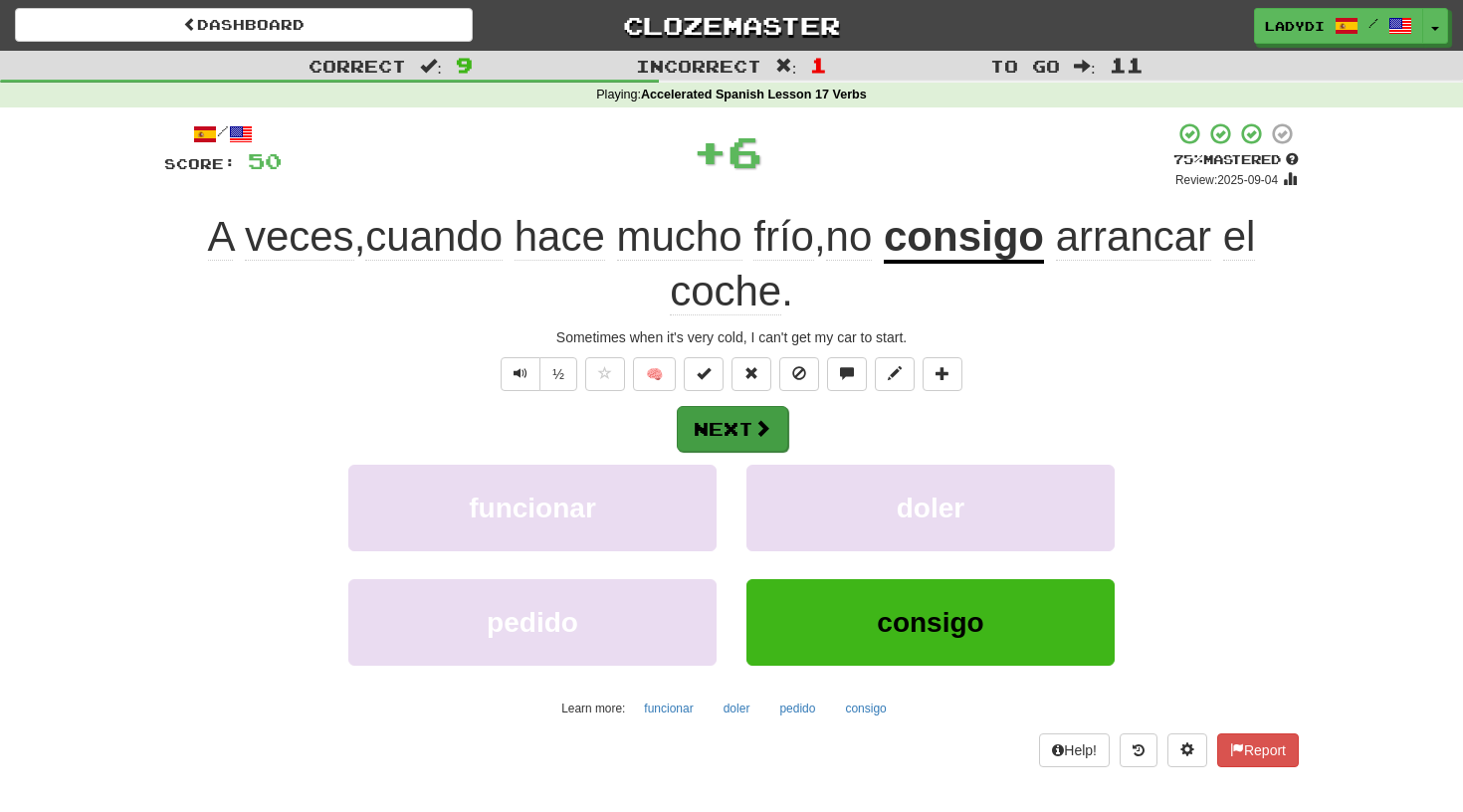 click on "Next" at bounding box center (732, 429) 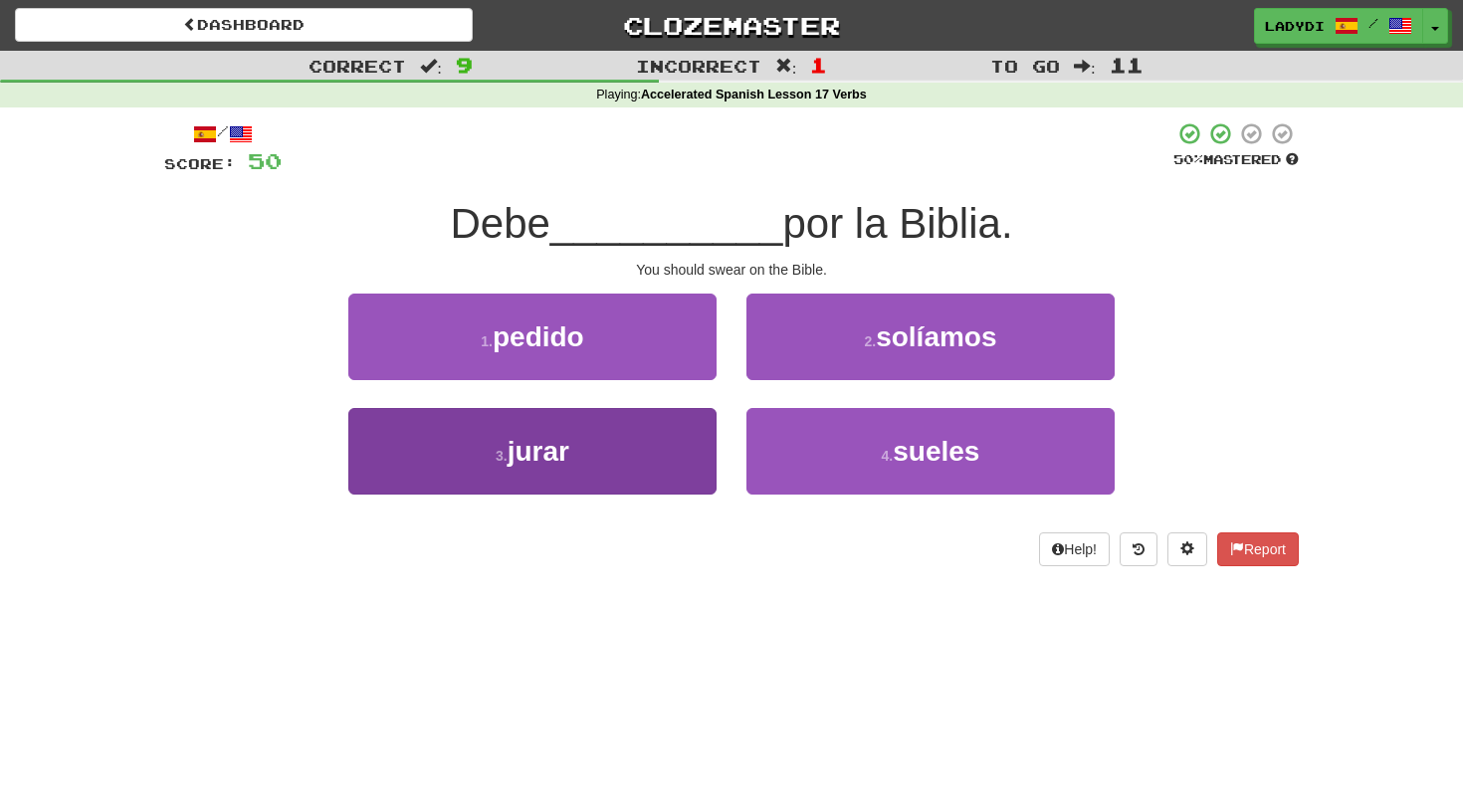 click on "3 .  jurar" at bounding box center (532, 451) 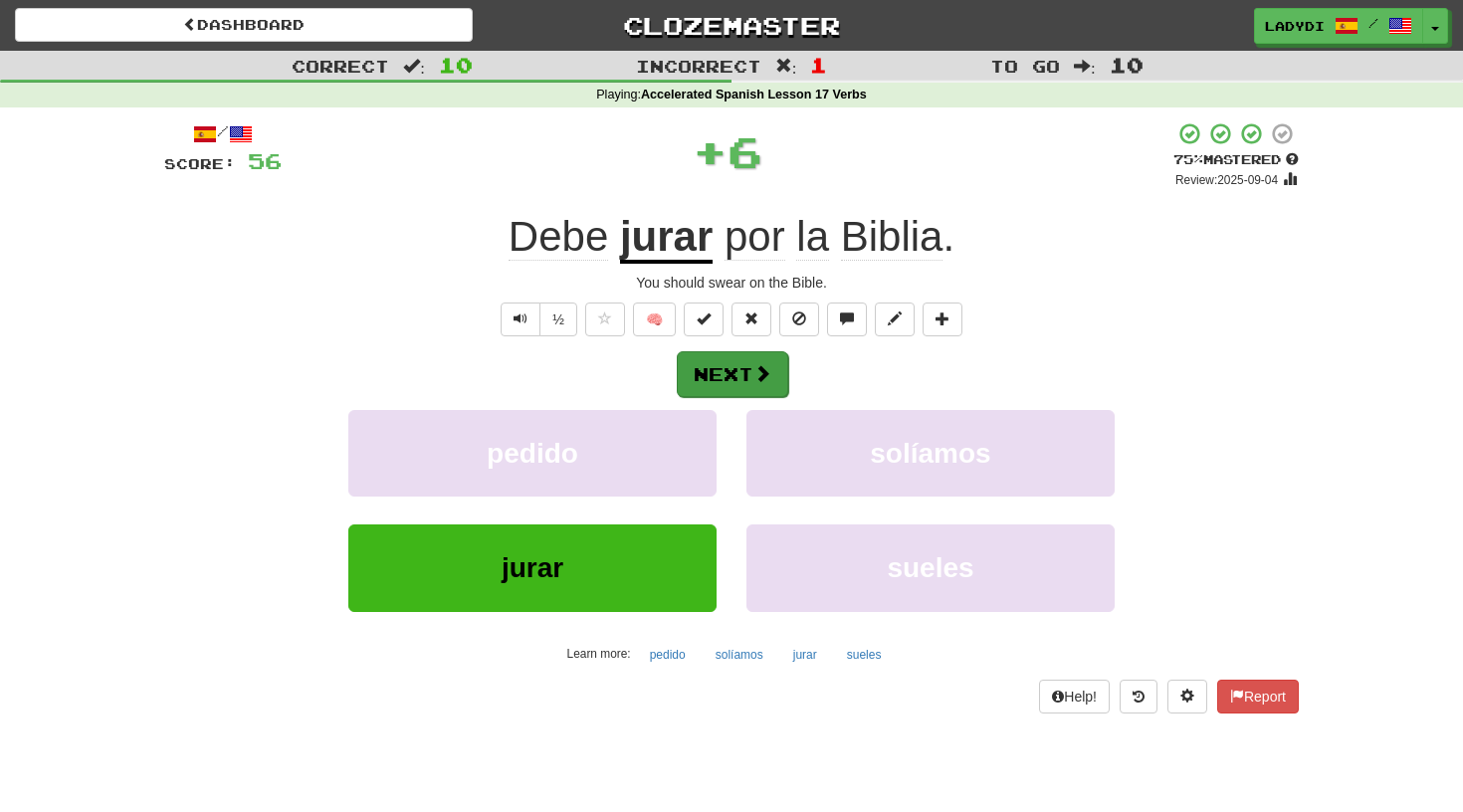 click on "Next" at bounding box center [732, 374] 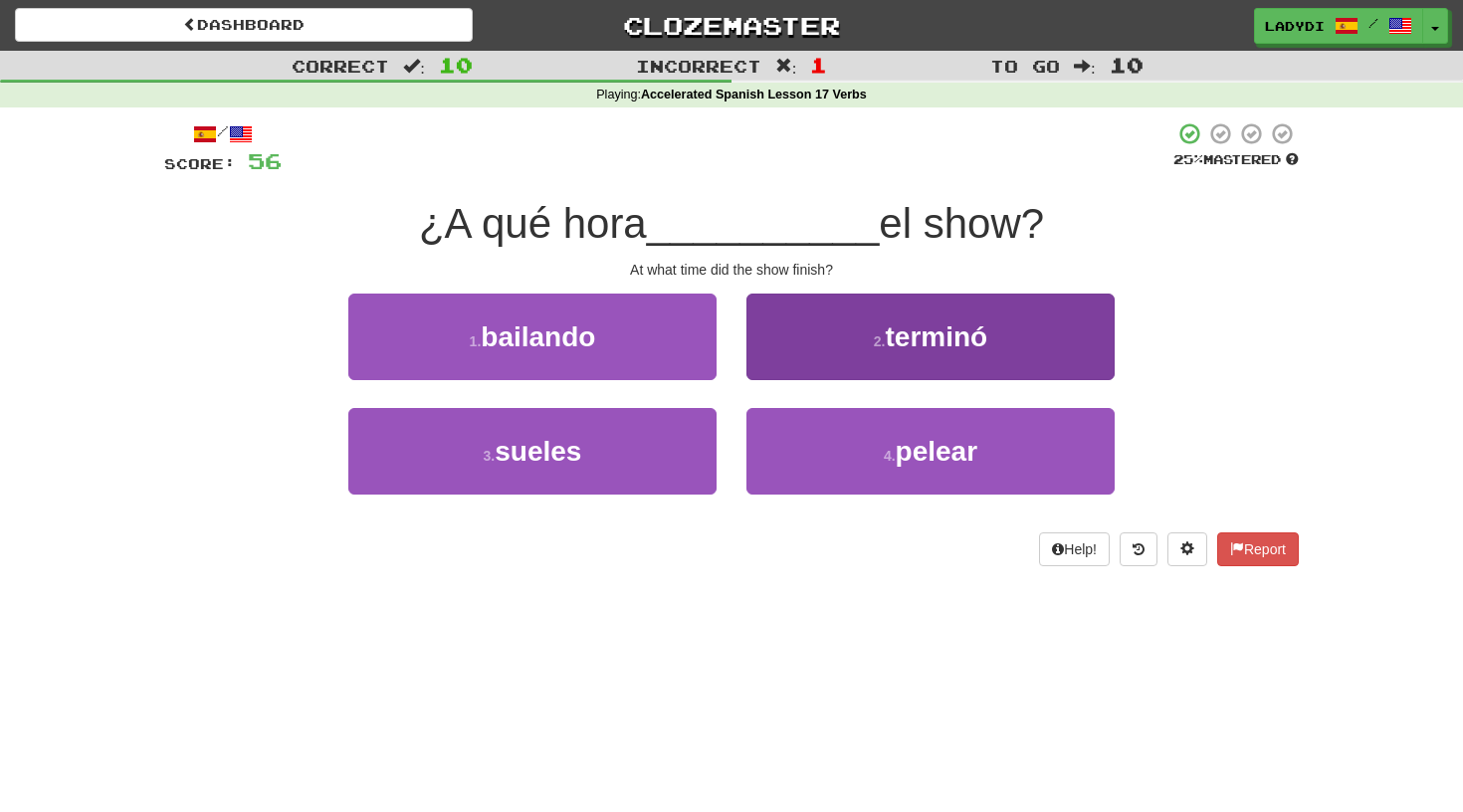 click on "2 .  terminó" at bounding box center [931, 336] 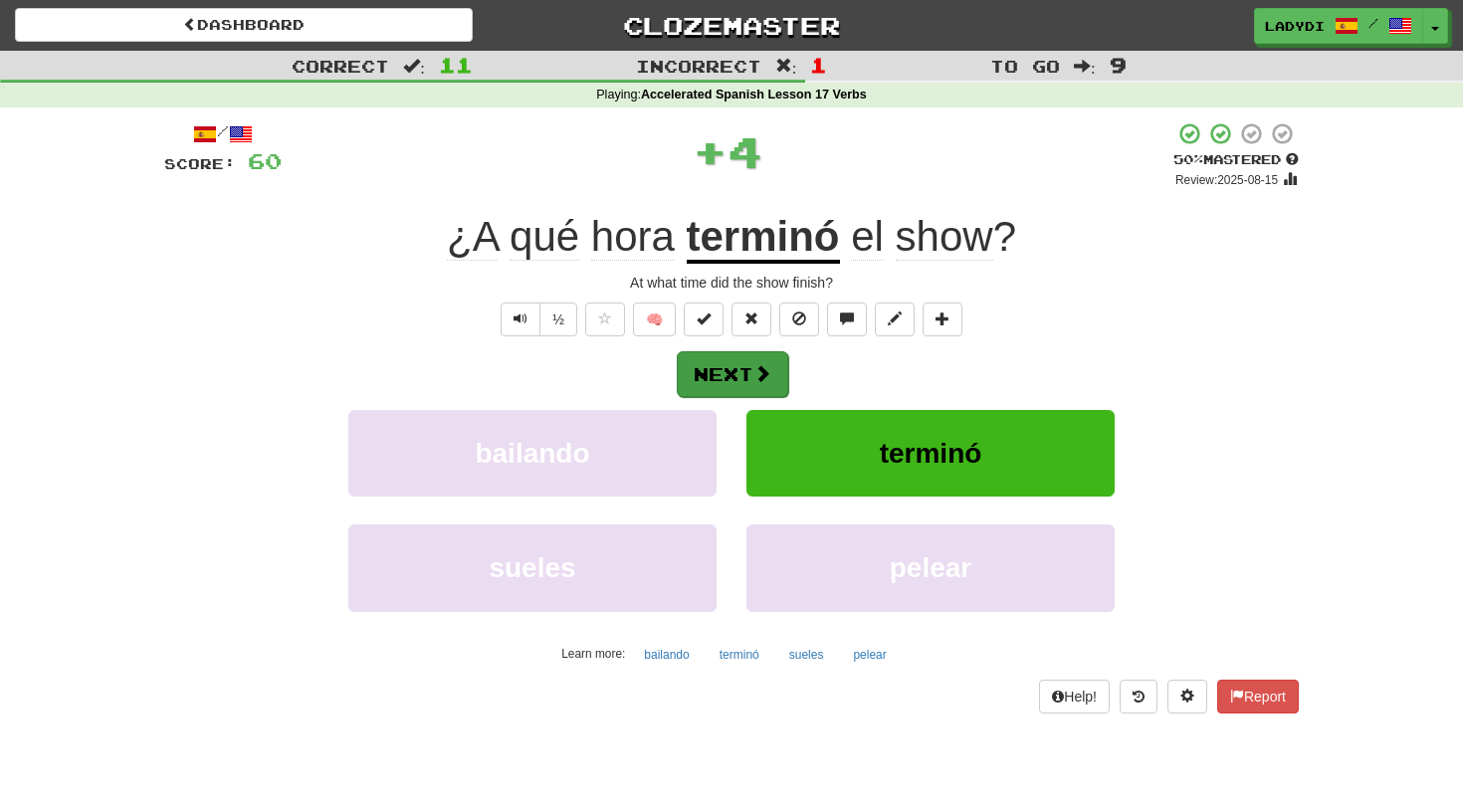 click on "Next" at bounding box center (732, 374) 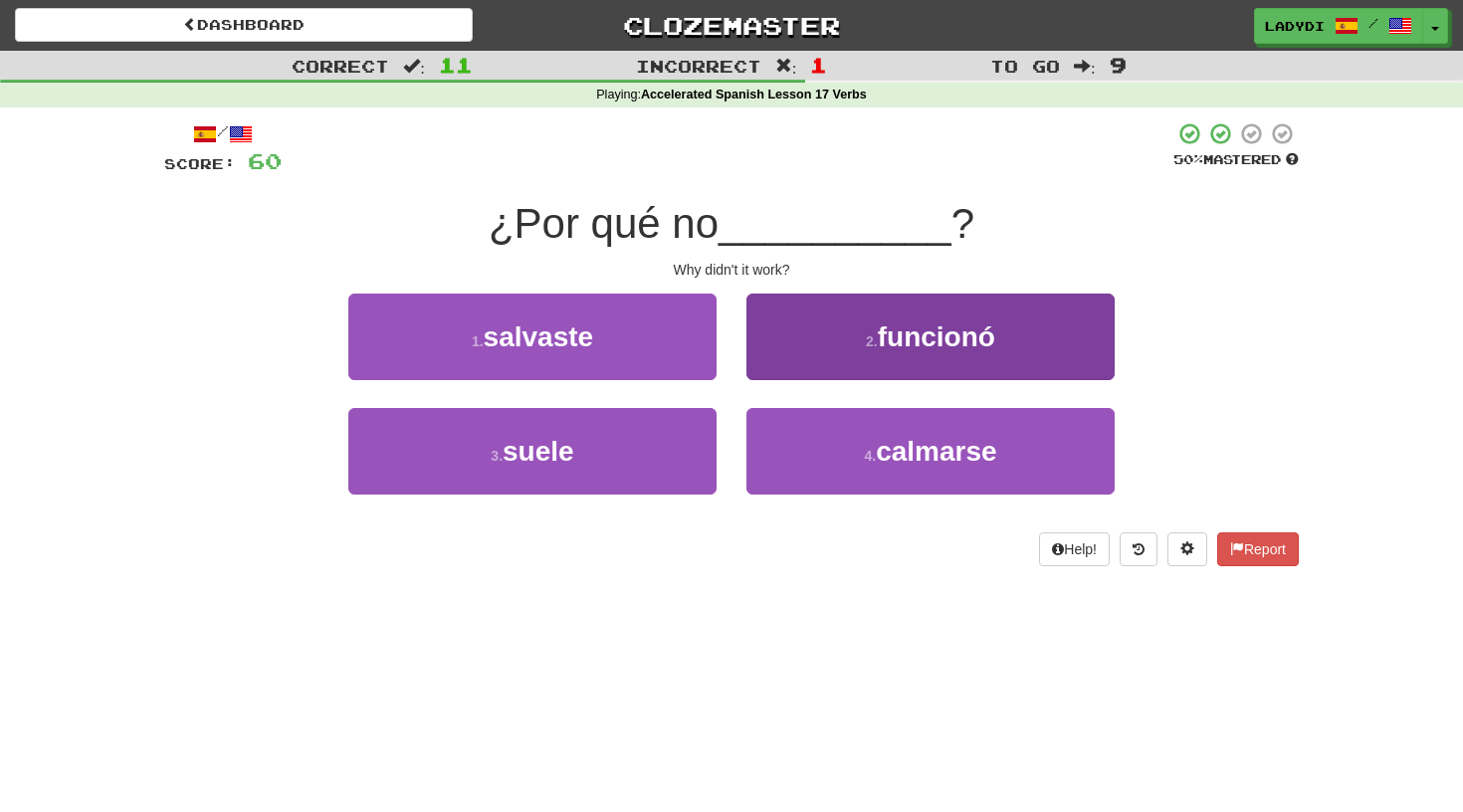 click on "2 .  funcionó" at bounding box center [931, 336] 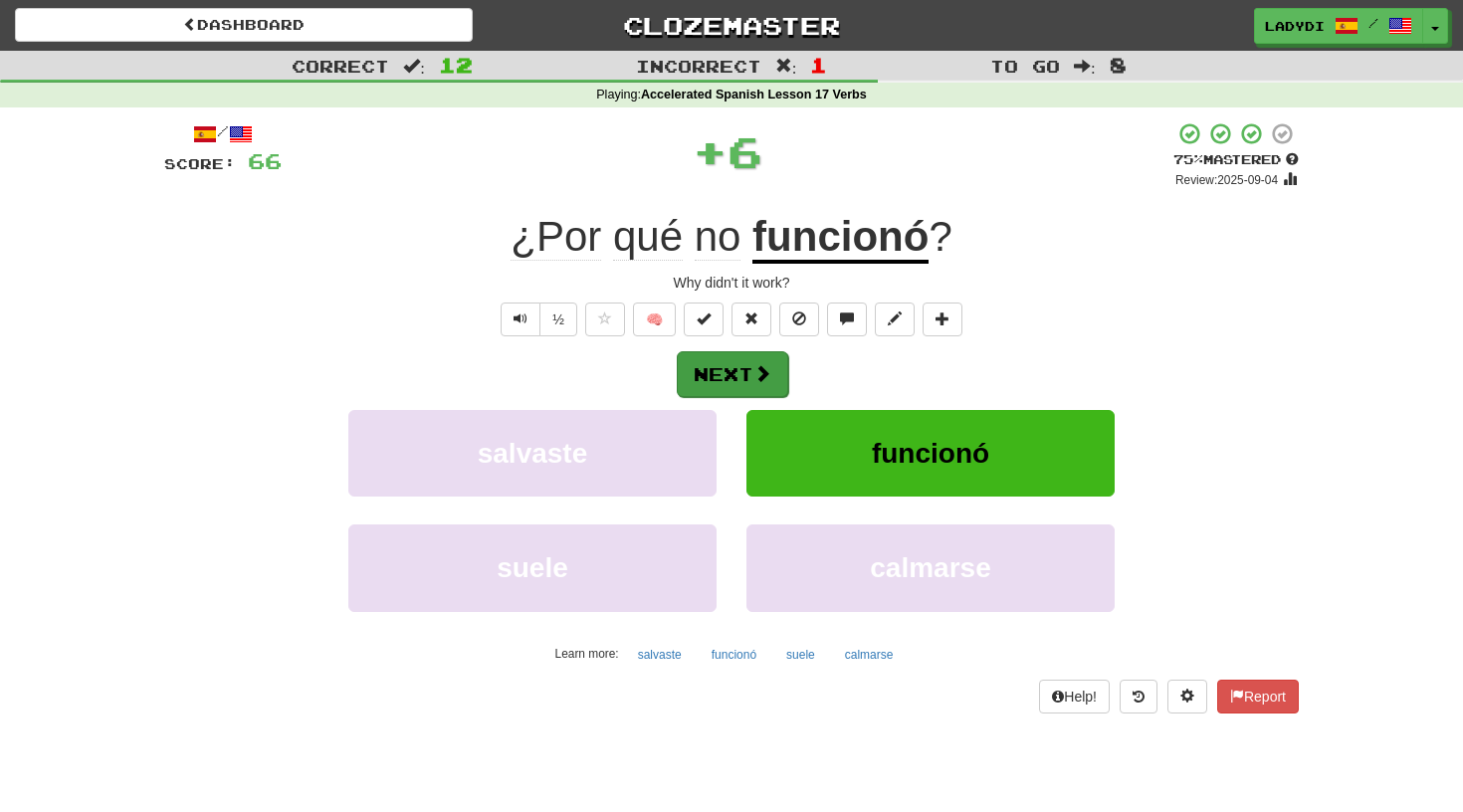 click on "Next" at bounding box center (732, 374) 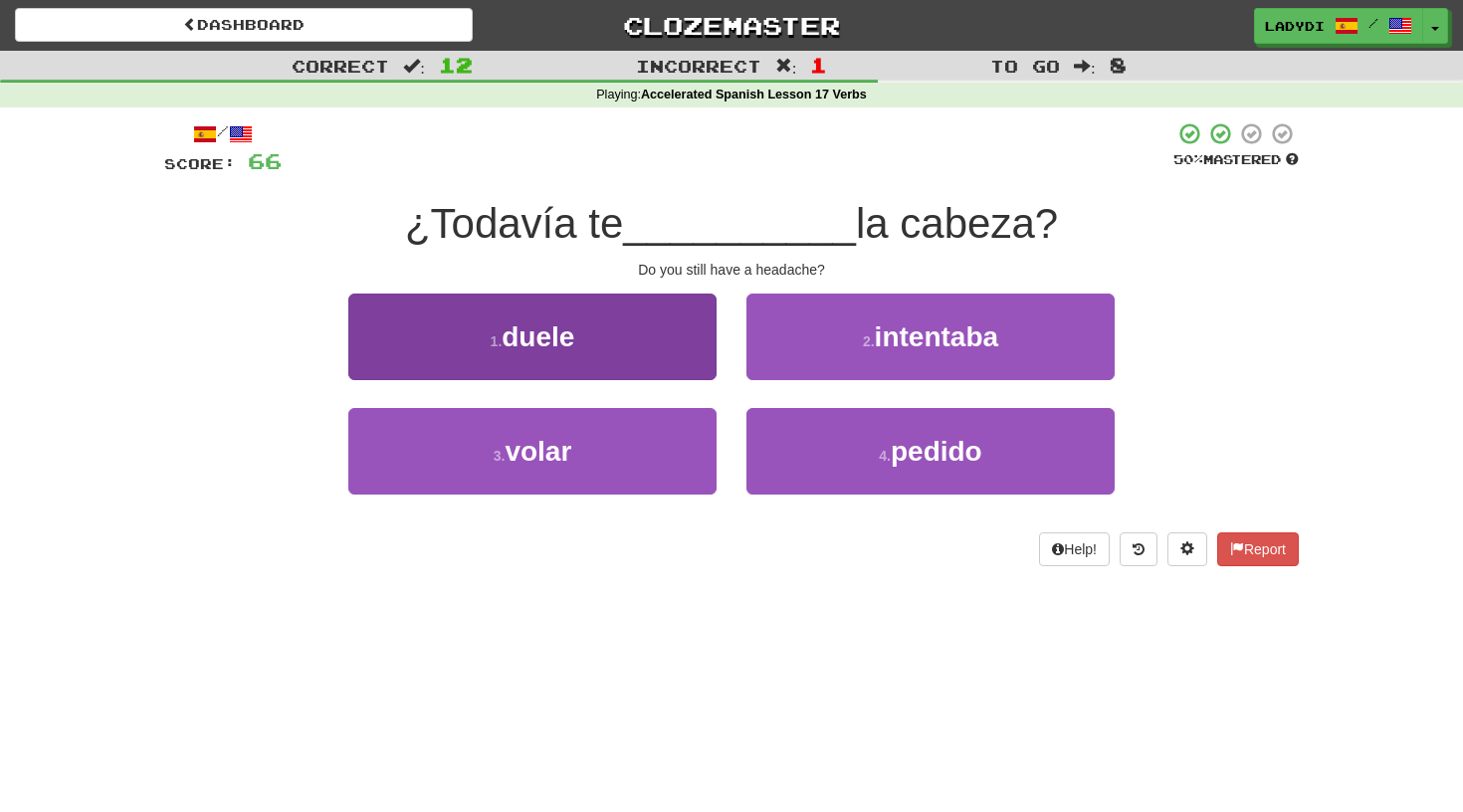 click on "1 .  duele" at bounding box center [532, 336] 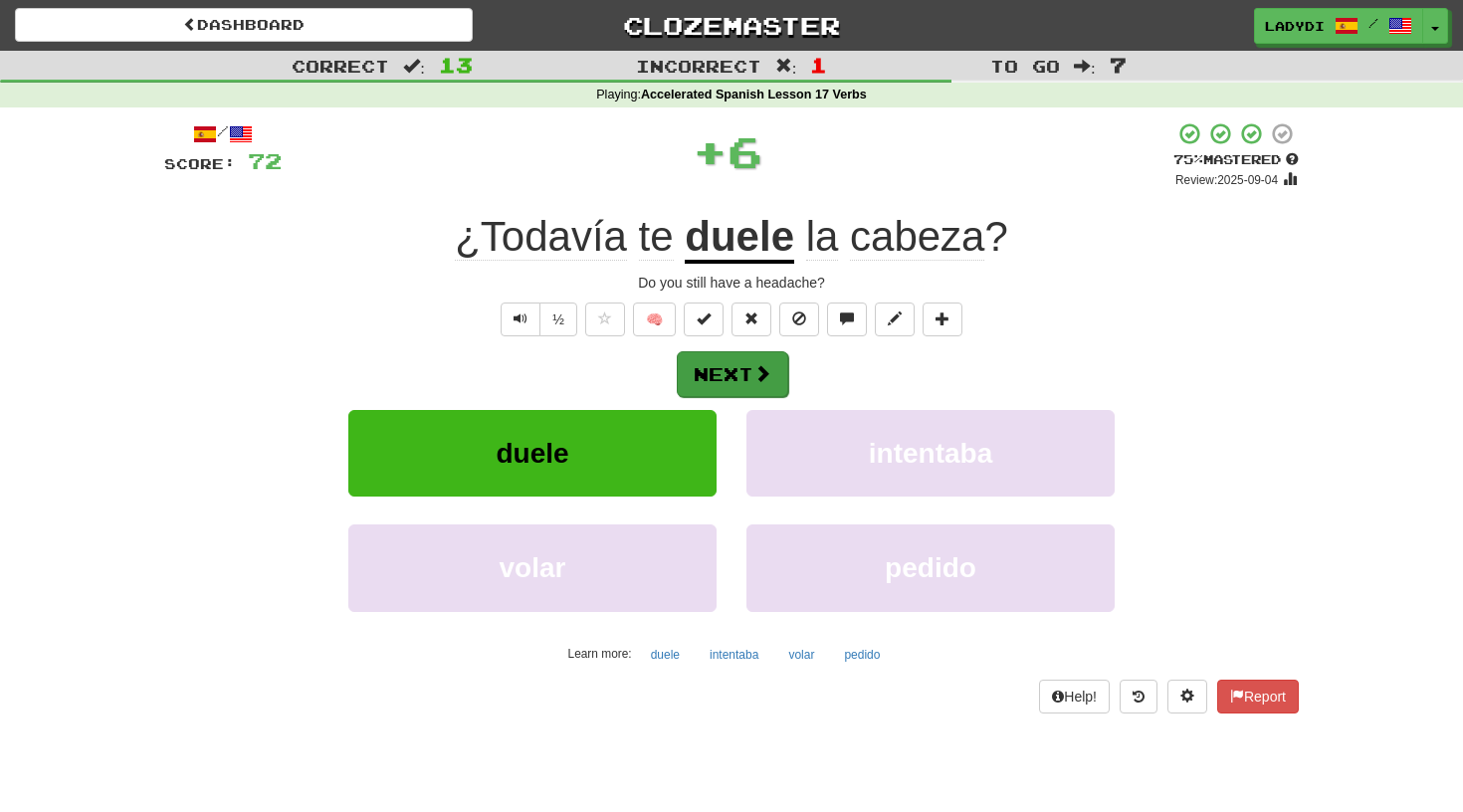 click on "Next" at bounding box center (732, 374) 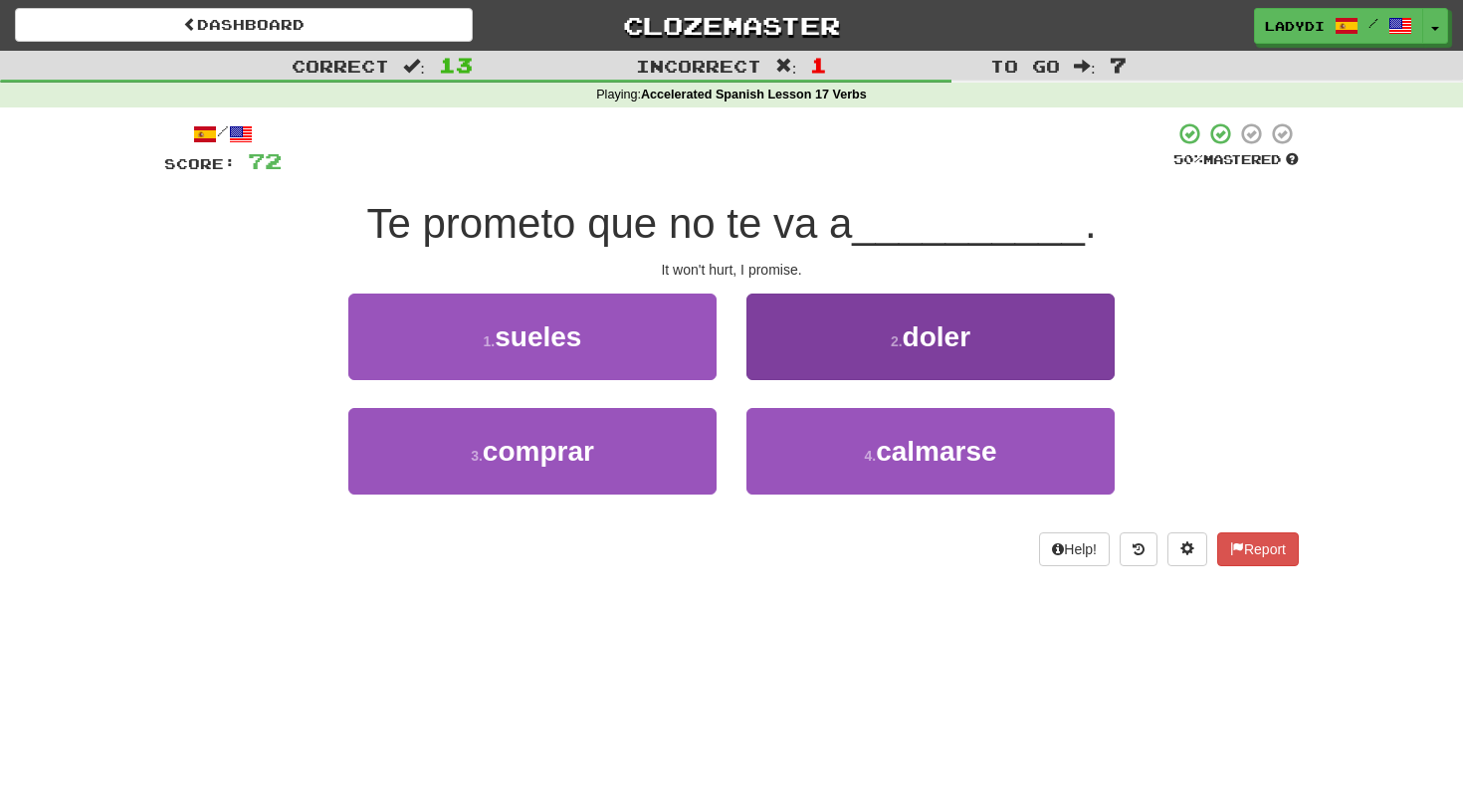 click on "2 .  doler" at bounding box center [931, 336] 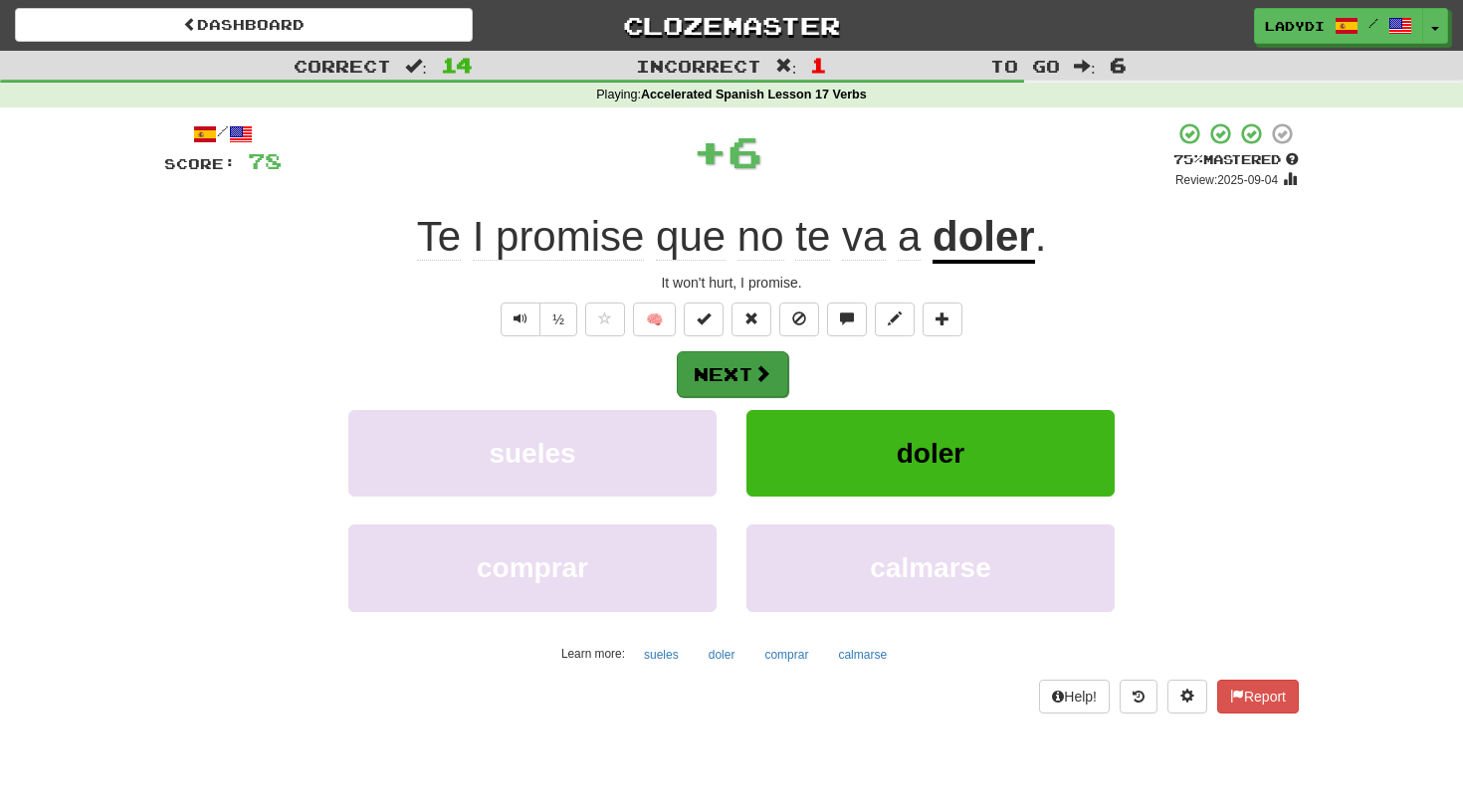 click on "Next" at bounding box center [732, 374] 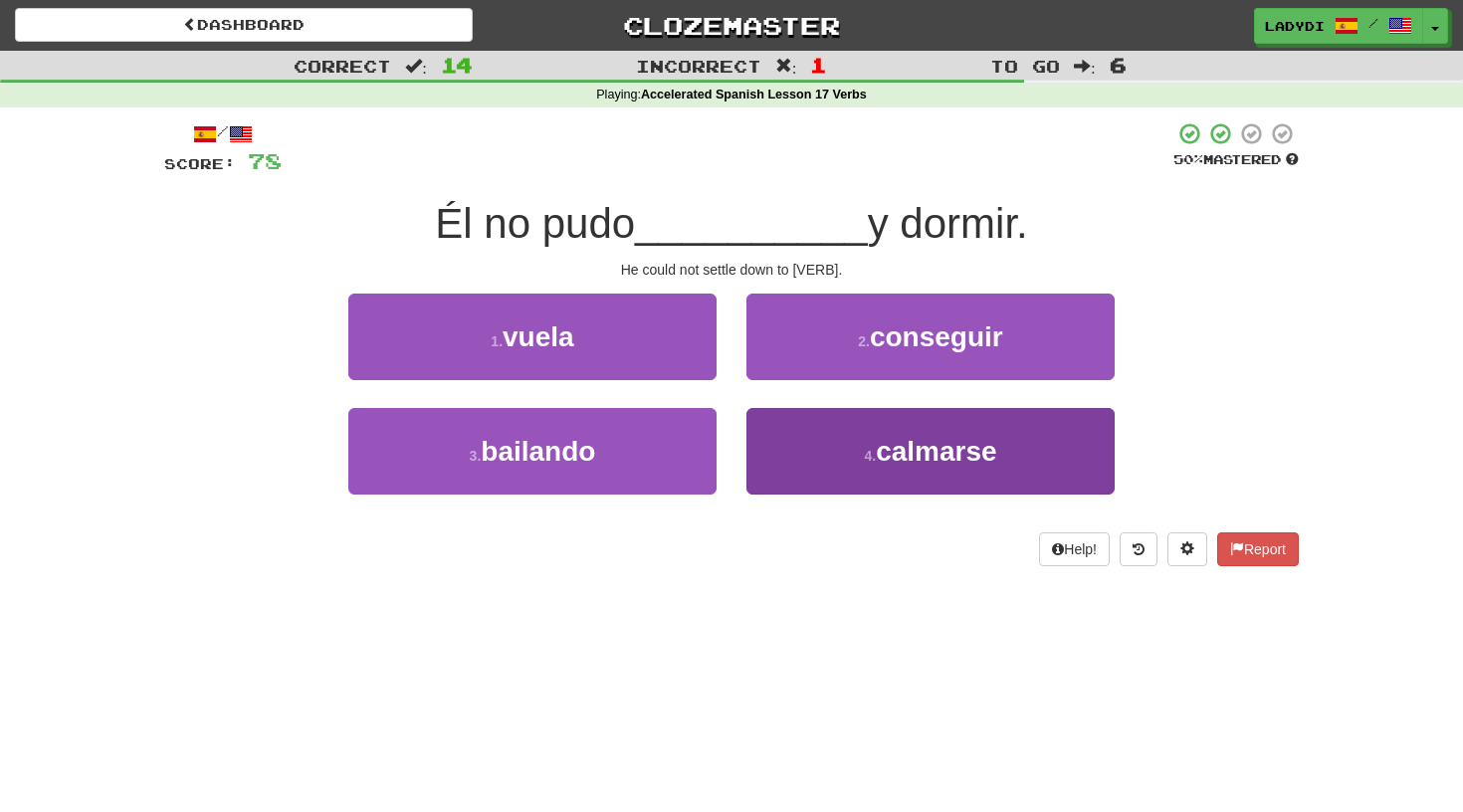 click on "4 .  calmarse" at bounding box center (931, 451) 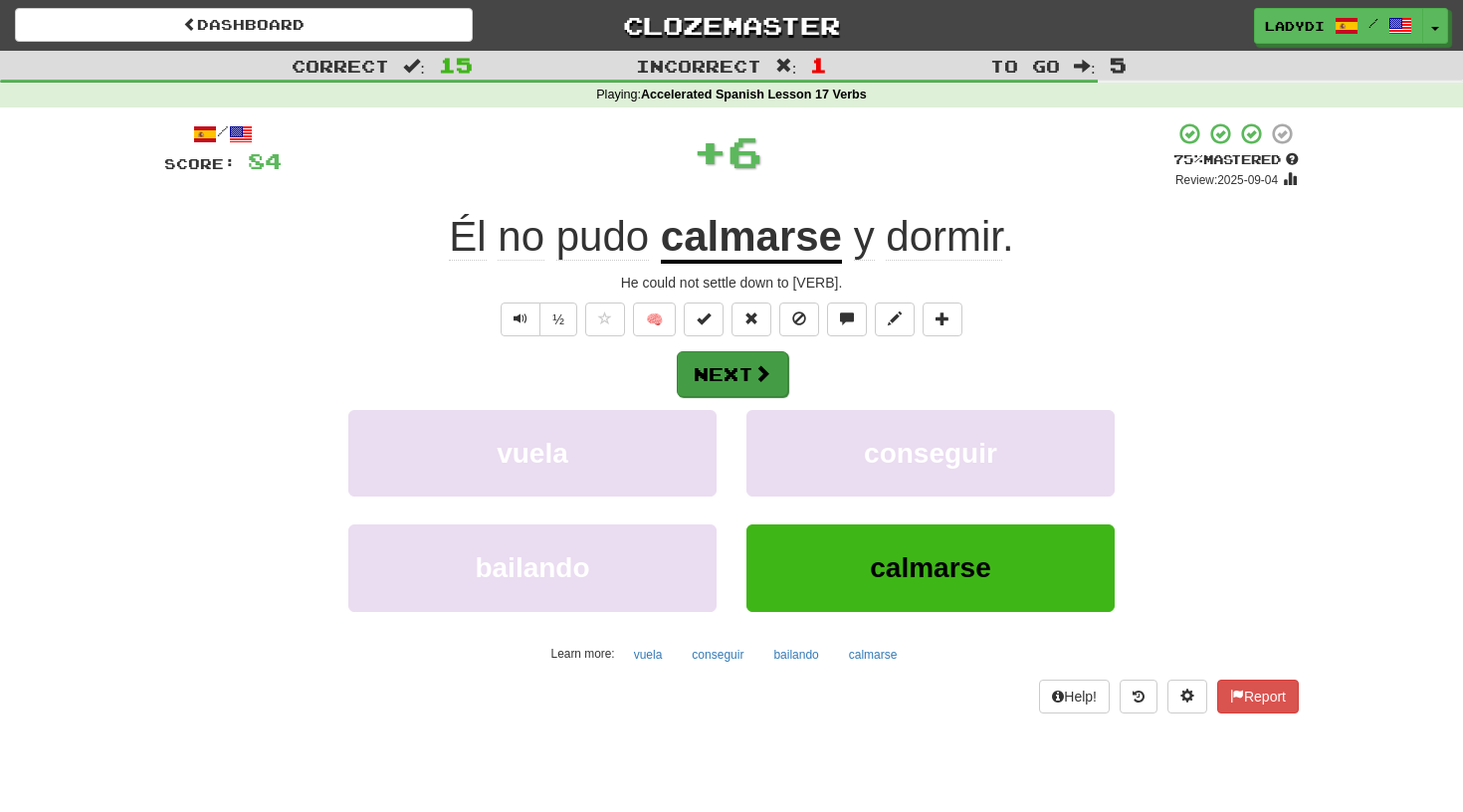 click on "Next" at bounding box center (732, 374) 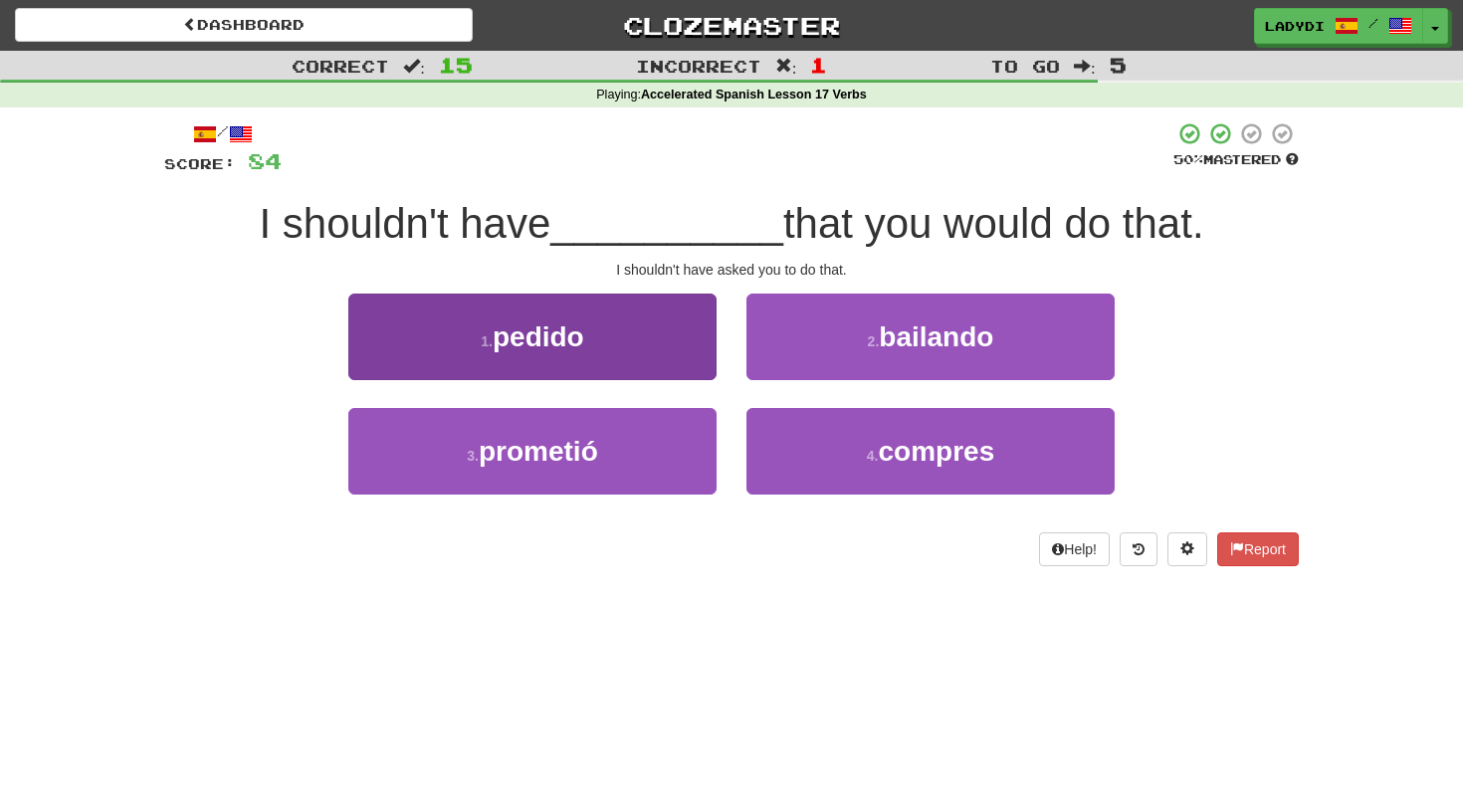 click on "I asked" at bounding box center [532, 336] 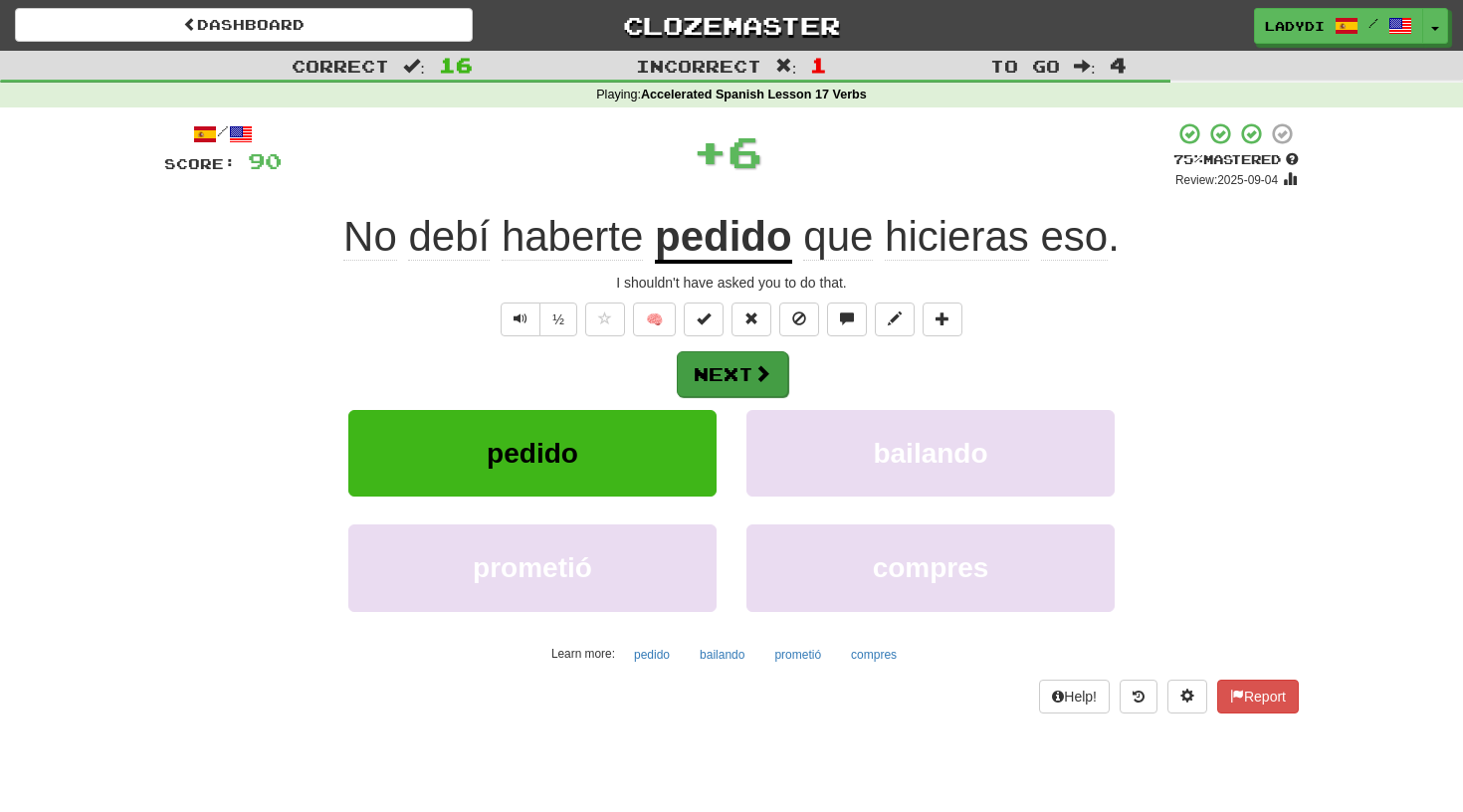 click on "Next" at bounding box center [732, 374] 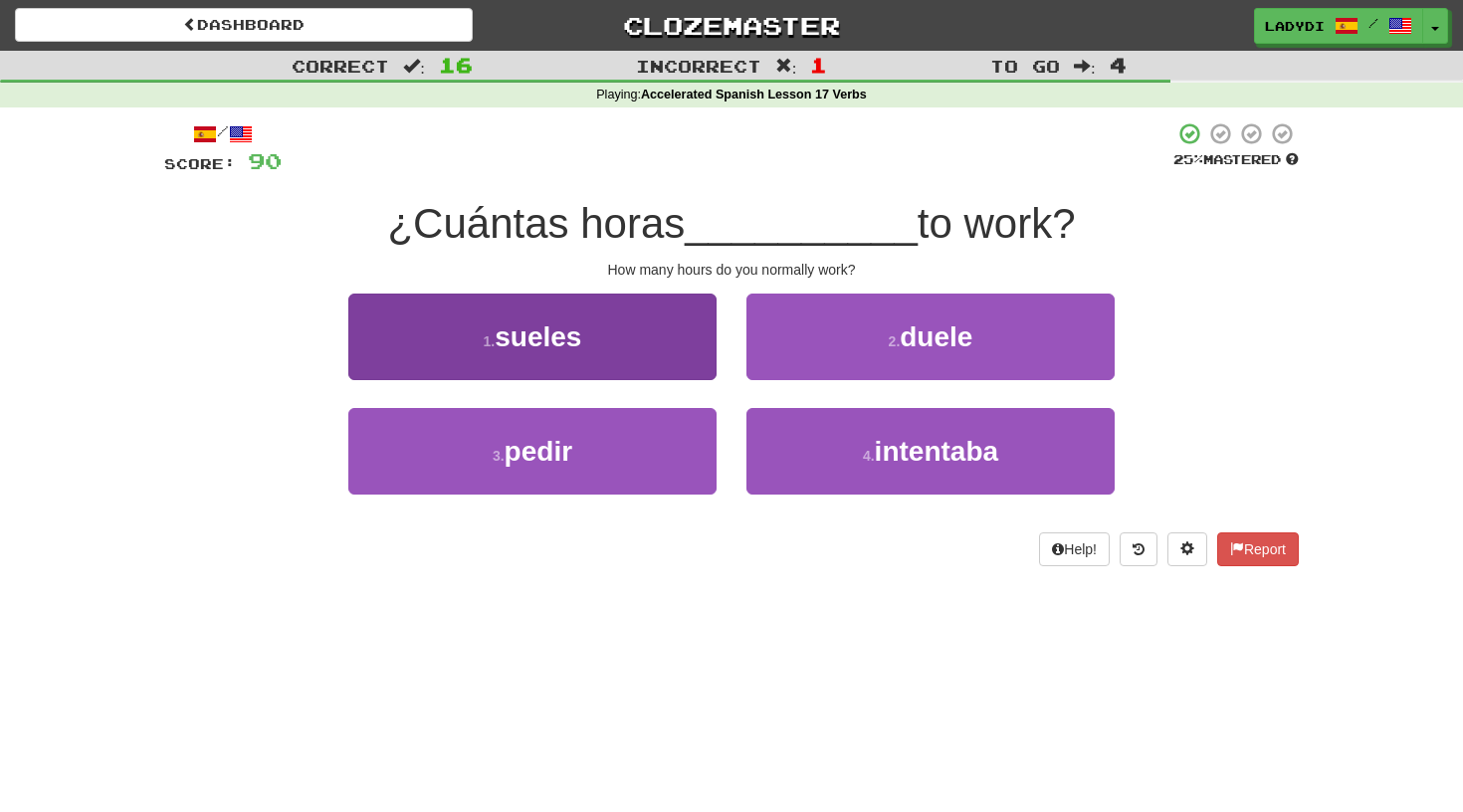 click on "1 .  sueles" at bounding box center [532, 336] 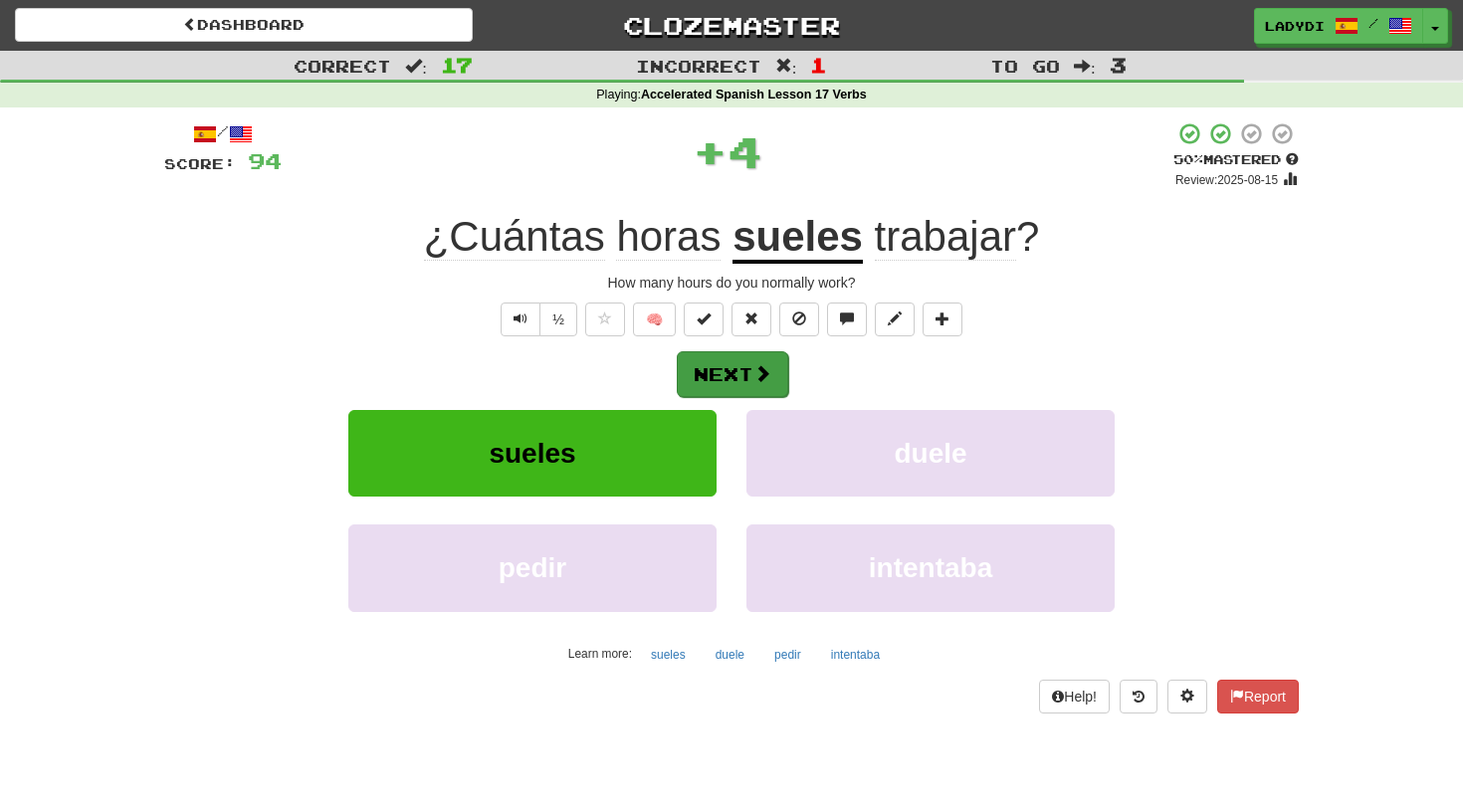 click on "Next" at bounding box center (732, 374) 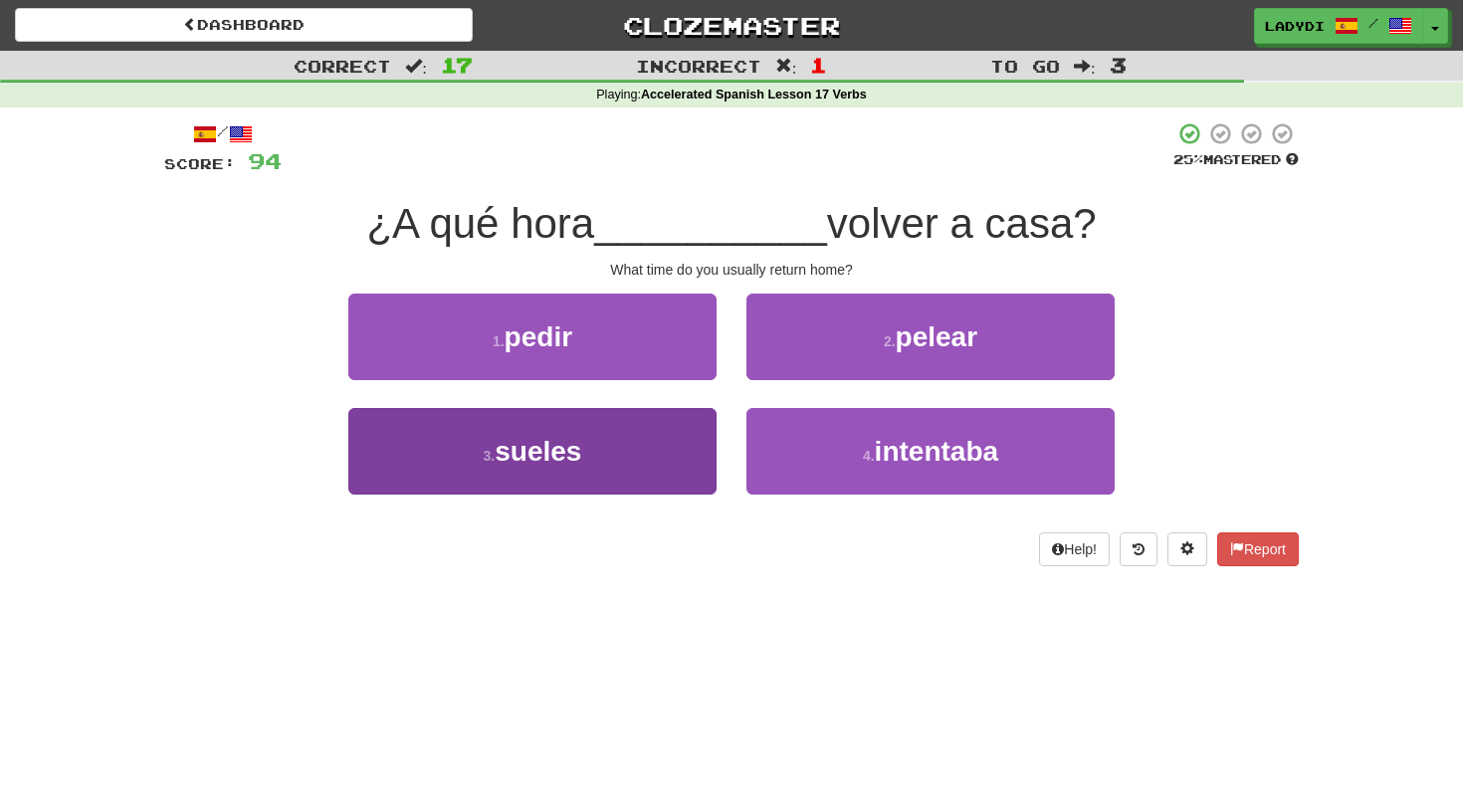 click on "3 .  sueles" at bounding box center (532, 451) 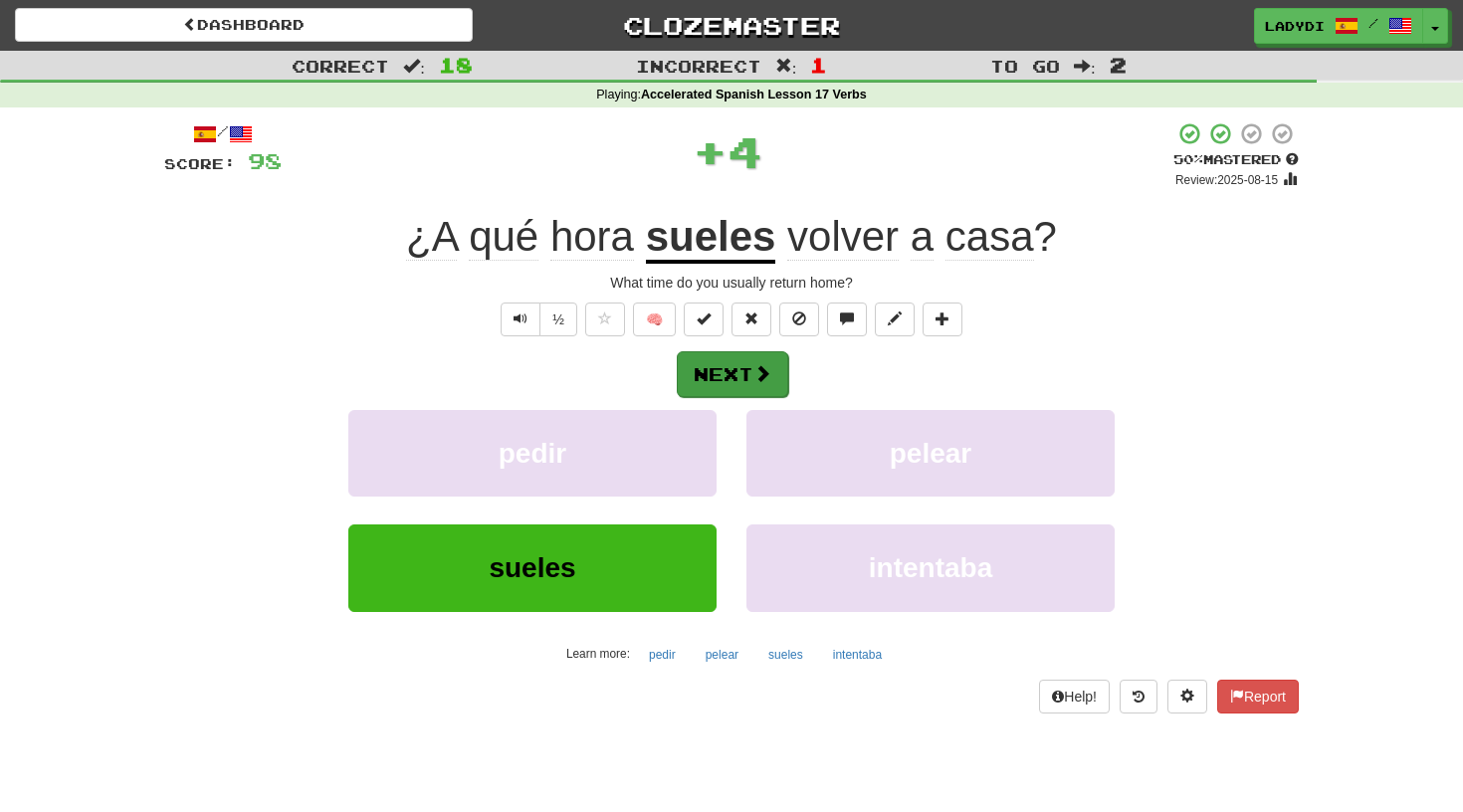 click on "Next" at bounding box center [732, 374] 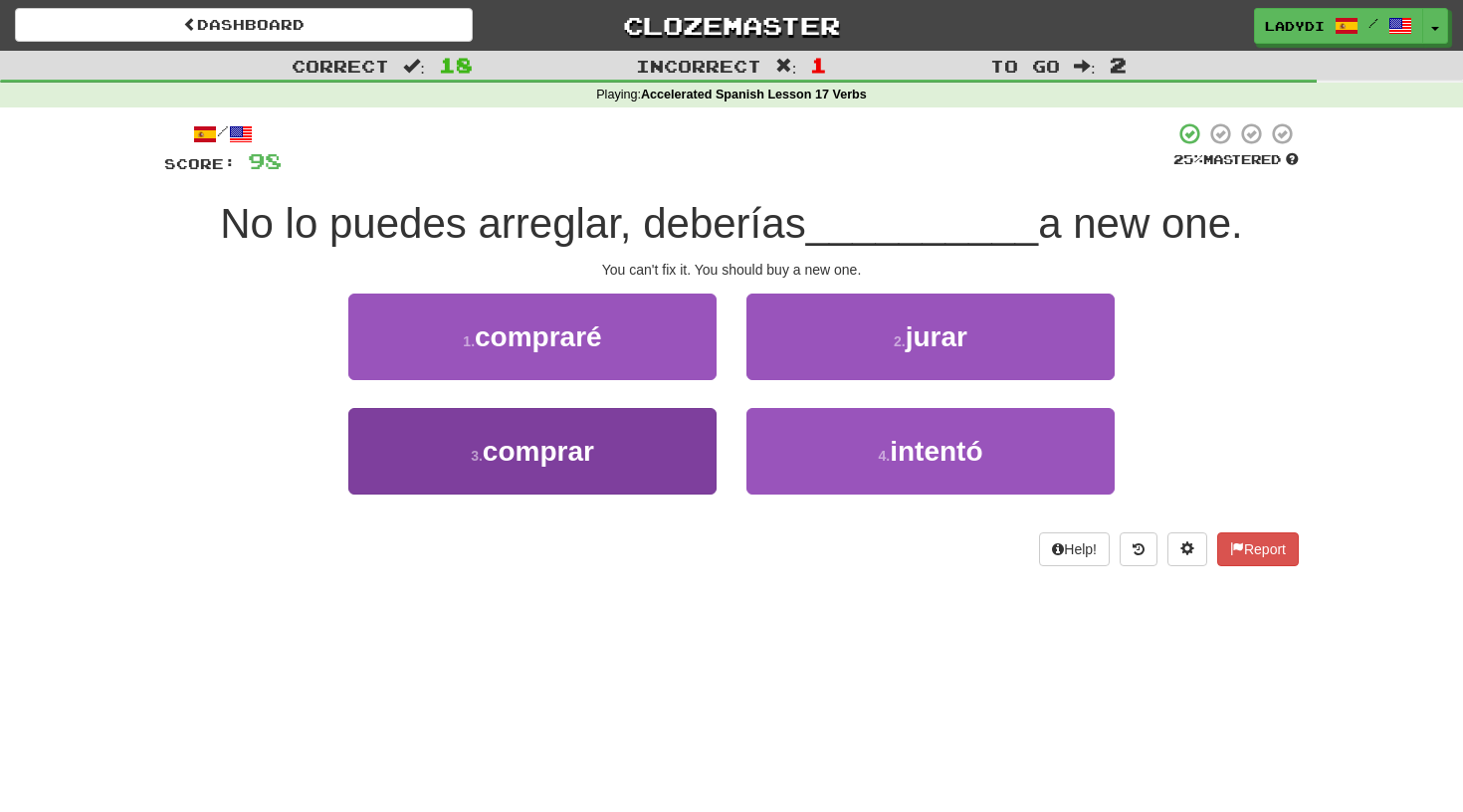 click on "3 .  comprar" at bounding box center (532, 451) 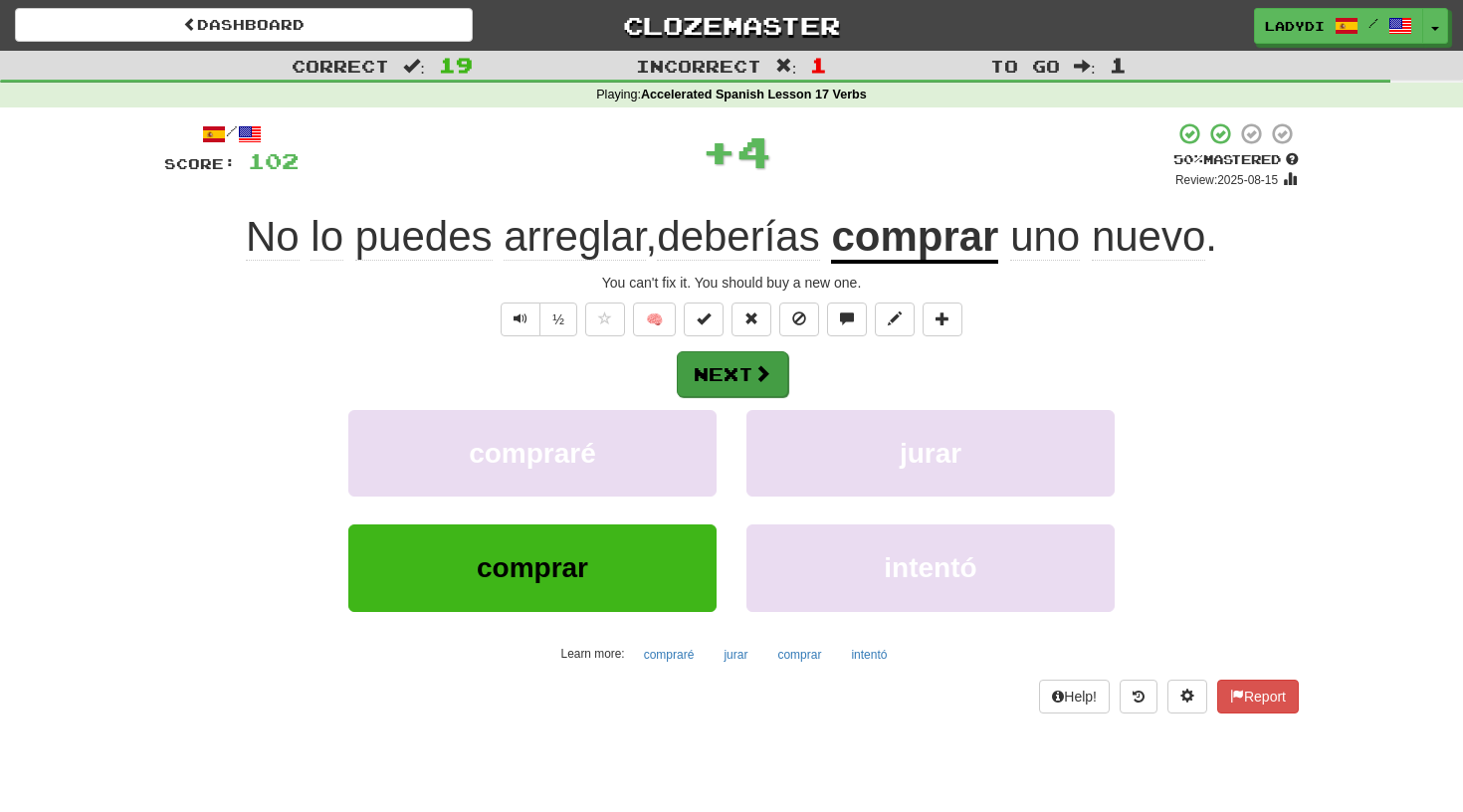 click on "Next" at bounding box center (732, 374) 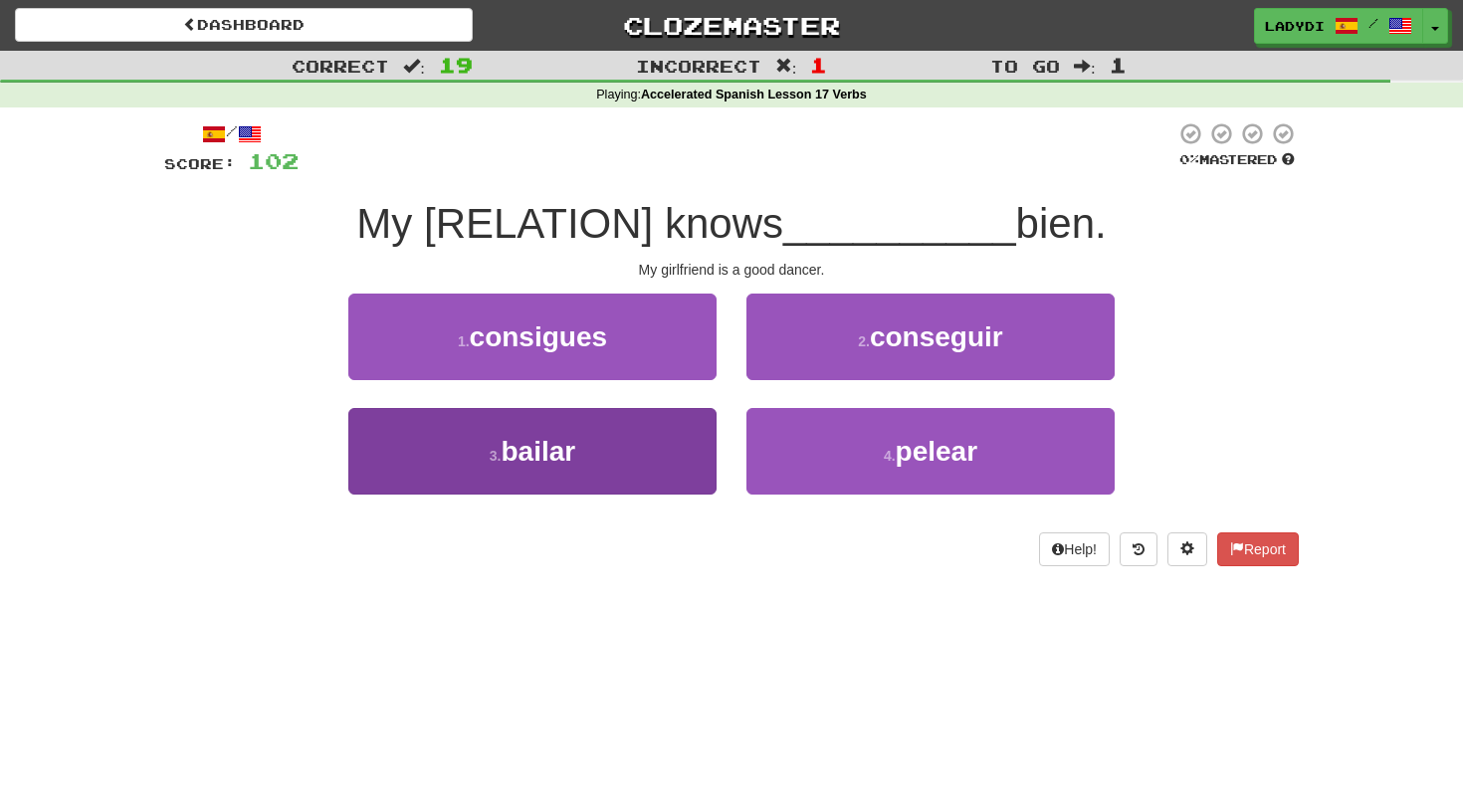 click on "3 .  bailar" at bounding box center [532, 451] 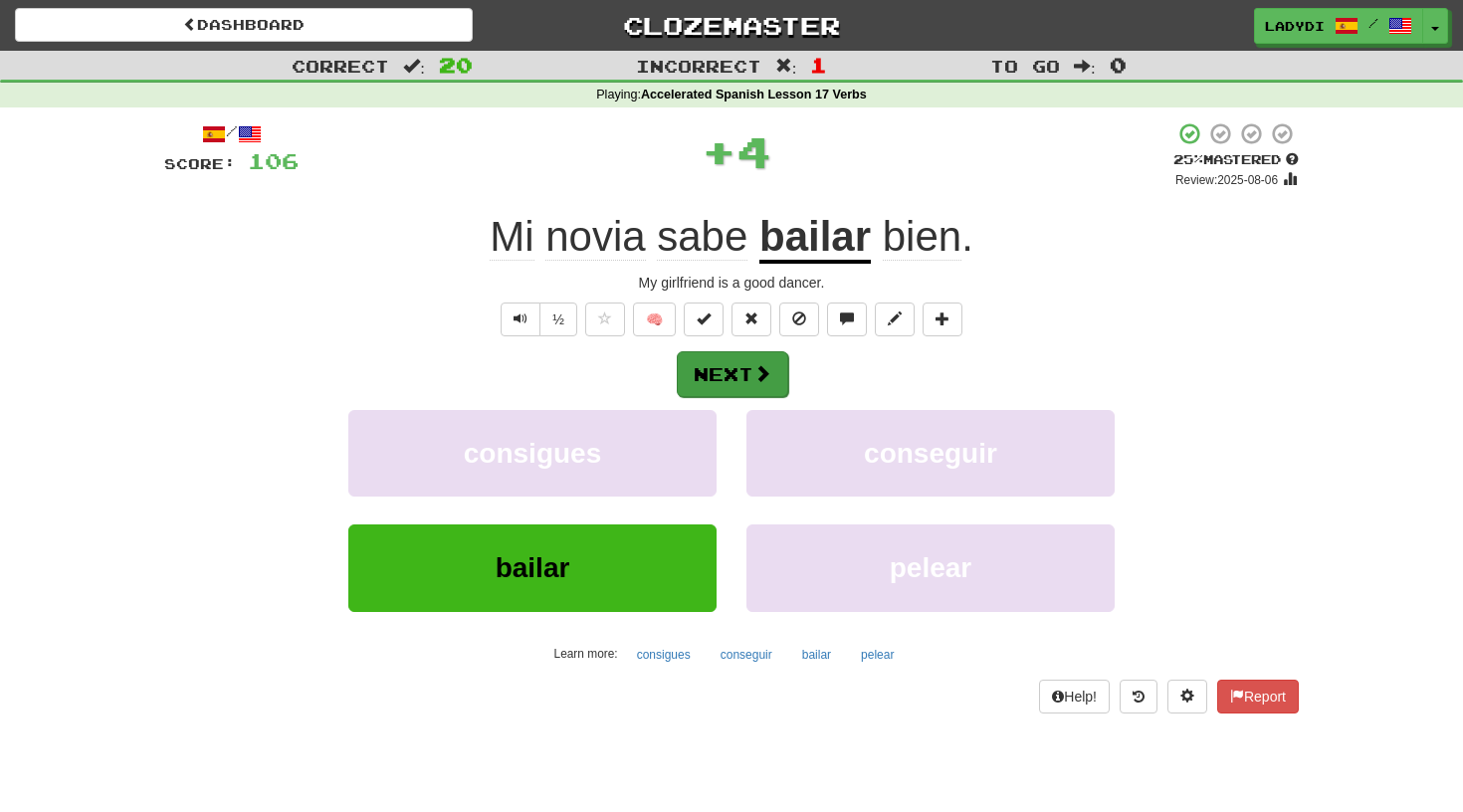 click on "Next" at bounding box center (732, 374) 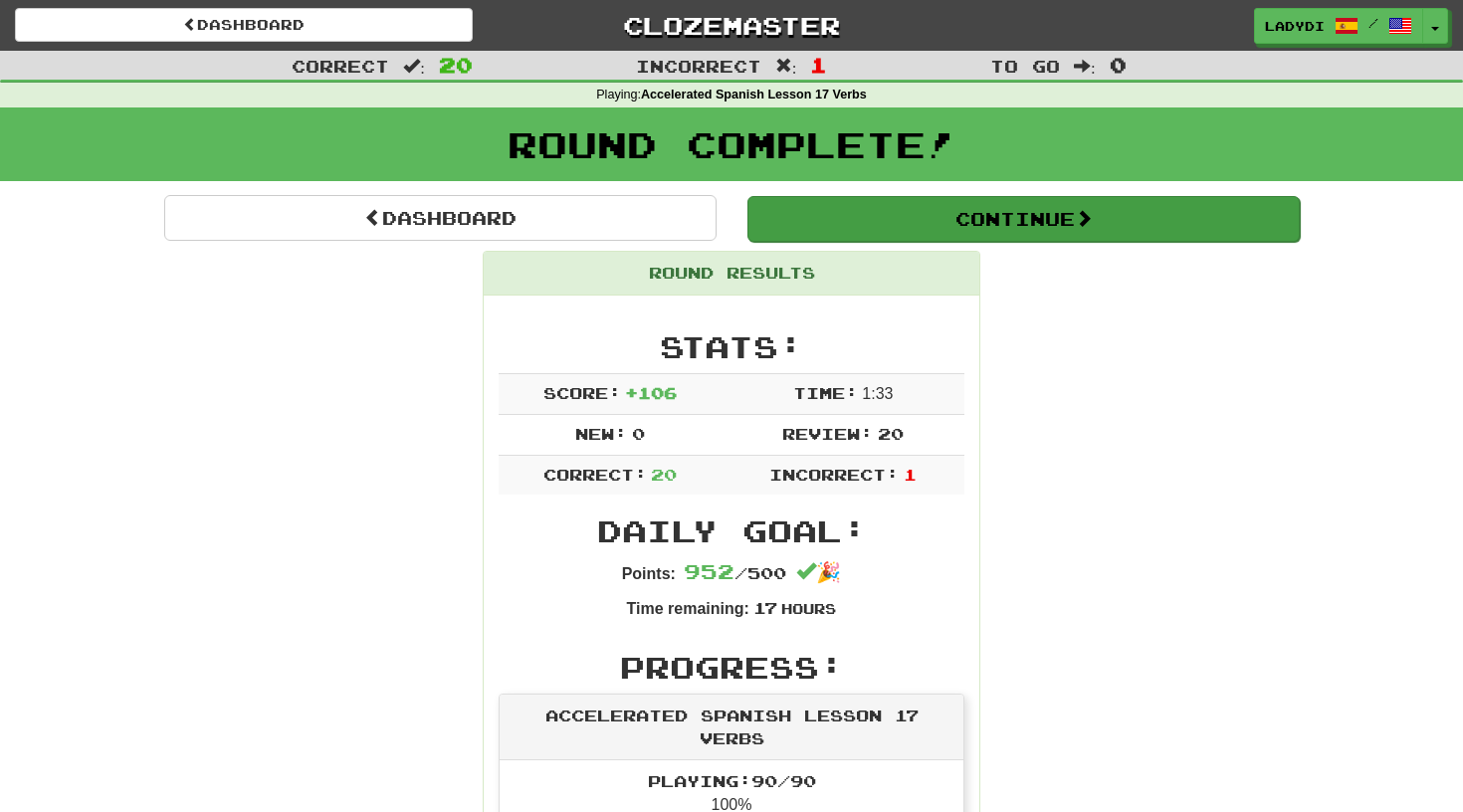 click on "Continue" at bounding box center (1023, 219) 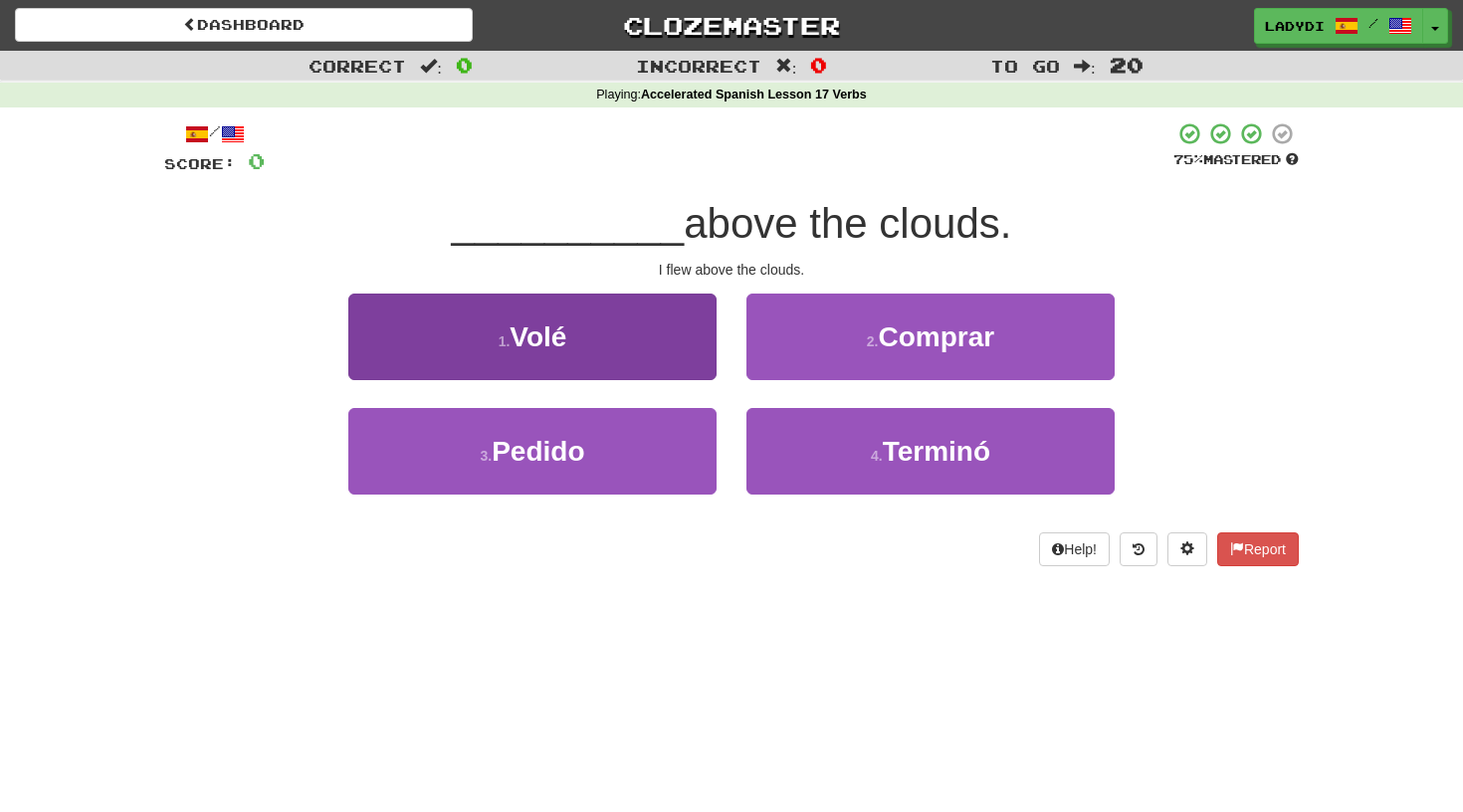 click on "I flew" at bounding box center [532, 336] 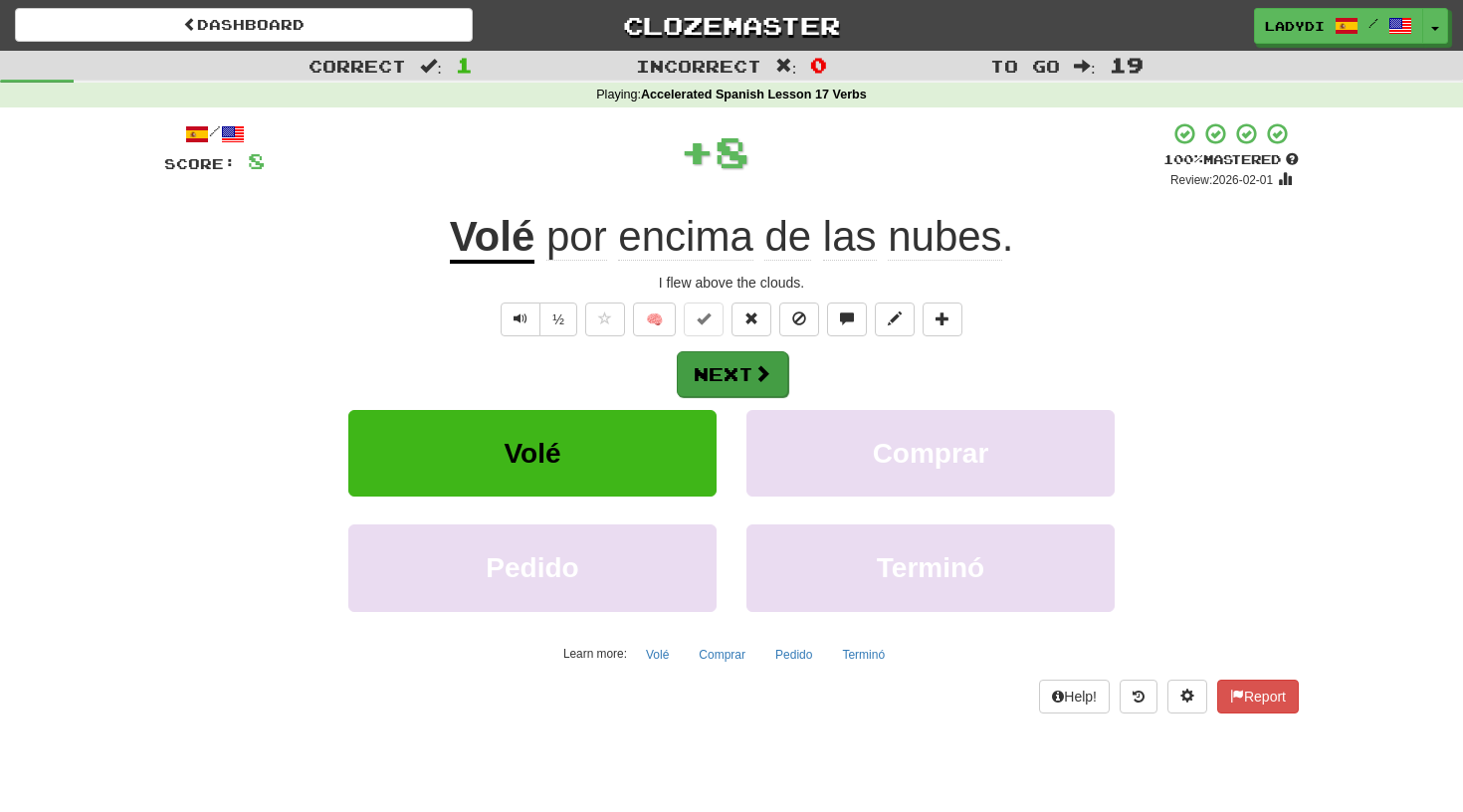 click on "Next" at bounding box center [732, 374] 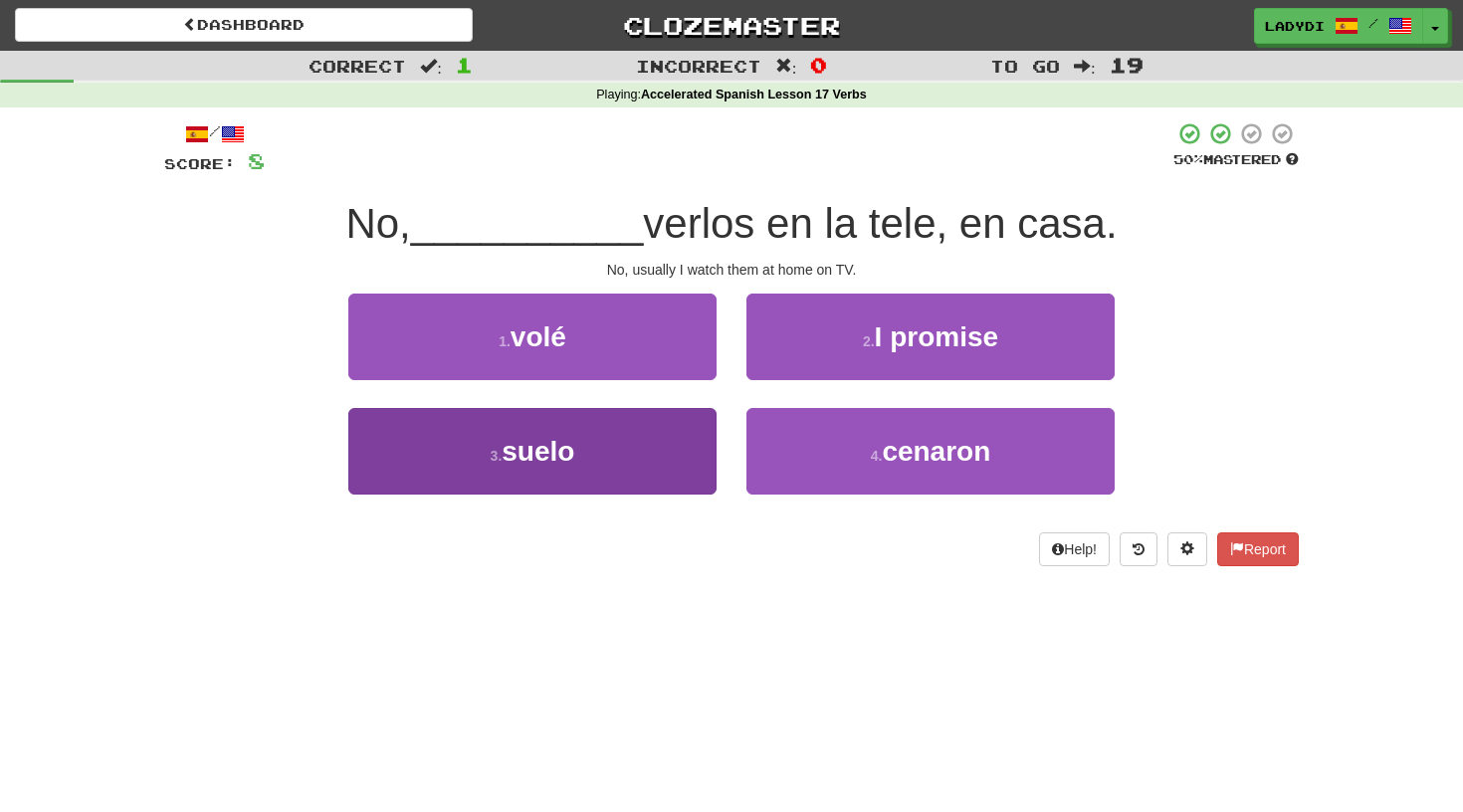 click on "3 .  suelo" at bounding box center (532, 451) 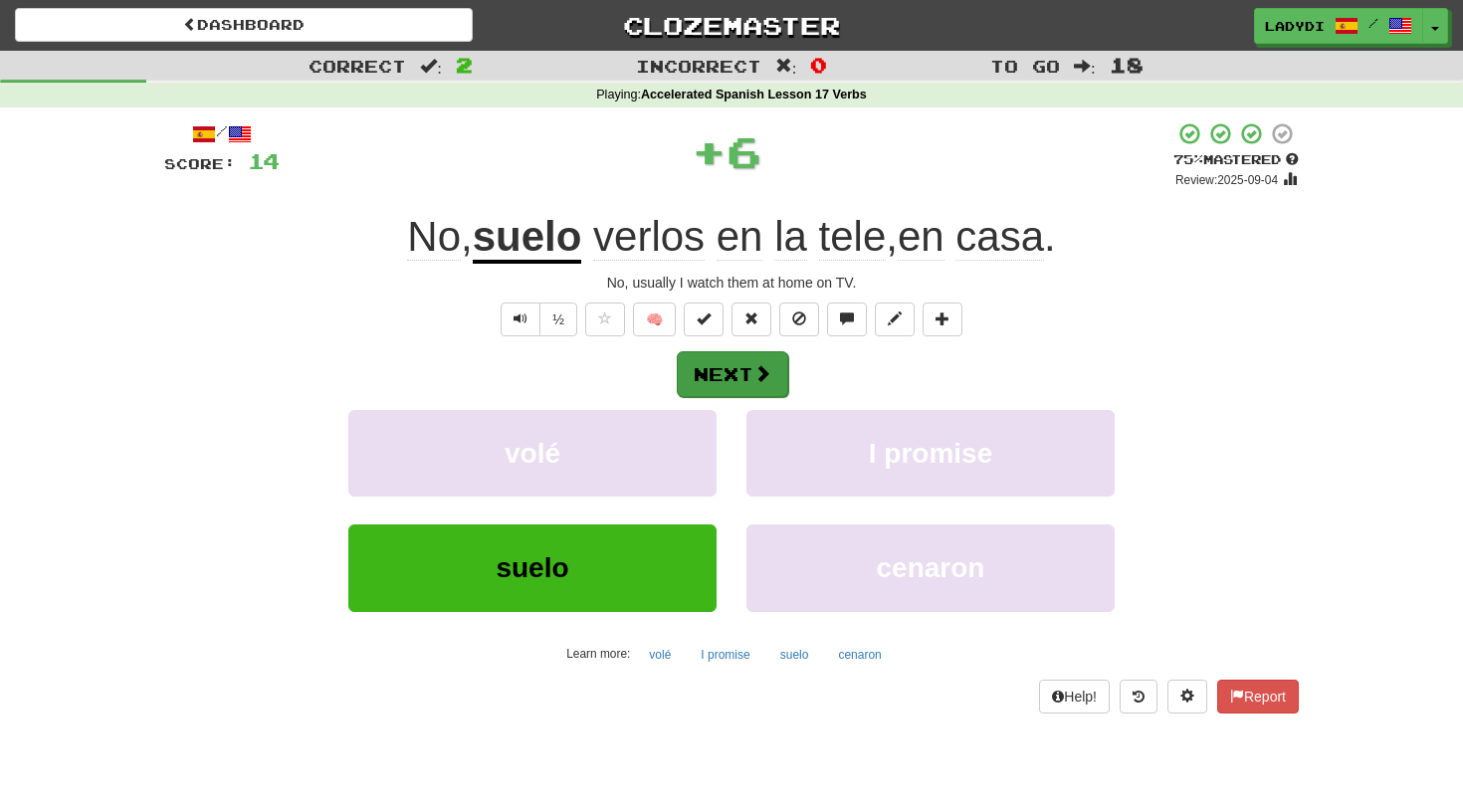 click on "Next" at bounding box center [732, 374] 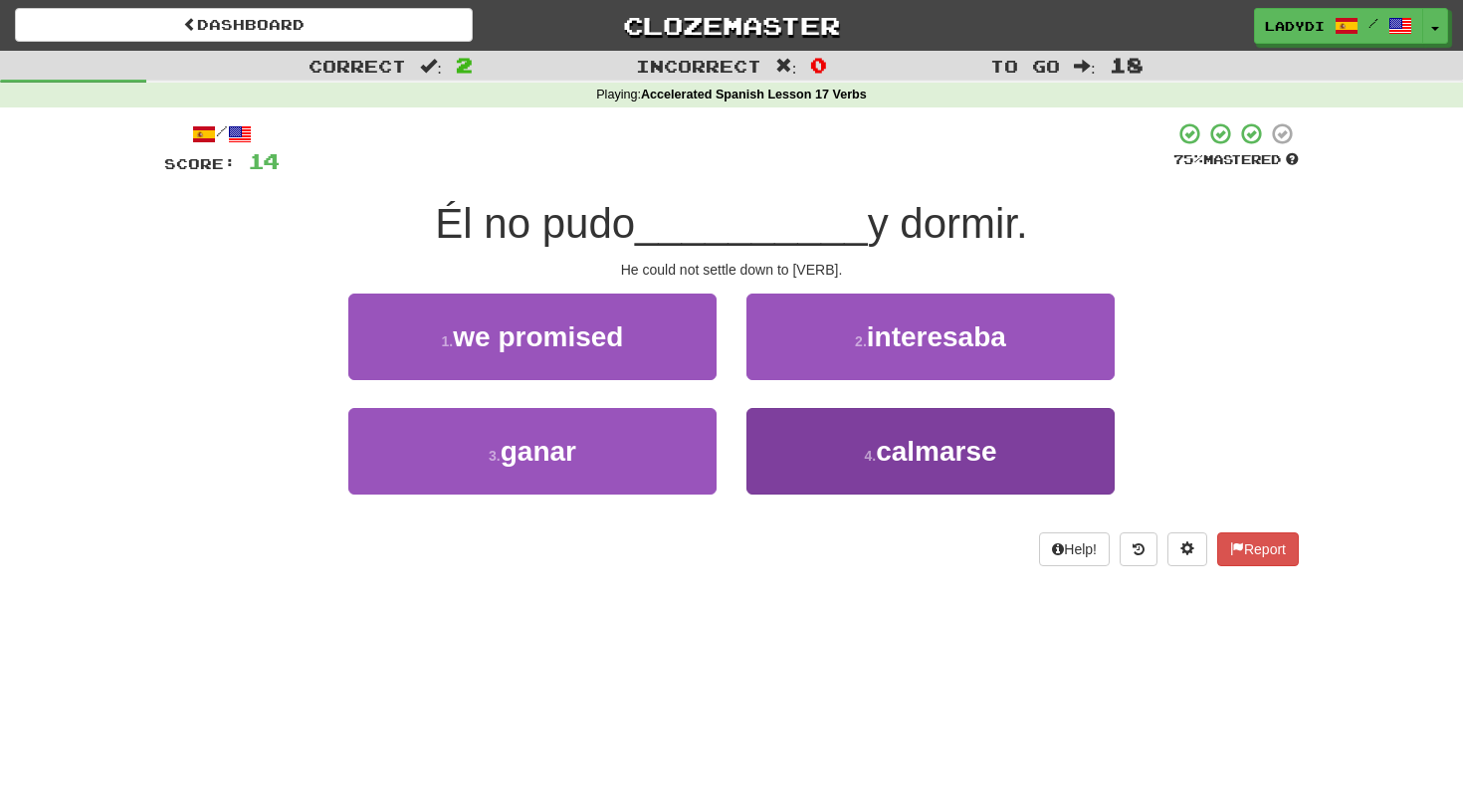 click on "4 .  calmarse" at bounding box center (931, 451) 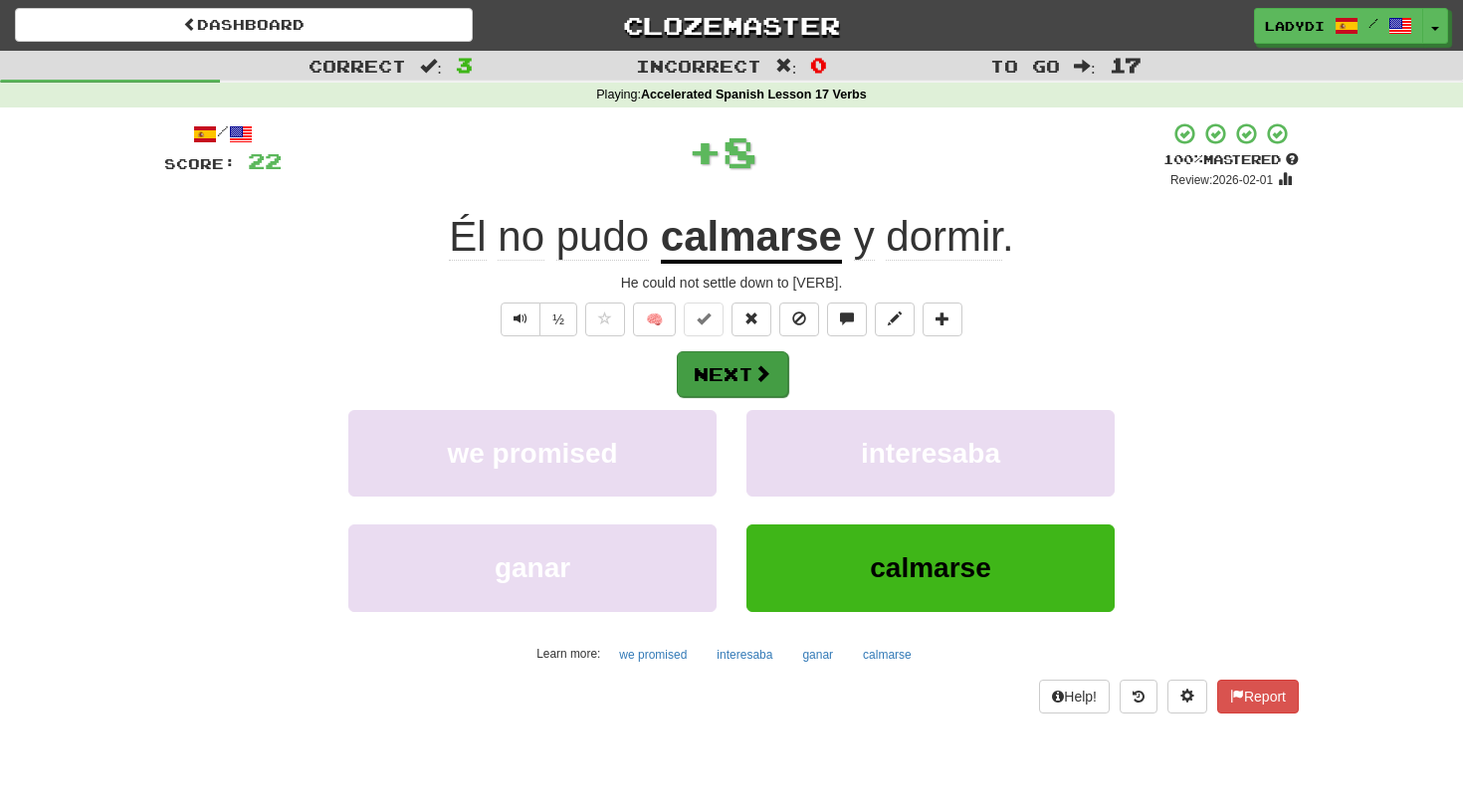 click on "Next" at bounding box center [732, 374] 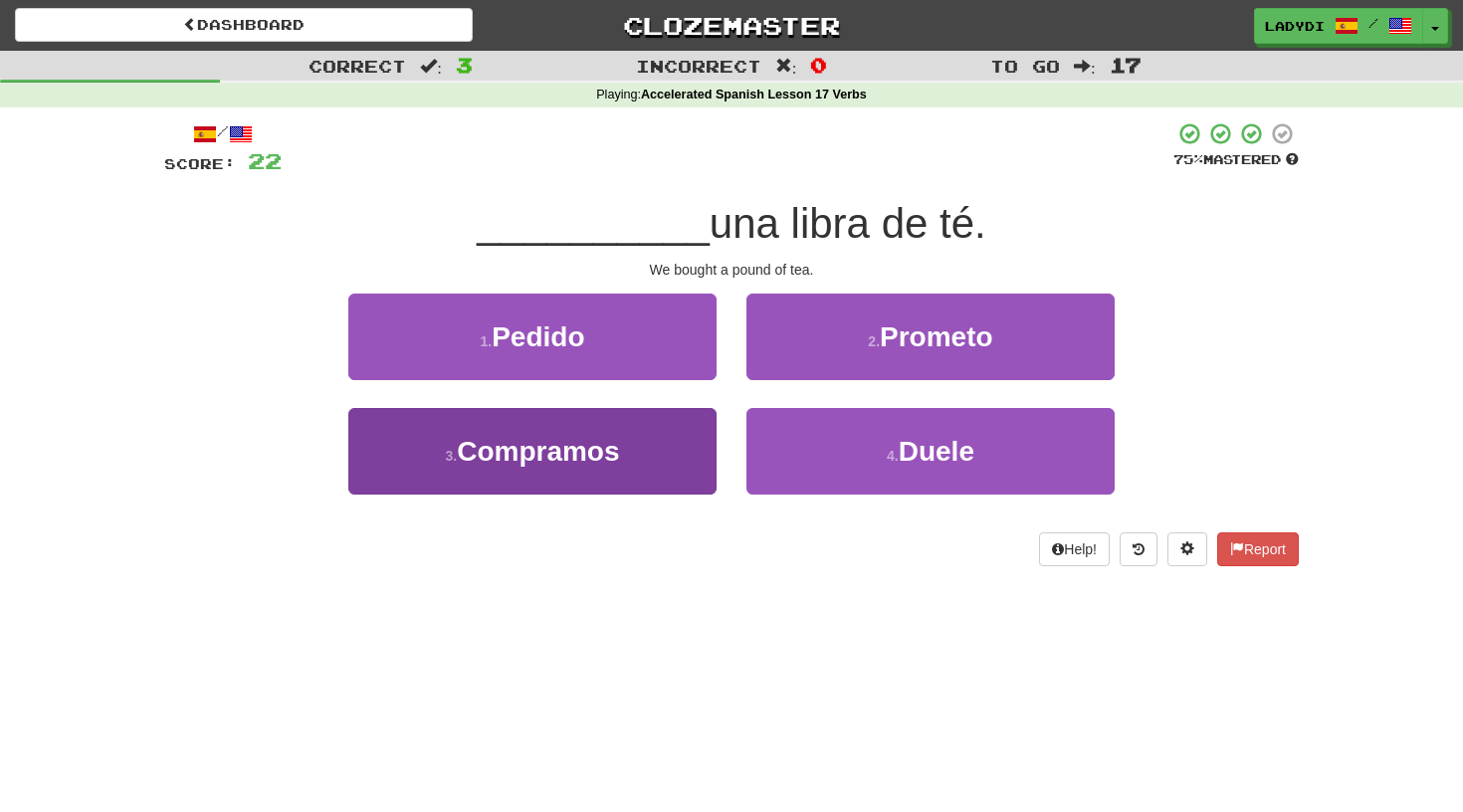click on "3 .  Compramos" at bounding box center [532, 451] 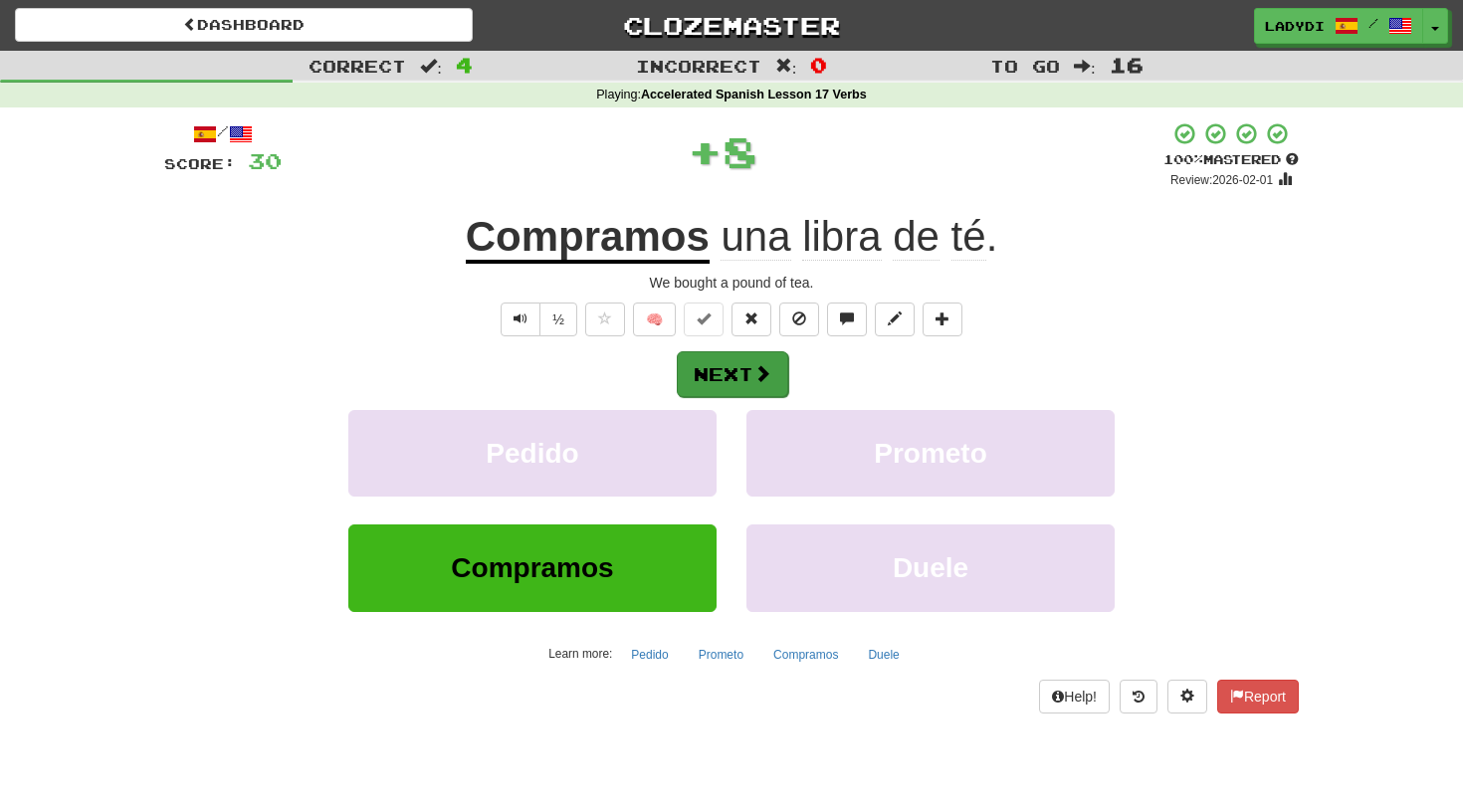 click on "Next" at bounding box center (732, 374) 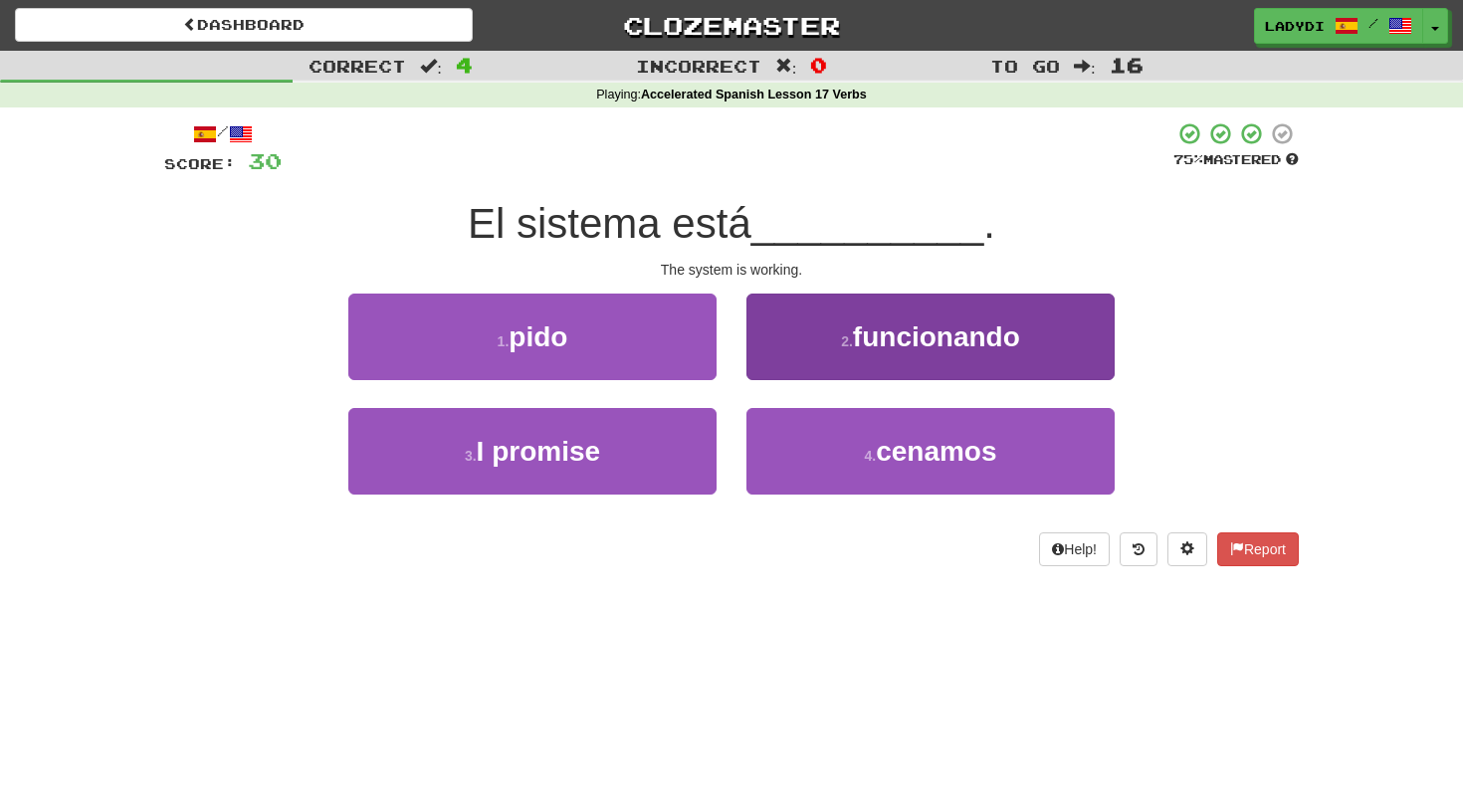 click on "2 .  funcionando" at bounding box center [931, 336] 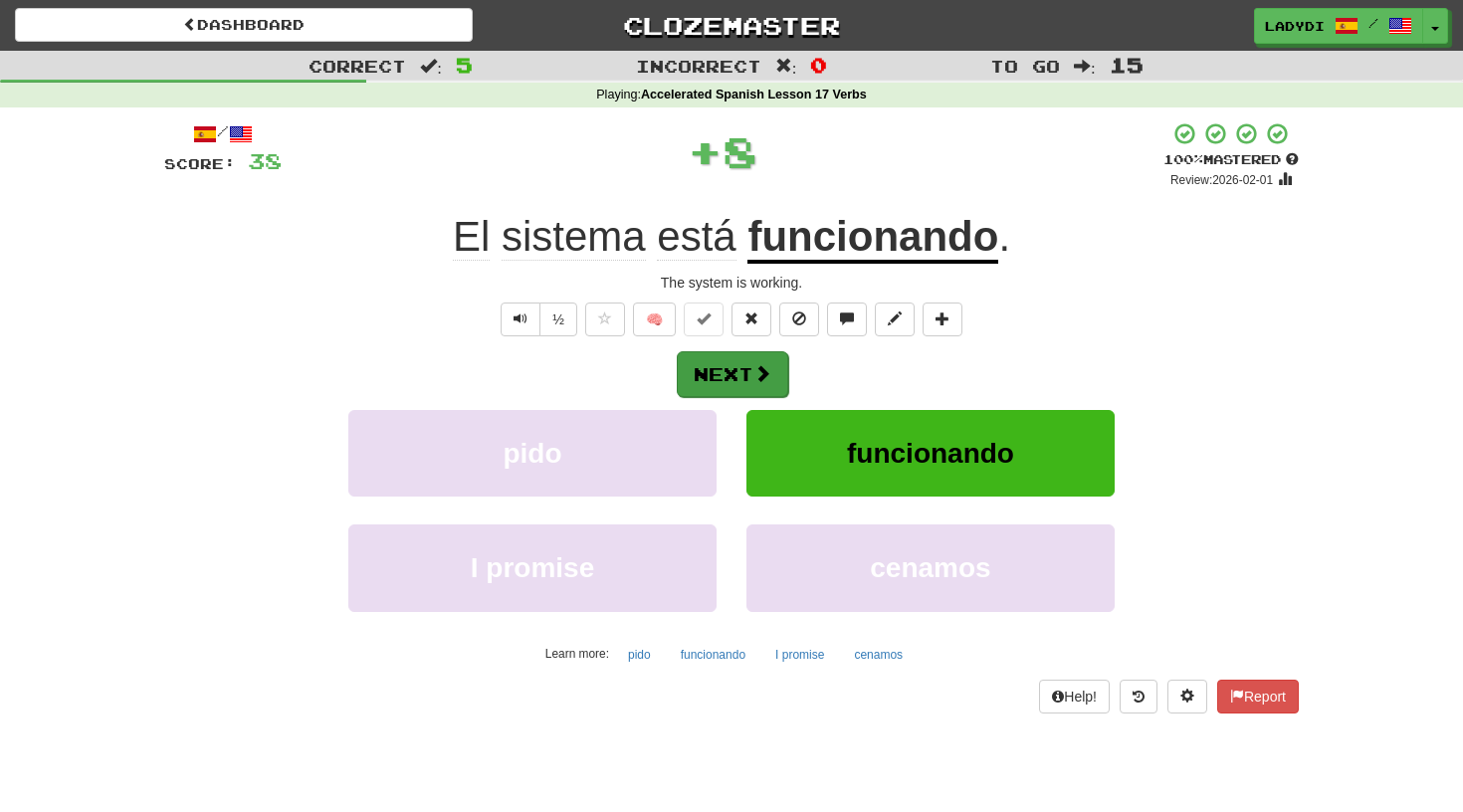 click on "Next" at bounding box center [732, 374] 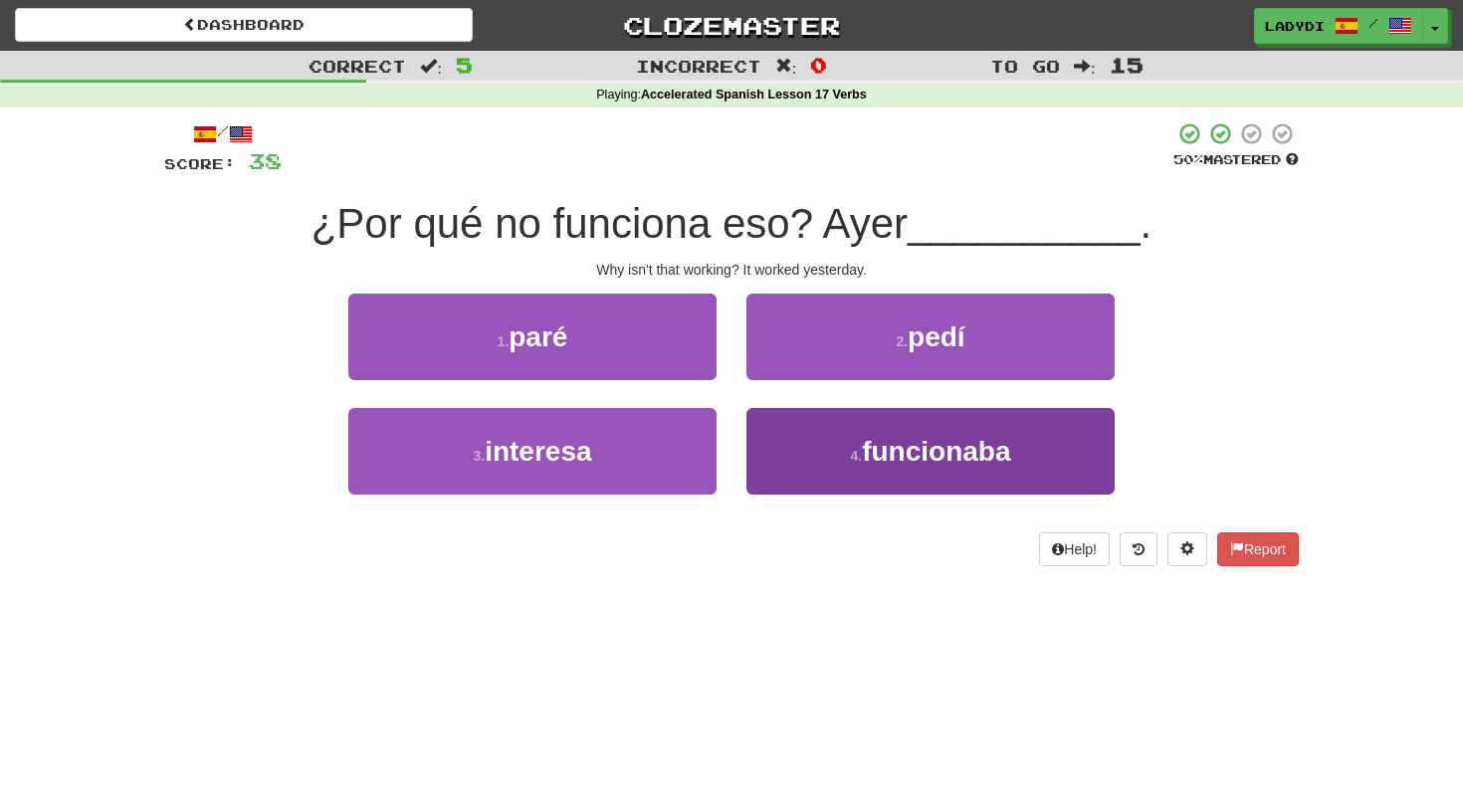 click on "4 .  funcionaba" at bounding box center (931, 451) 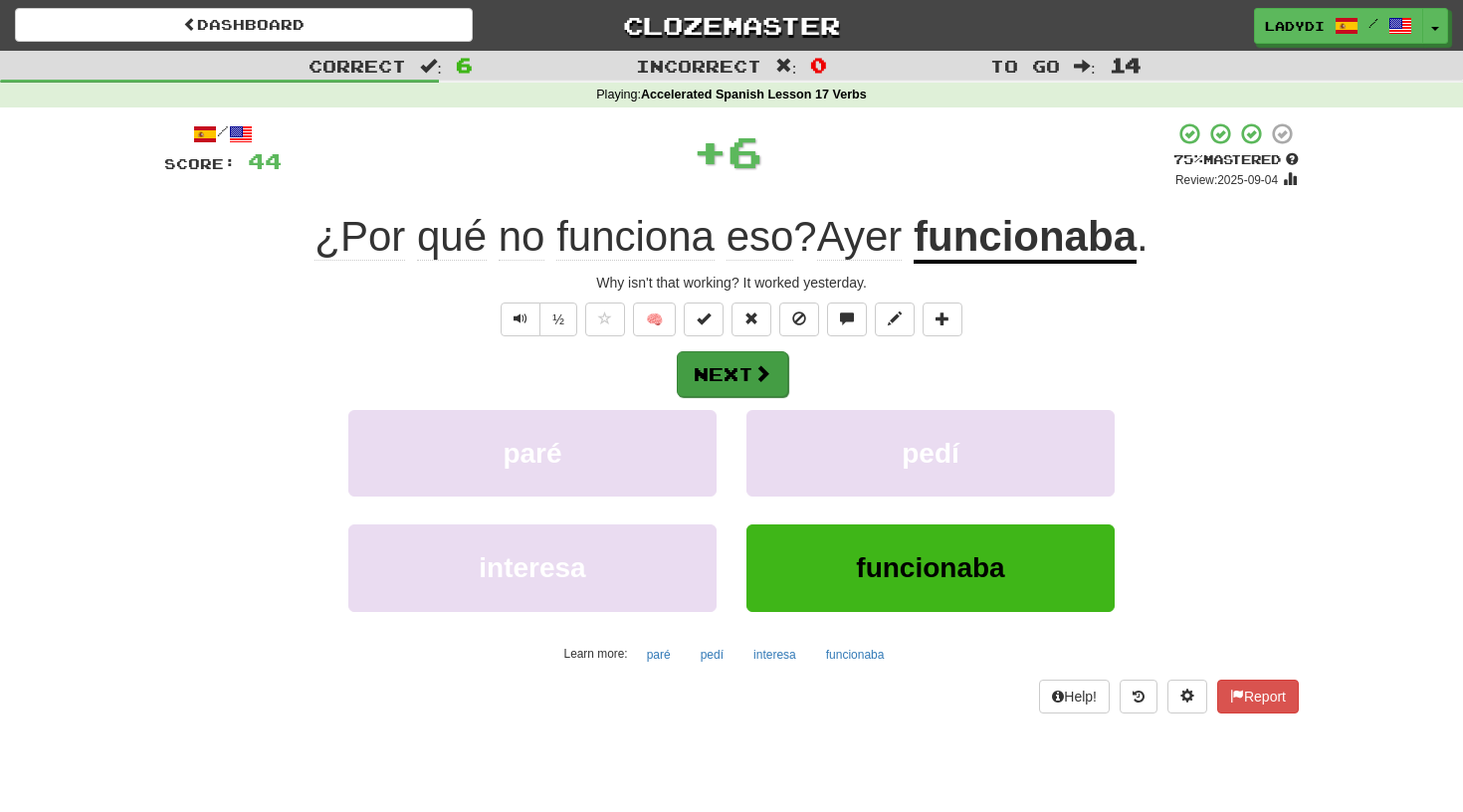 click on "Next" at bounding box center (732, 374) 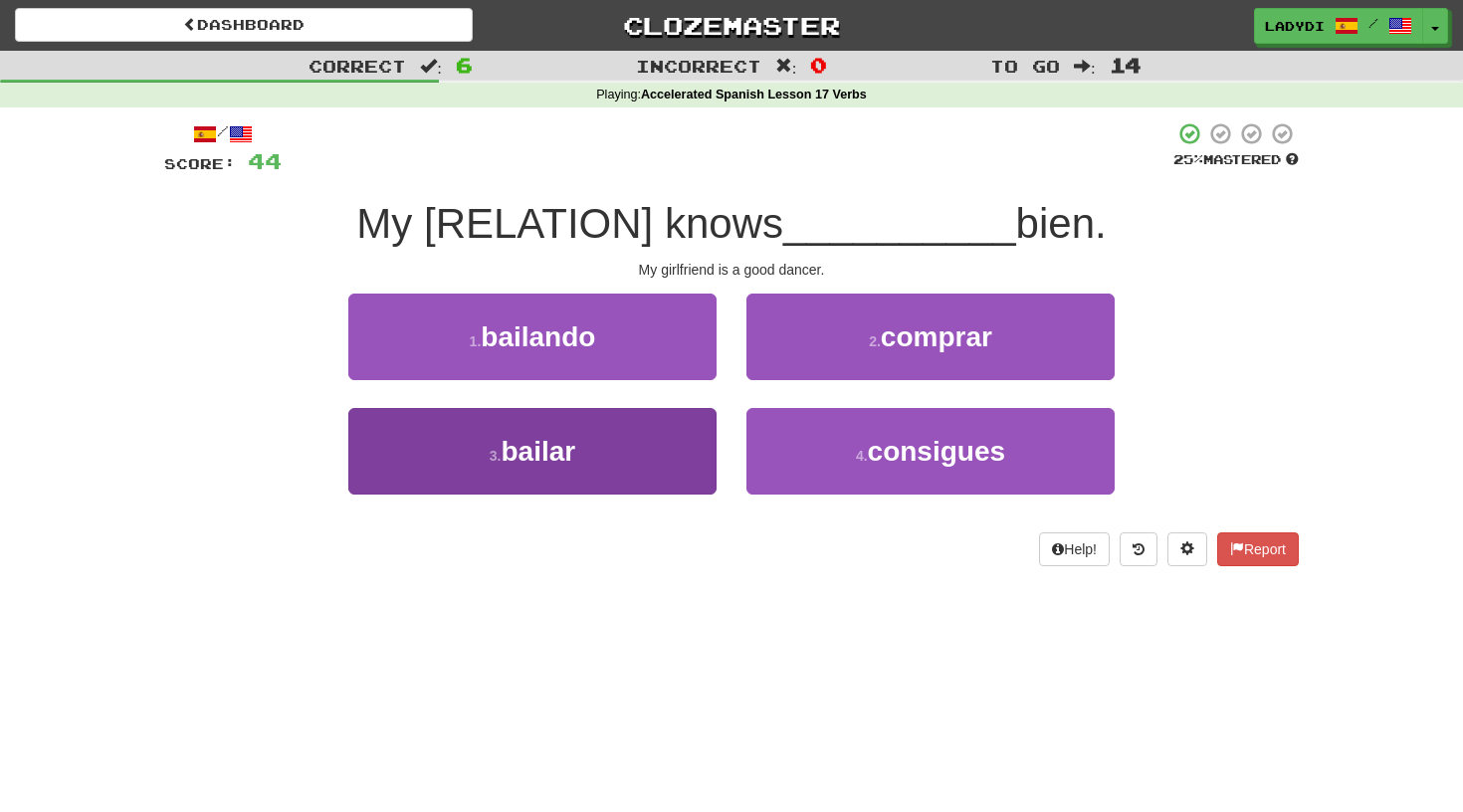 click on "3 .  bailar" at bounding box center [532, 451] 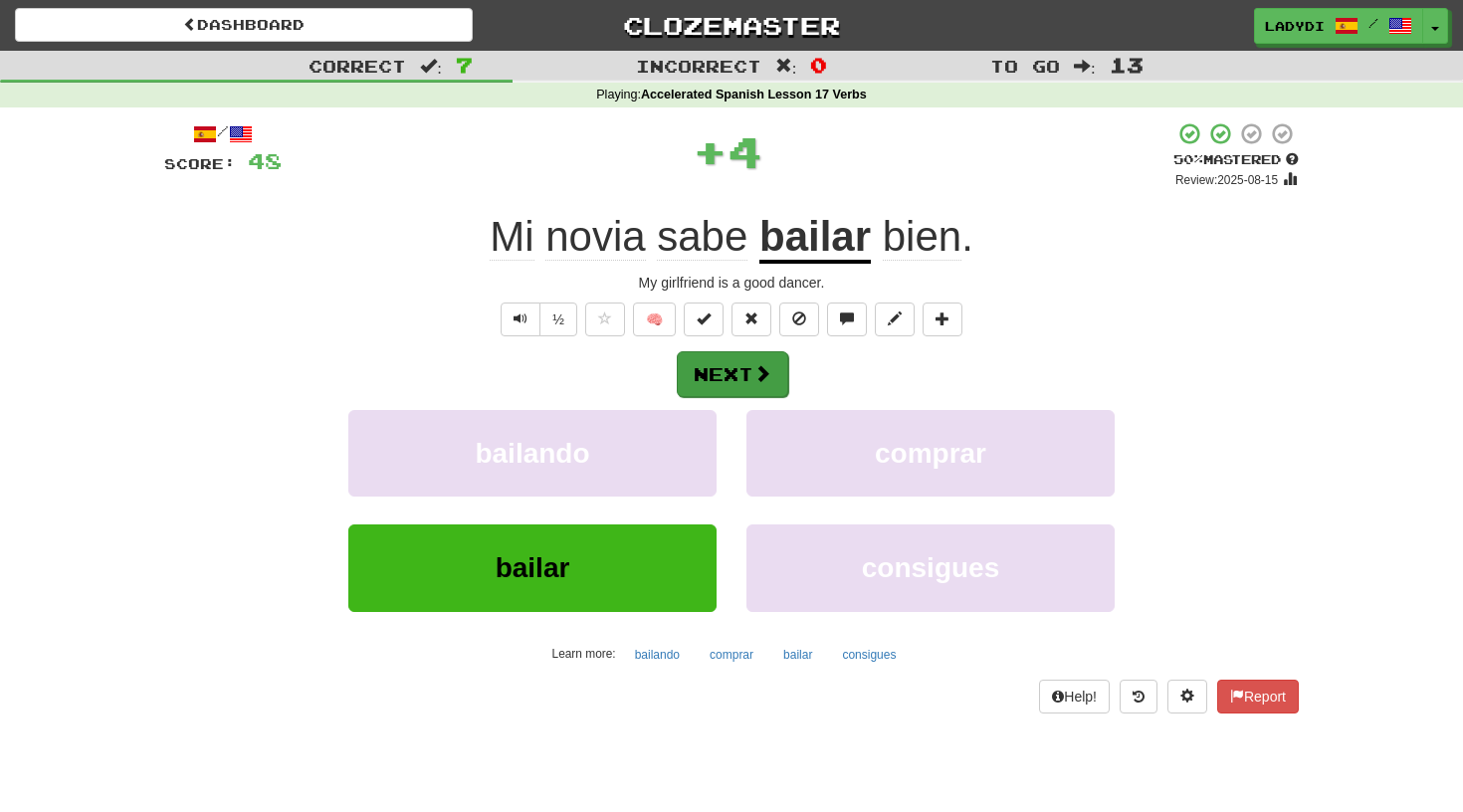 click on "Next" at bounding box center (732, 374) 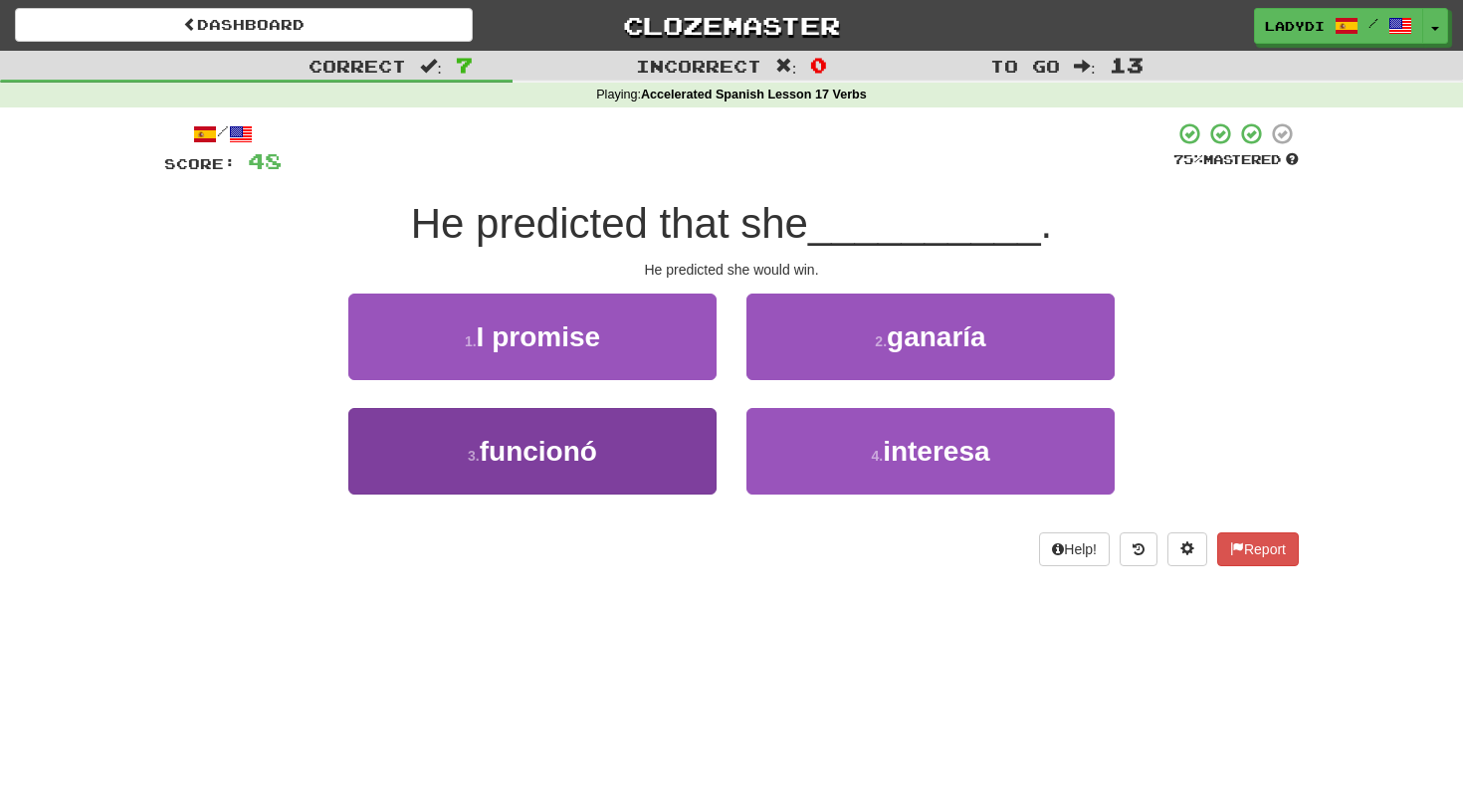 click on "3 .  funcionó" at bounding box center [532, 451] 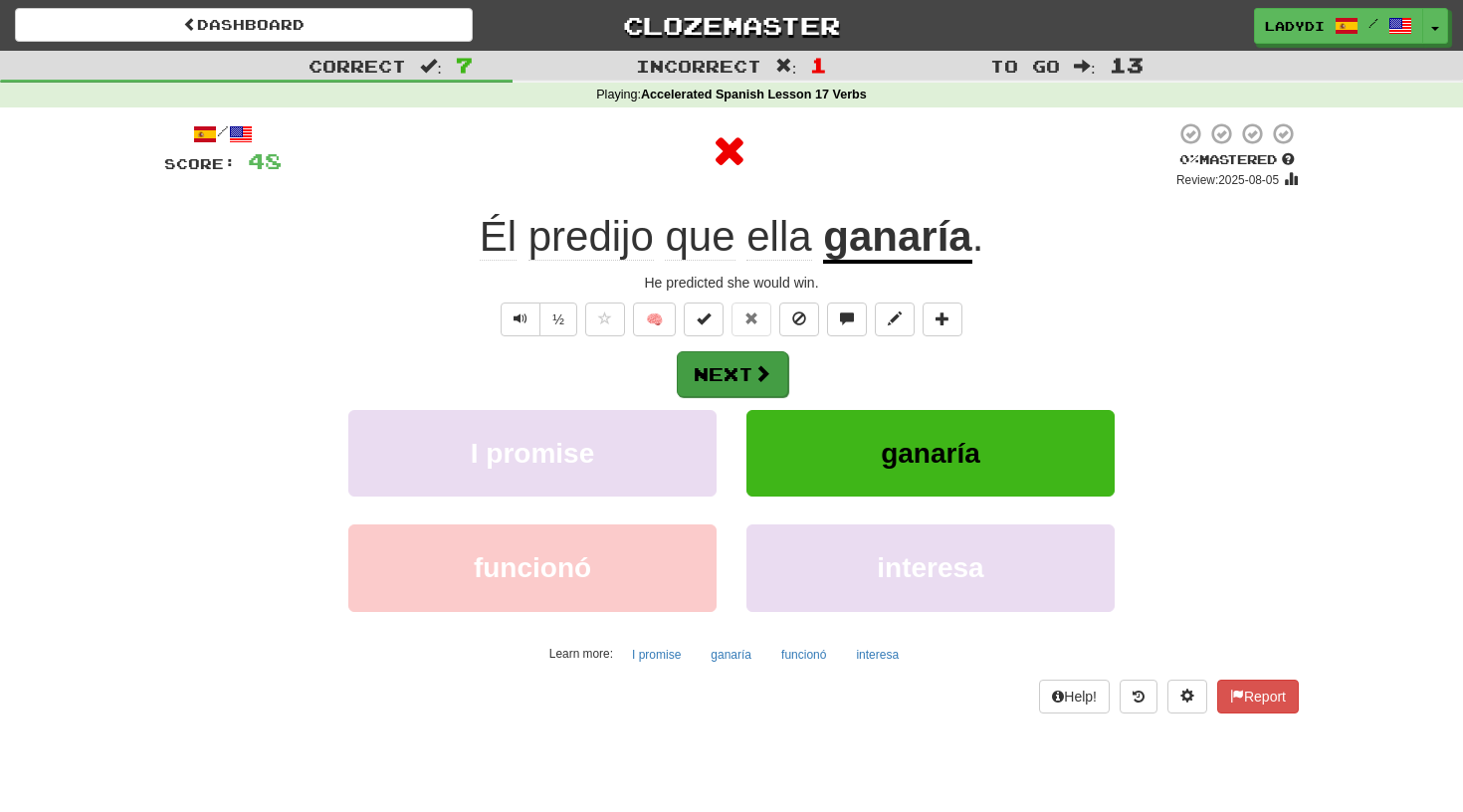 click on "Next" at bounding box center (732, 374) 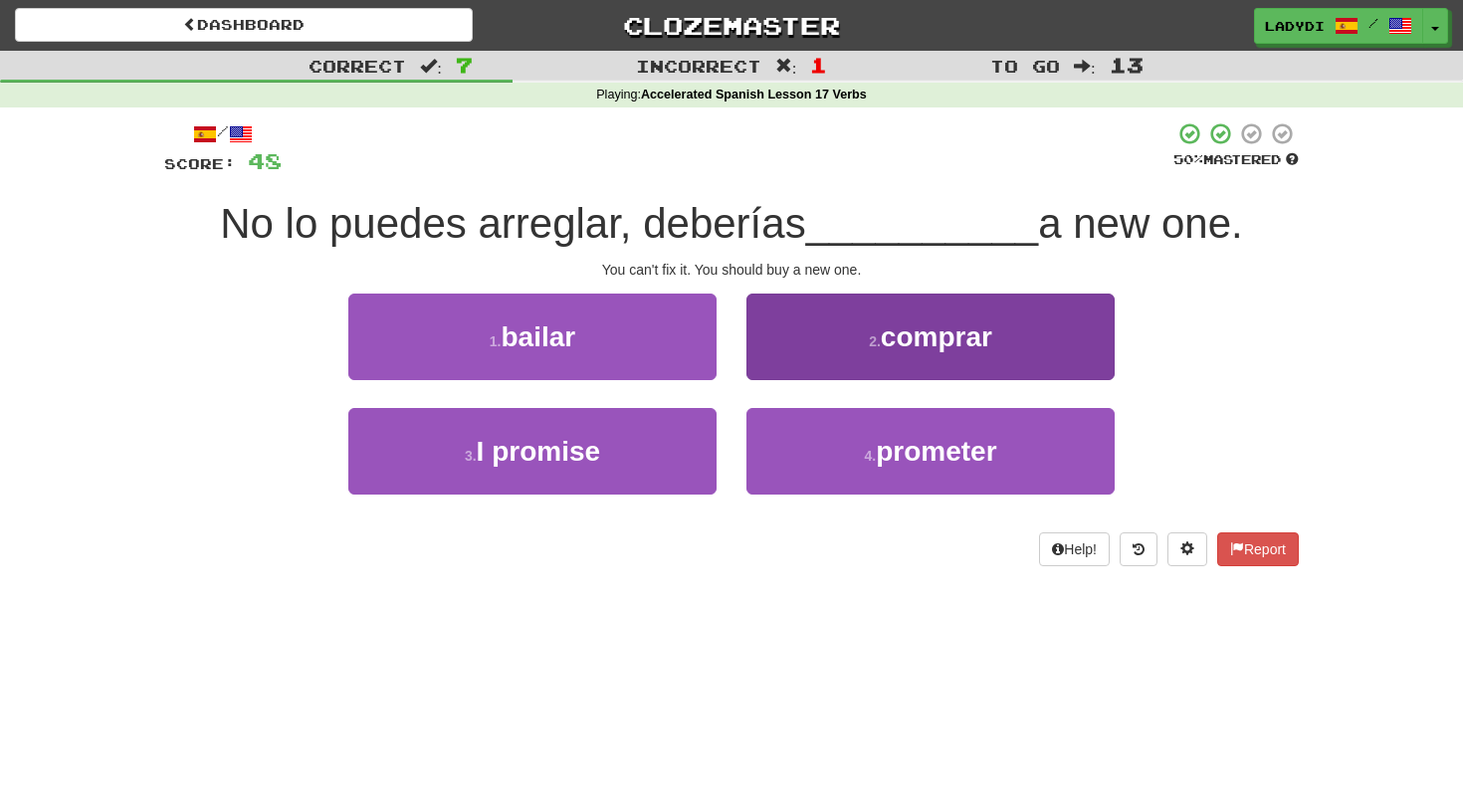 click on "2 .  comprar" at bounding box center [931, 336] 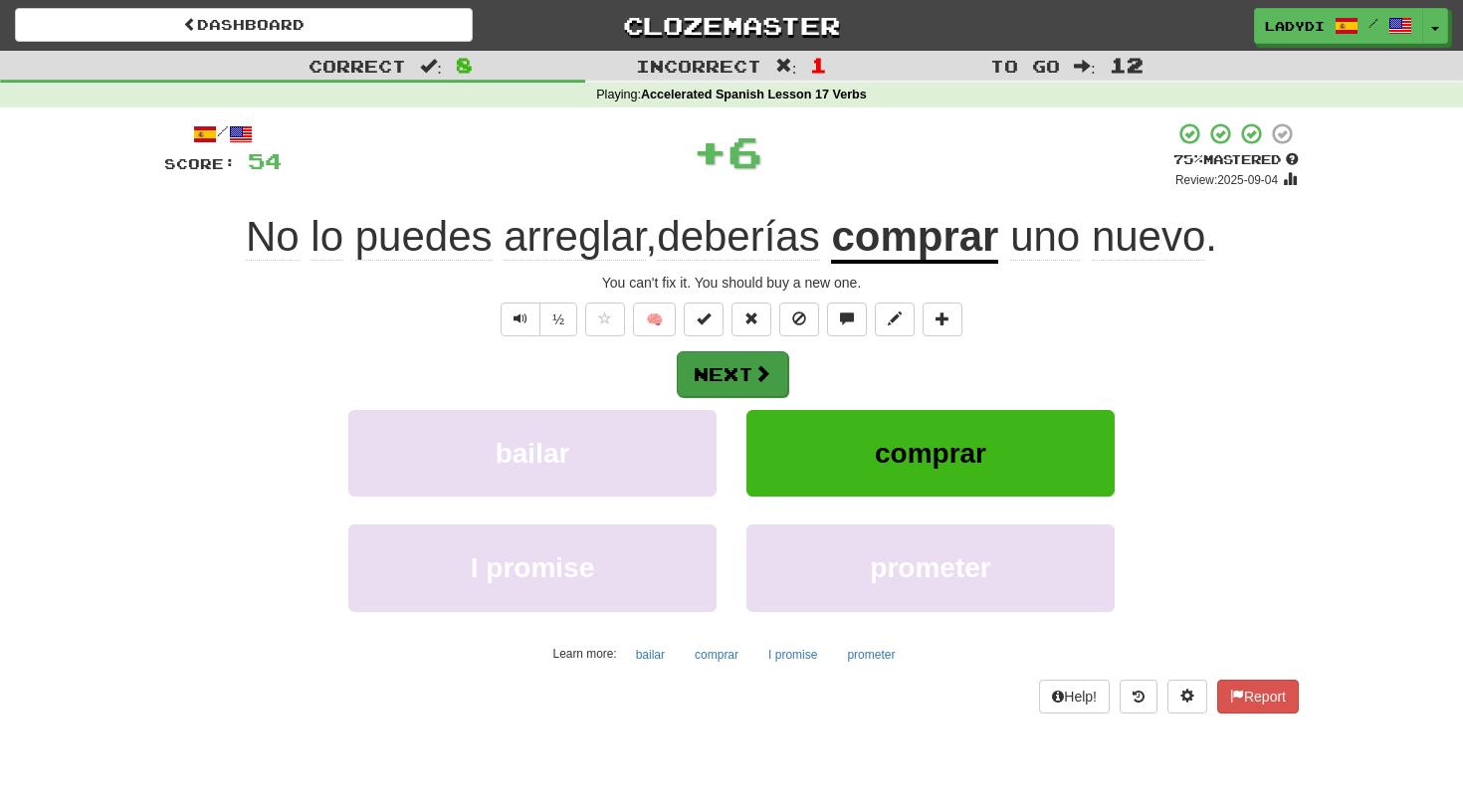 click on "Next" at bounding box center (732, 374) 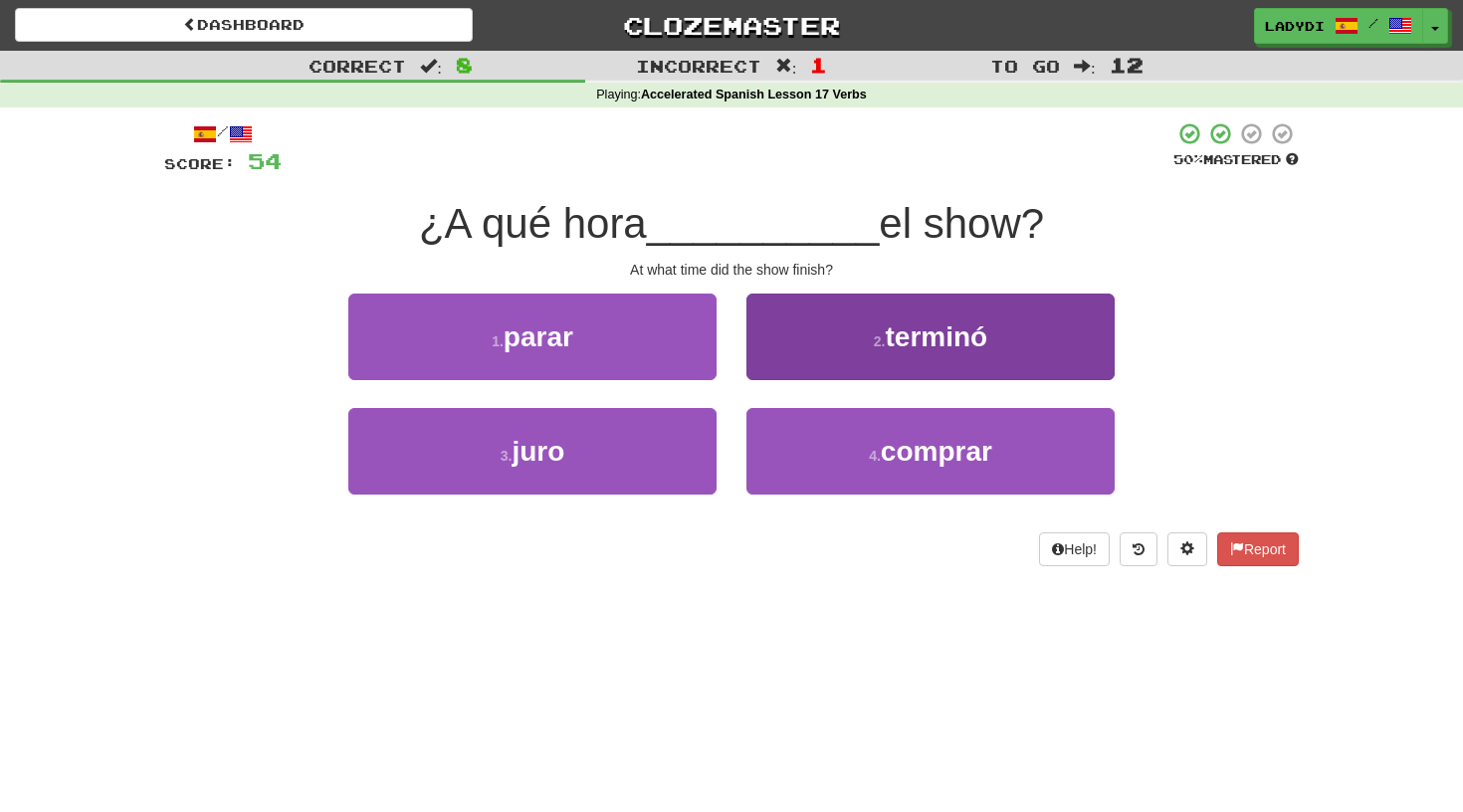 click on "2 .  terminó" at bounding box center (931, 336) 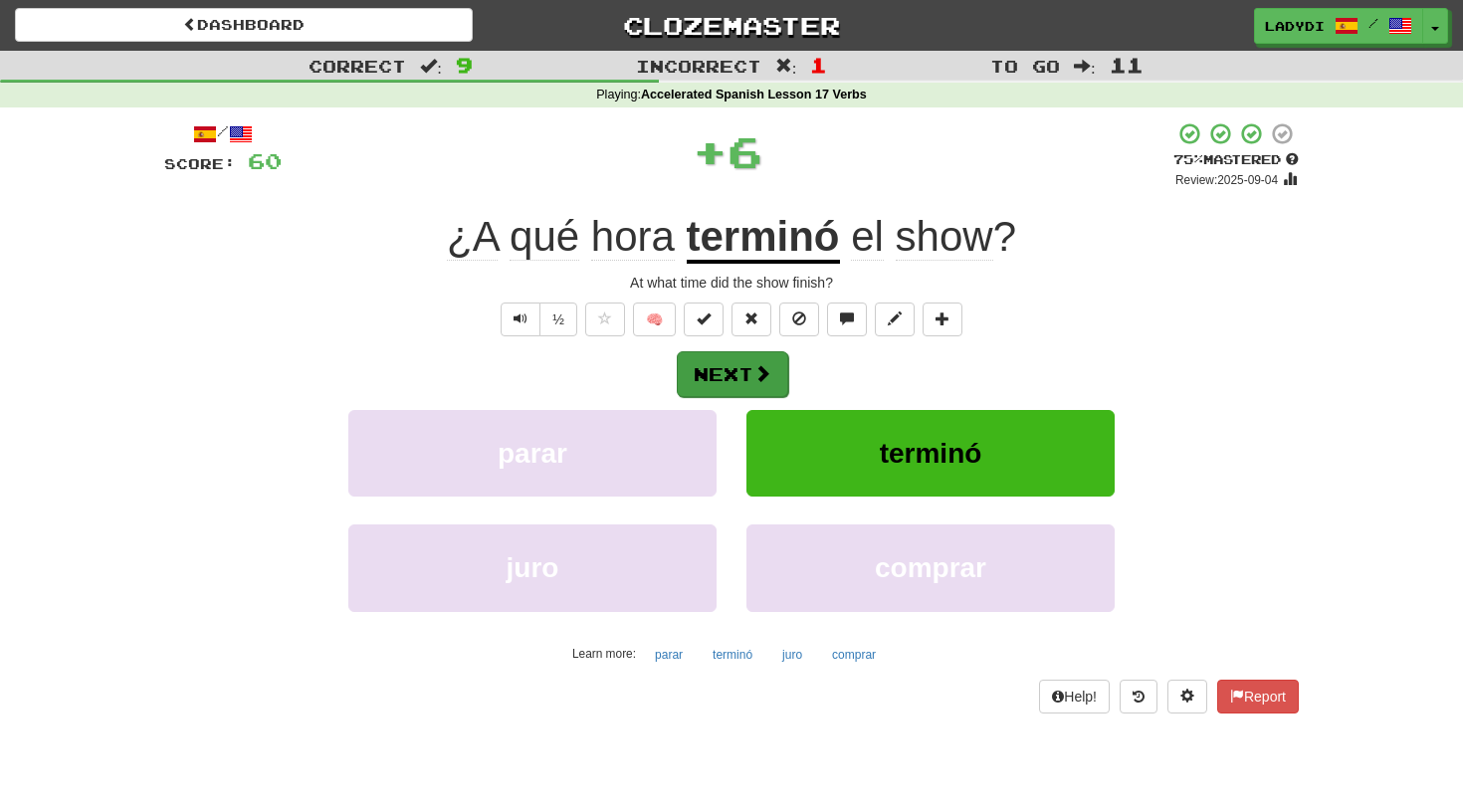 click on "Next" at bounding box center (732, 374) 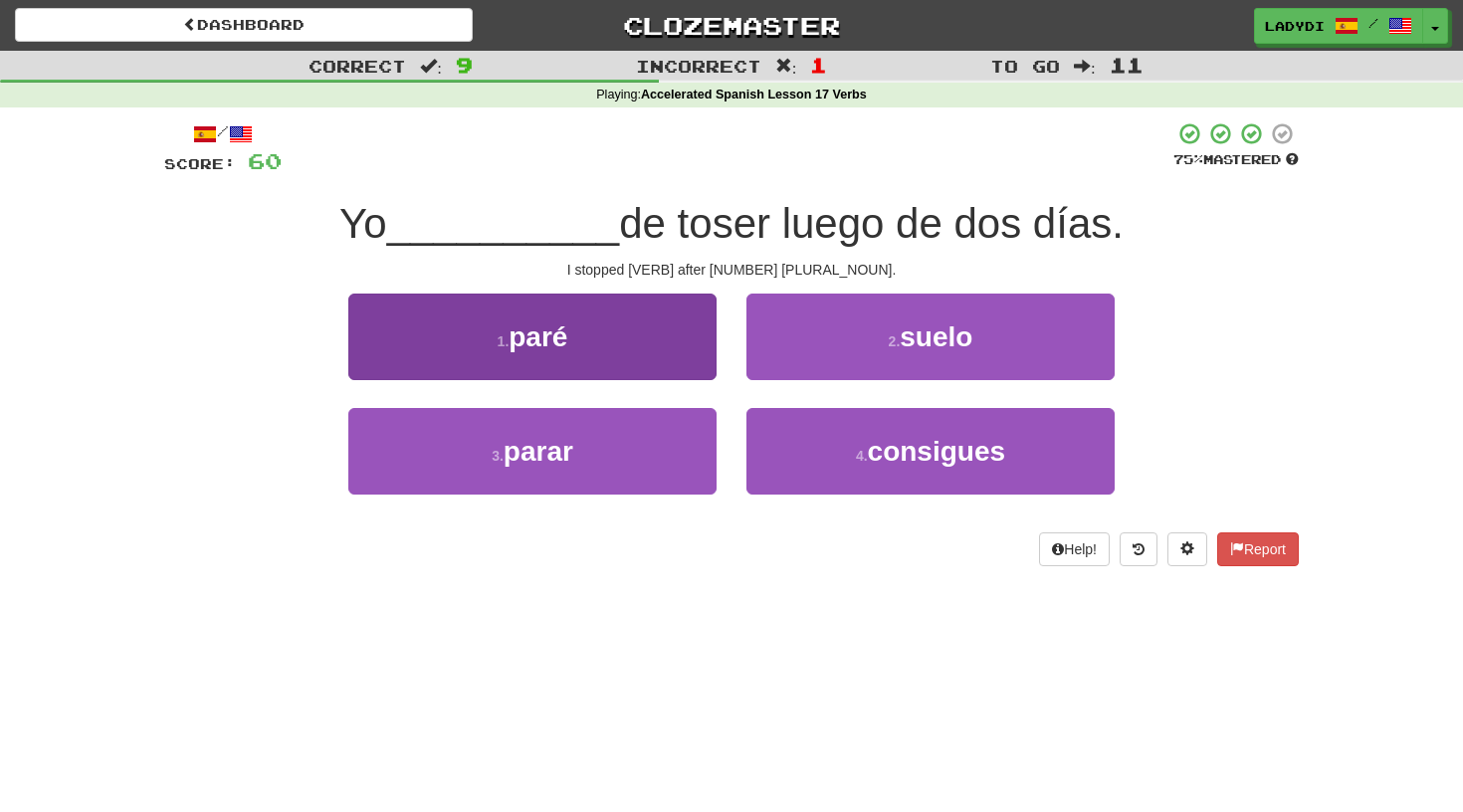 click on "1 .  paré" at bounding box center [532, 336] 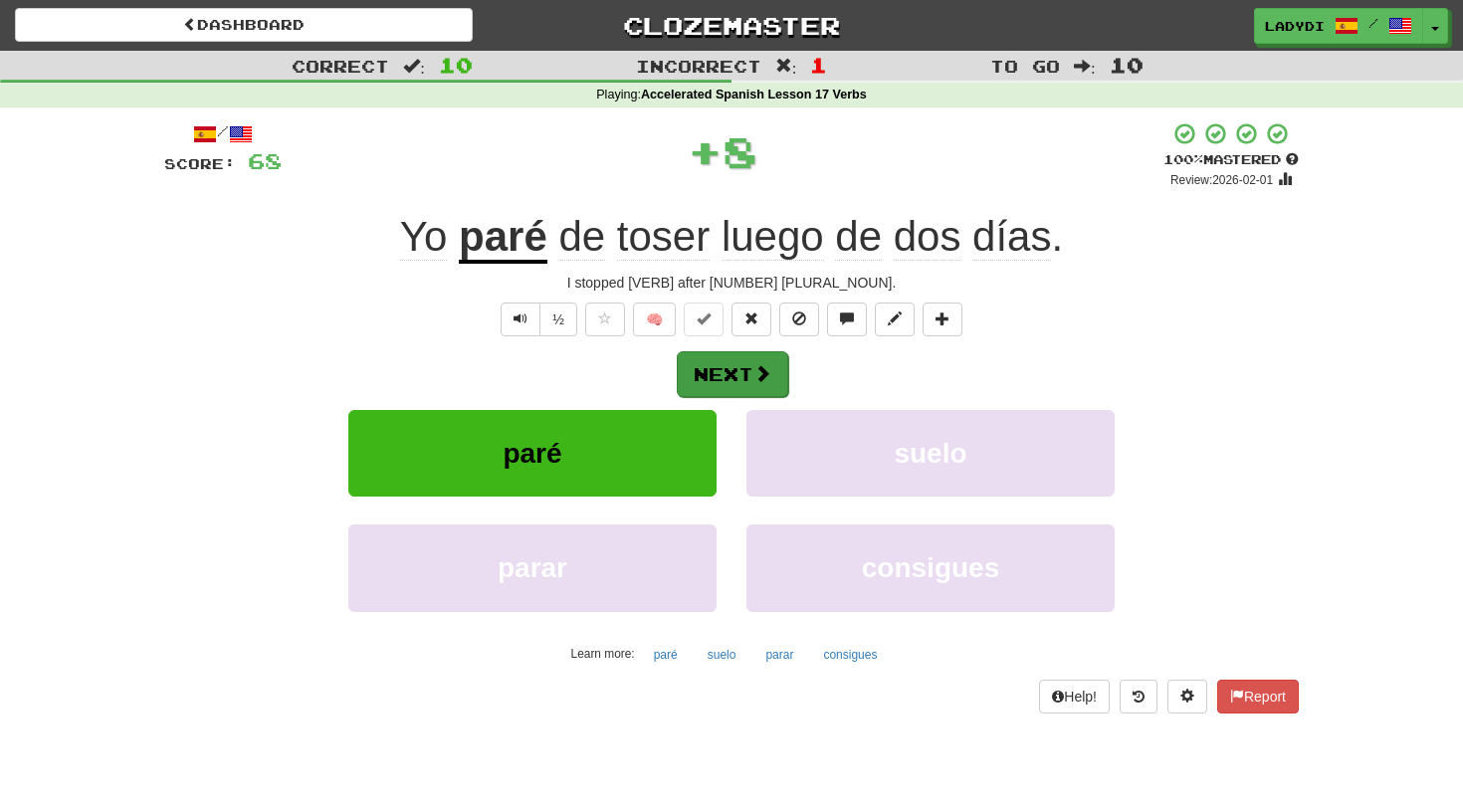 click on "Next" at bounding box center [732, 374] 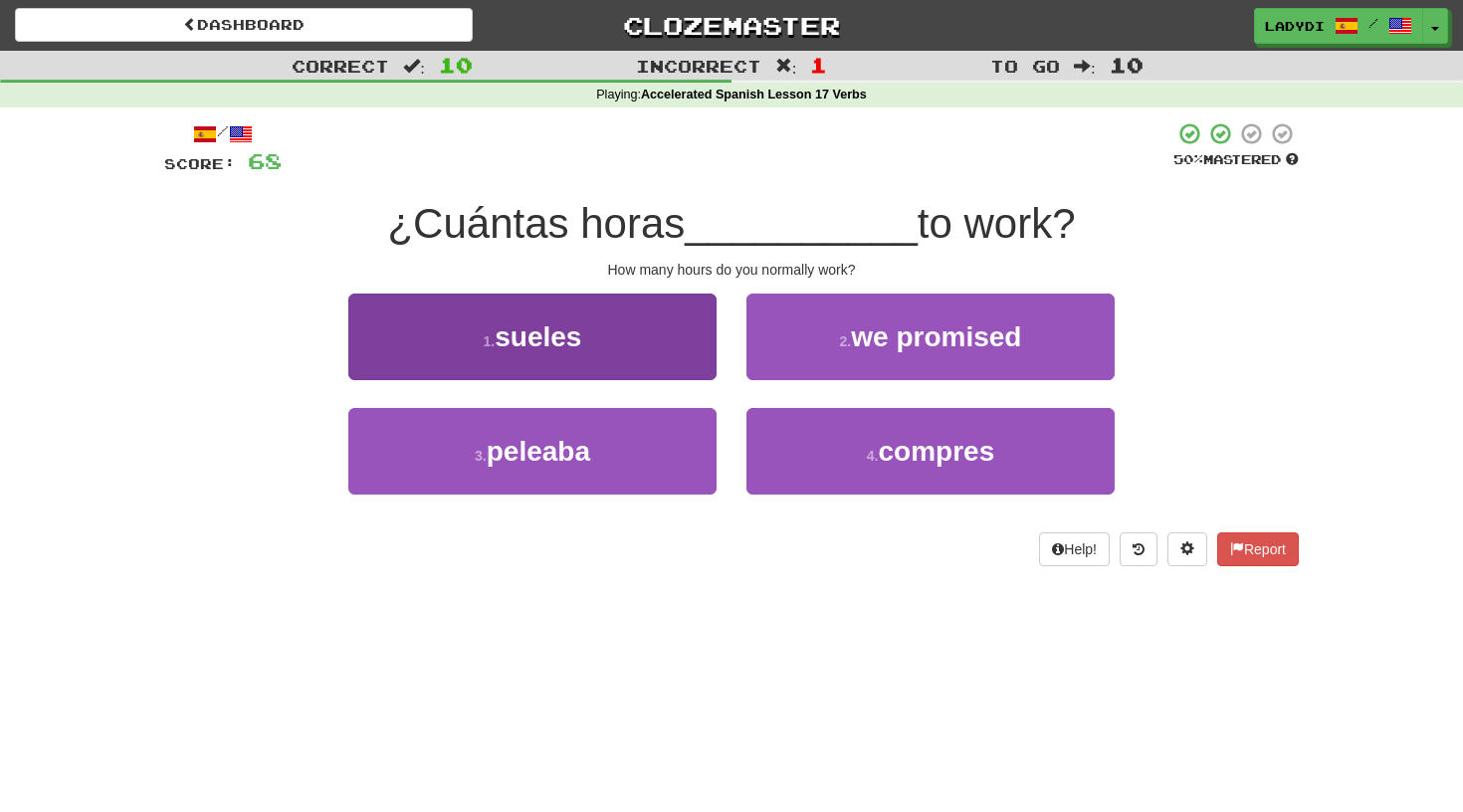 click on "1 .  sueles" at bounding box center (532, 336) 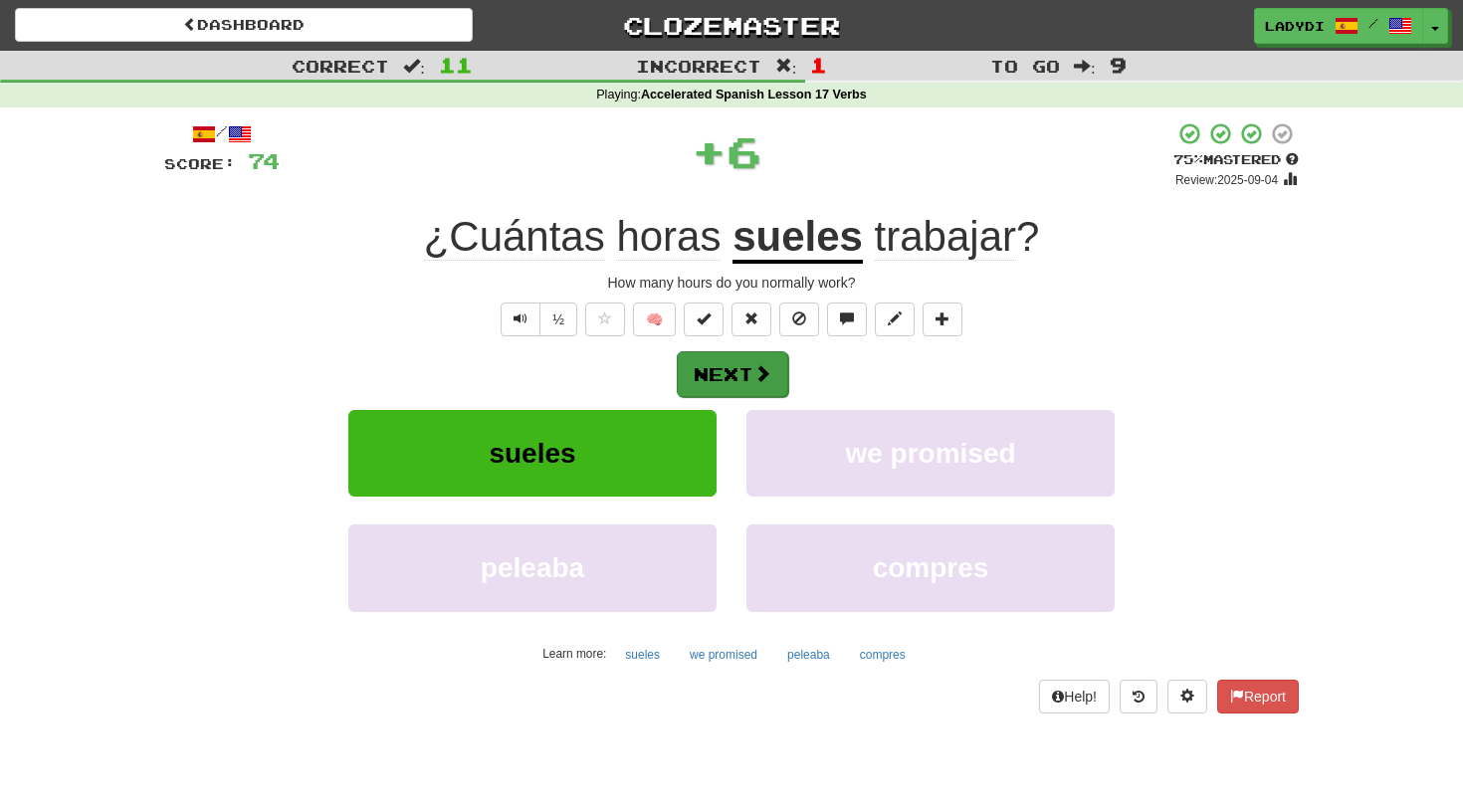 click on "Next" at bounding box center [732, 374] 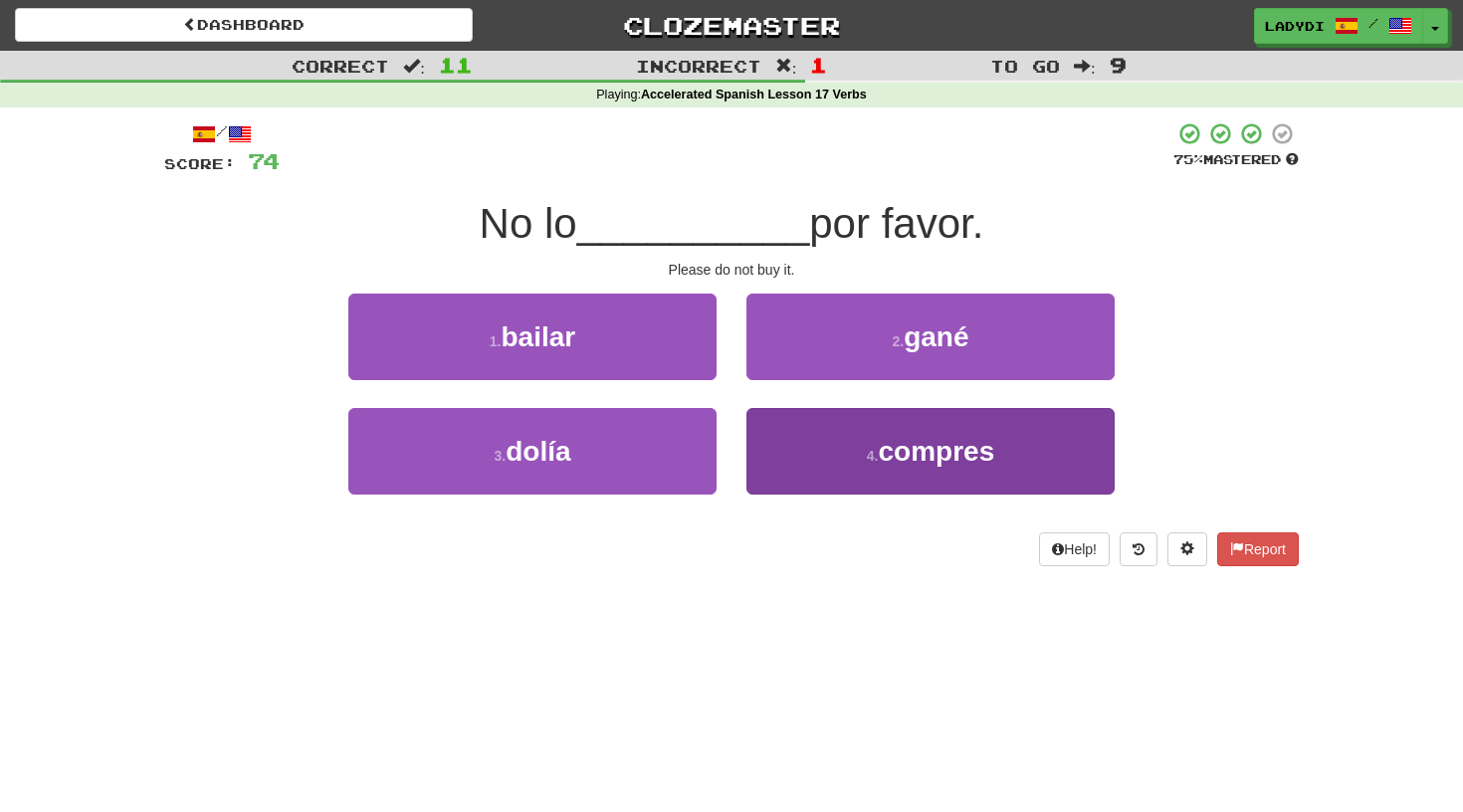 click on "4 .  compres" at bounding box center (931, 451) 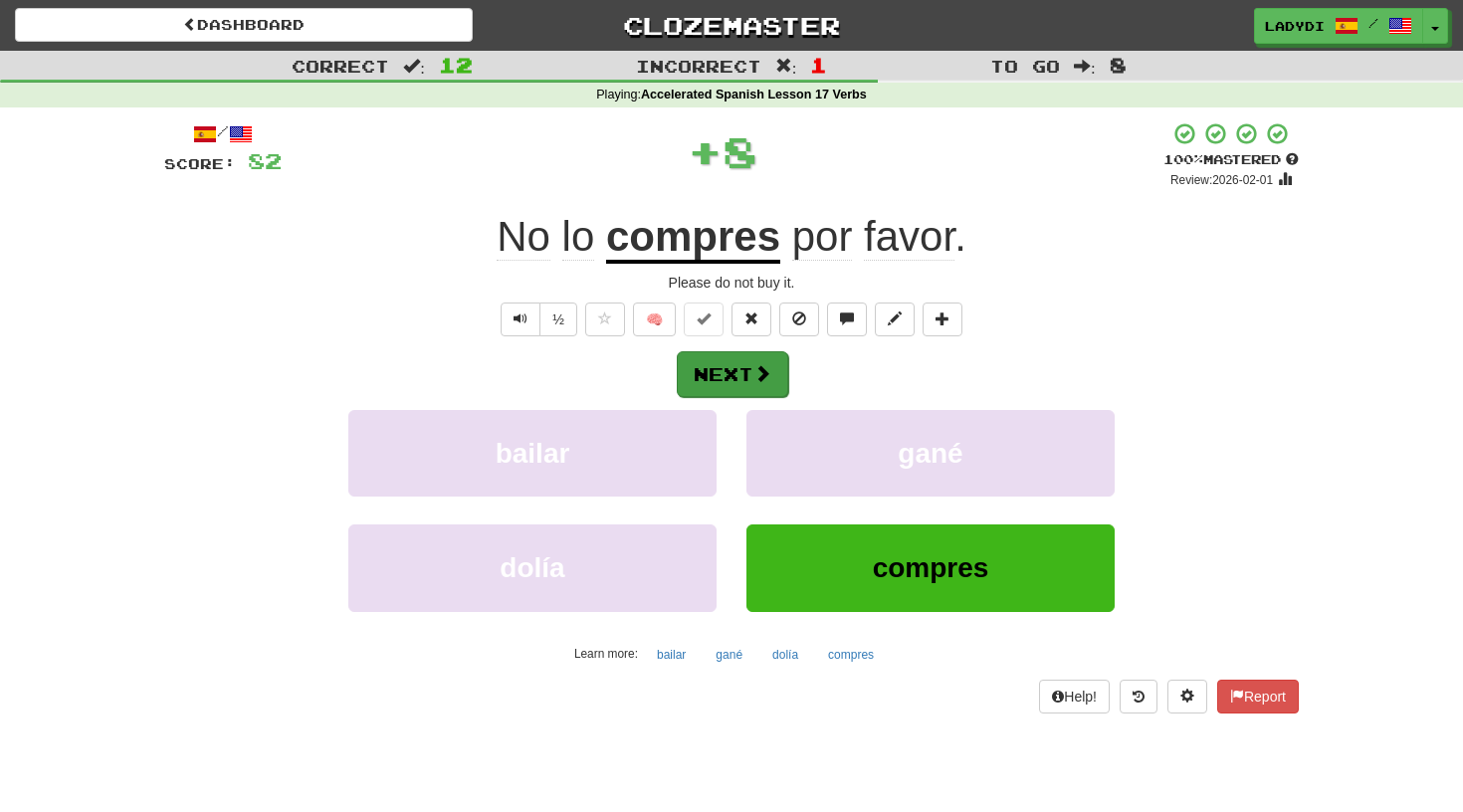 click at bounding box center [762, 373] 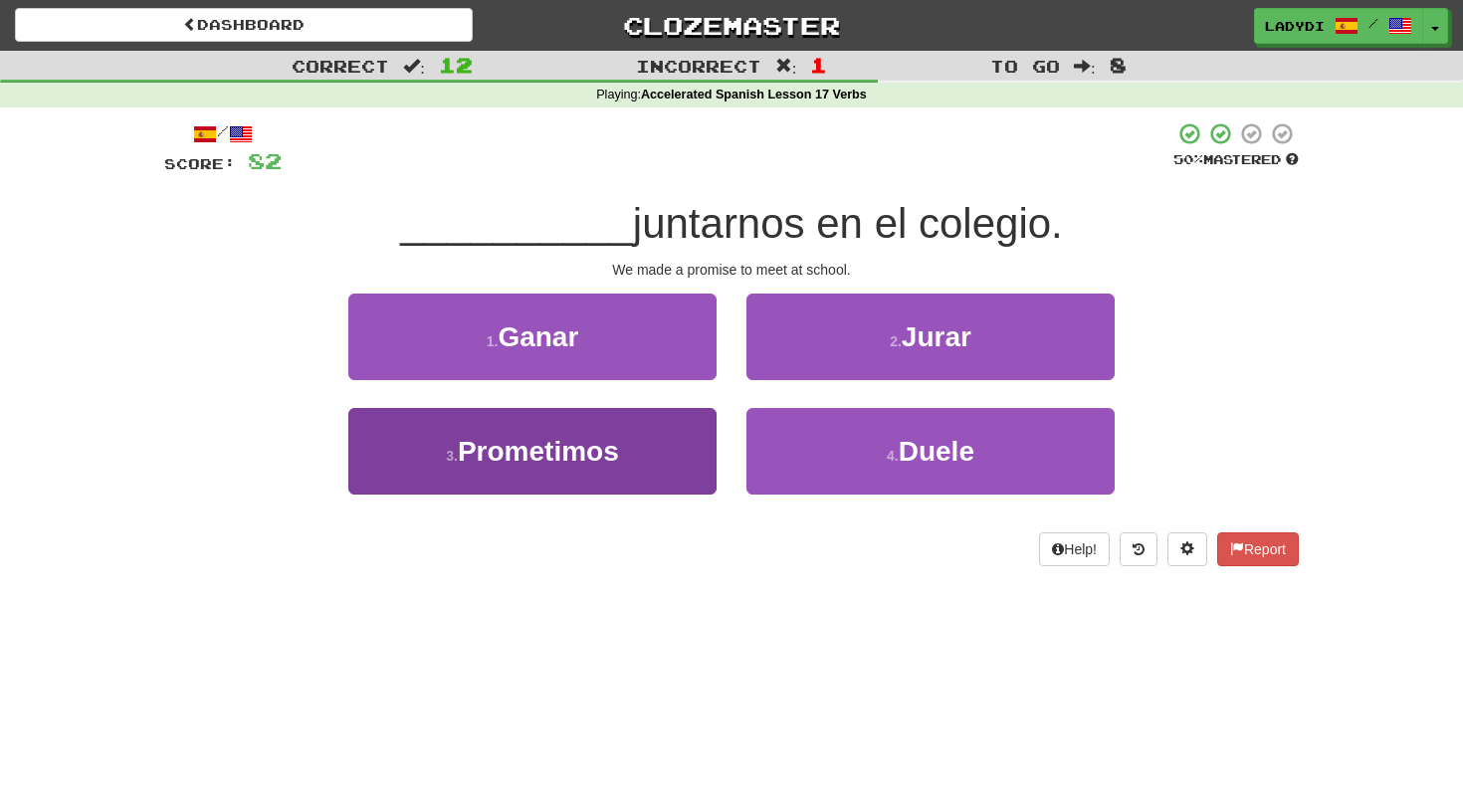 click on "3 .  Prometimos" at bounding box center [532, 451] 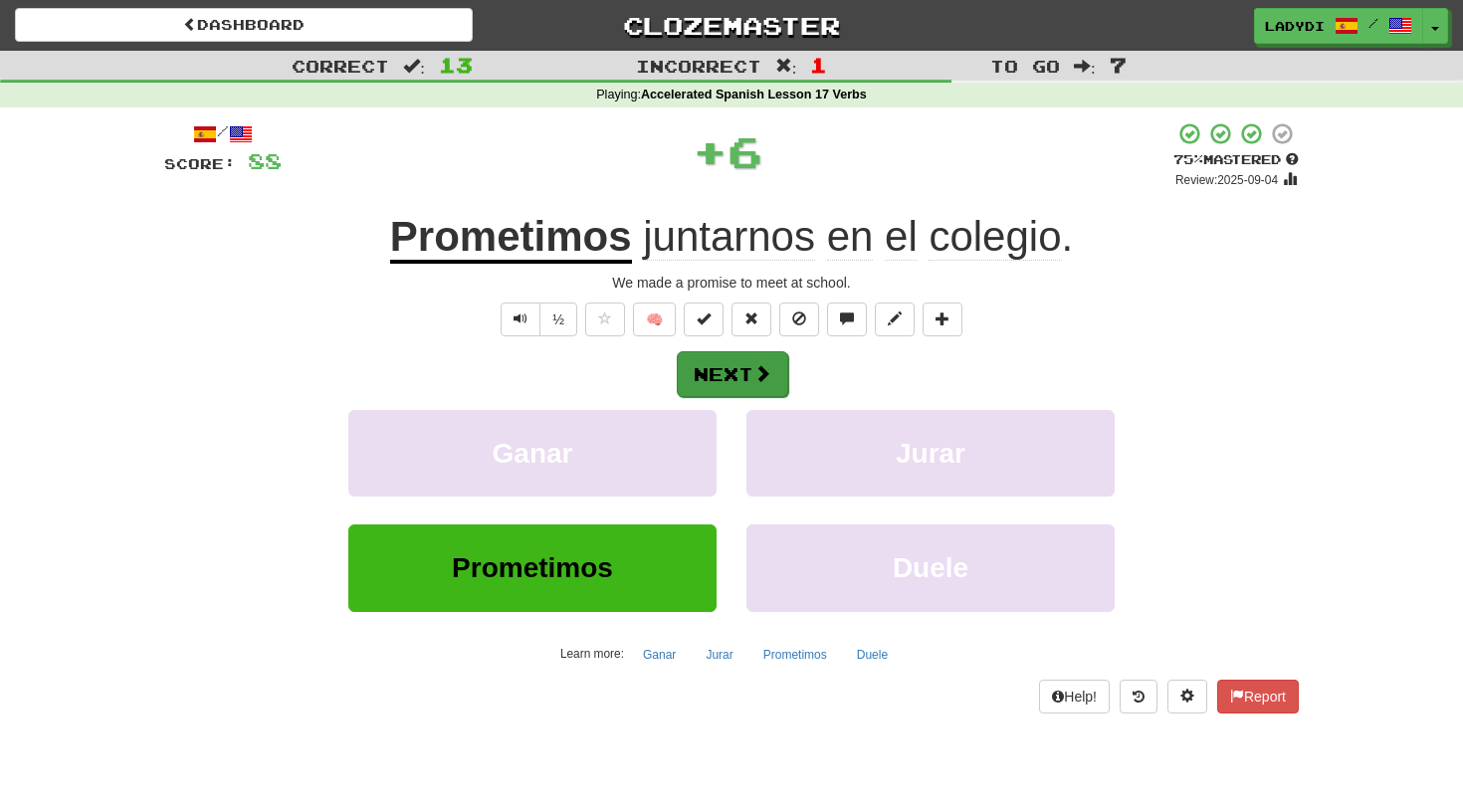 click on "Next" at bounding box center [732, 374] 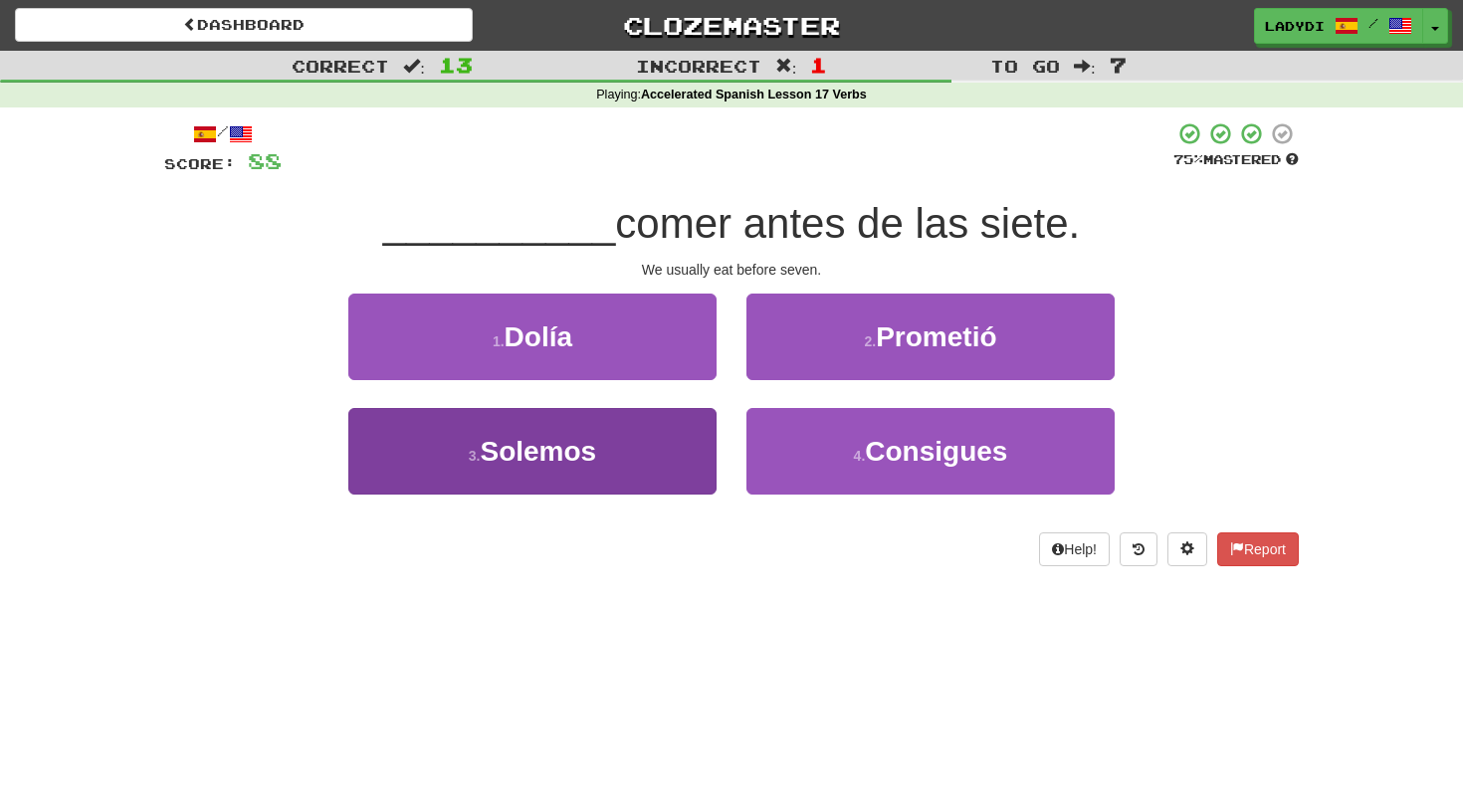 click on "3 .  Solemos" at bounding box center (532, 451) 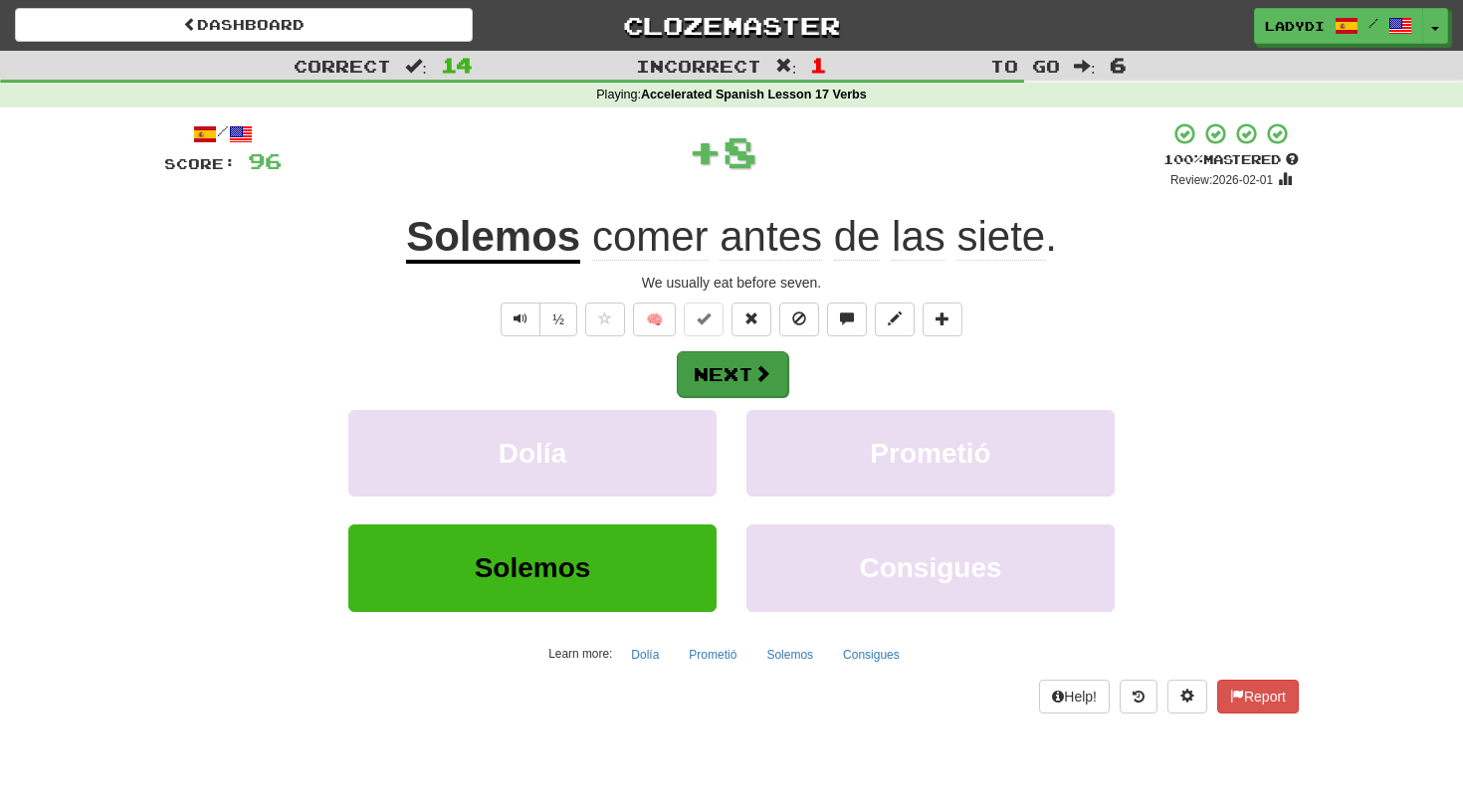 click on "Next" at bounding box center (732, 374) 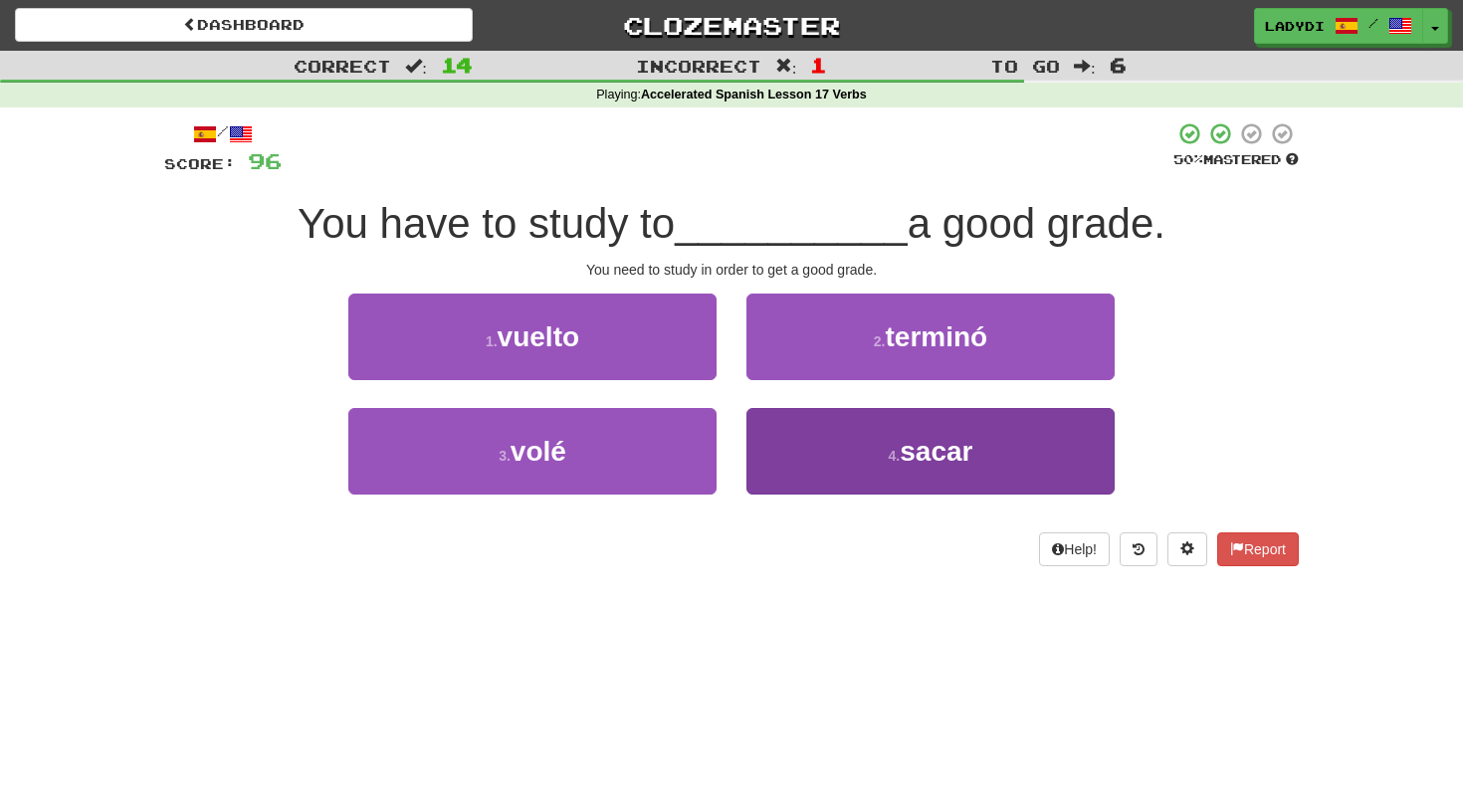 click on "4 .  sacar" at bounding box center (931, 451) 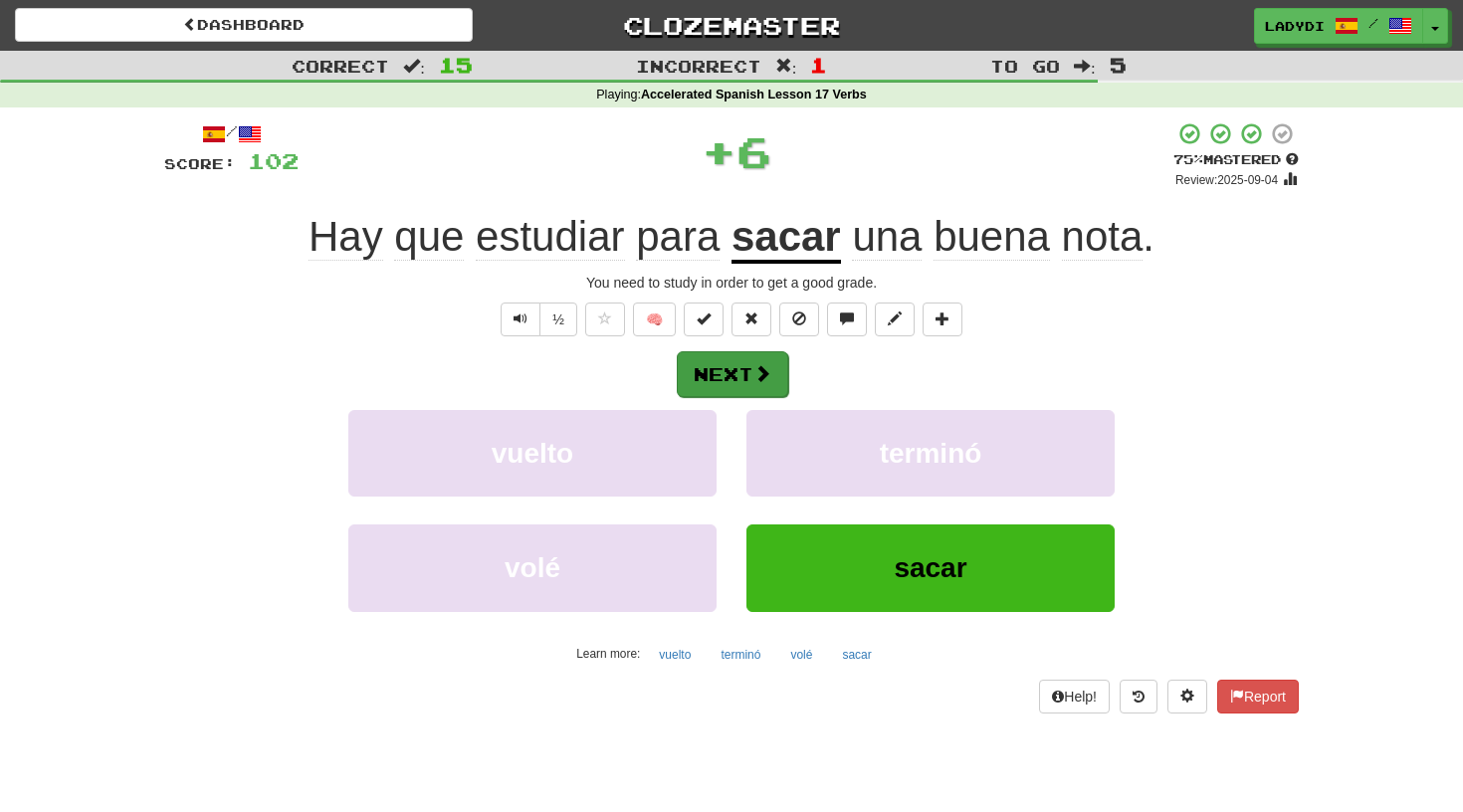 click at bounding box center (762, 373) 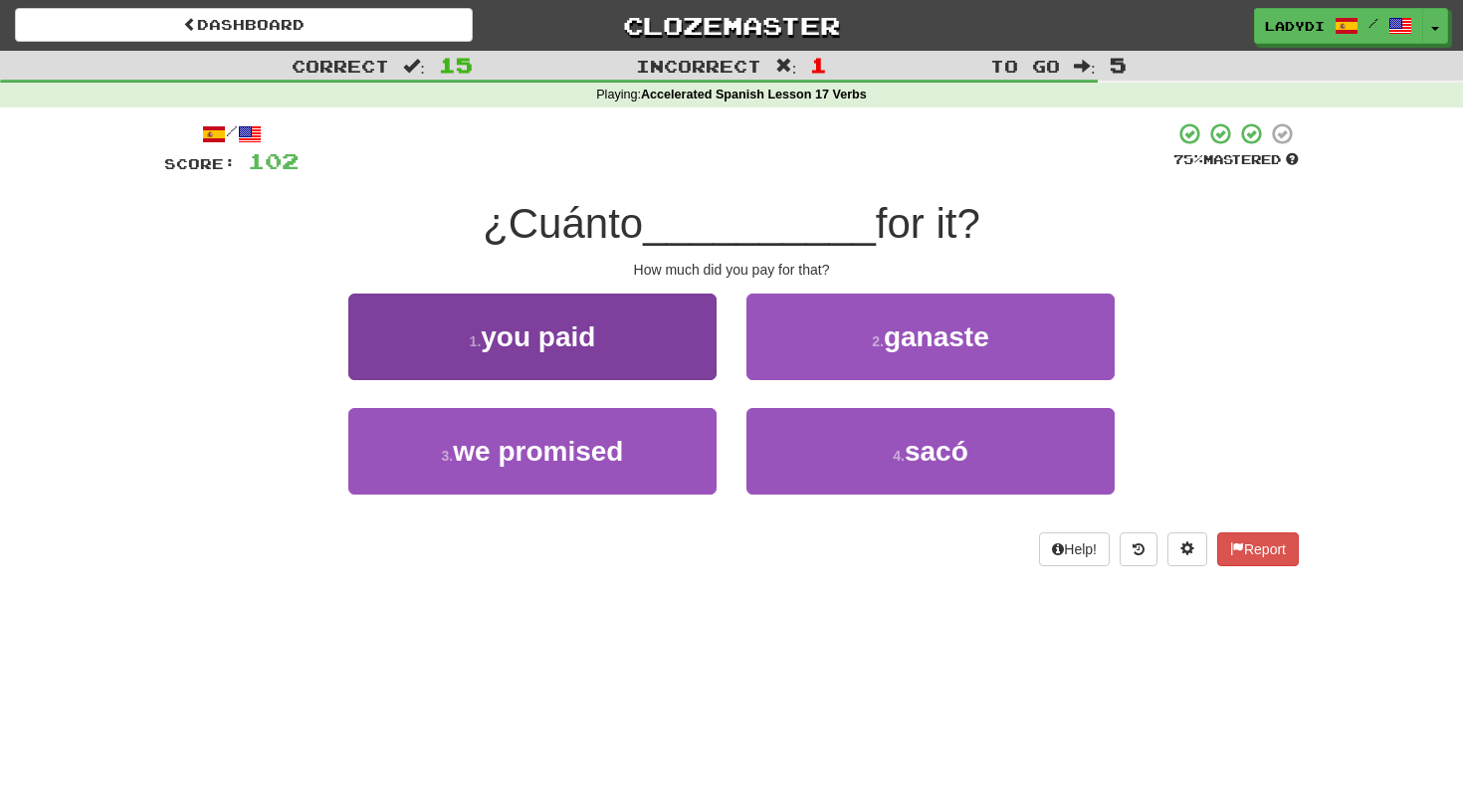 click on "you paid" at bounding box center [532, 336] 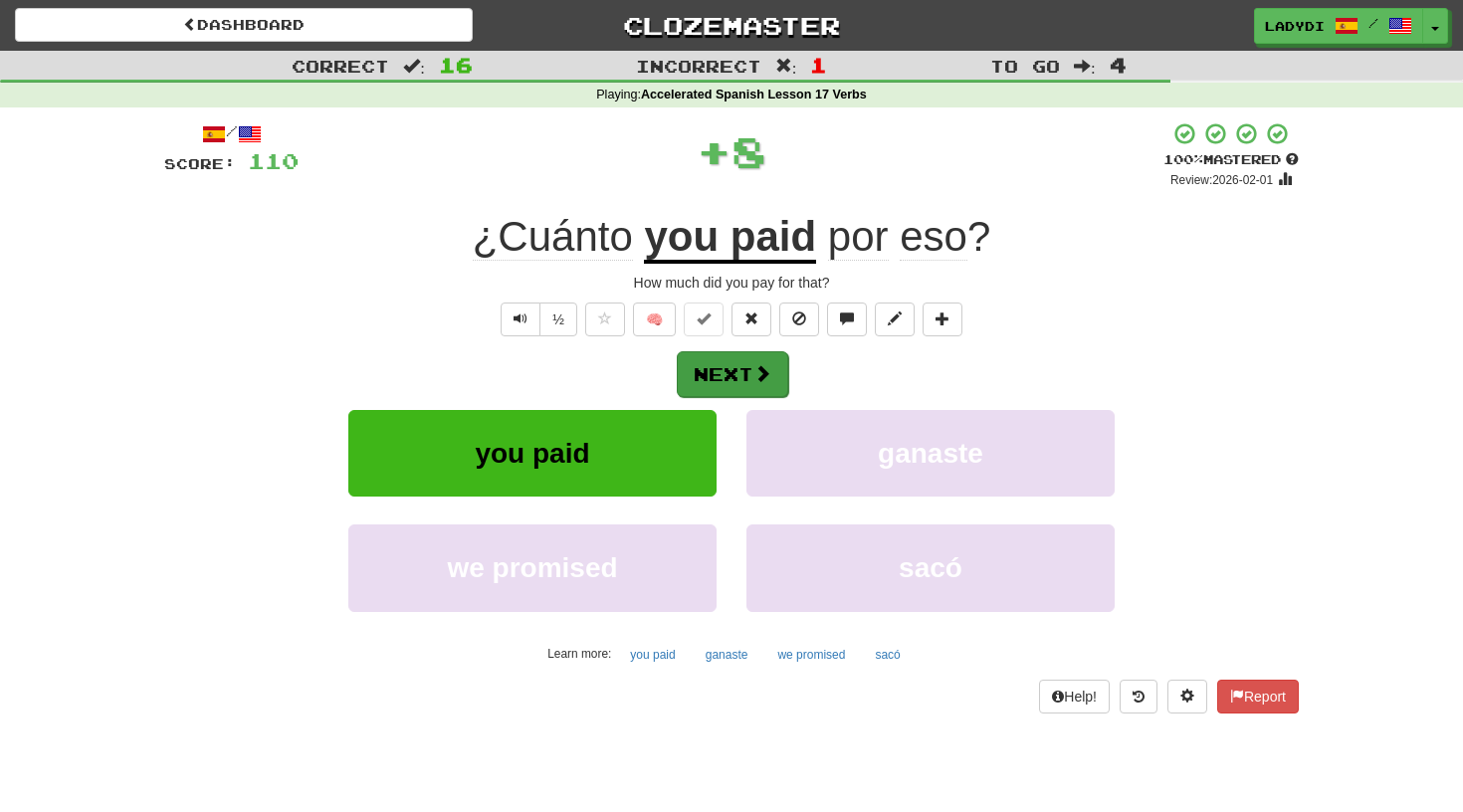 click on "Next" at bounding box center (732, 374) 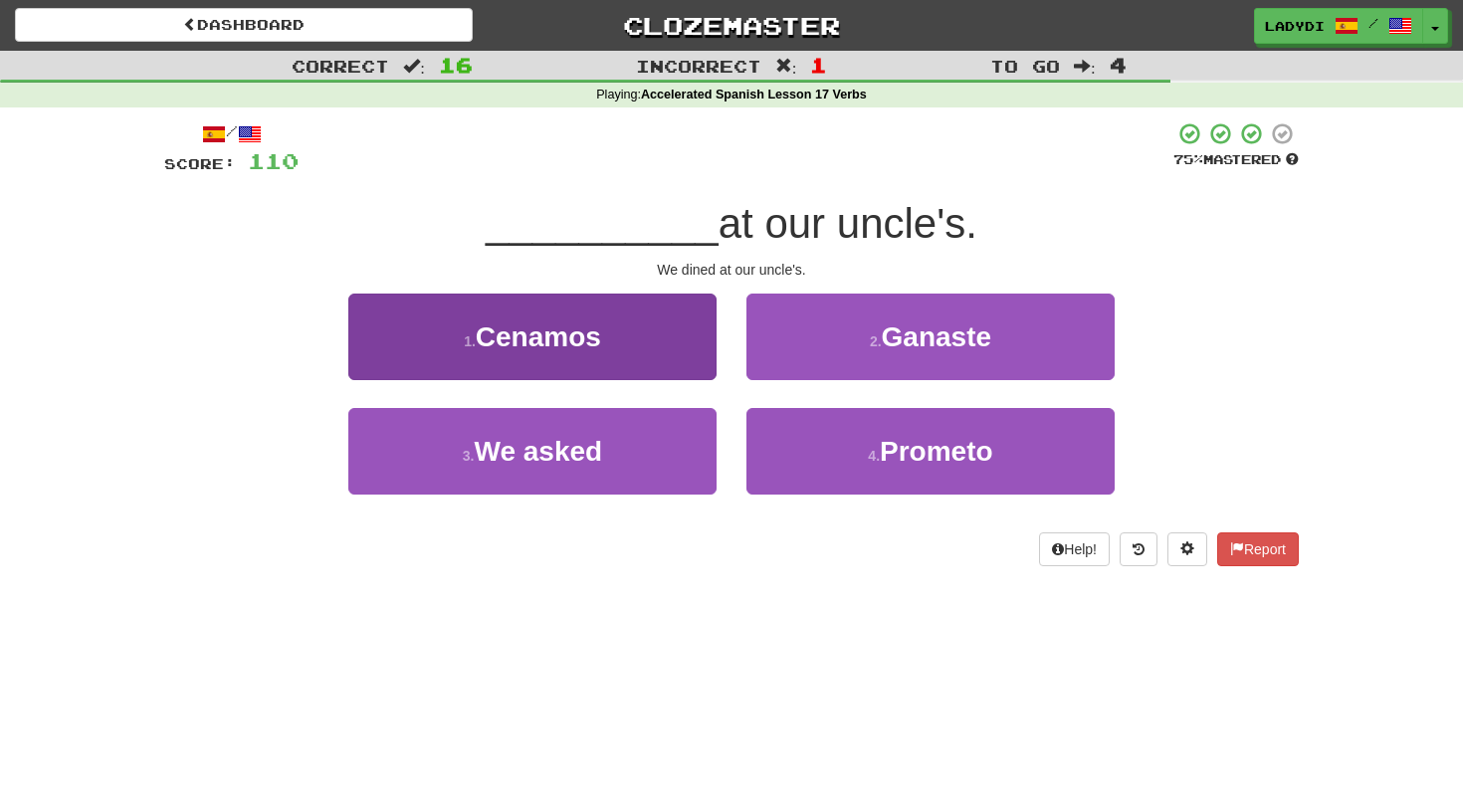 click on "We dined" at bounding box center [532, 336] 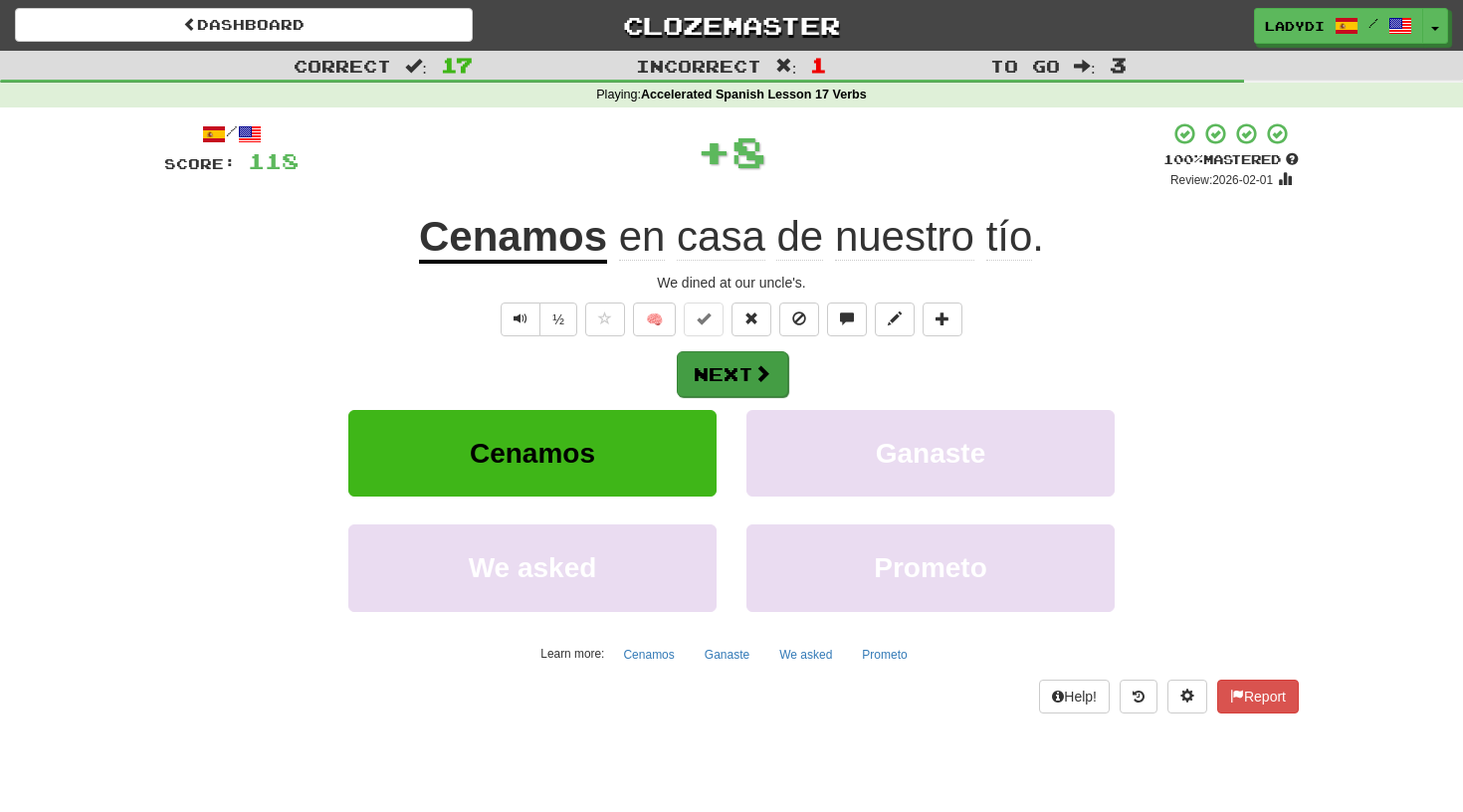 click on "Next" at bounding box center (732, 374) 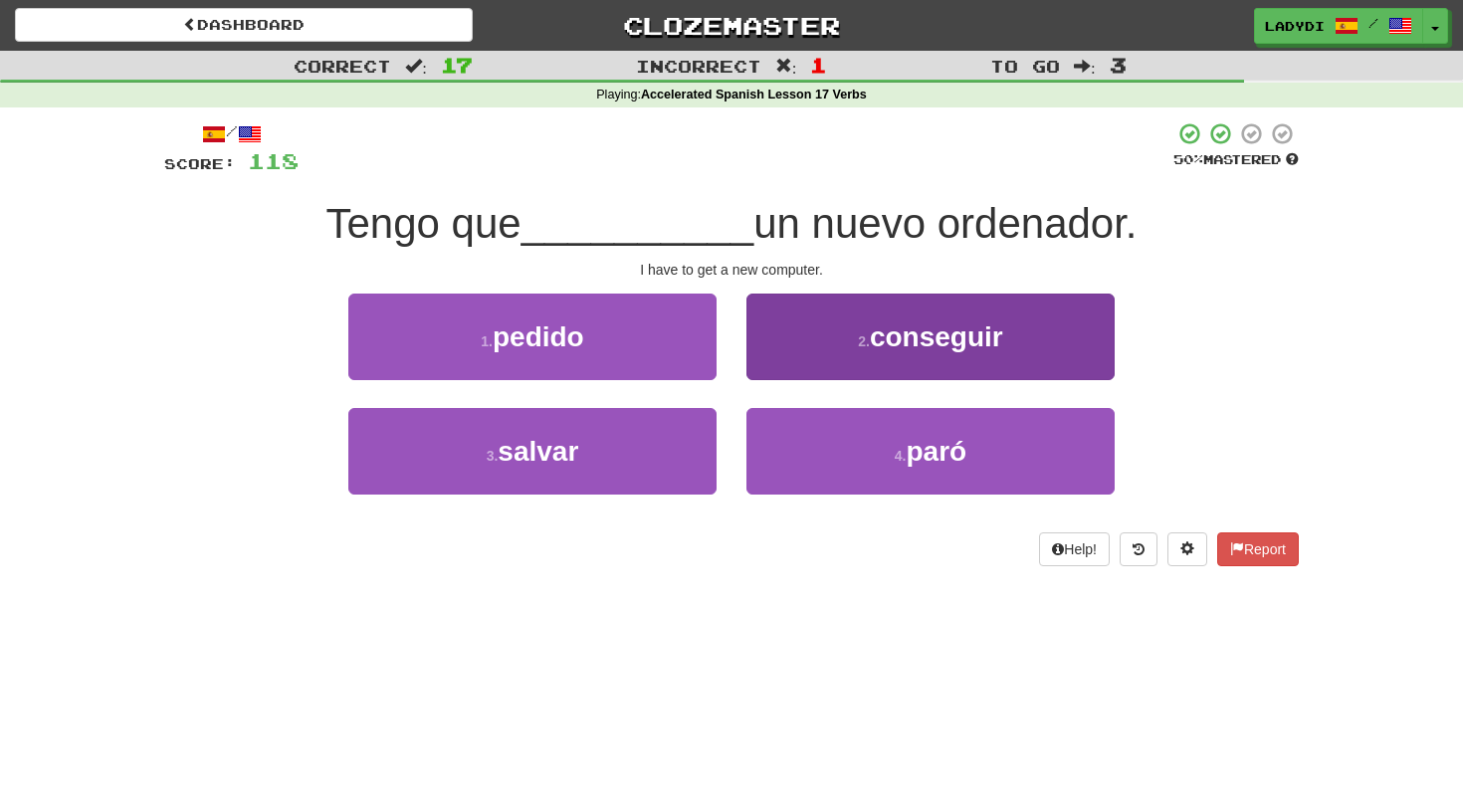 click on "2 .  conseguir" at bounding box center (931, 336) 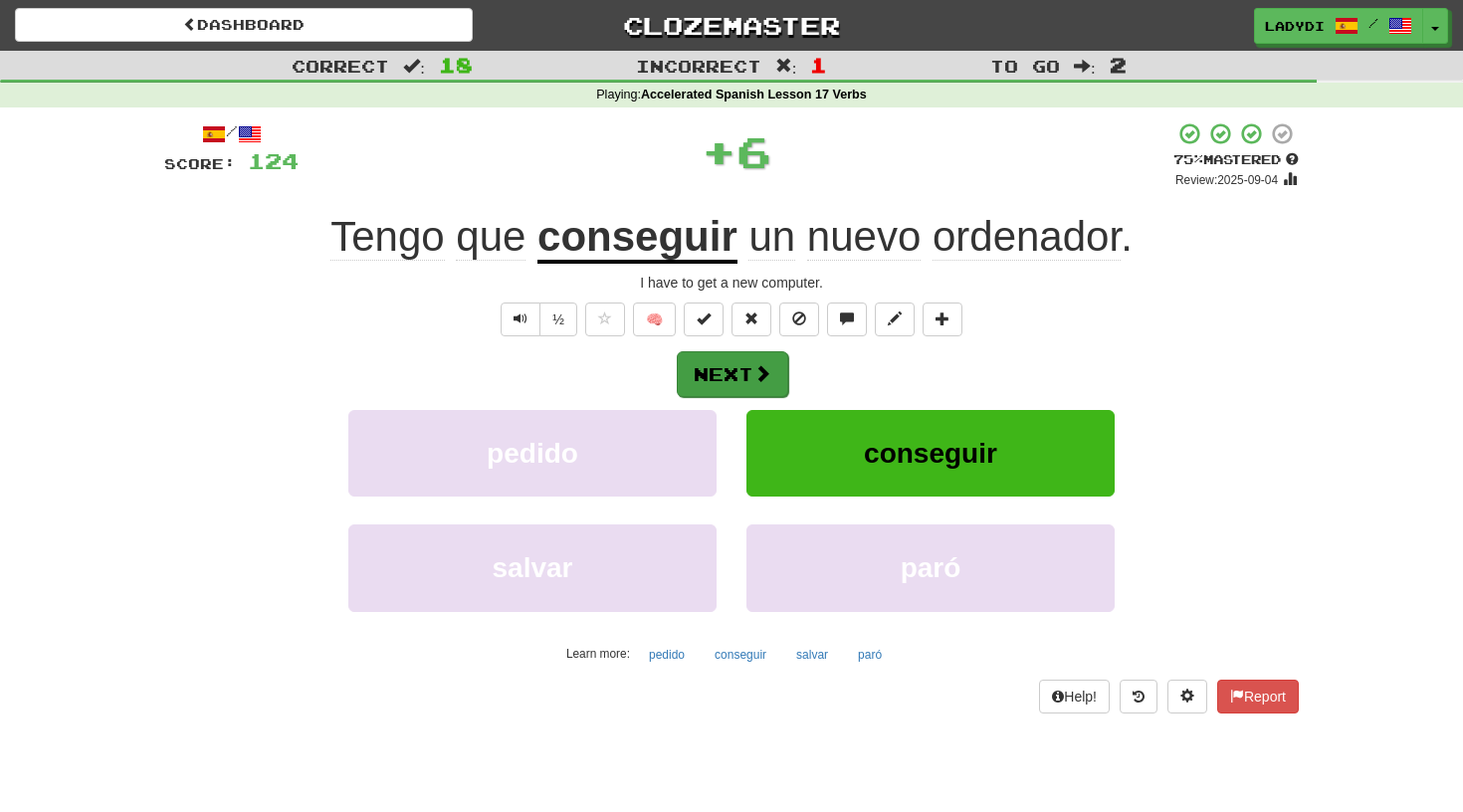 click on "Next" at bounding box center [732, 374] 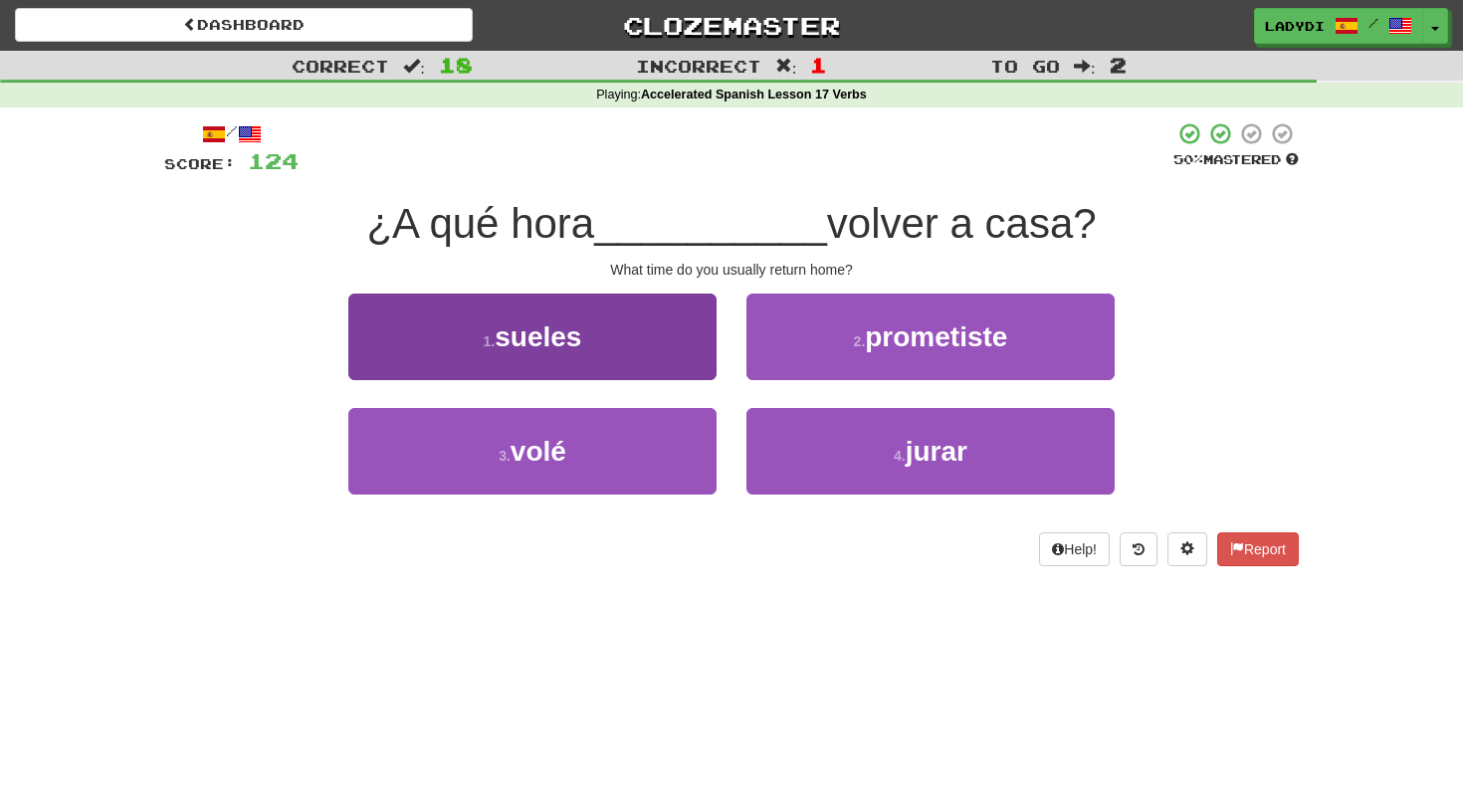 click on "1 .  sueles" at bounding box center [532, 336] 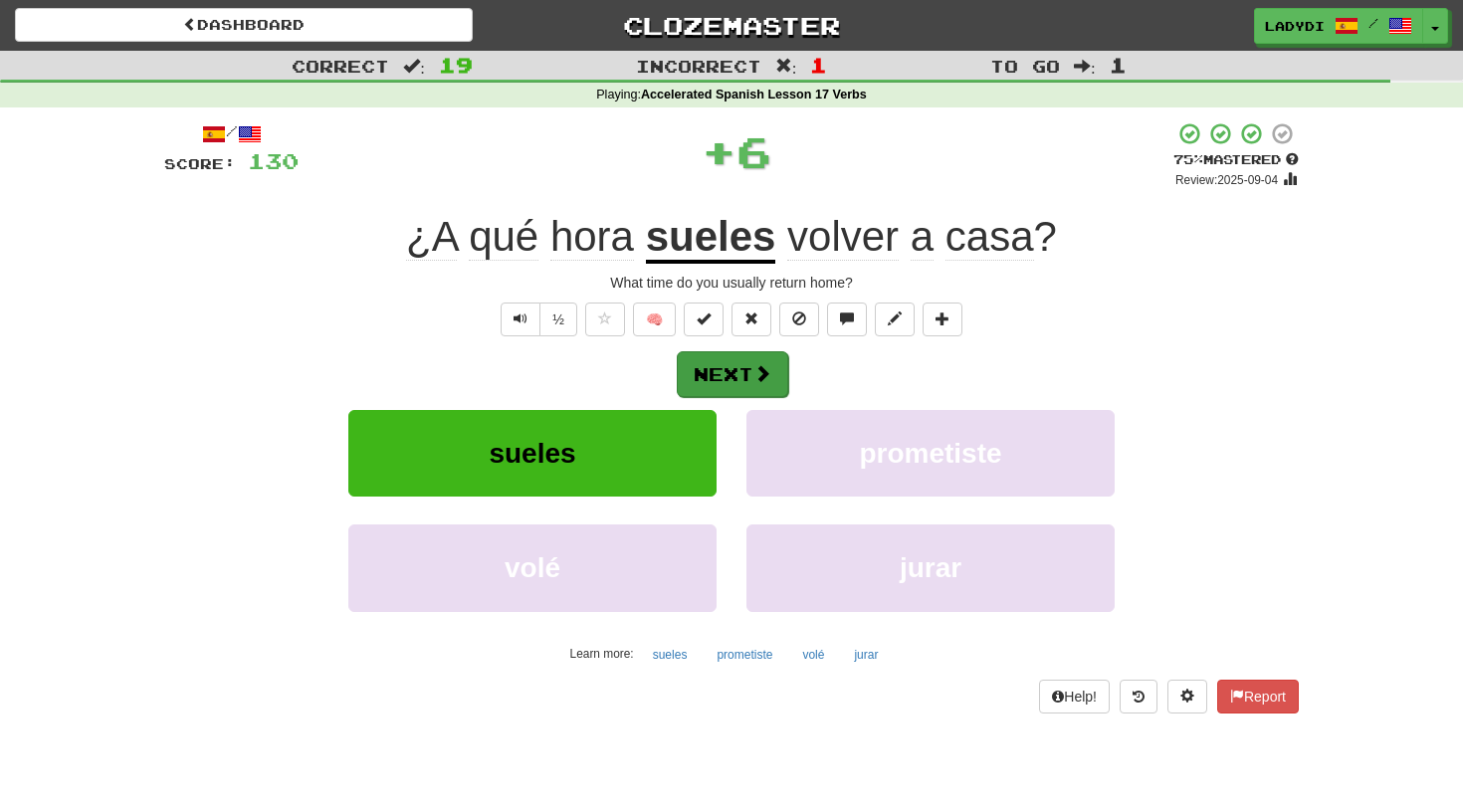 click on "Next" at bounding box center (732, 374) 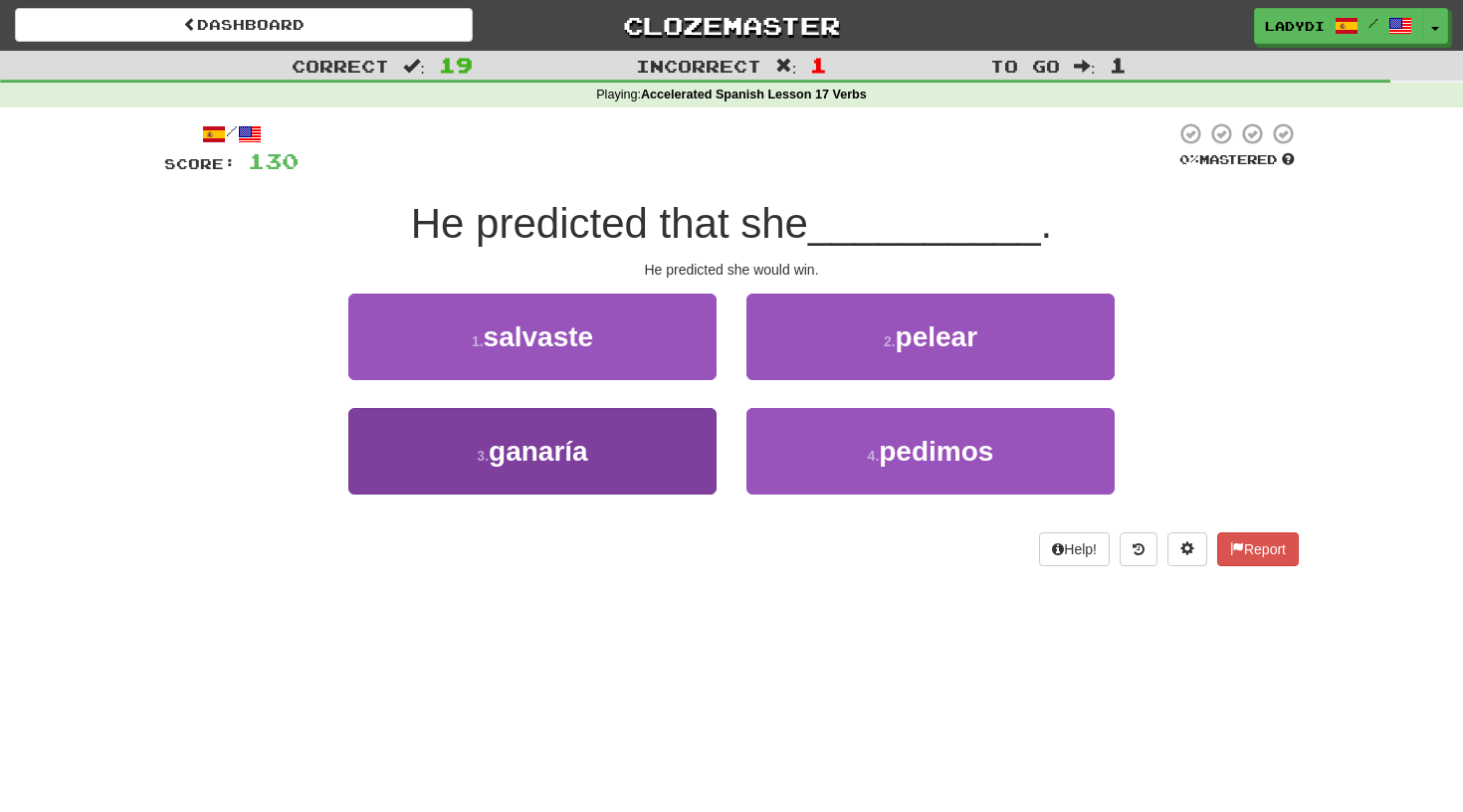 click on "3 .  ganaría" at bounding box center [532, 451] 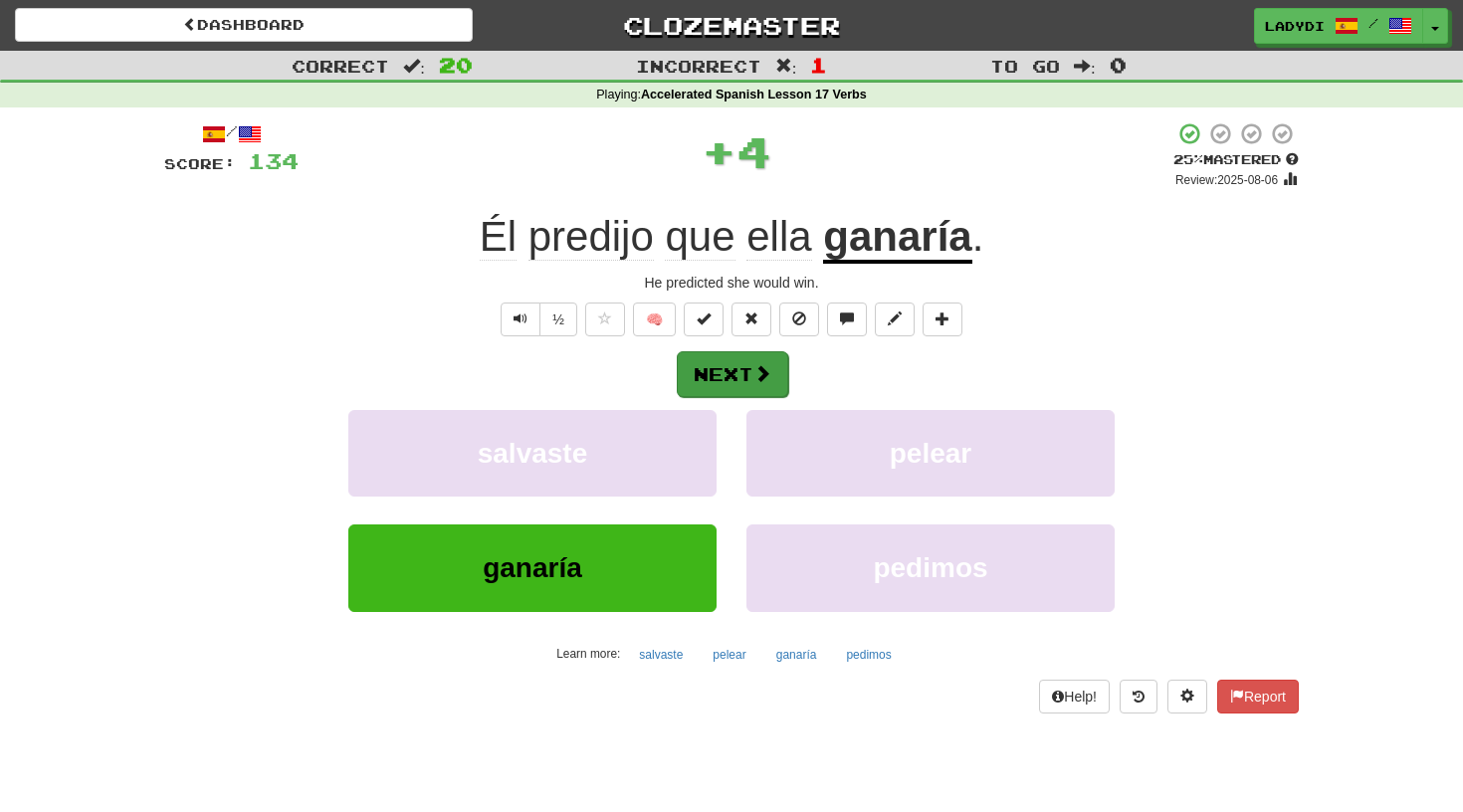 click on "Next" at bounding box center (732, 374) 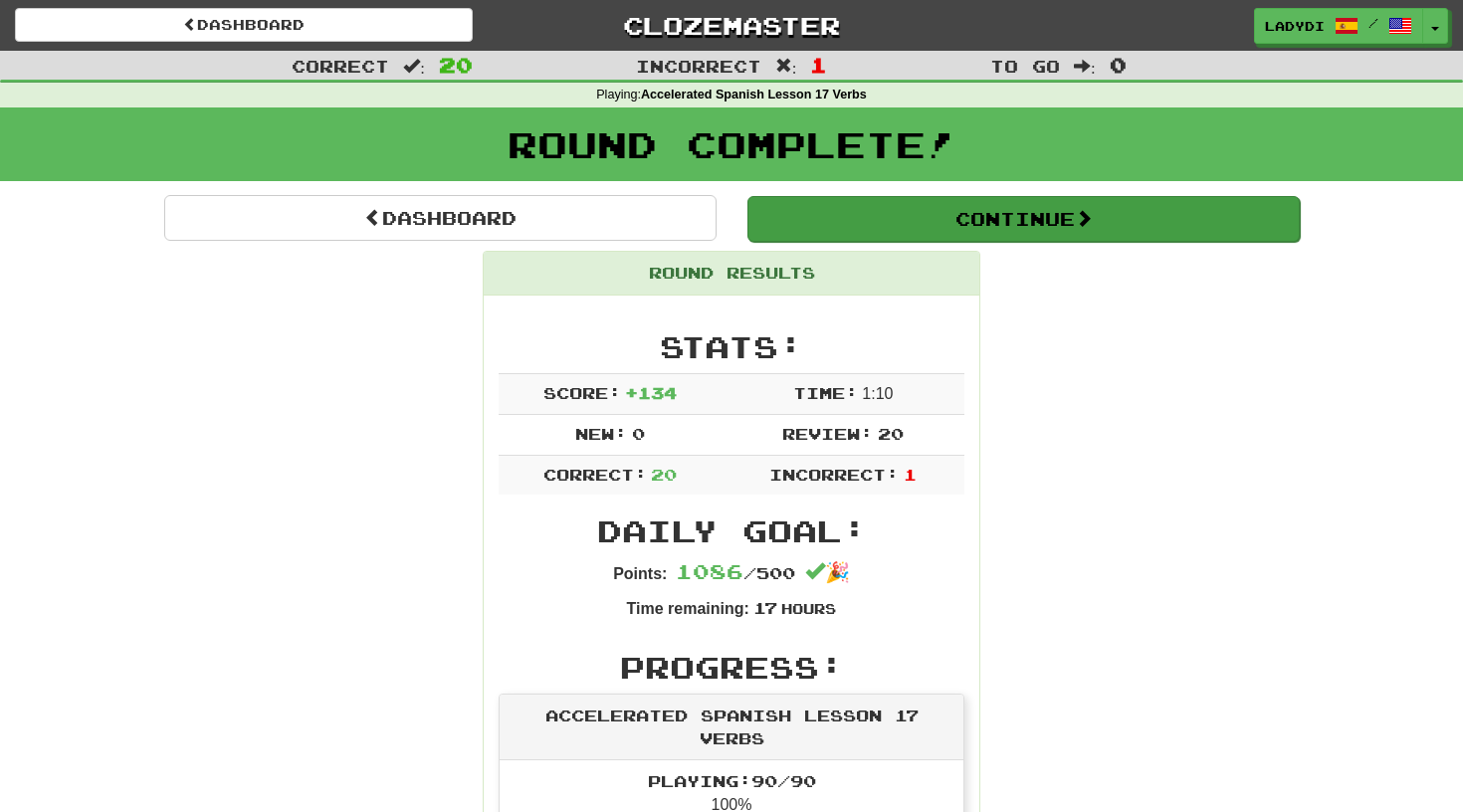 click on "Continue" at bounding box center (1023, 219) 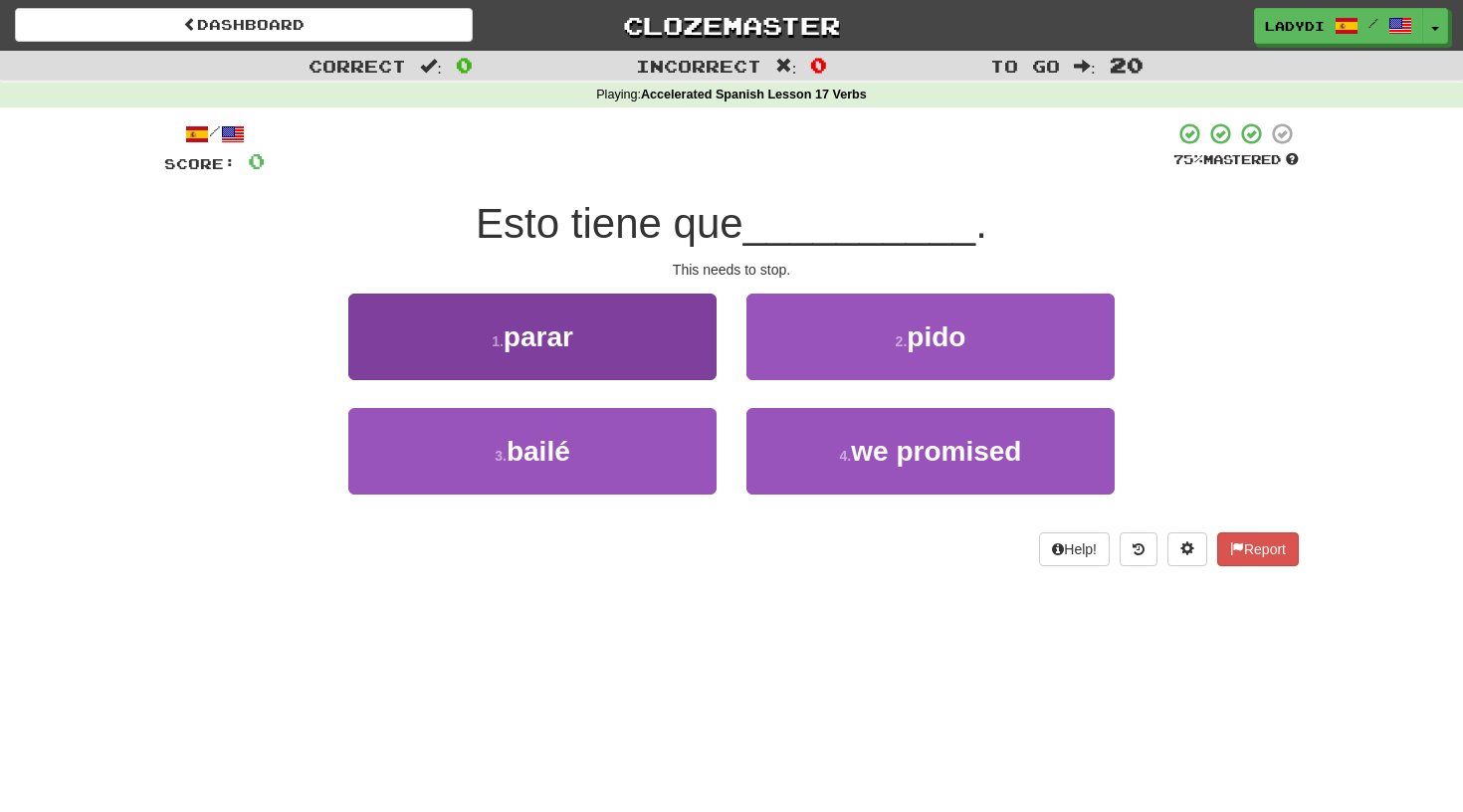 click on "1 .  parar" at bounding box center [532, 336] 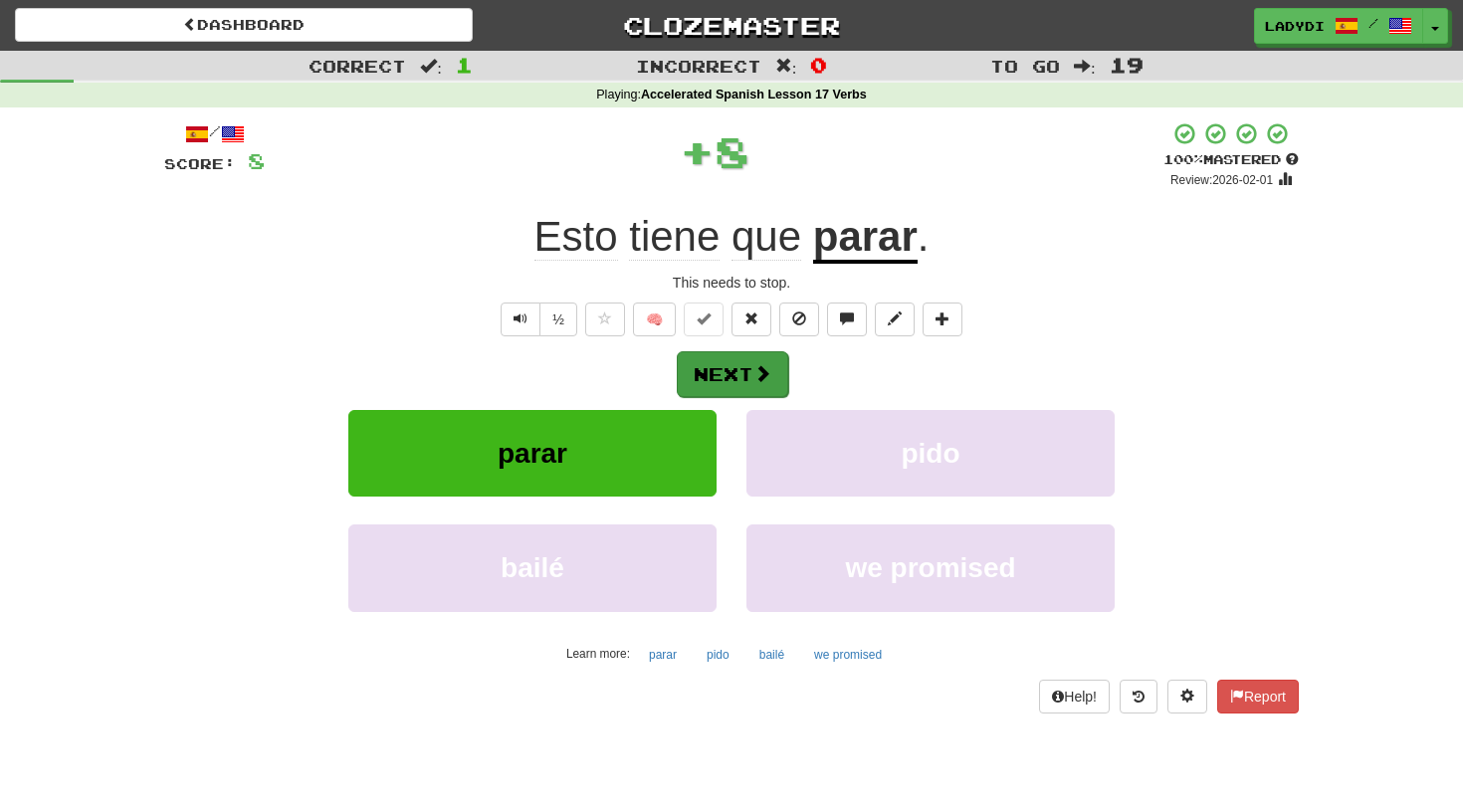 click on "Next" at bounding box center [732, 374] 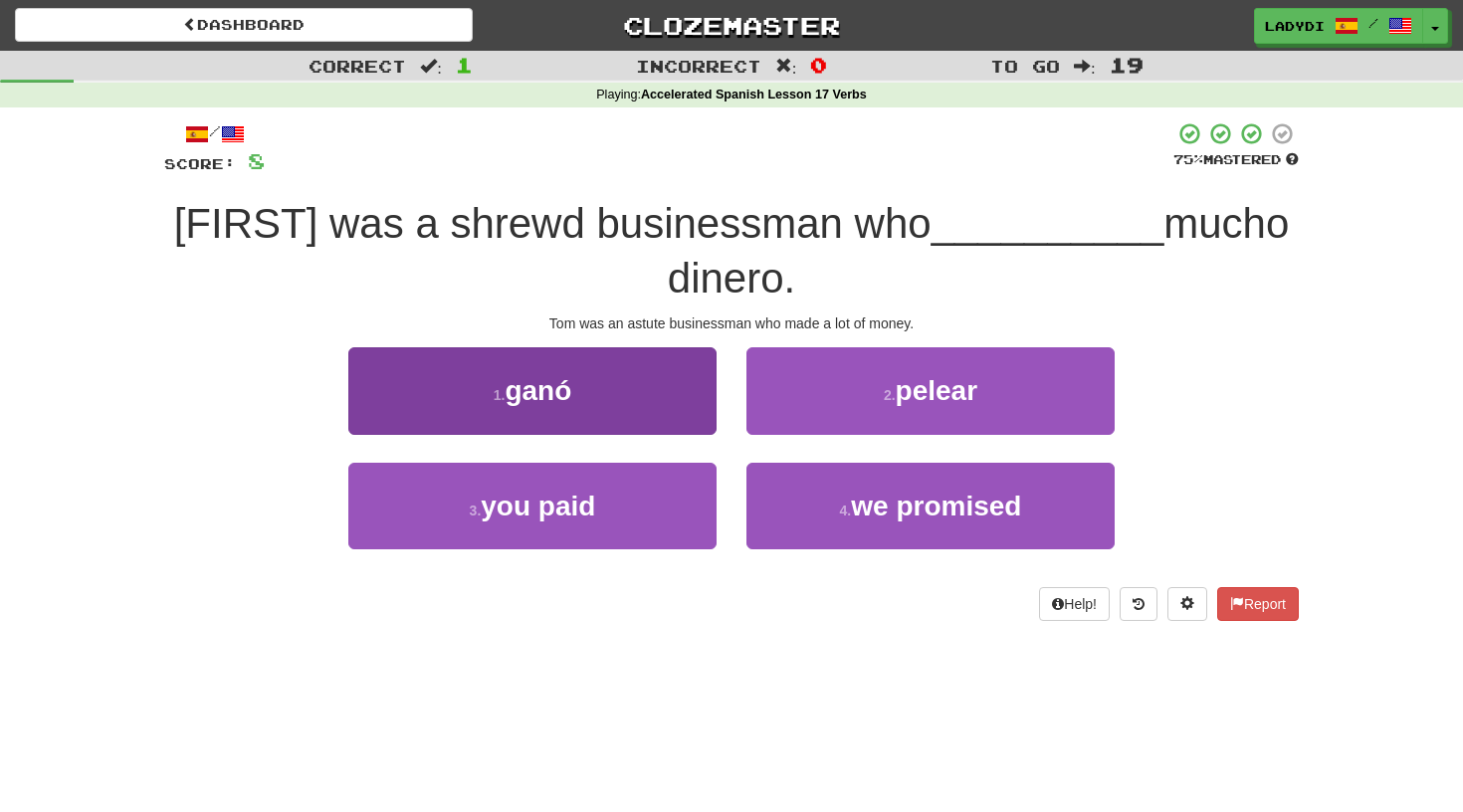 click on "1 .  ganó" at bounding box center (532, 390) 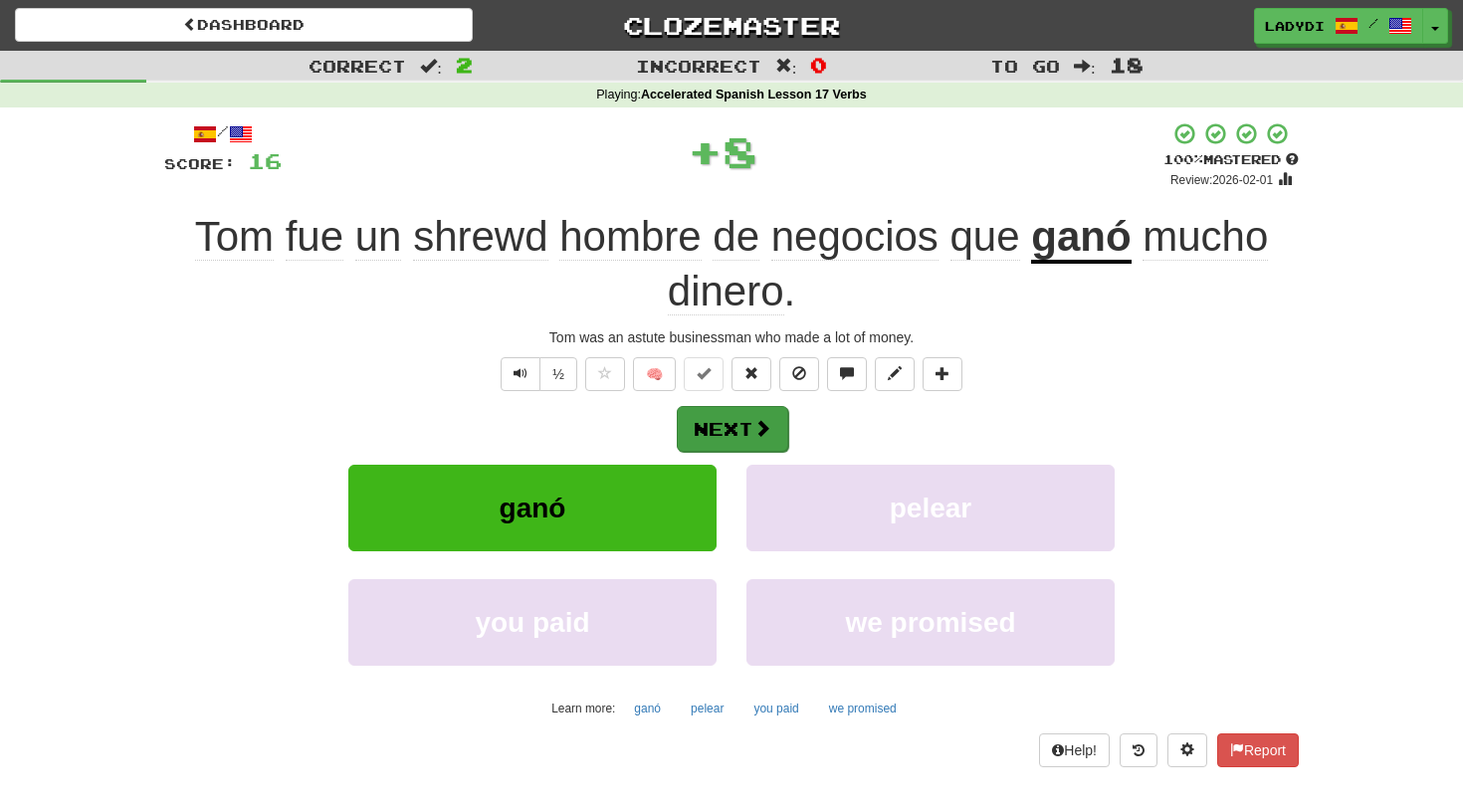 click on "Next" at bounding box center (732, 429) 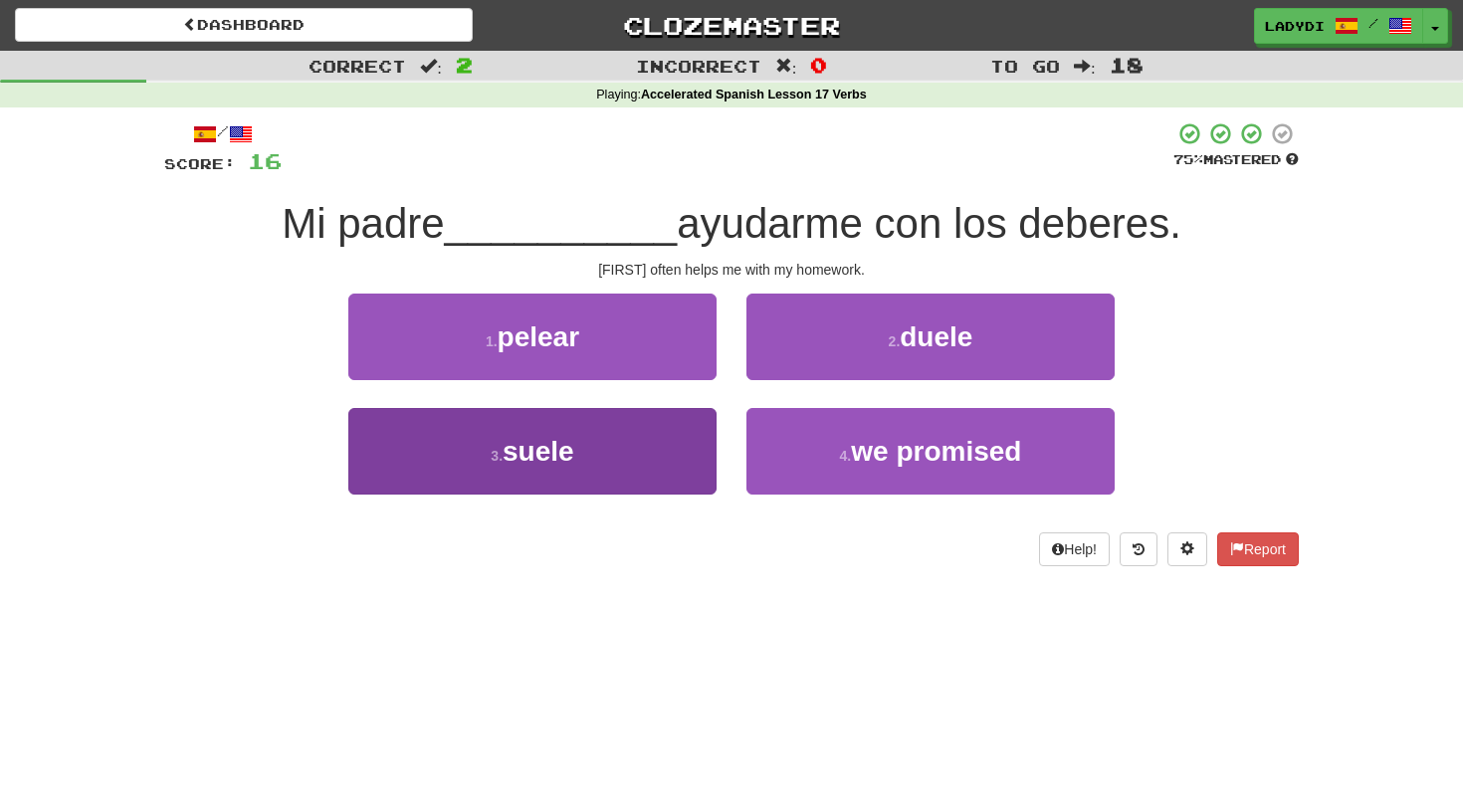 click on "3 .  suele" at bounding box center [532, 451] 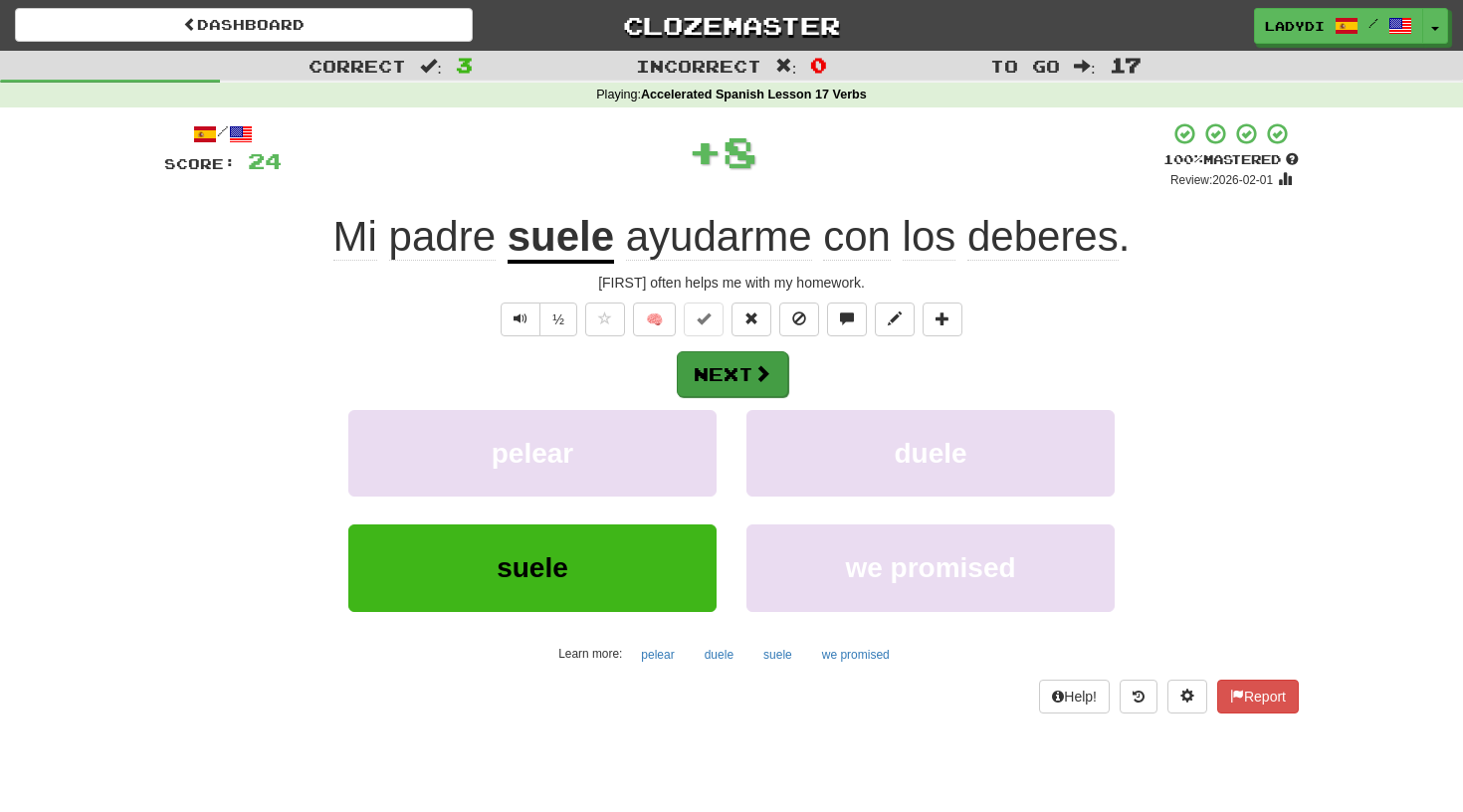 click on "Next" at bounding box center [732, 374] 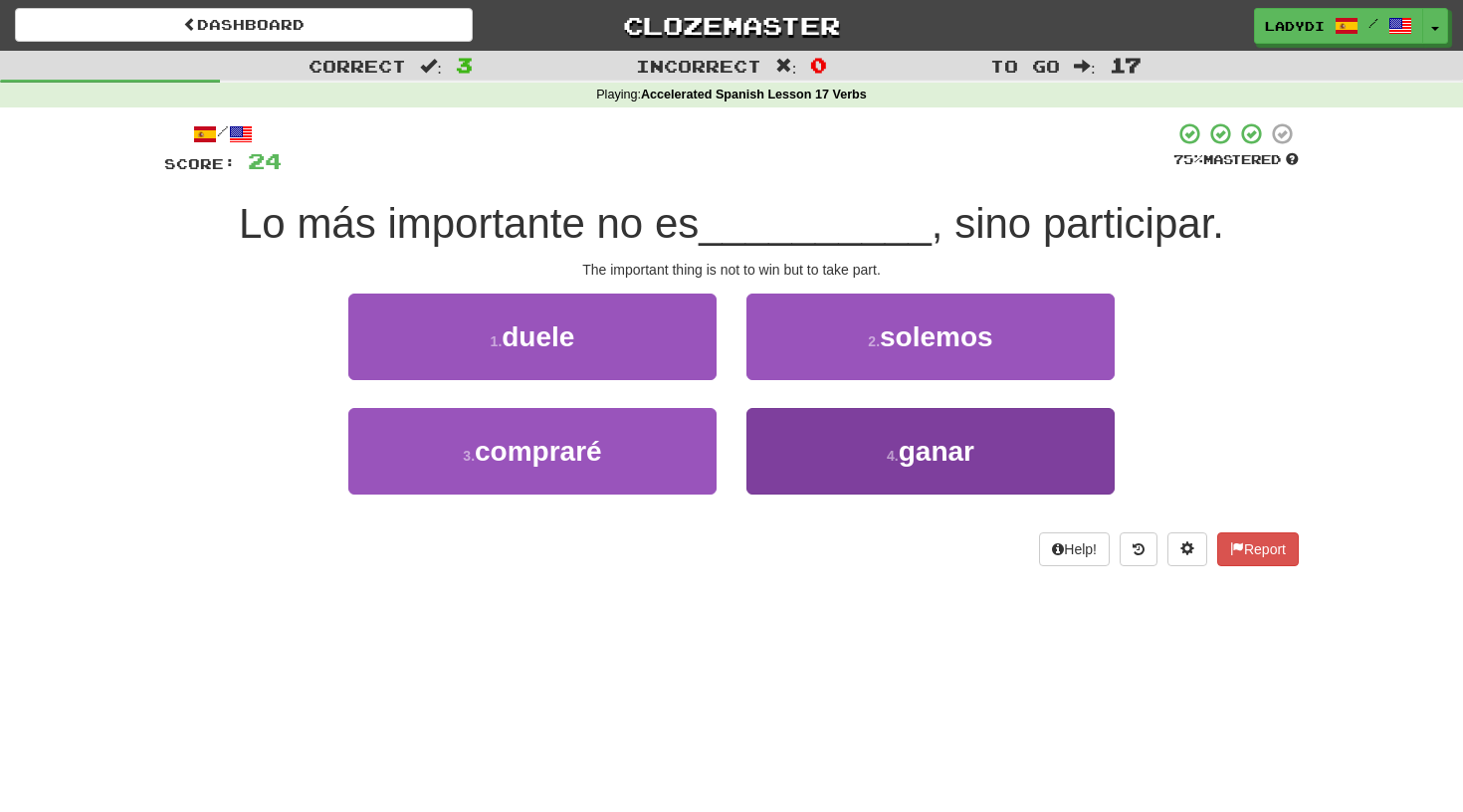 click on "4 .  ganar" at bounding box center (931, 451) 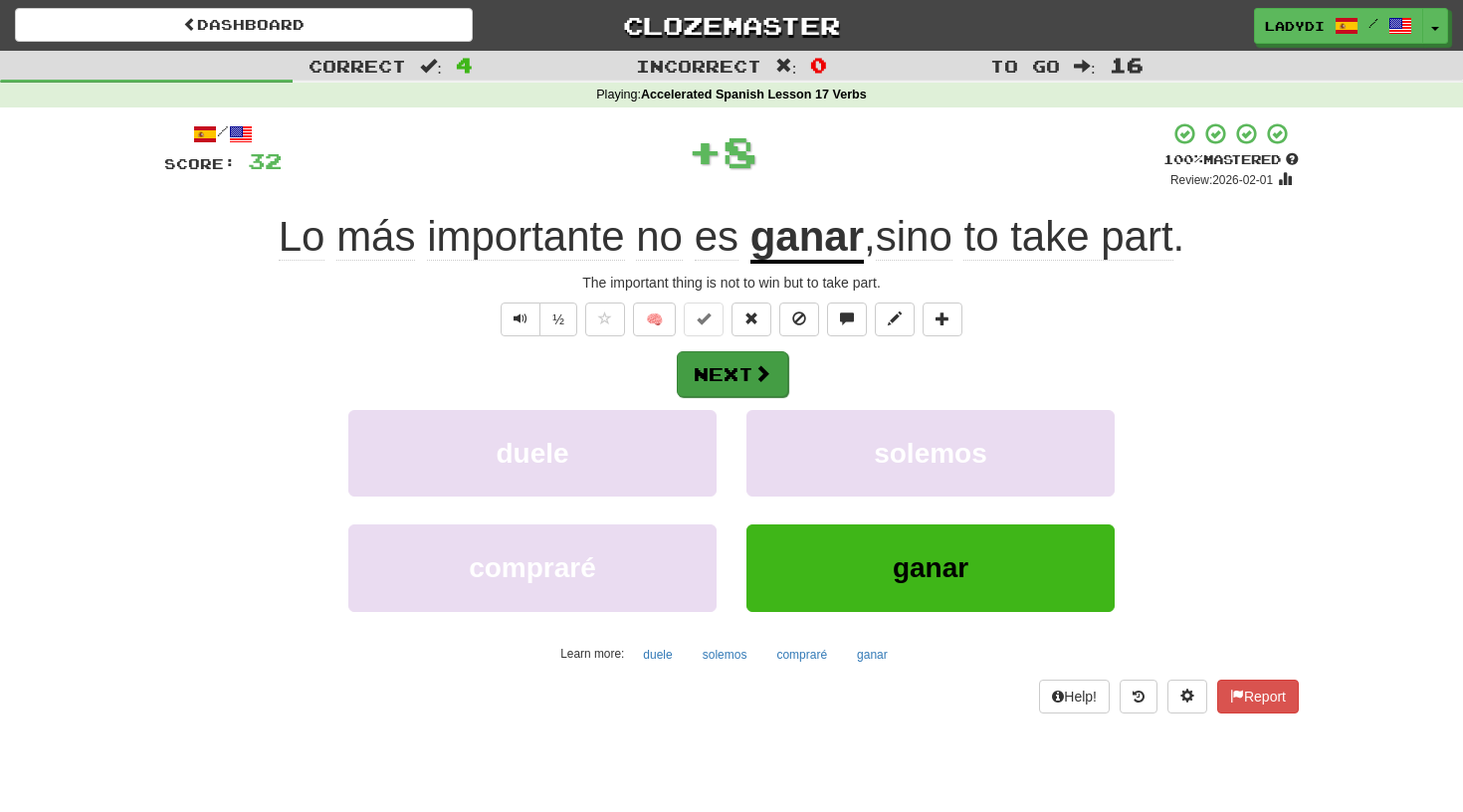 click on "Next" at bounding box center [732, 374] 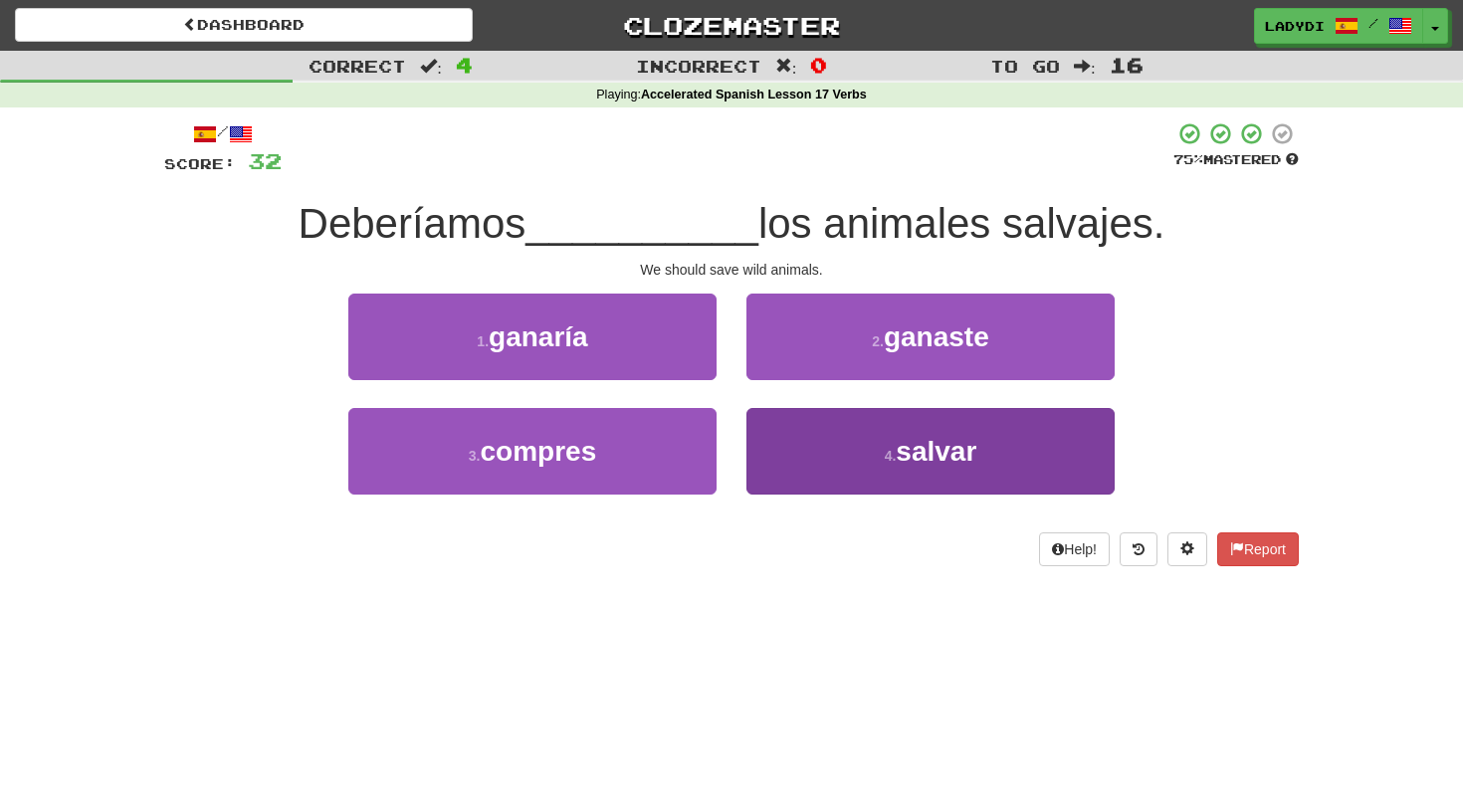 click on "4 .  salvar" at bounding box center [931, 451] 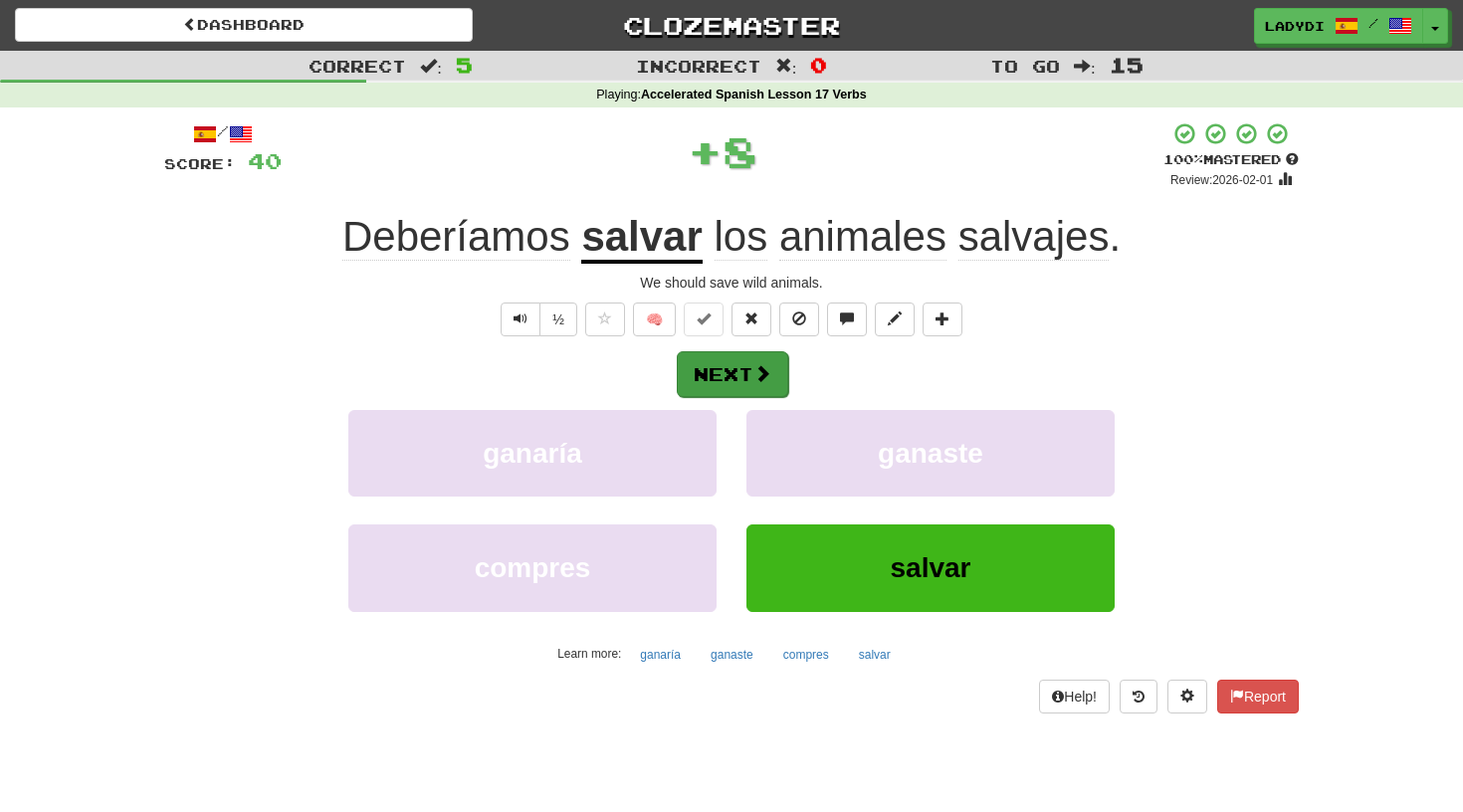 click on "Next" at bounding box center [732, 374] 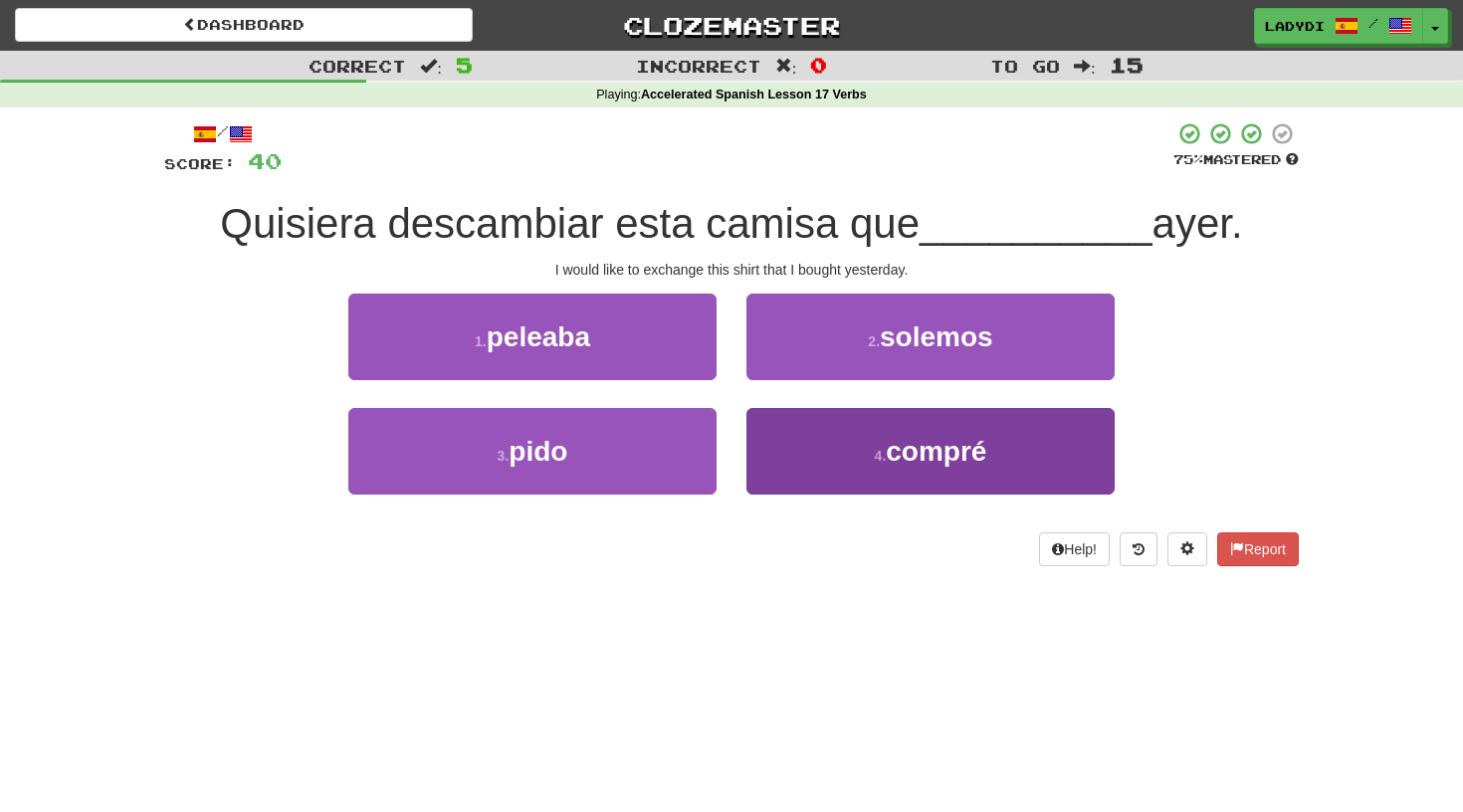 click on "4 .  compré" at bounding box center (931, 451) 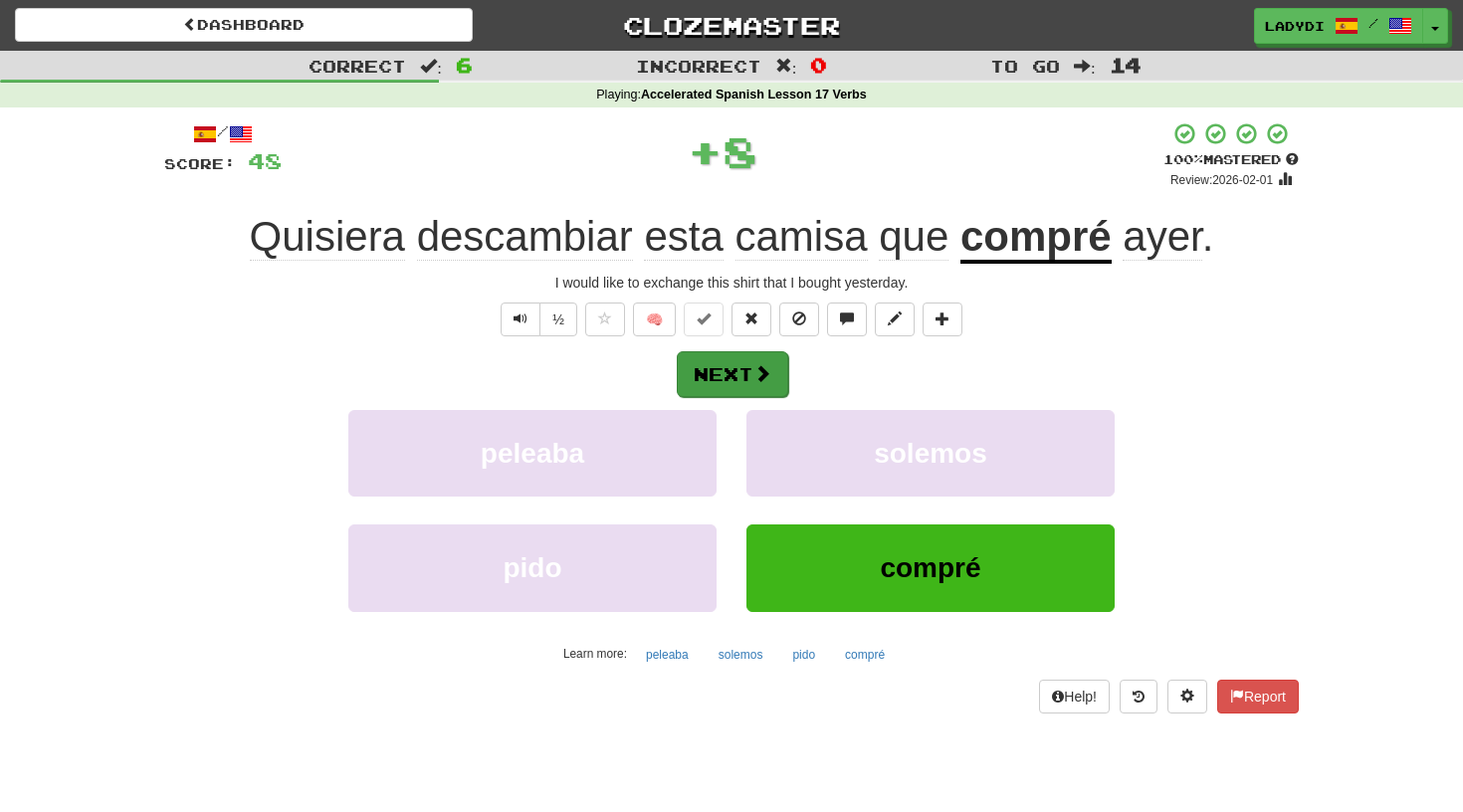click on "Next" at bounding box center [732, 374] 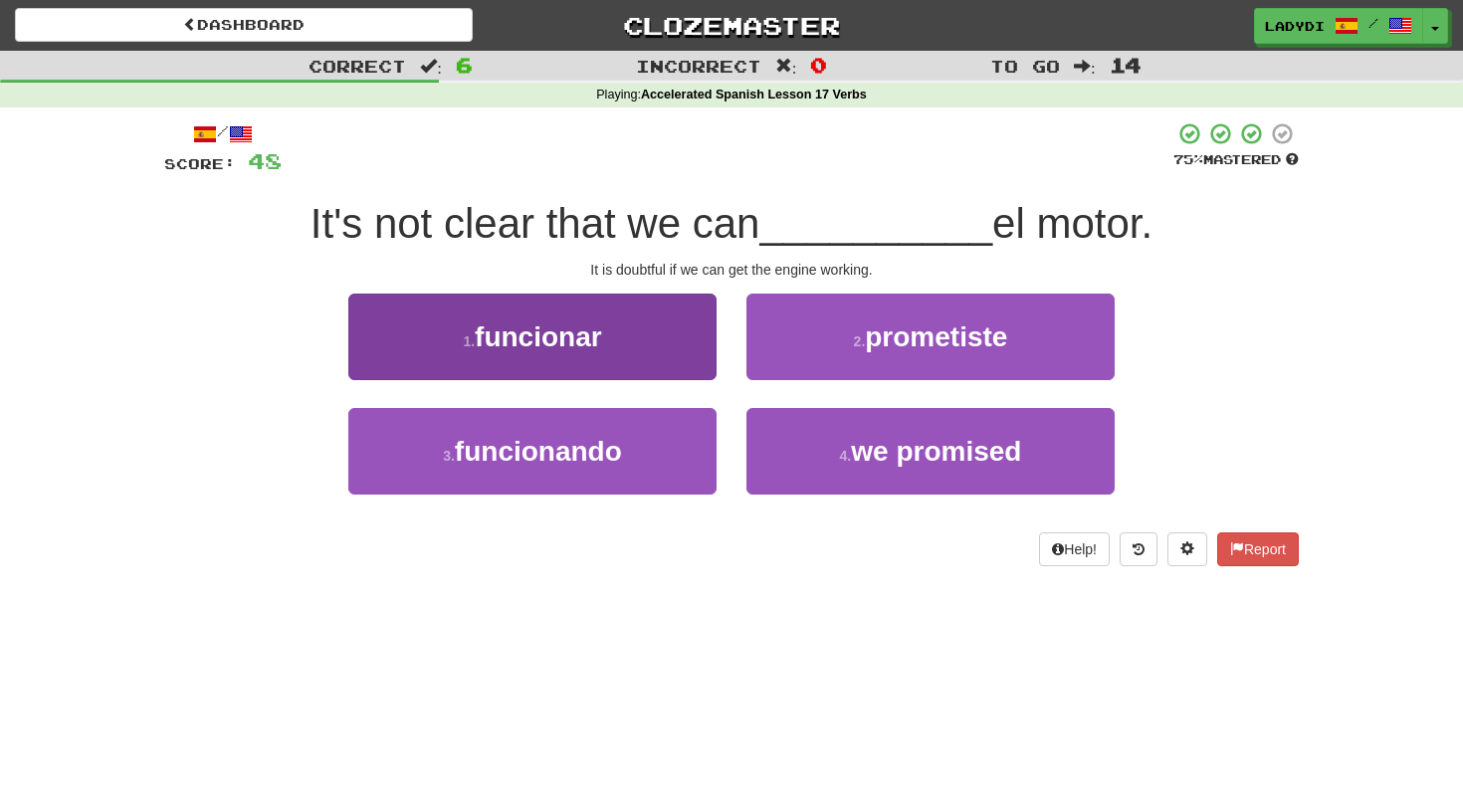 click on "1 .  funcionar" at bounding box center [532, 336] 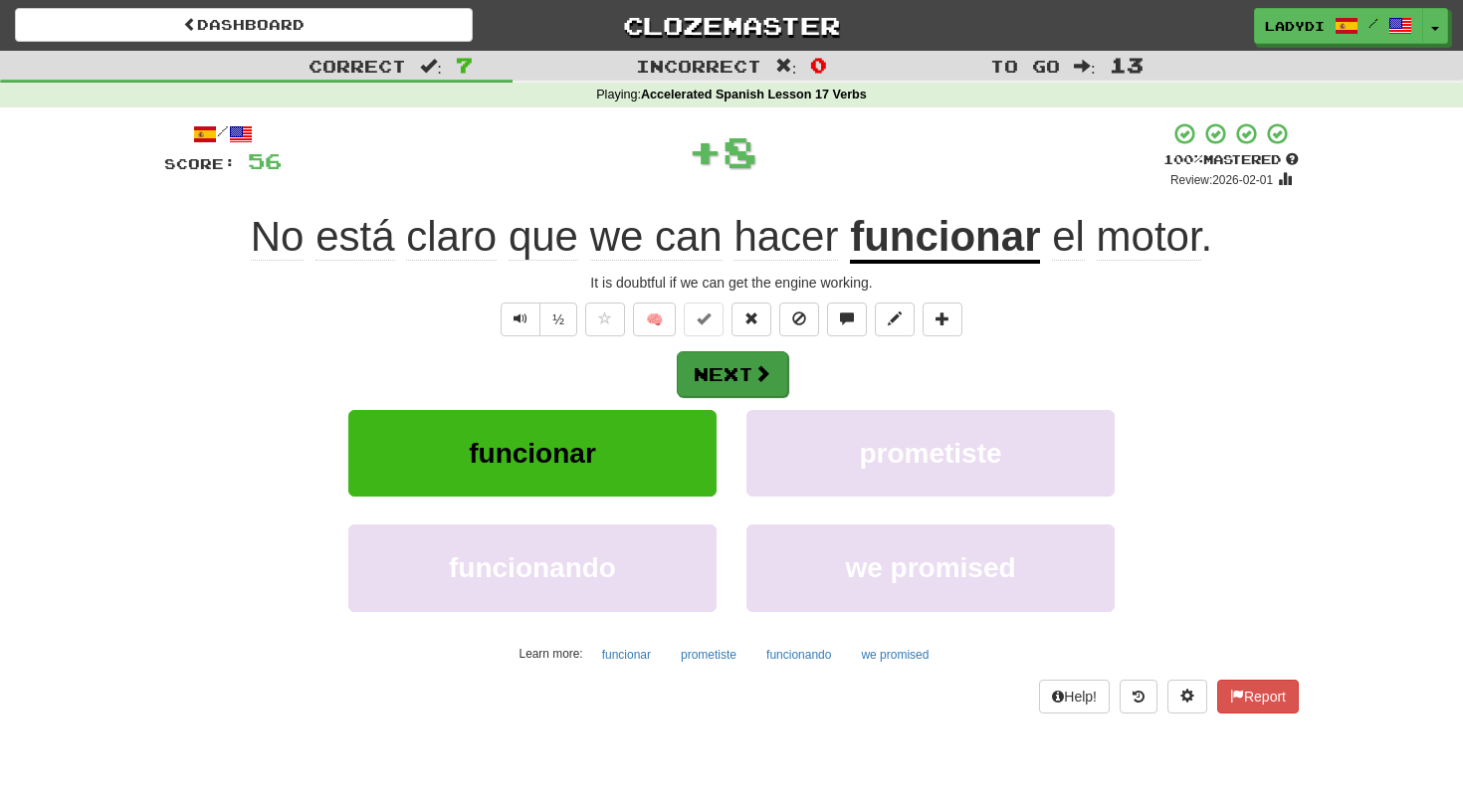 click on "Next" at bounding box center [732, 374] 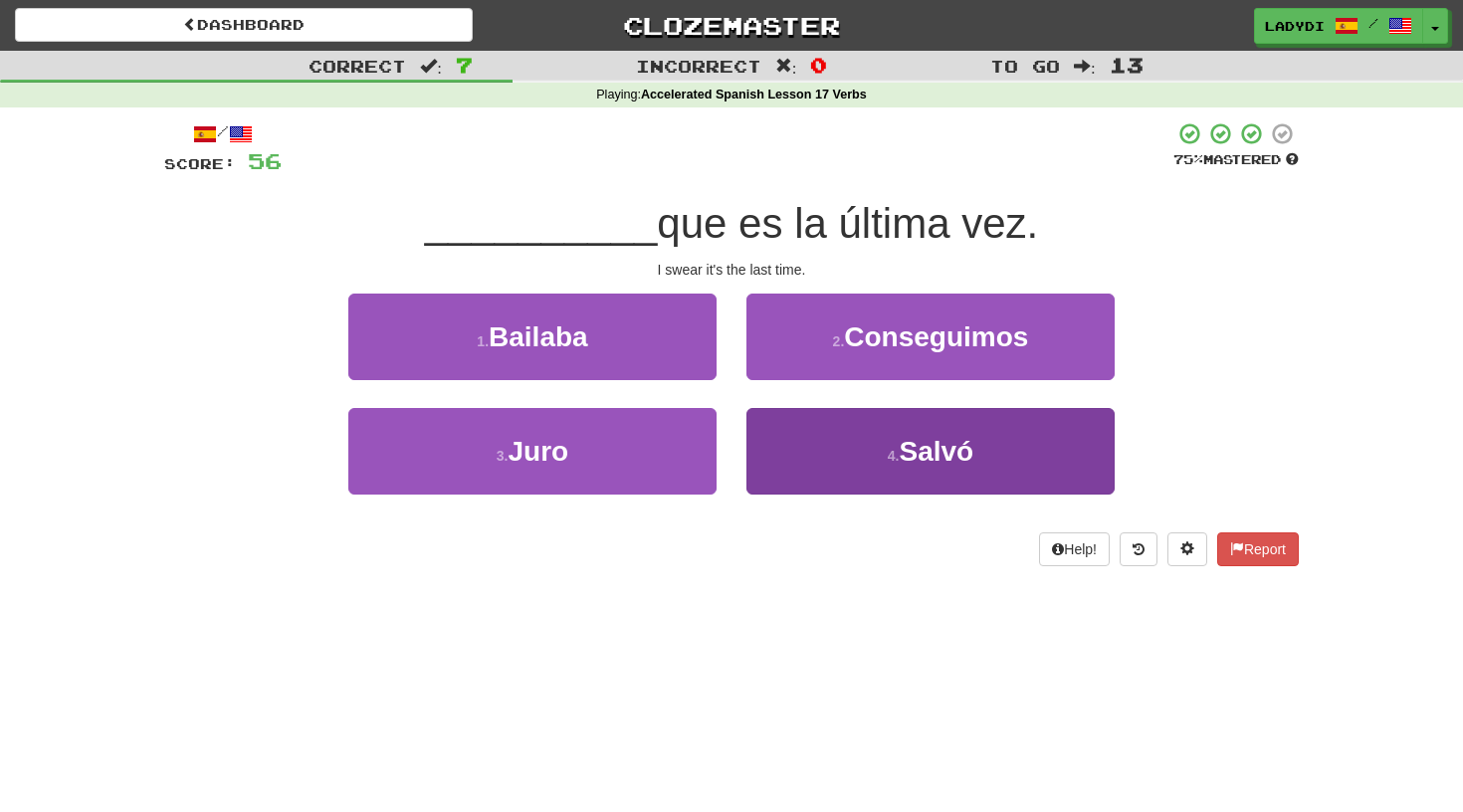 click on "4 .  Salvó" at bounding box center [931, 451] 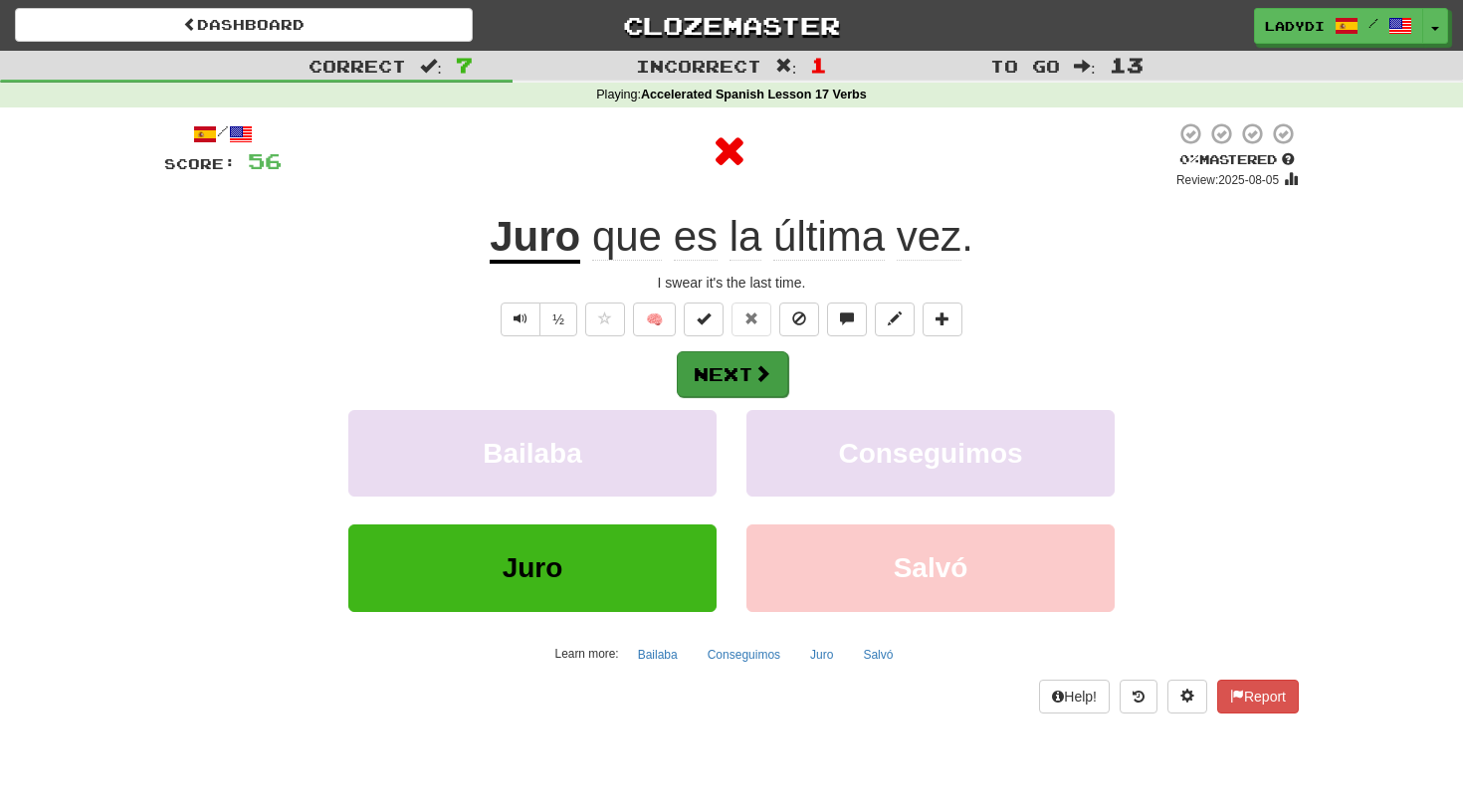 click on "Next" at bounding box center (732, 374) 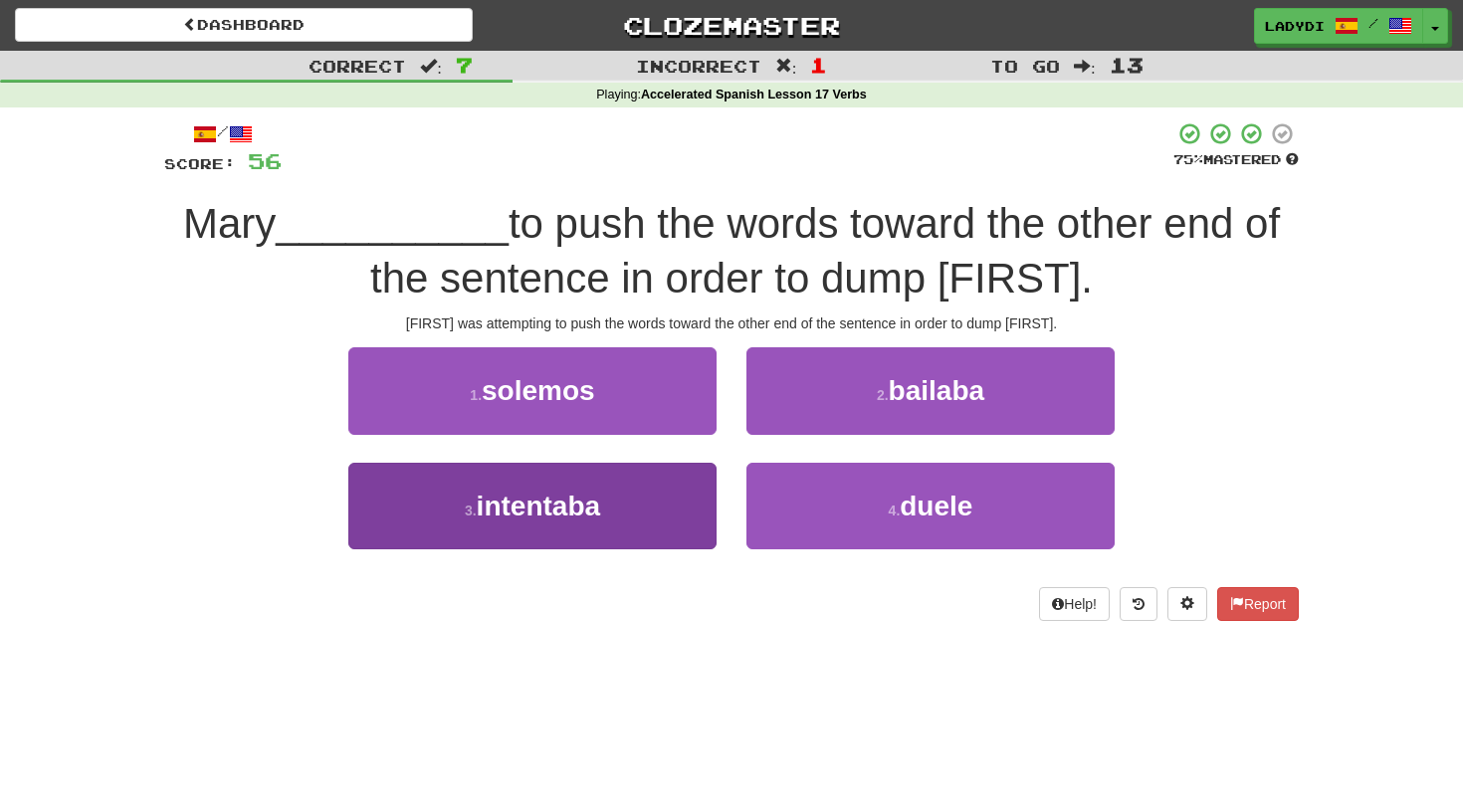 click on "3 .  intentaba" at bounding box center [532, 506] 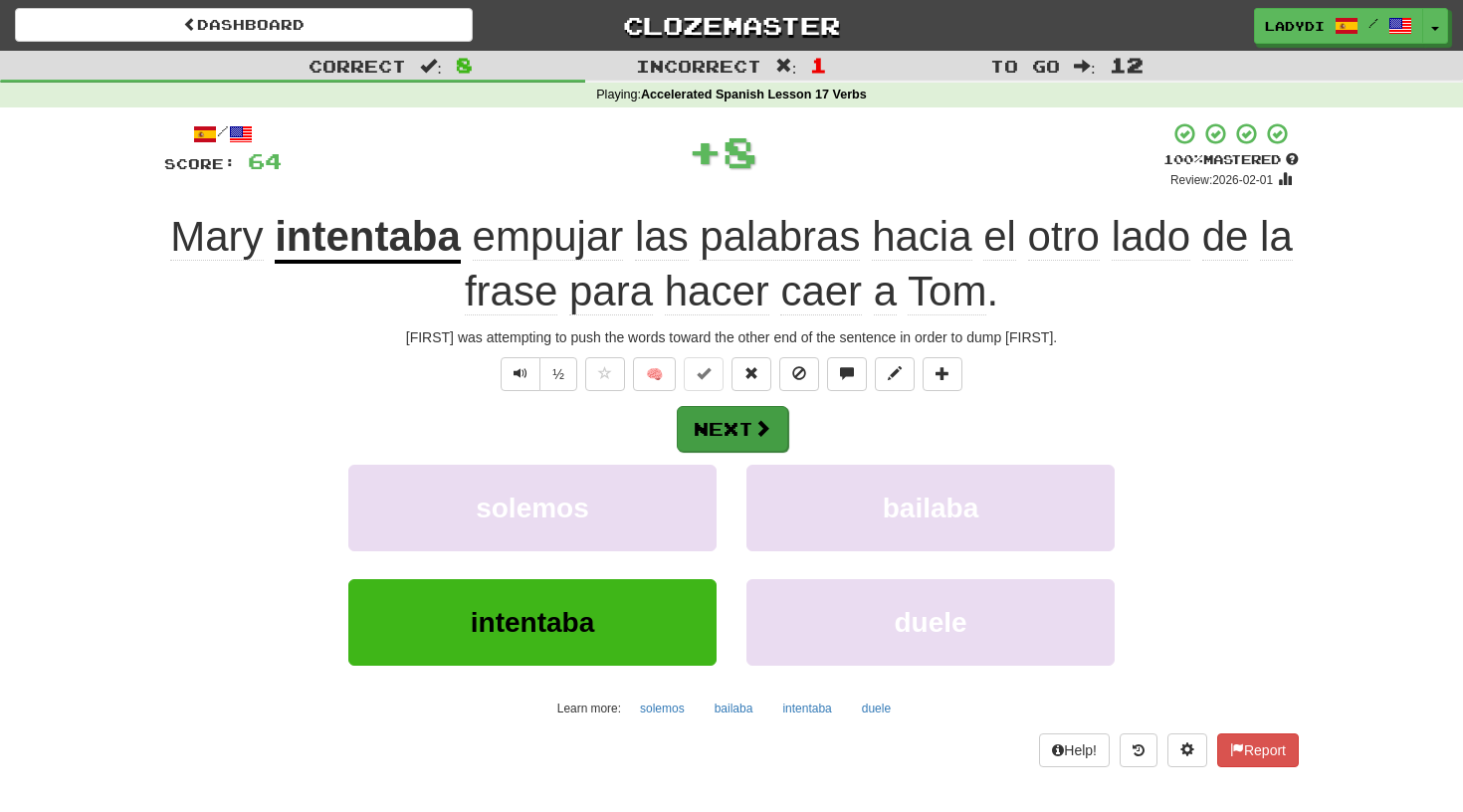 click on "Next" at bounding box center [732, 429] 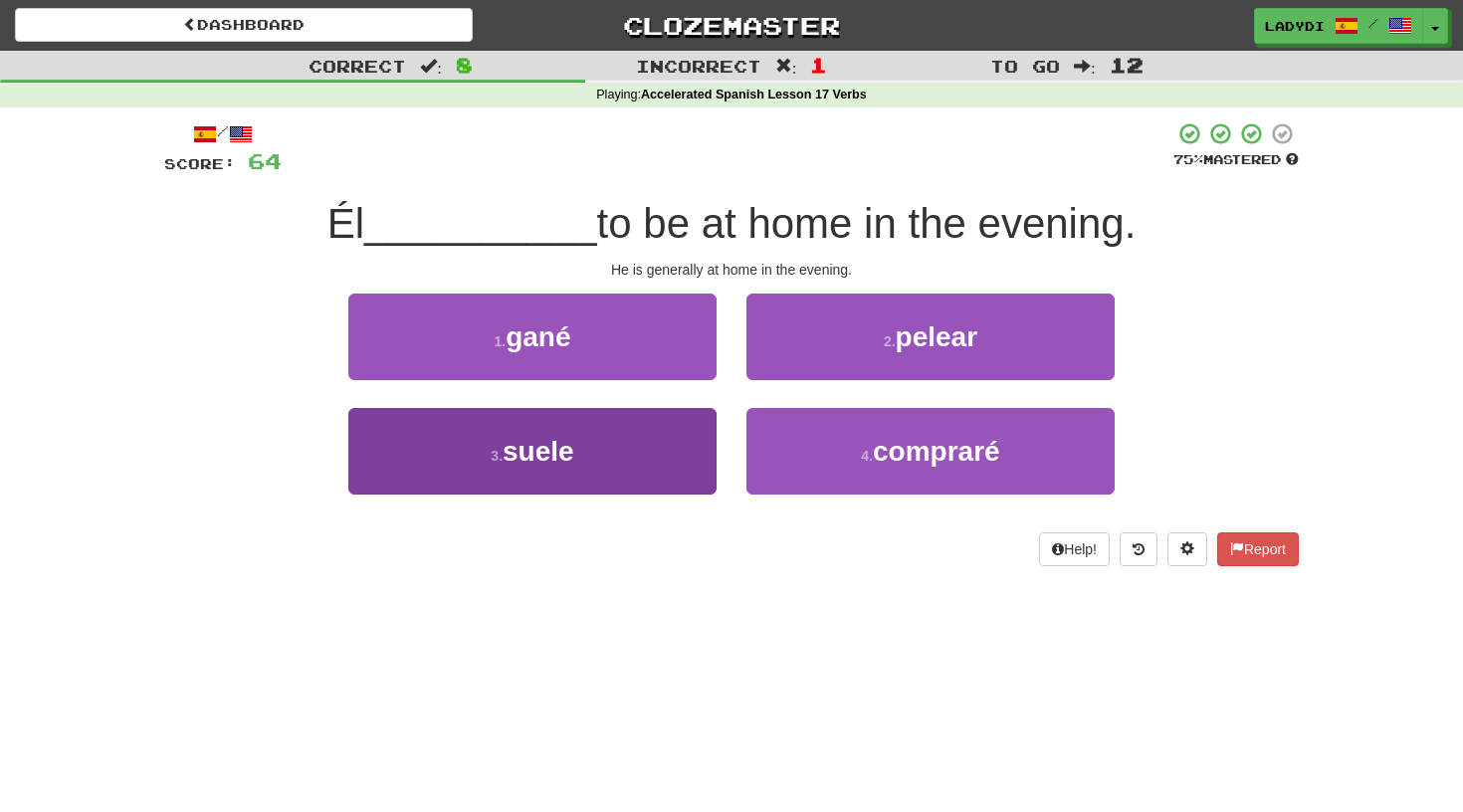 click on "3 .  suele" at bounding box center [532, 451] 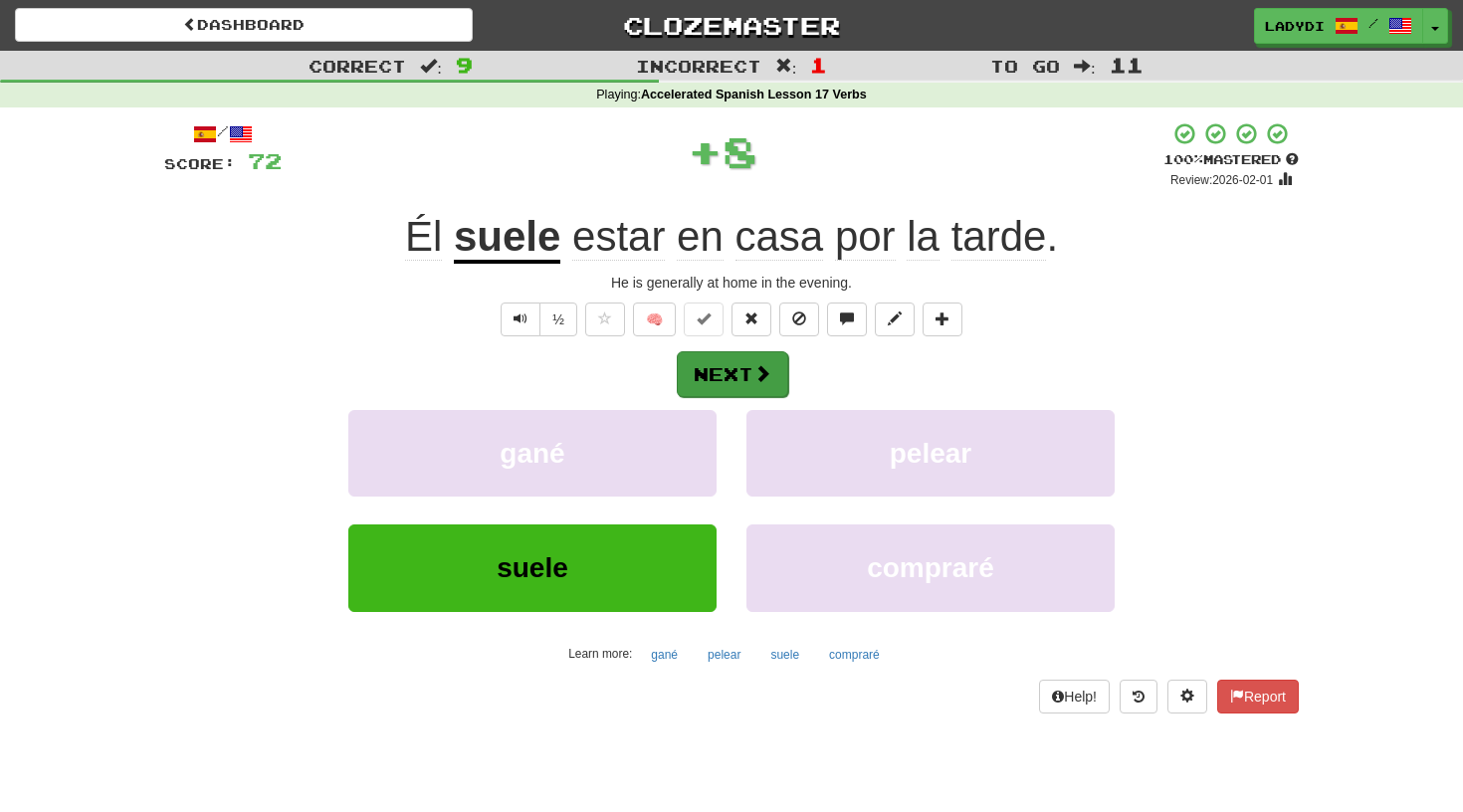 click at bounding box center [762, 373] 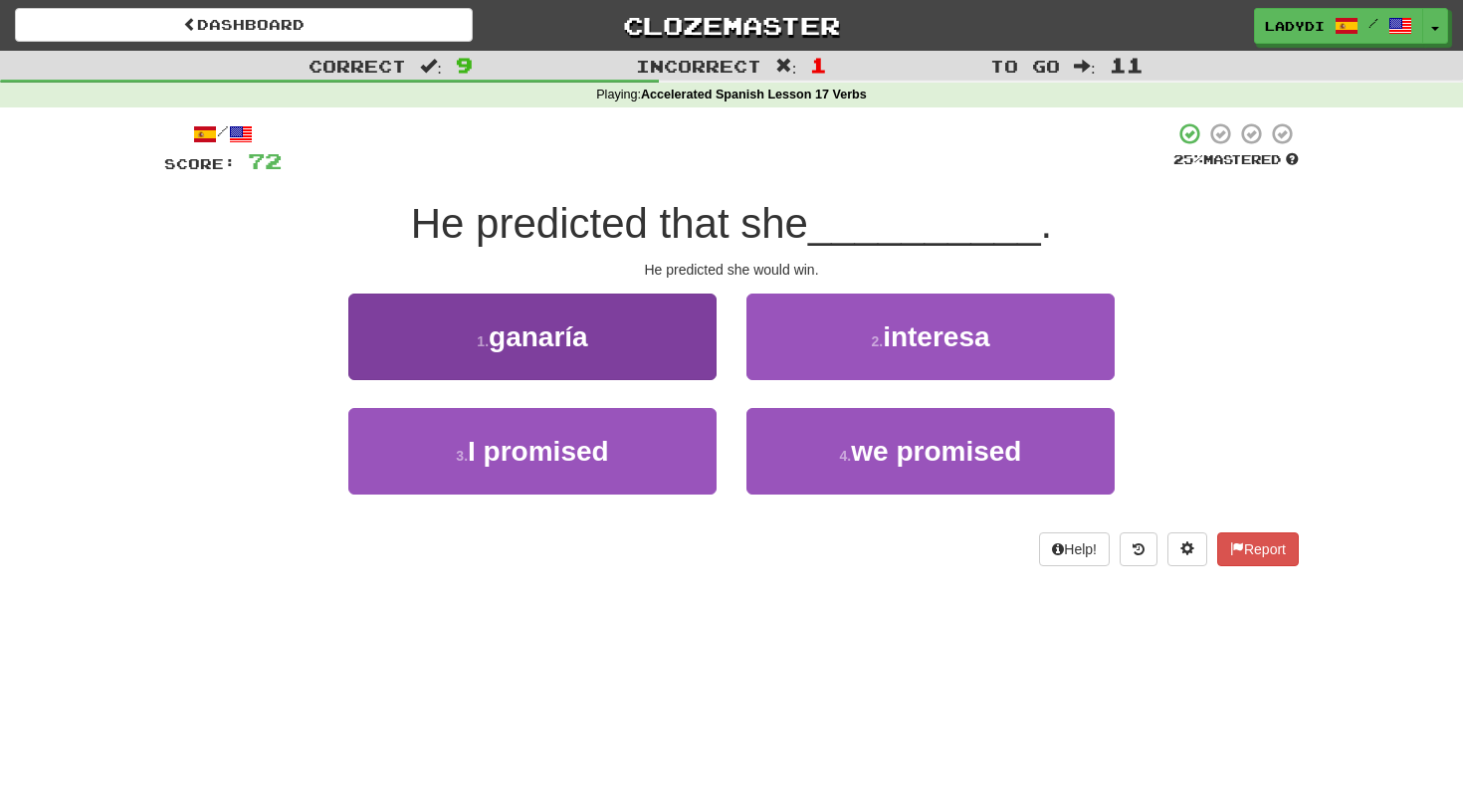 click on "1 .  ganaría" at bounding box center [532, 336] 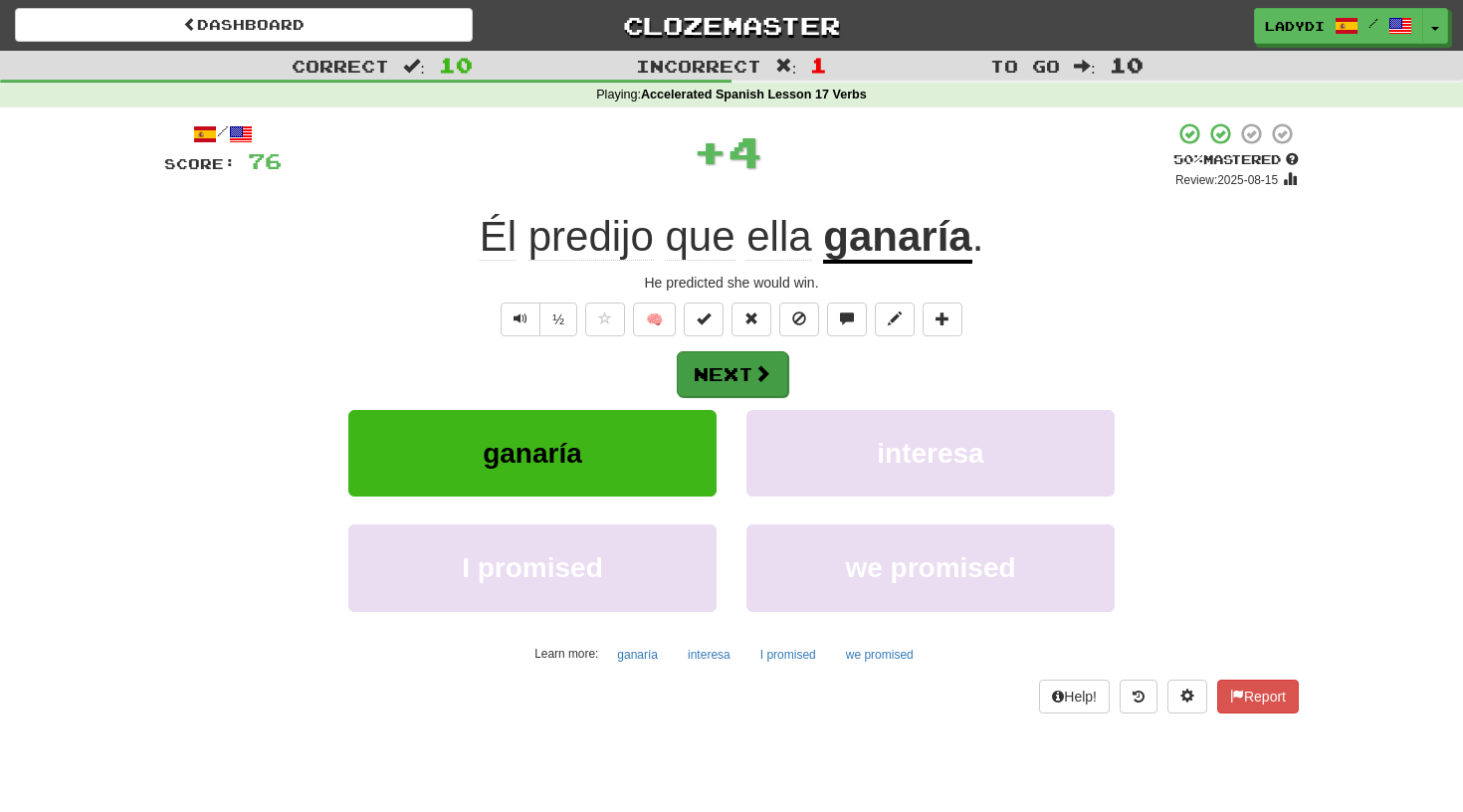 click on "Next" at bounding box center [732, 374] 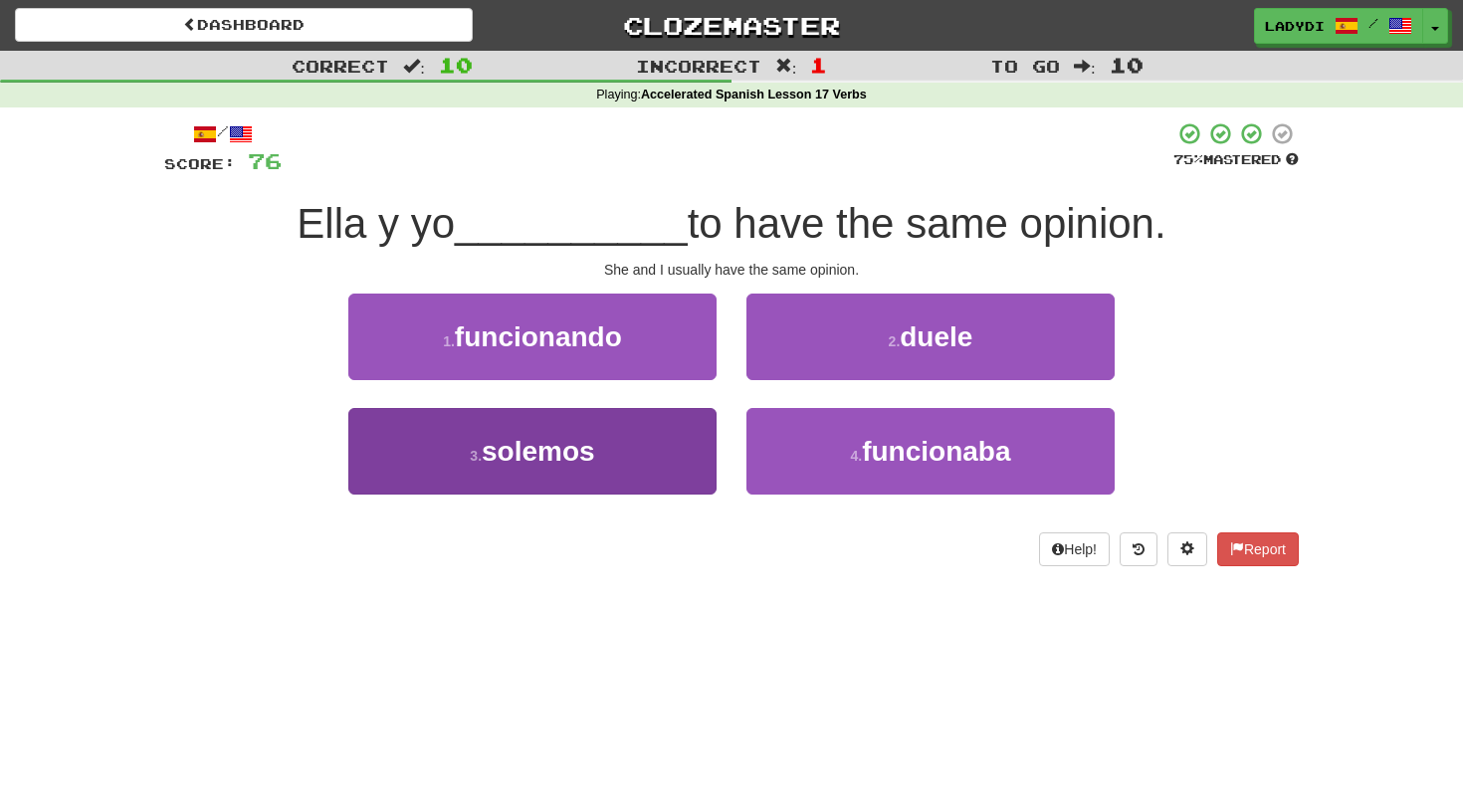 click on "3 .  solemos" at bounding box center [532, 451] 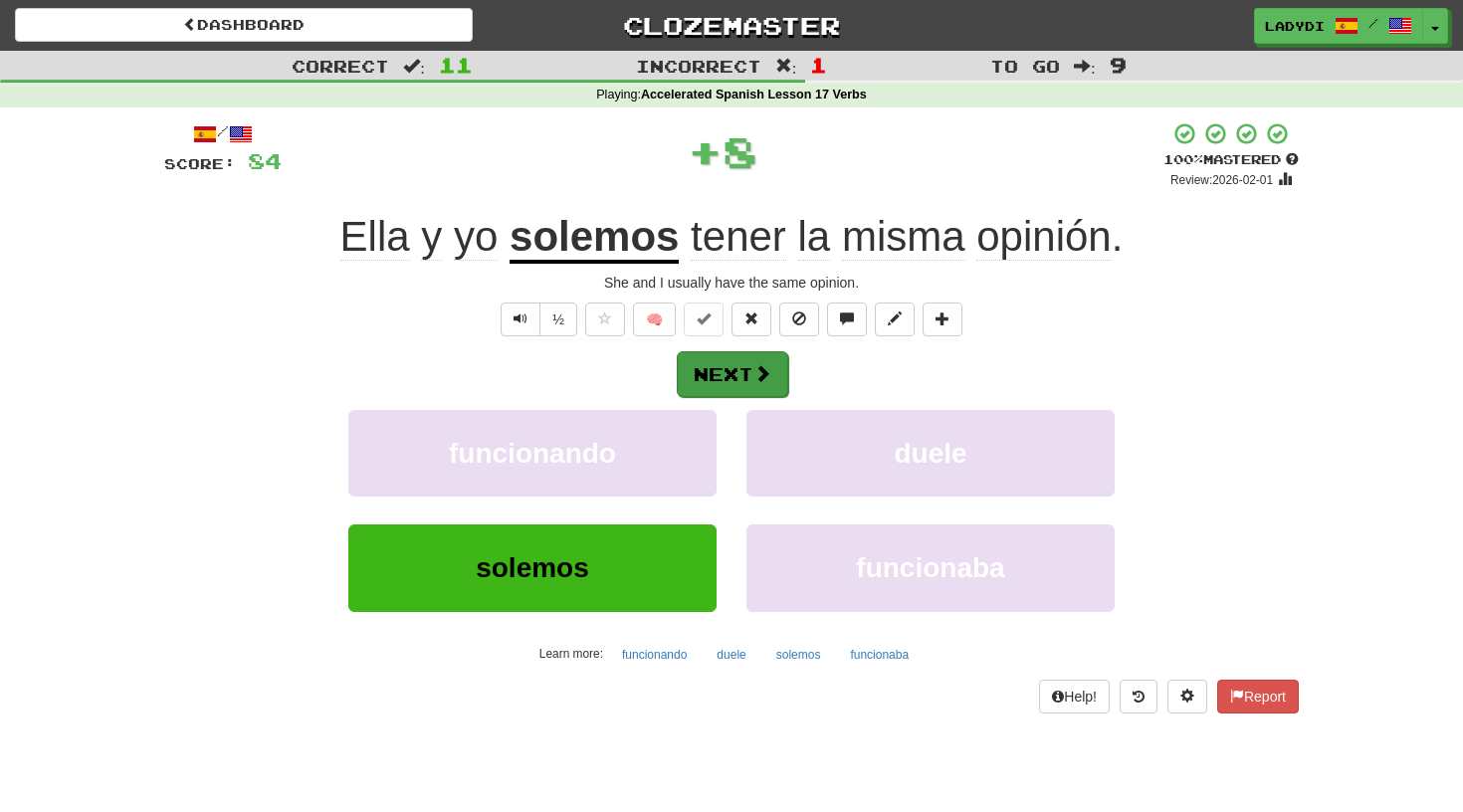 click on "Next" at bounding box center (732, 374) 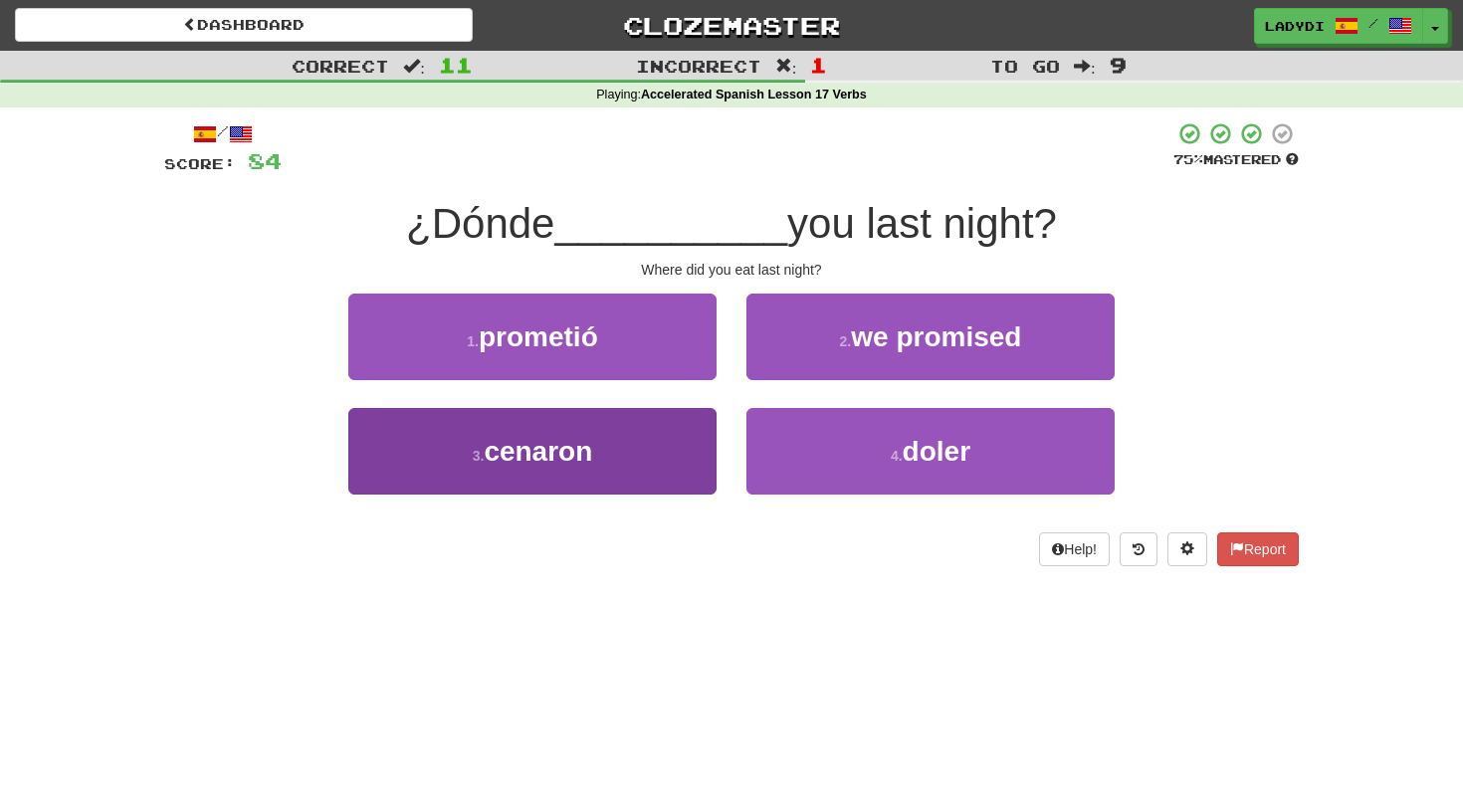 click on "3 .  cenaron" at bounding box center (532, 451) 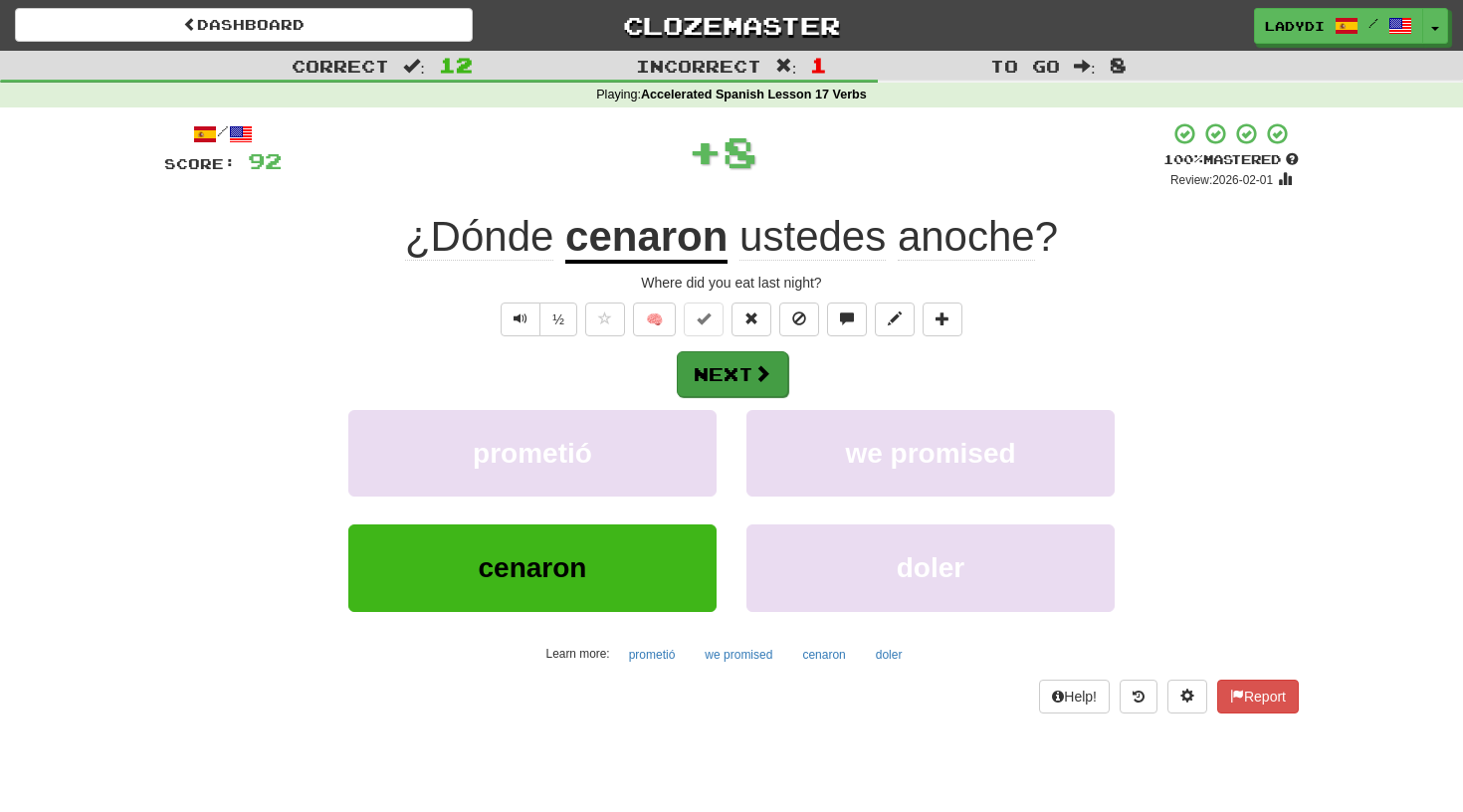click on "Next" at bounding box center (732, 374) 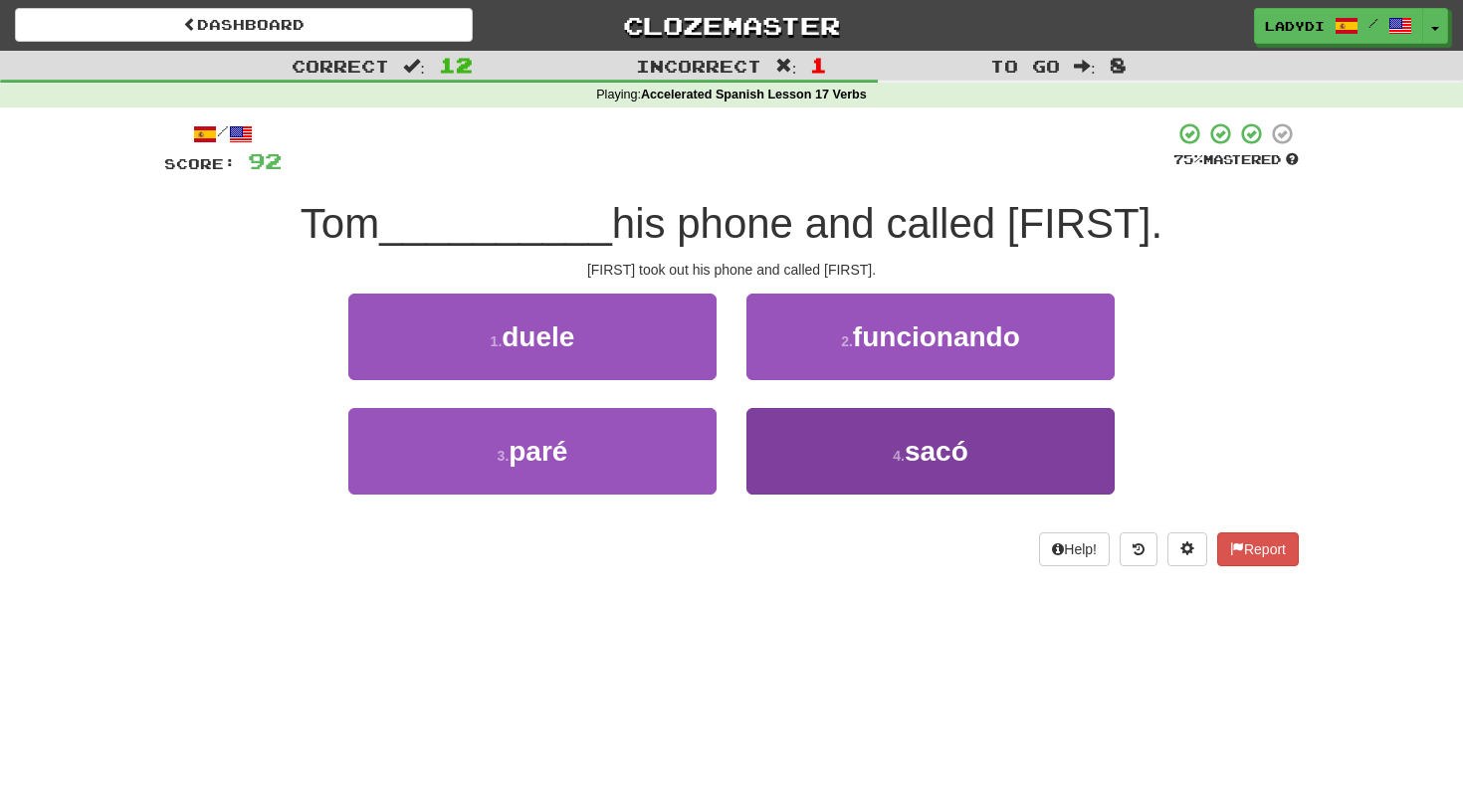 click on "4 .  sacó" at bounding box center (931, 451) 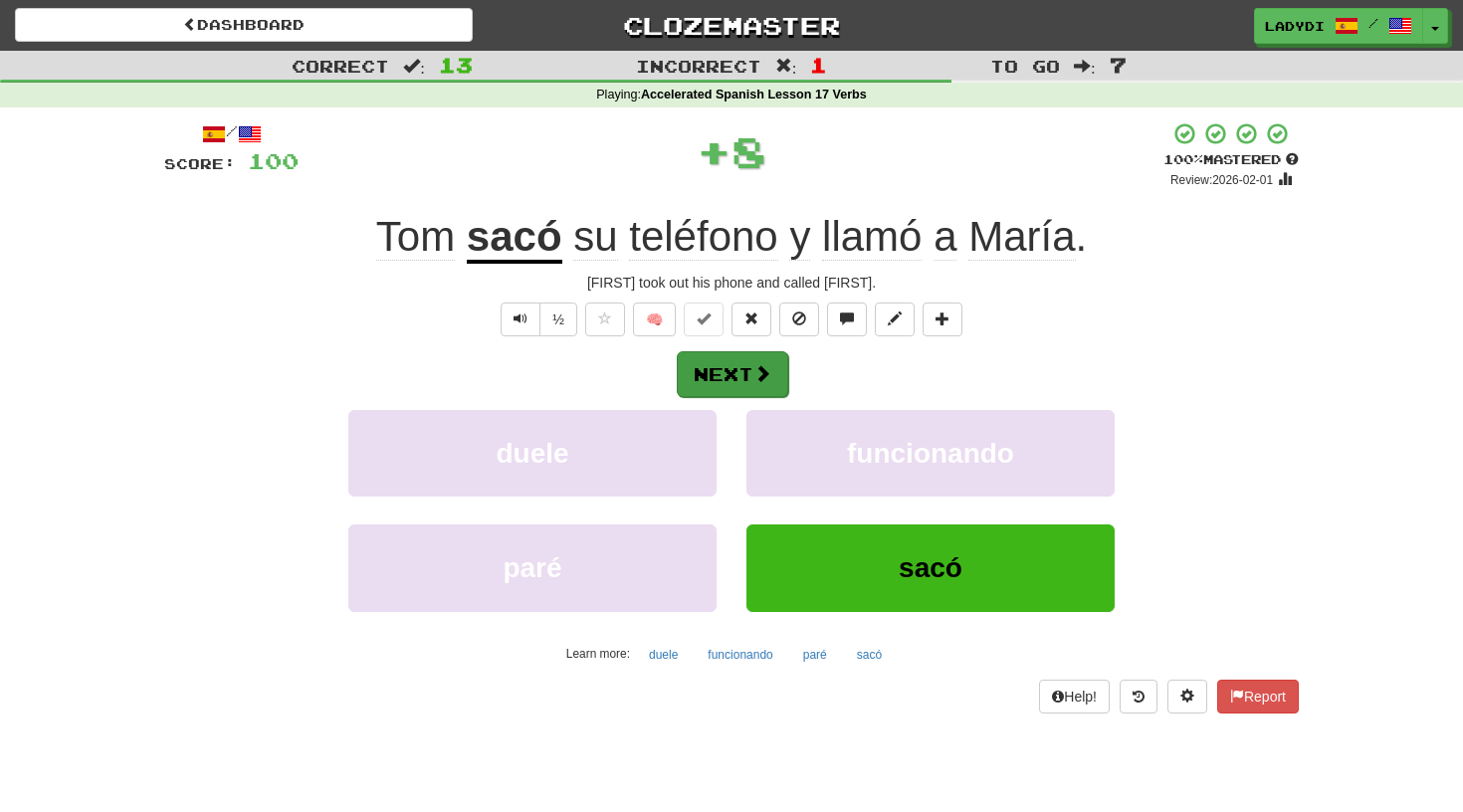 click on "Next" at bounding box center [732, 374] 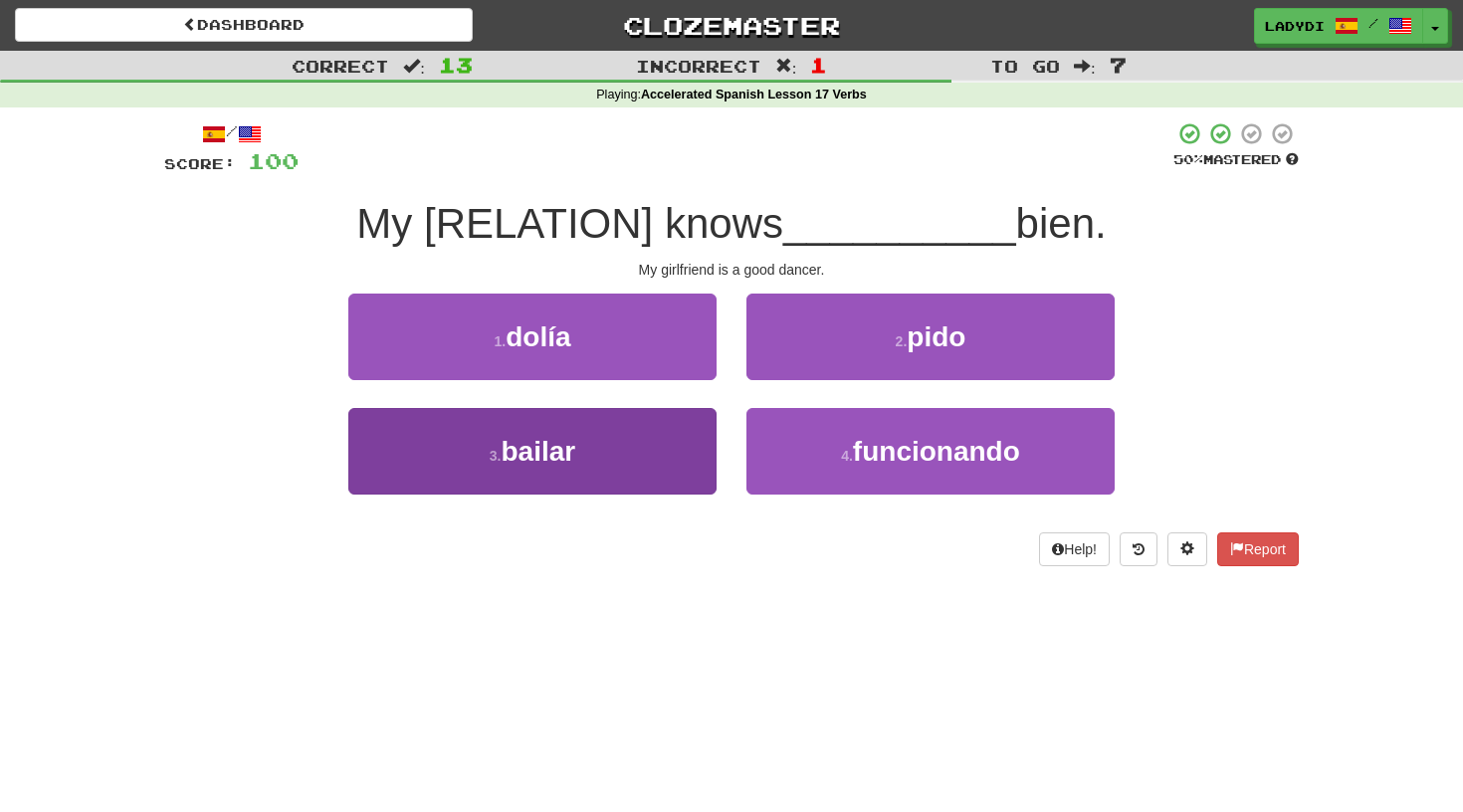 click on "3 .  bailar" at bounding box center (532, 451) 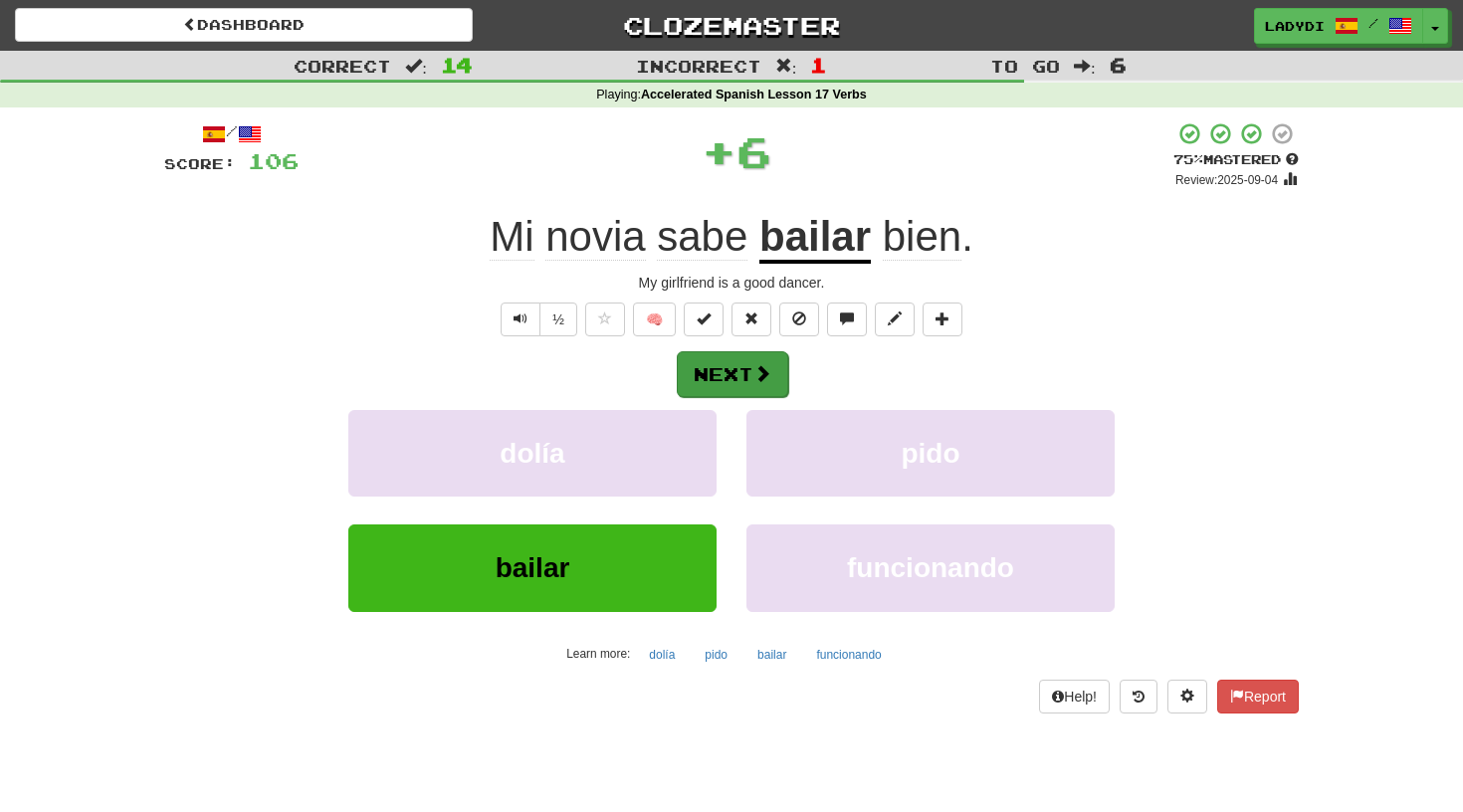 click on "Next" at bounding box center (732, 374) 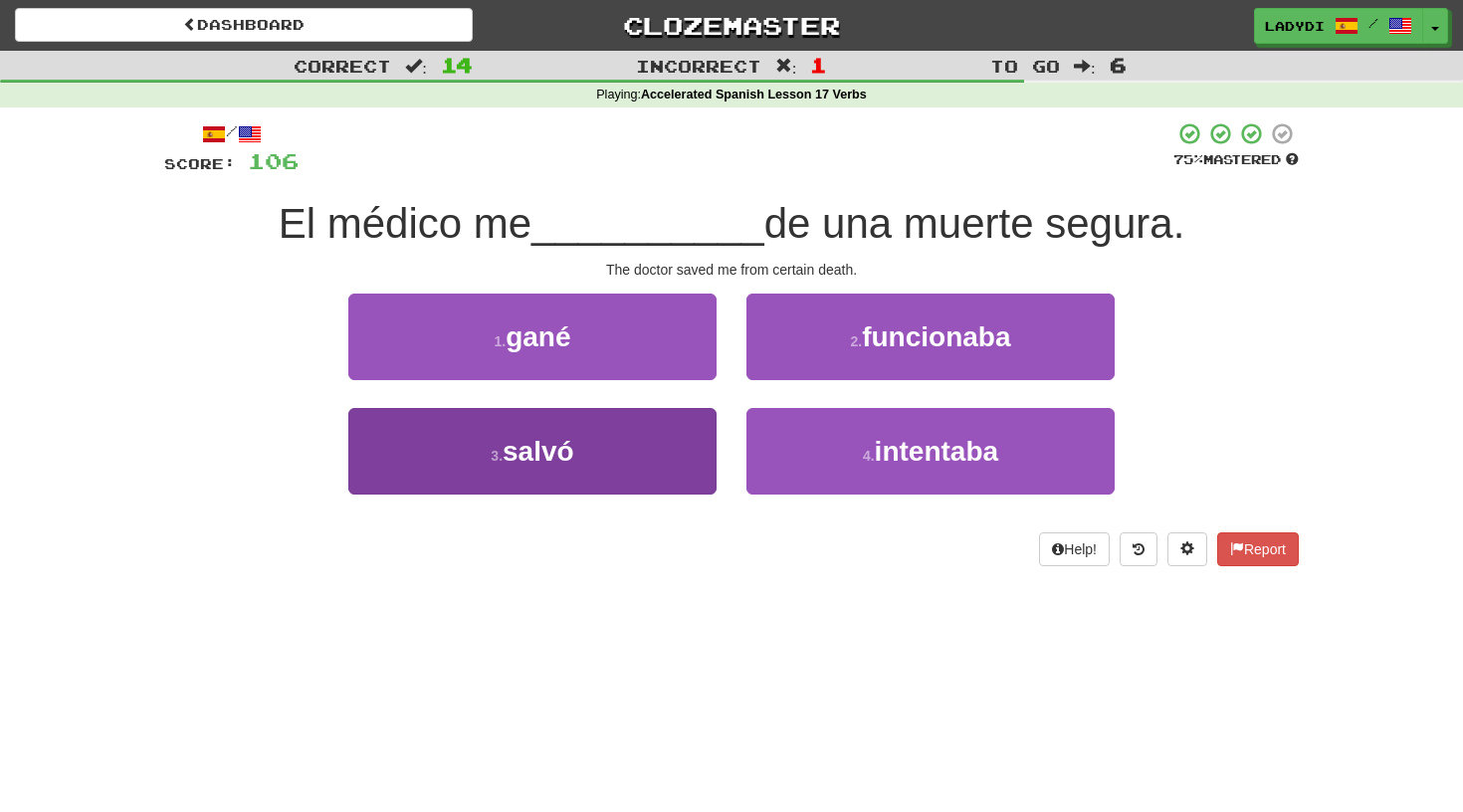 click on "3 .  salvó" at bounding box center [532, 451] 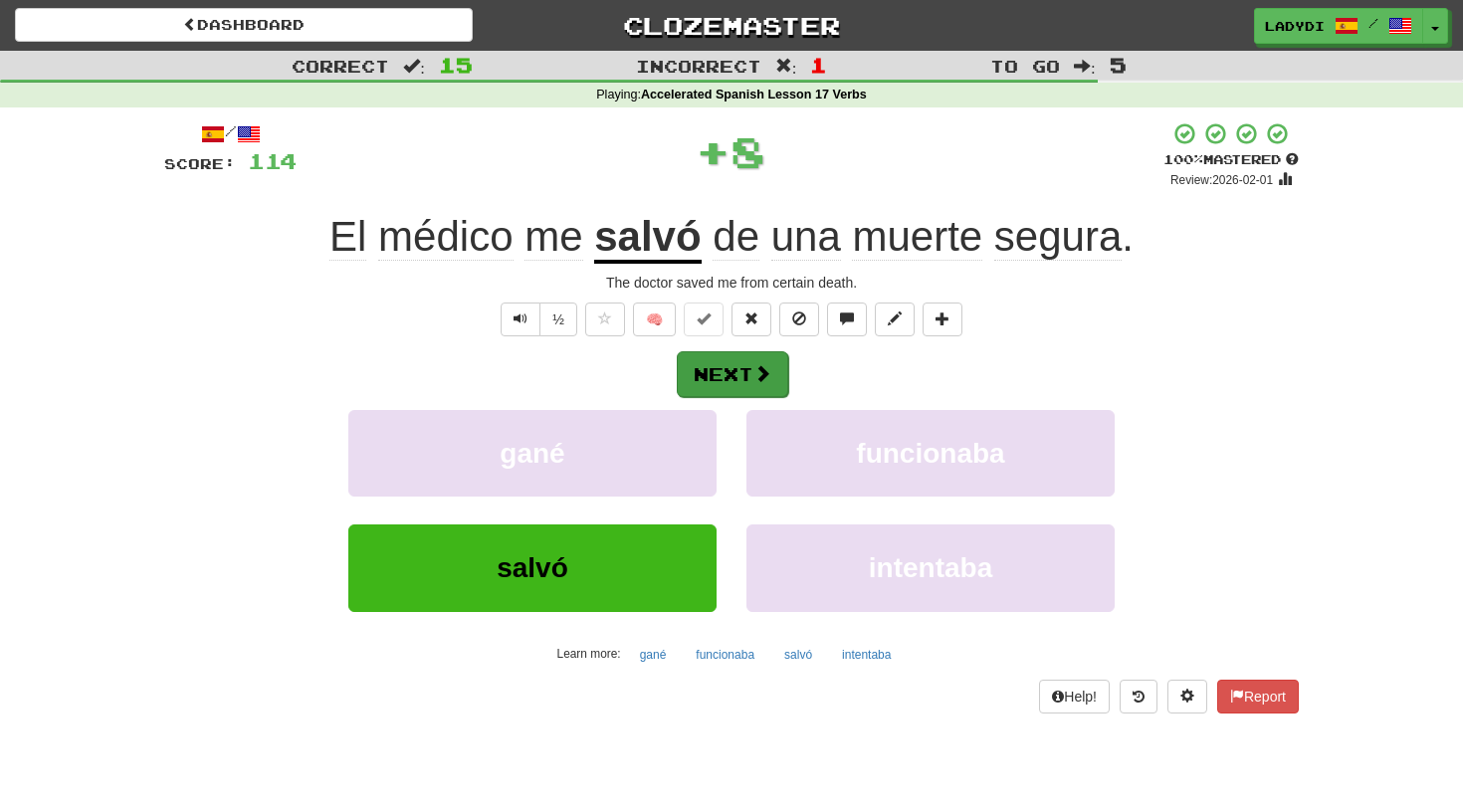 click on "Next" at bounding box center [732, 374] 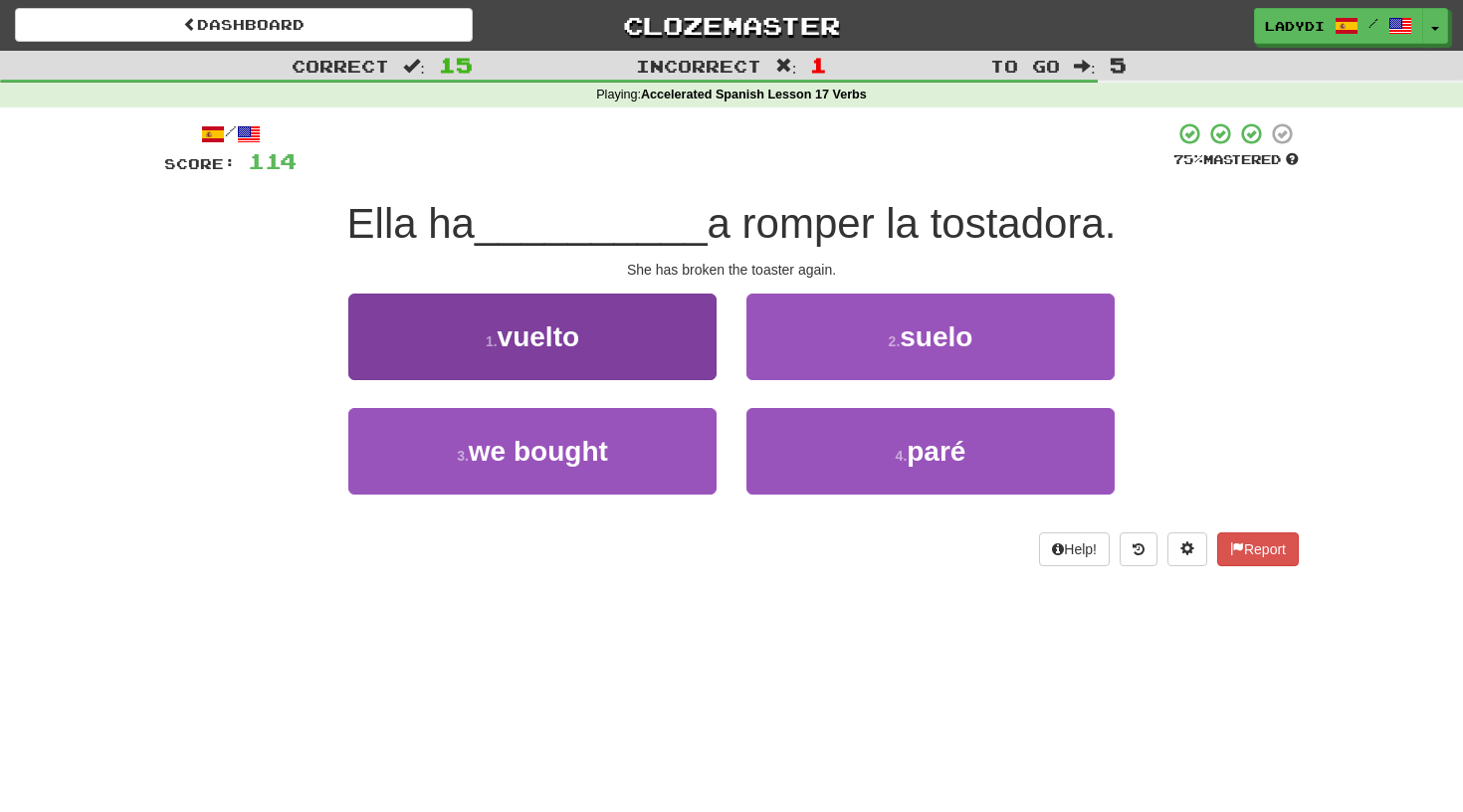 click on "1 .  vuelto" at bounding box center [532, 336] 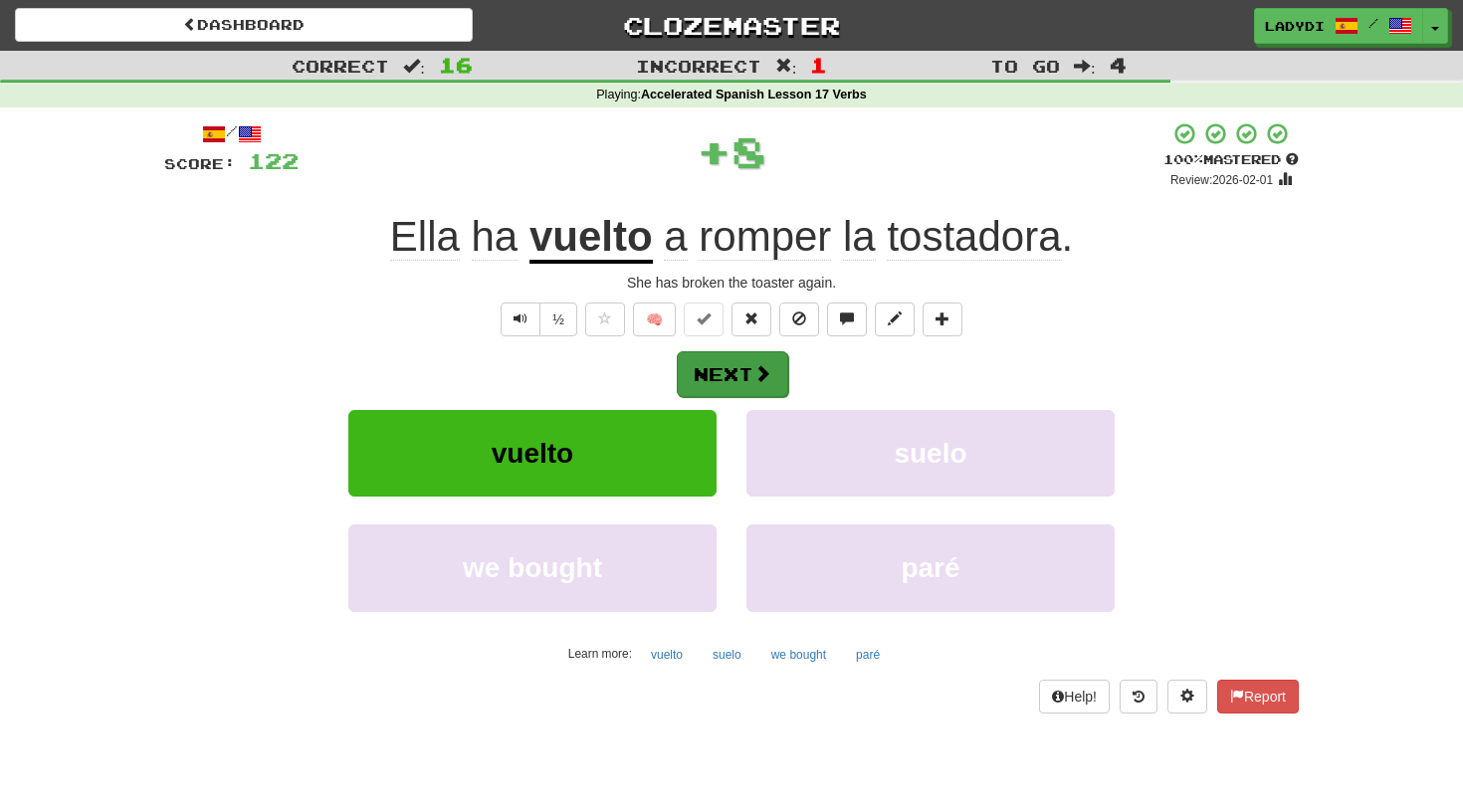 click on "Next" at bounding box center (732, 374) 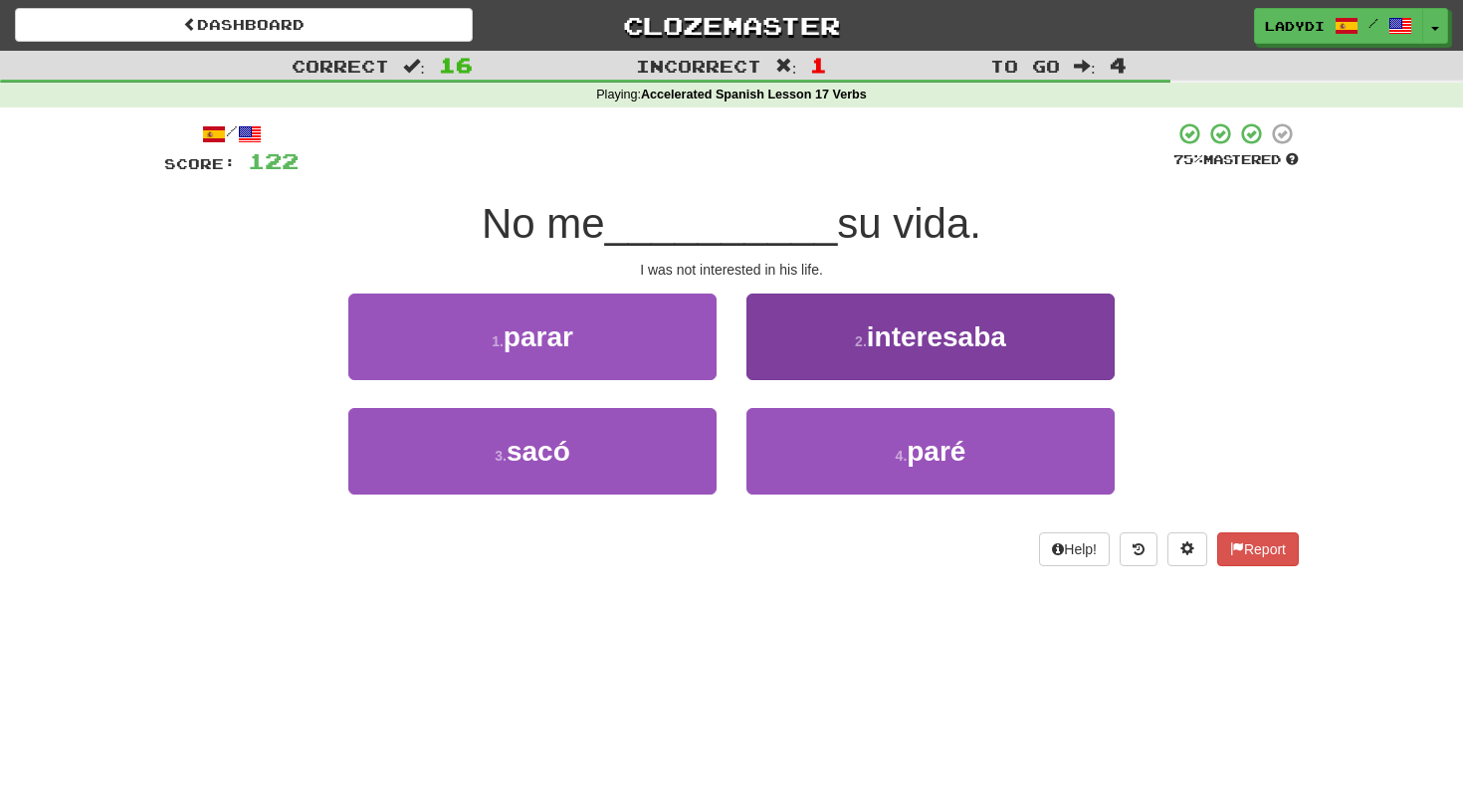 click on "2 .  interesaba" at bounding box center [931, 336] 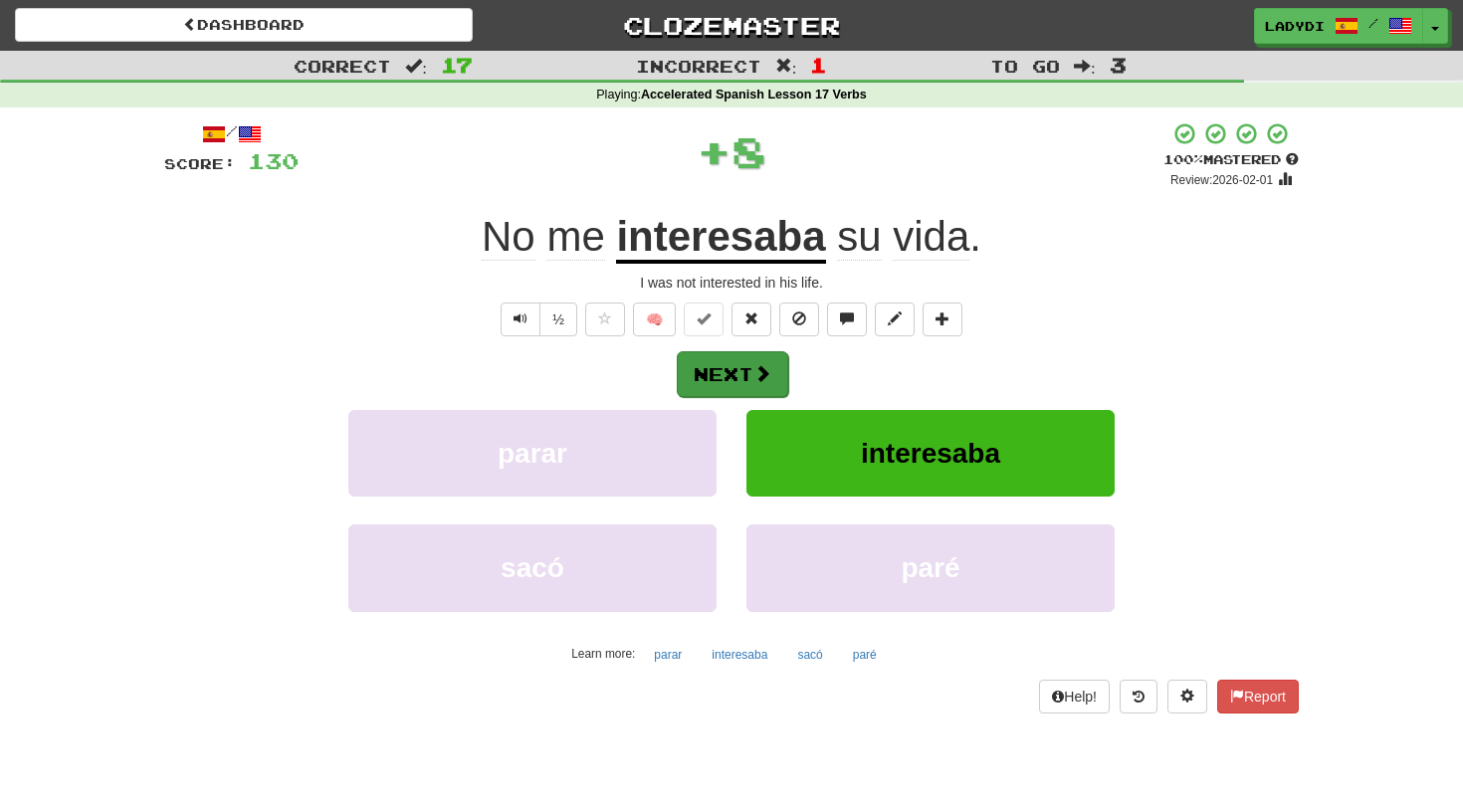click on "Next" at bounding box center (732, 374) 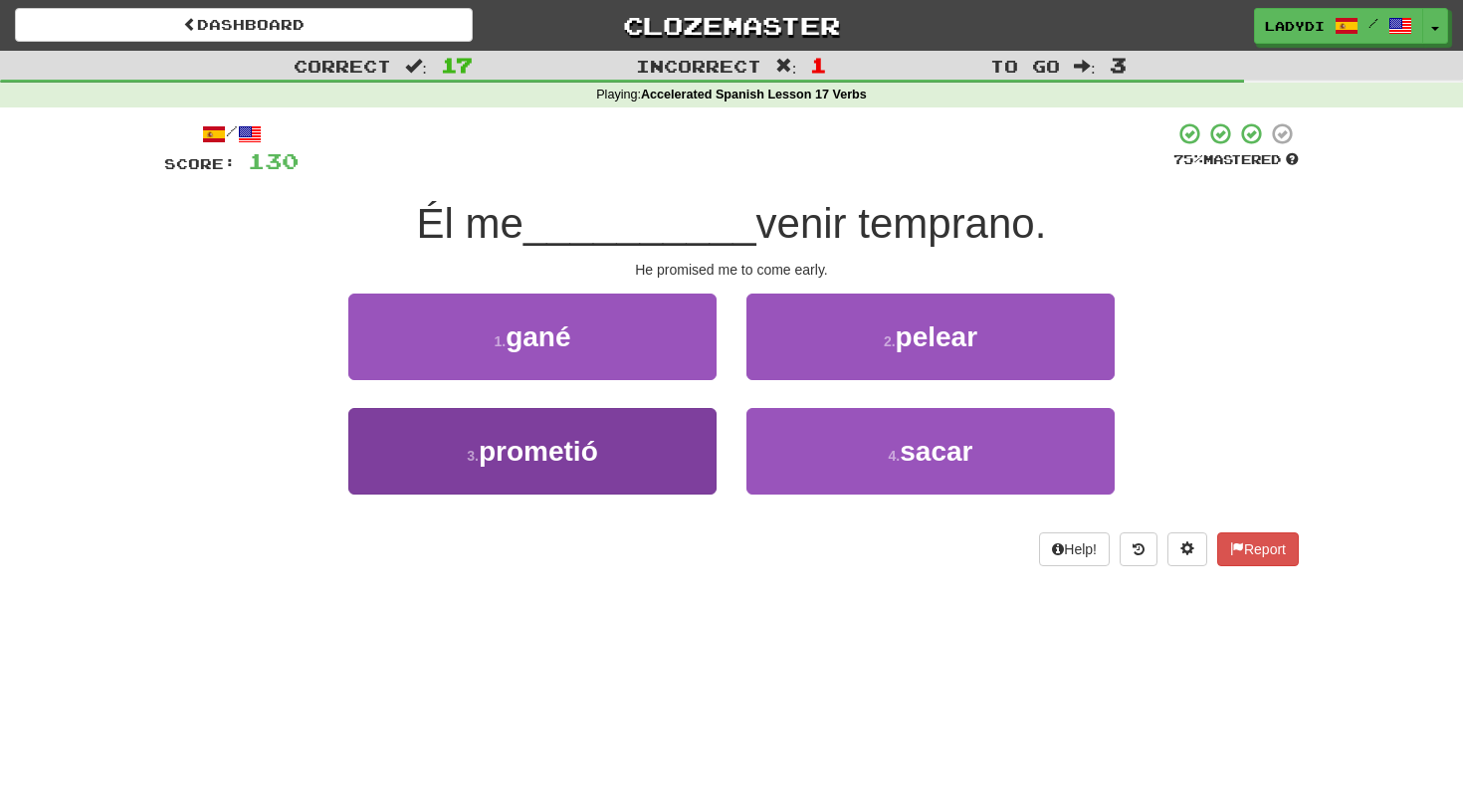 click on "3 .  prometió" at bounding box center (532, 451) 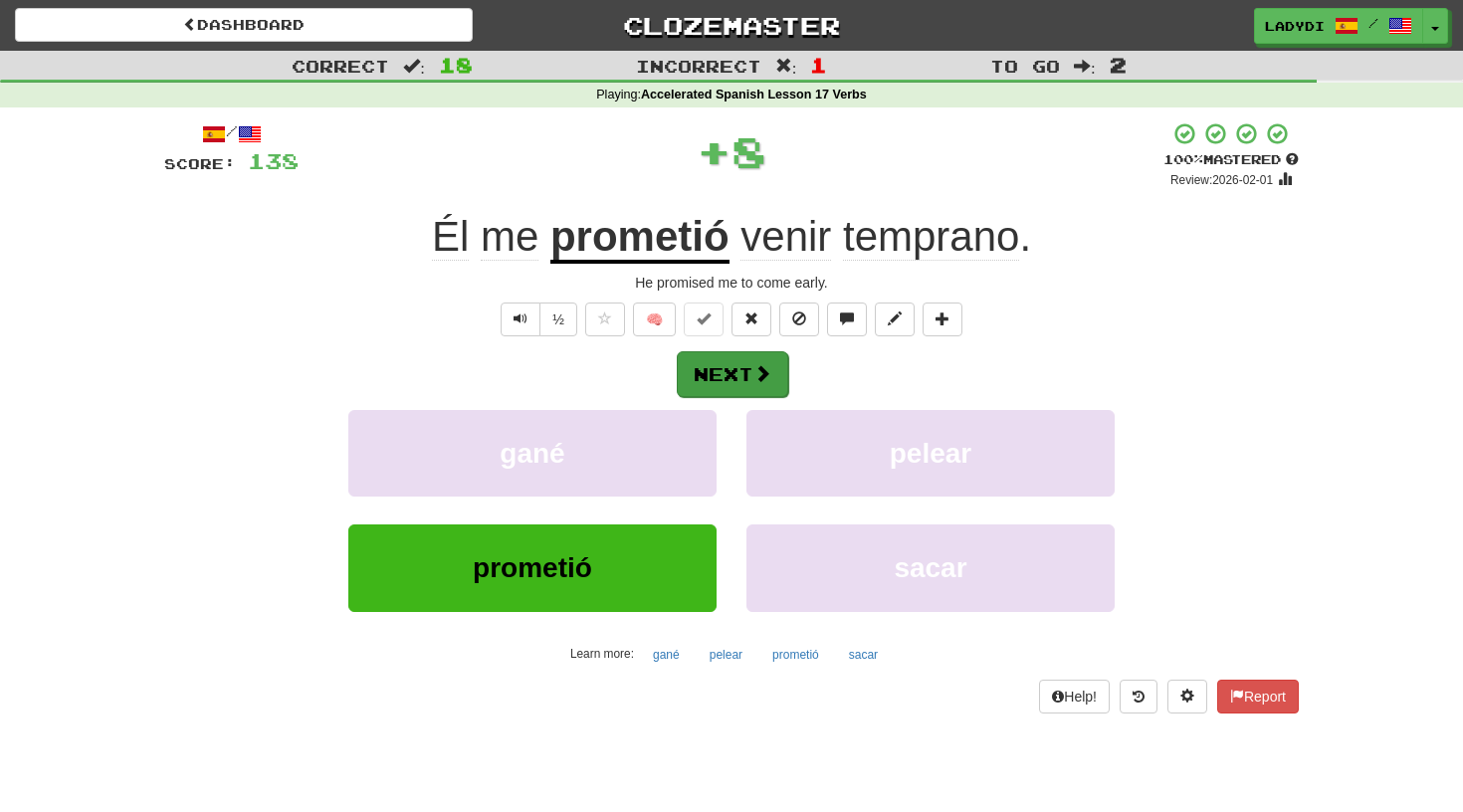 click on "Next" at bounding box center [732, 374] 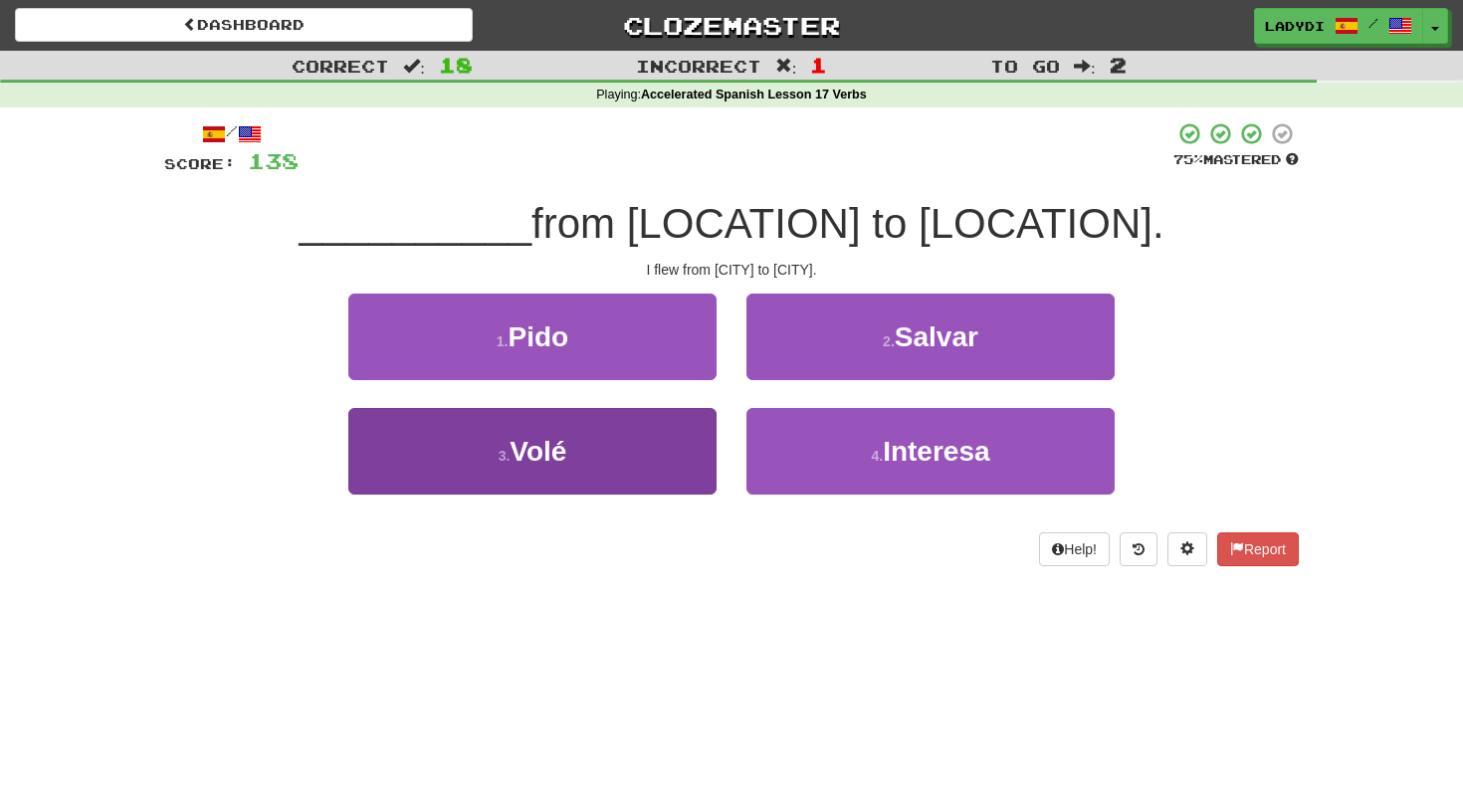 click on "3 .  Volé" at bounding box center (532, 451) 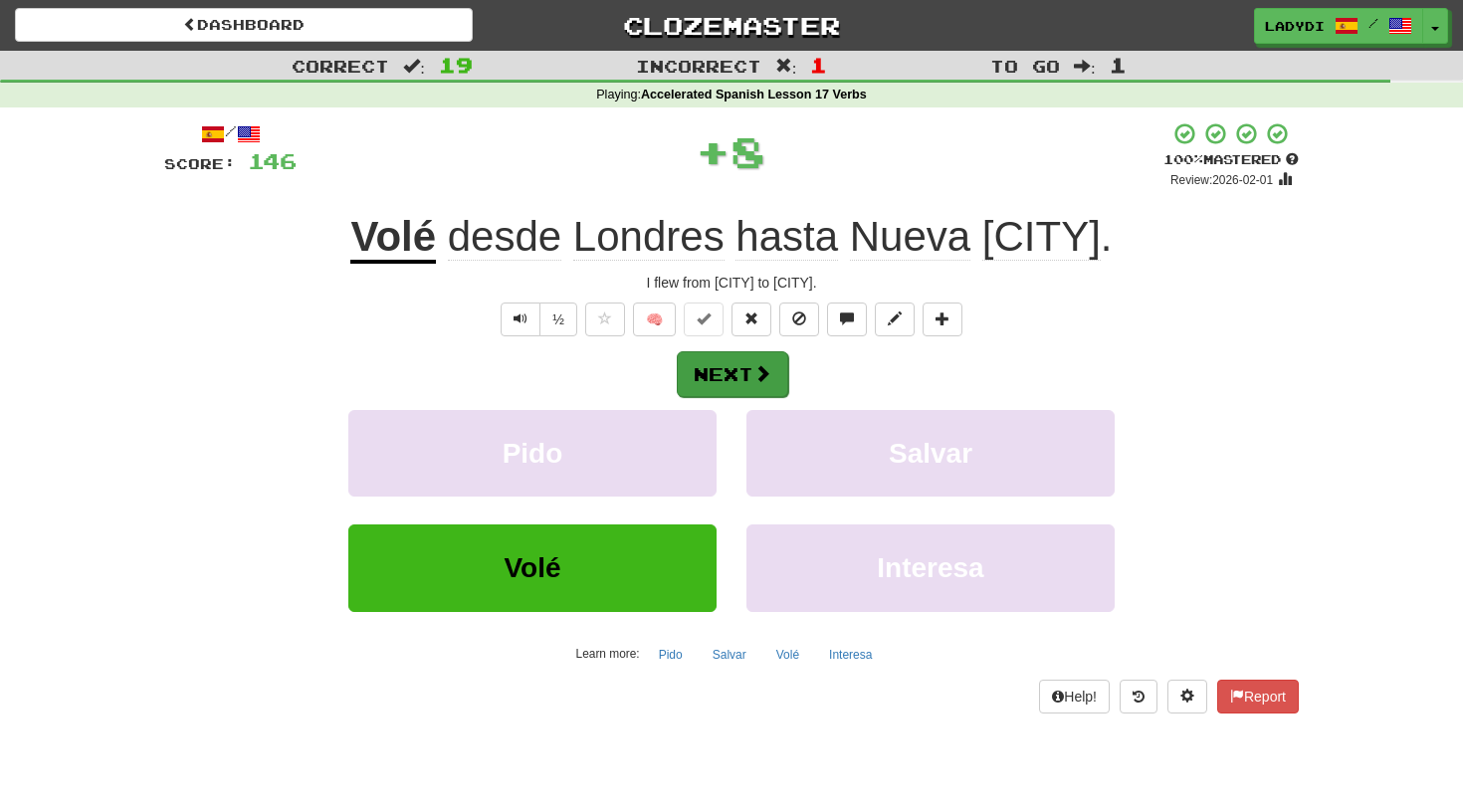 click on "Next" at bounding box center (732, 374) 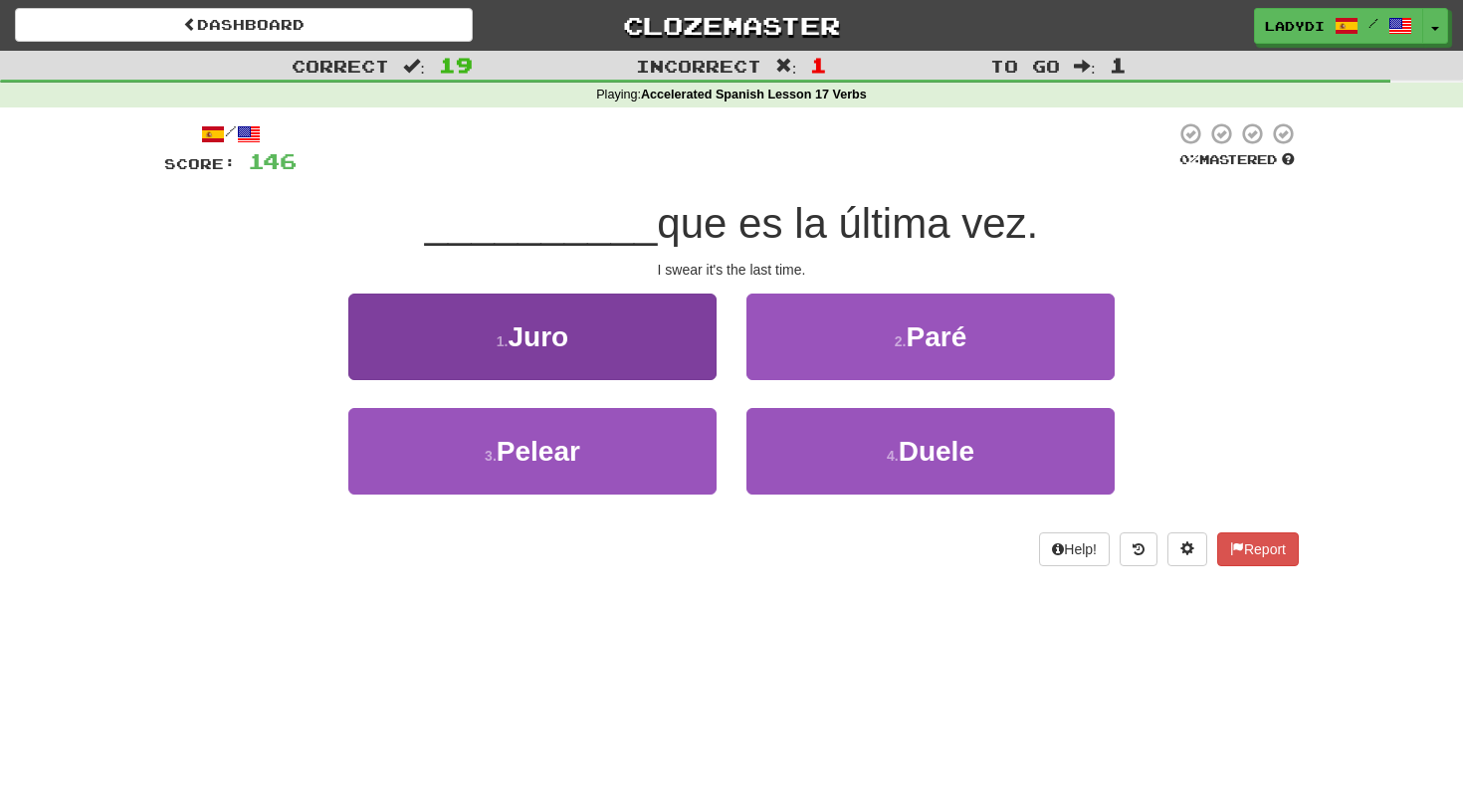 click on "1 .  Juro" at bounding box center (532, 336) 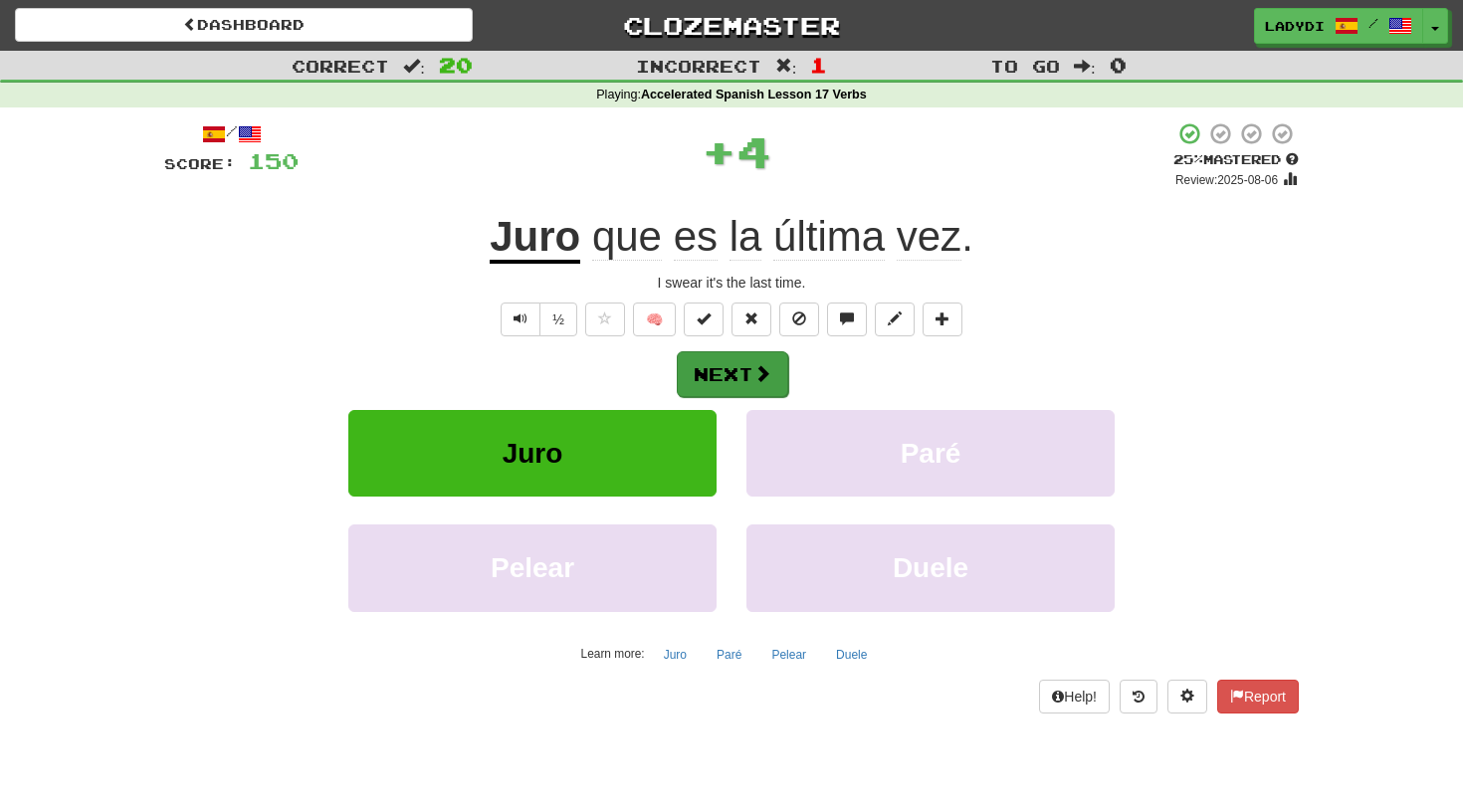 click on "Next" at bounding box center [732, 374] 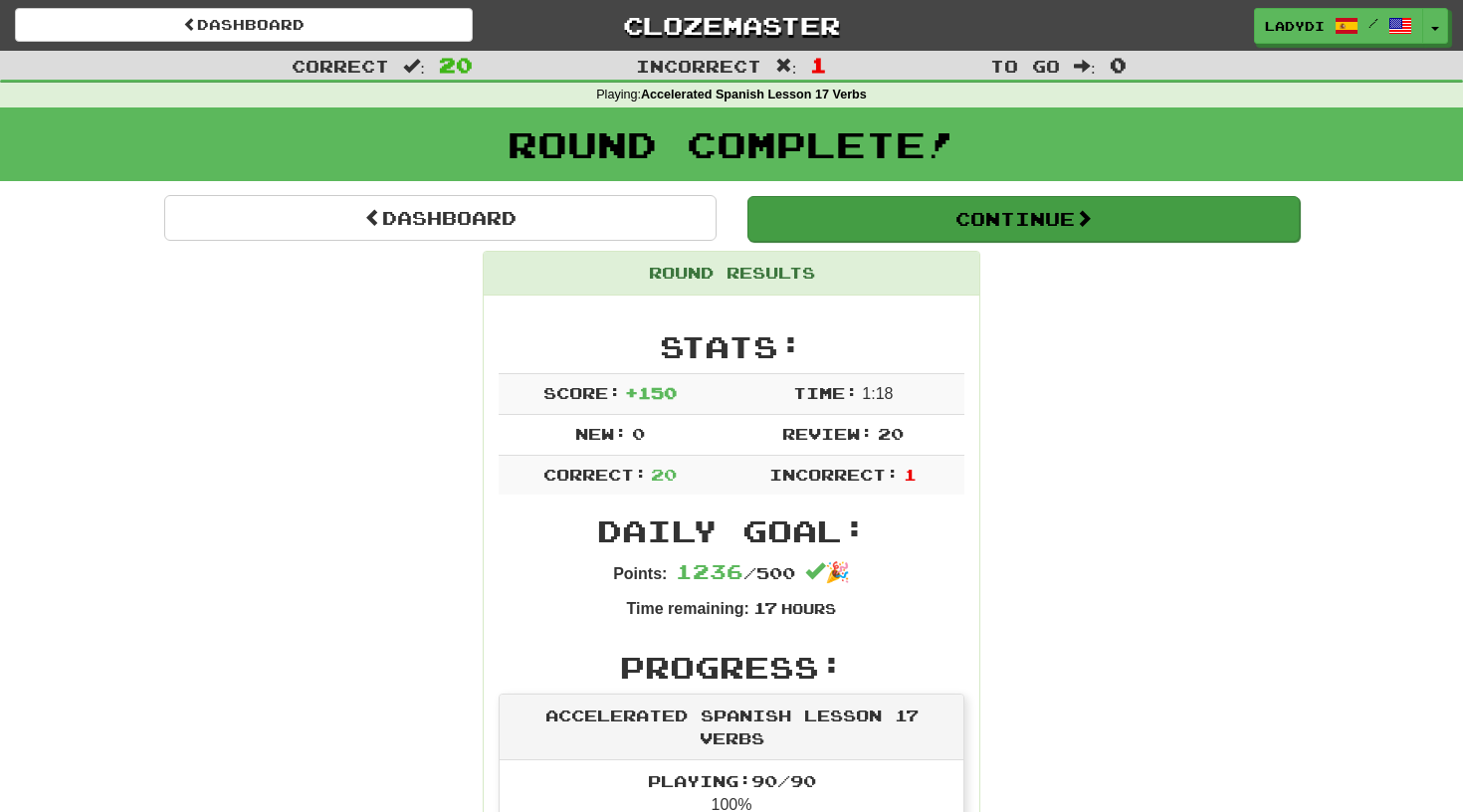 click on "Continue" at bounding box center (1023, 219) 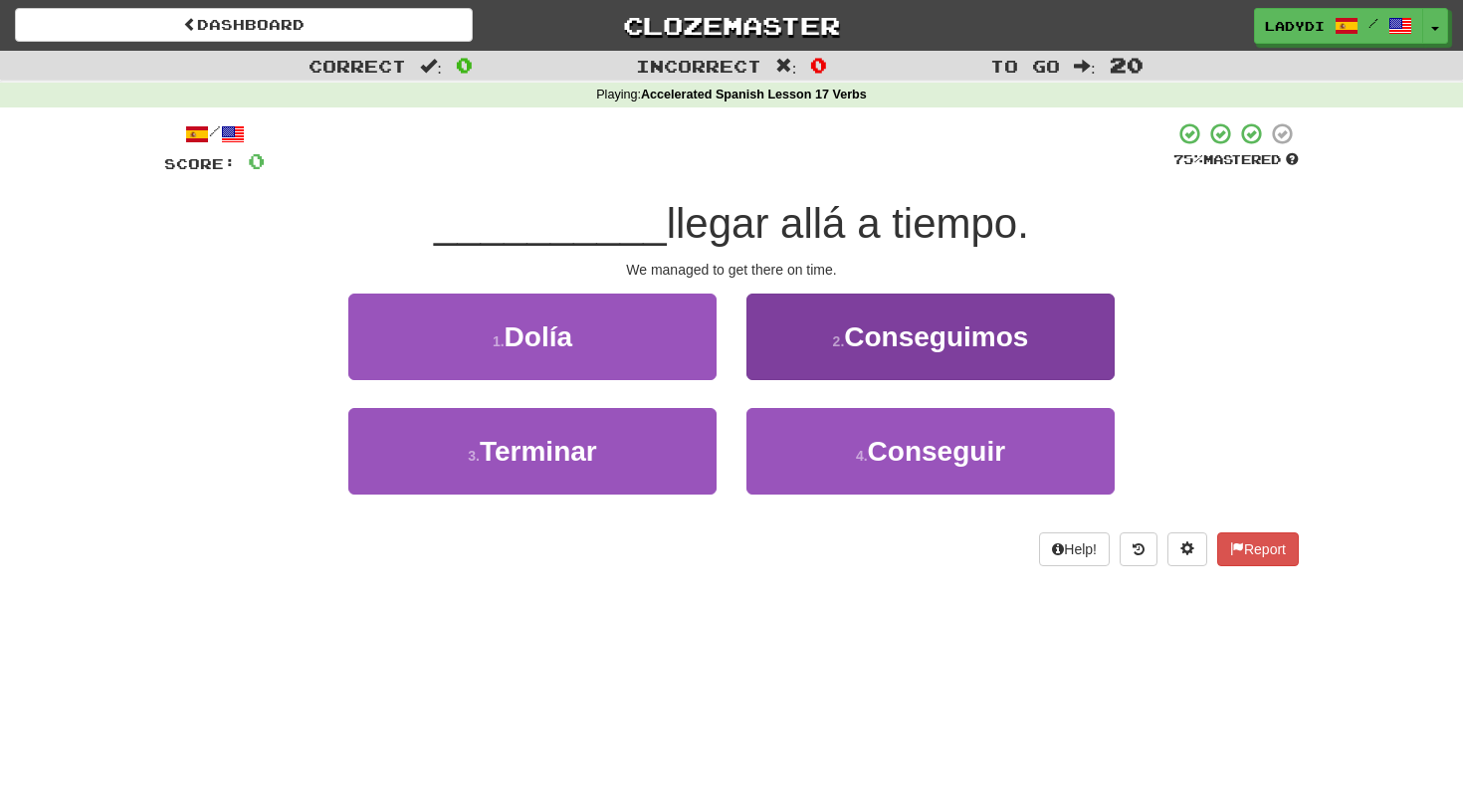 click on "2 .  Conseguimos" at bounding box center (931, 336) 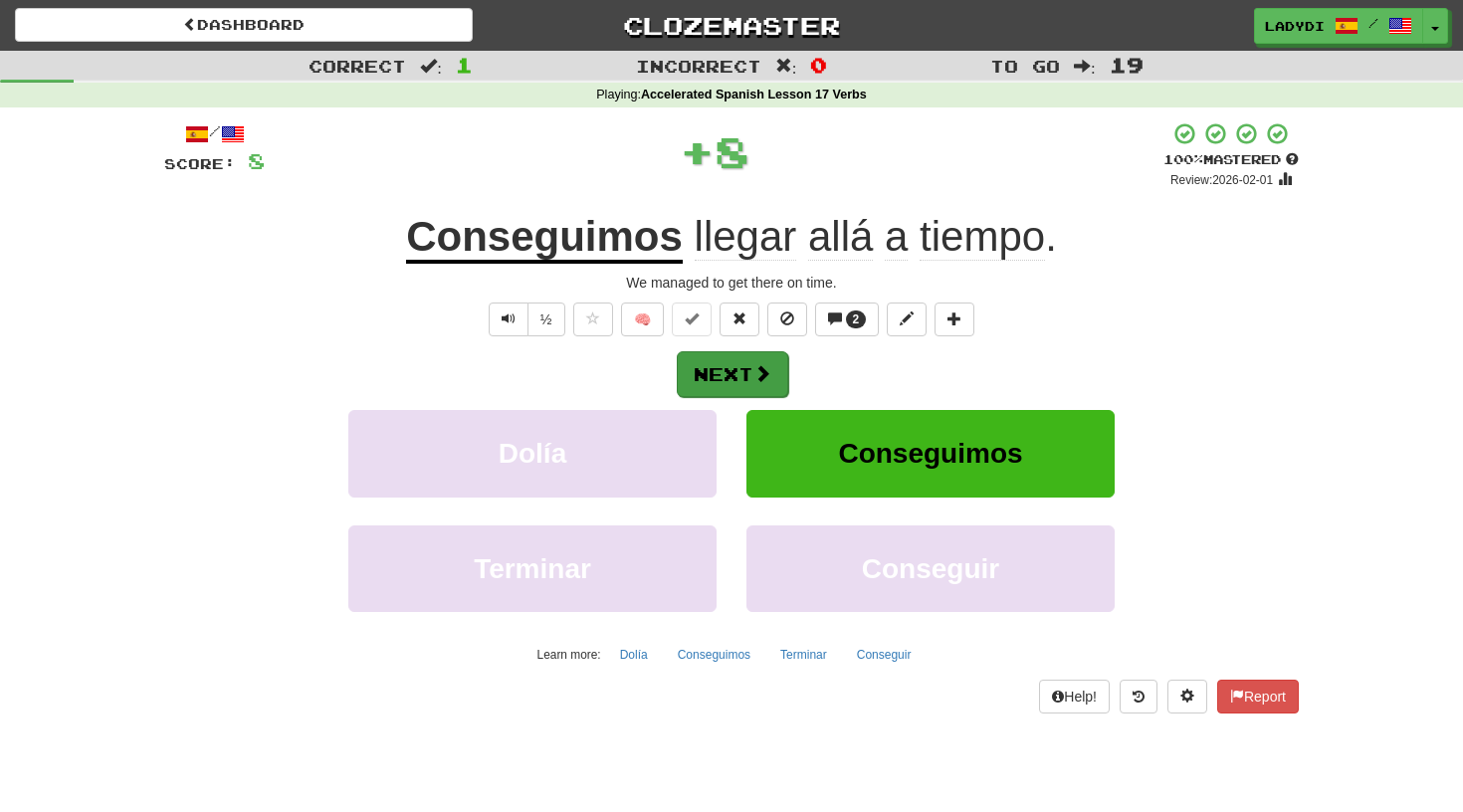 click on "Next" at bounding box center [732, 374] 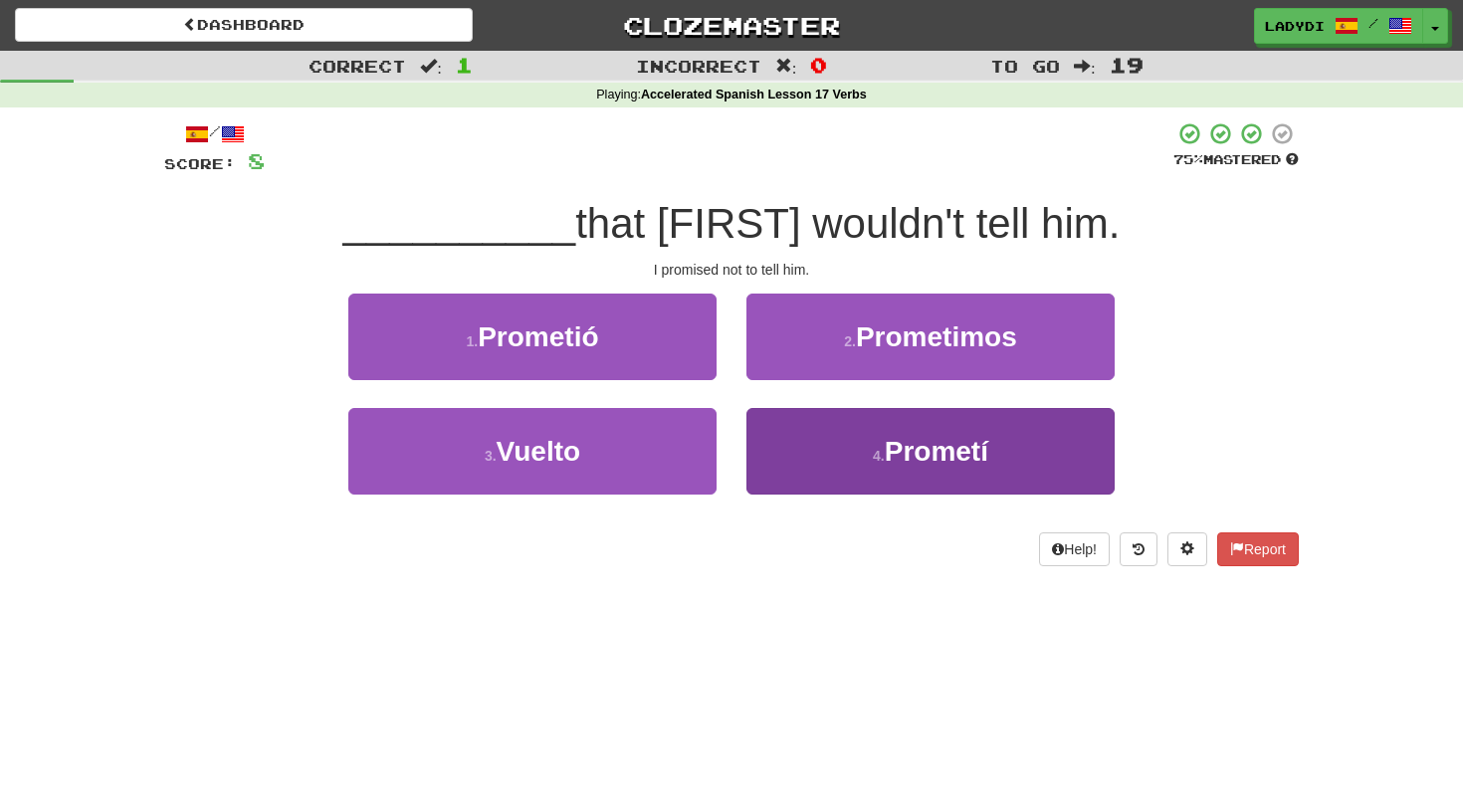 click on "4 .  Prometí" at bounding box center [931, 451] 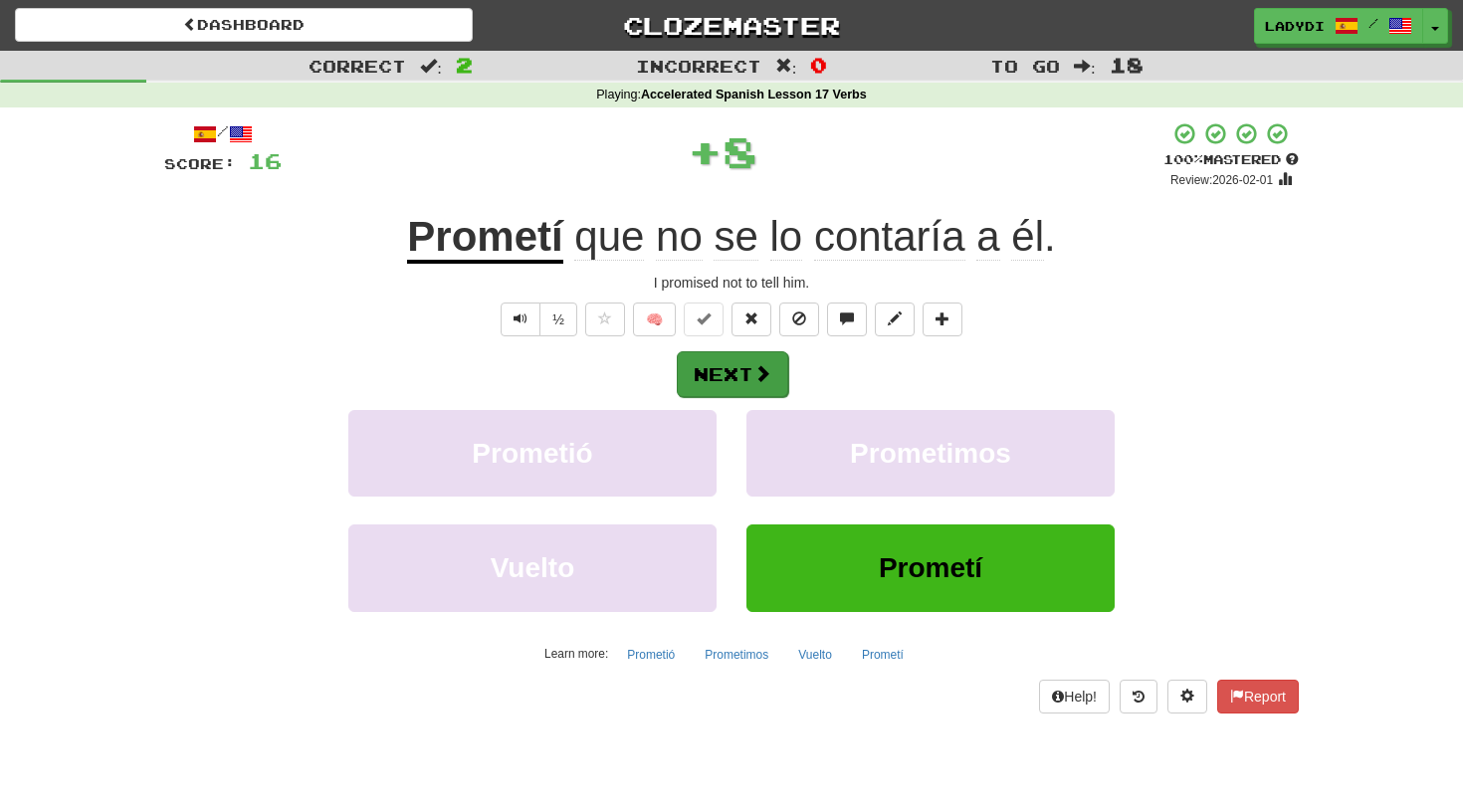 click at bounding box center (762, 373) 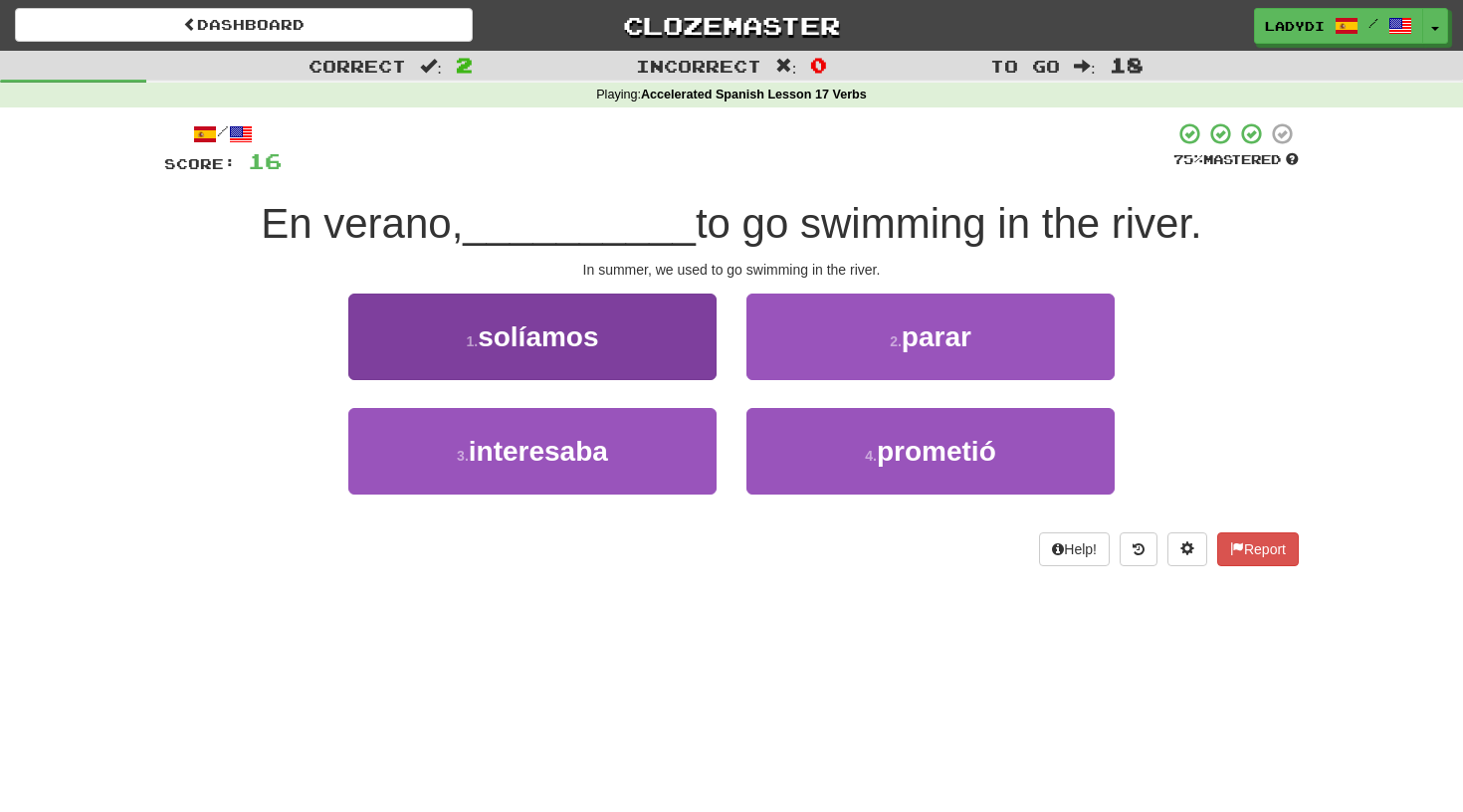 click on "1 .  solíamos" at bounding box center [532, 336] 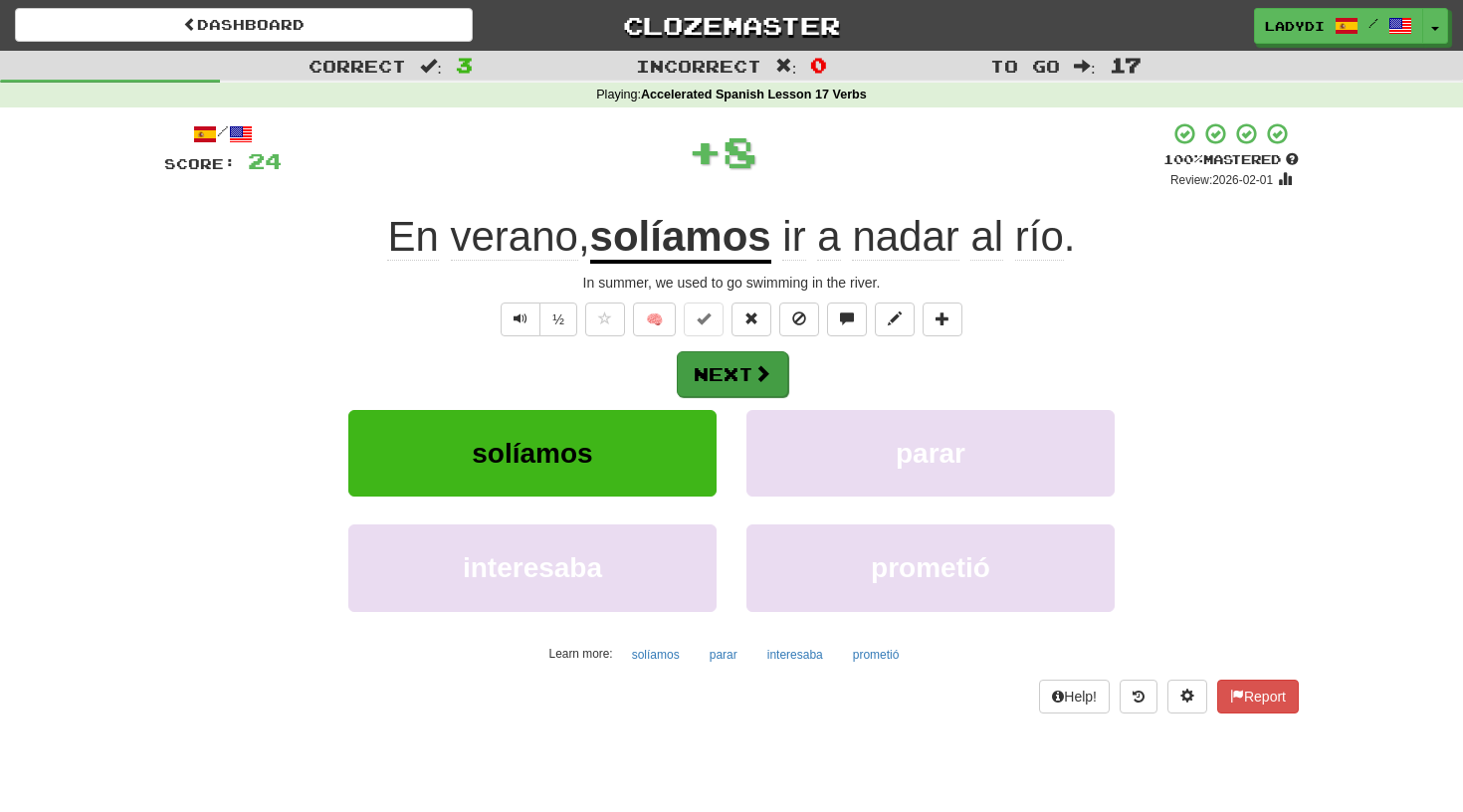 click on "Next" at bounding box center (732, 374) 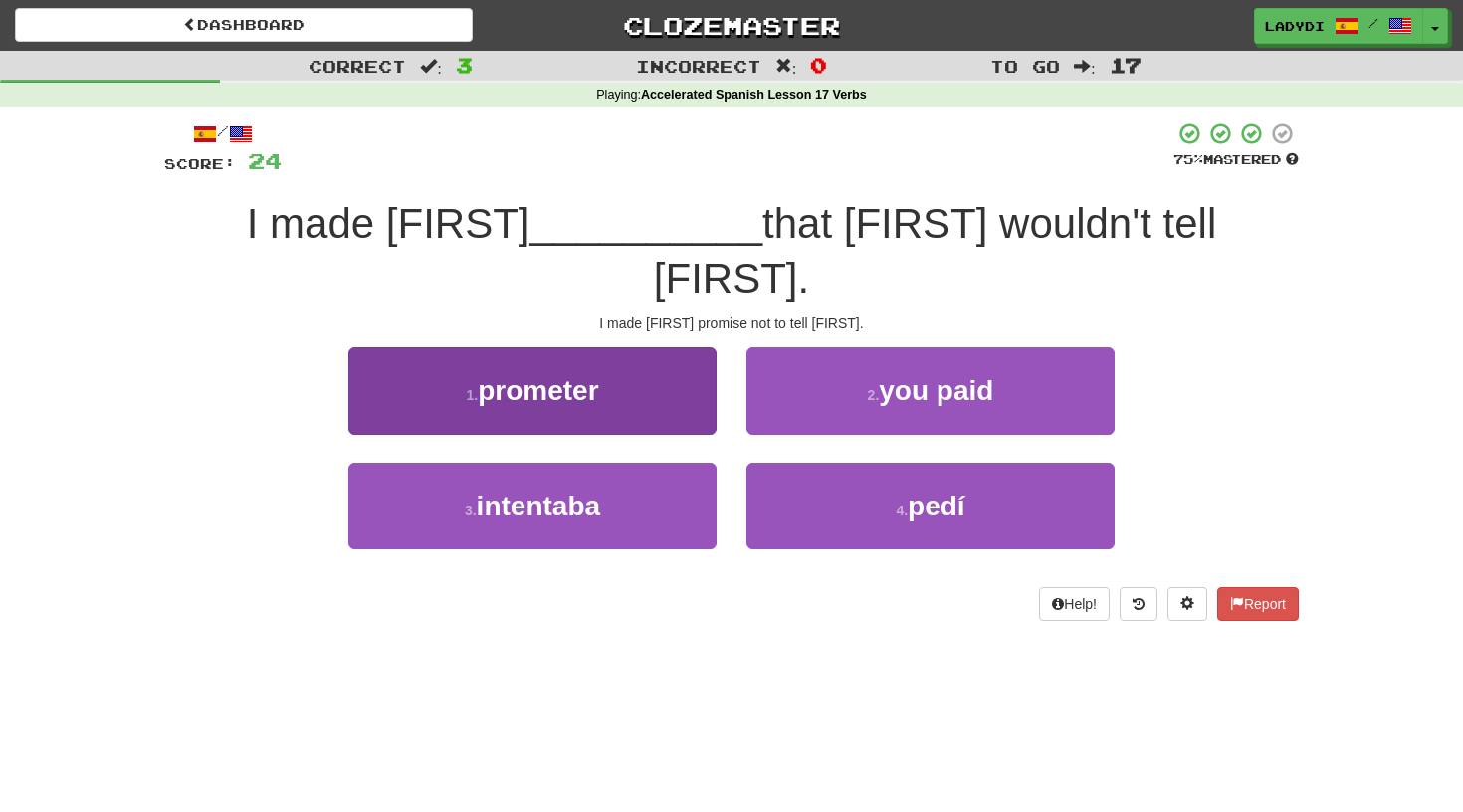 click on "1 .  prometer" at bounding box center [532, 390] 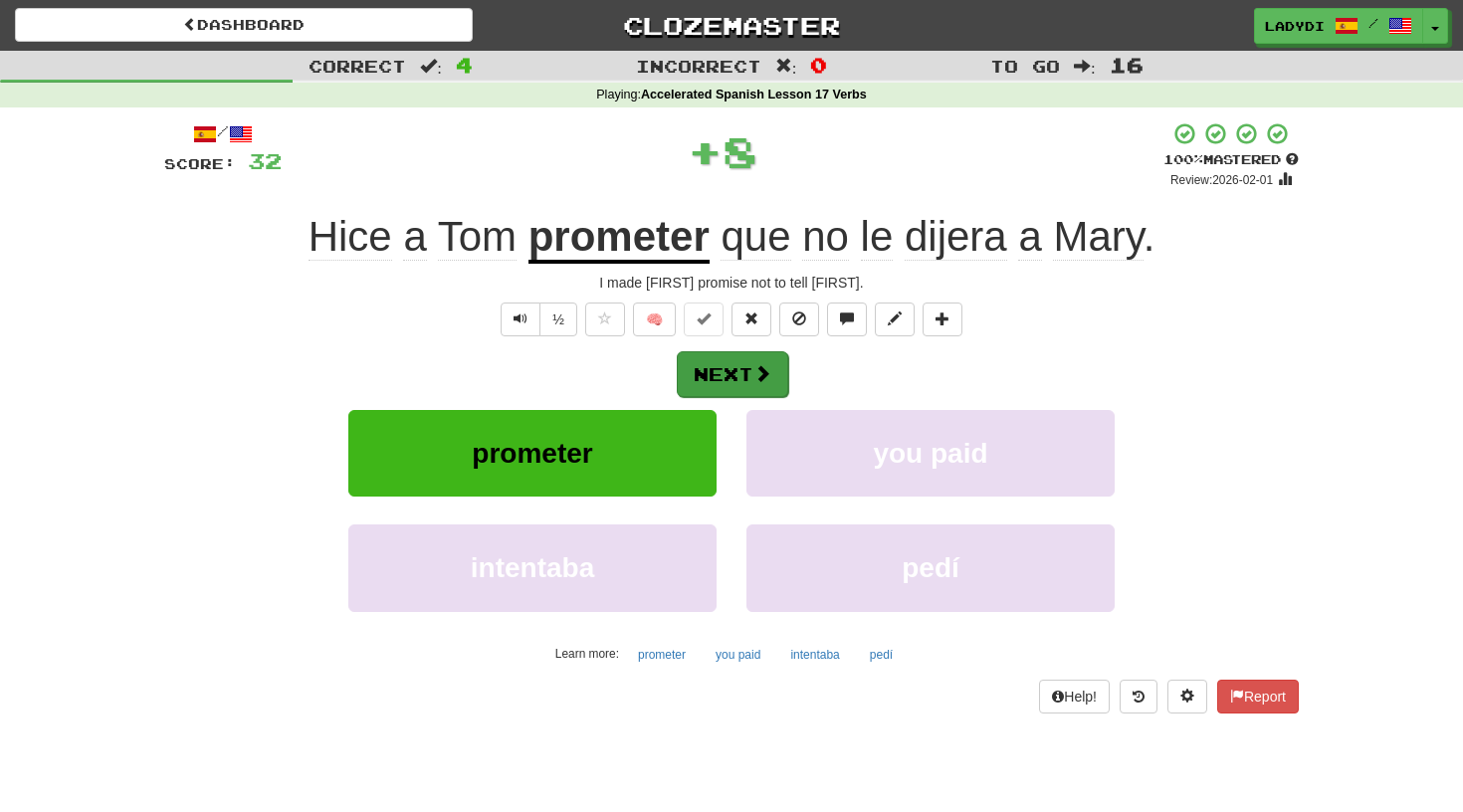 click on "Next" at bounding box center (732, 374) 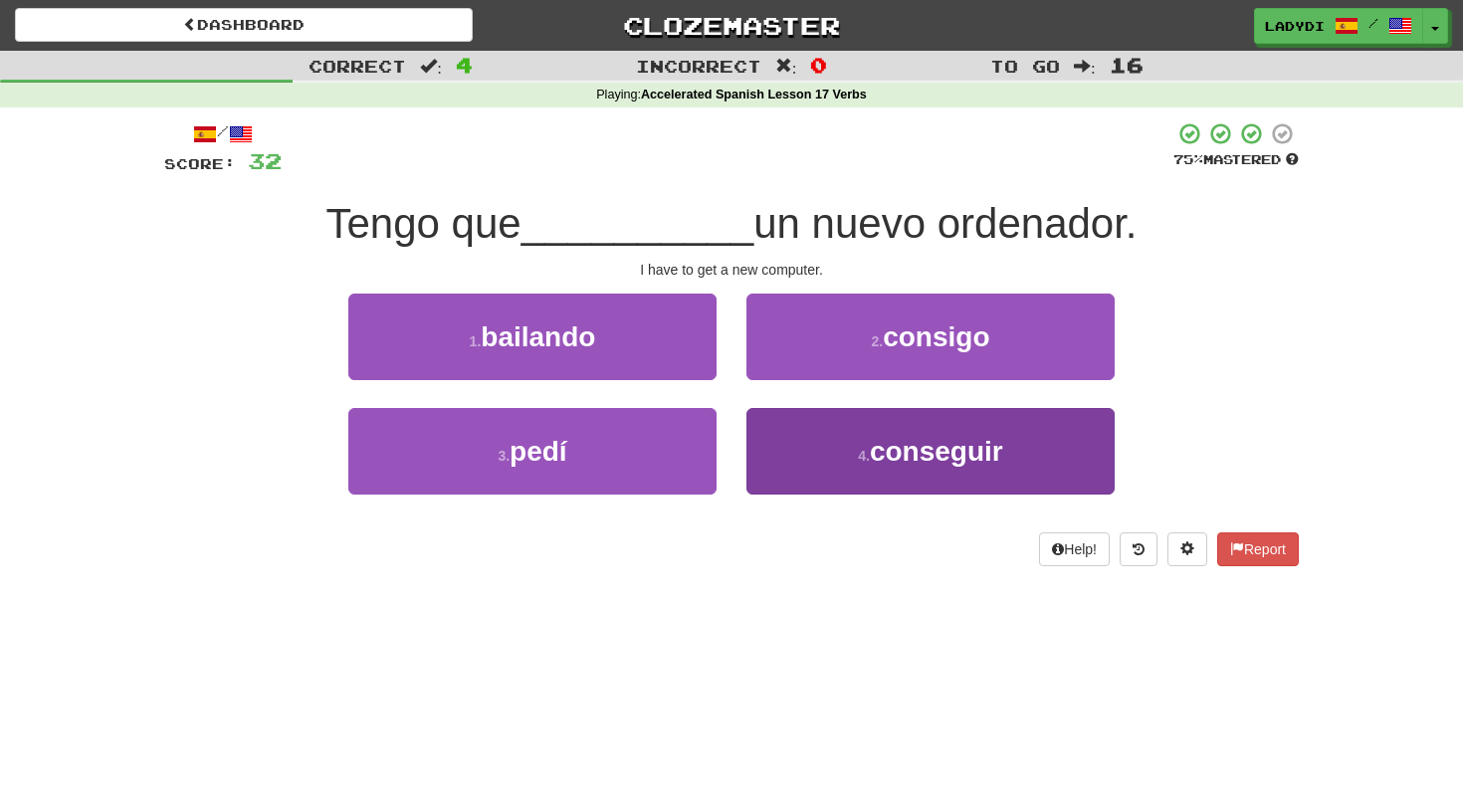 click on "4 .  conseguir" at bounding box center (931, 451) 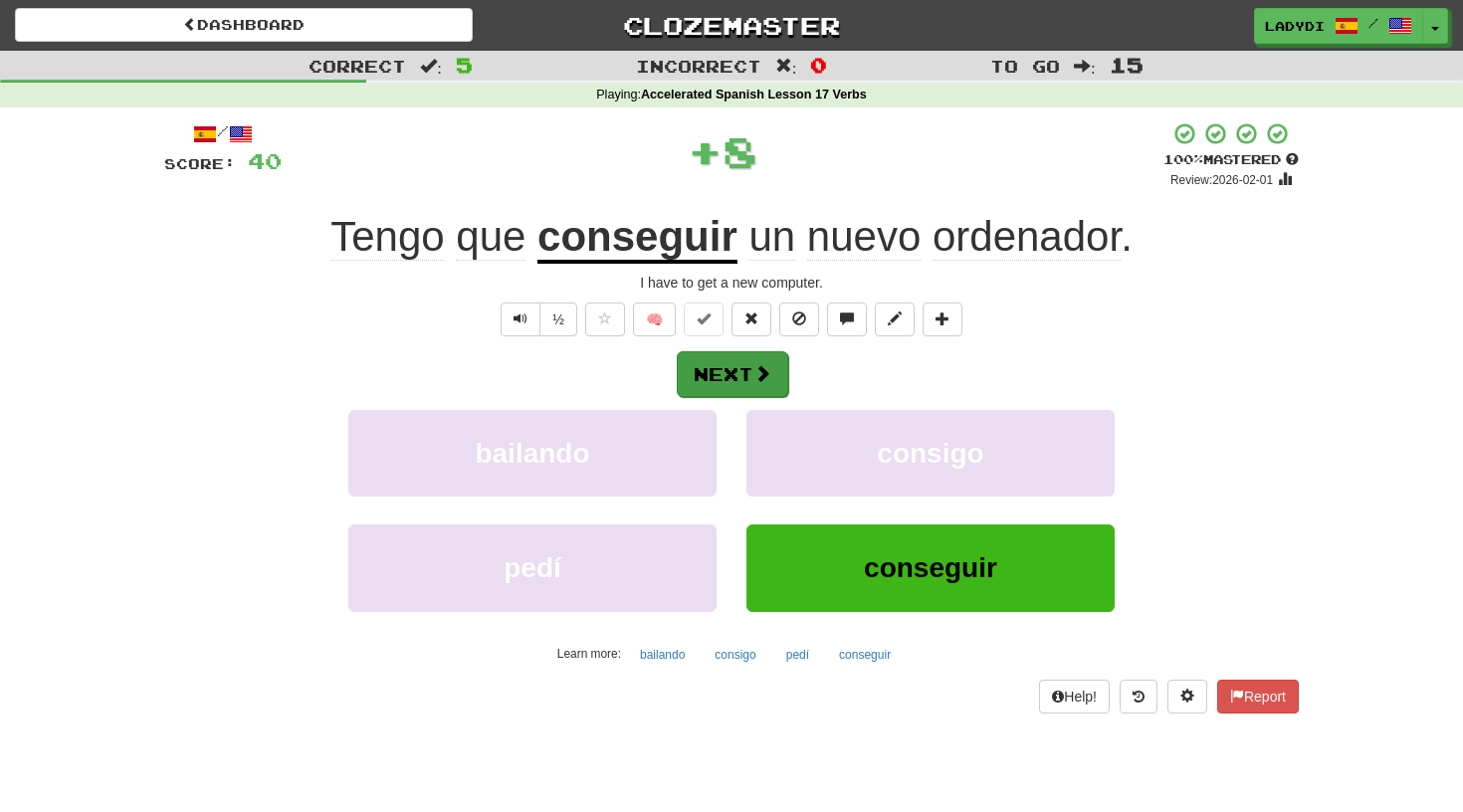 click at bounding box center (762, 373) 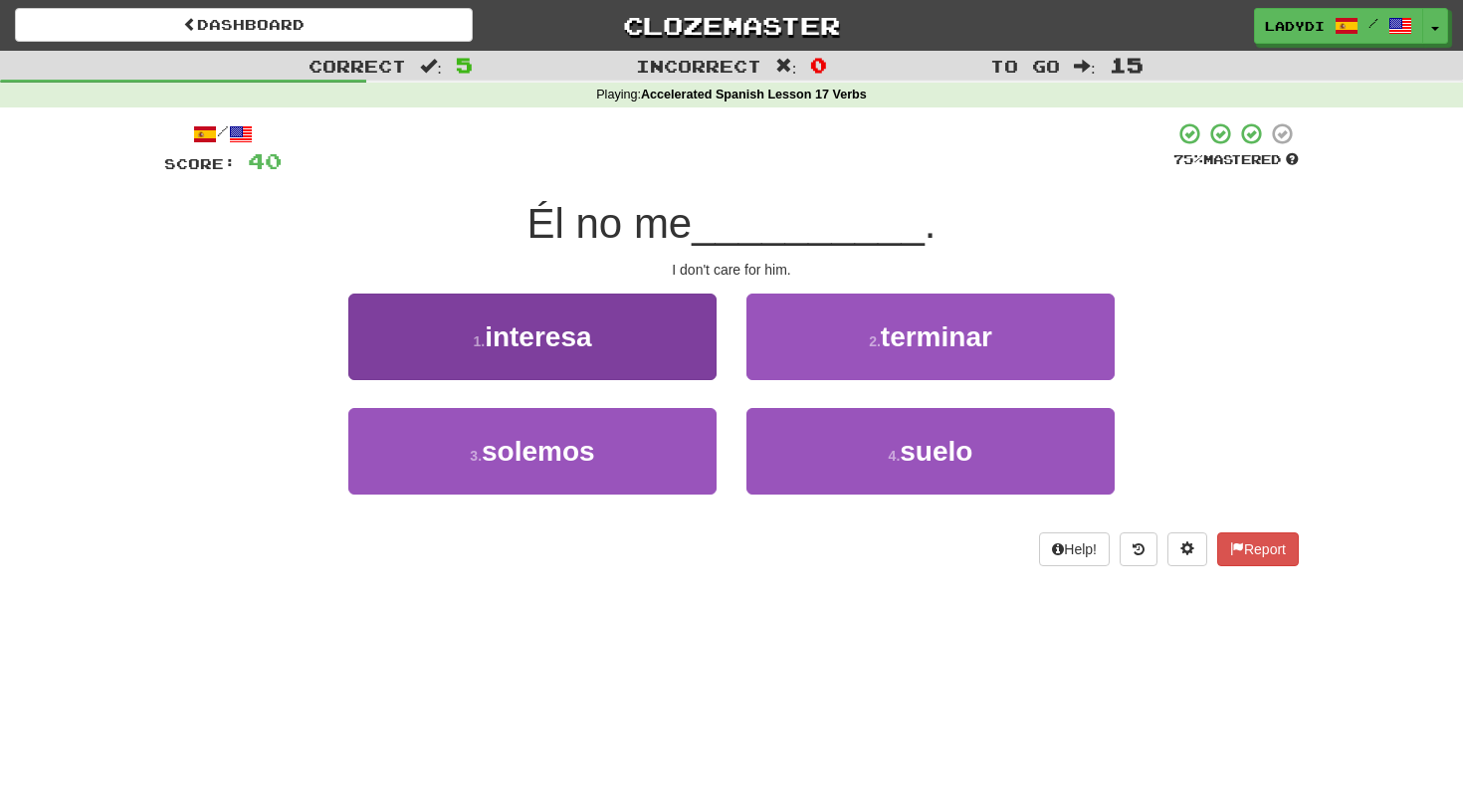 click on "1 .  interesa" at bounding box center [532, 336] 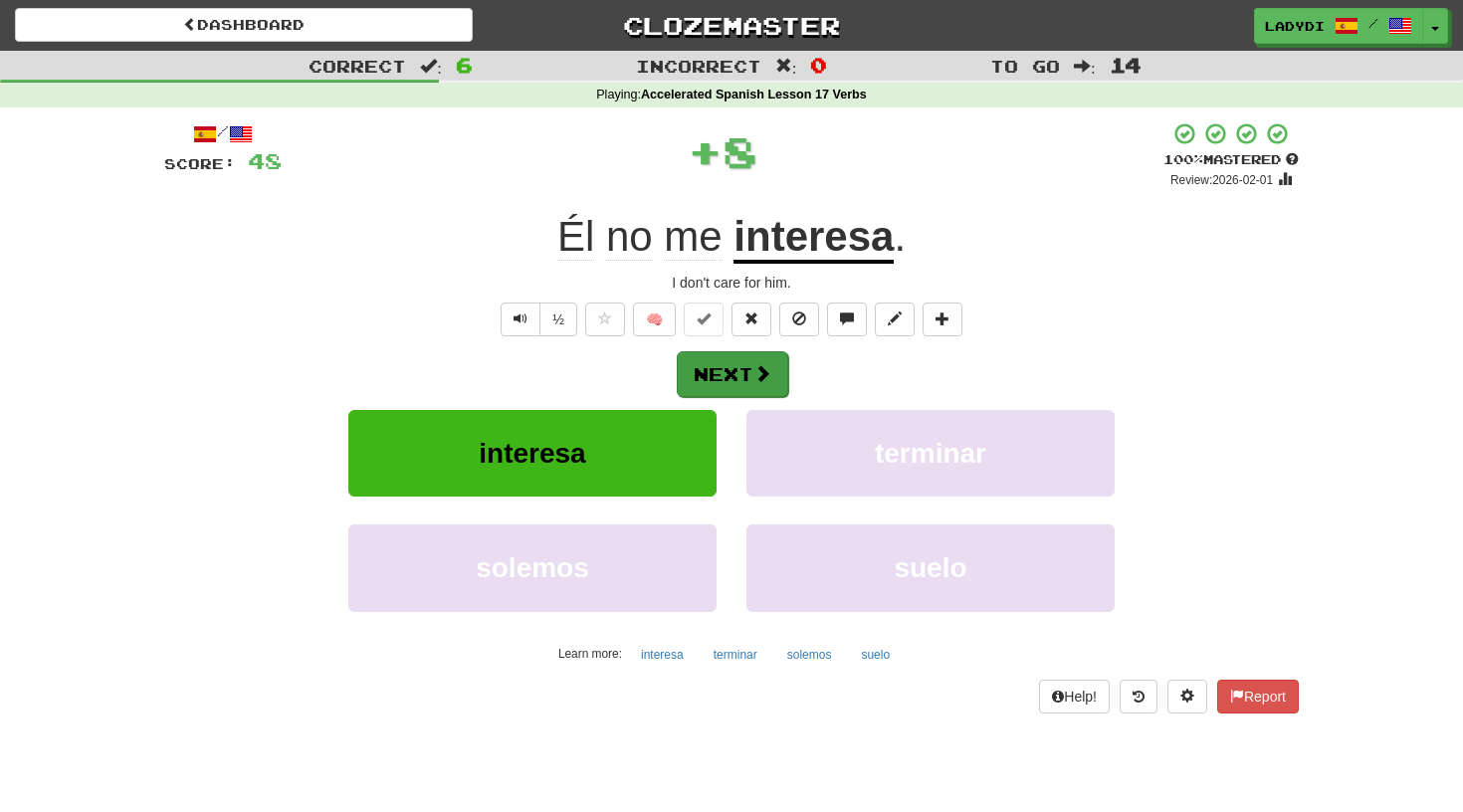 click on "Next" at bounding box center [732, 374] 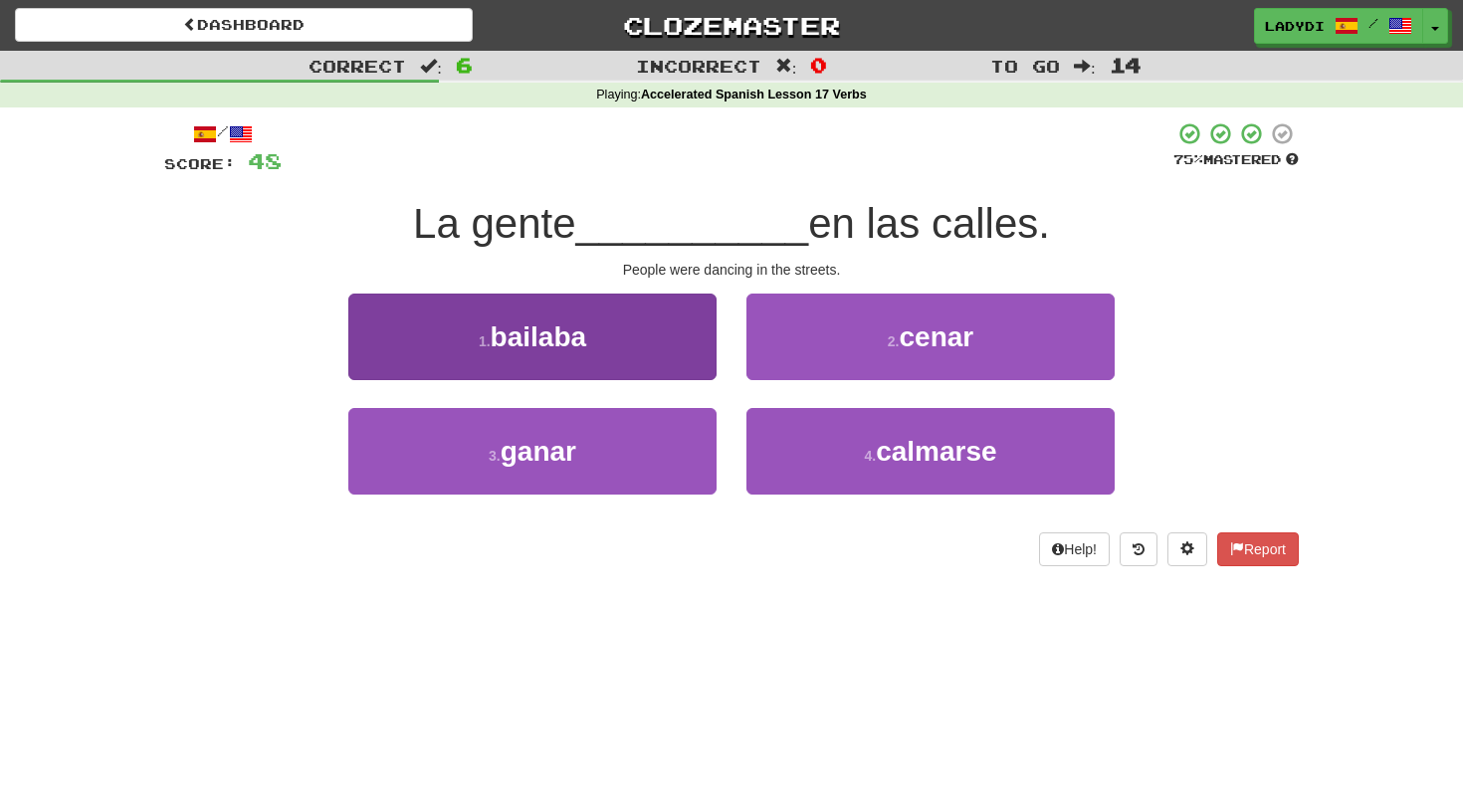 click on "1 .  bailaba" at bounding box center [532, 336] 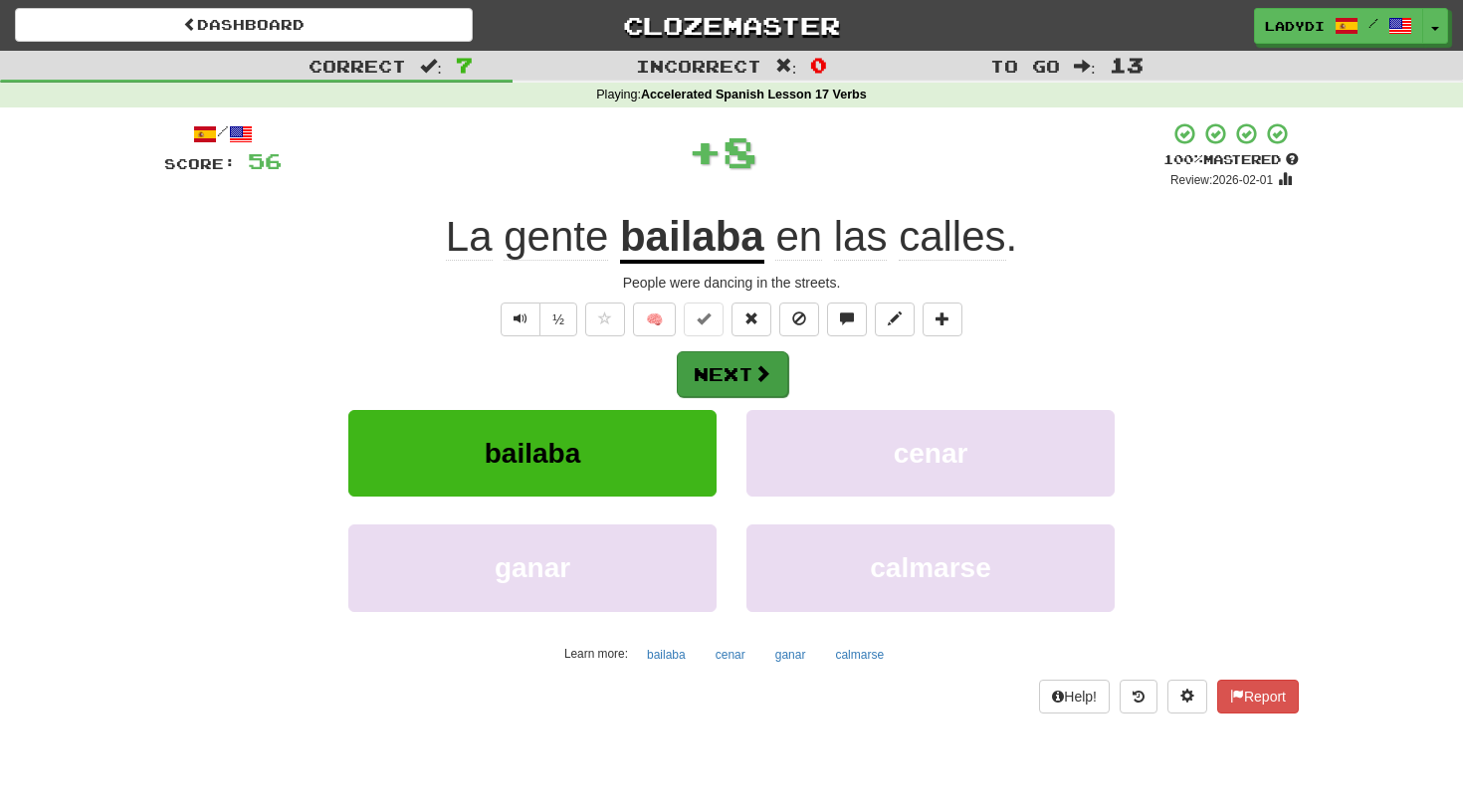 click on "Next" at bounding box center (732, 374) 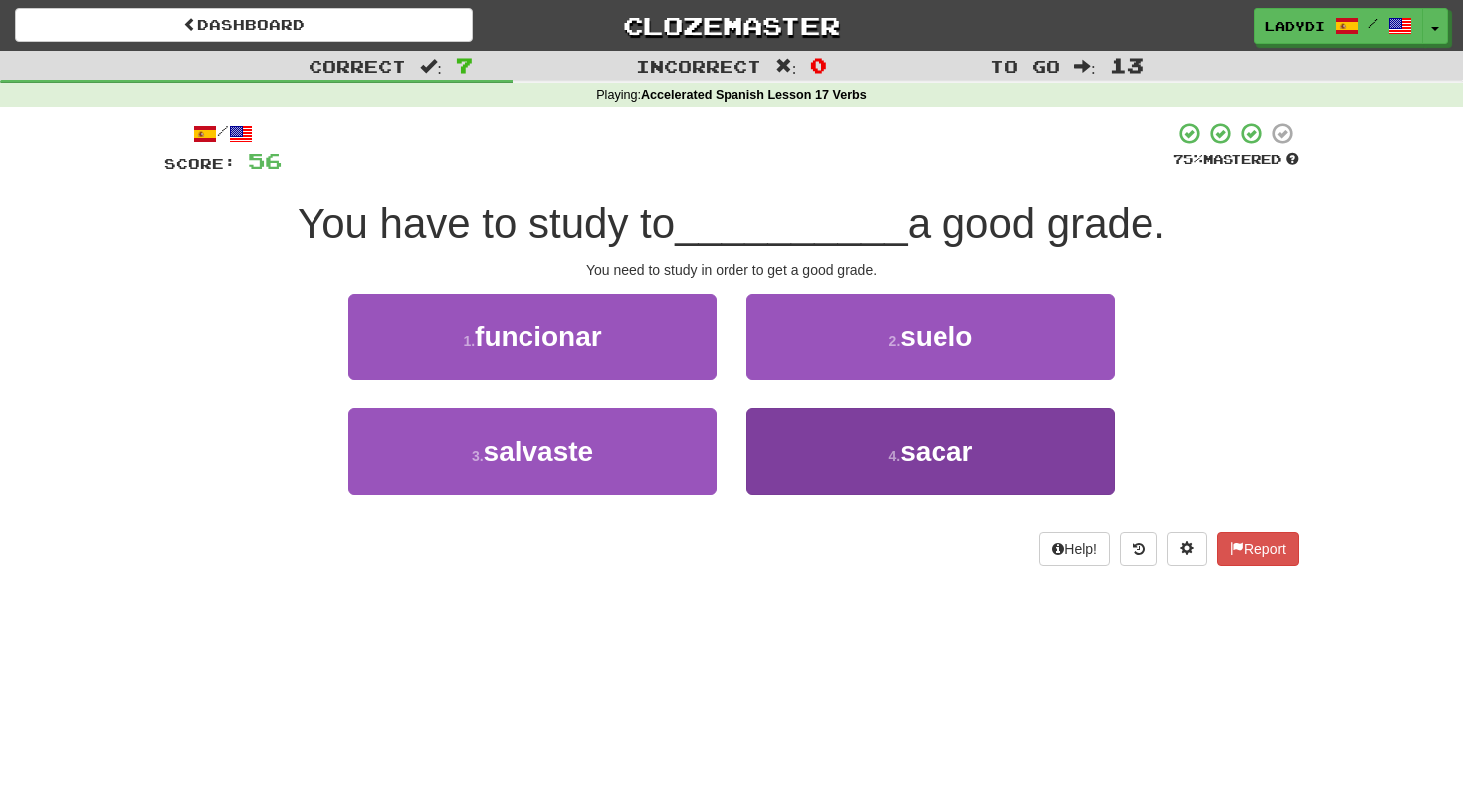 click on "4 .  sacar" at bounding box center (931, 451) 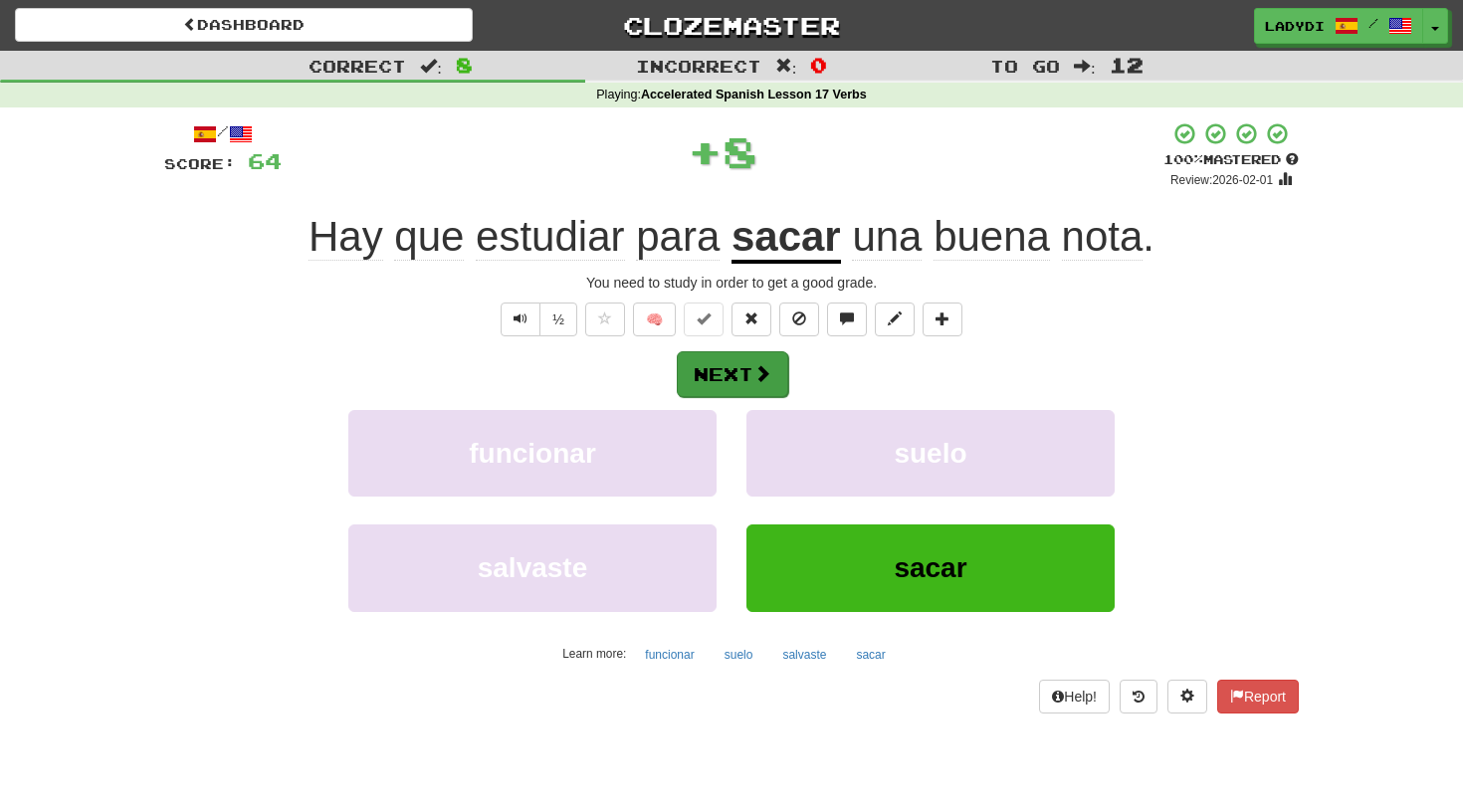 click on "Next" at bounding box center (732, 374) 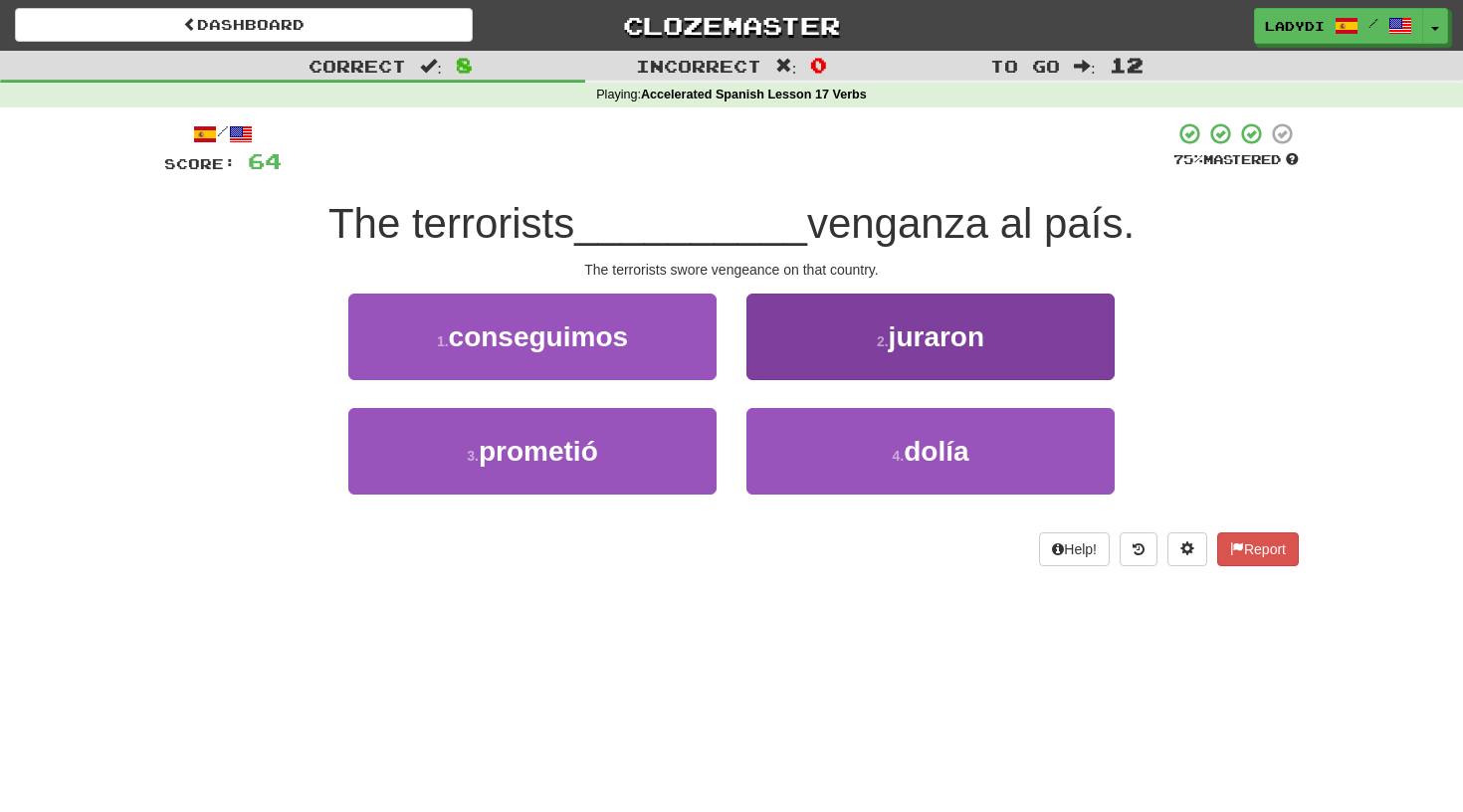 click on "2 .  juraron" at bounding box center (931, 336) 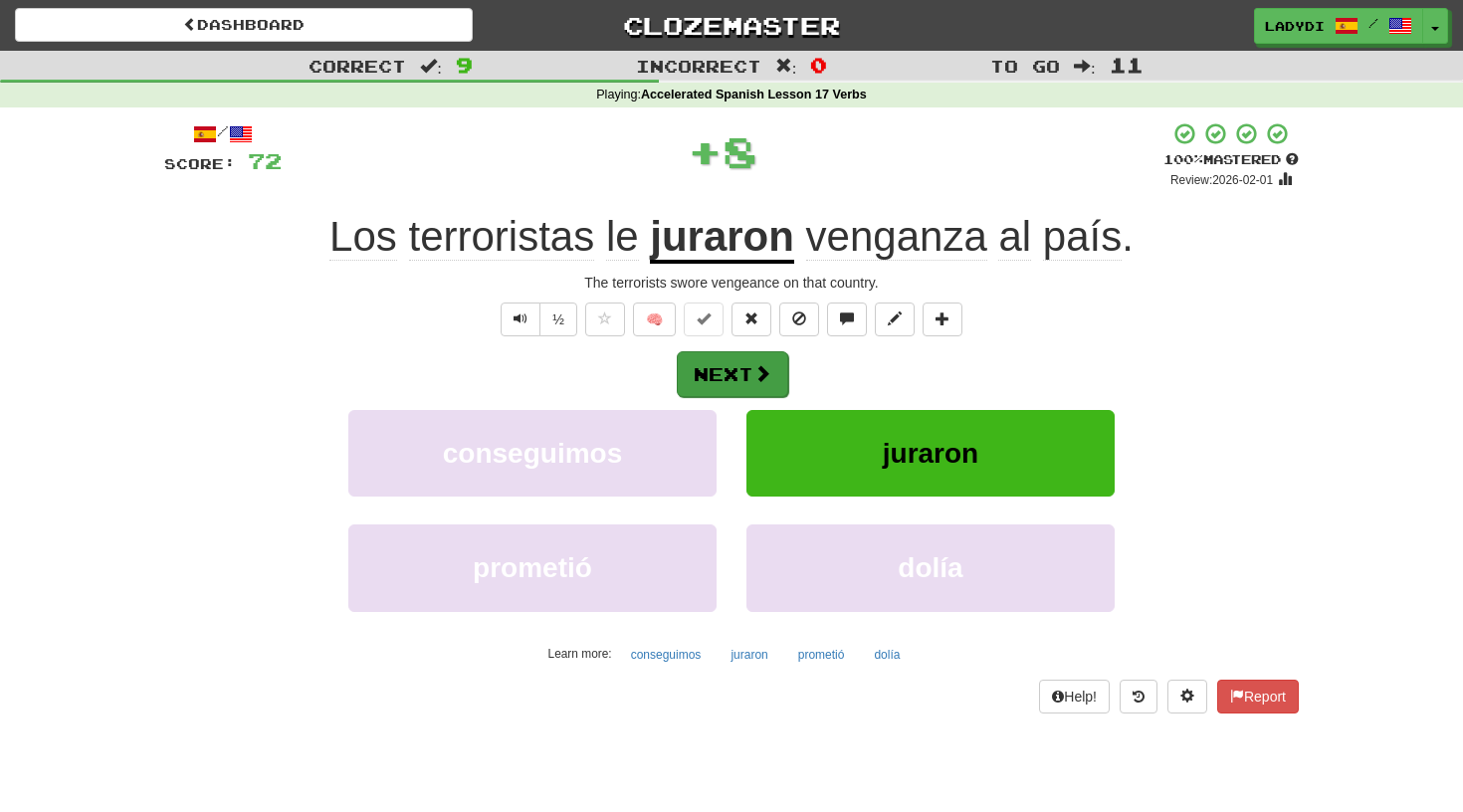 click on "Next" at bounding box center [732, 374] 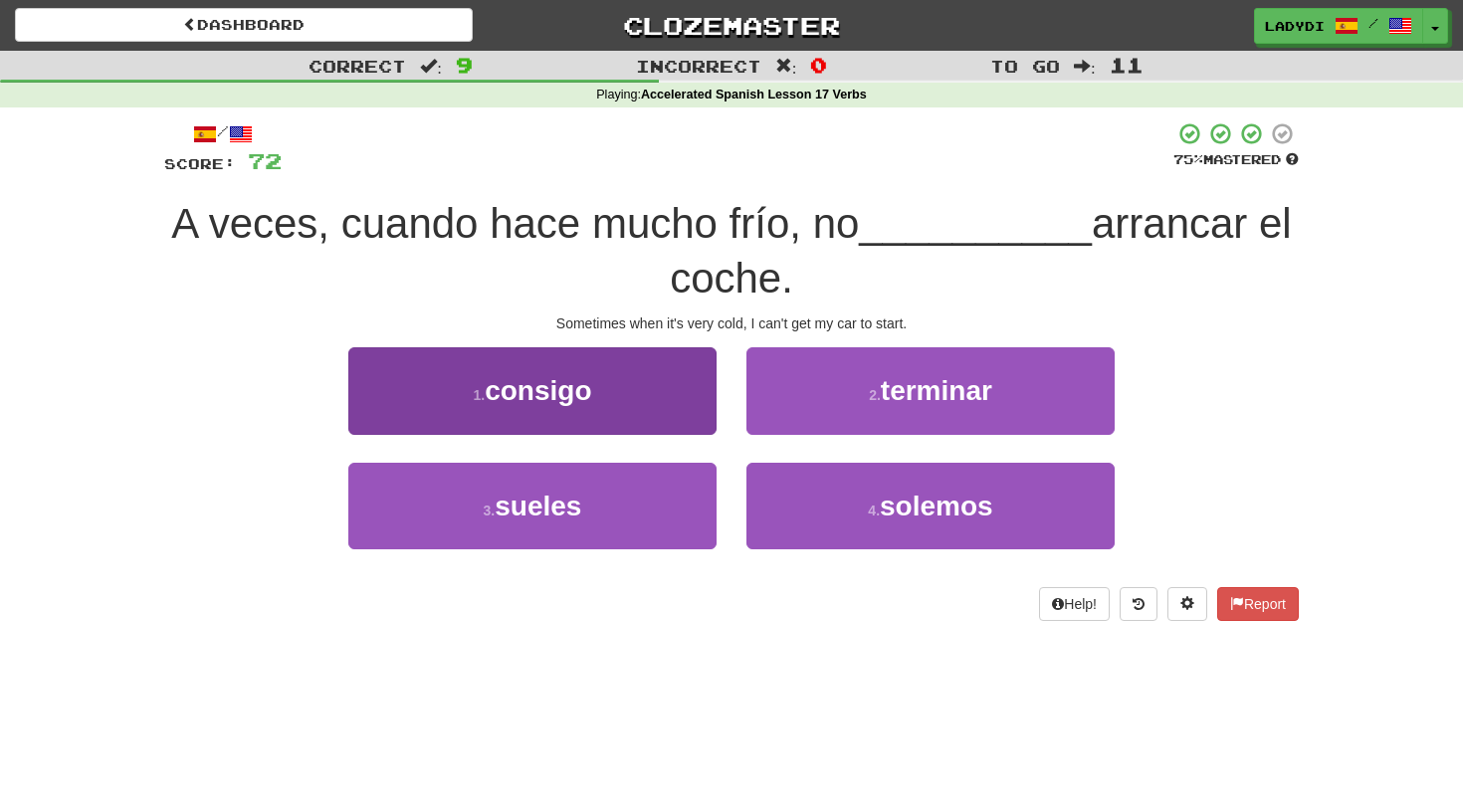 click on "1 .  consigo" at bounding box center (532, 390) 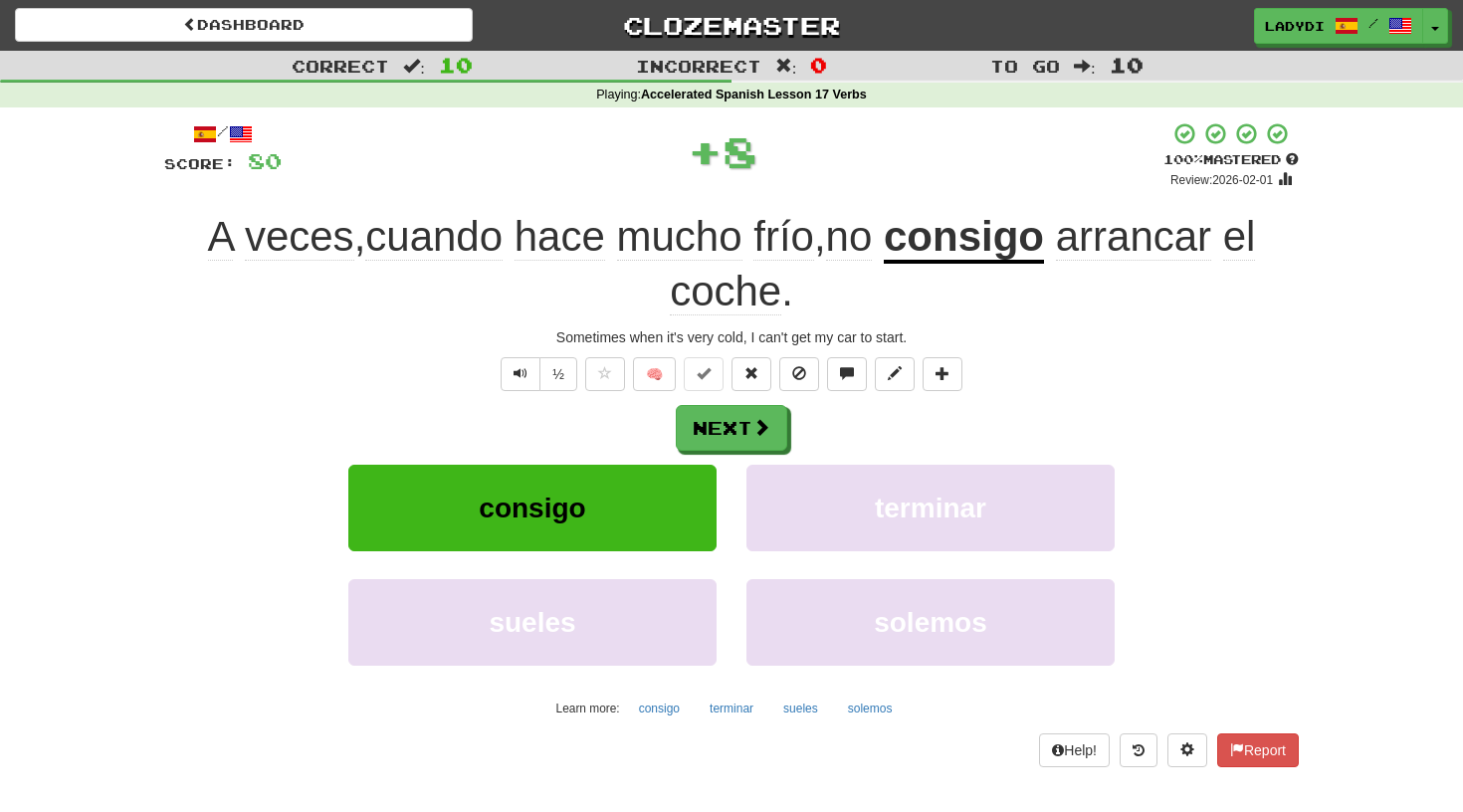 click on "Score: 80 + 8 100 % Mastered Review: 2026-02-01 A veces , cuando hace mucho frío , no consigo arrancar el coche . Sometimes when it's very cold, I can't get my car to start . ½ 🧠 Next consigo terminar sueles solemos Learn more: consigo terminar sueles solemos Help! Report" at bounding box center [732, 444] 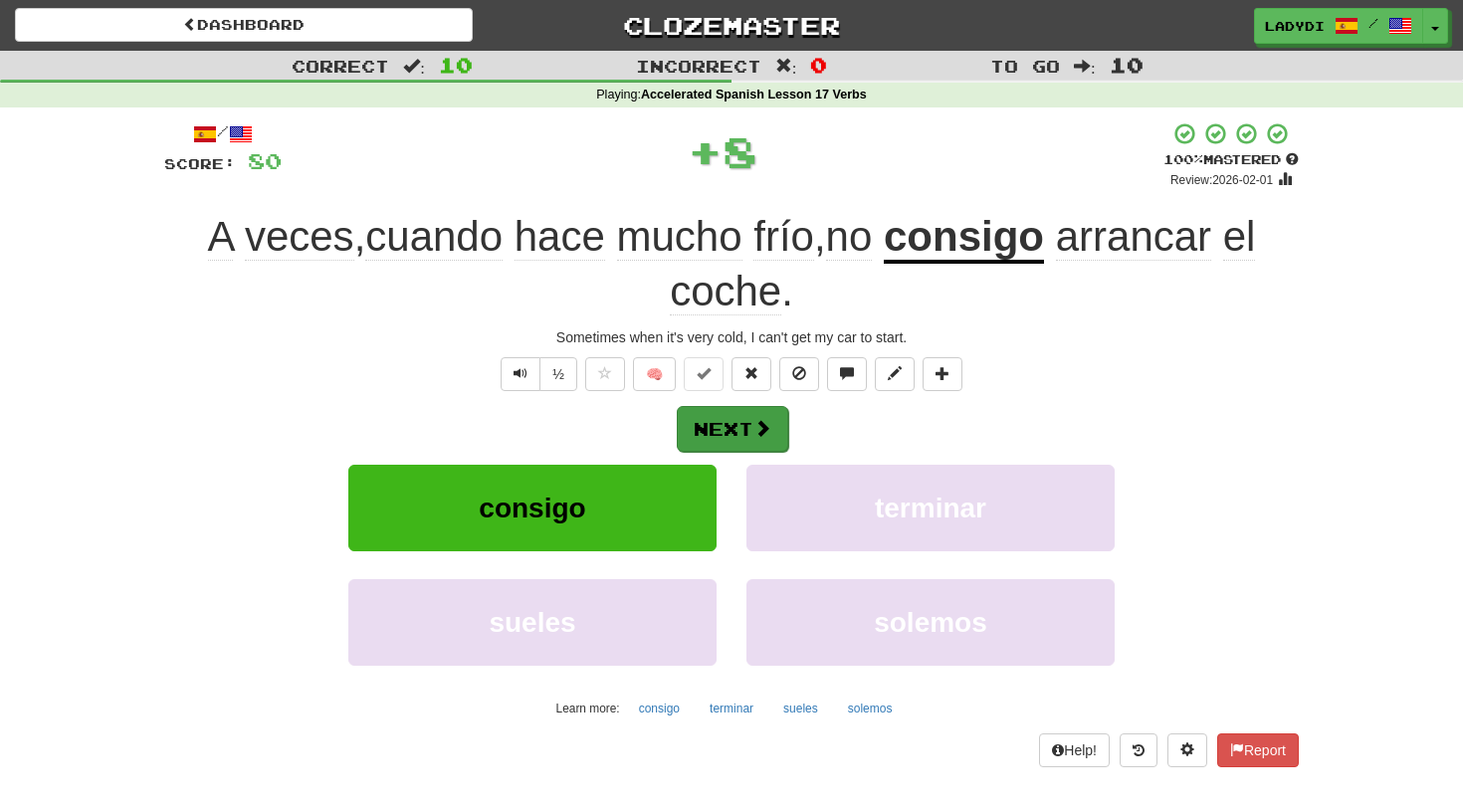 click on "Next" at bounding box center (732, 429) 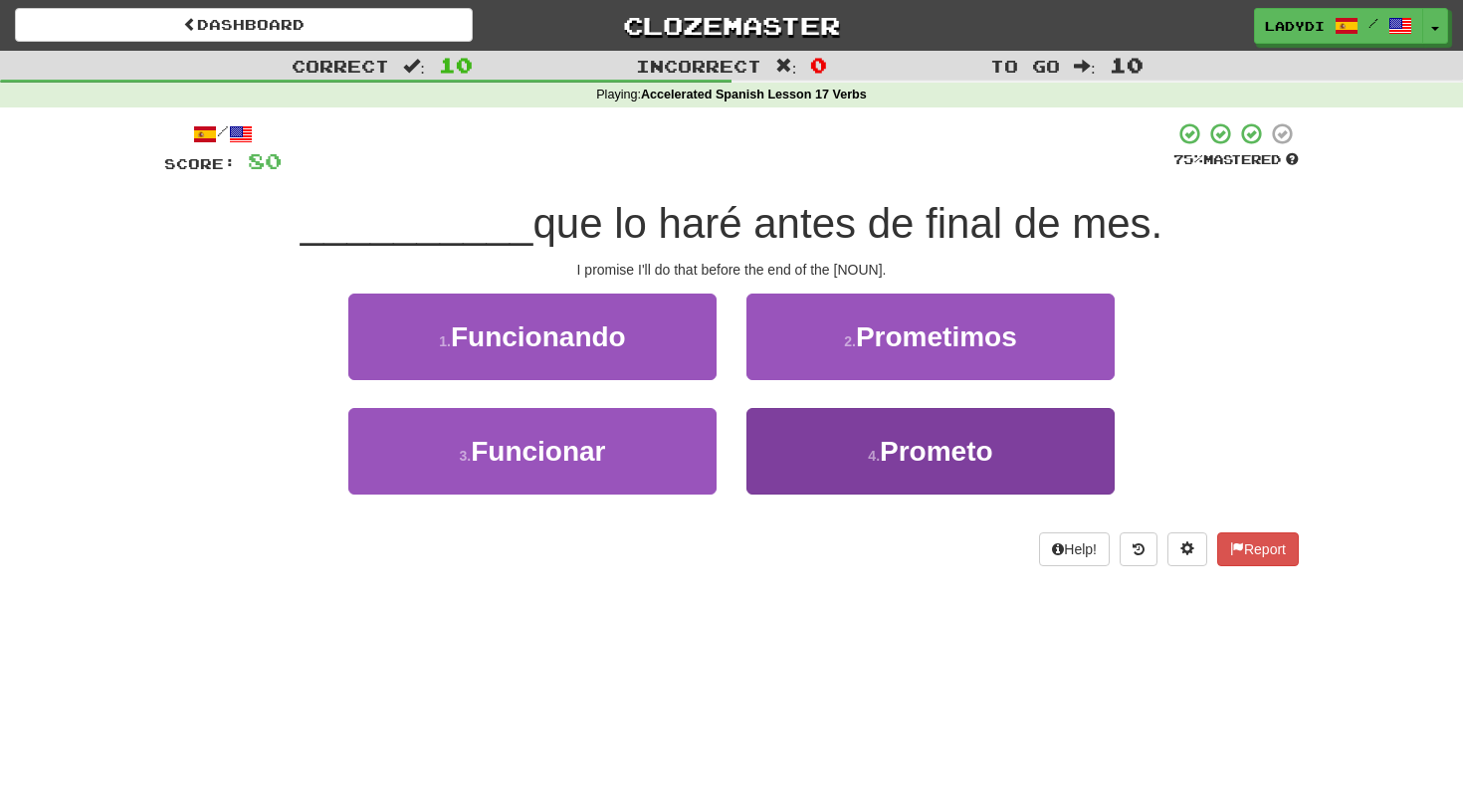 click on "4 .  Prometo" at bounding box center (931, 451) 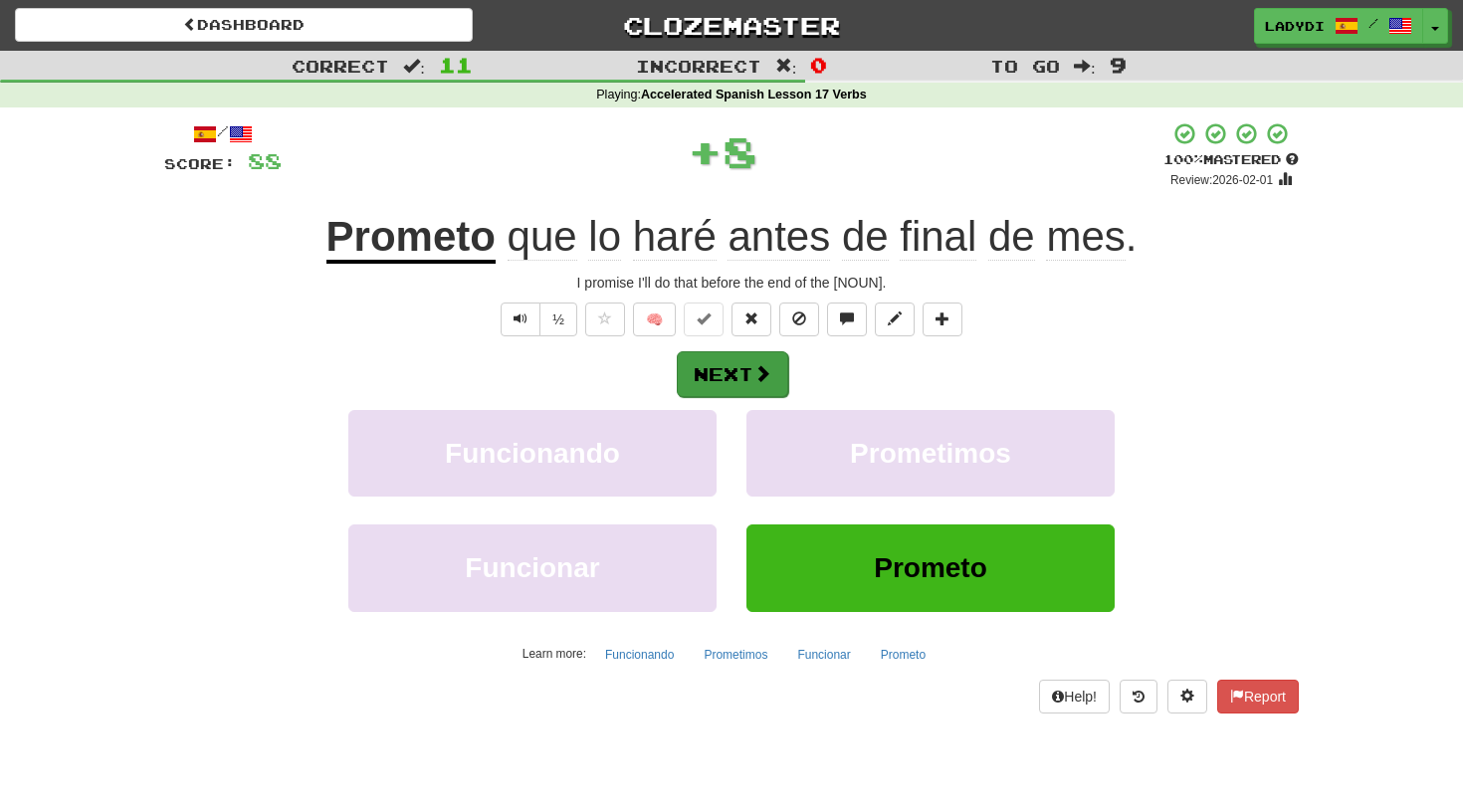 click on "Next" at bounding box center [732, 374] 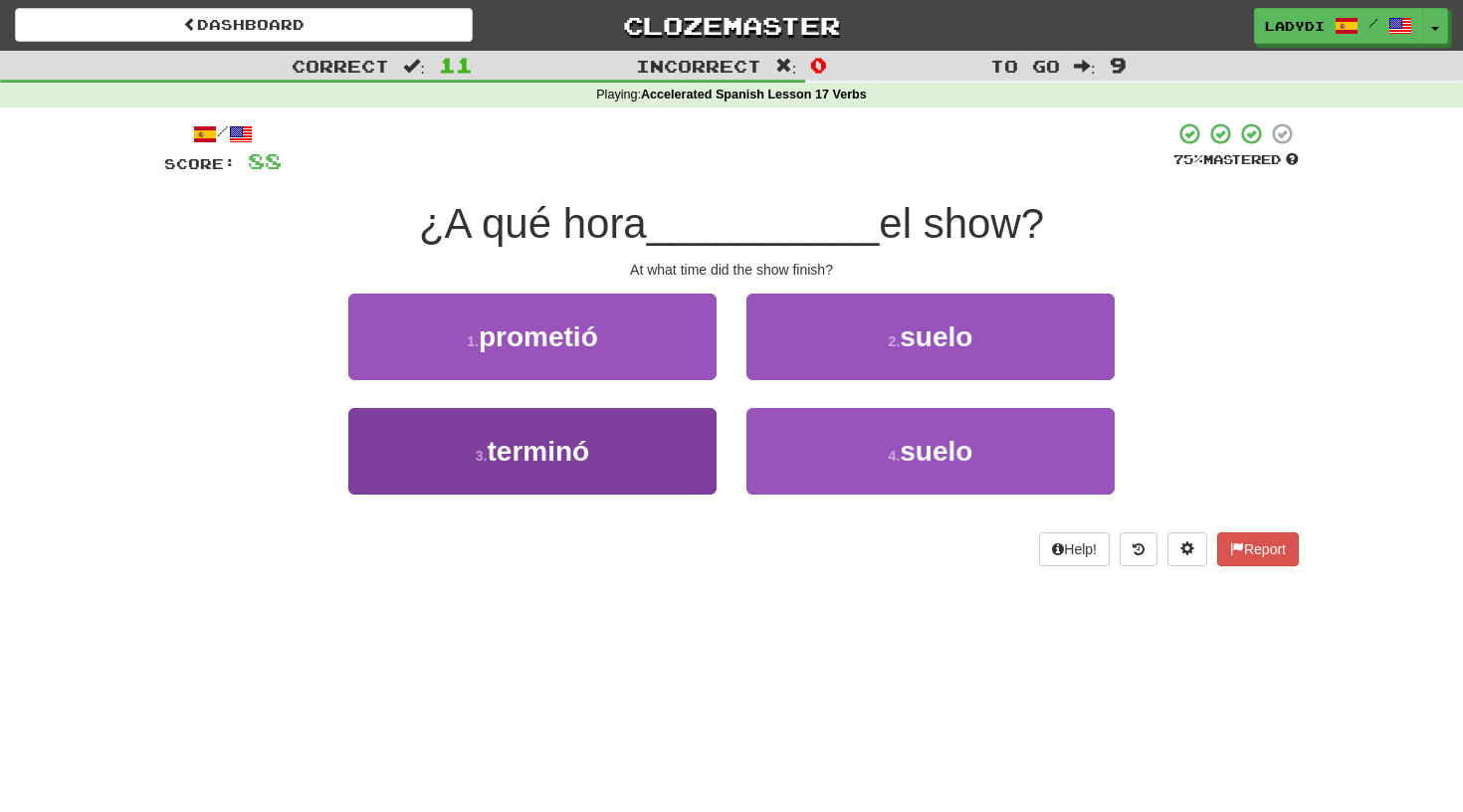 click on "3 .  terminó" at bounding box center (532, 451) 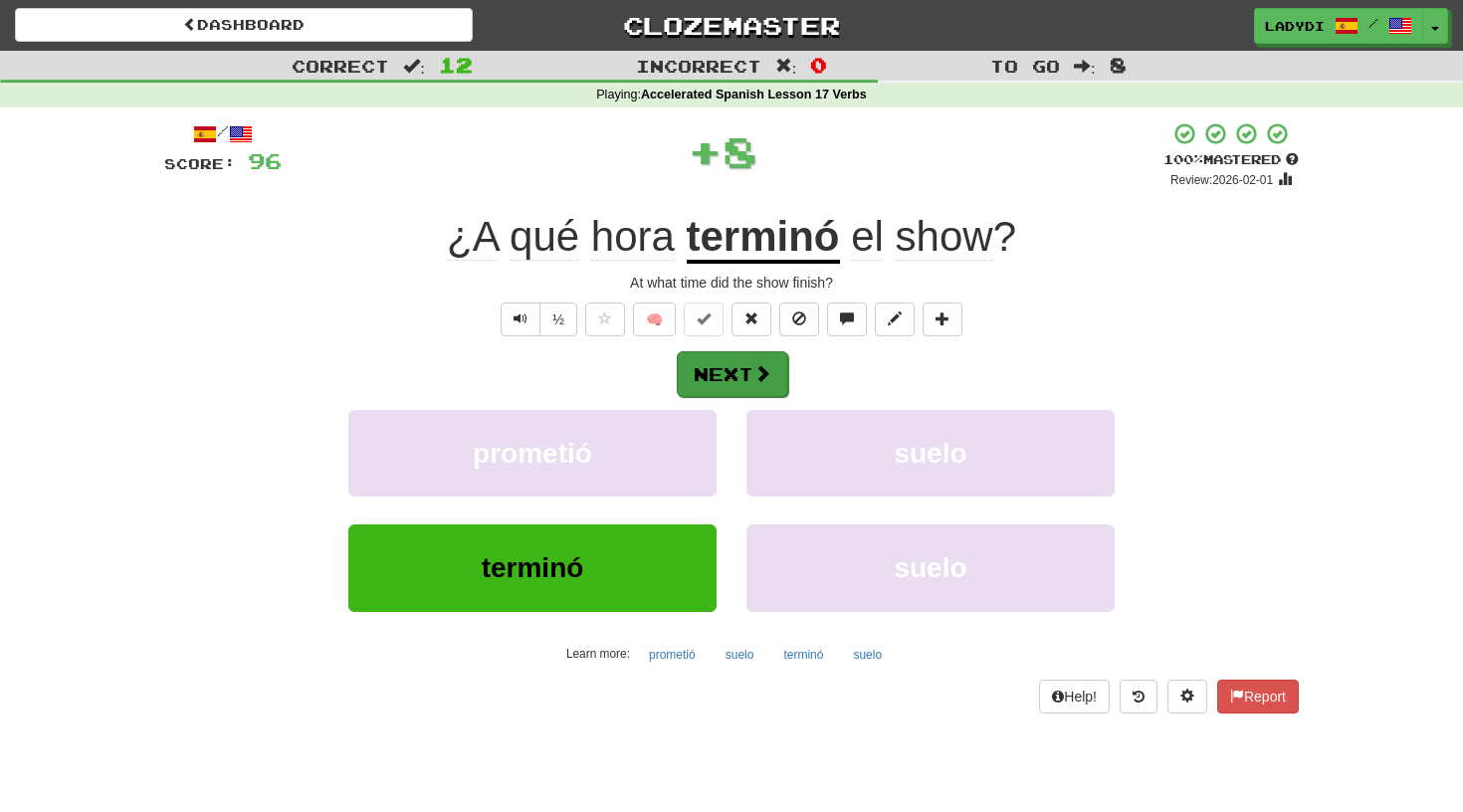 click on "Next" at bounding box center [732, 374] 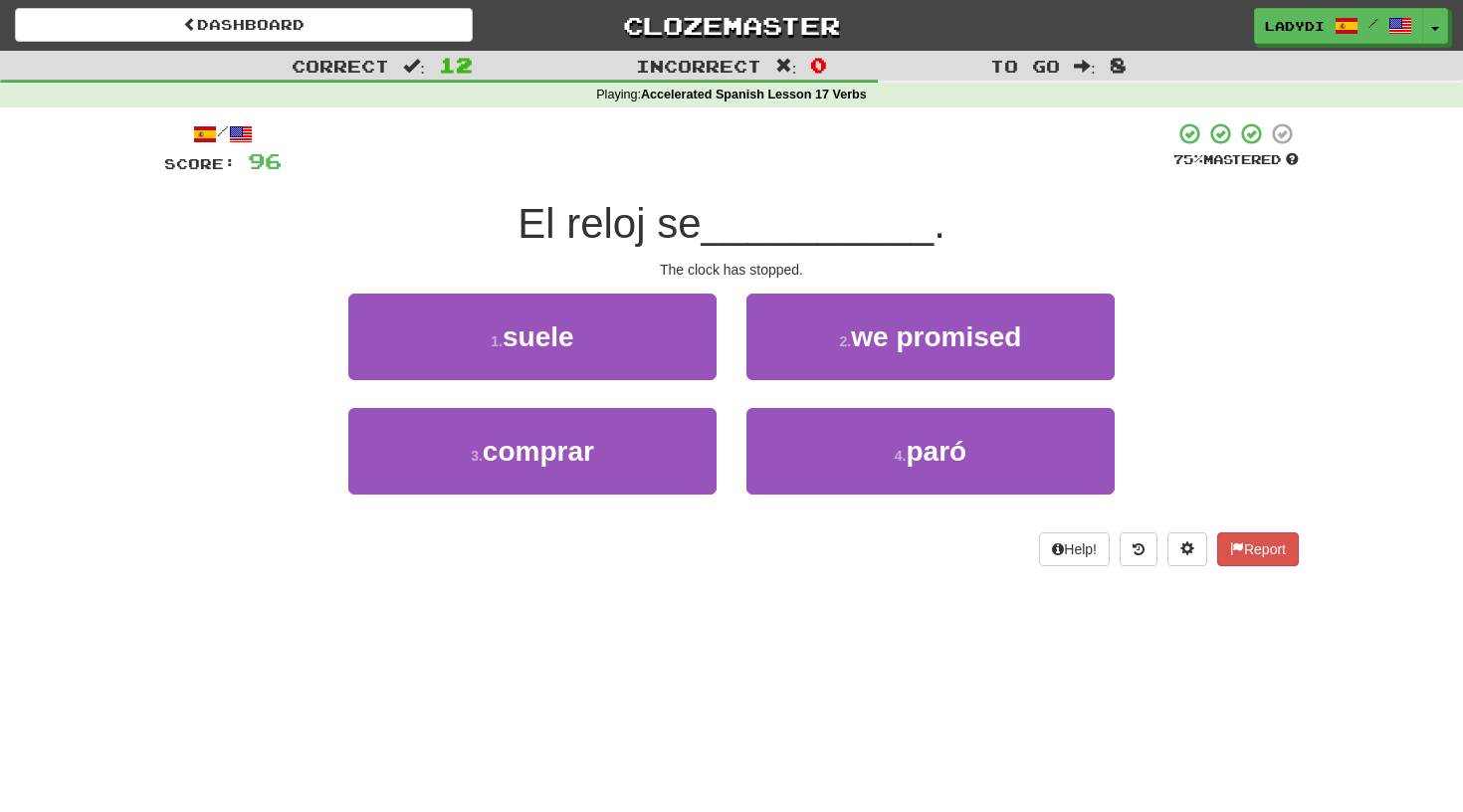 click on "4 .  paró" at bounding box center (931, 465) 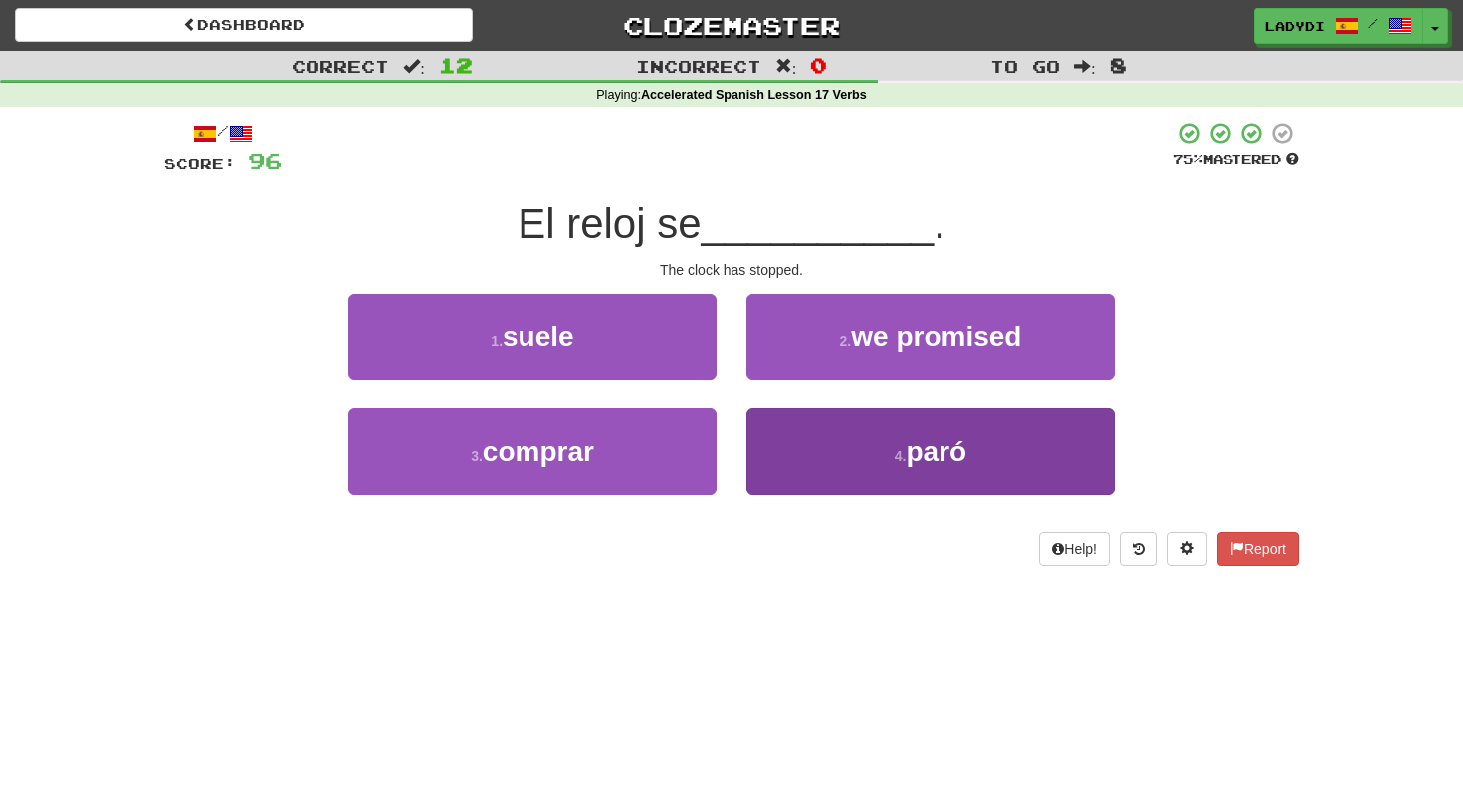 click on "4 .  paró" at bounding box center [931, 451] 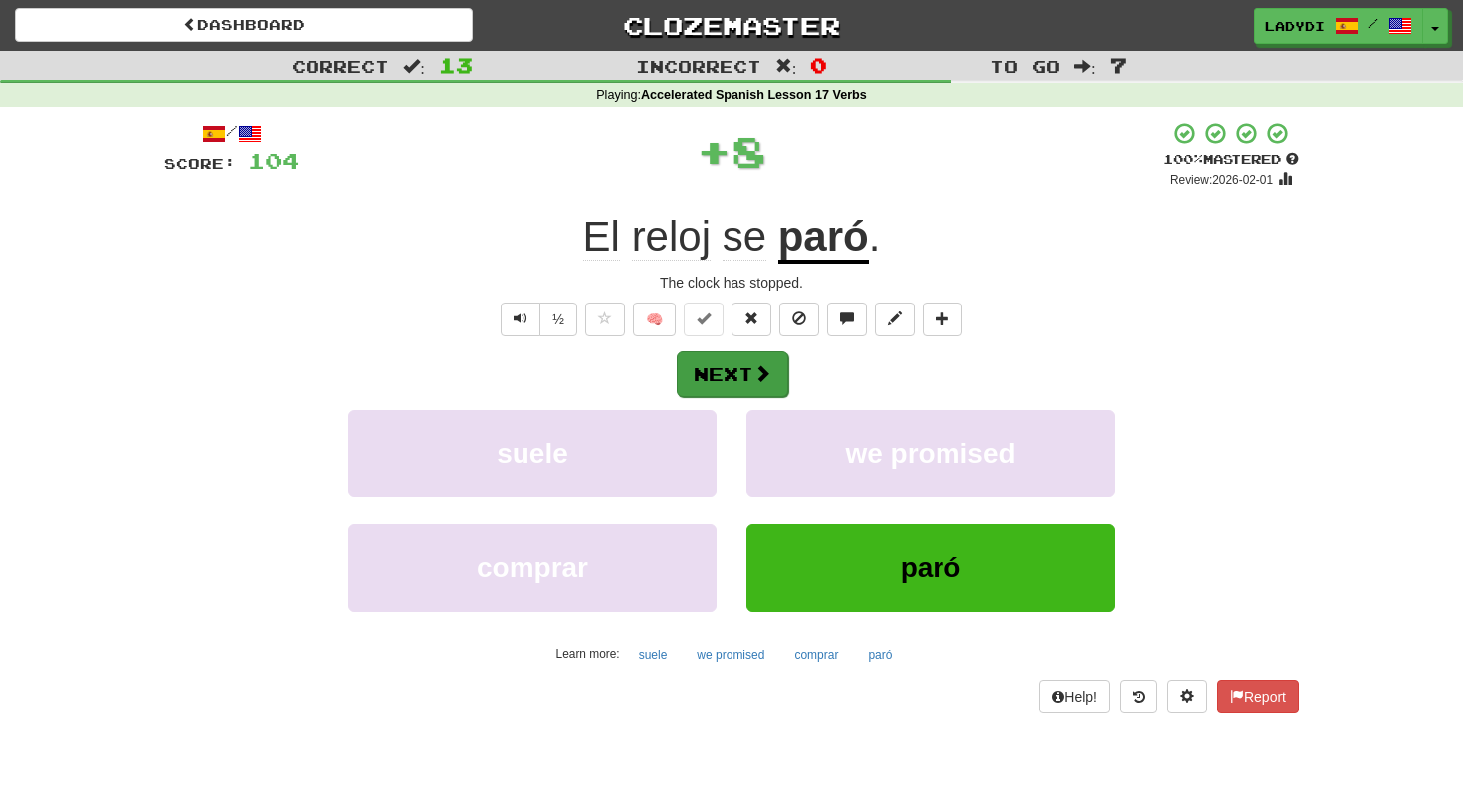 click on "Next" at bounding box center (732, 374) 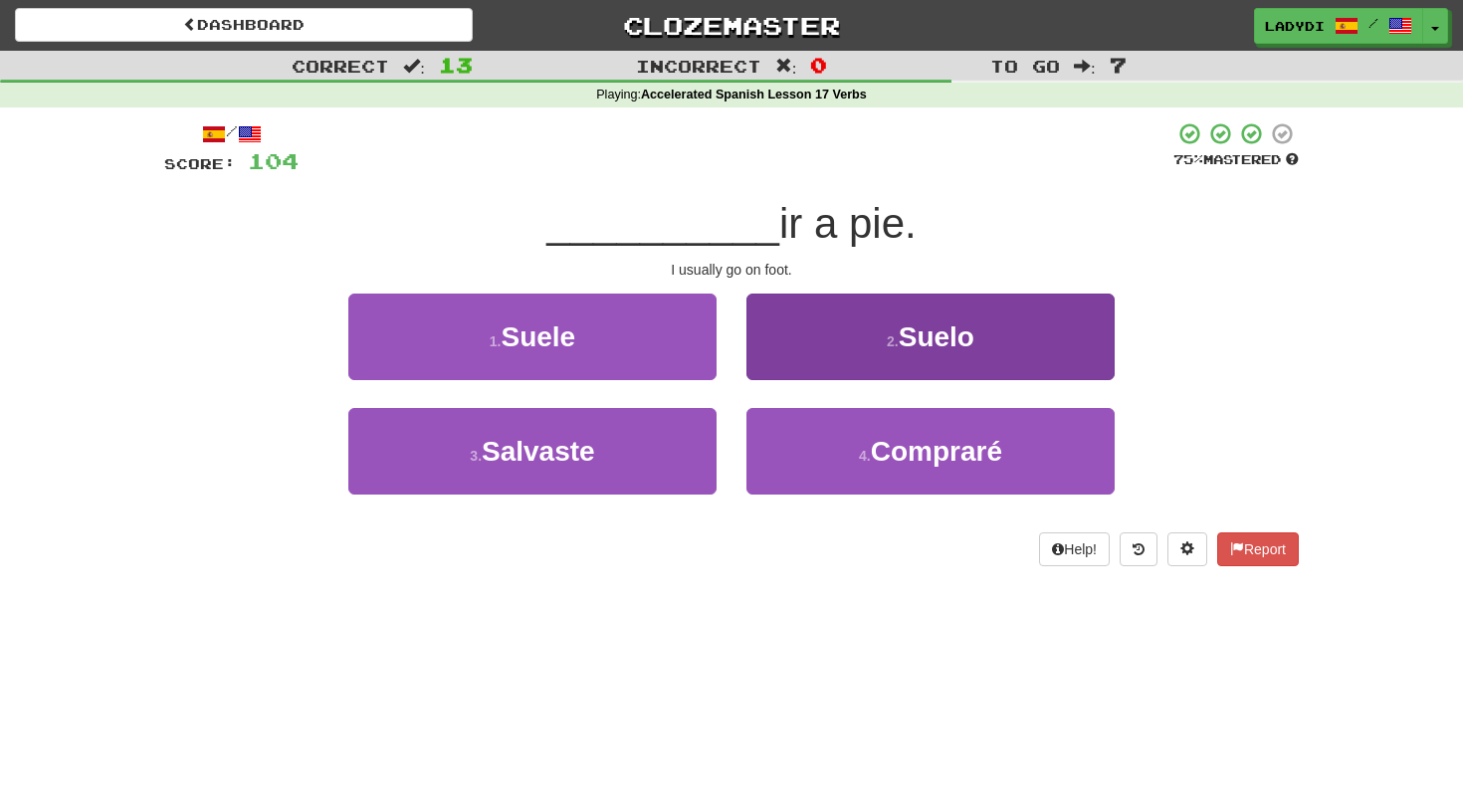 click on "2 .  Suelo" at bounding box center (931, 336) 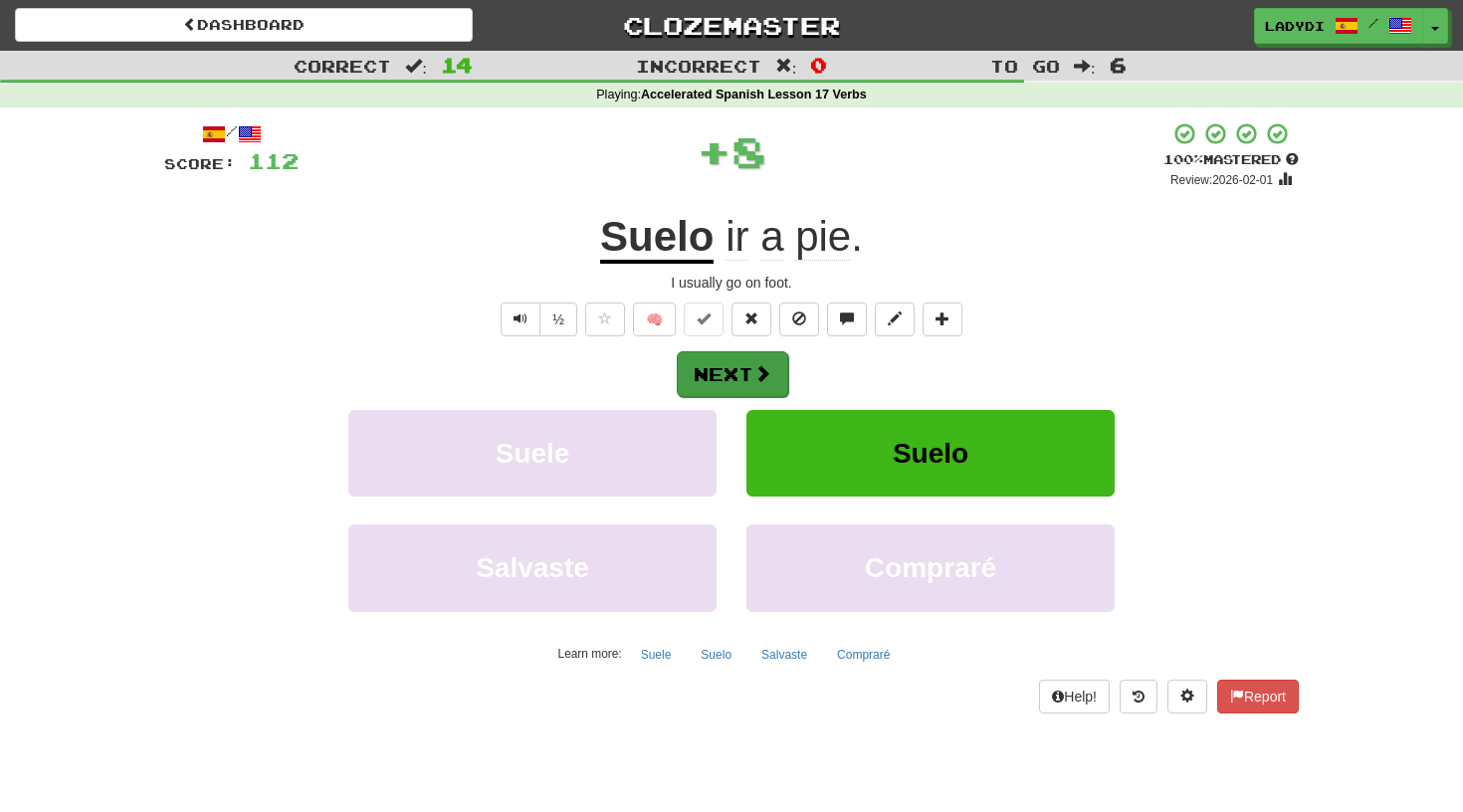 click on "Next" at bounding box center [732, 374] 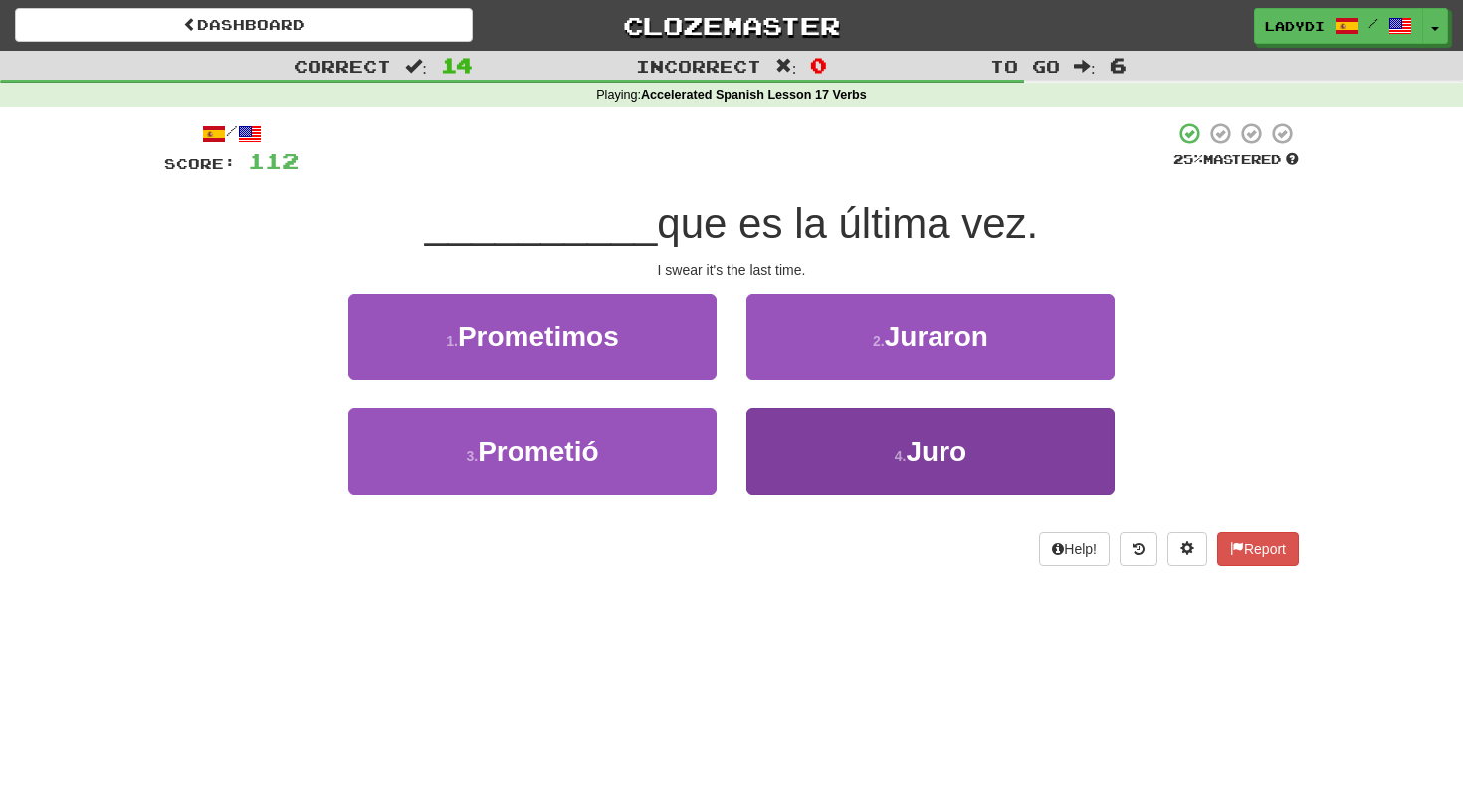 click on "4 .  Juro" at bounding box center [931, 451] 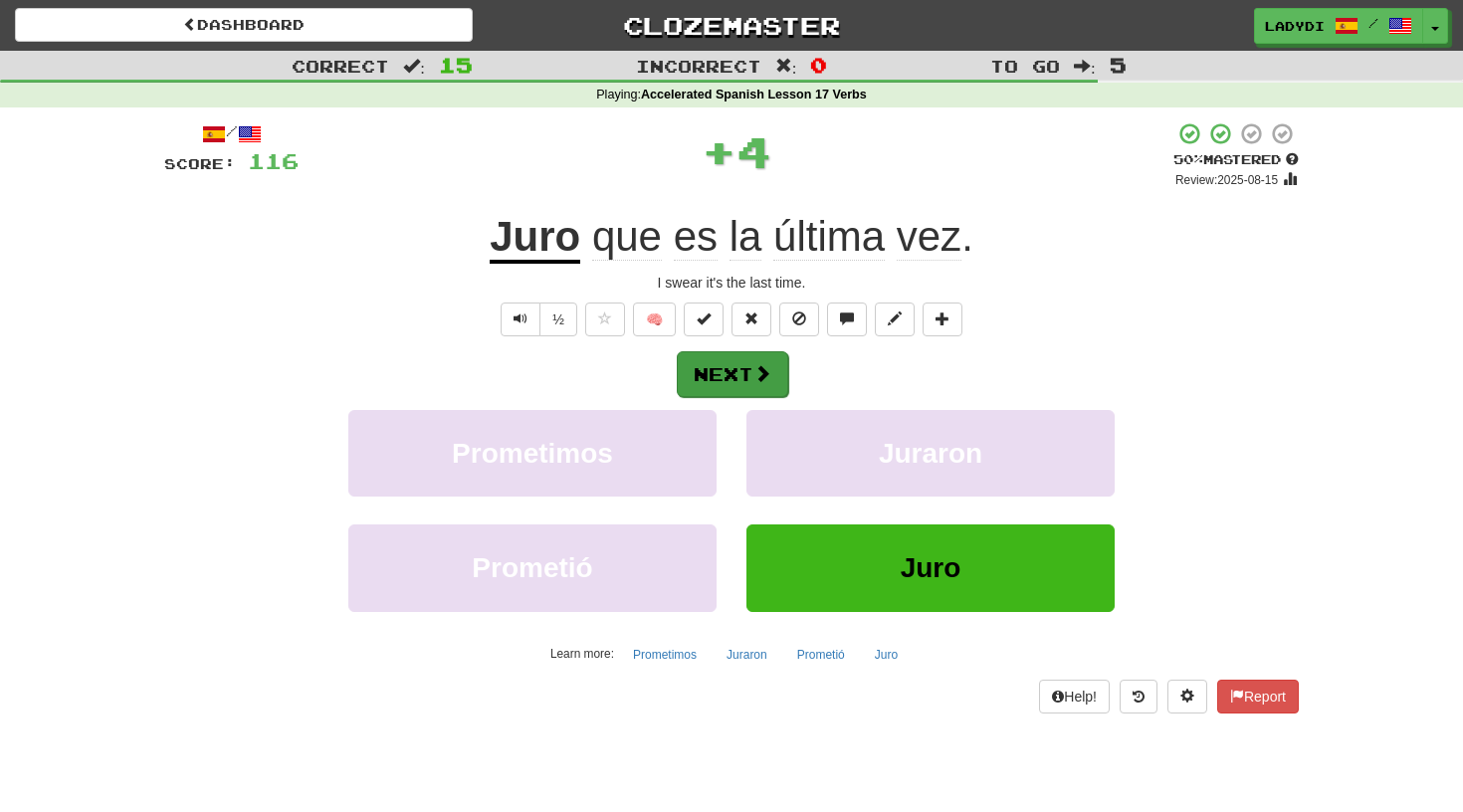 click at bounding box center [762, 373] 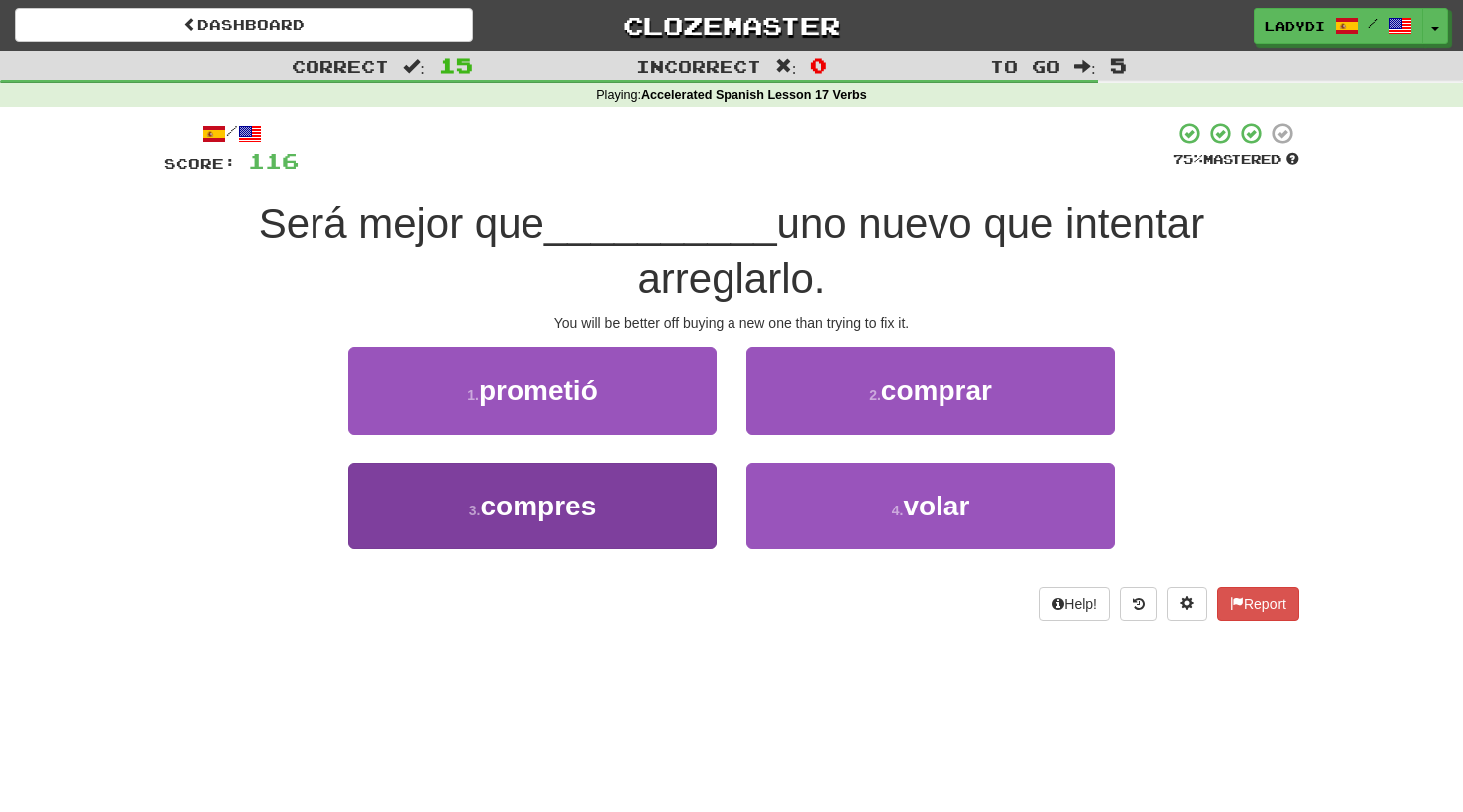 click on "3 .  compres" at bounding box center [532, 506] 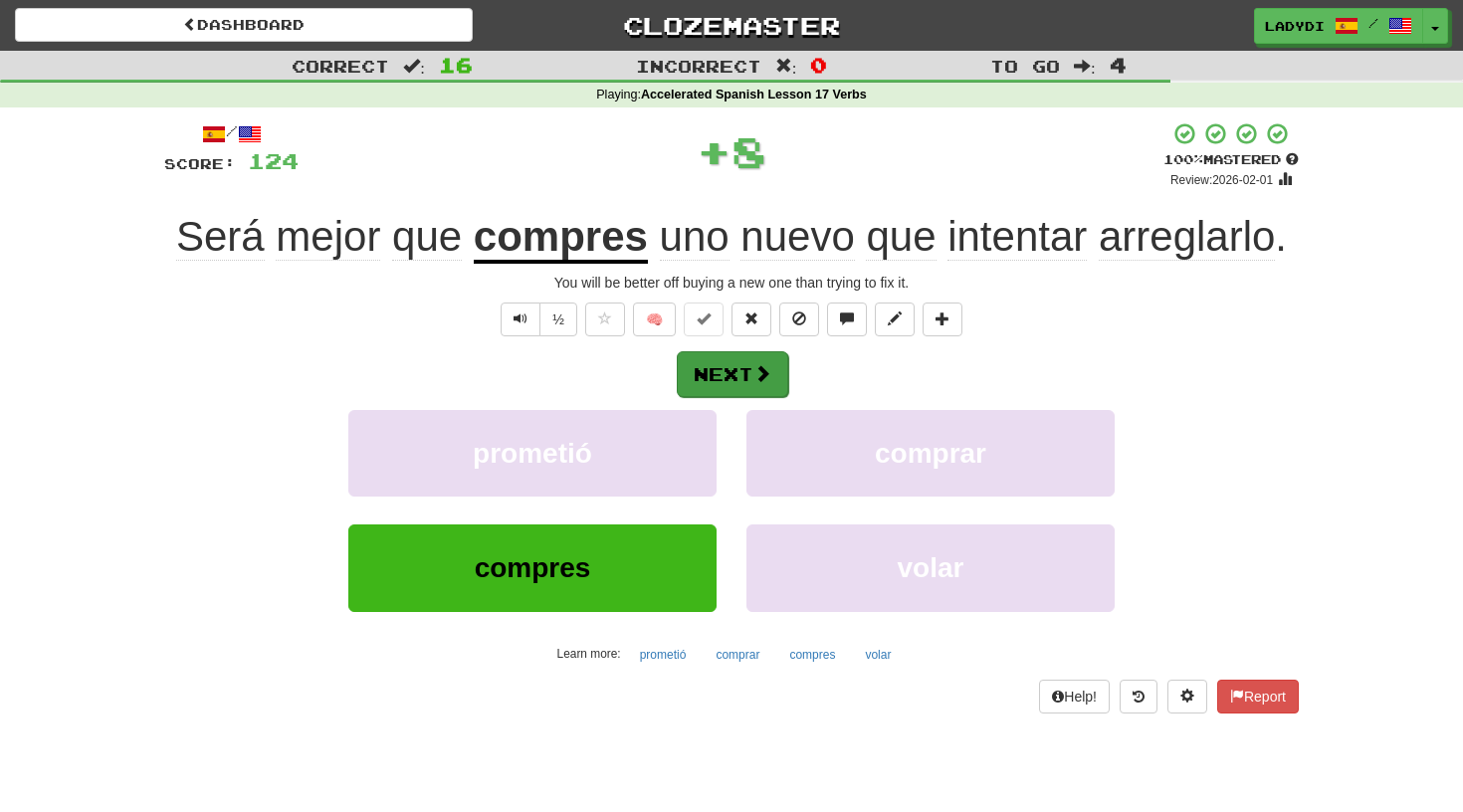 click on "Next" at bounding box center [732, 374] 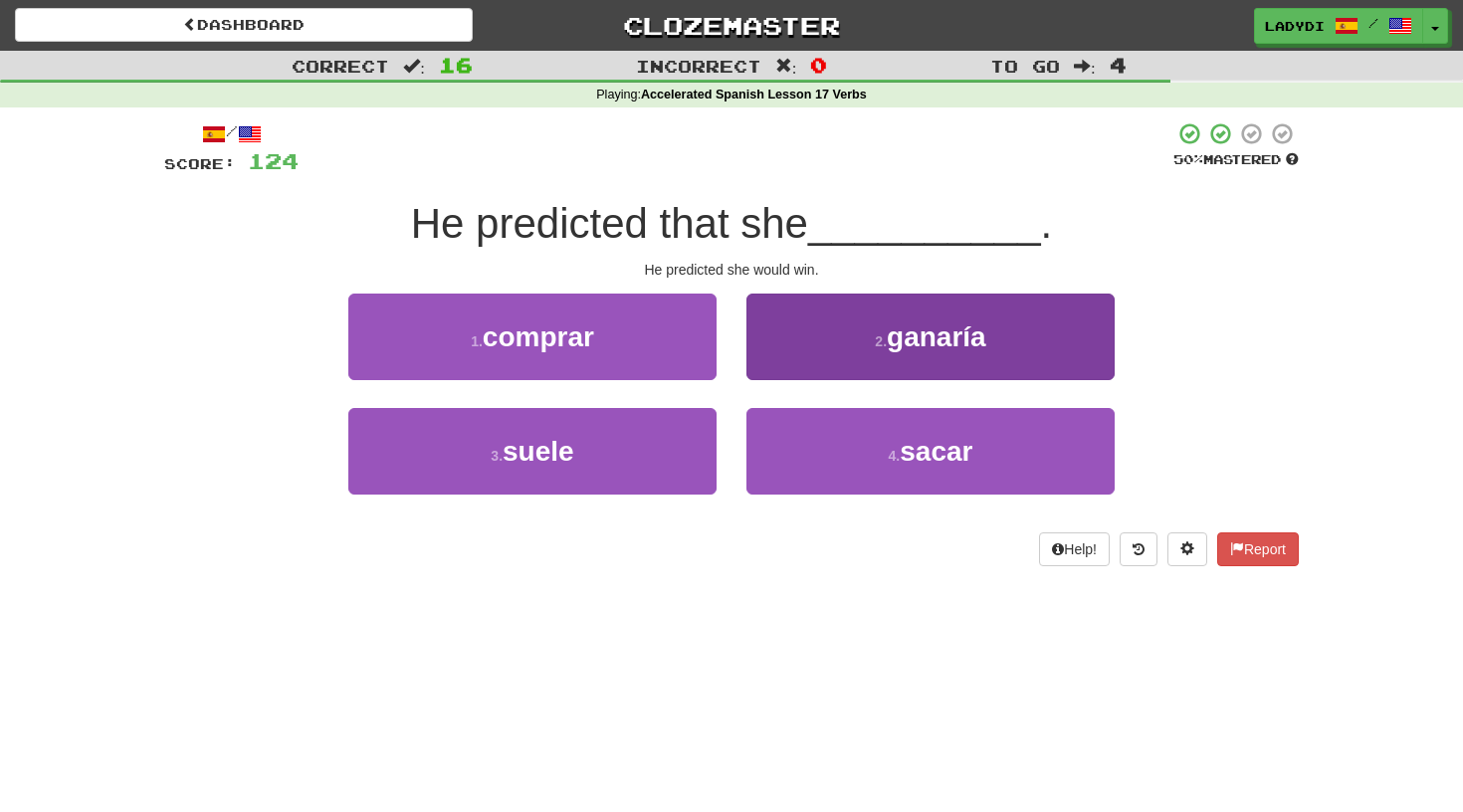 click on "2 .  ganaría" at bounding box center [931, 336] 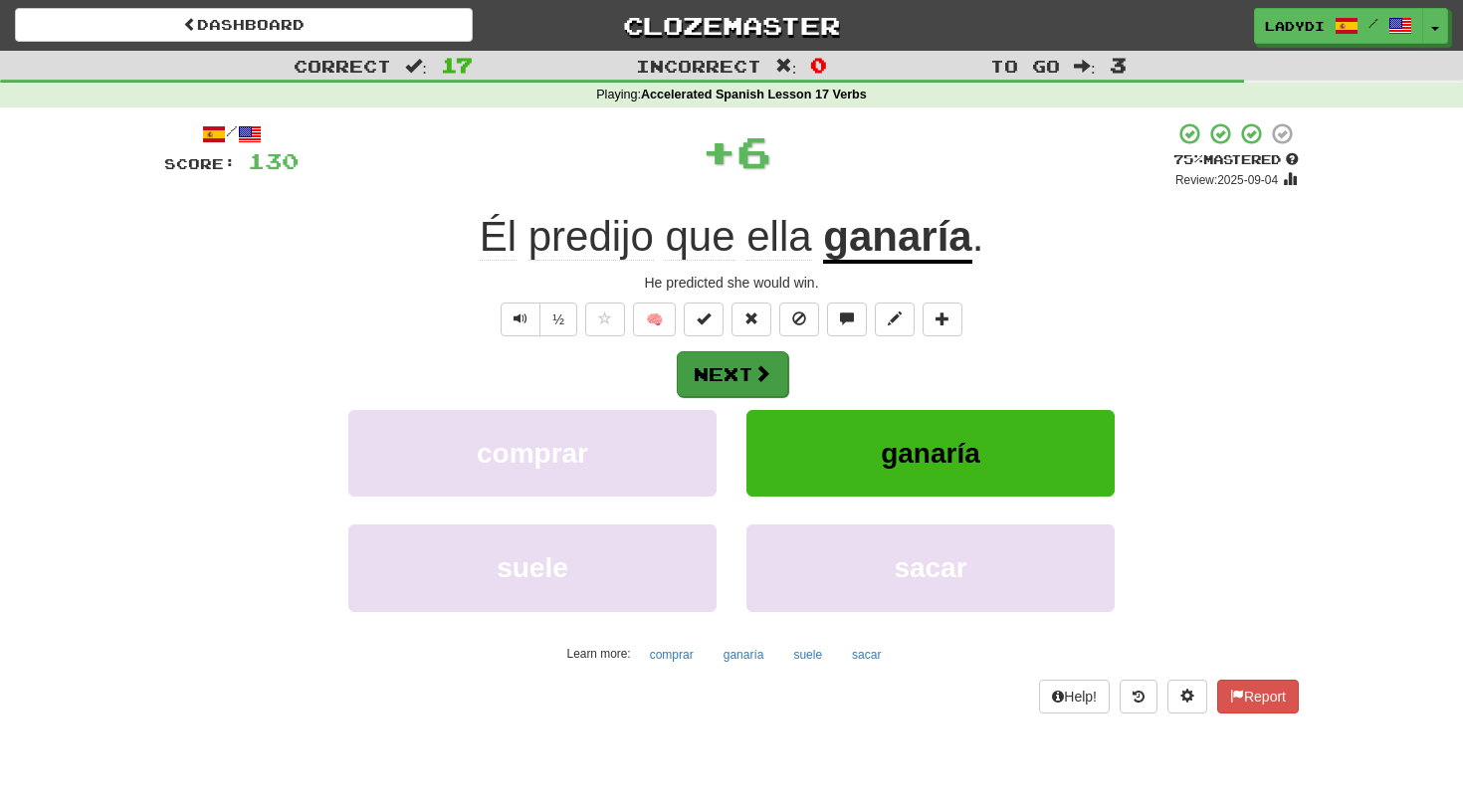 click at bounding box center (762, 373) 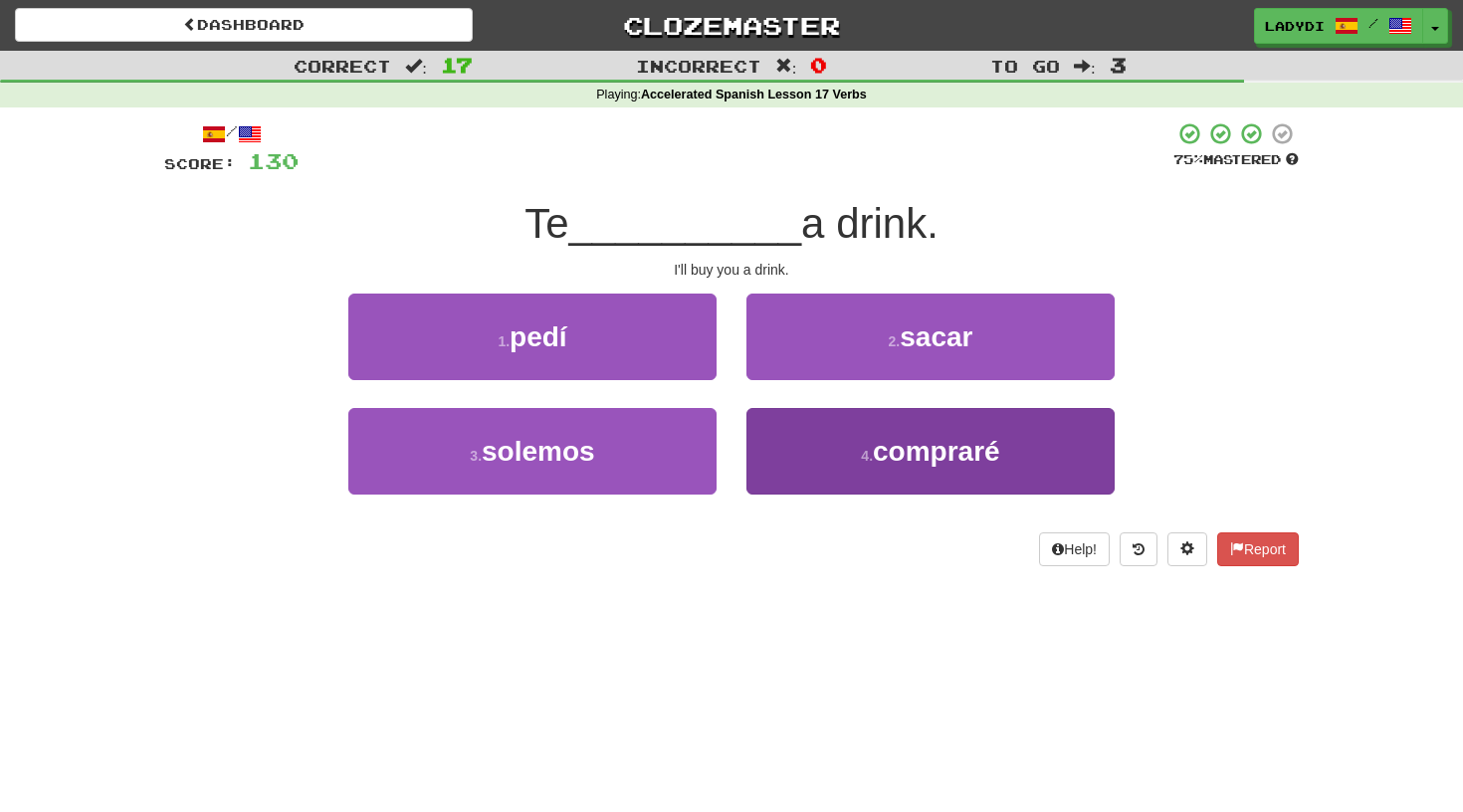 click on "4 .  compraré" at bounding box center [931, 451] 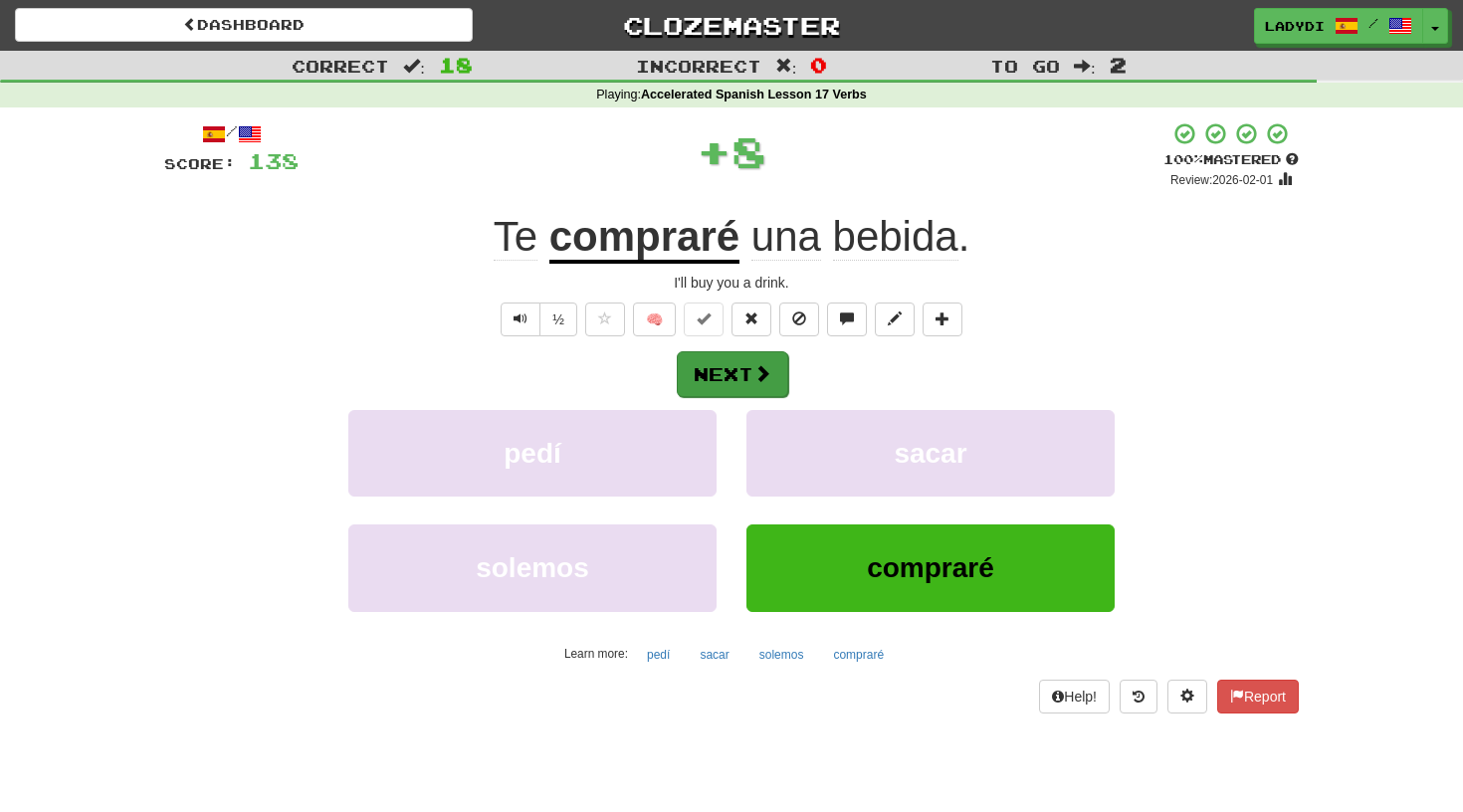 click on "Next" at bounding box center (732, 374) 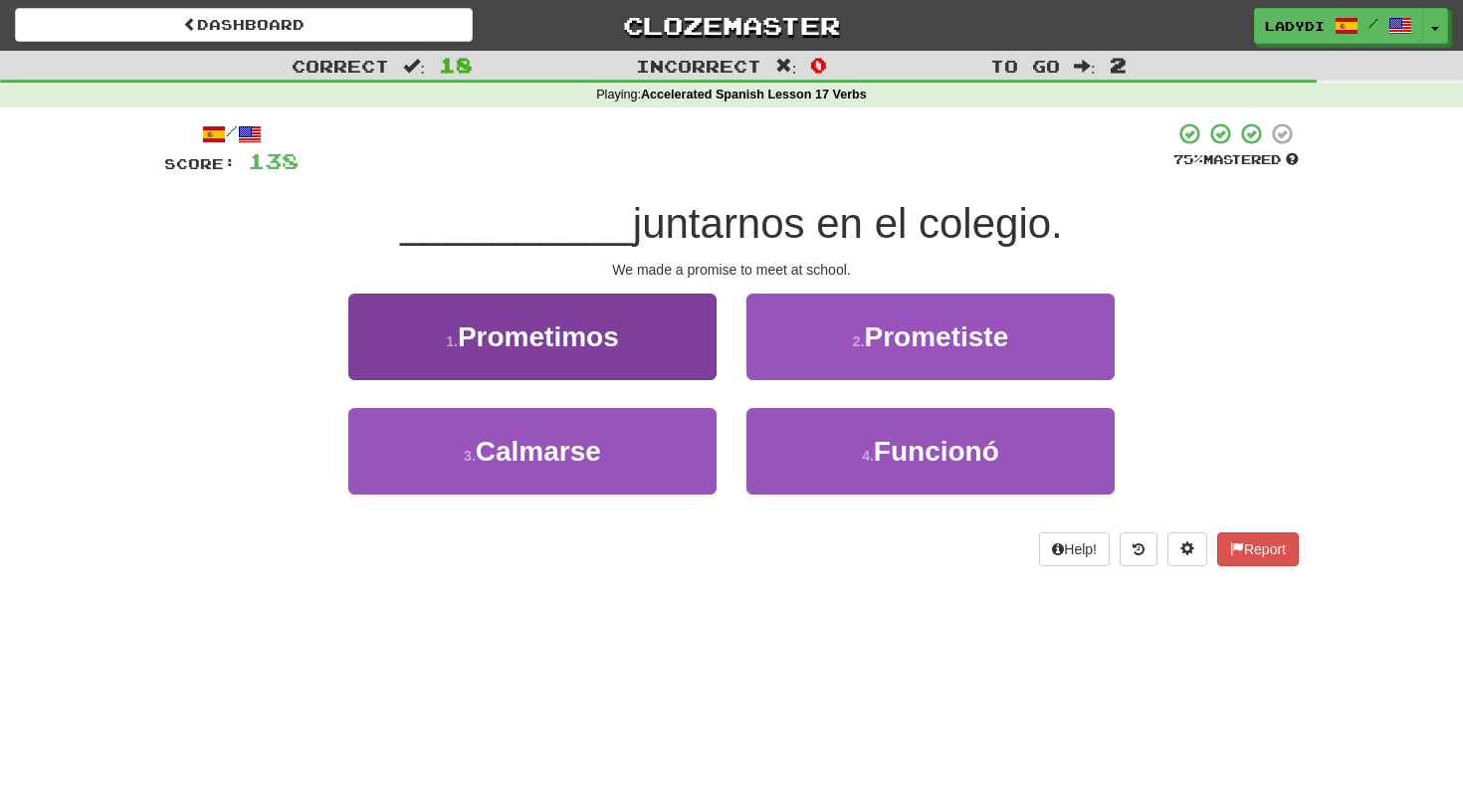 click on "We promised" at bounding box center (532, 336) 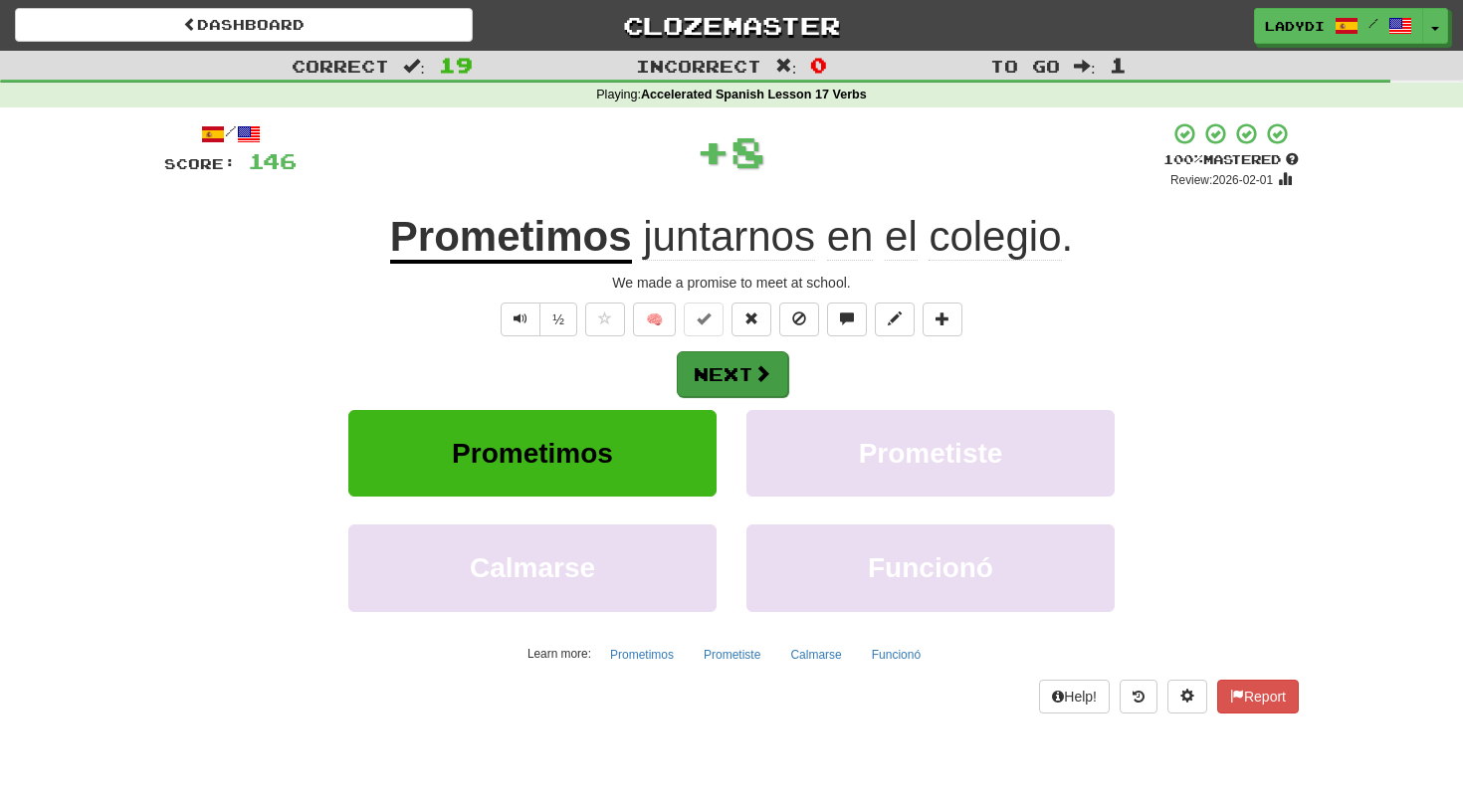 click on "Next" at bounding box center (732, 374) 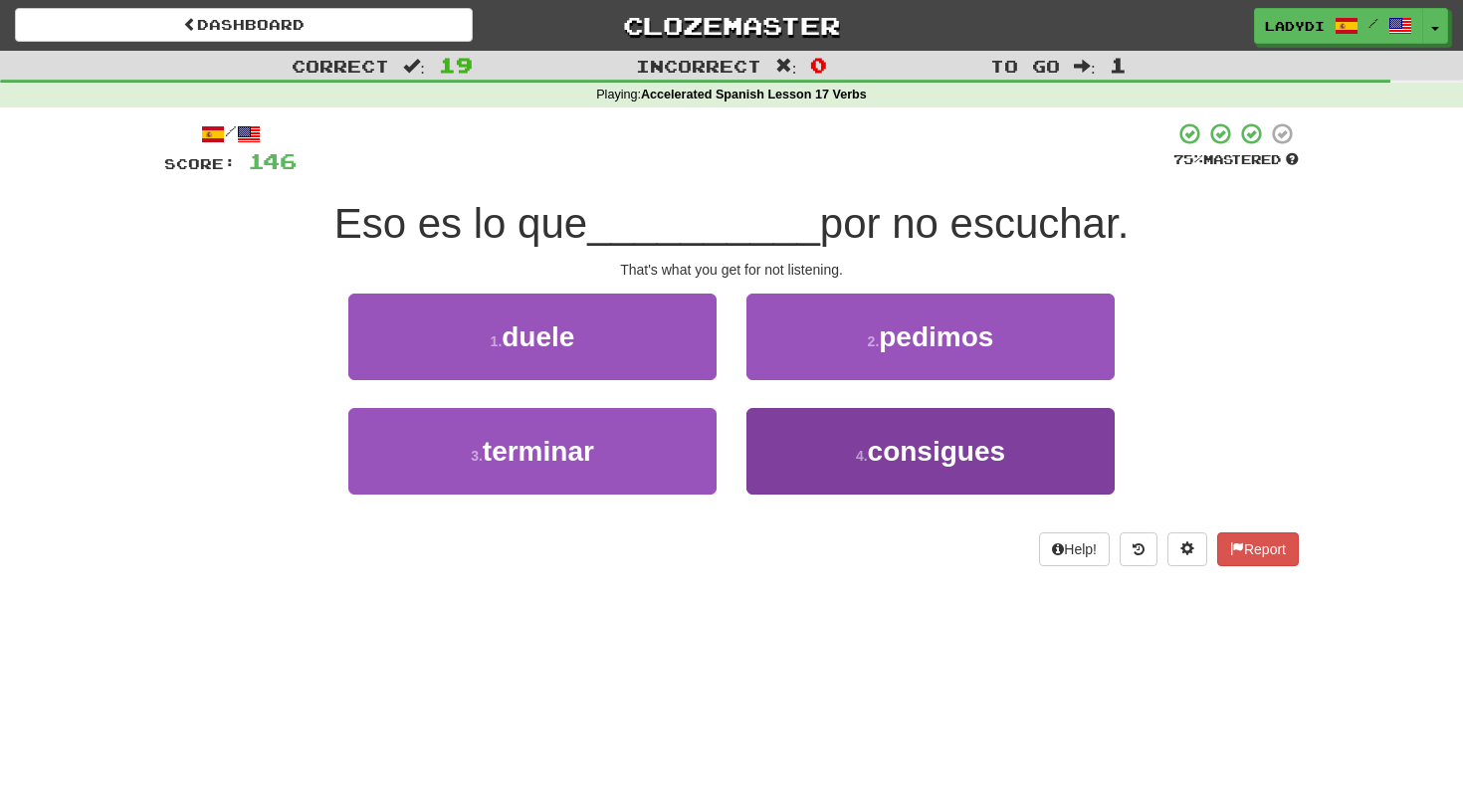 click on "4 .  consigues" at bounding box center [931, 451] 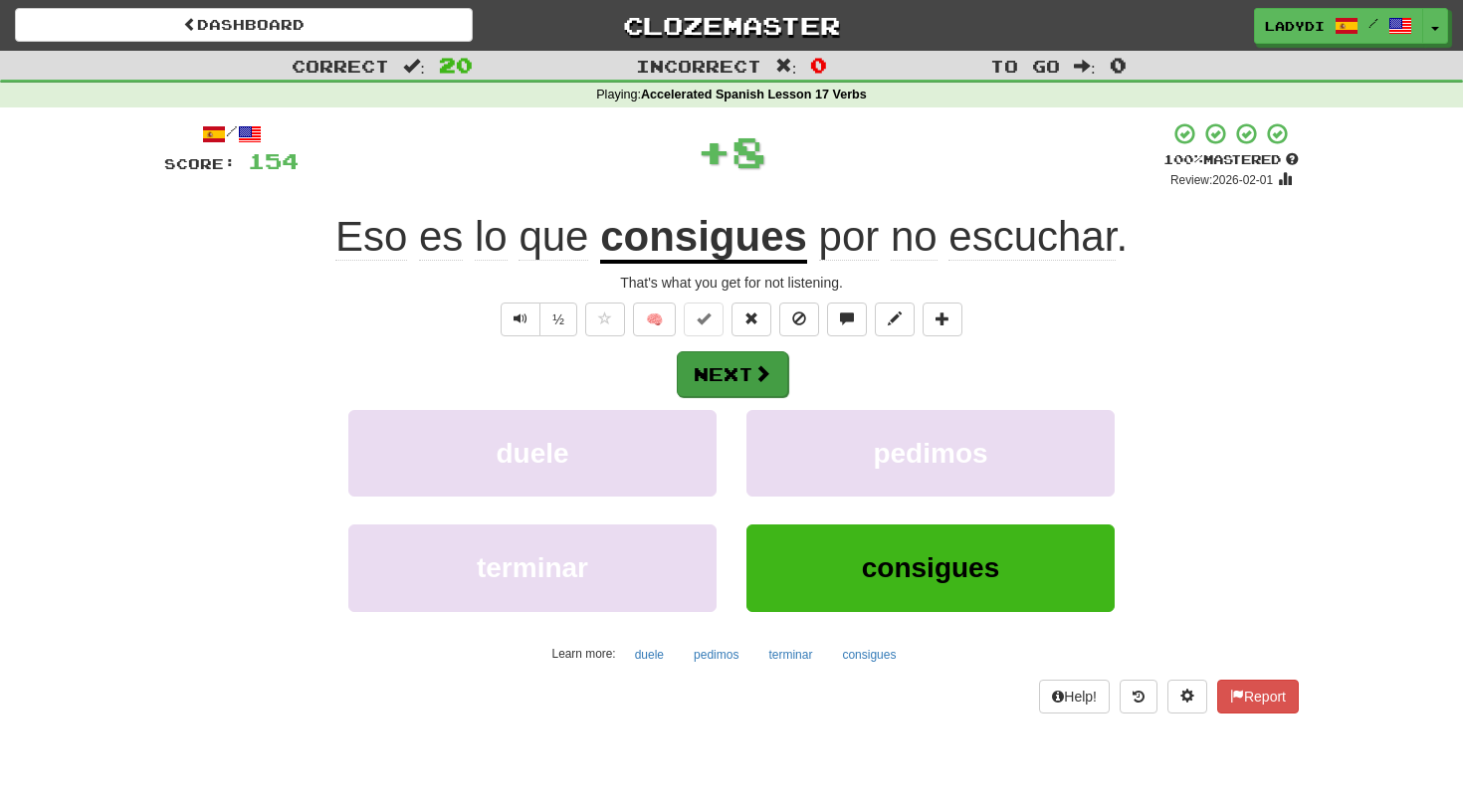 click at bounding box center [762, 373] 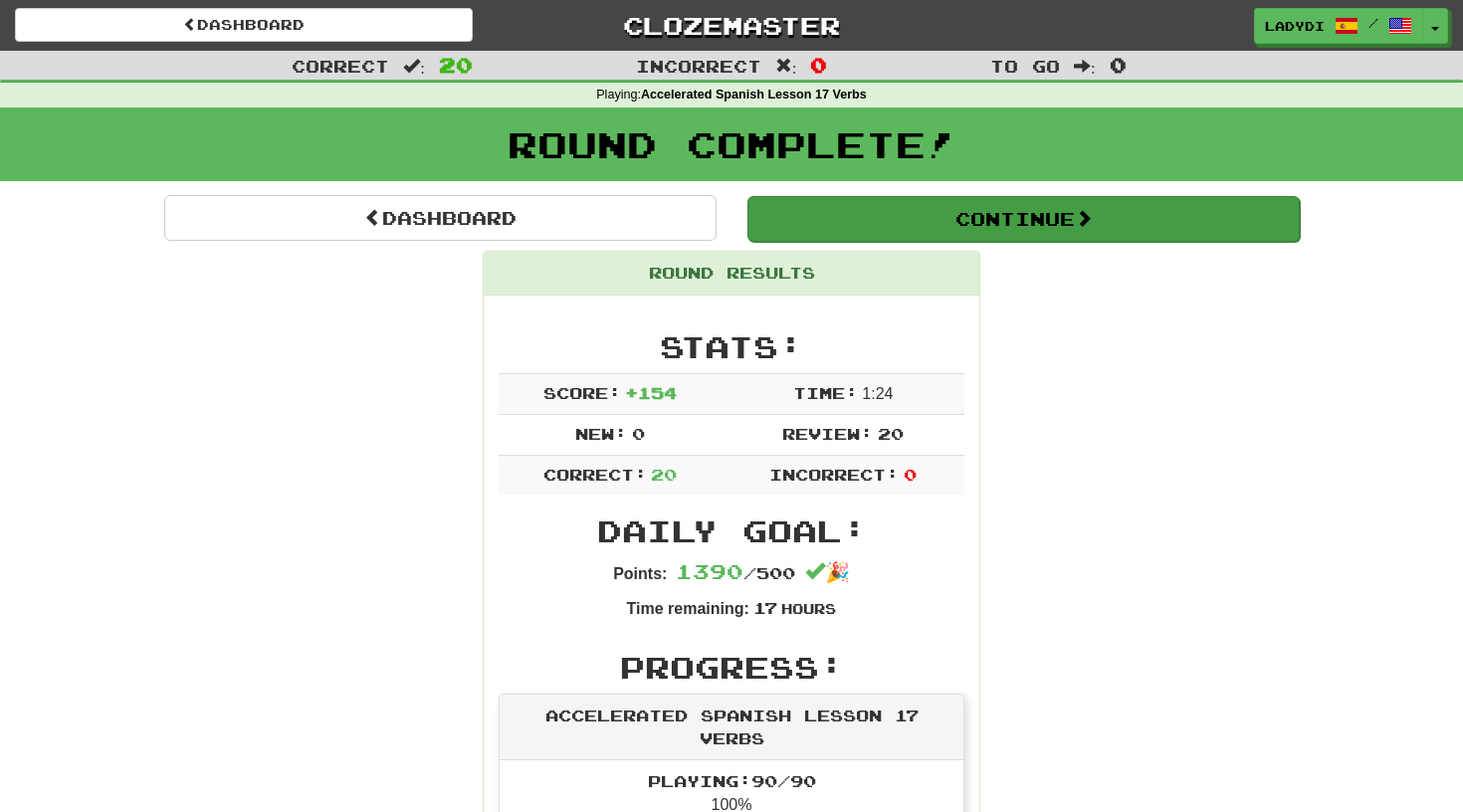 click on "Continue" at bounding box center [1023, 219] 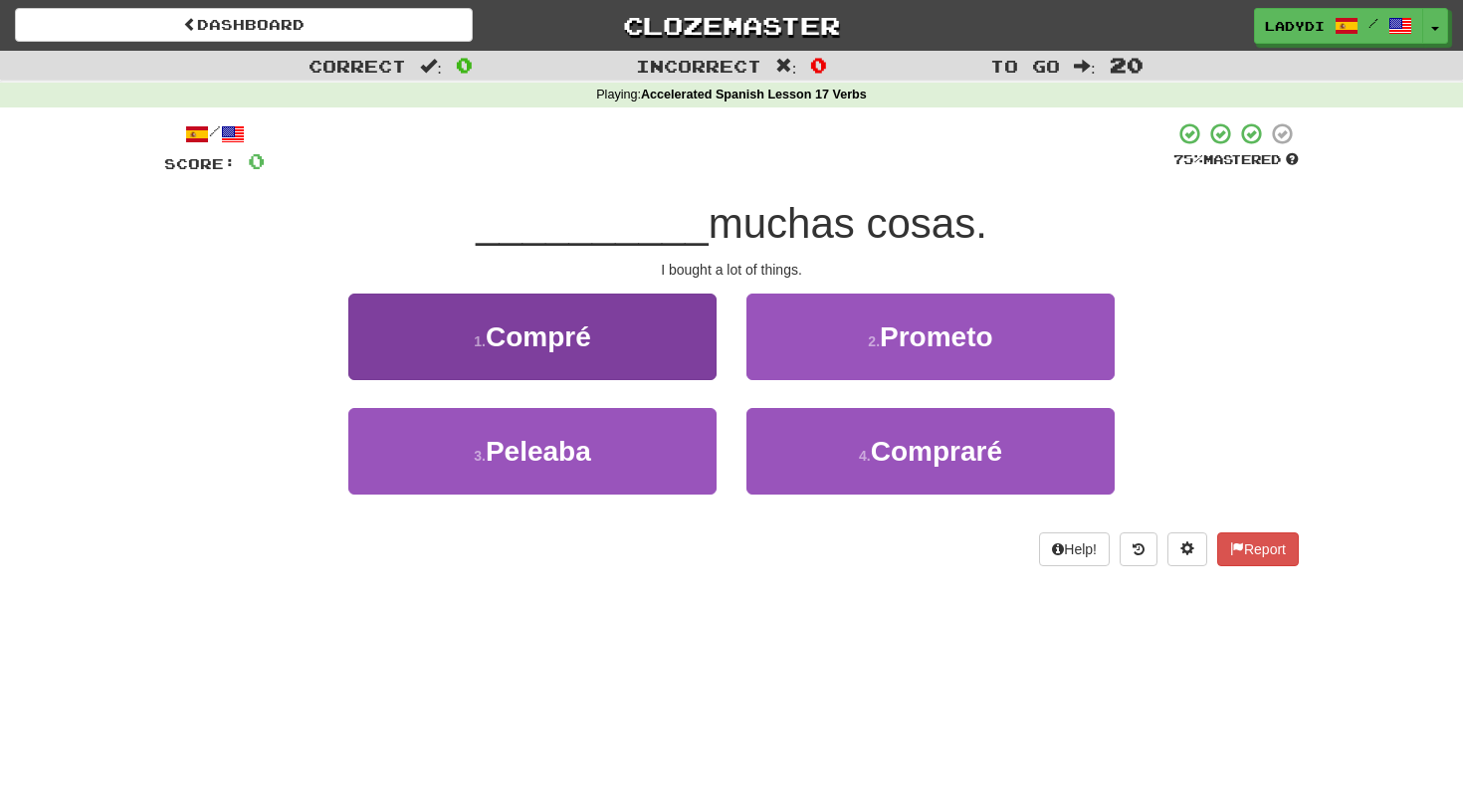 click on "1 .  Compré" at bounding box center (532, 336) 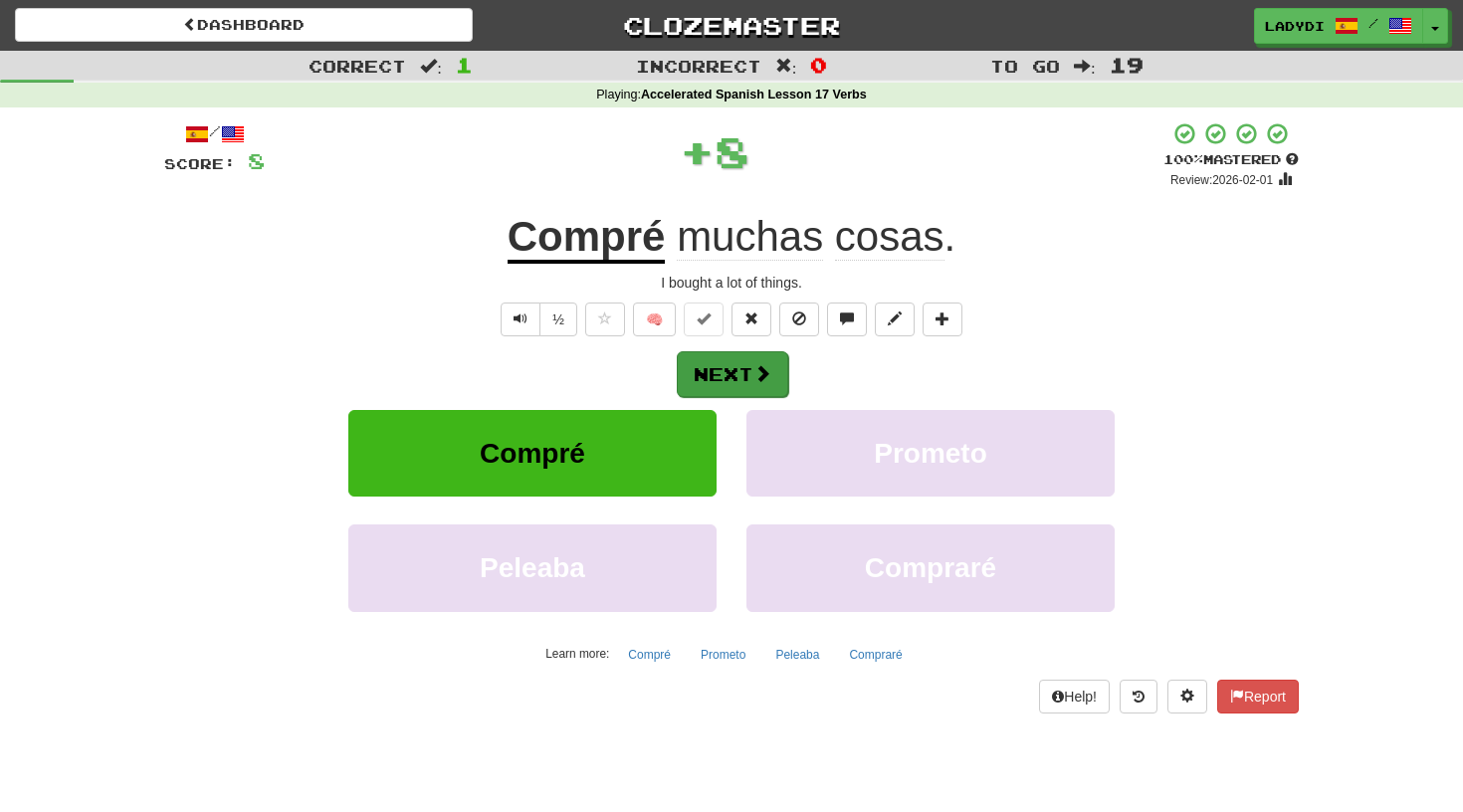 click on "Next" at bounding box center [732, 374] 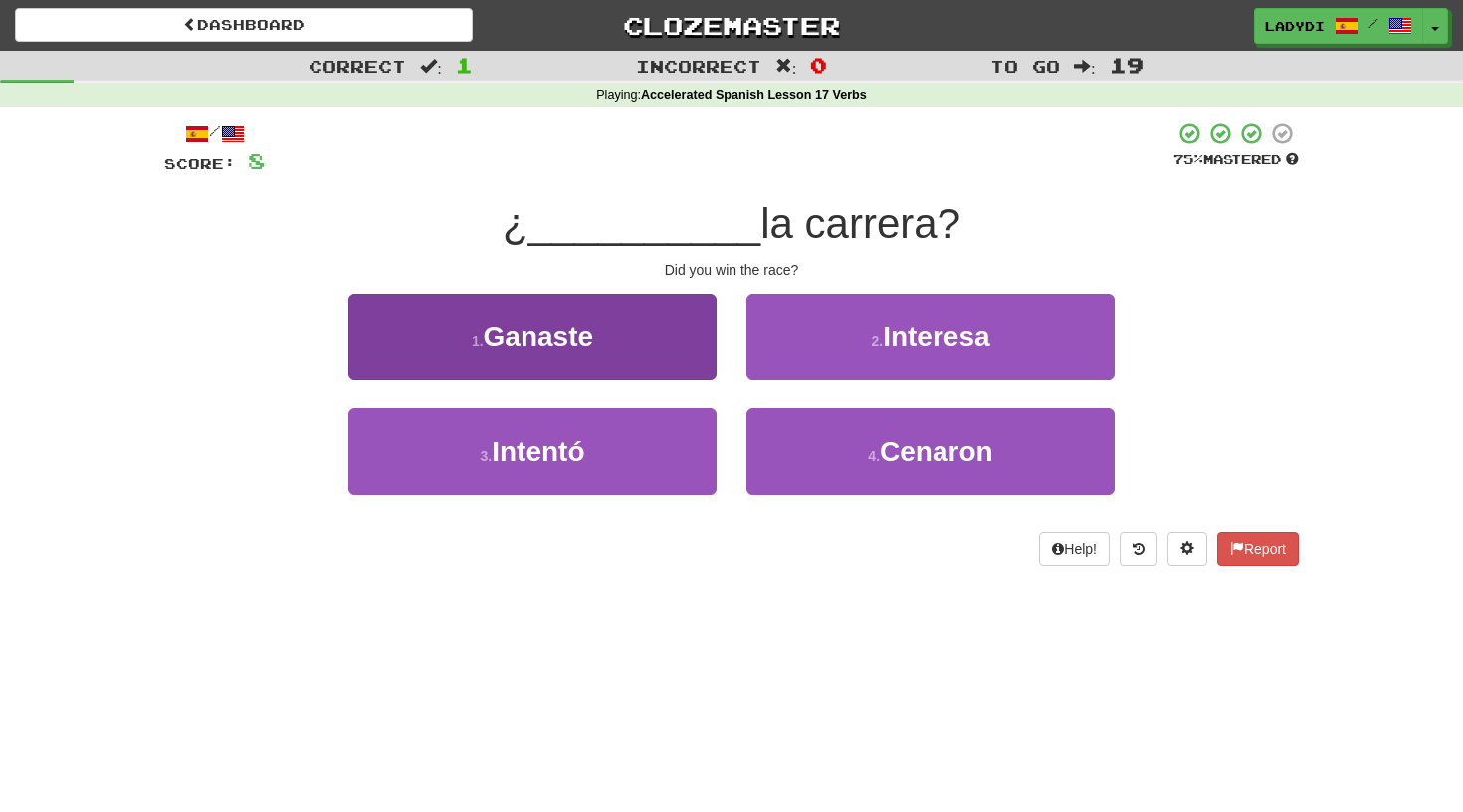 click on "1 .  Ganaste" at bounding box center (532, 336) 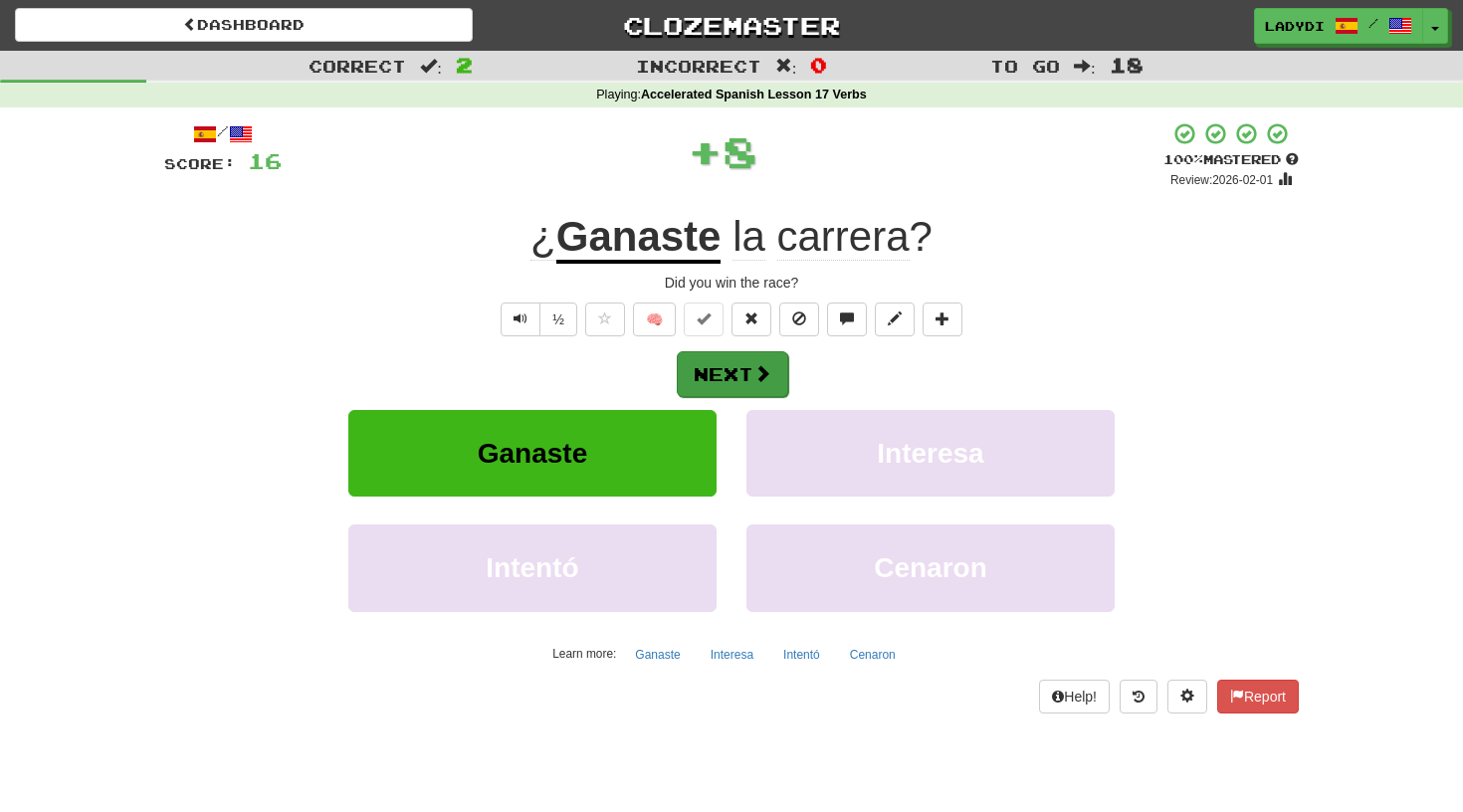 click on "Next" at bounding box center [732, 374] 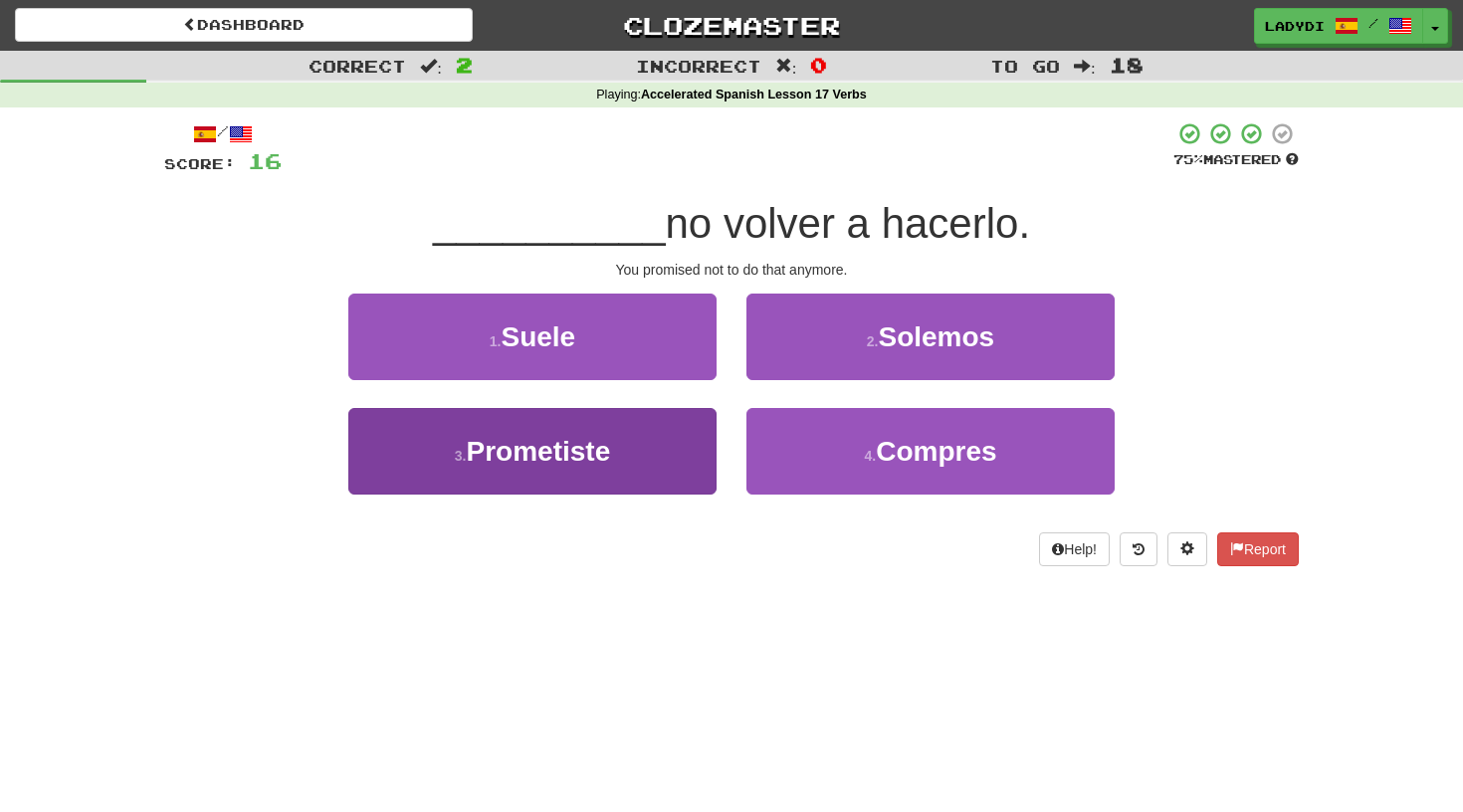 click on "You promised" at bounding box center [532, 451] 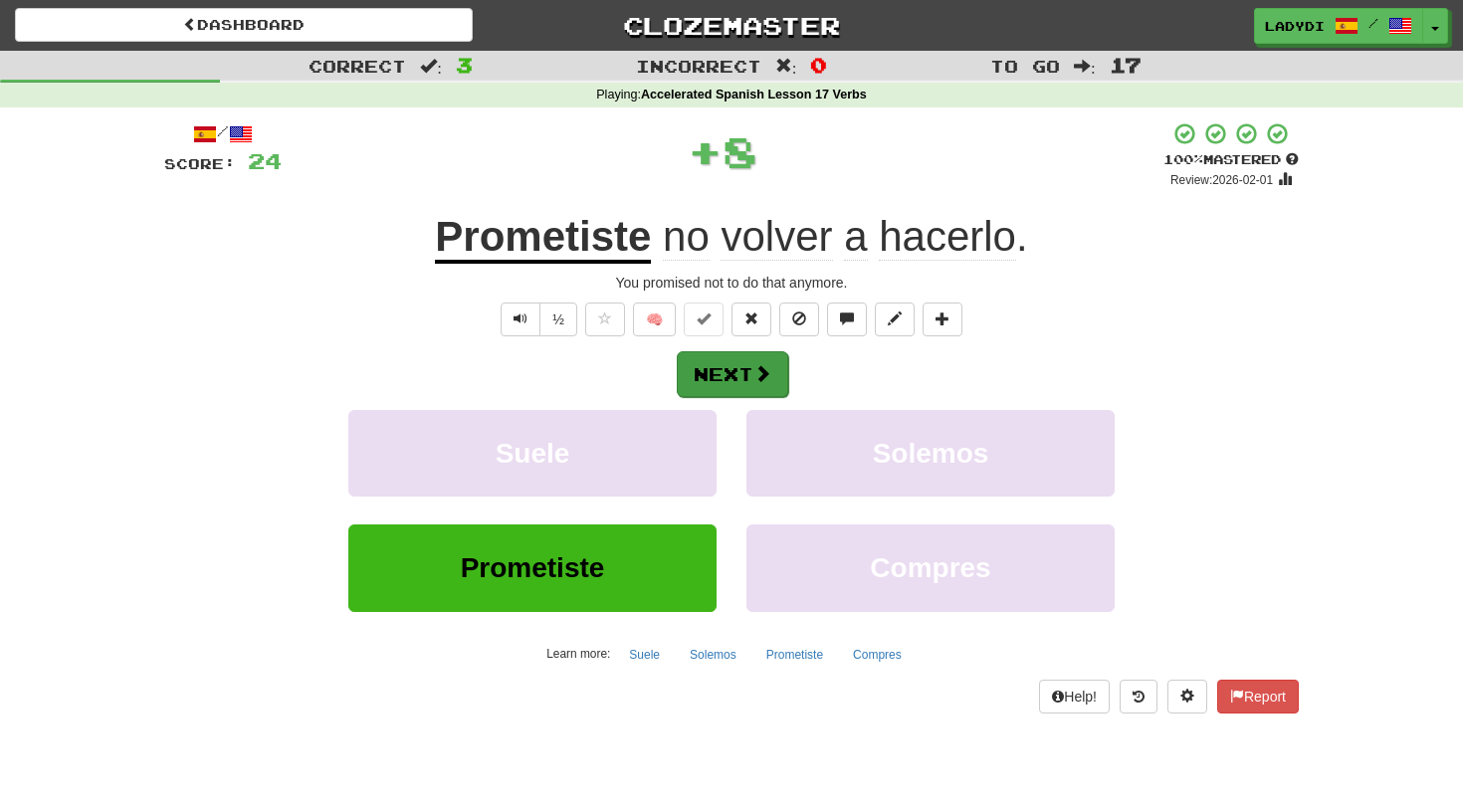 click on "Next" at bounding box center [732, 374] 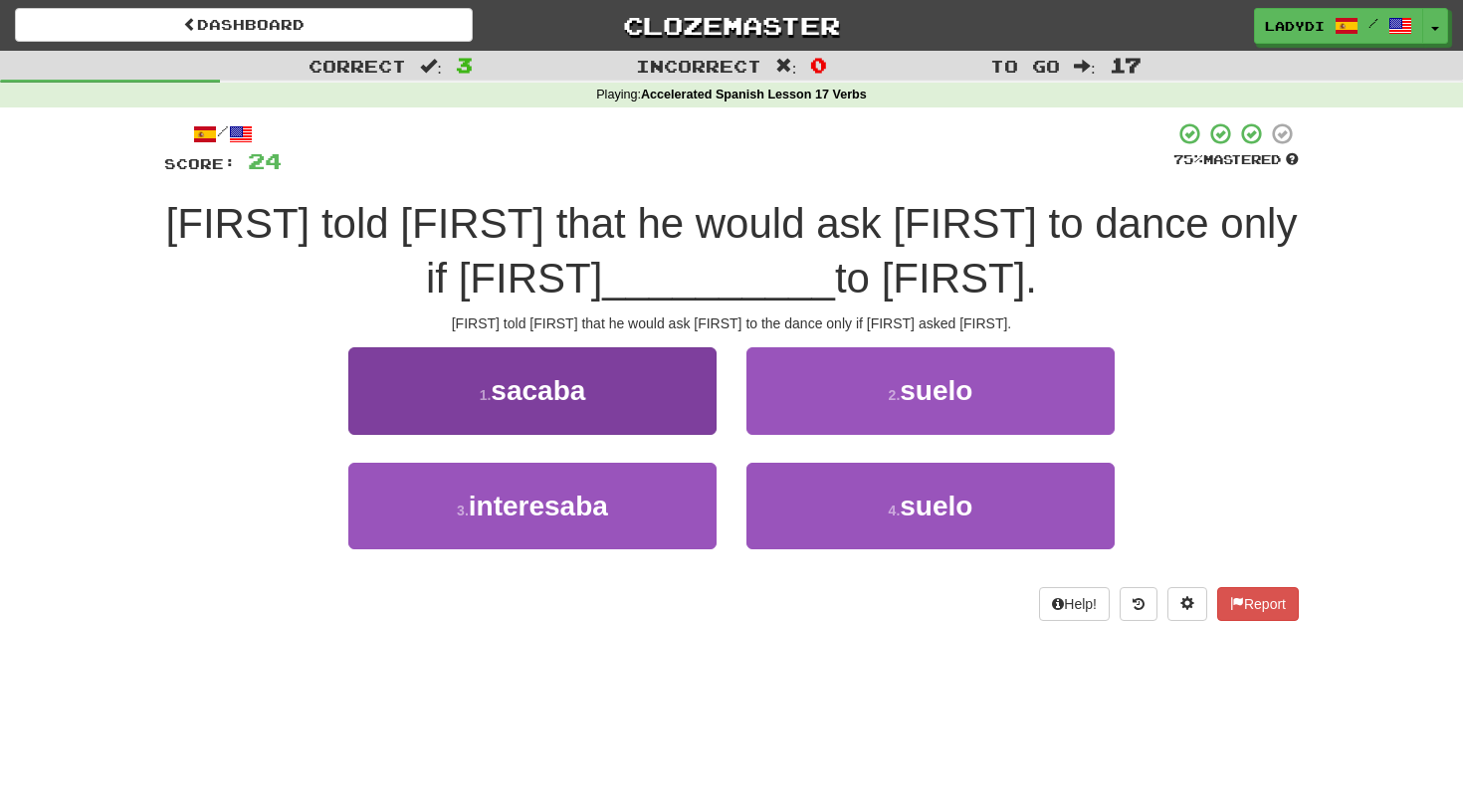 click on "1 .  sacaba" at bounding box center (532, 390) 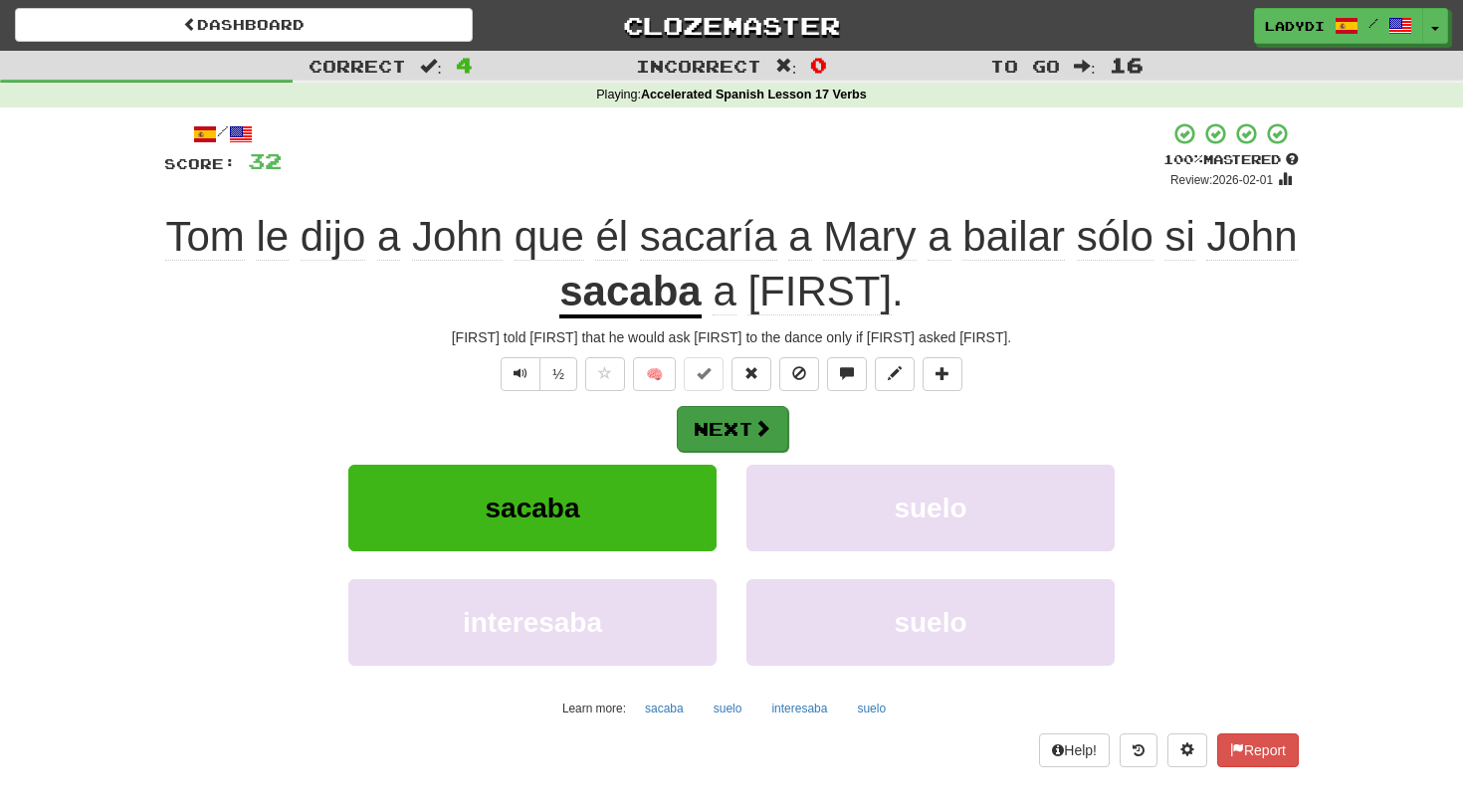 click on "Next" at bounding box center (732, 429) 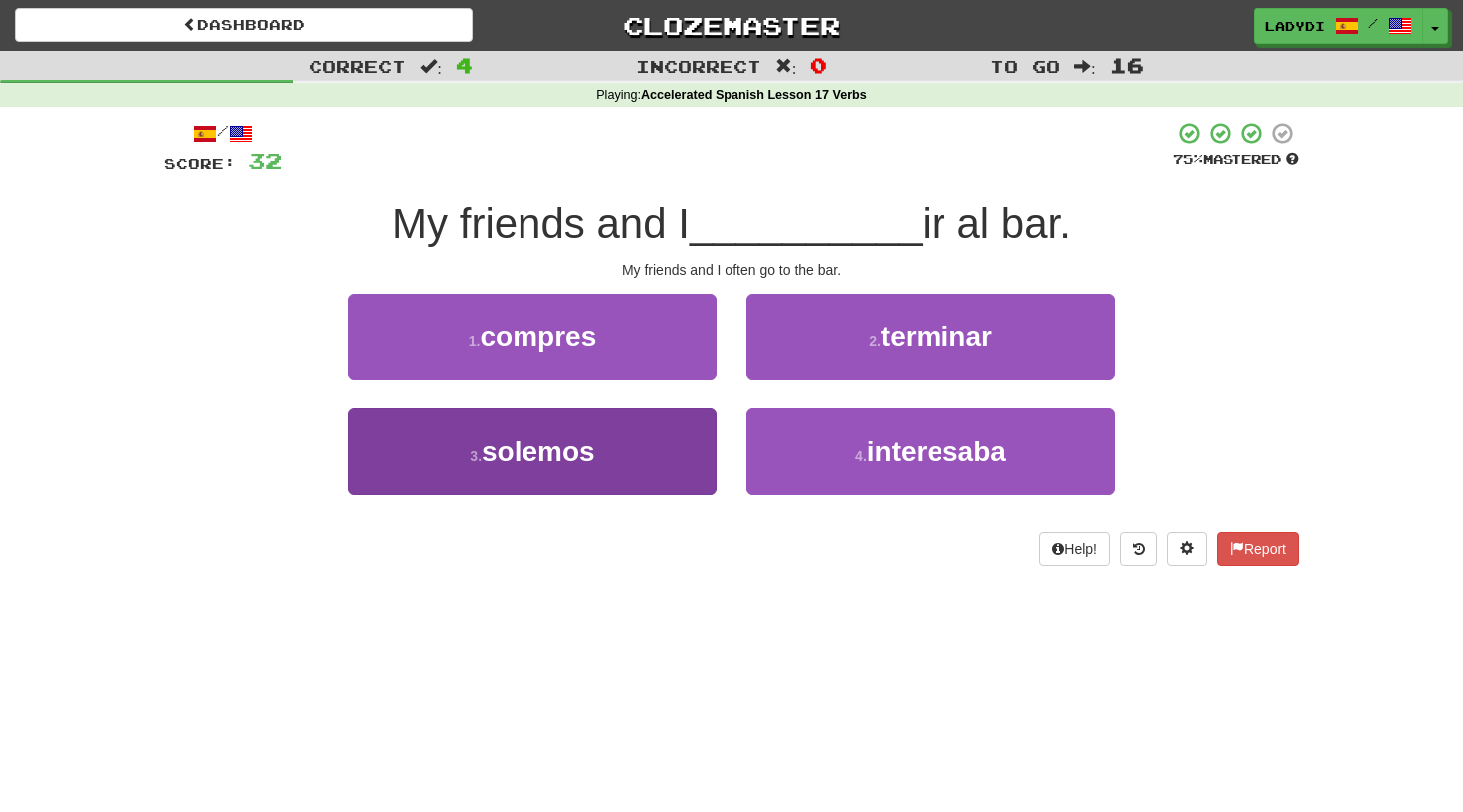 click on "3 .  solemos" at bounding box center [532, 451] 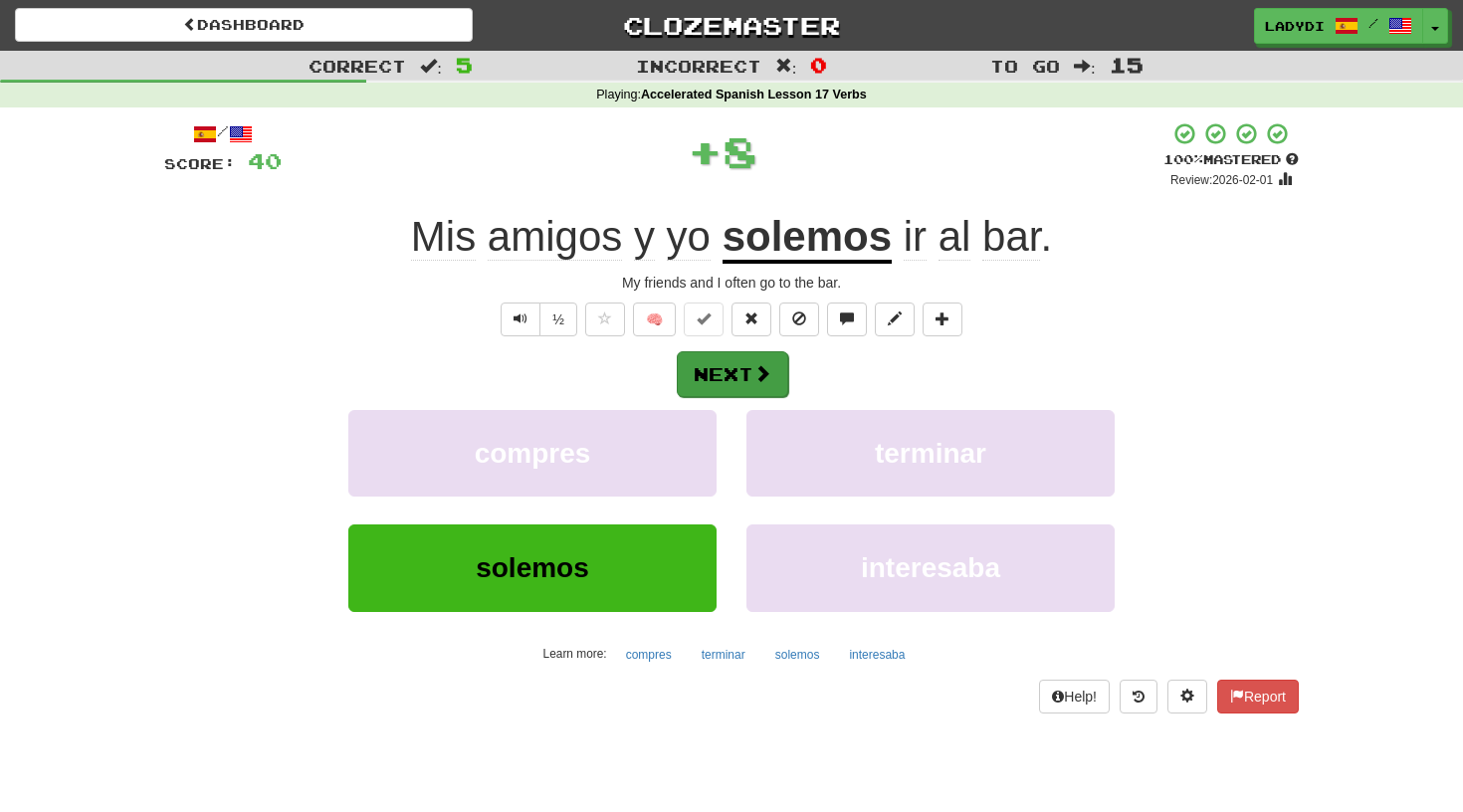 click on "Next" at bounding box center [732, 374] 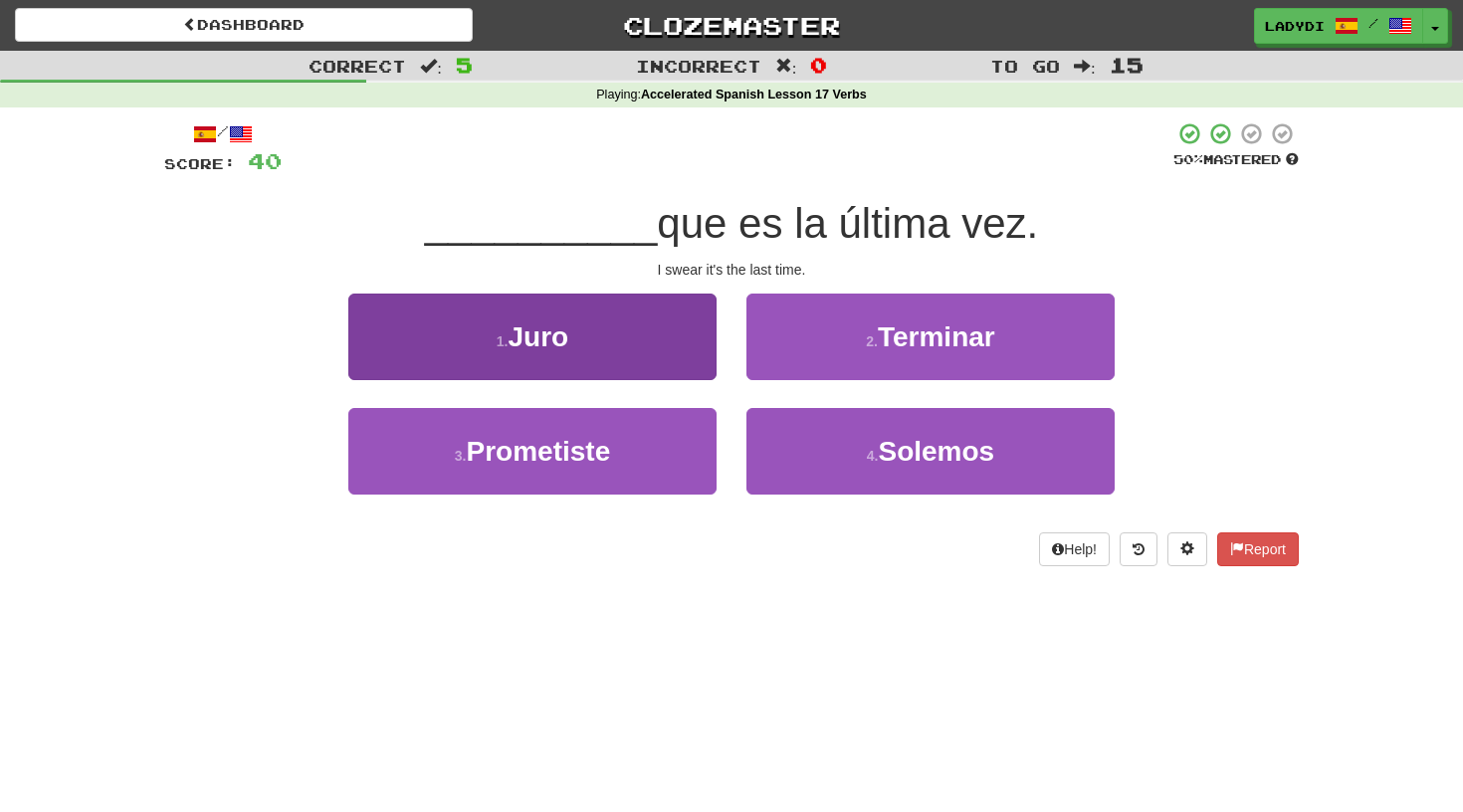 click on "1 .  Juro" at bounding box center (532, 336) 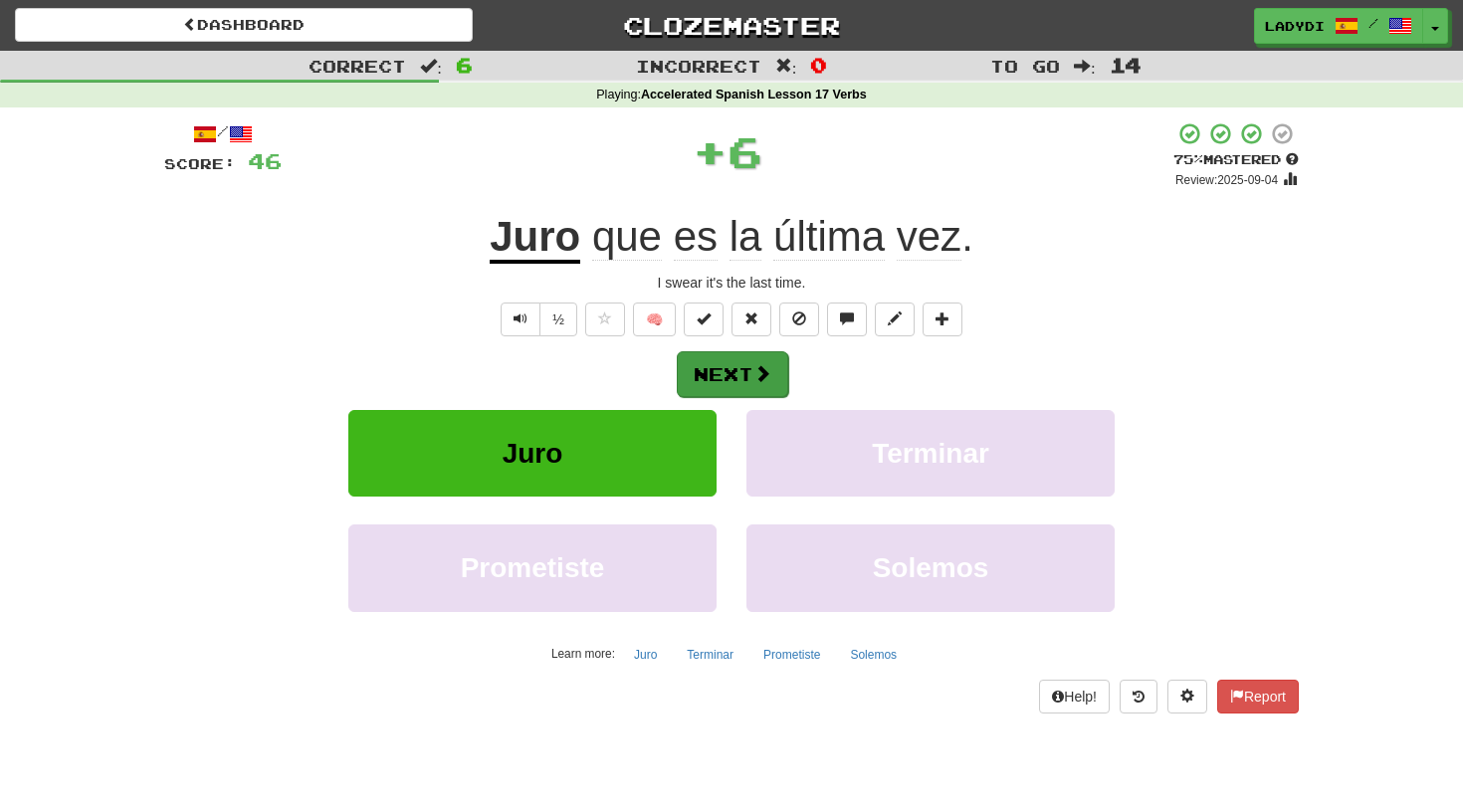click on "Next" at bounding box center [732, 374] 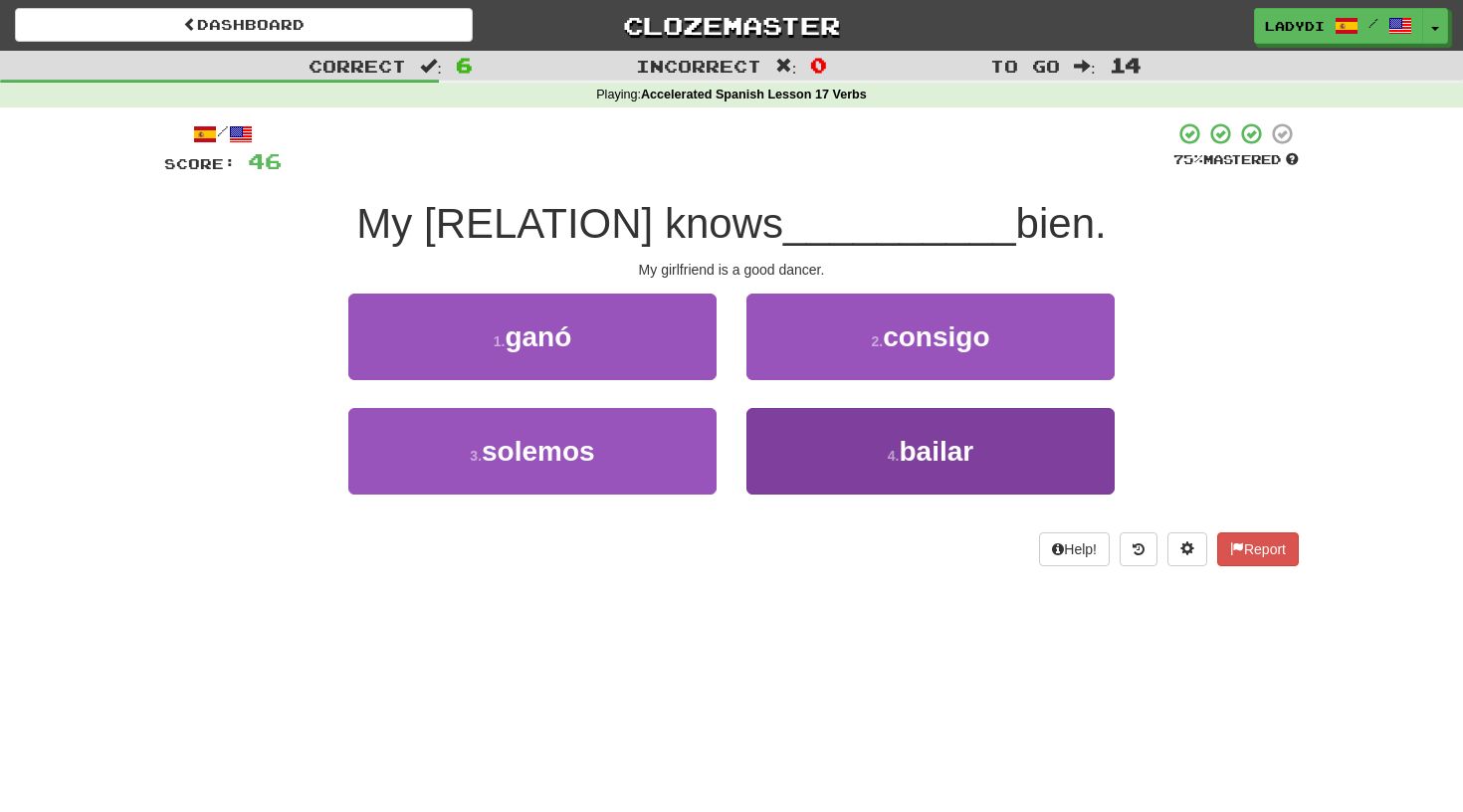 click on "4 .  bailar" at bounding box center [931, 451] 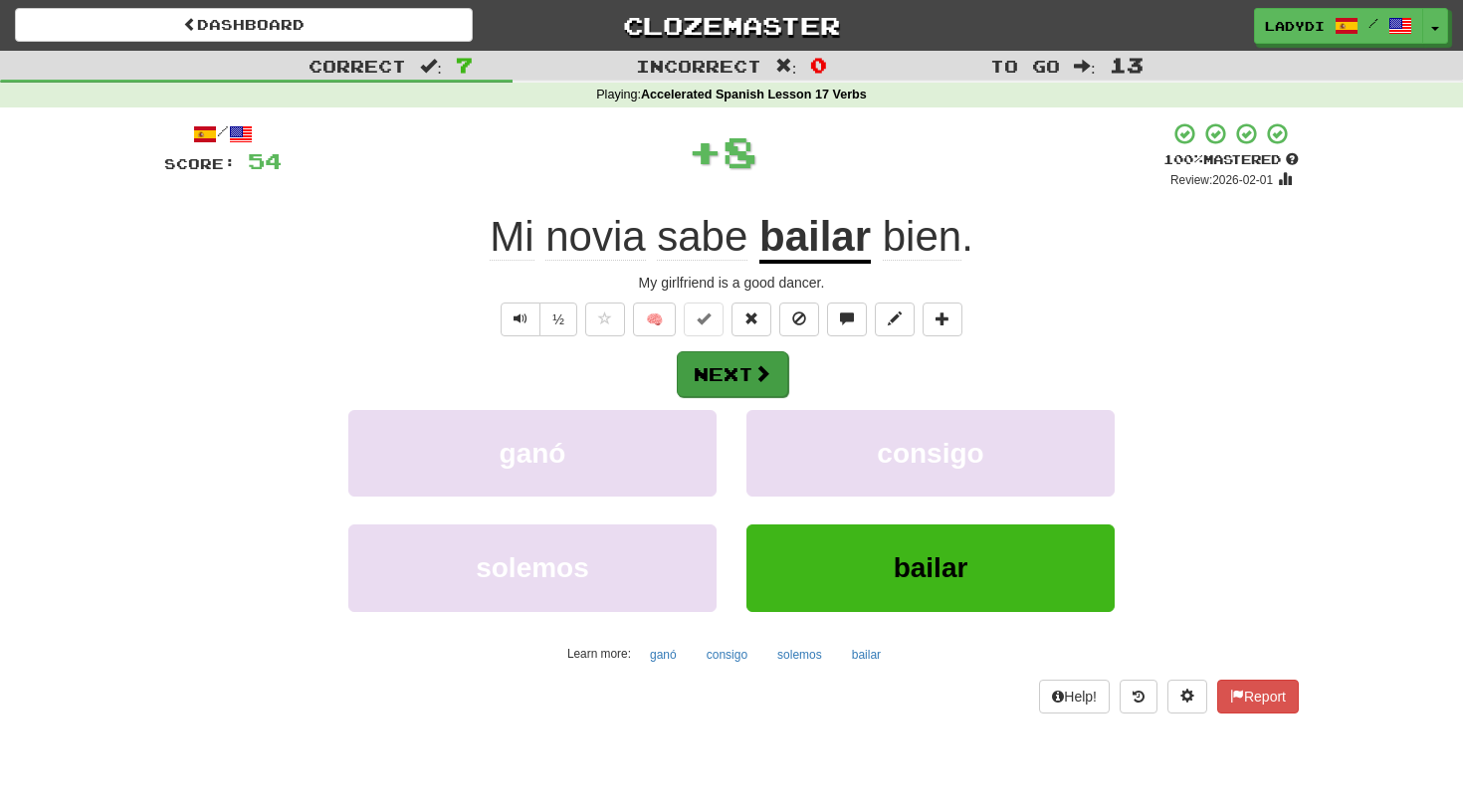 click on "Next" at bounding box center [732, 374] 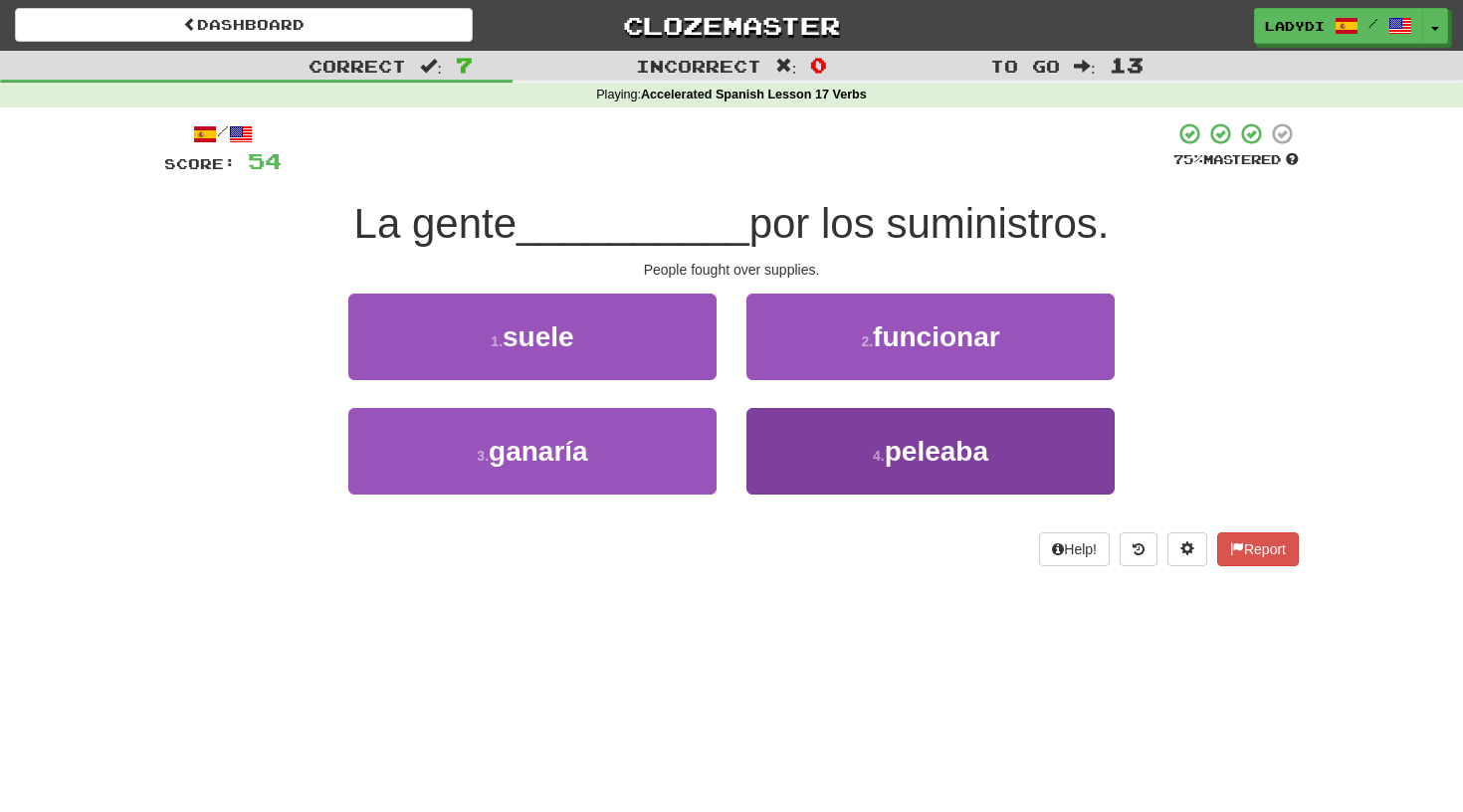 click on "4 .  peleaba" at bounding box center (931, 451) 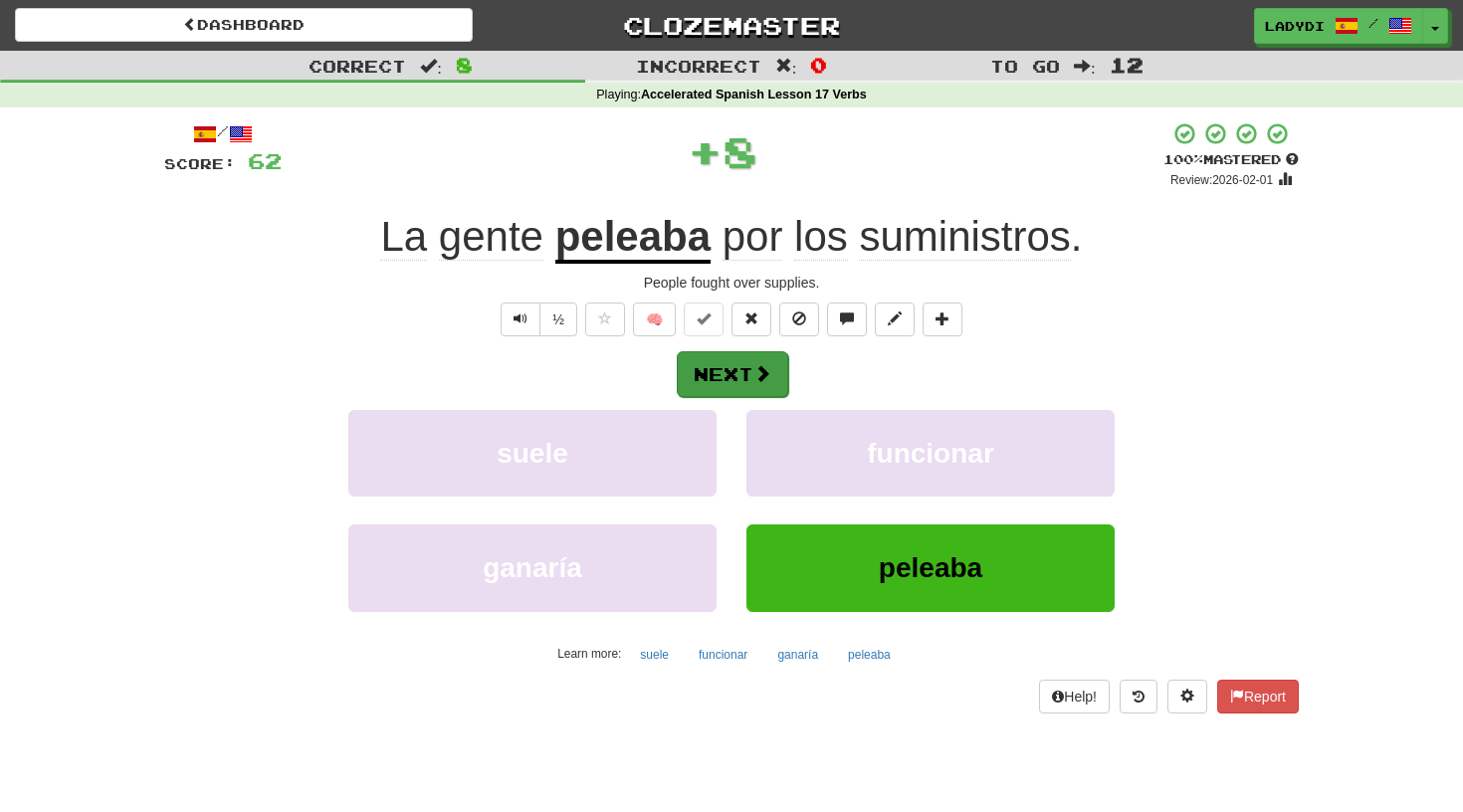 click on "Next" at bounding box center (732, 374) 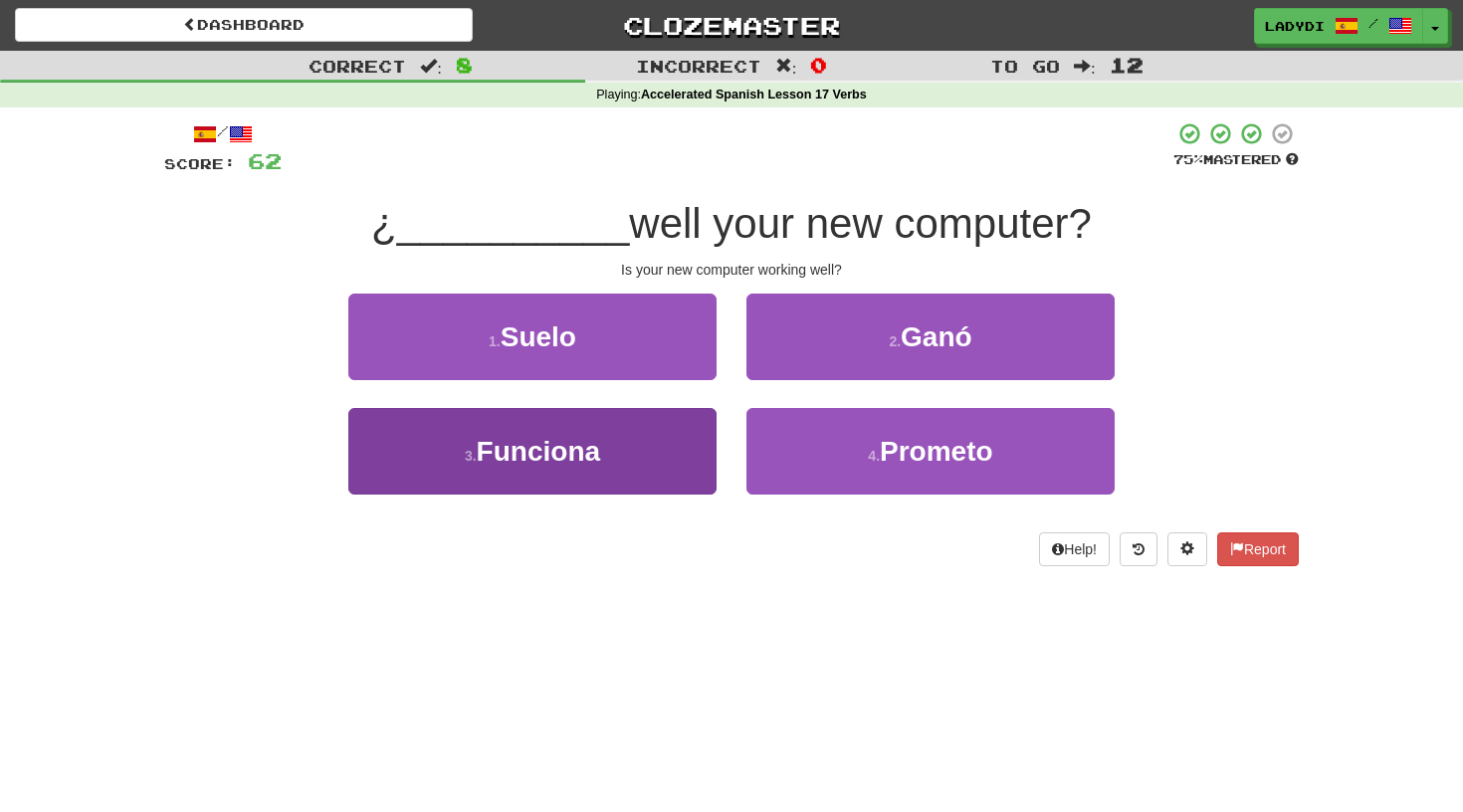 click on "3 .  Funciona" at bounding box center (532, 451) 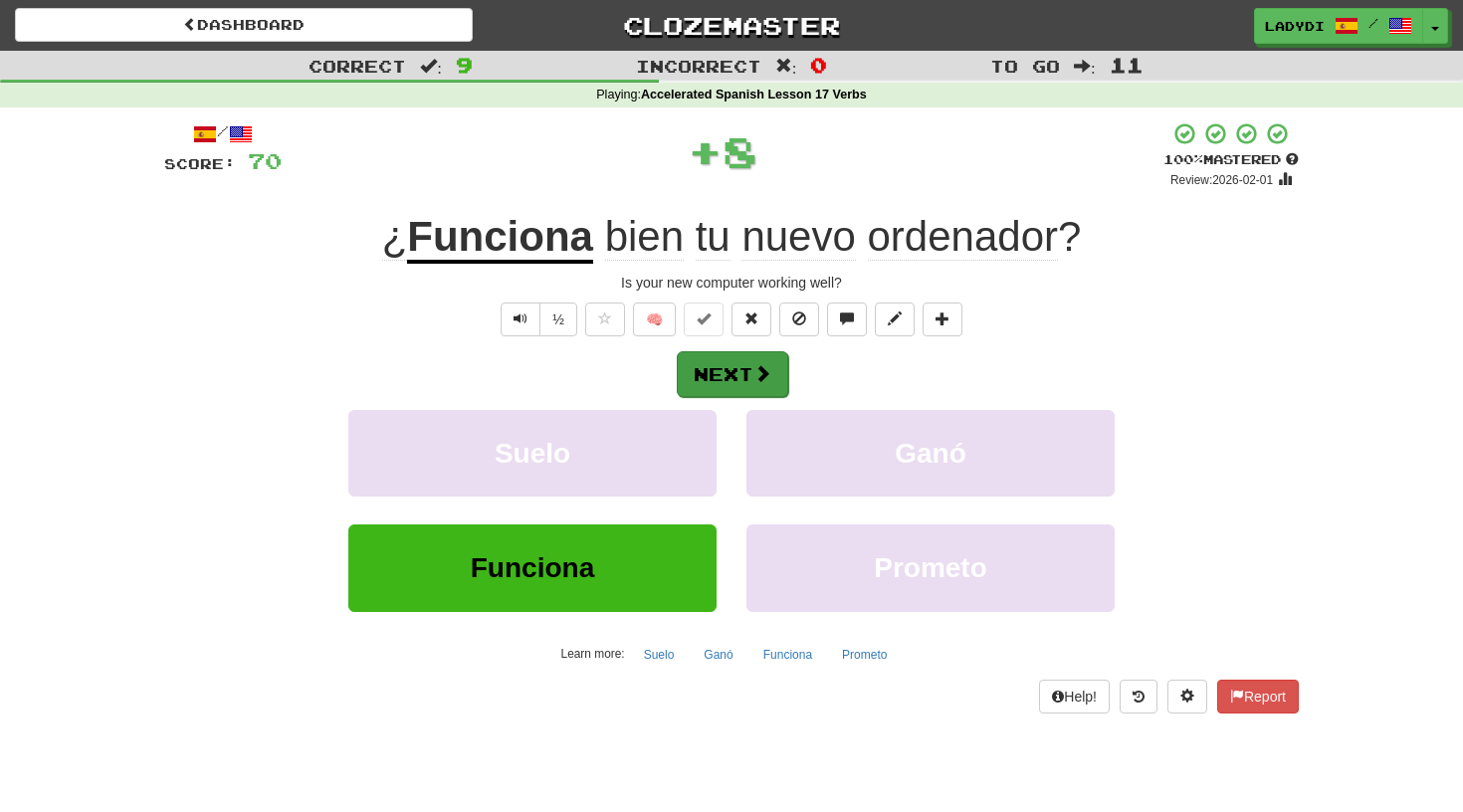 click on "Next" at bounding box center [732, 374] 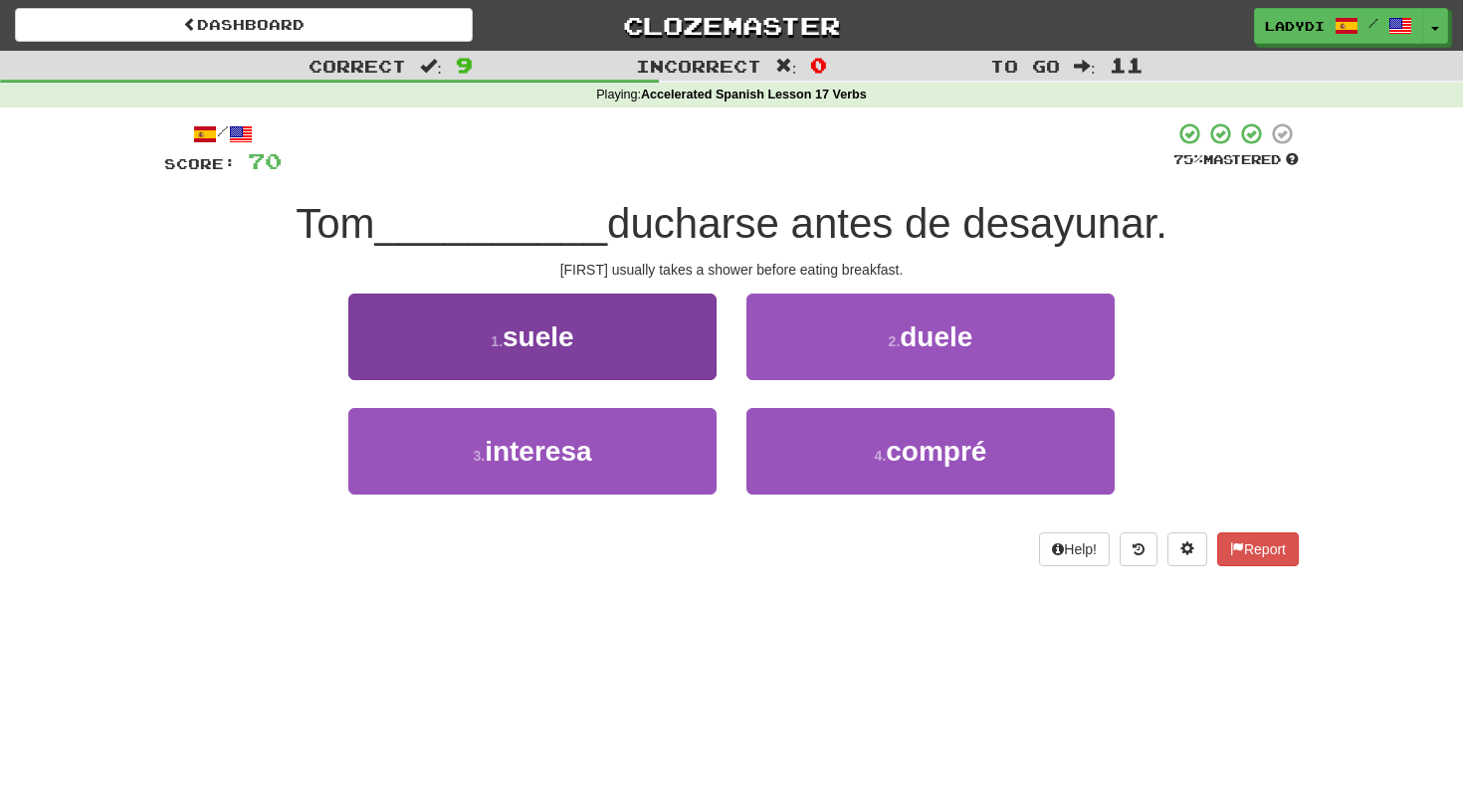 click on "1 .  suele" at bounding box center [532, 336] 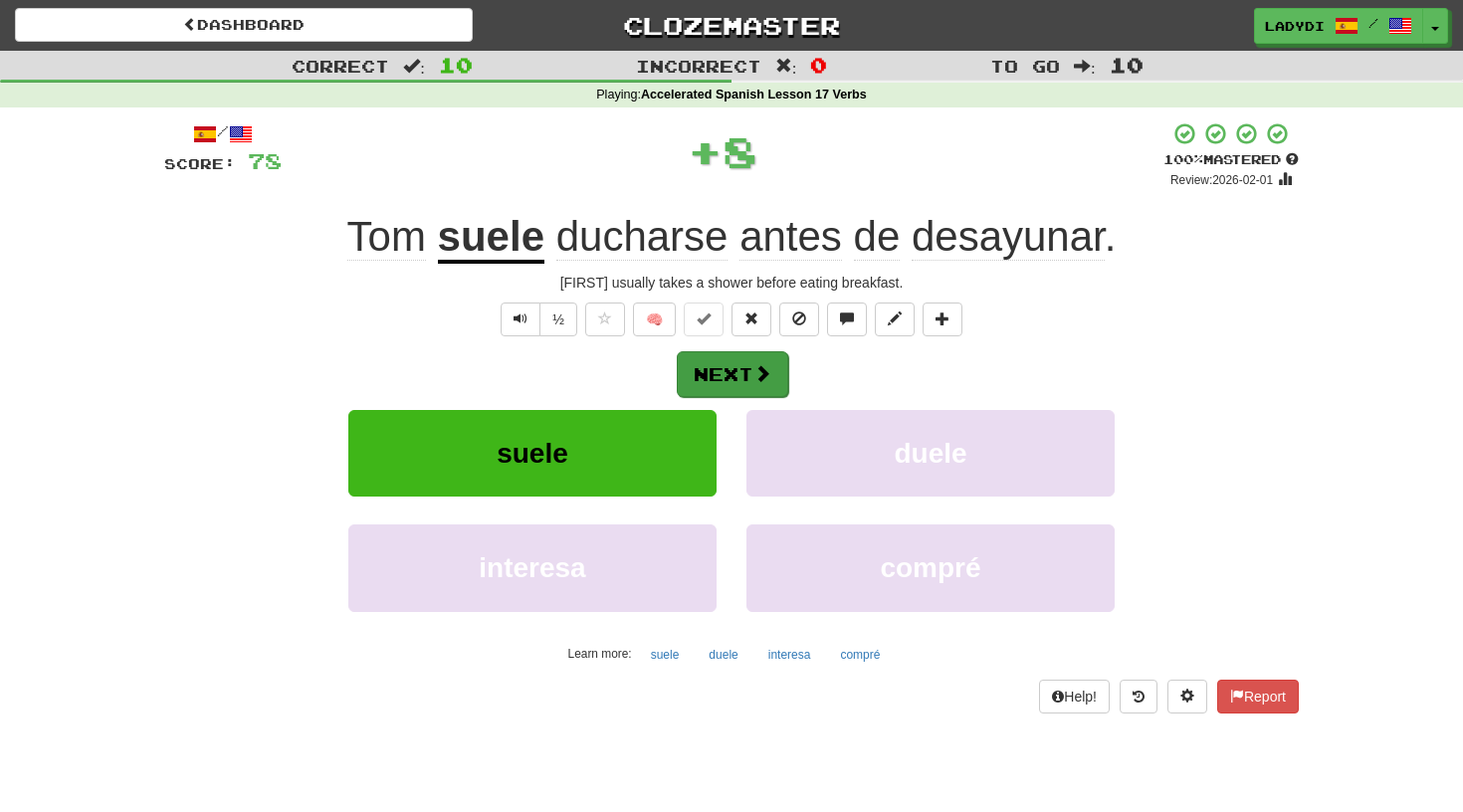 click on "Next" at bounding box center (732, 374) 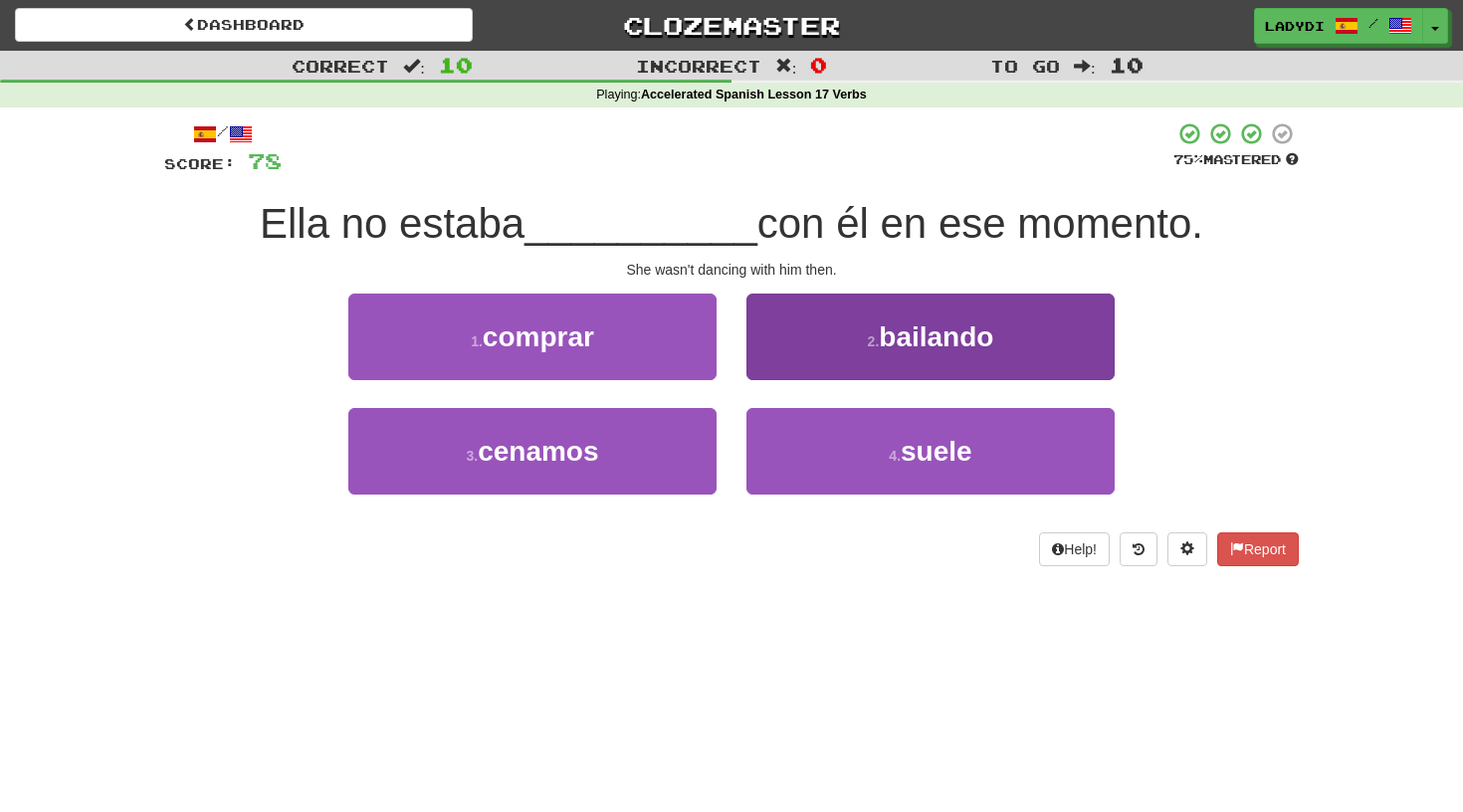 click on "2 .  bailando" at bounding box center [931, 336] 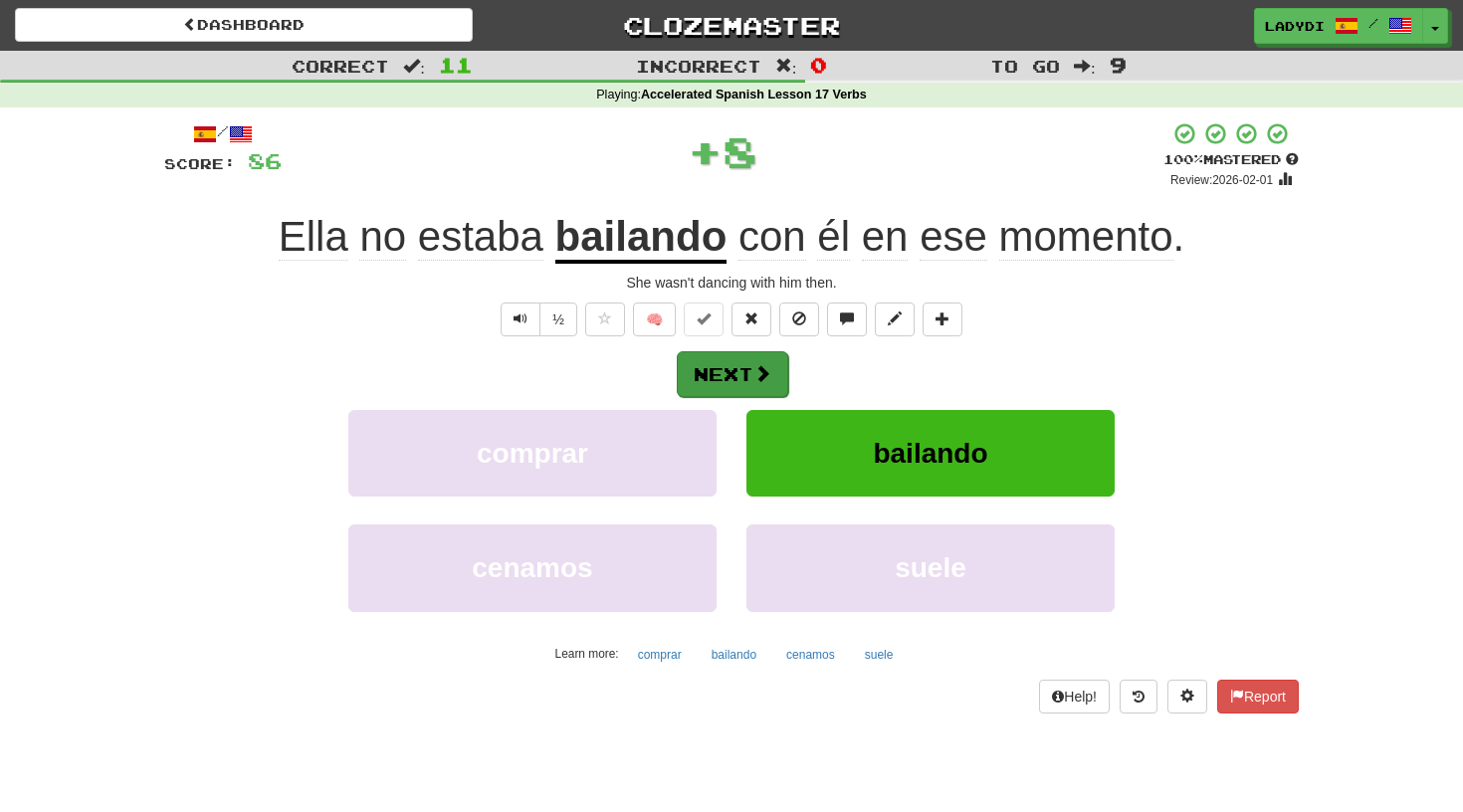 click on "Next" at bounding box center (732, 374) 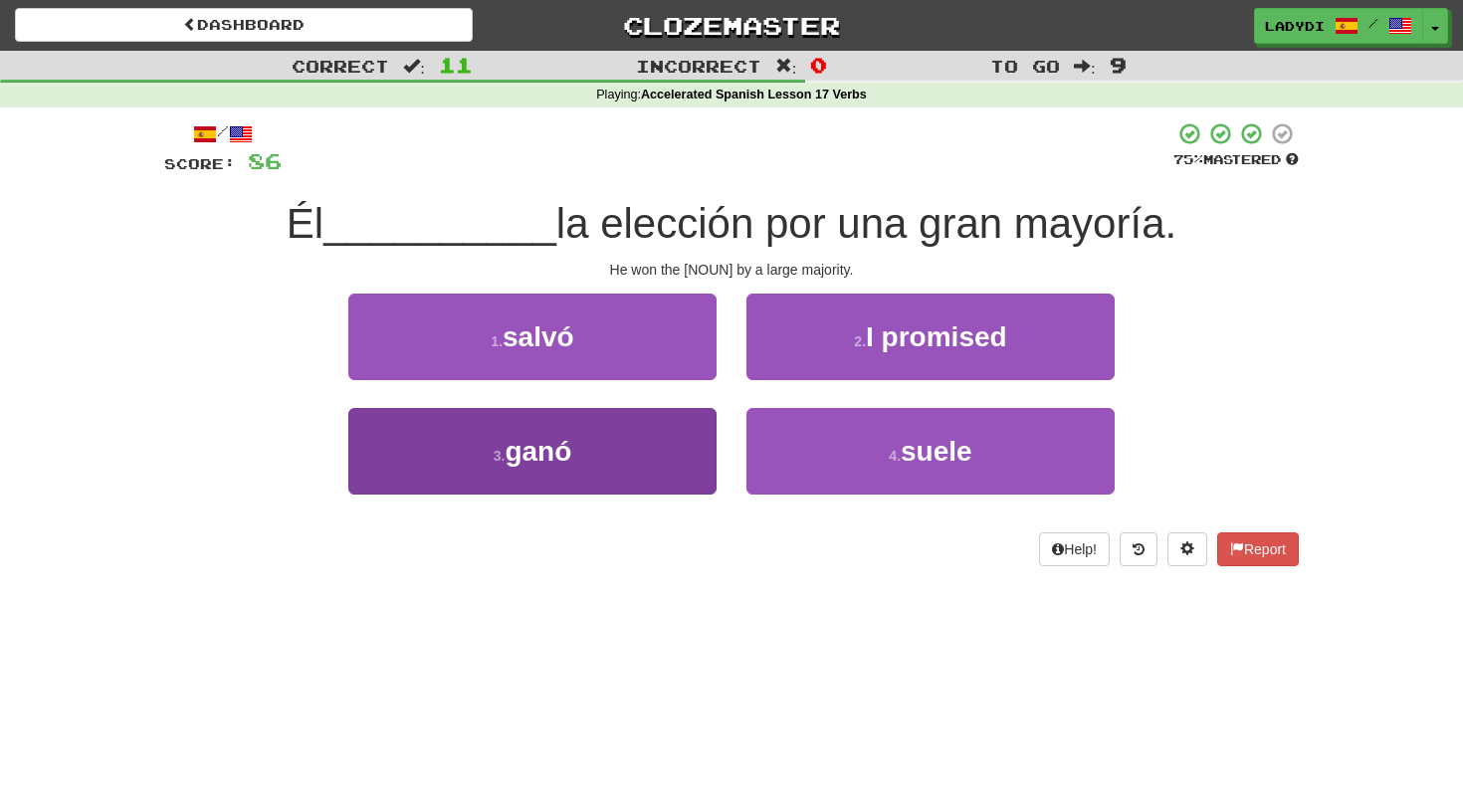 click on "3 .  ganó" at bounding box center (532, 451) 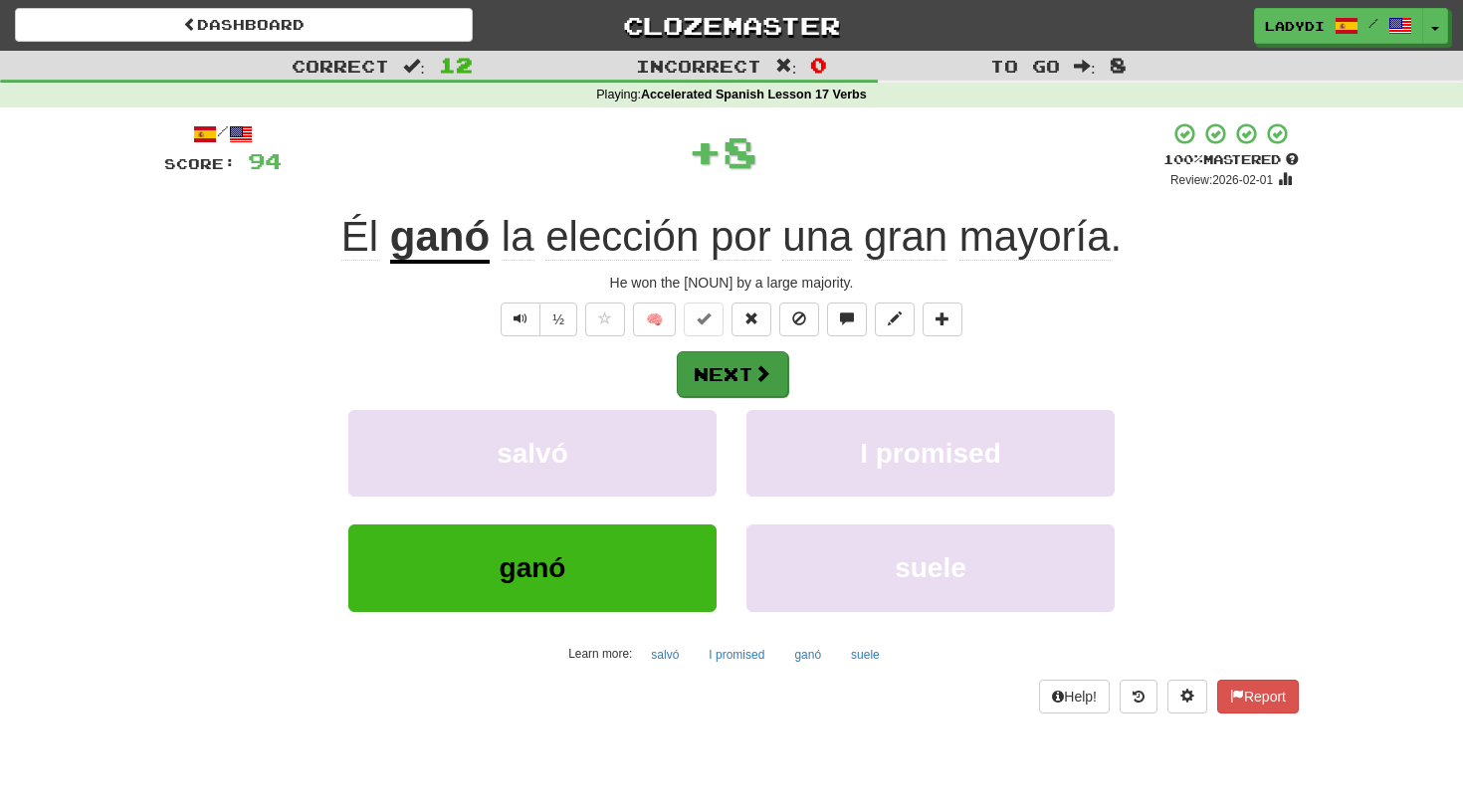 click on "Next" at bounding box center [732, 374] 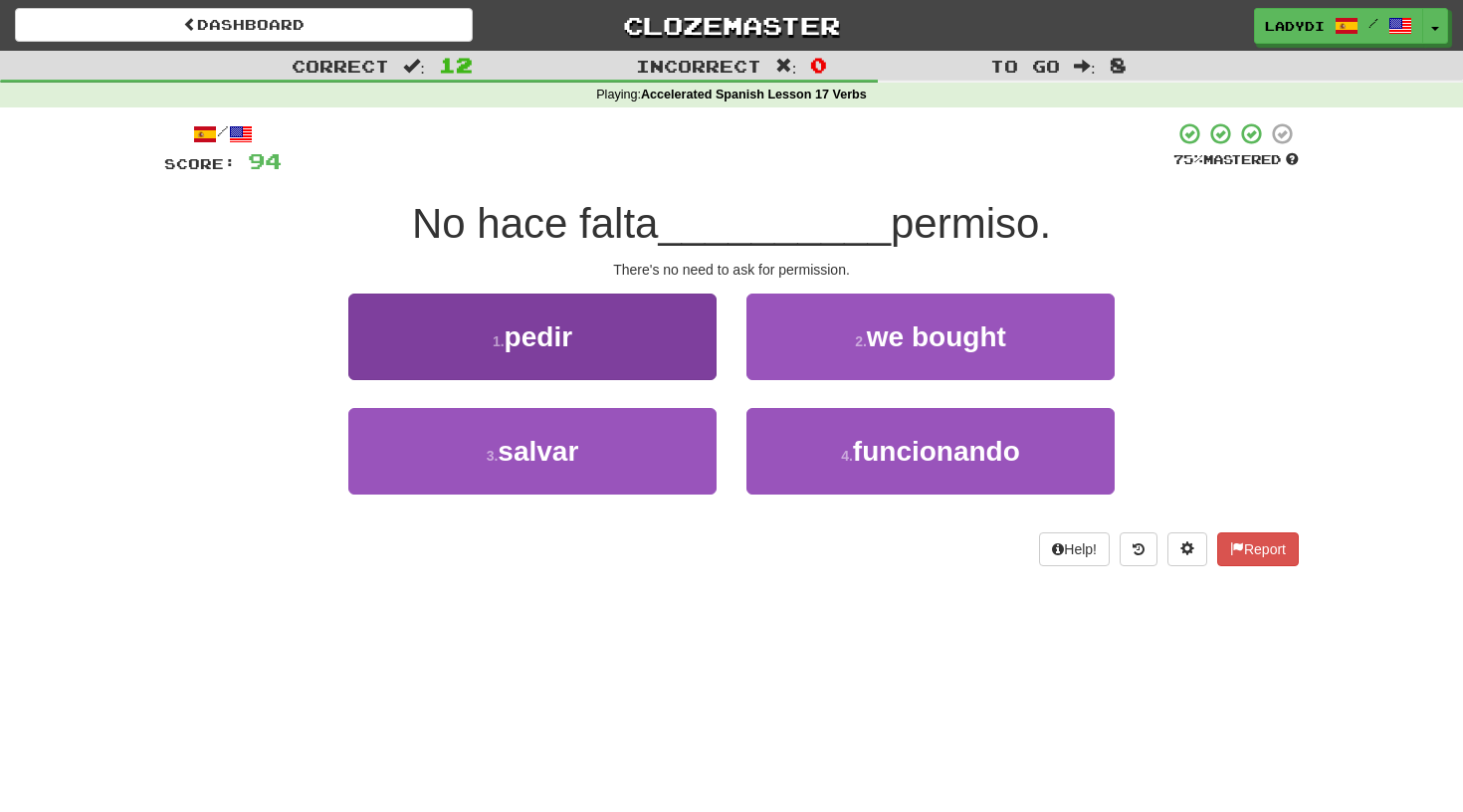 click on "1 .  pedir" at bounding box center (532, 336) 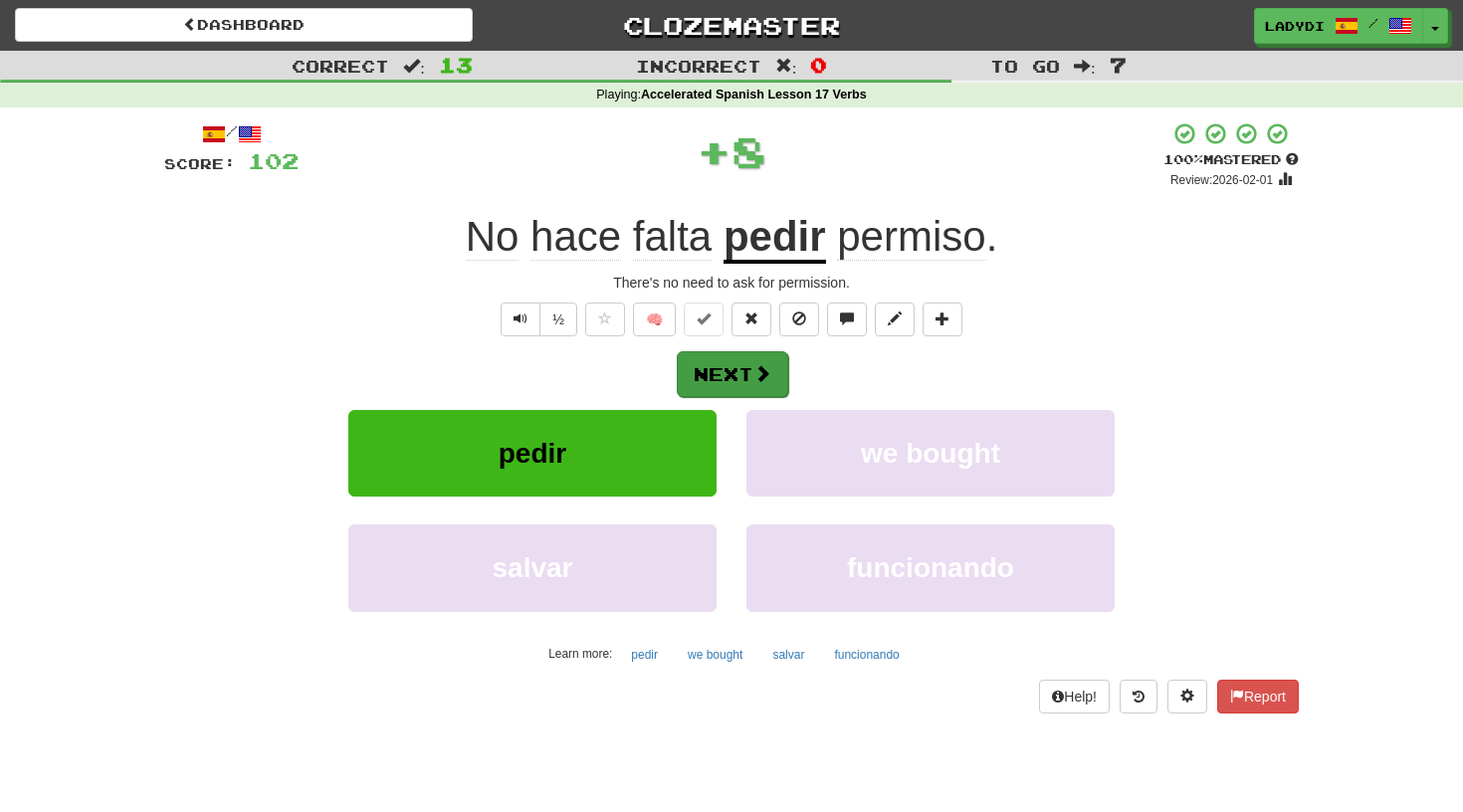 click on "Next" at bounding box center [732, 374] 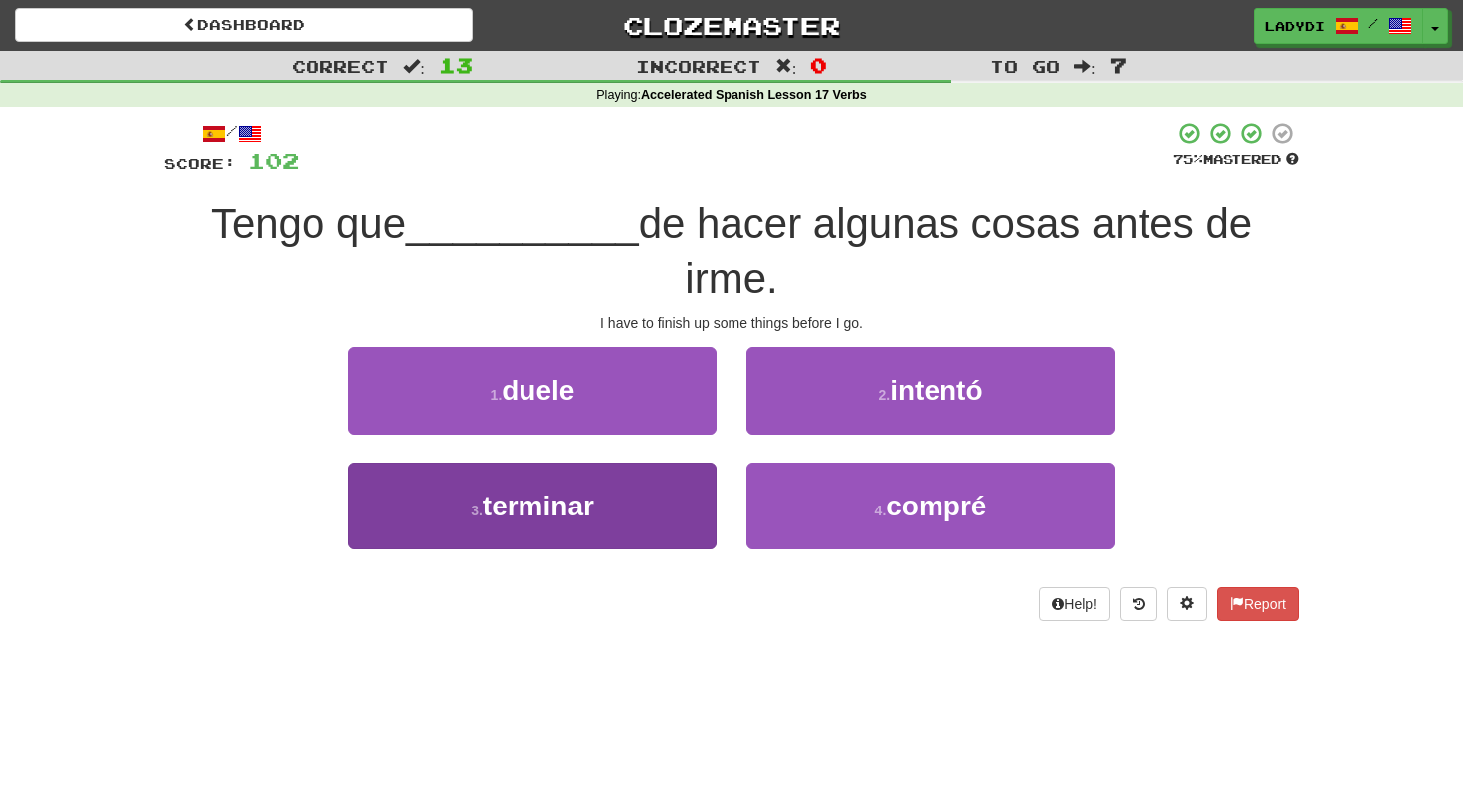 click on "3 .  terminar" at bounding box center [532, 506] 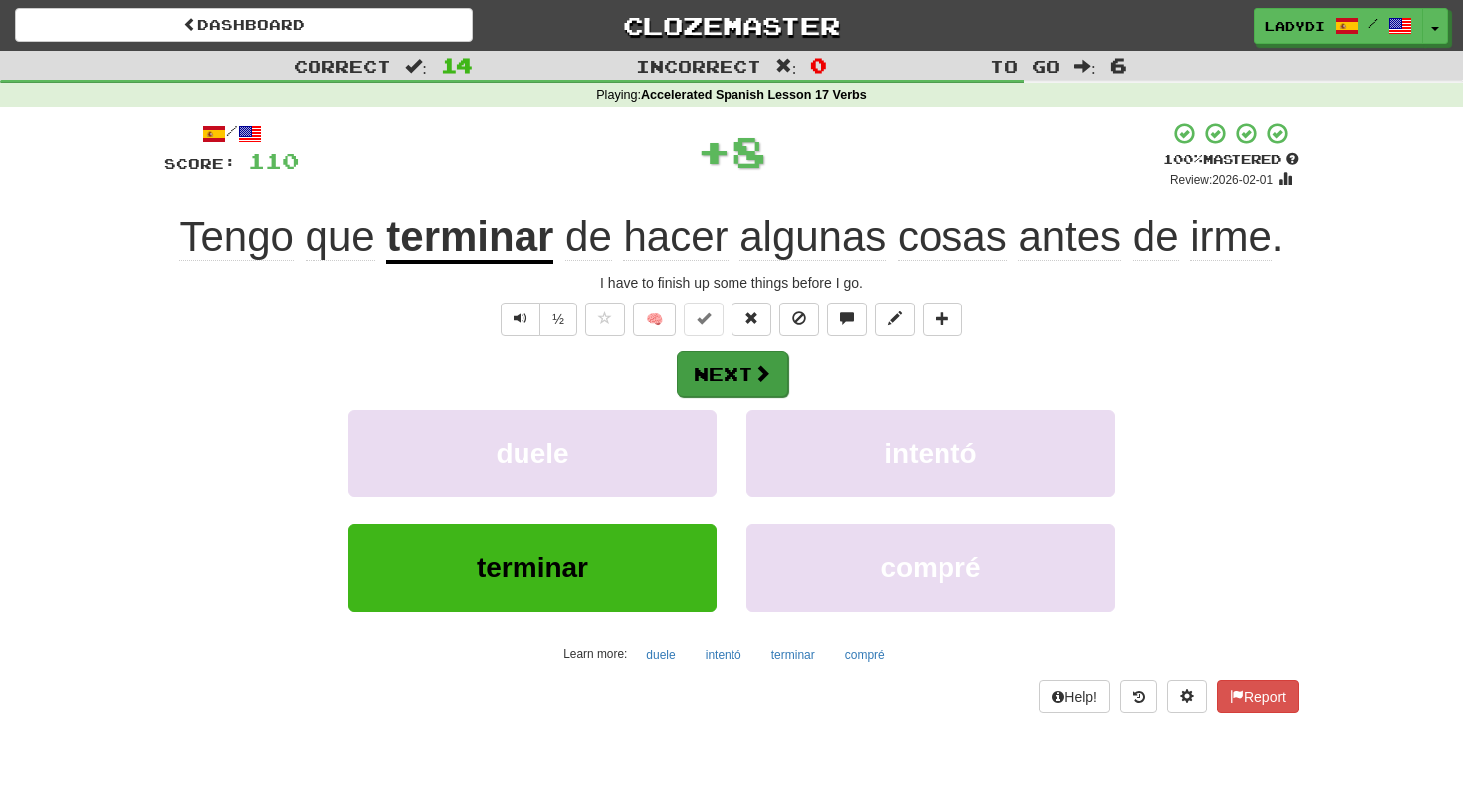click on "Next" at bounding box center [732, 374] 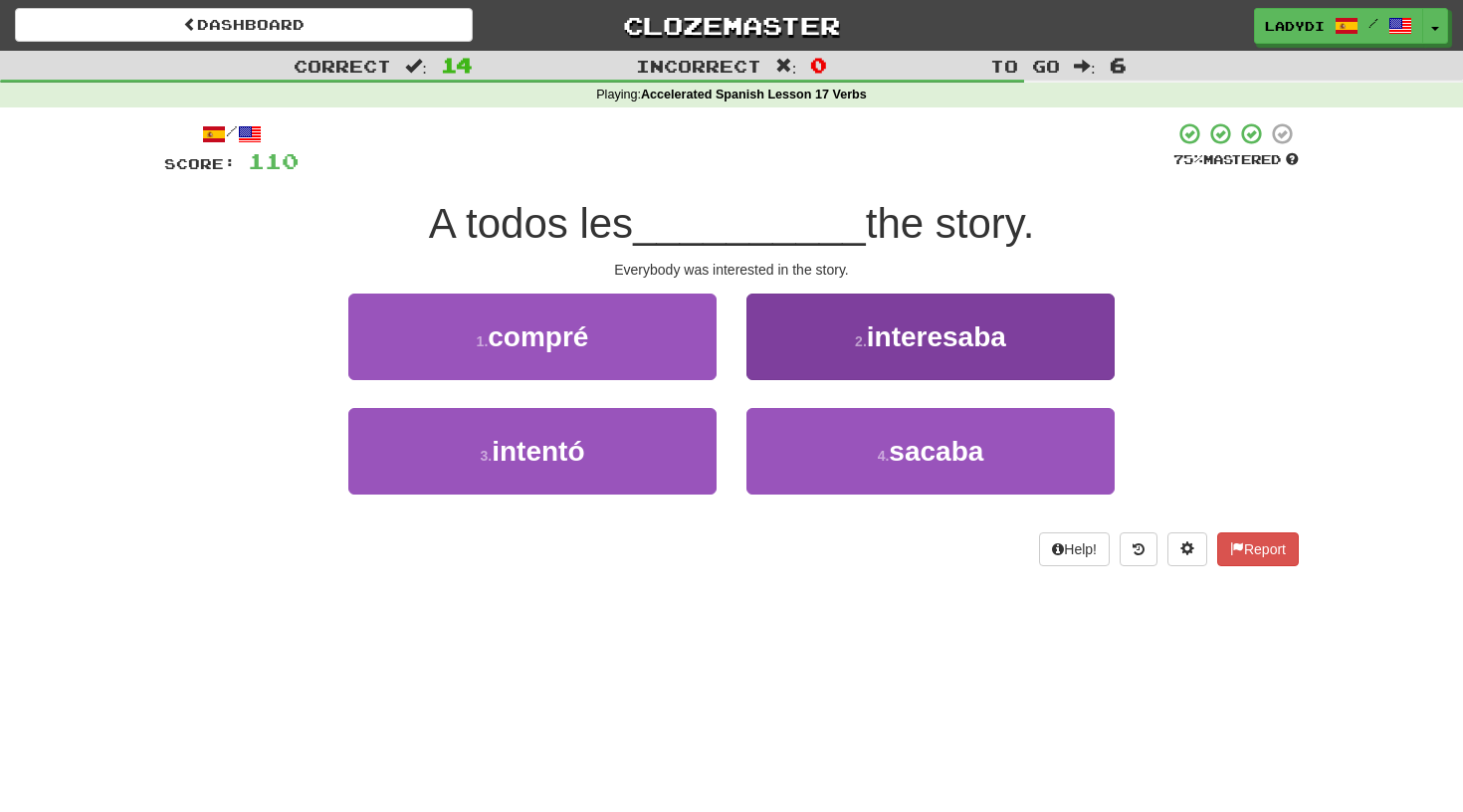 click on "2 .  interesaba" at bounding box center (931, 336) 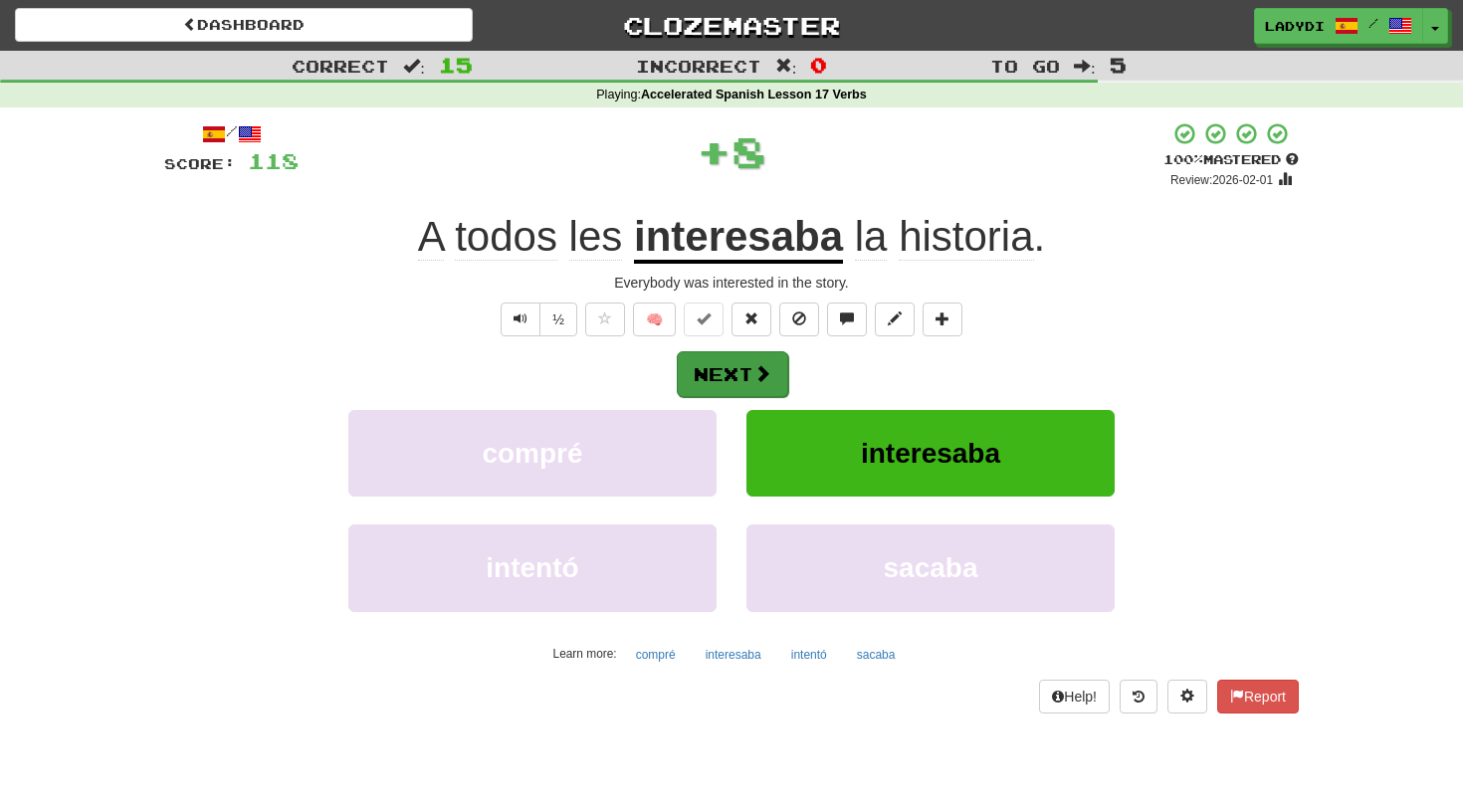 click on "Next" at bounding box center (732, 374) 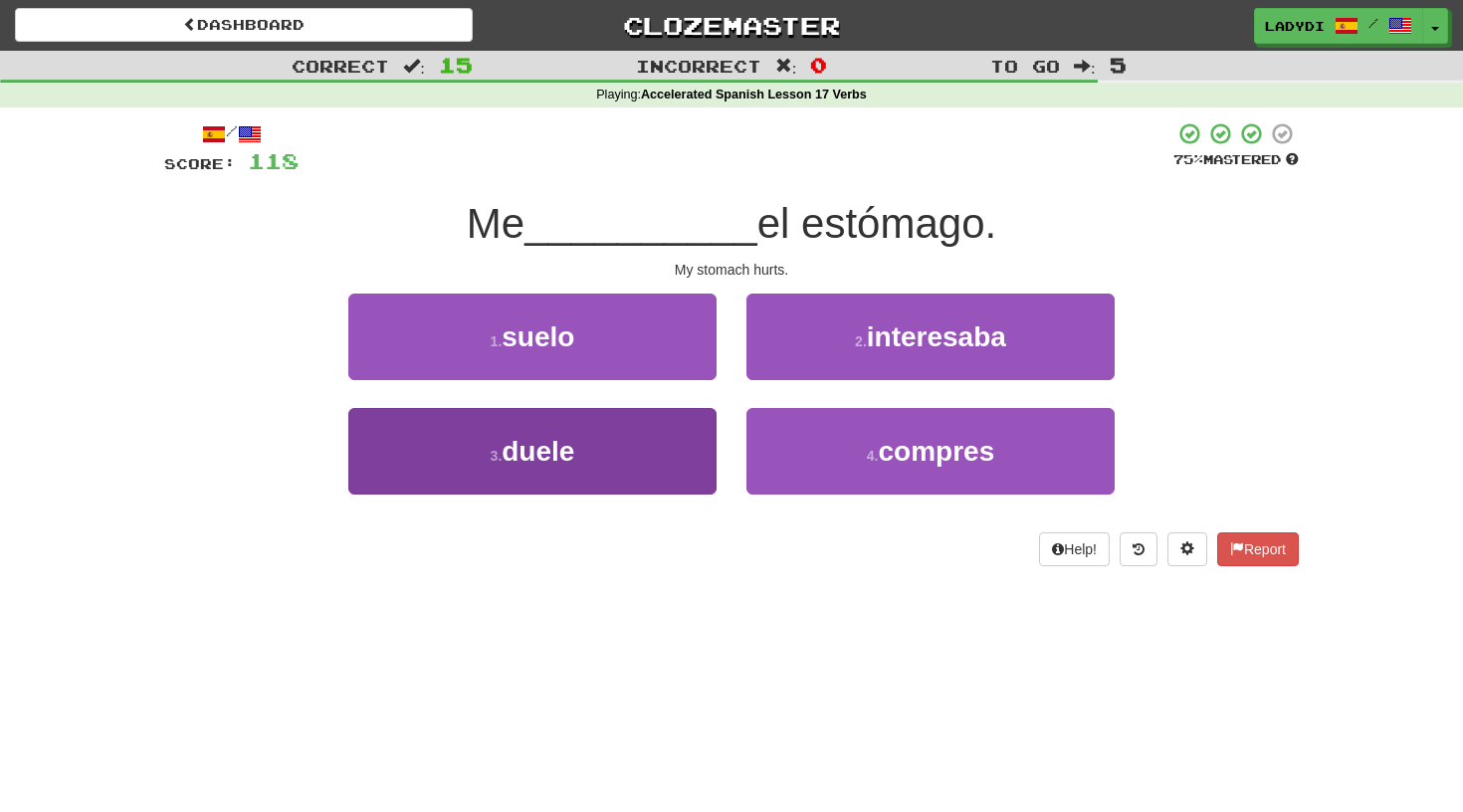 click on "3 .  duele" at bounding box center [532, 451] 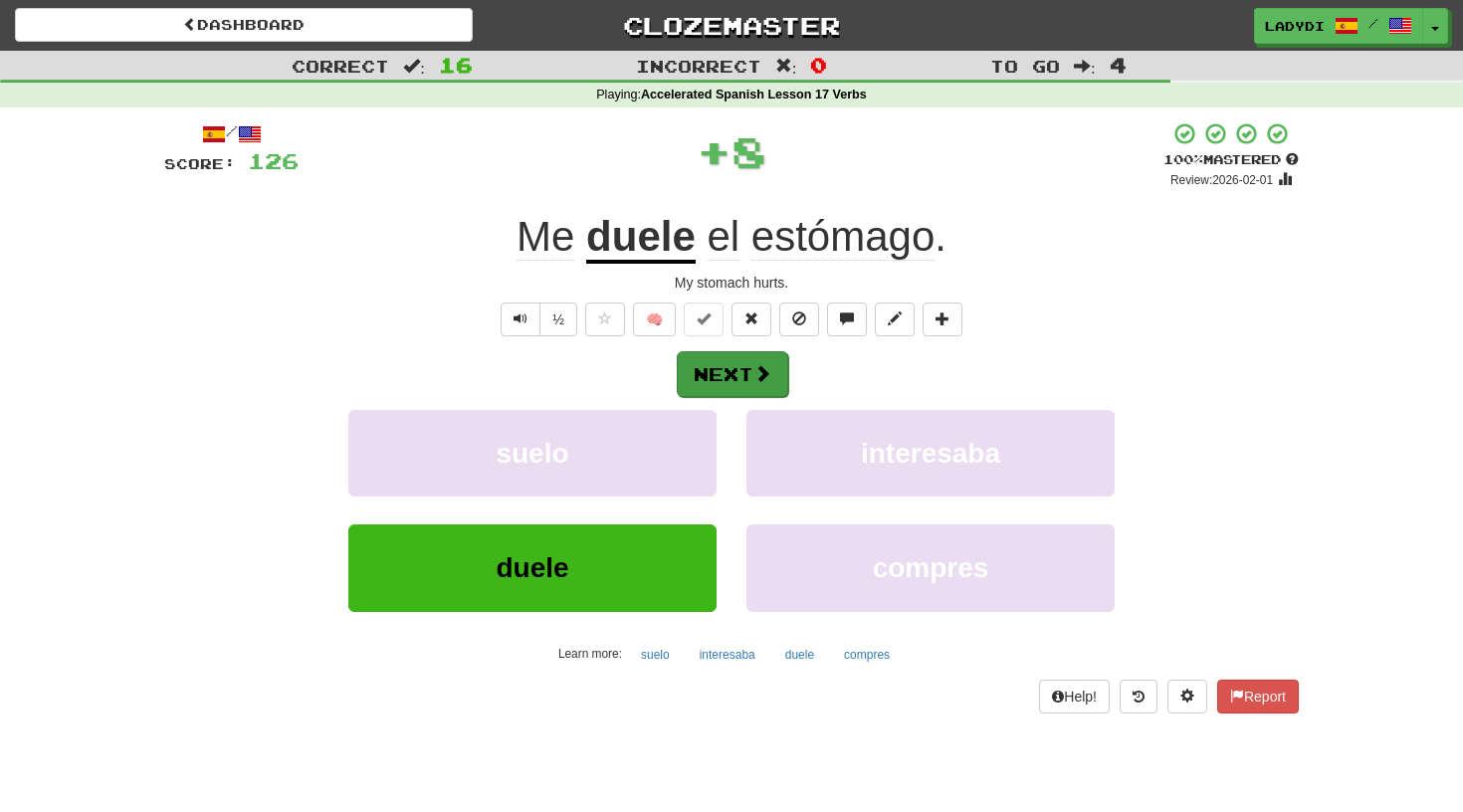 click at bounding box center (762, 373) 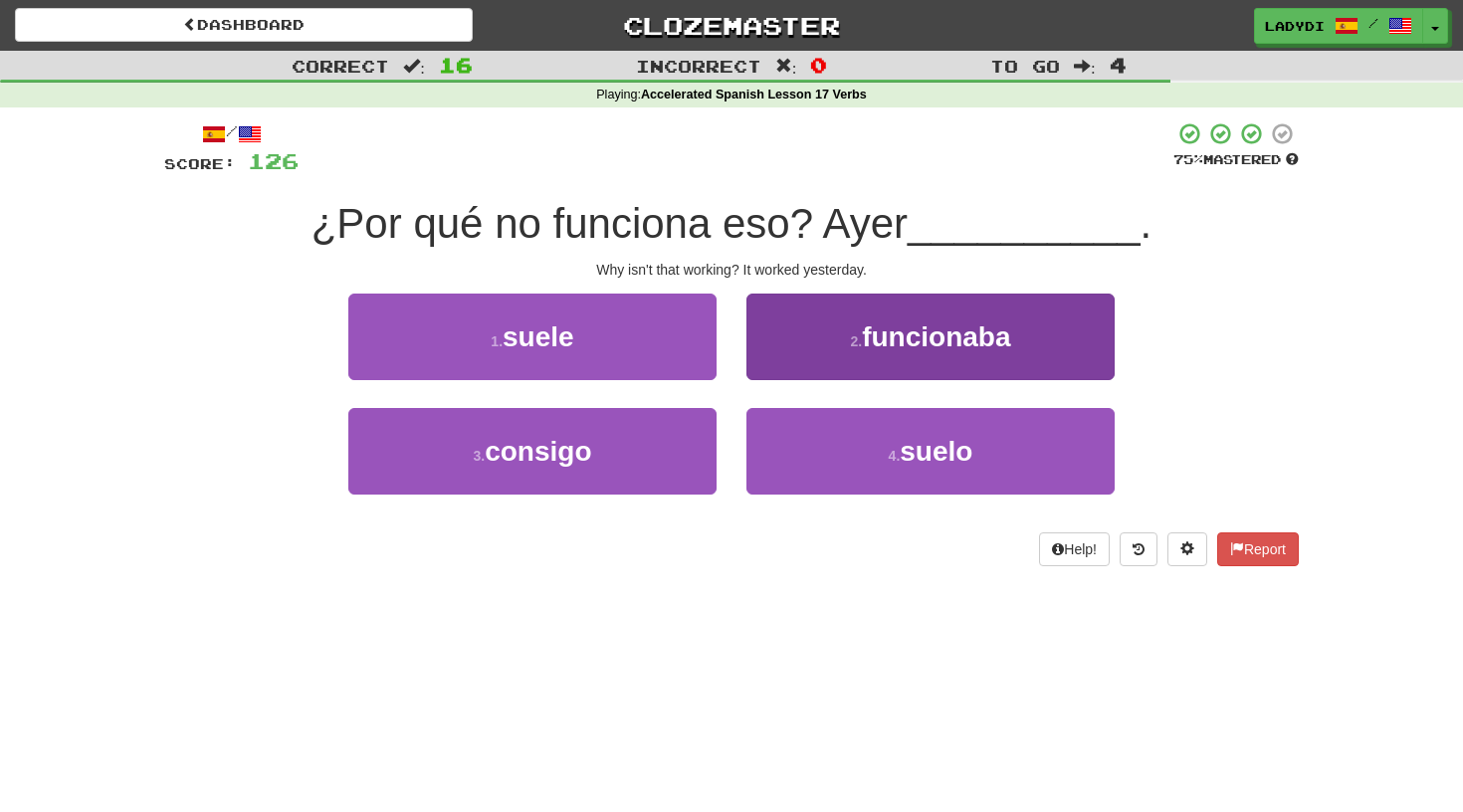 click on "2 .  funcionaba" at bounding box center (931, 336) 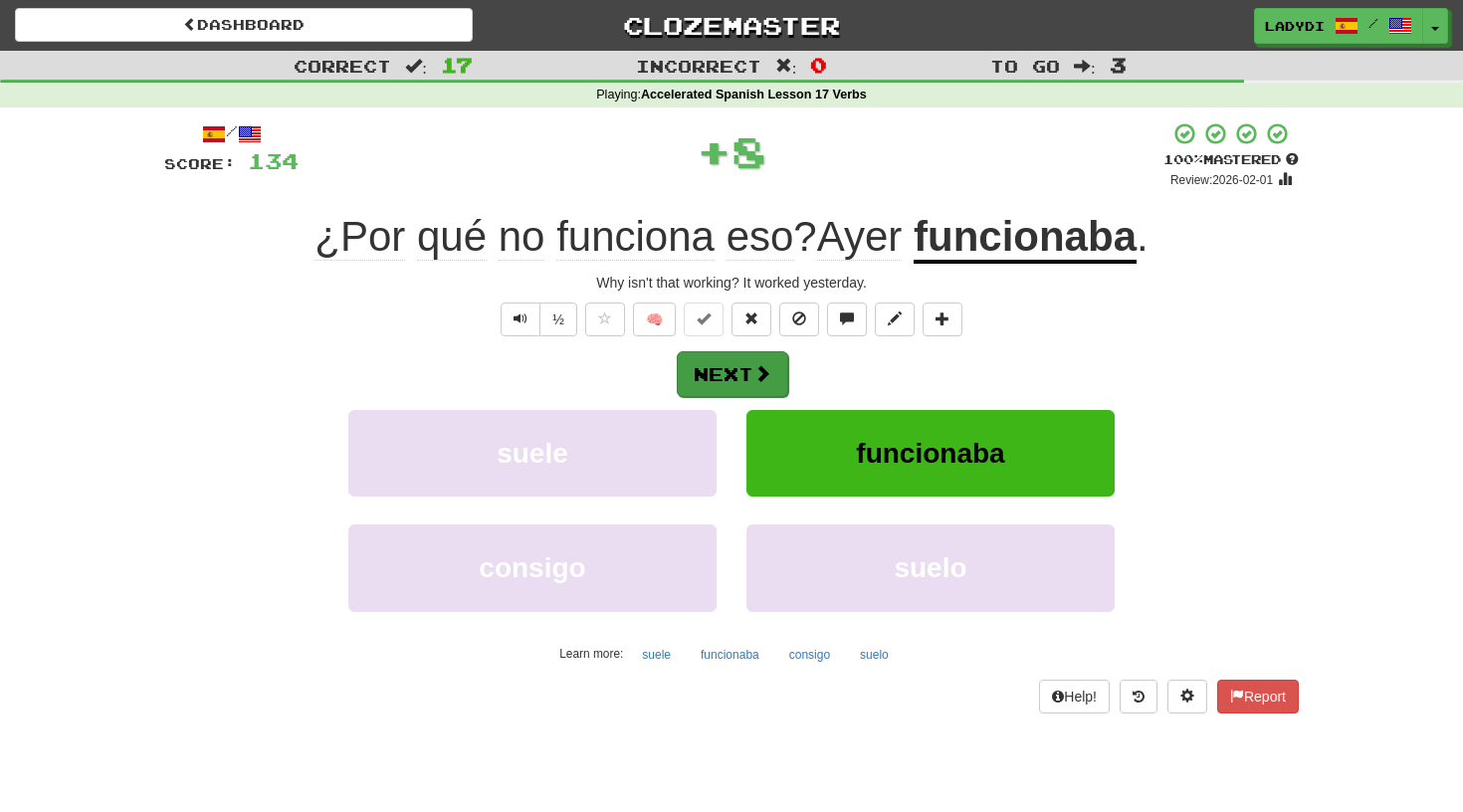 click on "Next" at bounding box center [732, 374] 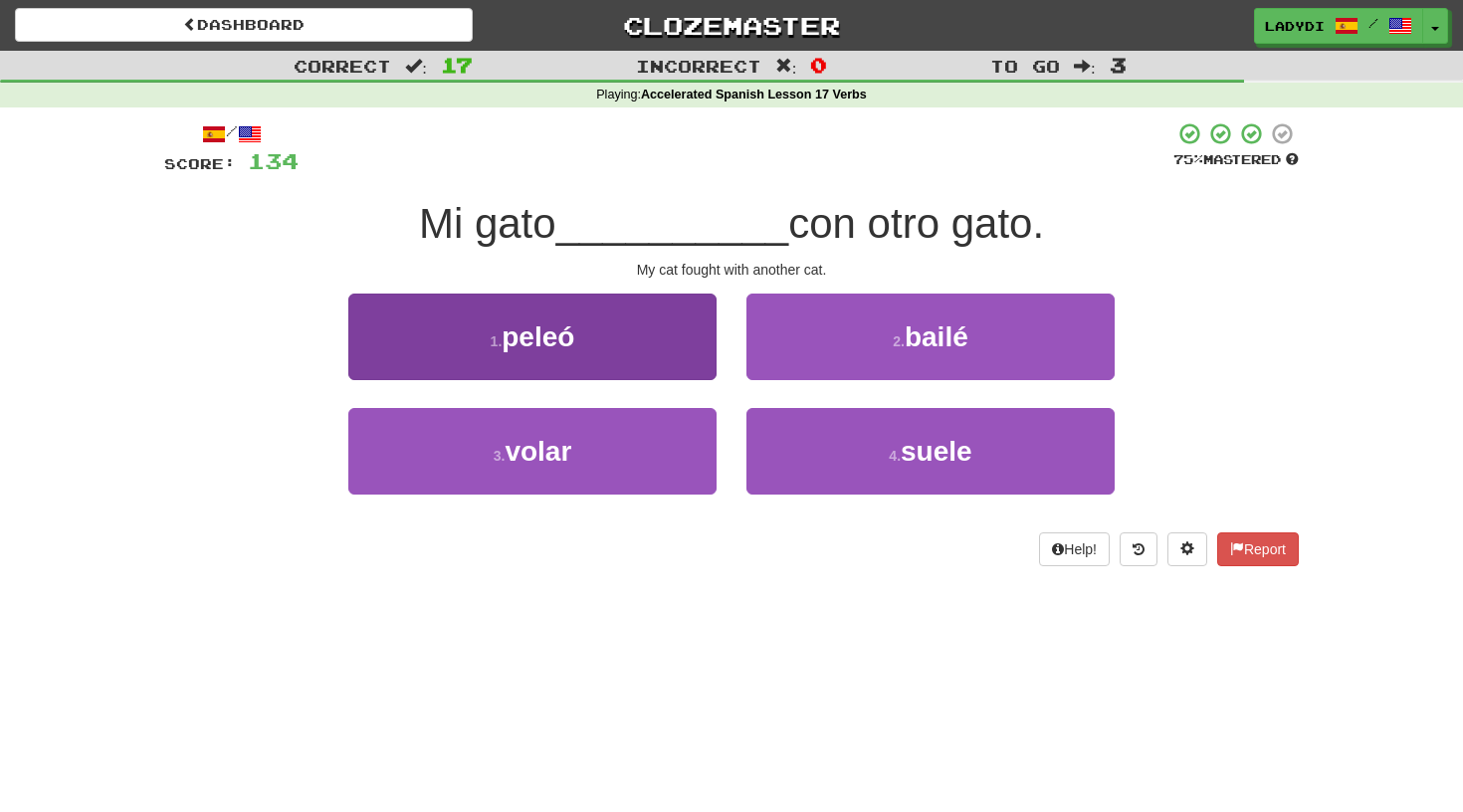 click on "1 .  peleó" at bounding box center (532, 336) 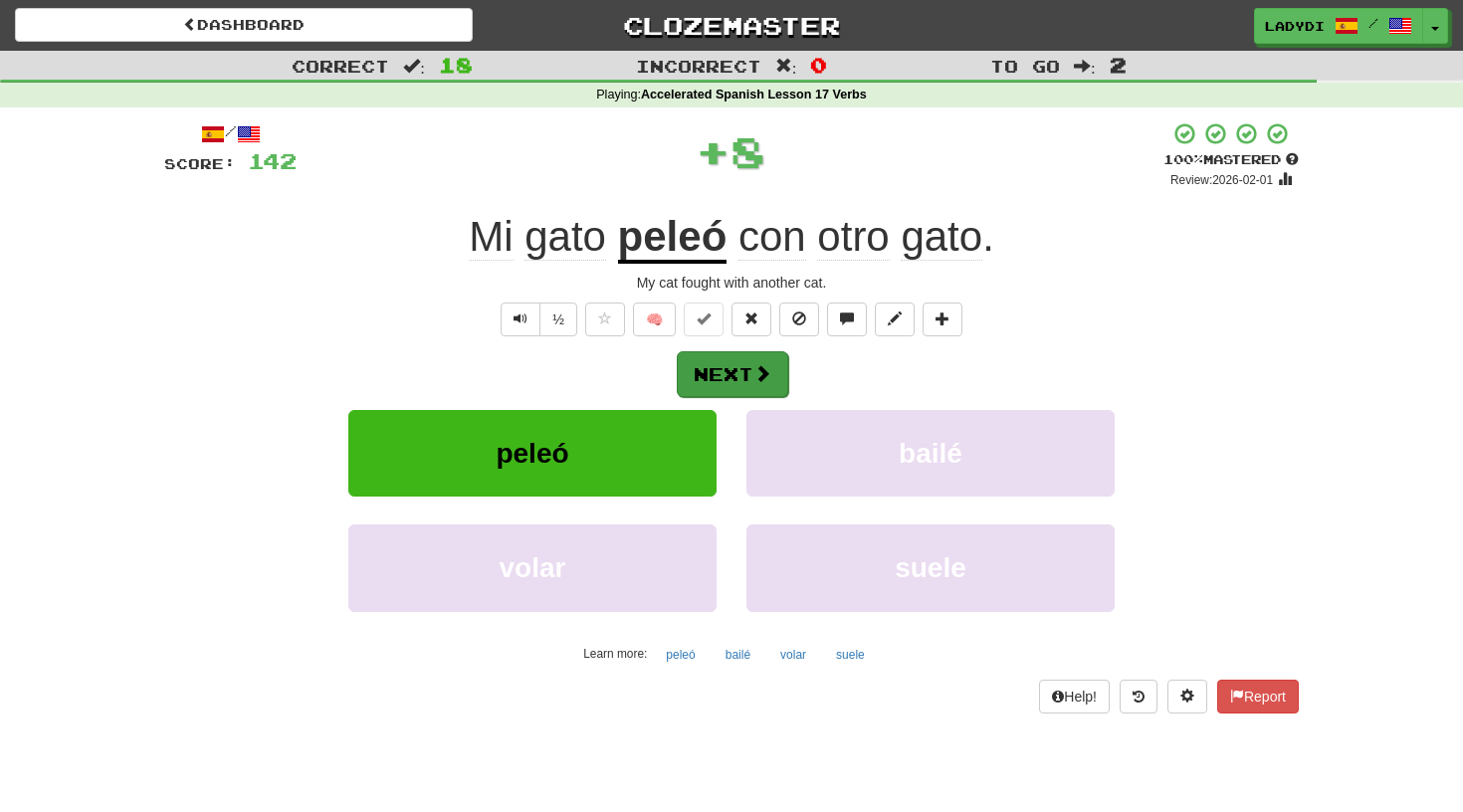 click on "Next" at bounding box center [732, 374] 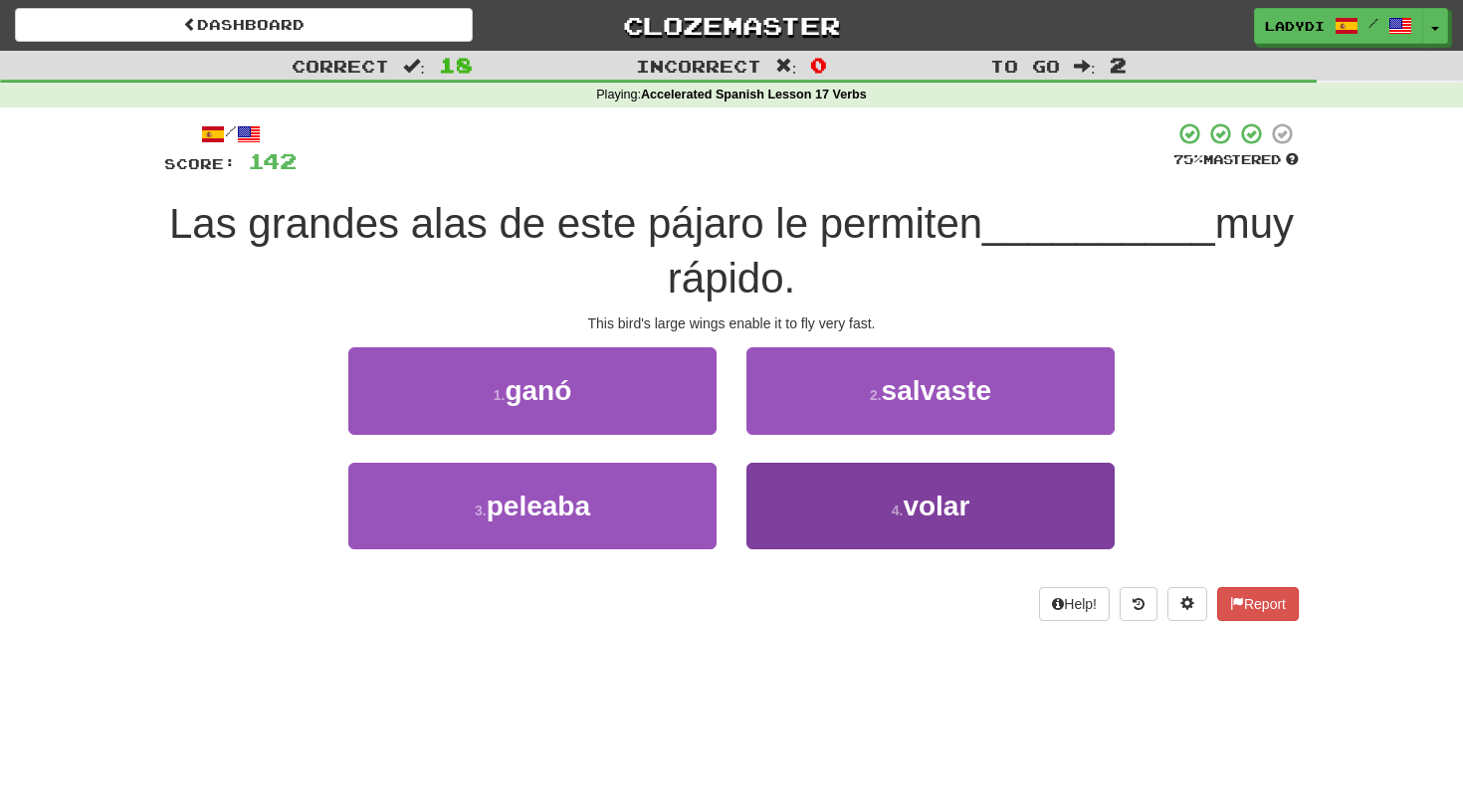click on "4 .  volar" at bounding box center [931, 506] 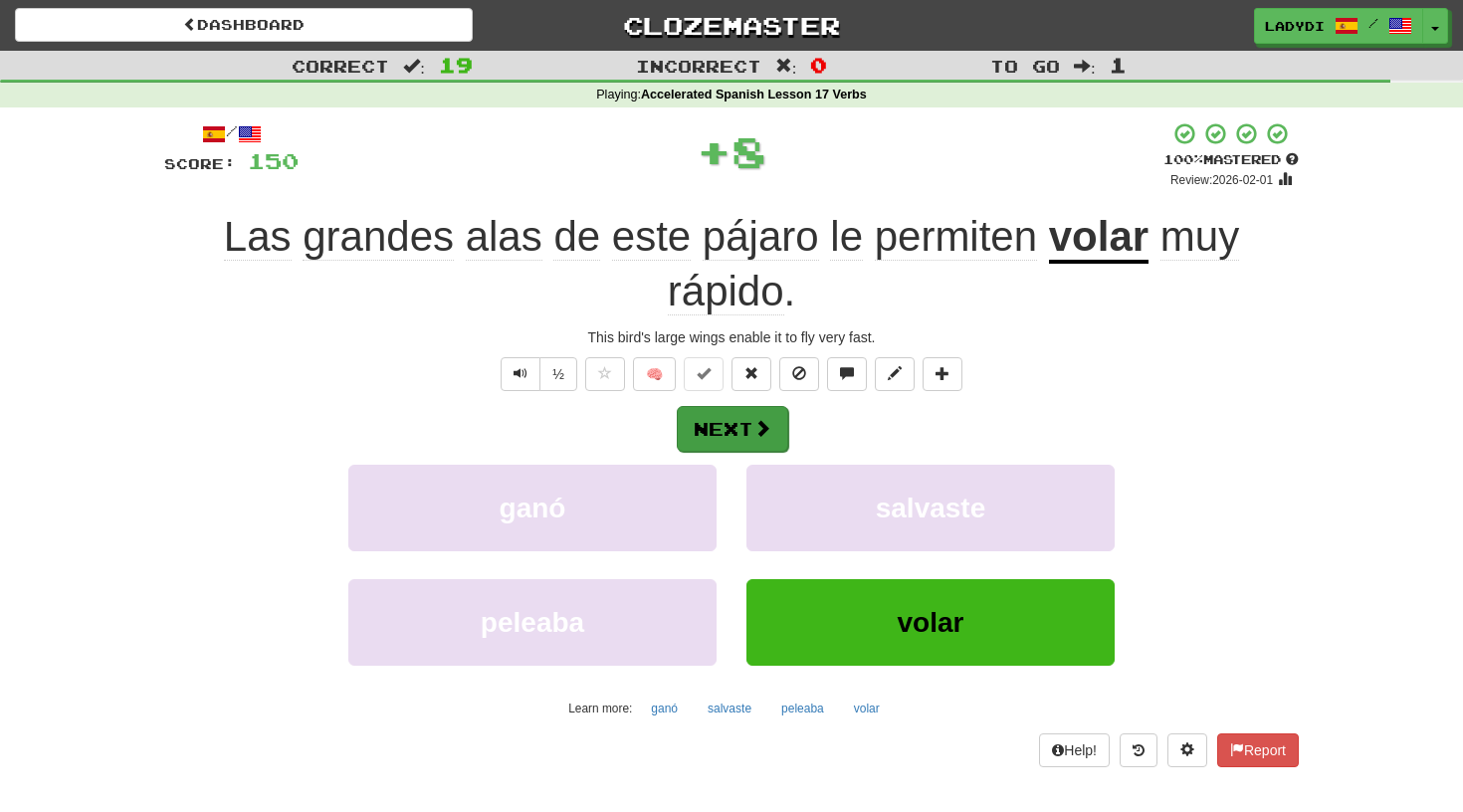click on "Next" at bounding box center [732, 429] 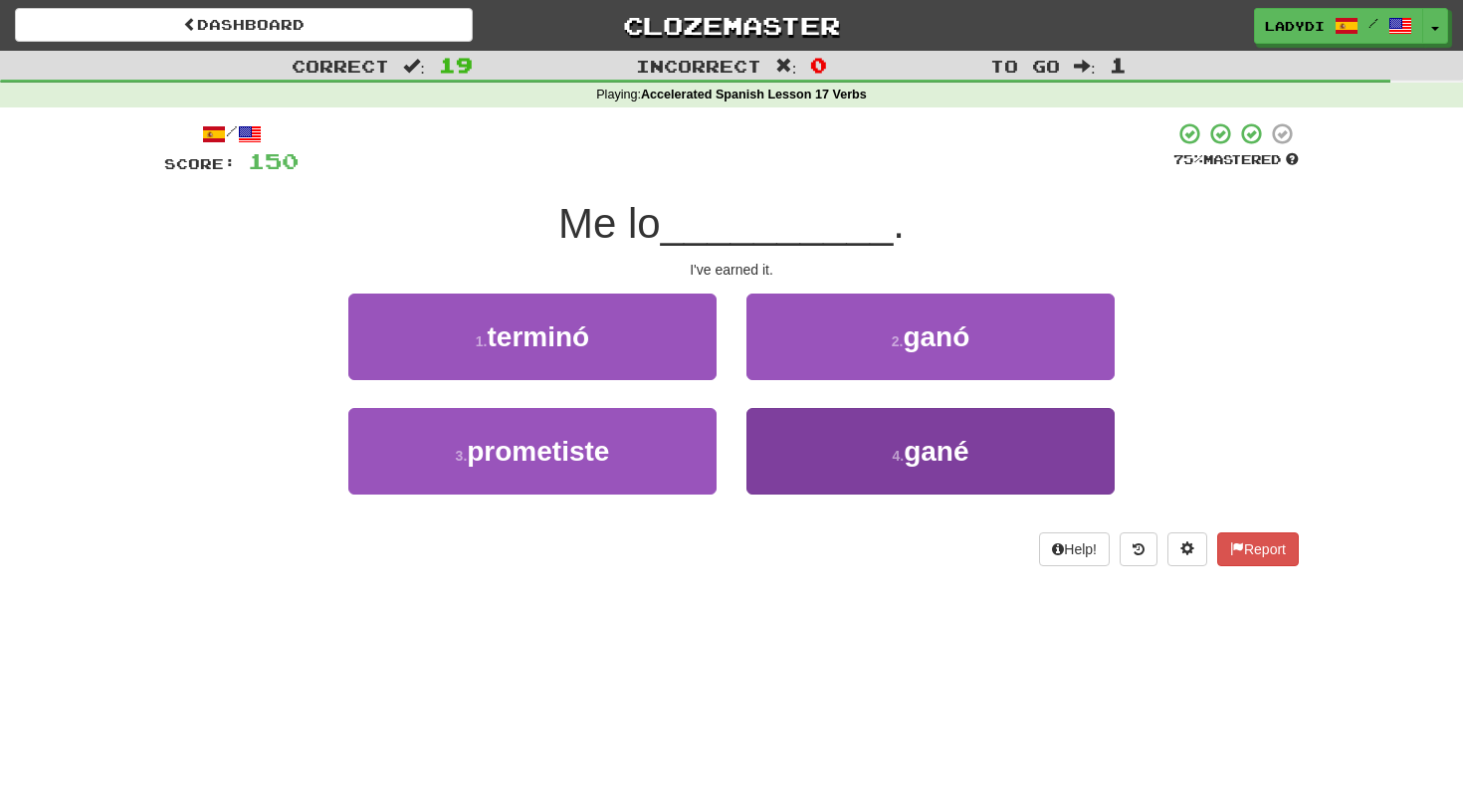 click on "4 .  gané" at bounding box center [931, 451] 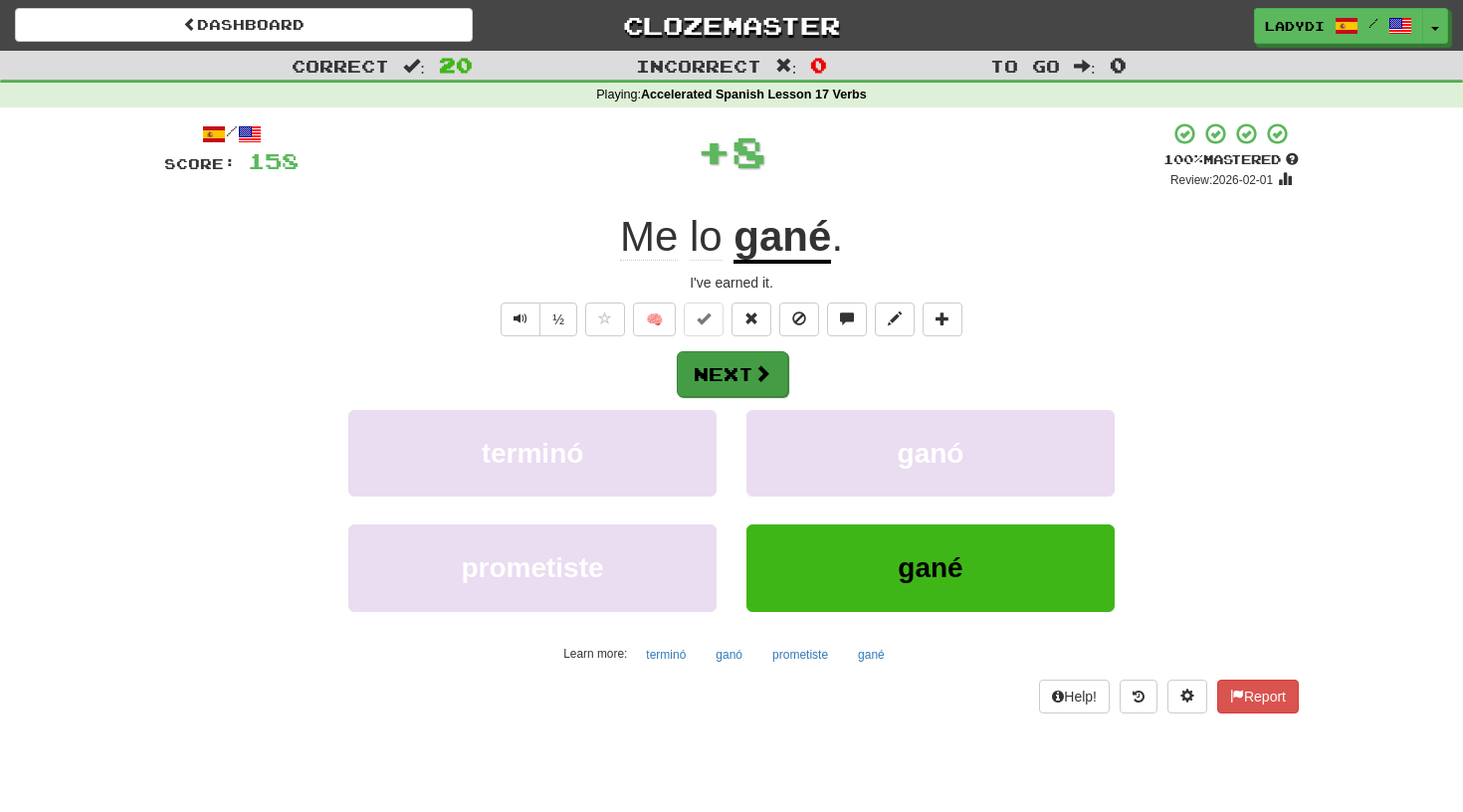 click at bounding box center (762, 373) 